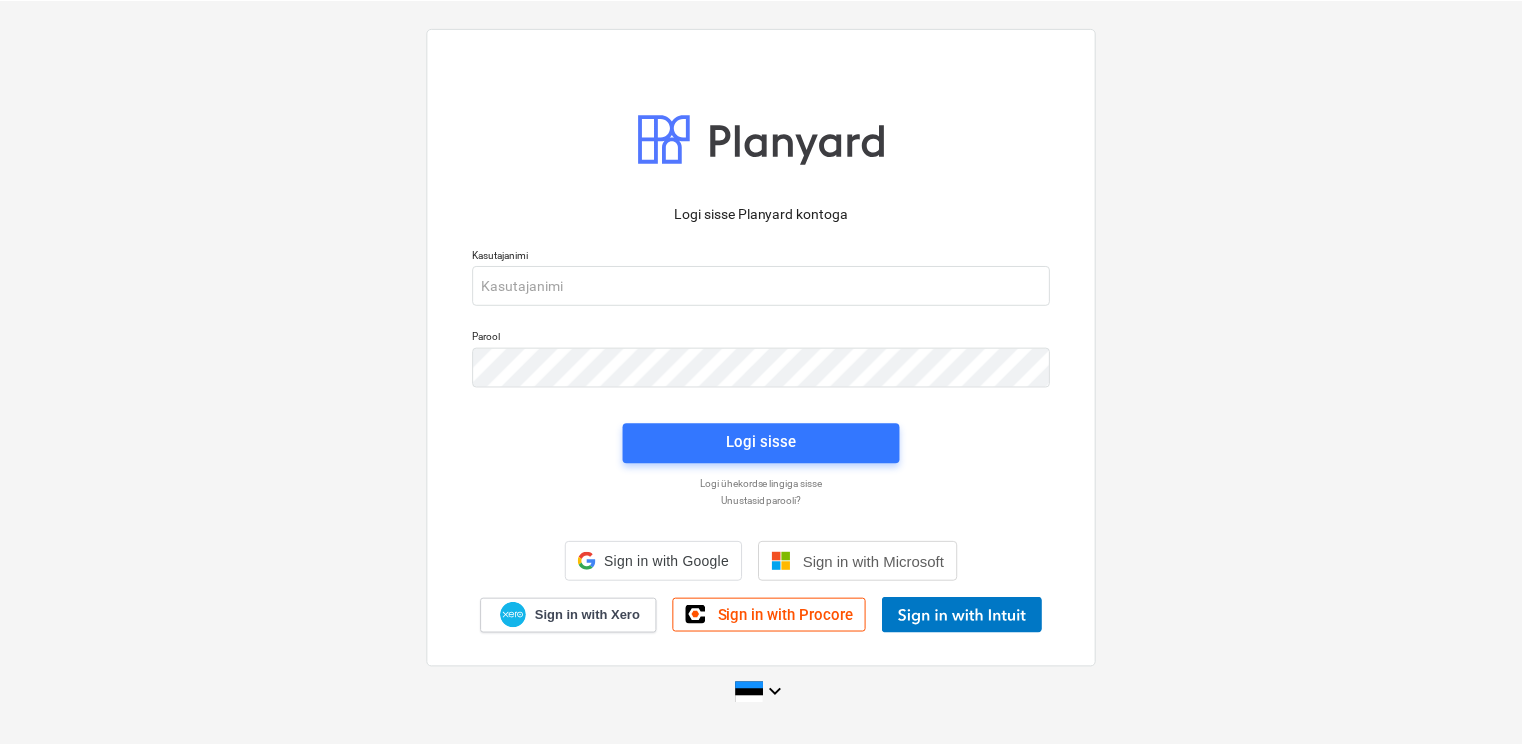 scroll, scrollTop: 0, scrollLeft: 0, axis: both 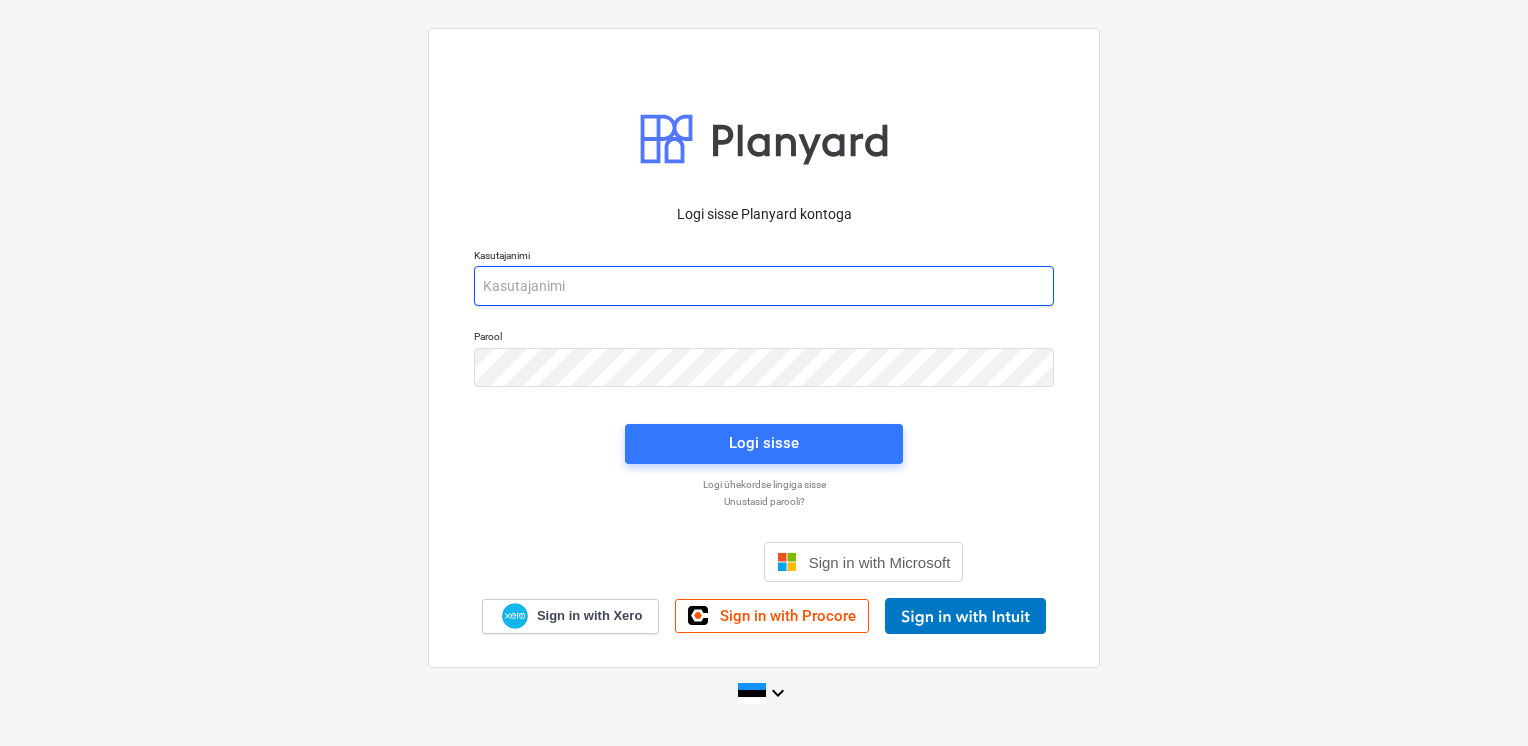 click at bounding box center [764, 286] 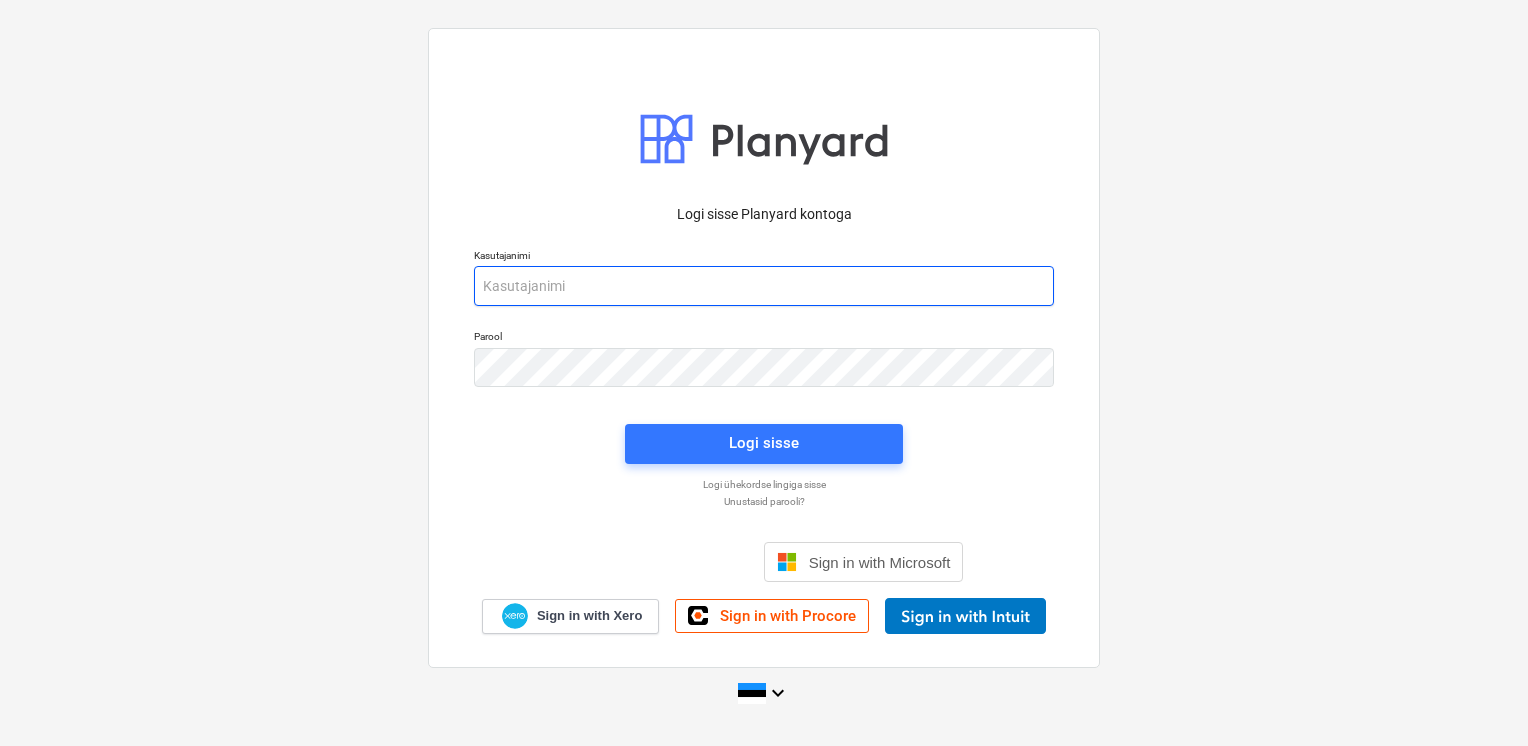 type on "[EMAIL_ADDRESS][DOMAIN_NAME]" 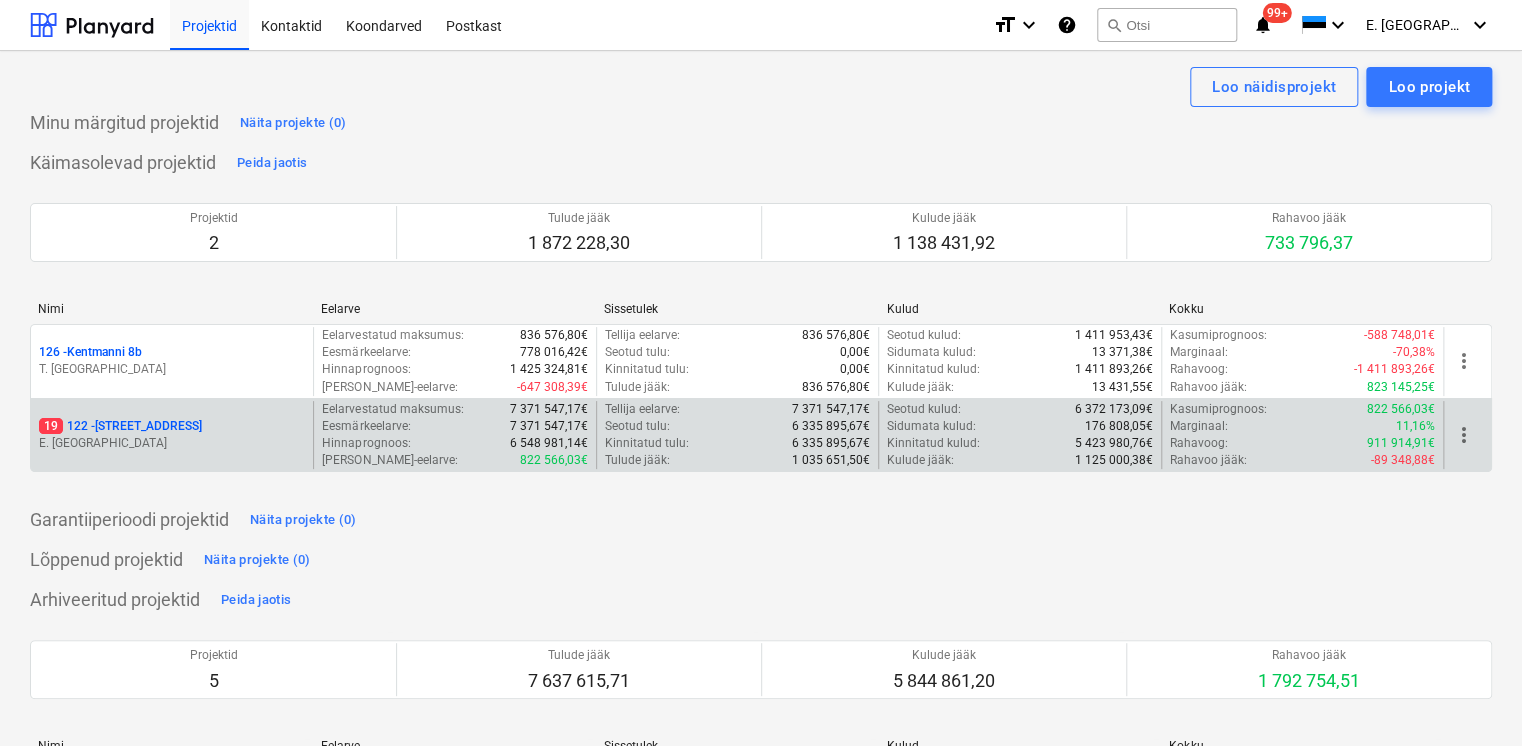 click on "19  122 -  [STREET_ADDRESS]" at bounding box center (120, 426) 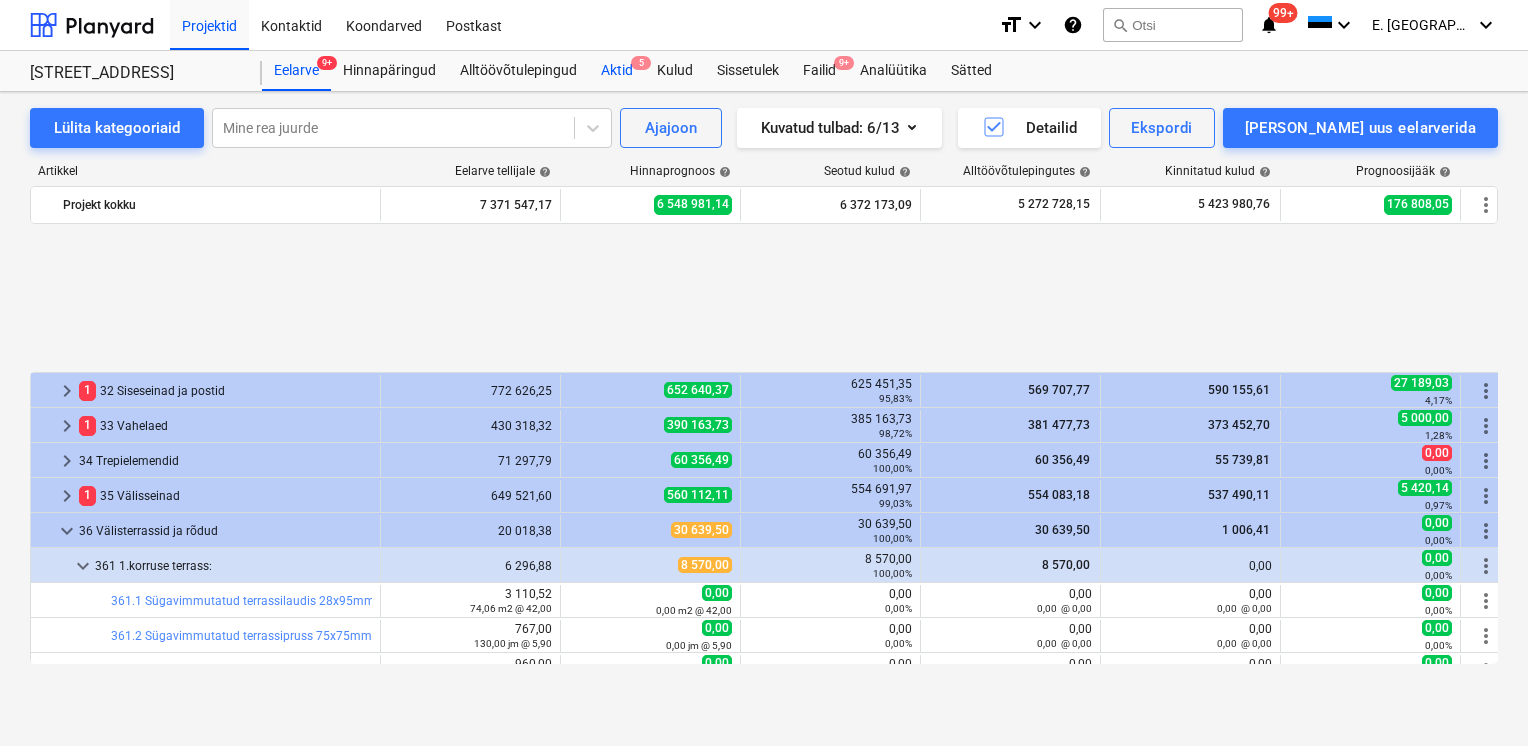 click on "Aktid 5" at bounding box center (617, 71) 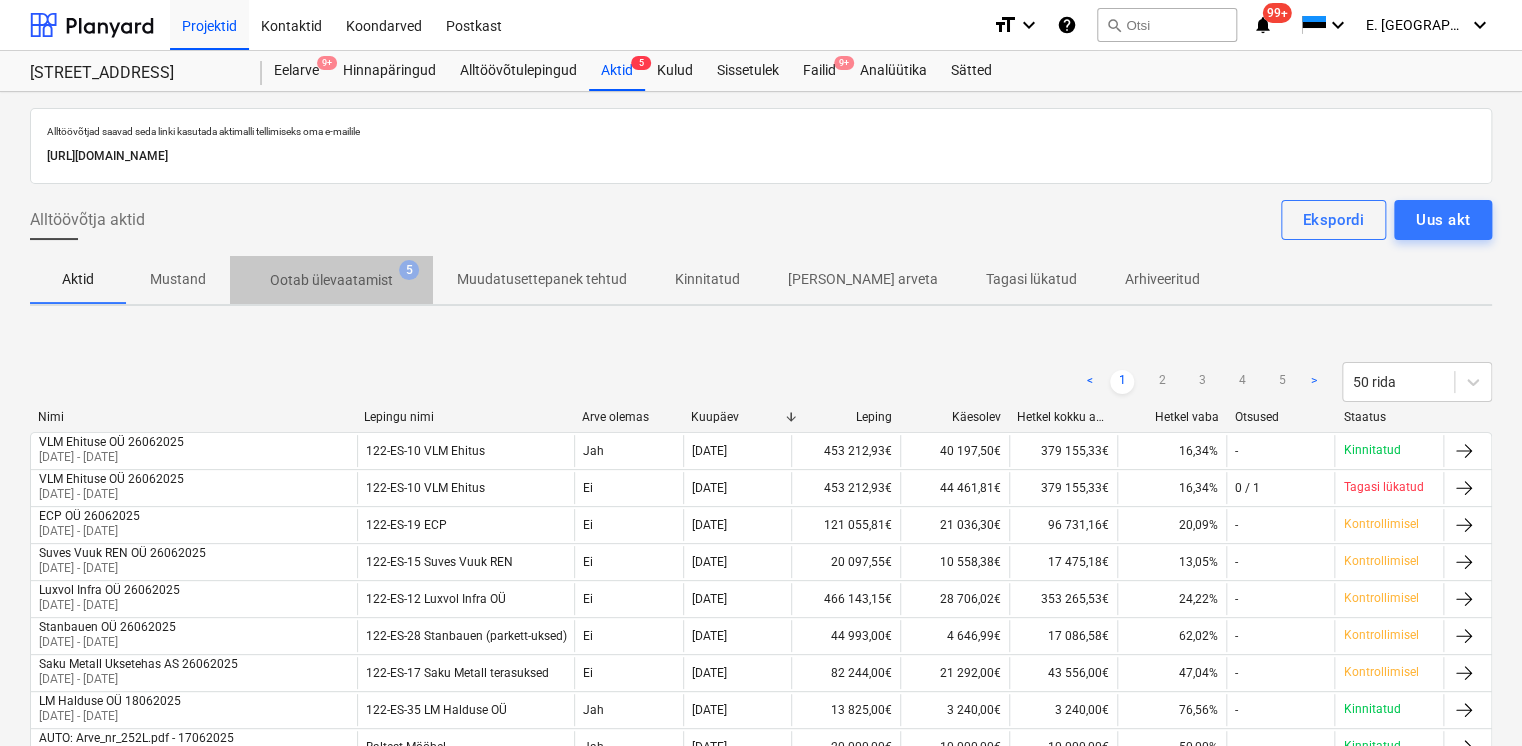 click on "Ootab ülevaatamist 5" at bounding box center (331, 280) 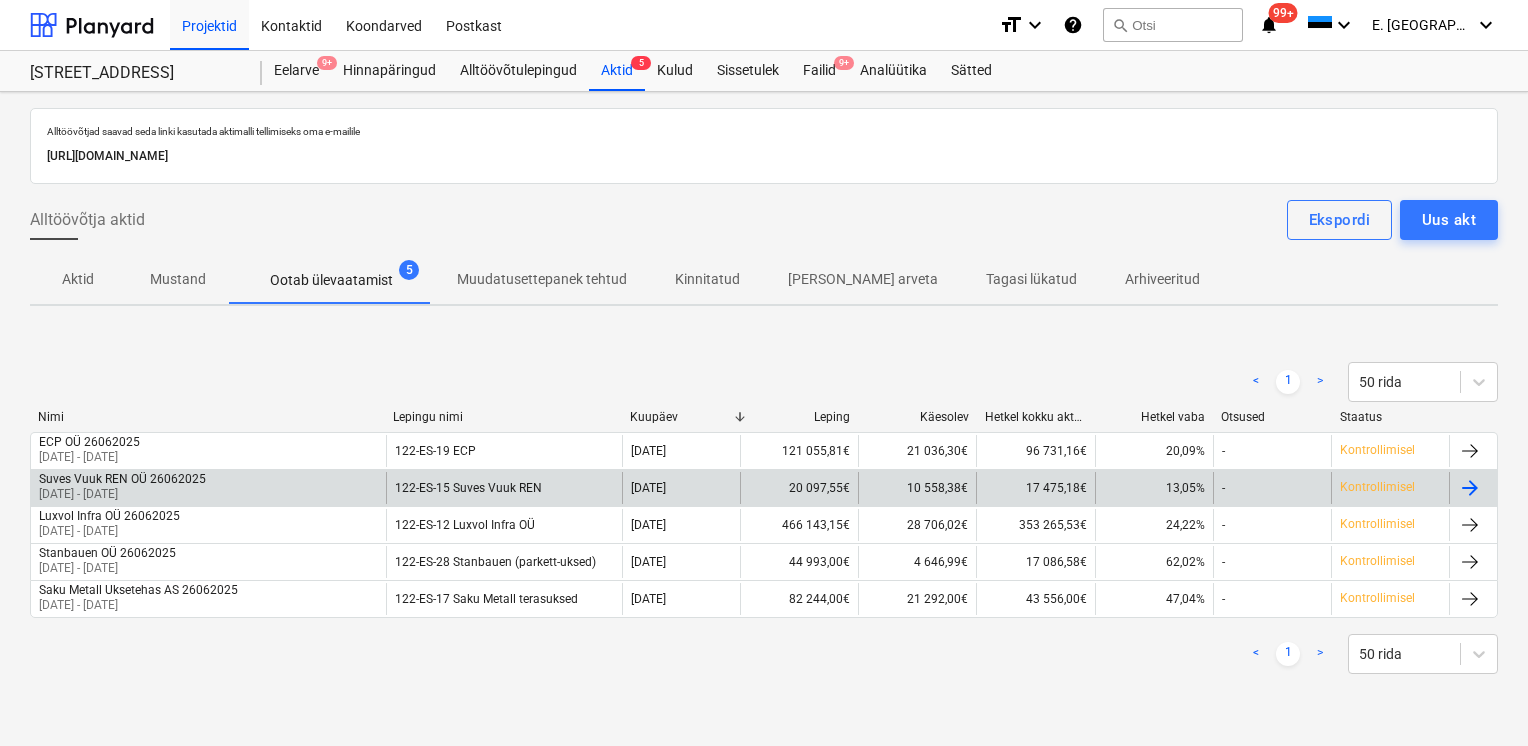 click on "[DATE] - [DATE]" at bounding box center (122, 494) 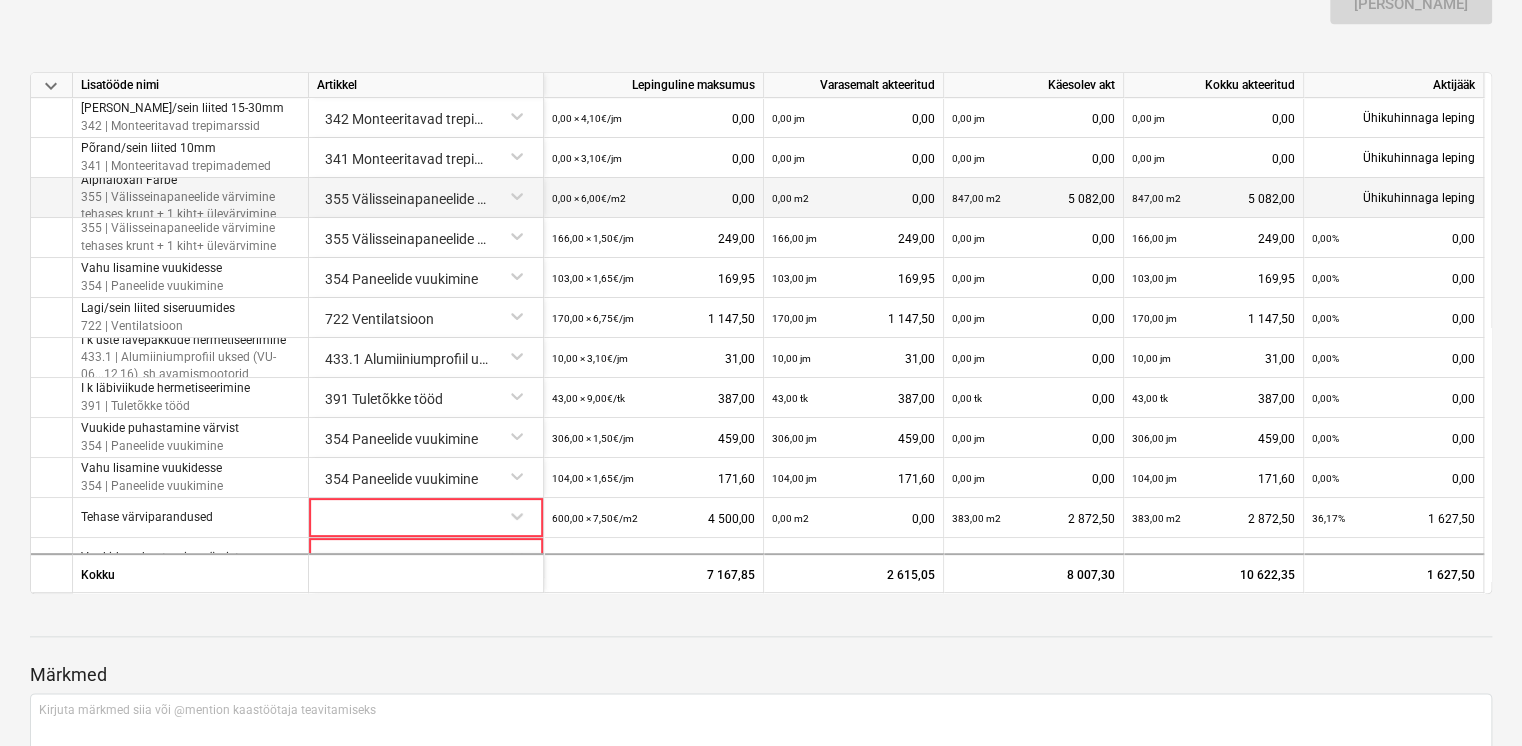 scroll, scrollTop: 885, scrollLeft: 0, axis: vertical 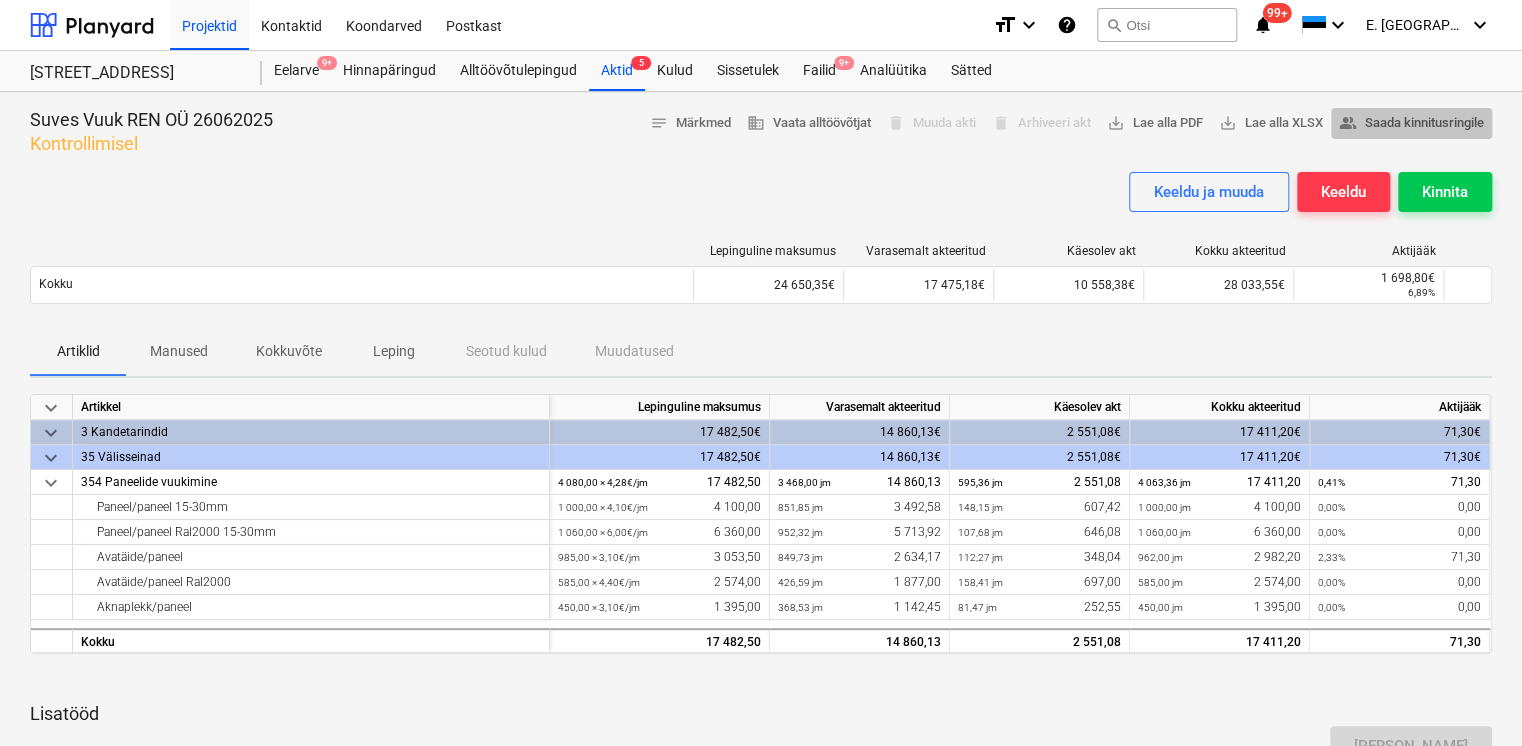 click on "people_alt Saada kinnitusringile" at bounding box center [1411, 123] 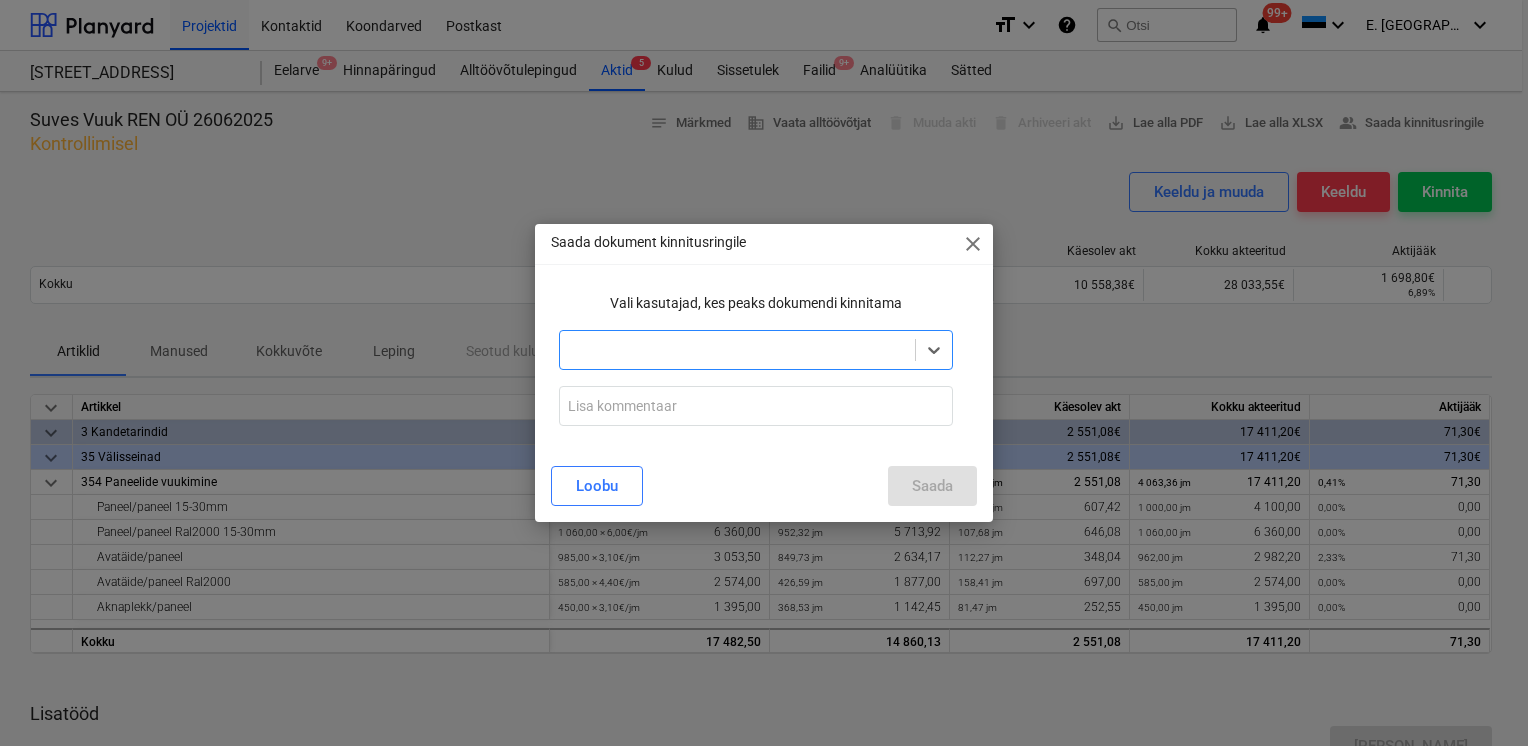 click at bounding box center (737, 350) 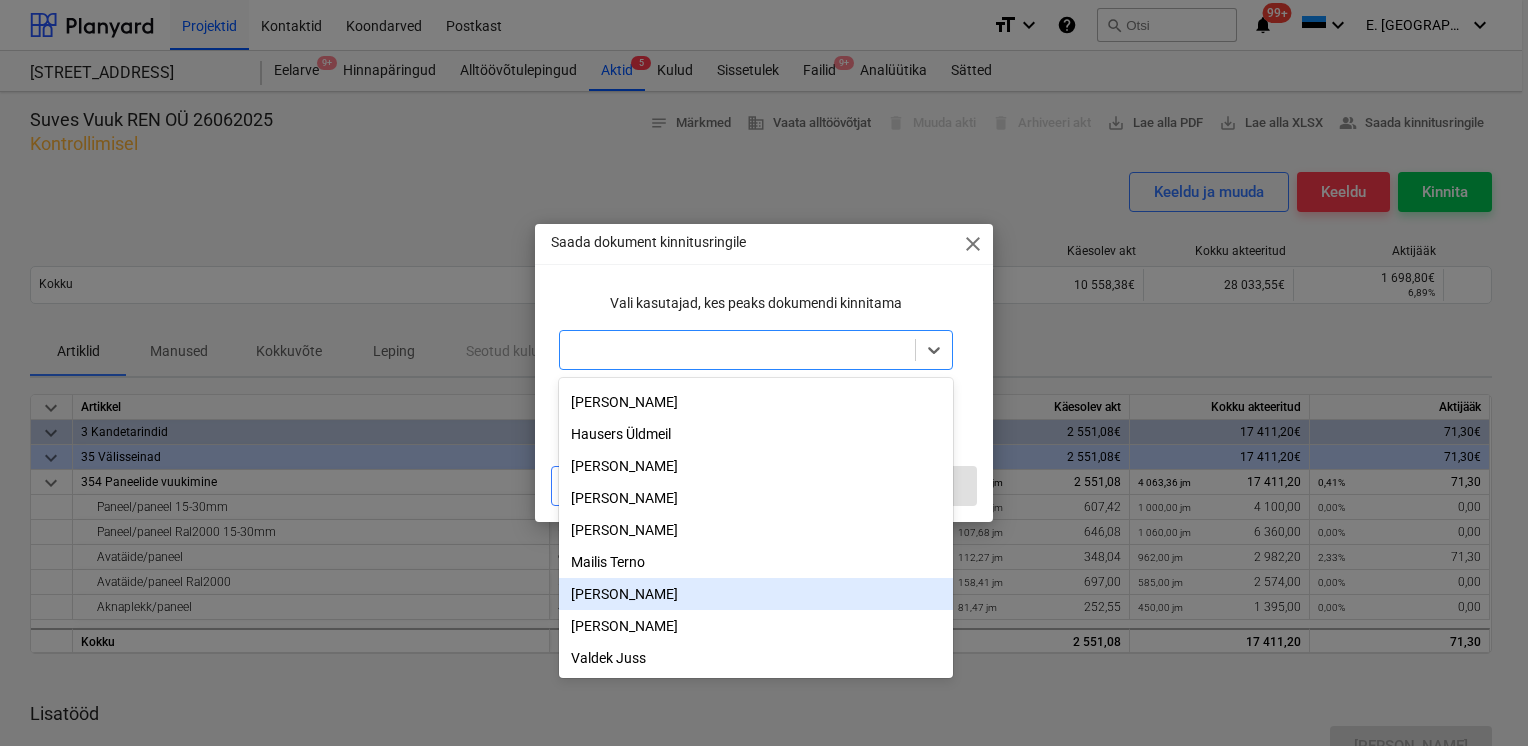 click on "[PERSON_NAME]" at bounding box center (756, 594) 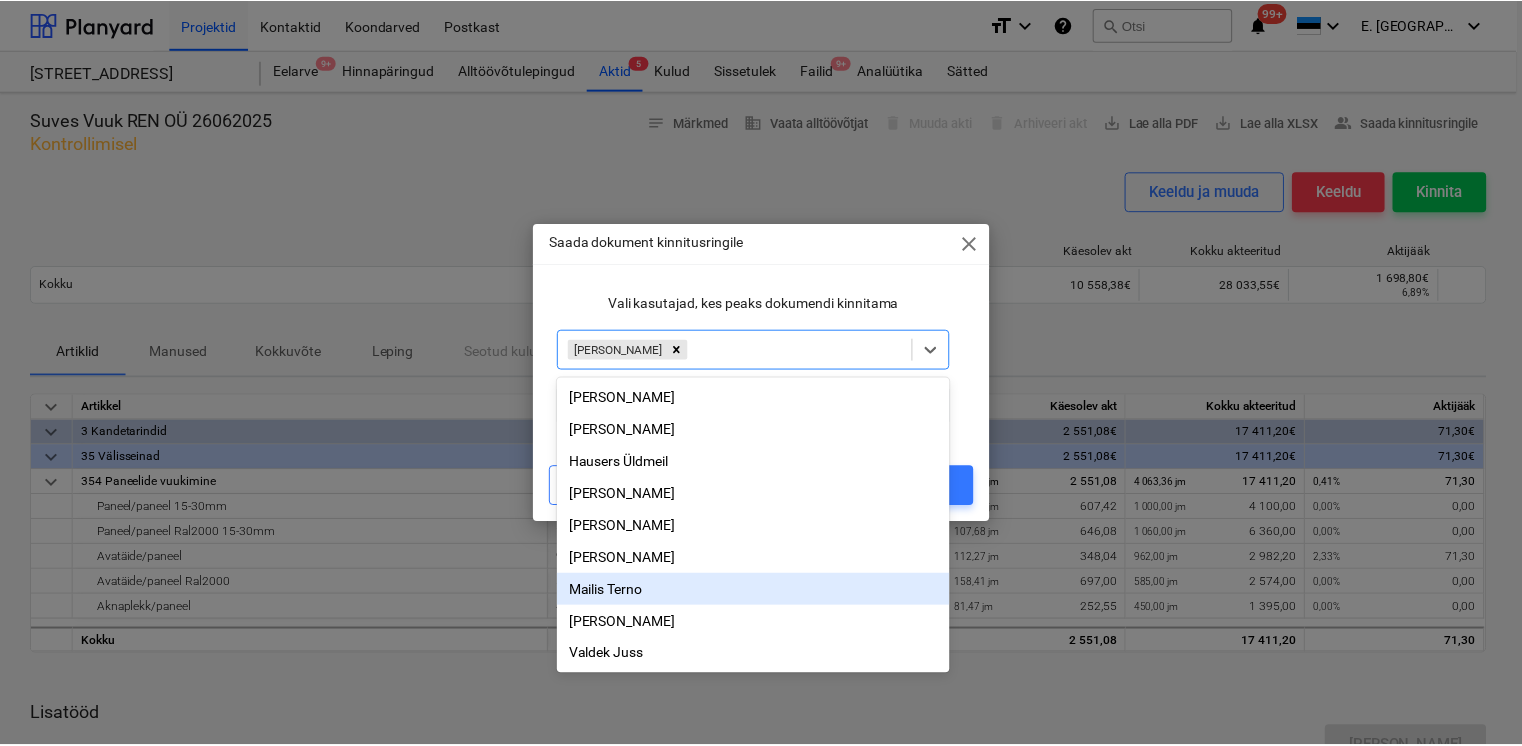 scroll, scrollTop: 3, scrollLeft: 0, axis: vertical 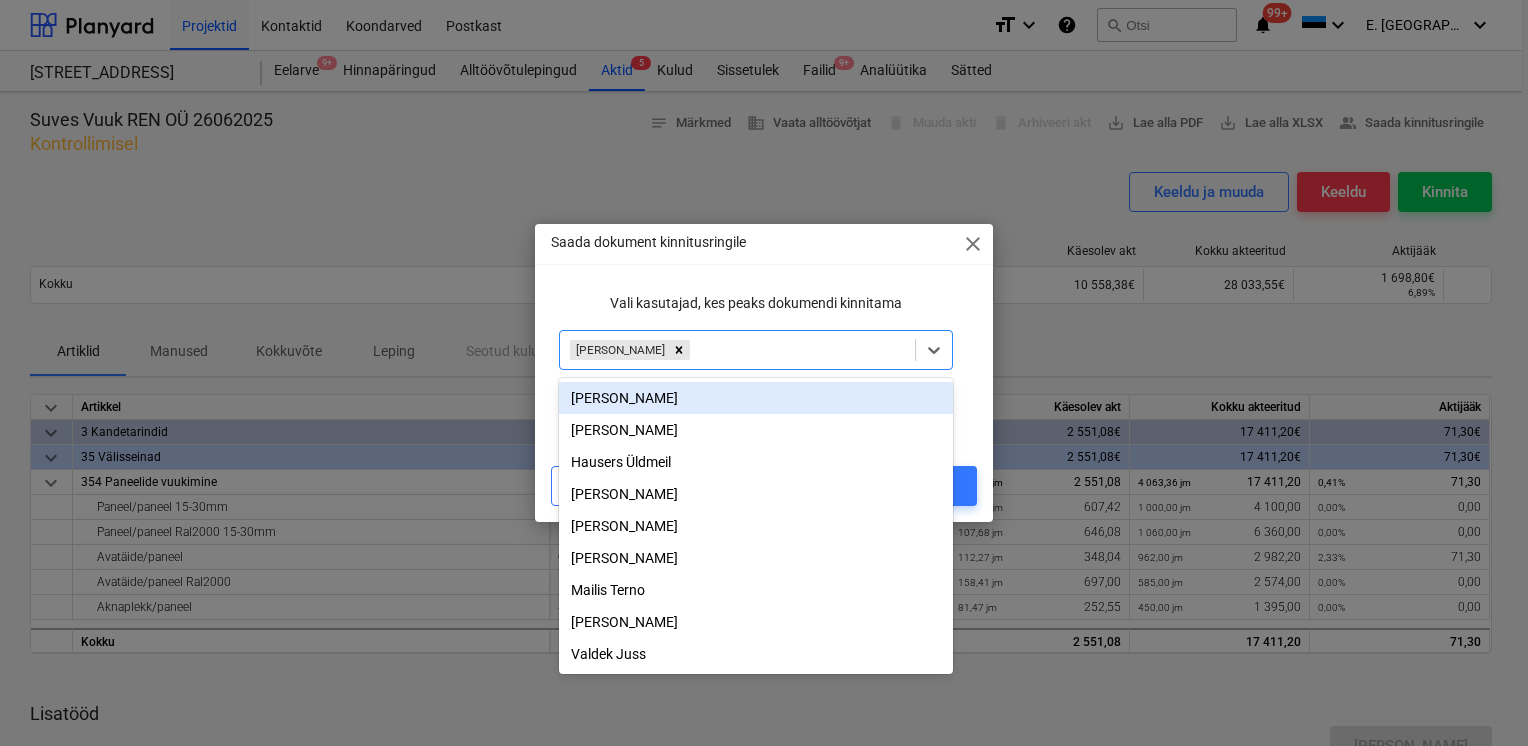 click on "Vali kasutajad, kes peaks dokumendi kinnitama option [PERSON_NAME], selected. option [PERSON_NAME] focused, 1 of 9. 9 results available. Use Up and Down to choose options, press Enter to select the currently focused option, press Escape to exit the menu, press Tab to select the option and exit the menu. [PERSON_NAME]" at bounding box center [764, 359] 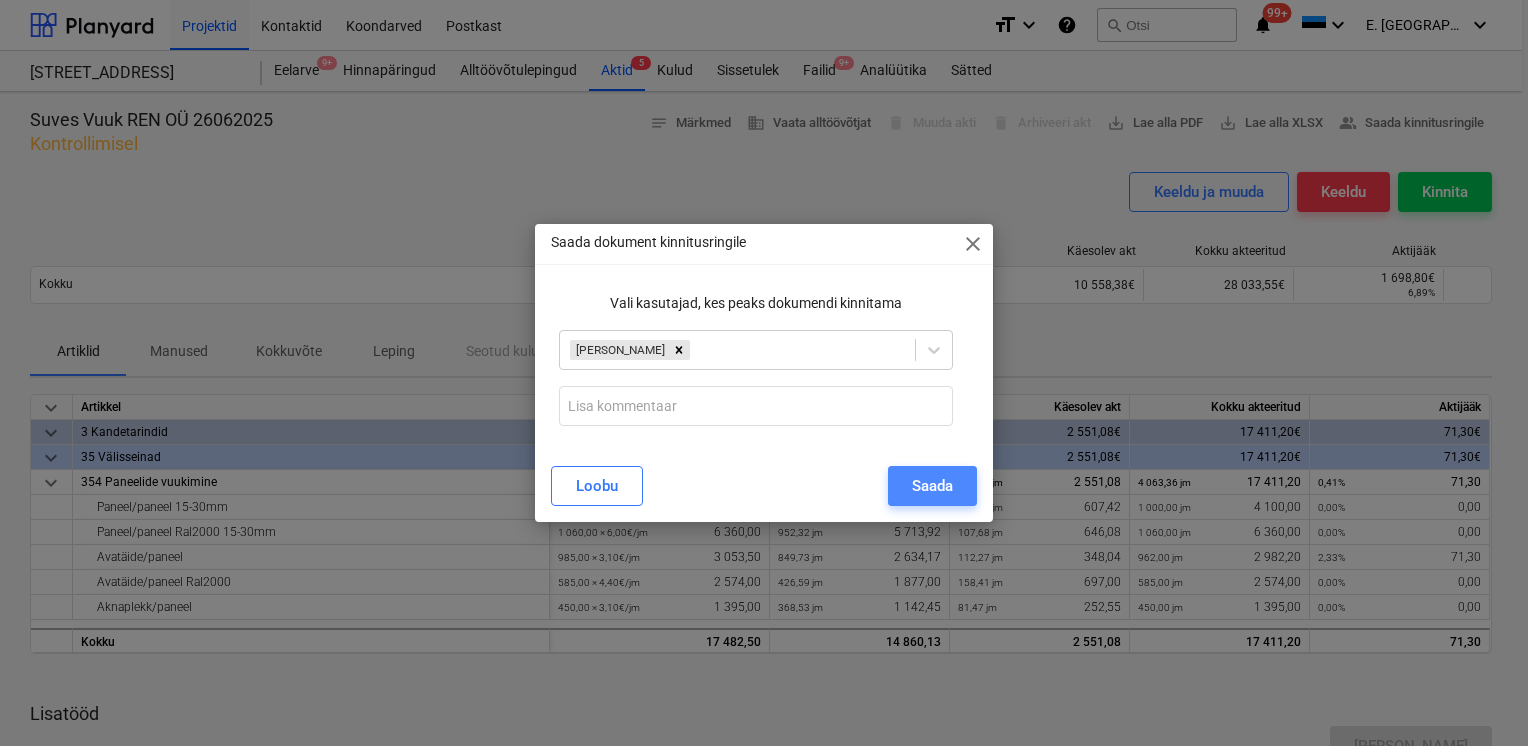 click on "Saada" at bounding box center (932, 486) 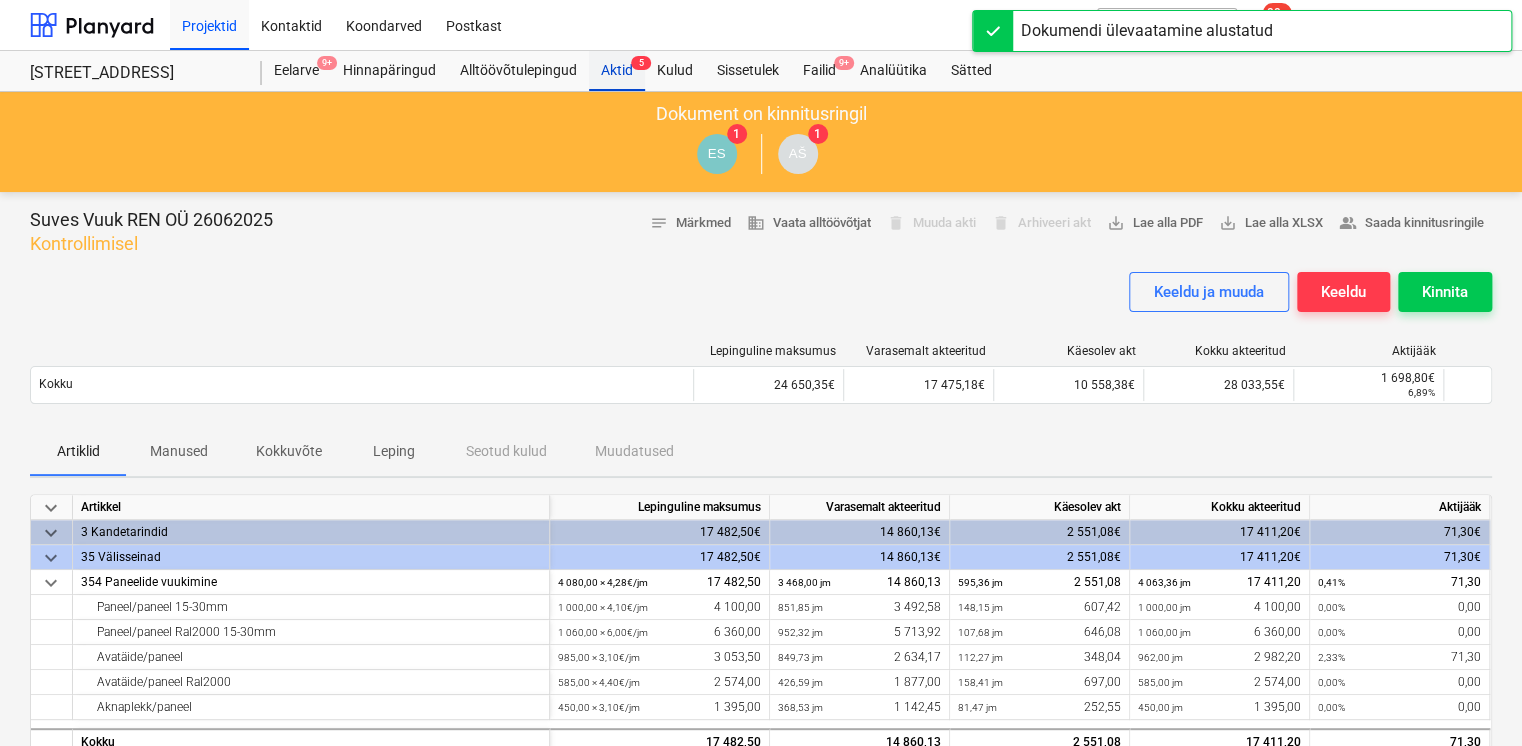 click on "Aktid 5" at bounding box center [617, 71] 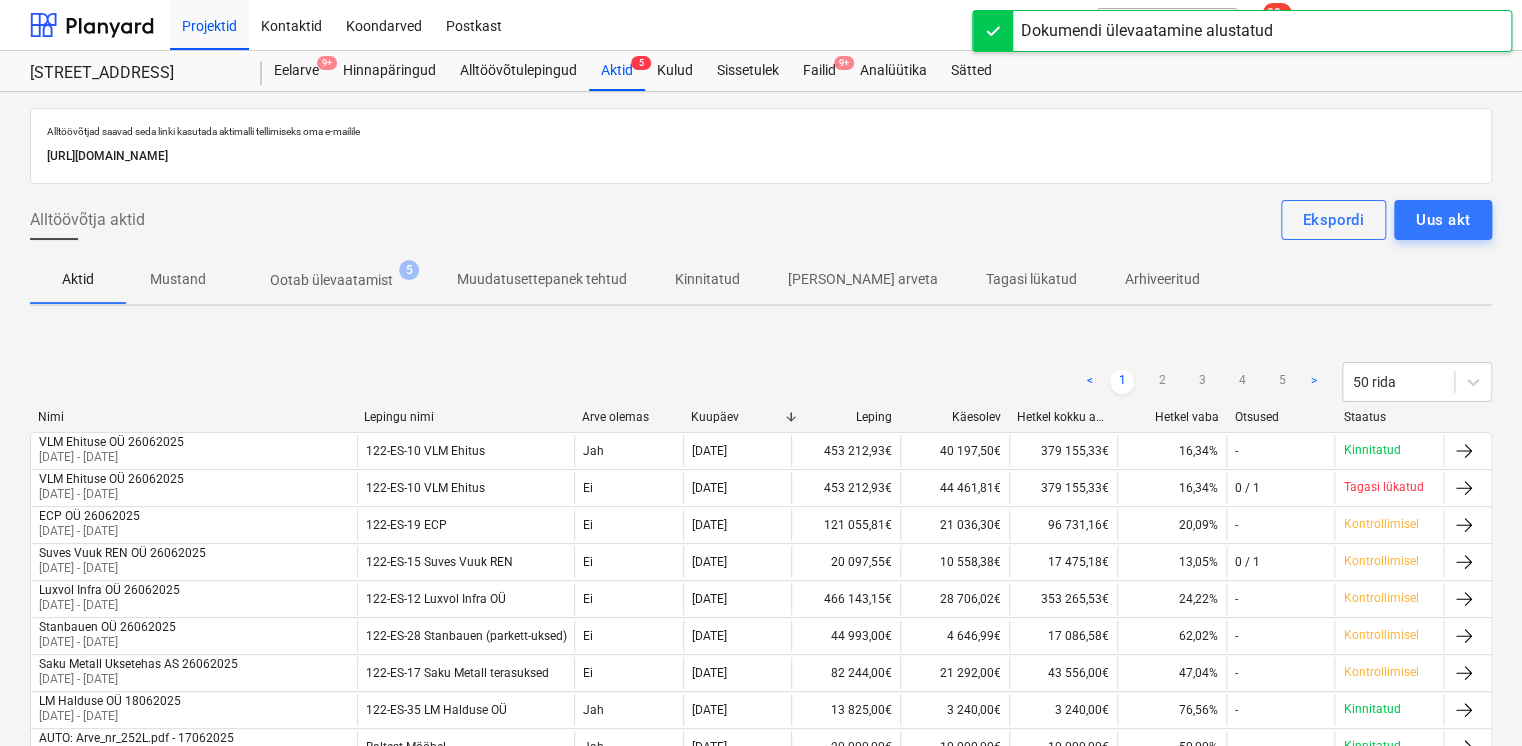 click on "Ootab ülevaatamist" at bounding box center [331, 280] 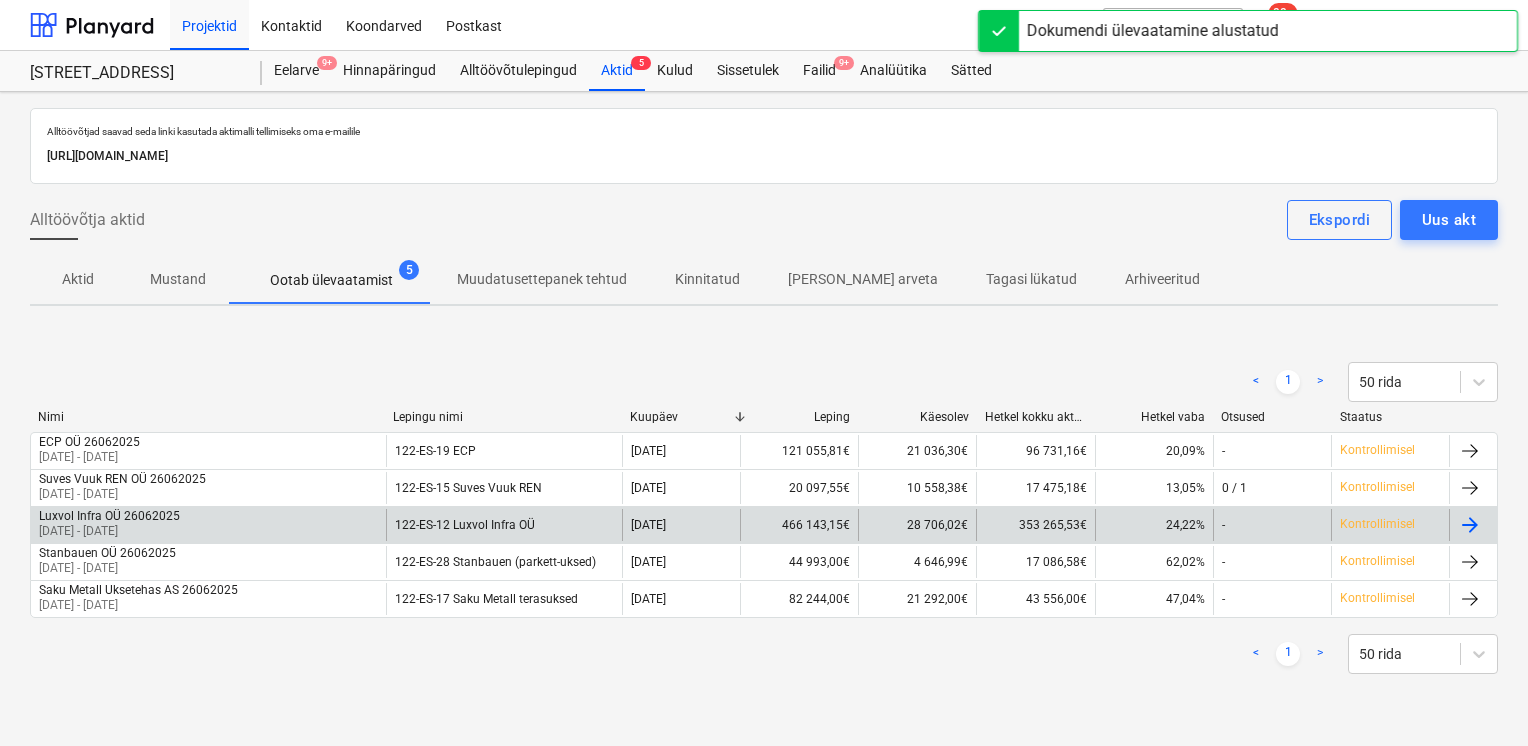 click on "[DATE] - [DATE]" at bounding box center (109, 531) 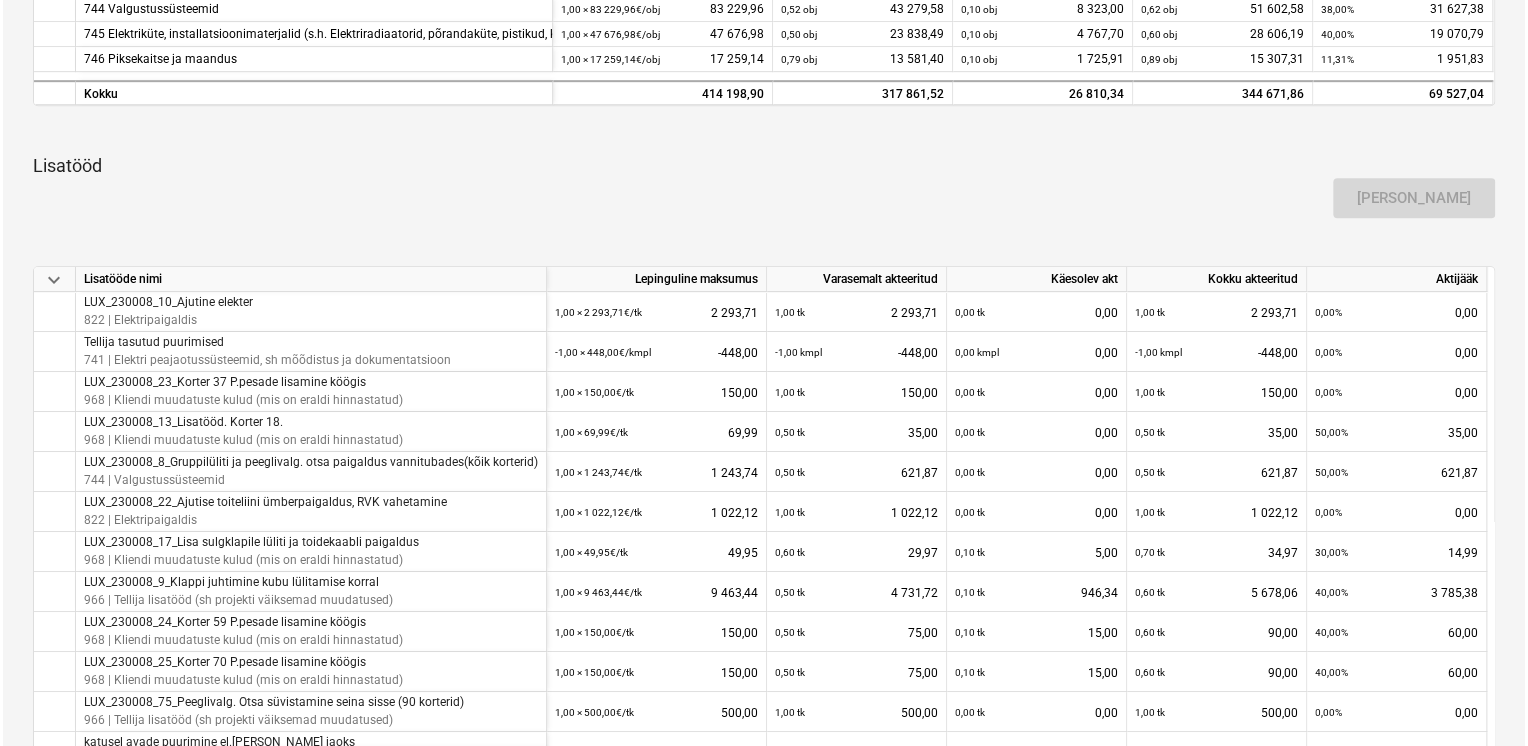 scroll, scrollTop: 0, scrollLeft: 0, axis: both 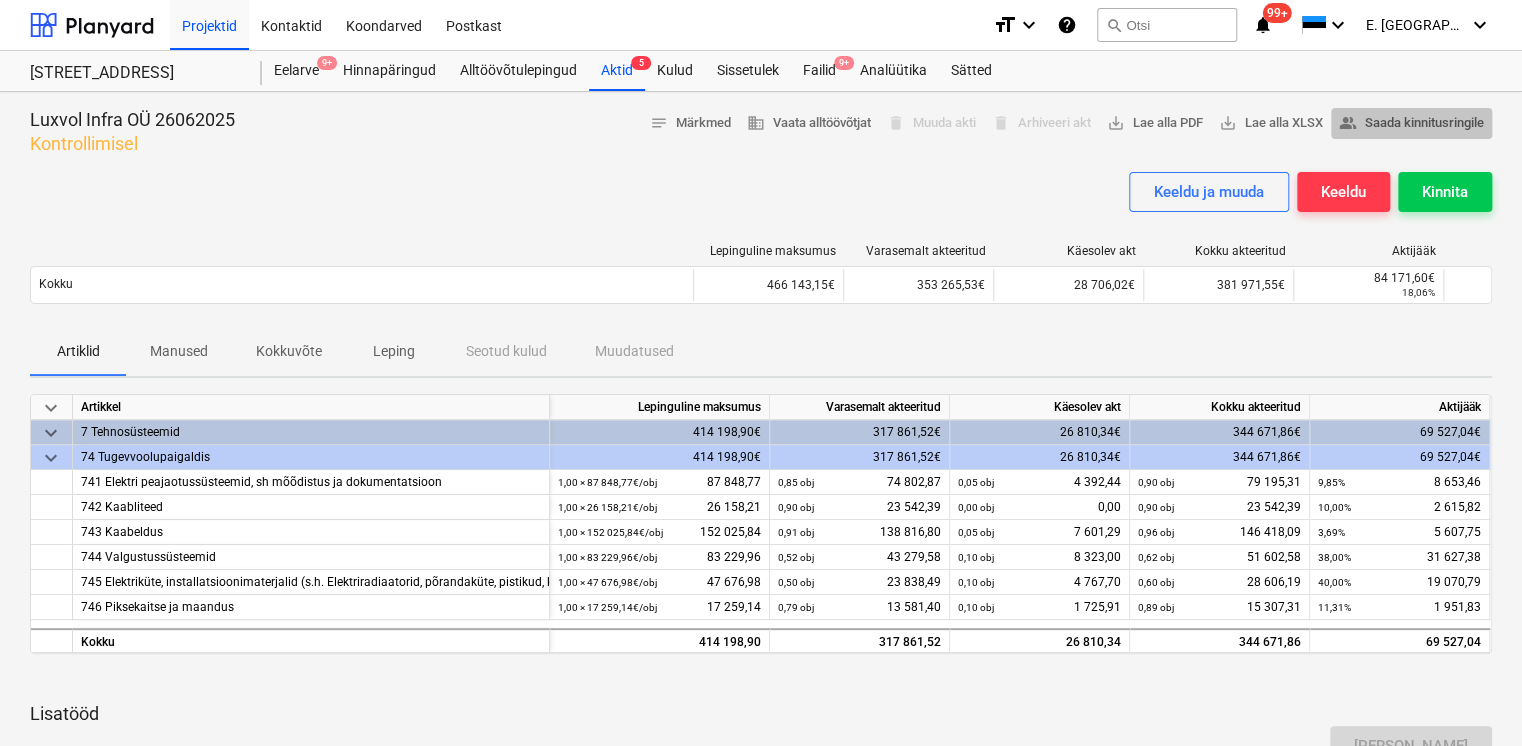 click on "people_alt Saada kinnitusringile" at bounding box center [1411, 123] 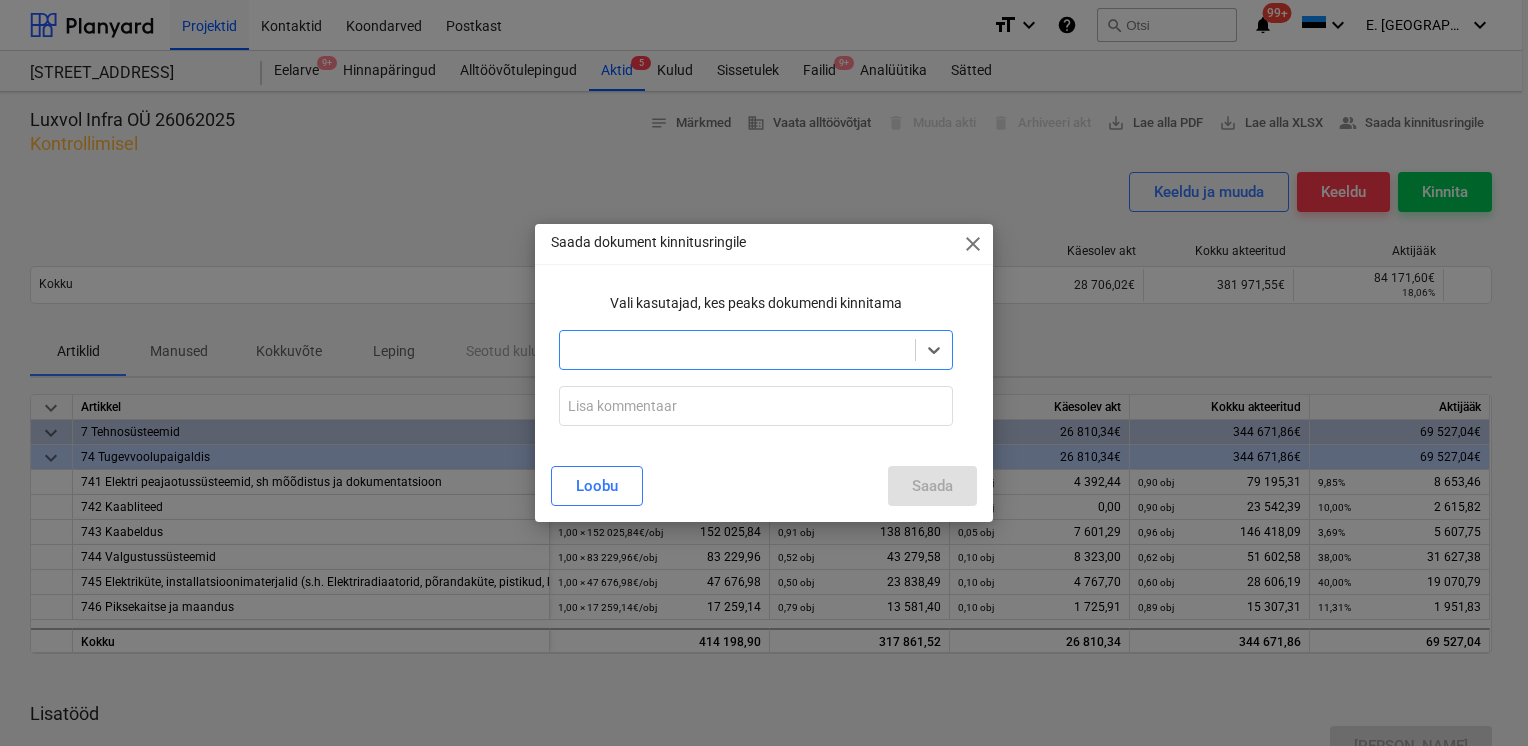 click at bounding box center [737, 350] 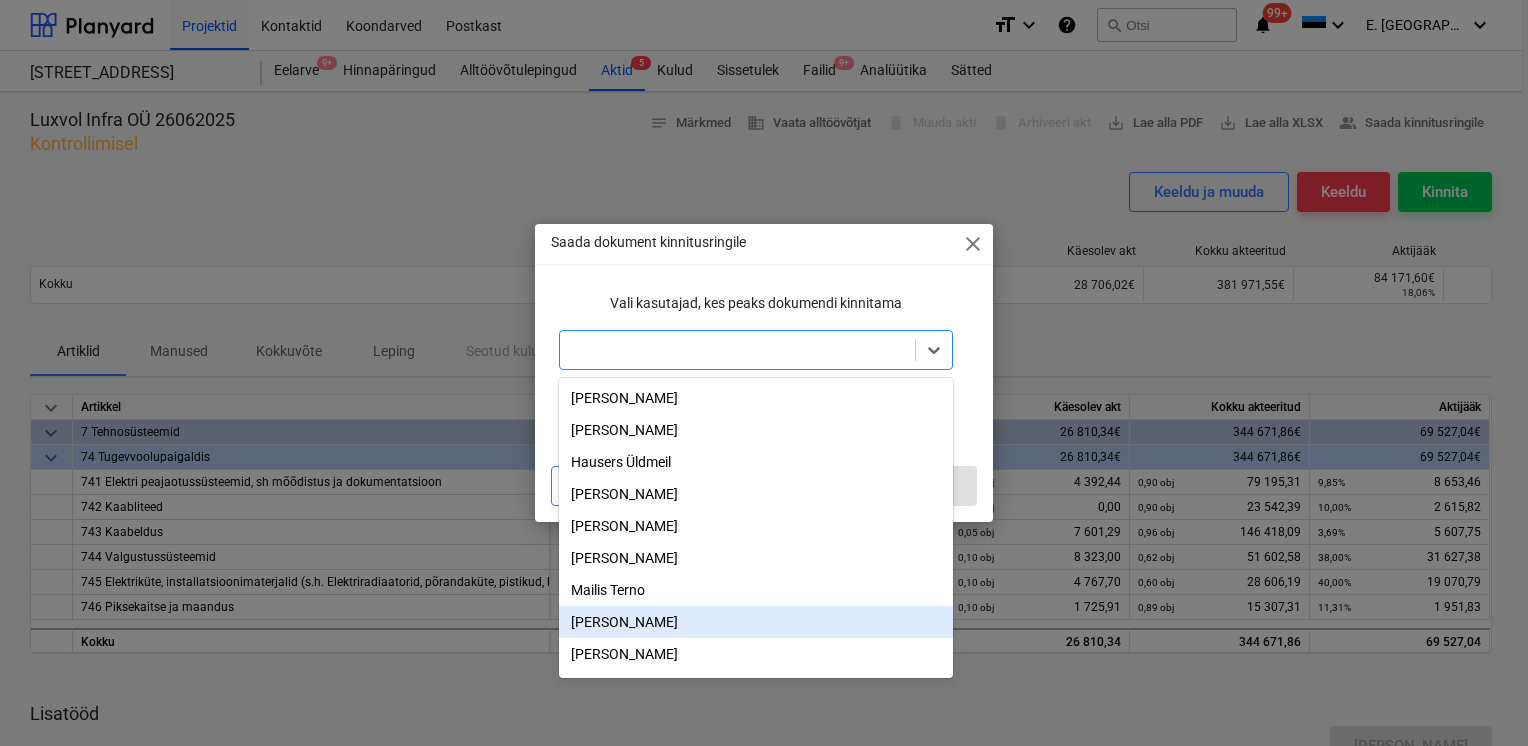 click on "[PERSON_NAME]" at bounding box center [756, 622] 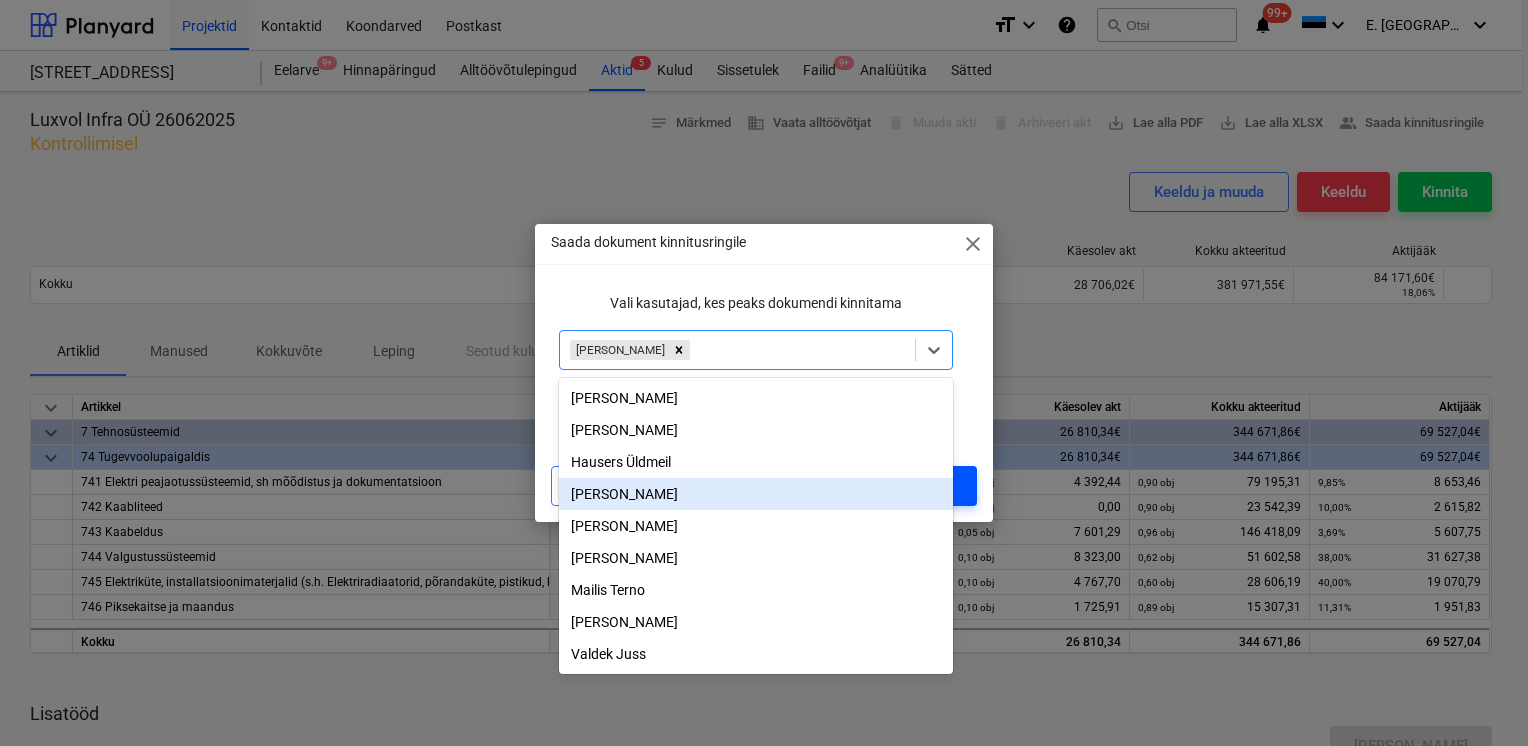 click on "Saada" at bounding box center (932, 486) 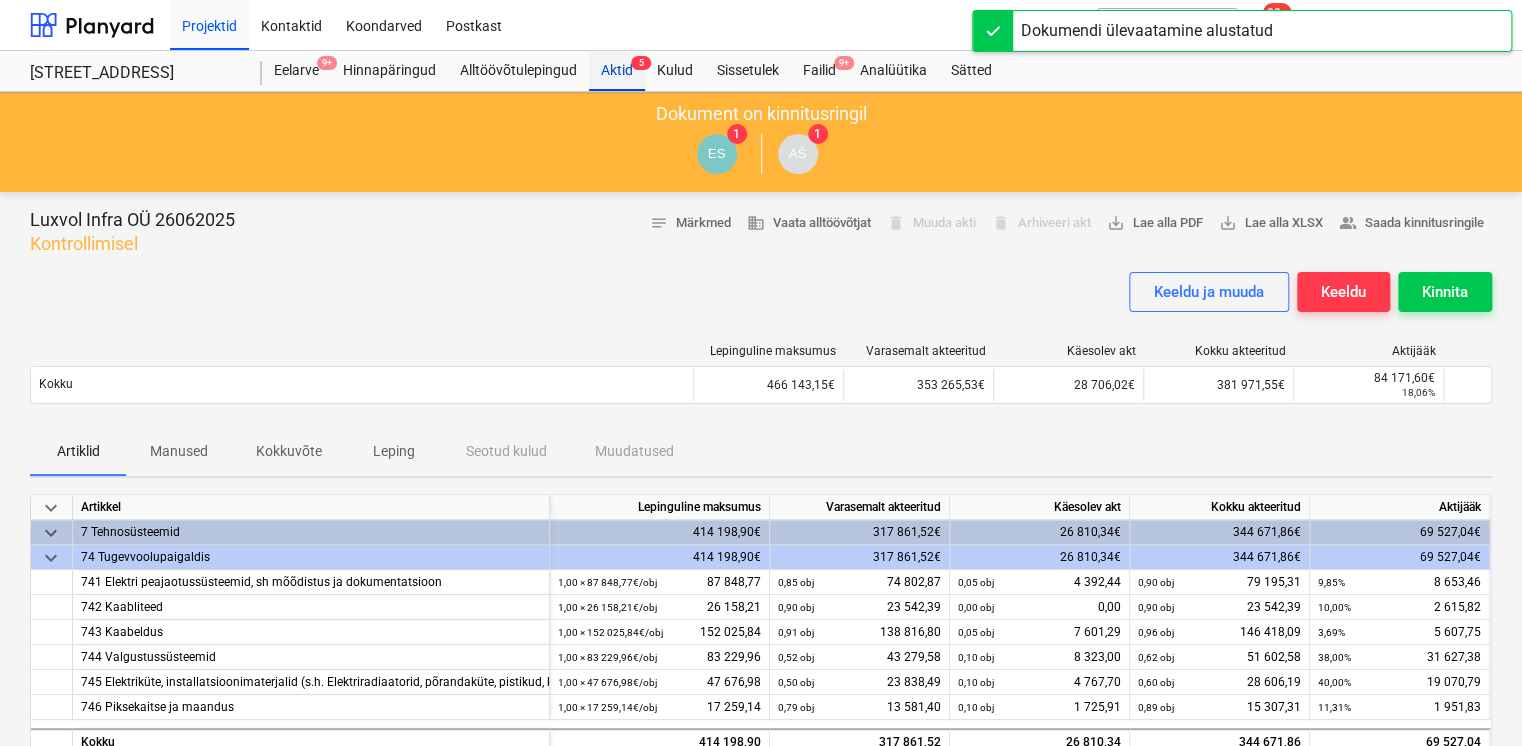 click on "Aktid 5" at bounding box center (617, 71) 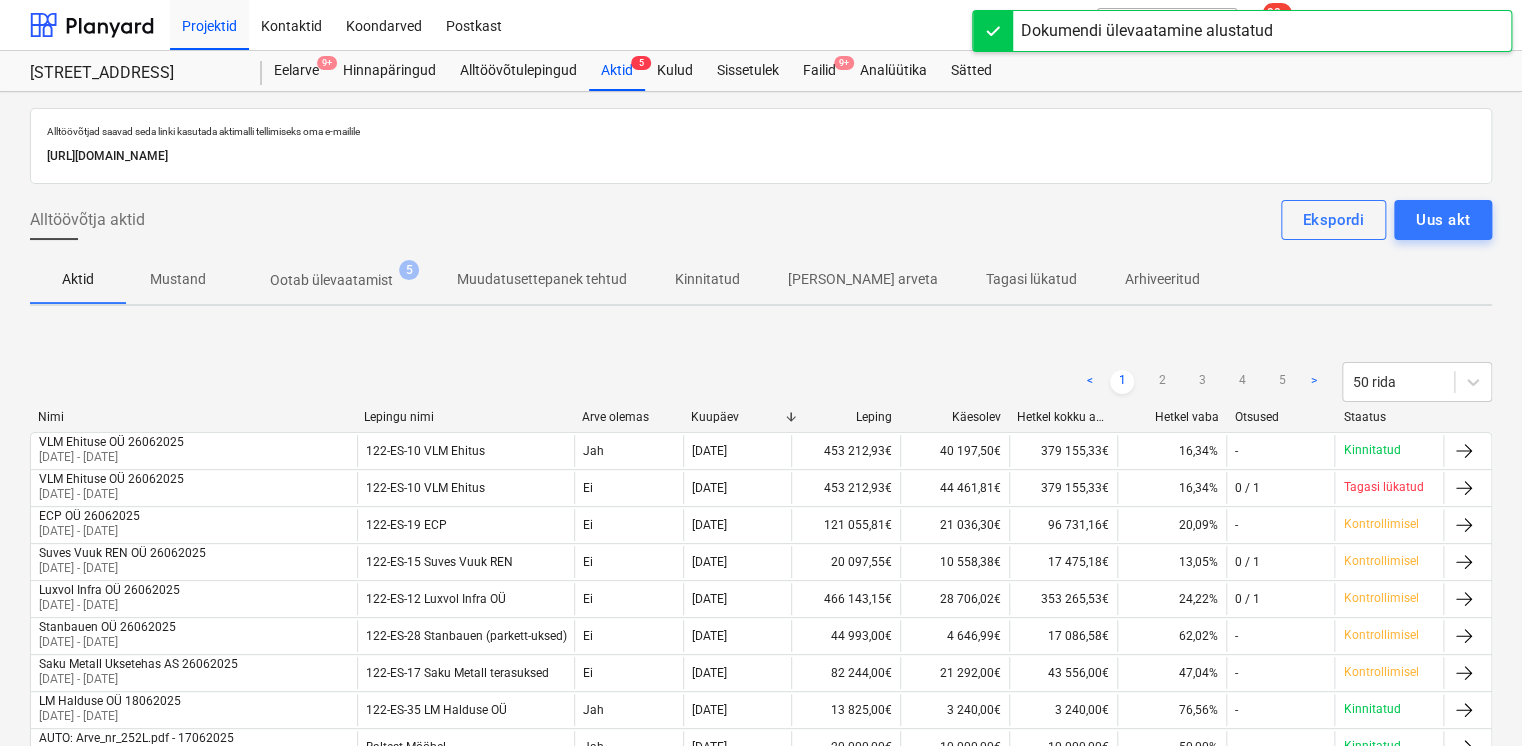 click on "Ootab ülevaatamist" at bounding box center (331, 280) 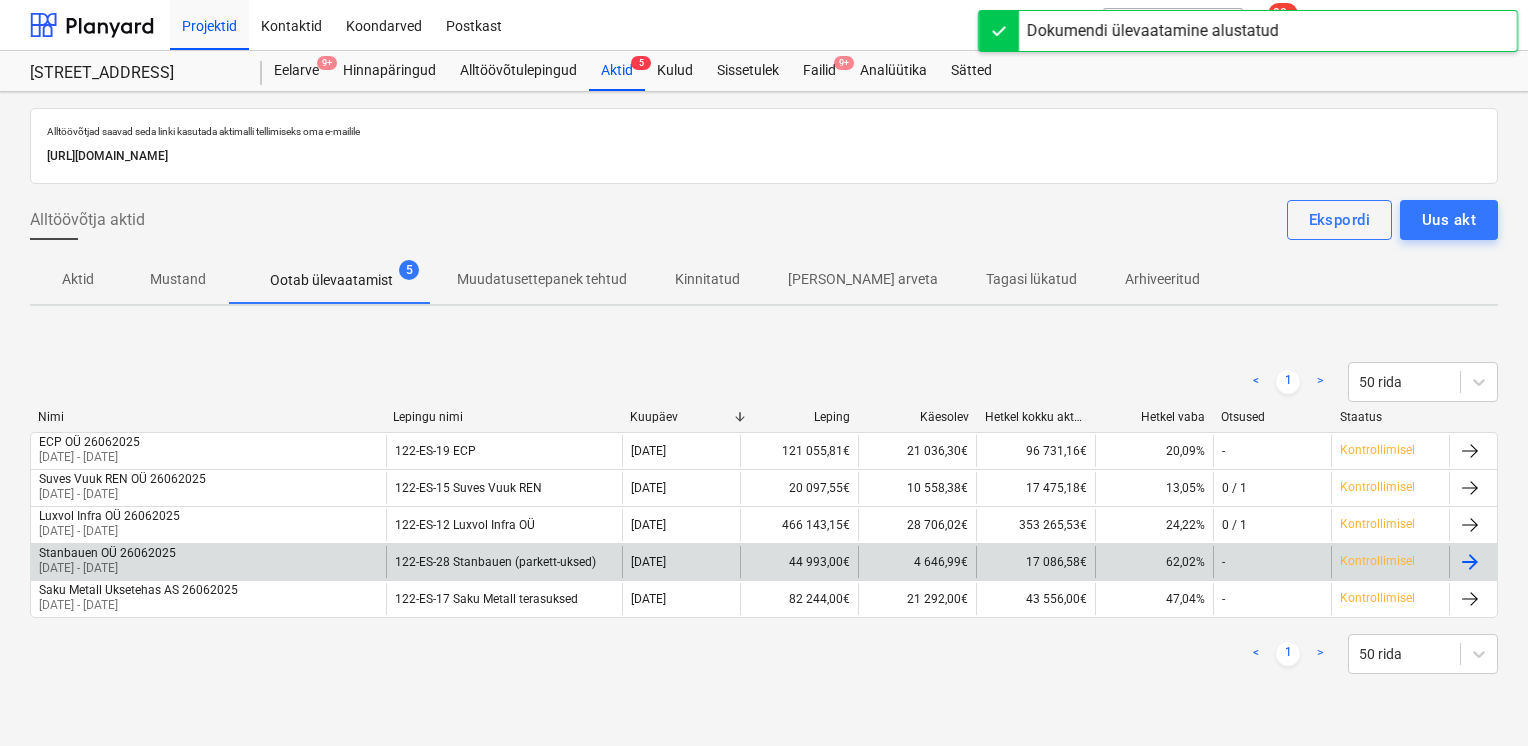 click on "Stanbauen OÜ 26062025" at bounding box center (107, 553) 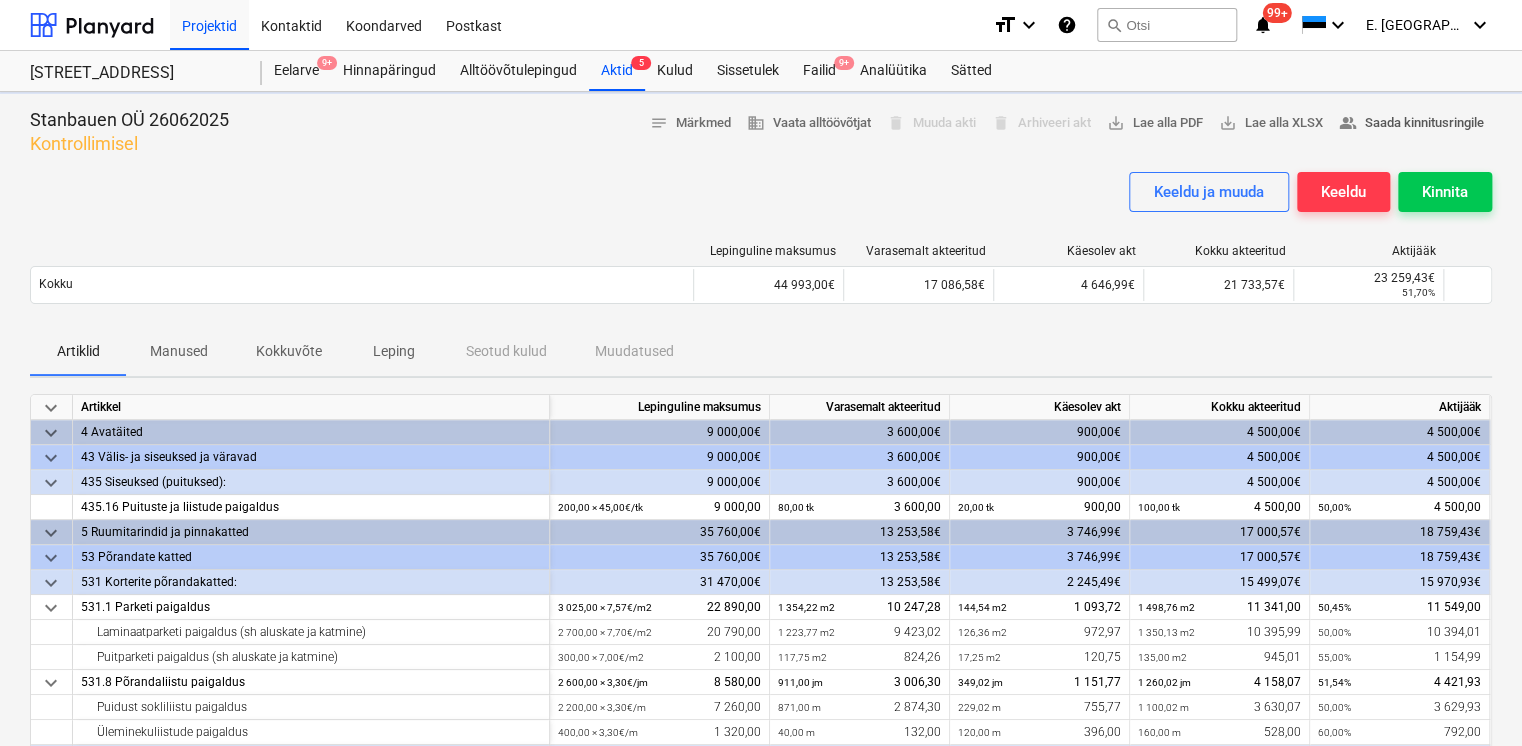 click on "people_alt Saada kinnitusringile" at bounding box center [1411, 123] 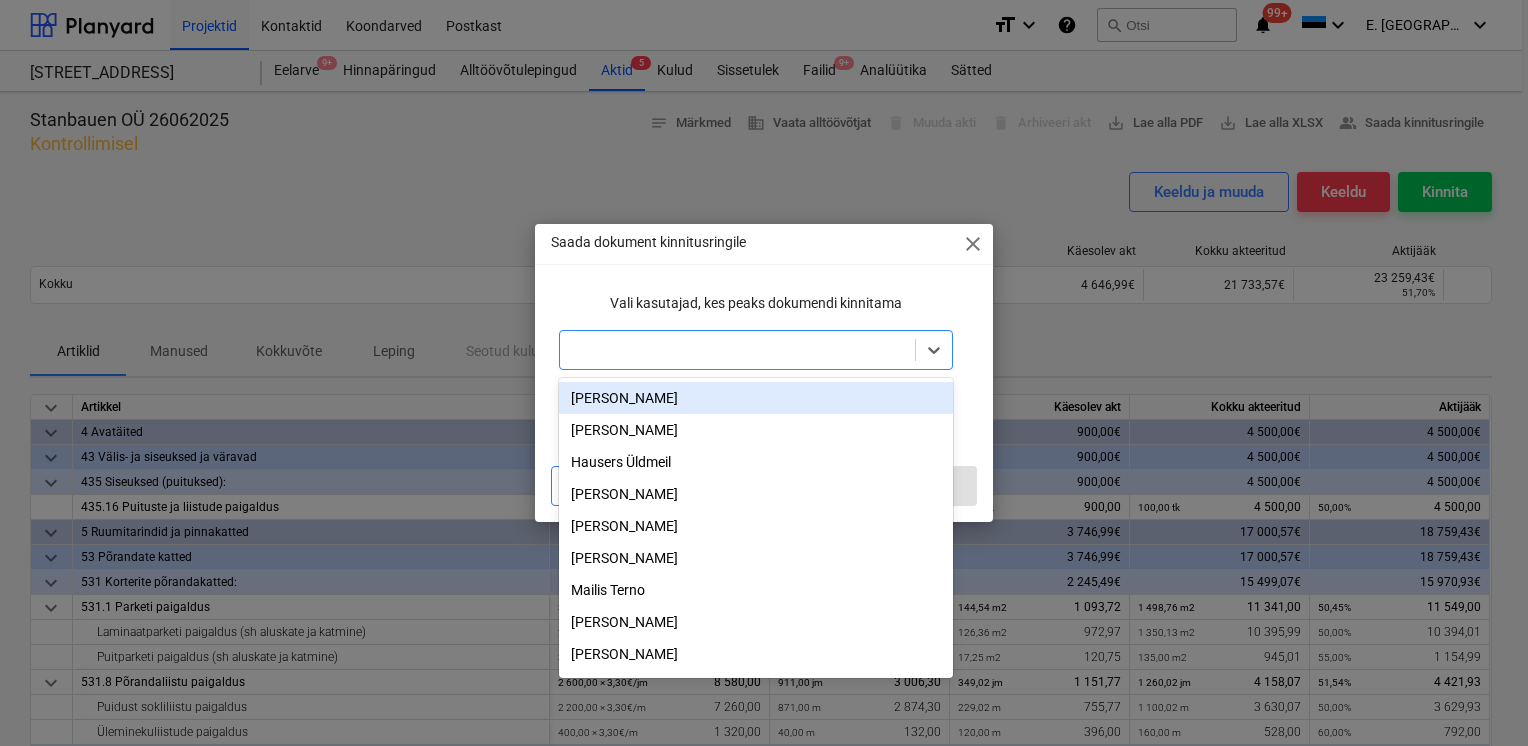 click at bounding box center (737, 350) 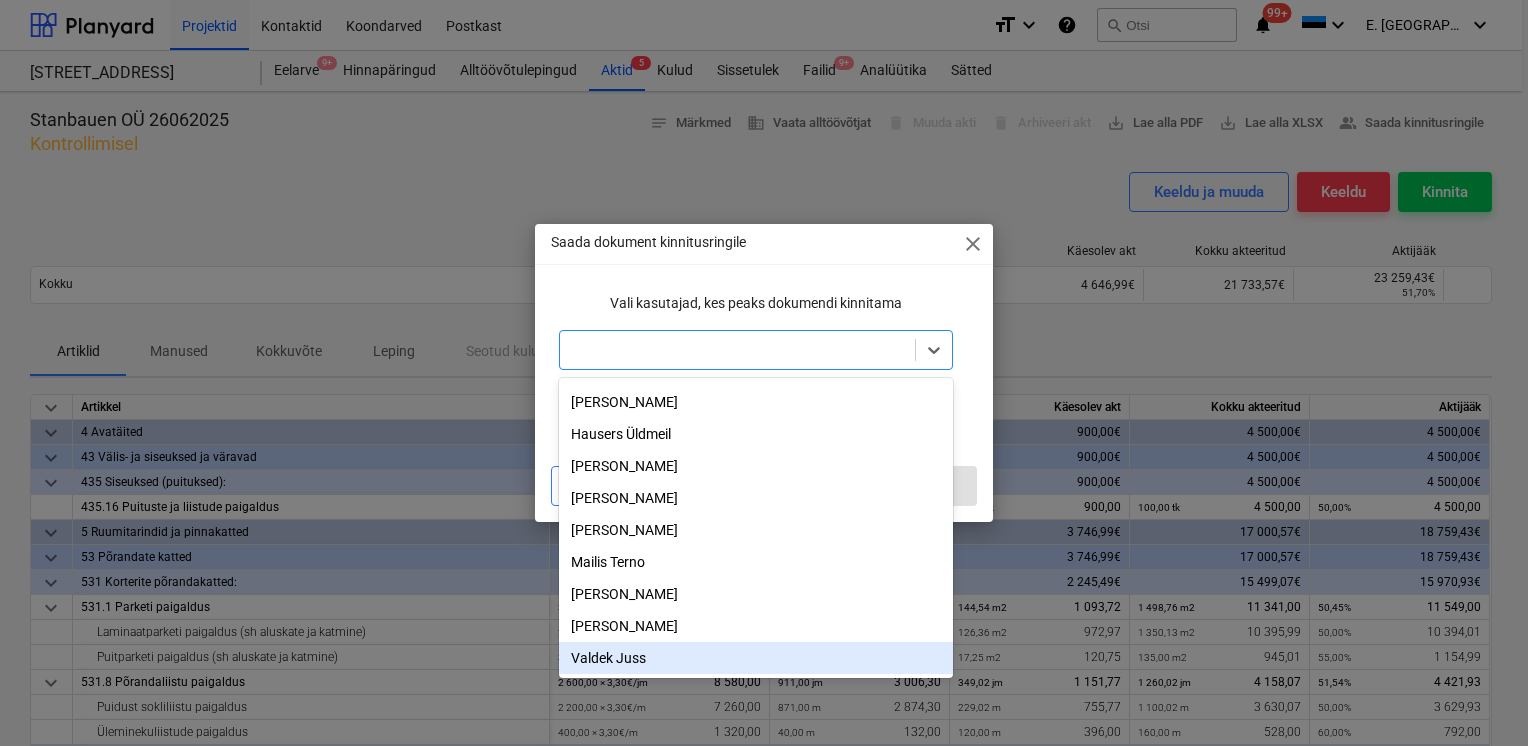 click on "Valdek Juss" at bounding box center (756, 658) 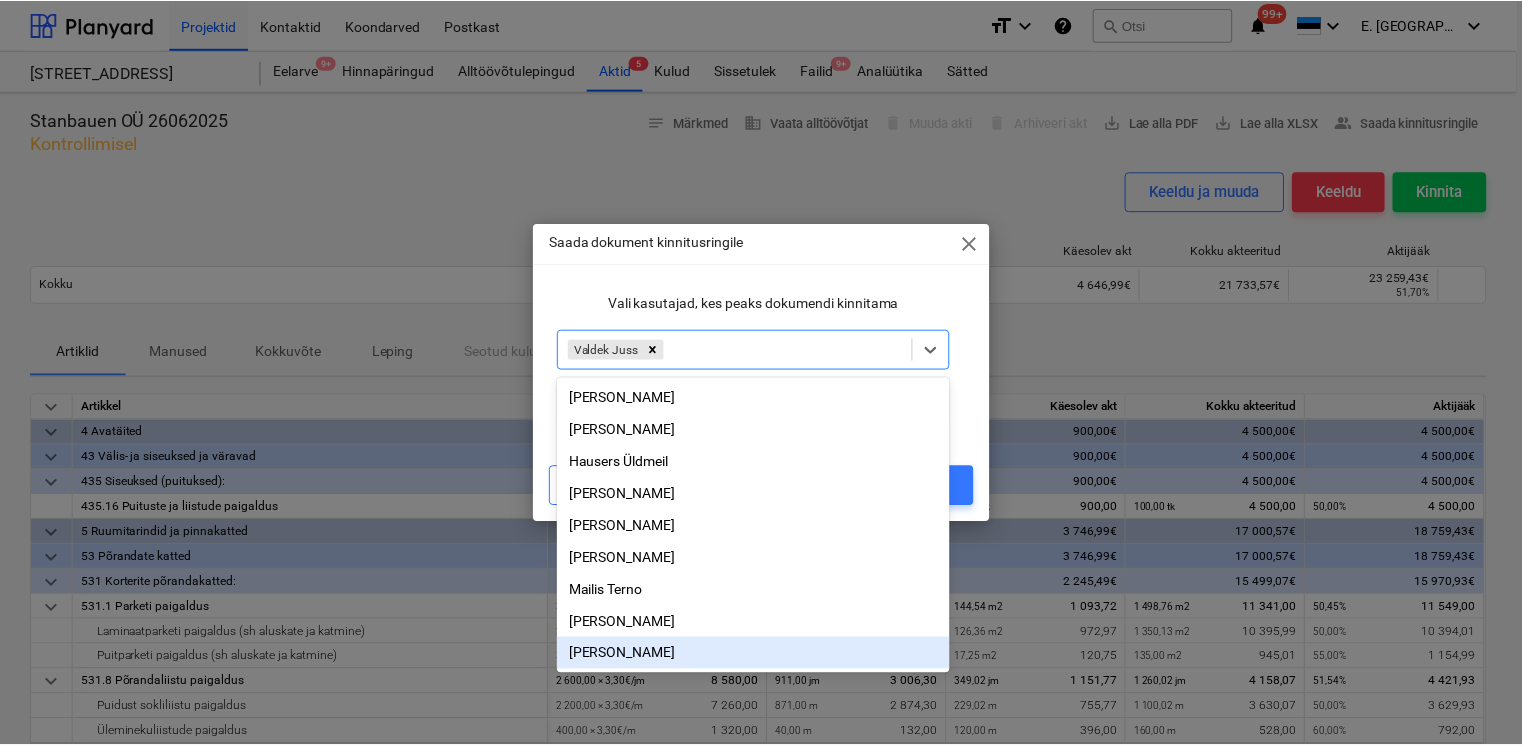 scroll, scrollTop: 3, scrollLeft: 0, axis: vertical 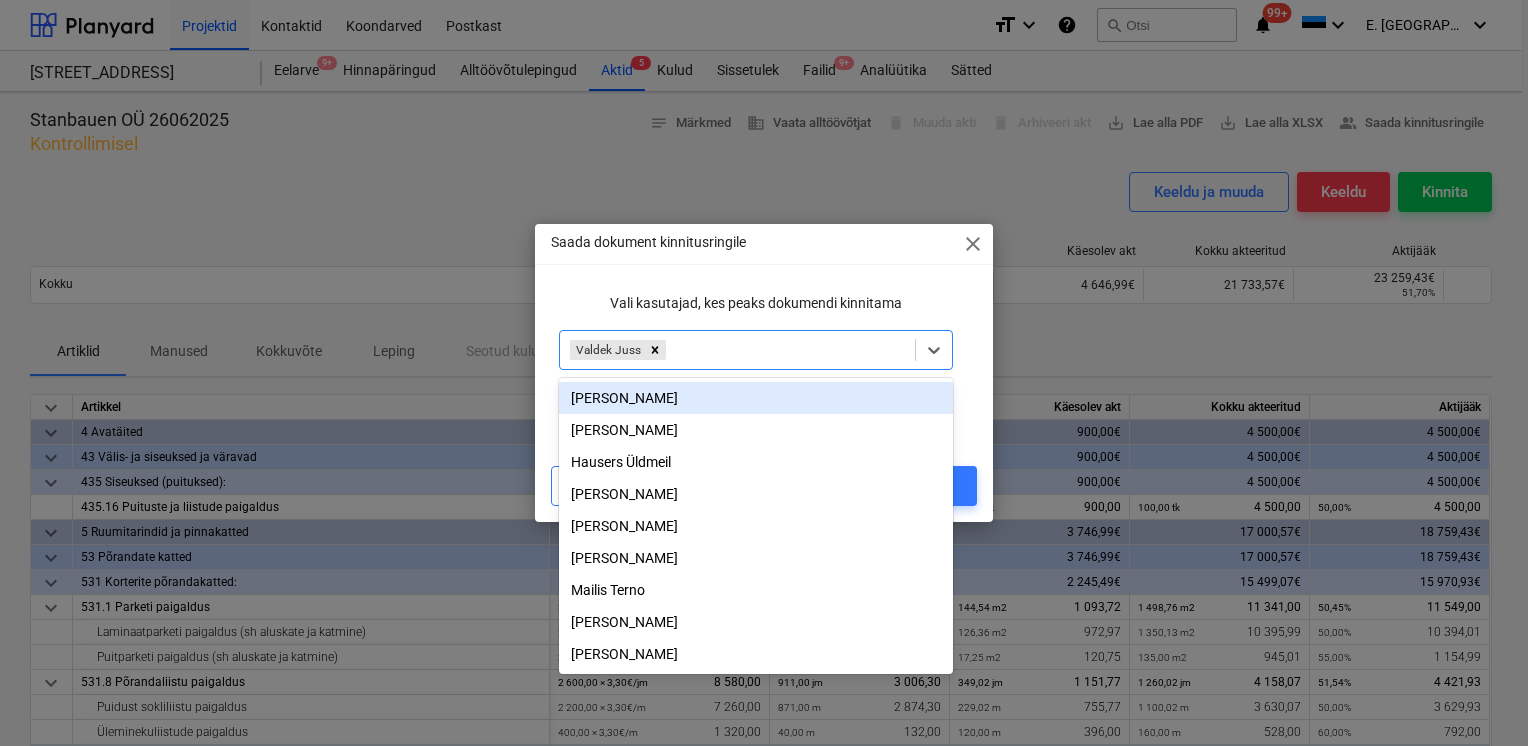 click on "option [PERSON_NAME], selected. option [PERSON_NAME] focused, 1 of 9. 9 results available. Use Up and Down to choose options, press Enter to select the currently focused option, press Escape to exit the menu, press Tab to select the option and exit the menu. Valdek Juss" at bounding box center [756, 350] 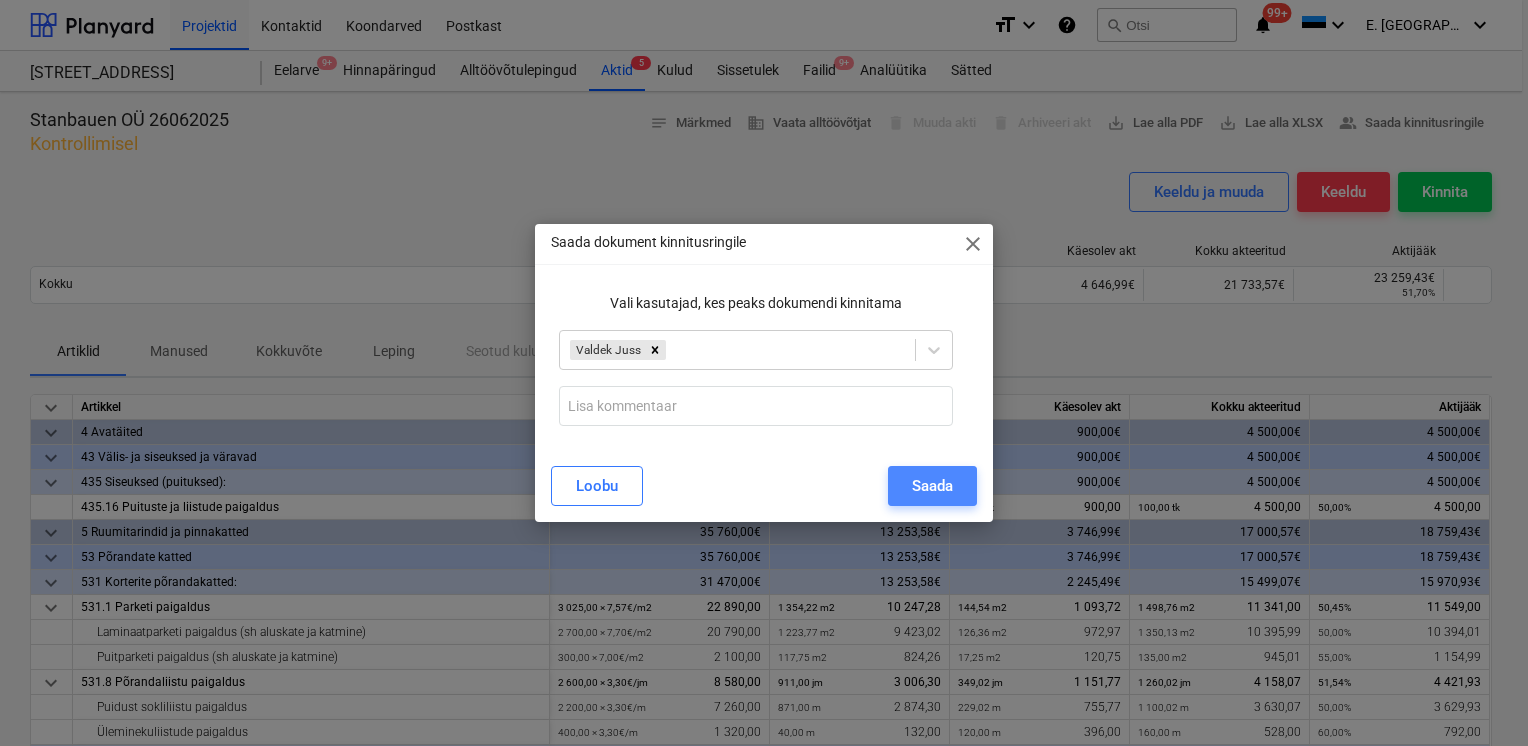 click on "Saada" at bounding box center (932, 486) 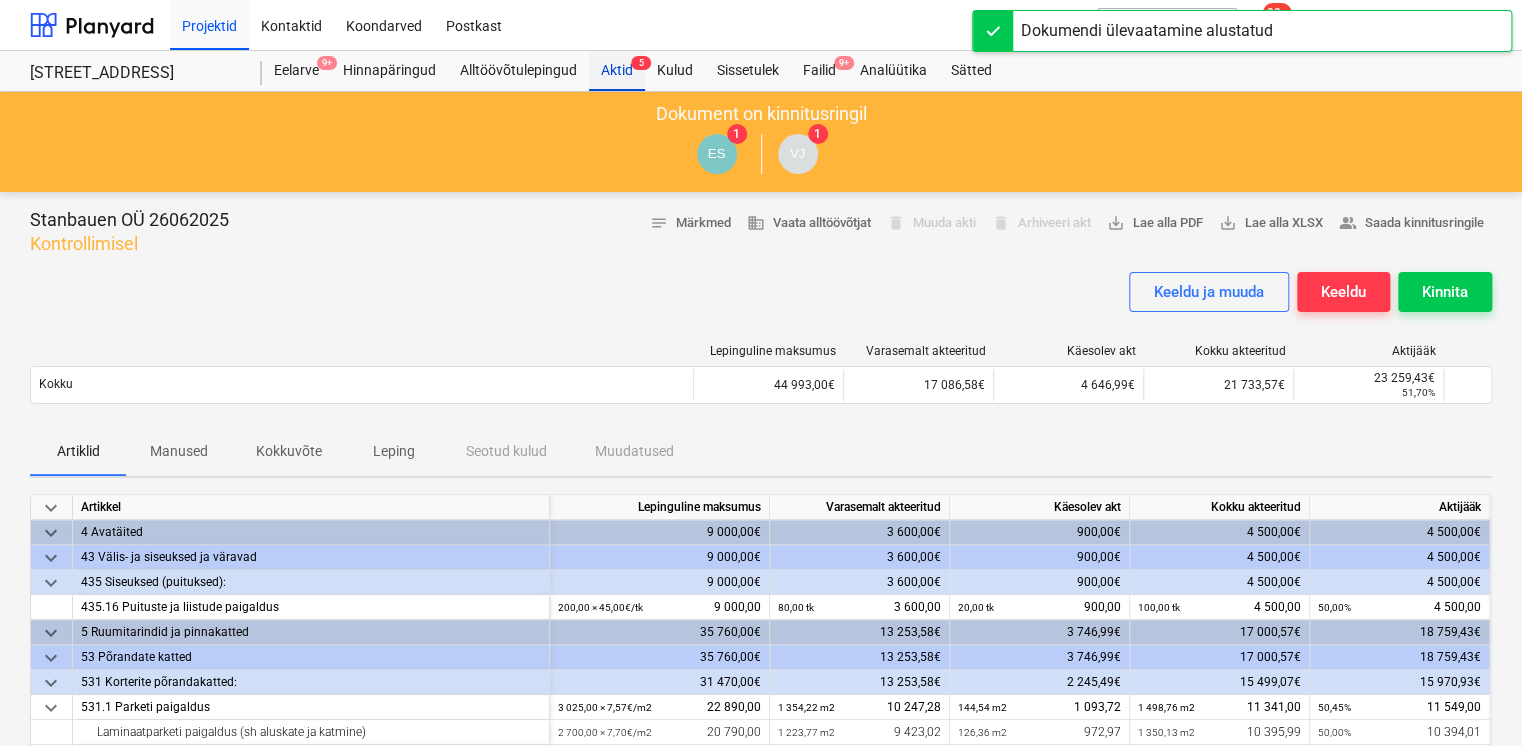 click on "Aktid 5" at bounding box center [617, 71] 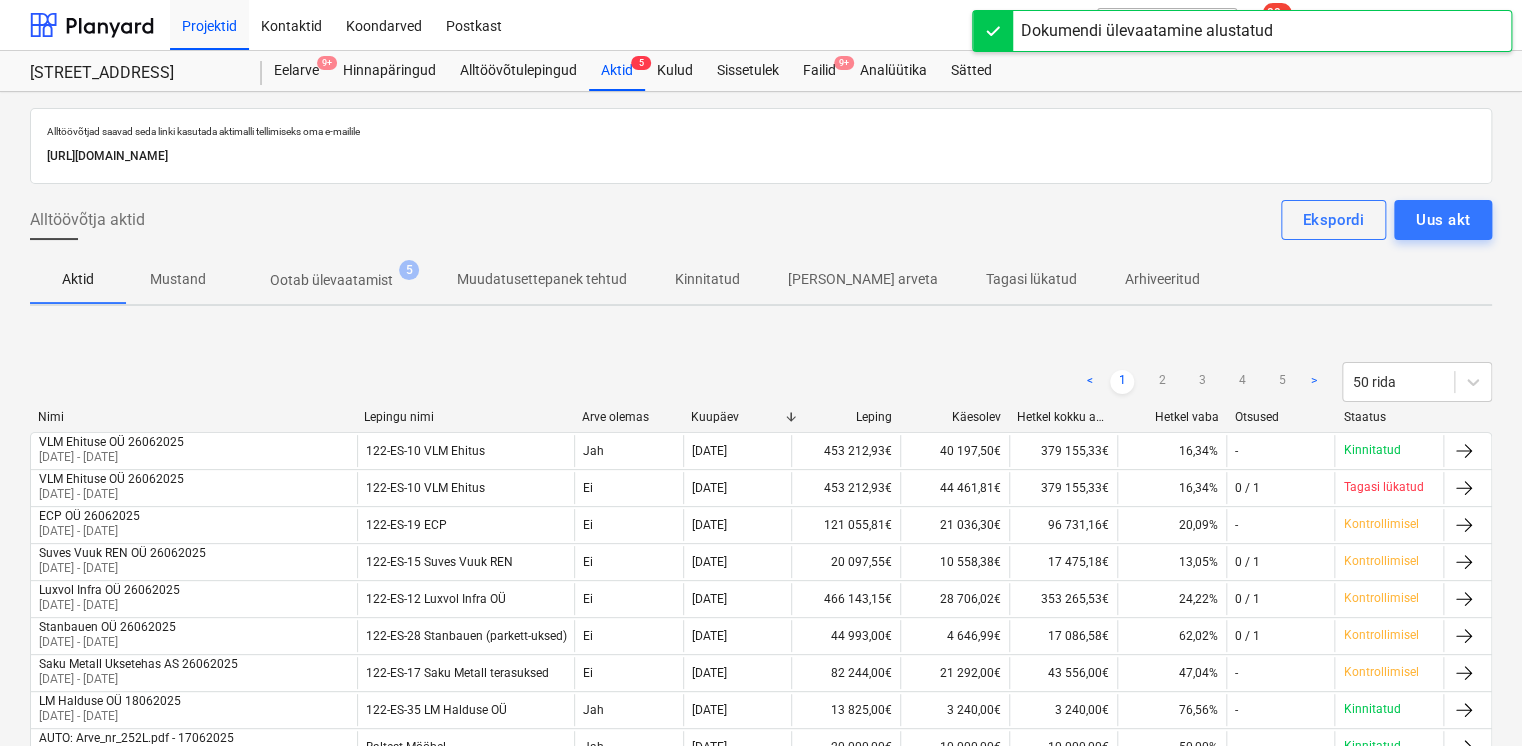 click on "Ootab ülevaatamist" at bounding box center (331, 280) 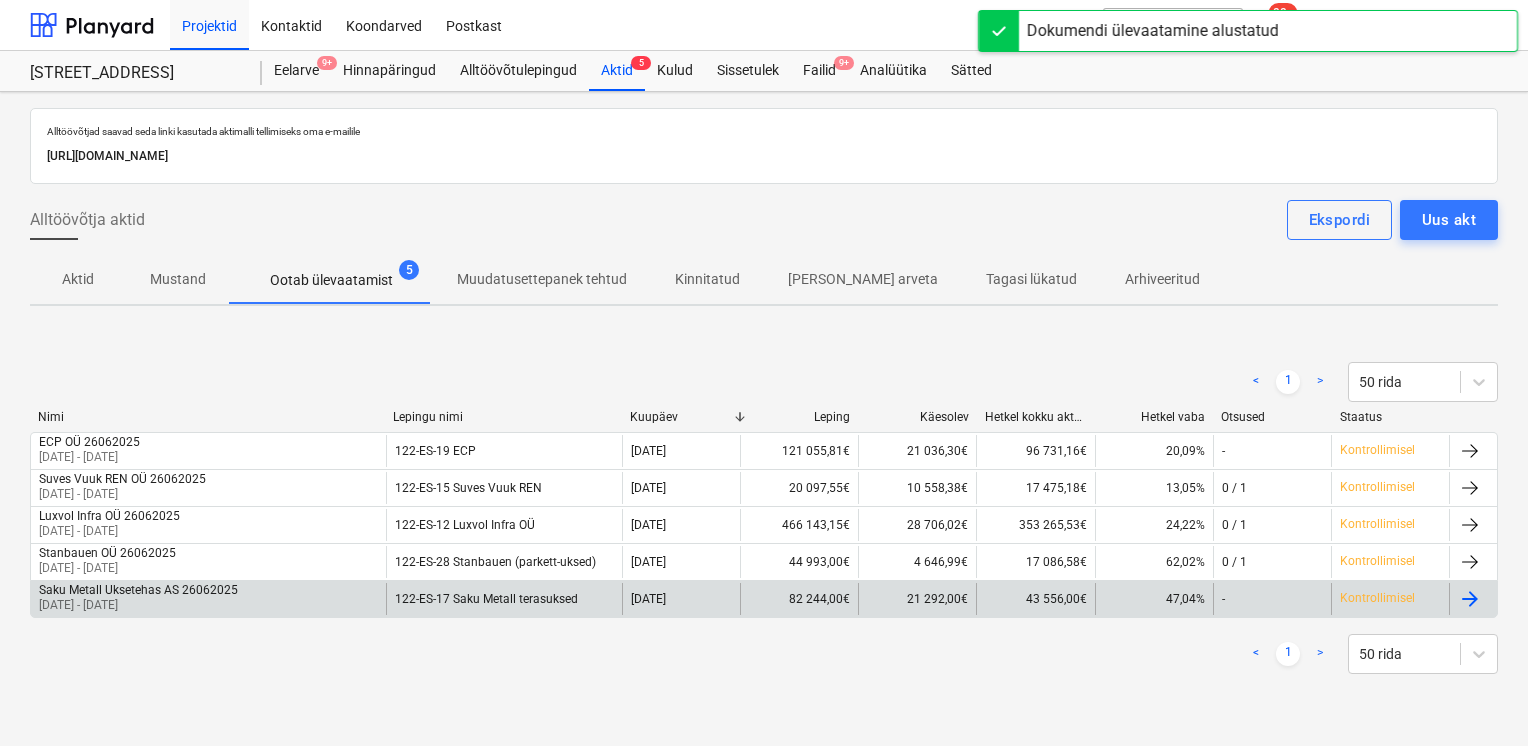 click on "[DATE] - [DATE]" at bounding box center (138, 605) 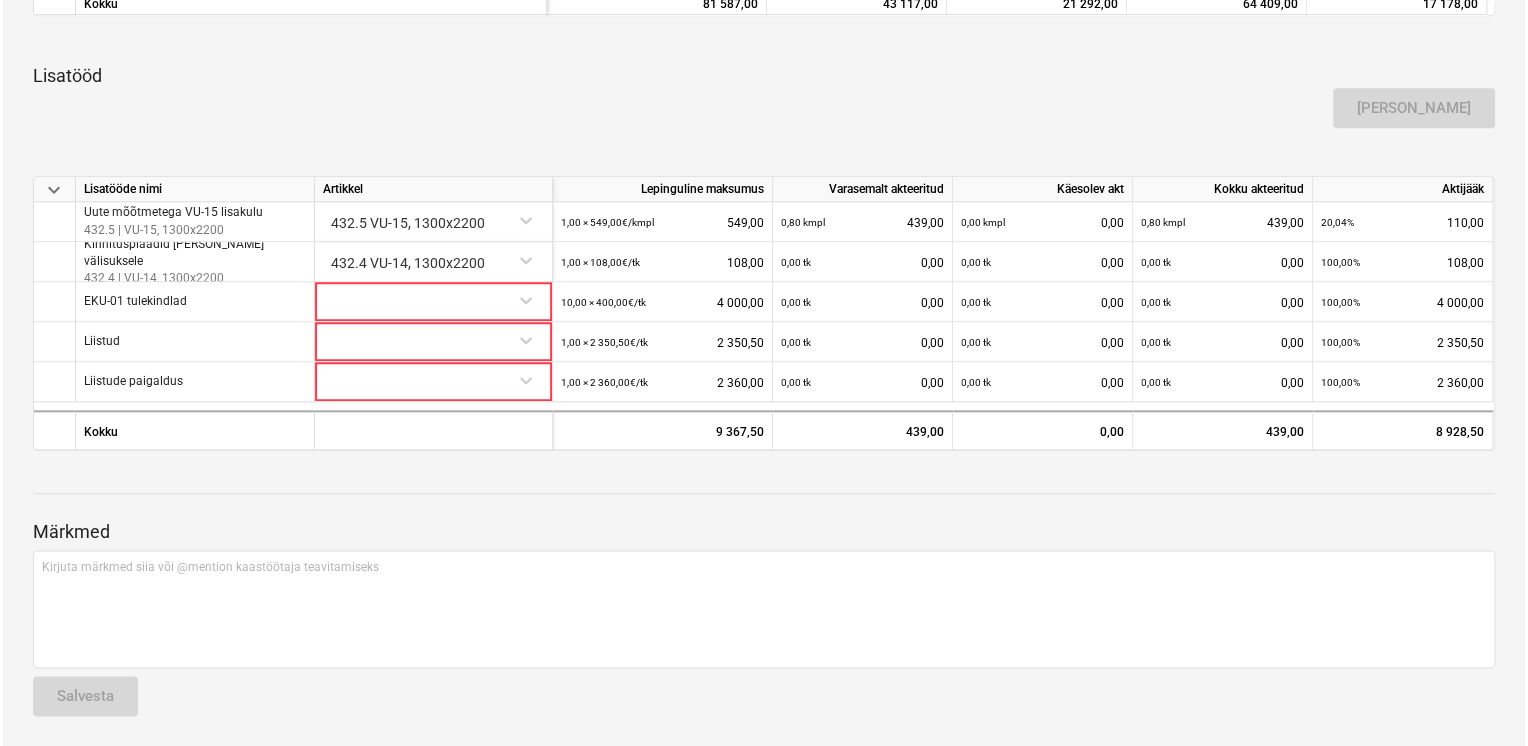 scroll, scrollTop: 0, scrollLeft: 0, axis: both 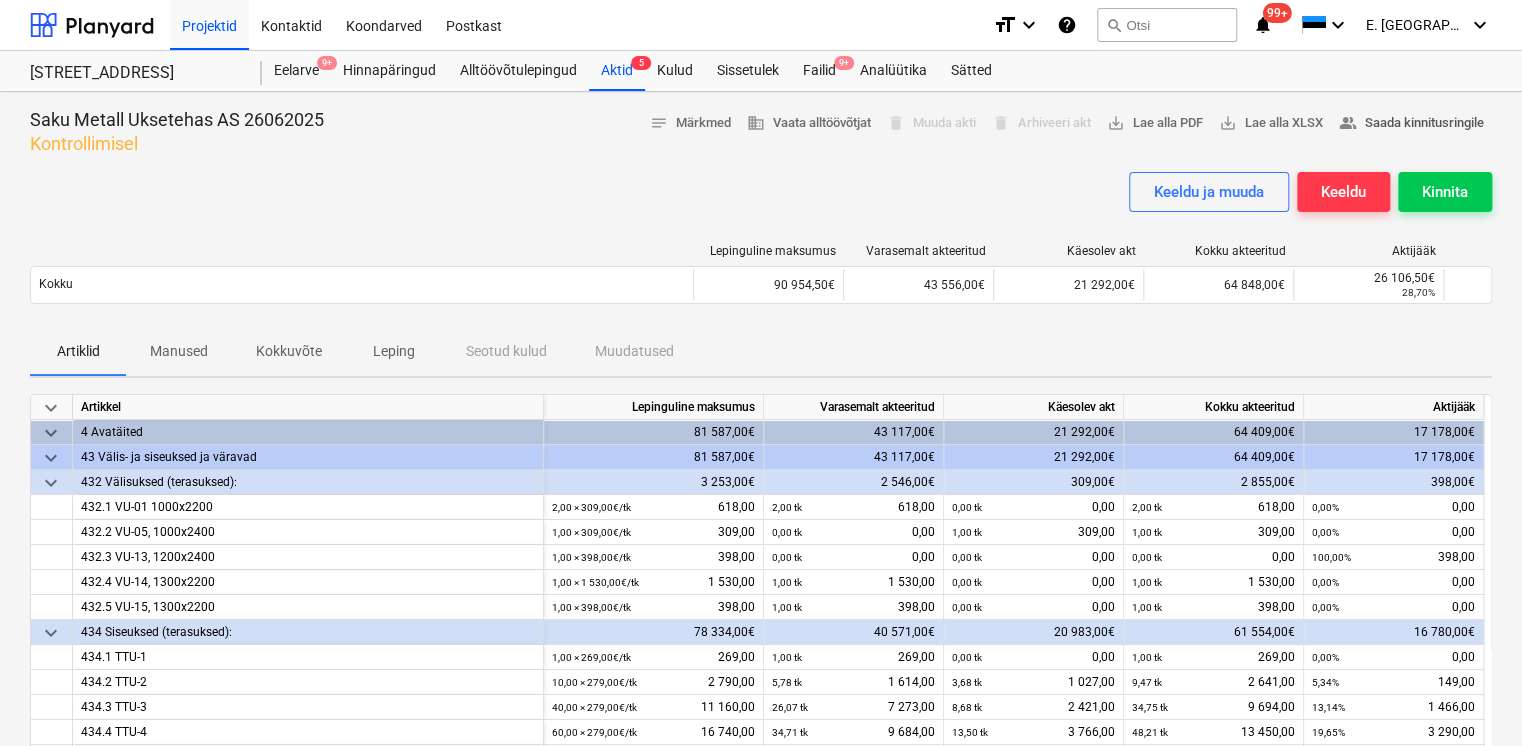 click on "people_alt Saada kinnitusringile" at bounding box center [1411, 123] 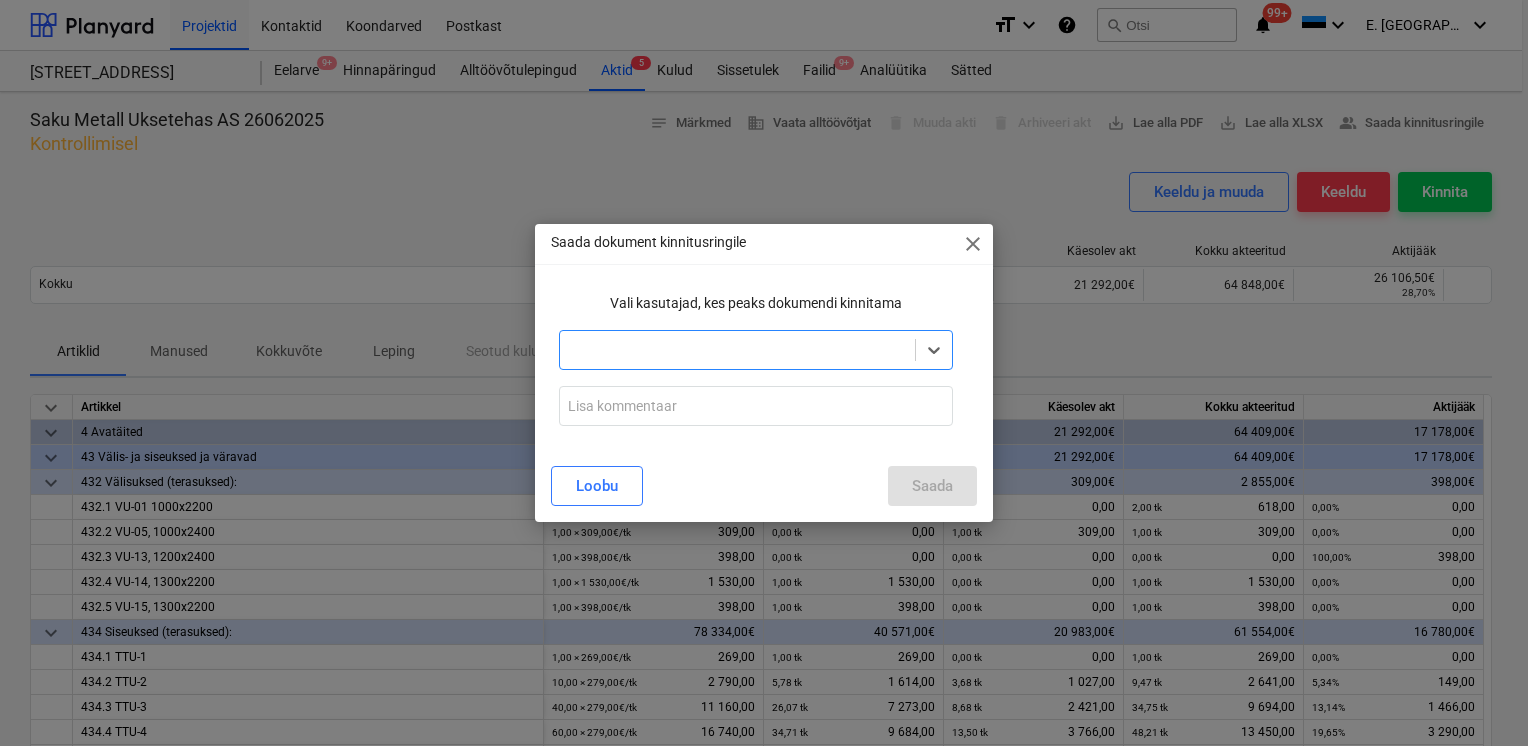 click at bounding box center (737, 350) 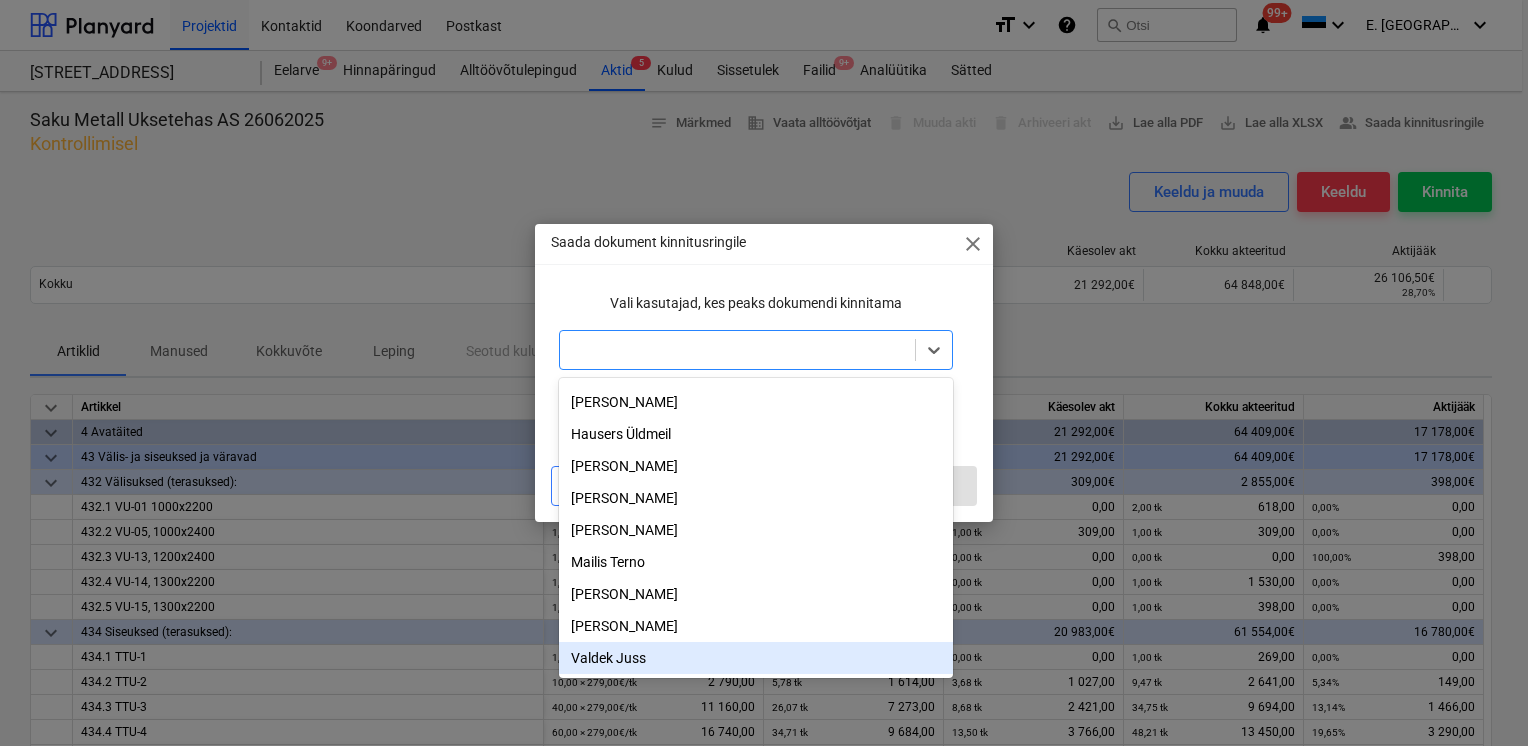 click on "Valdek Juss" at bounding box center [756, 658] 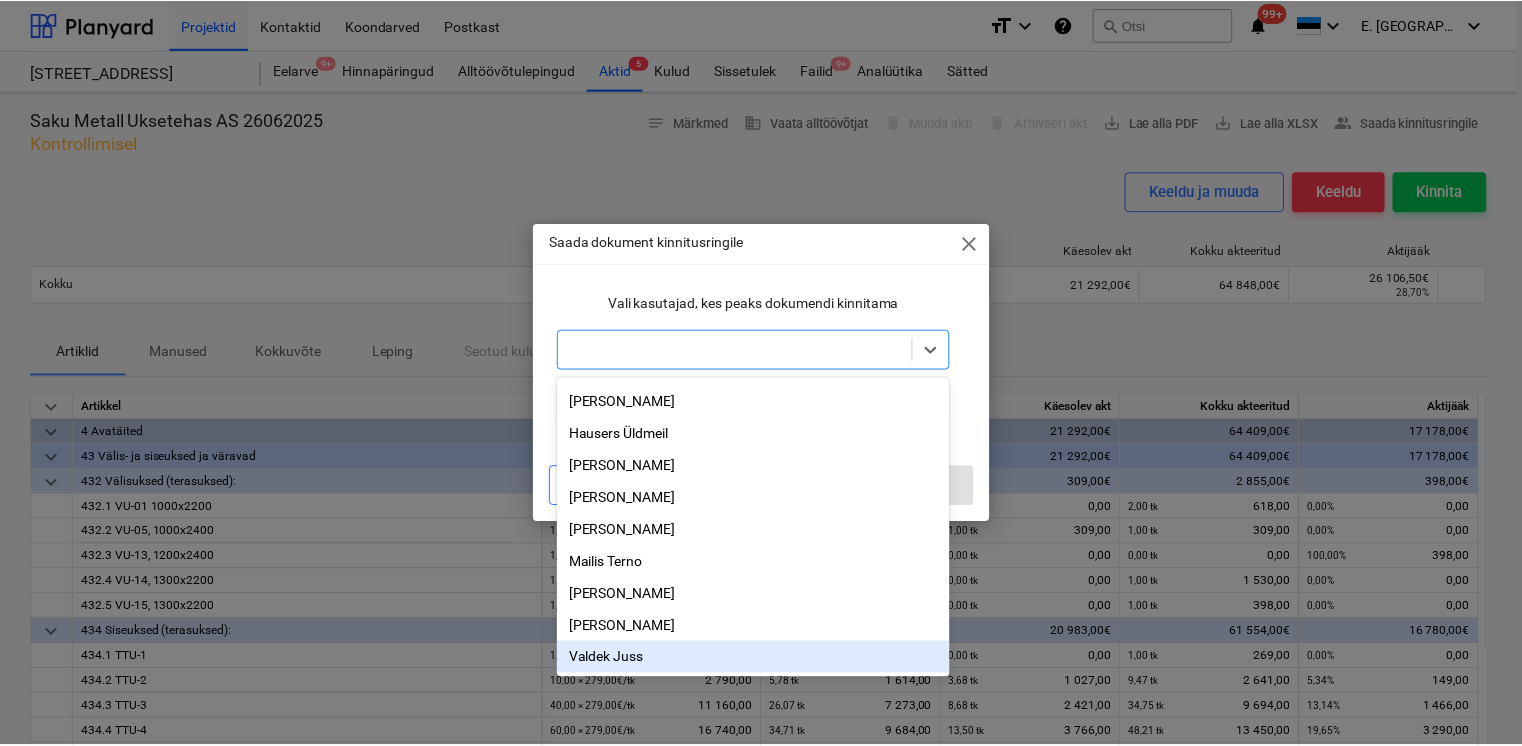 scroll, scrollTop: 3, scrollLeft: 0, axis: vertical 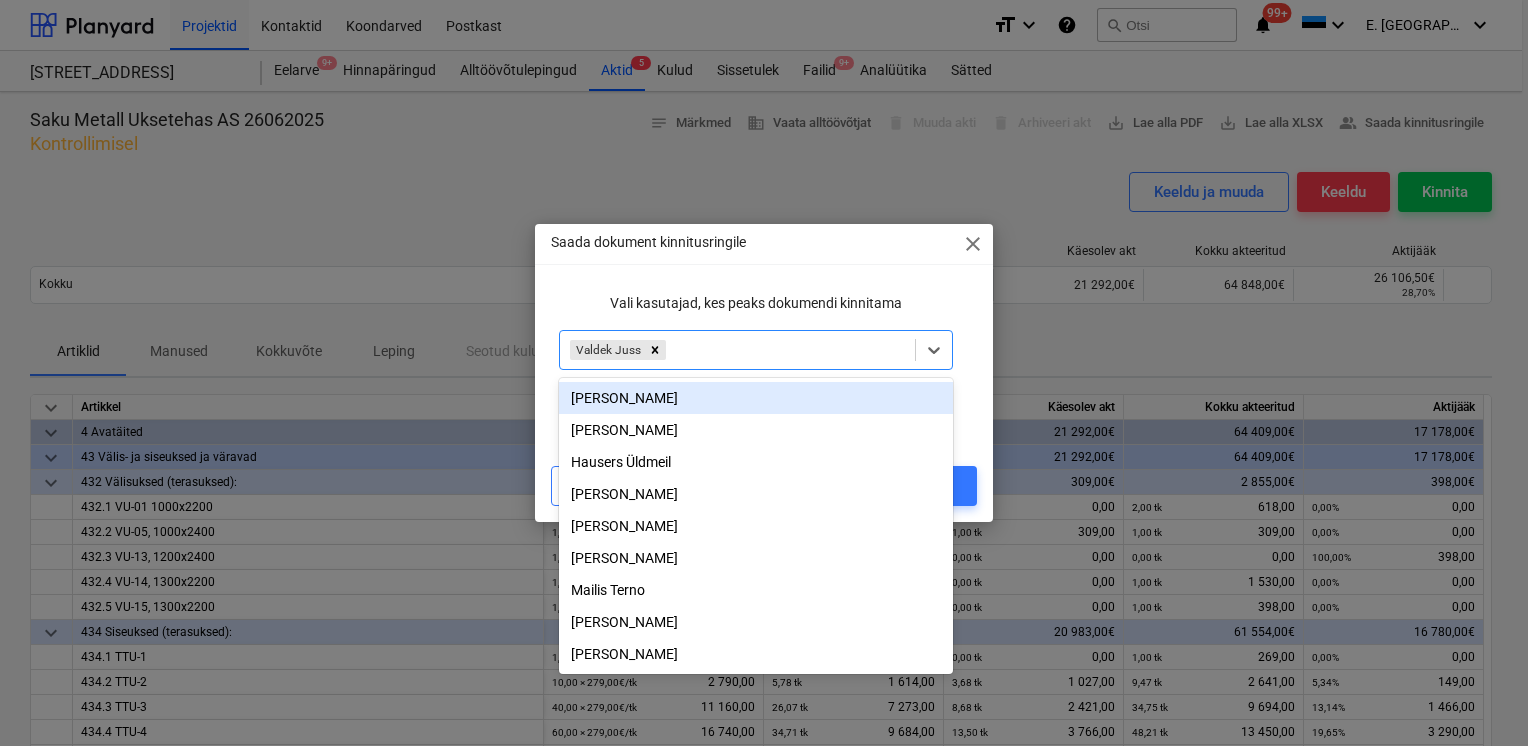 click on "Vali kasutajad, kes peaks dokumendi kinnitama" at bounding box center (756, 303) 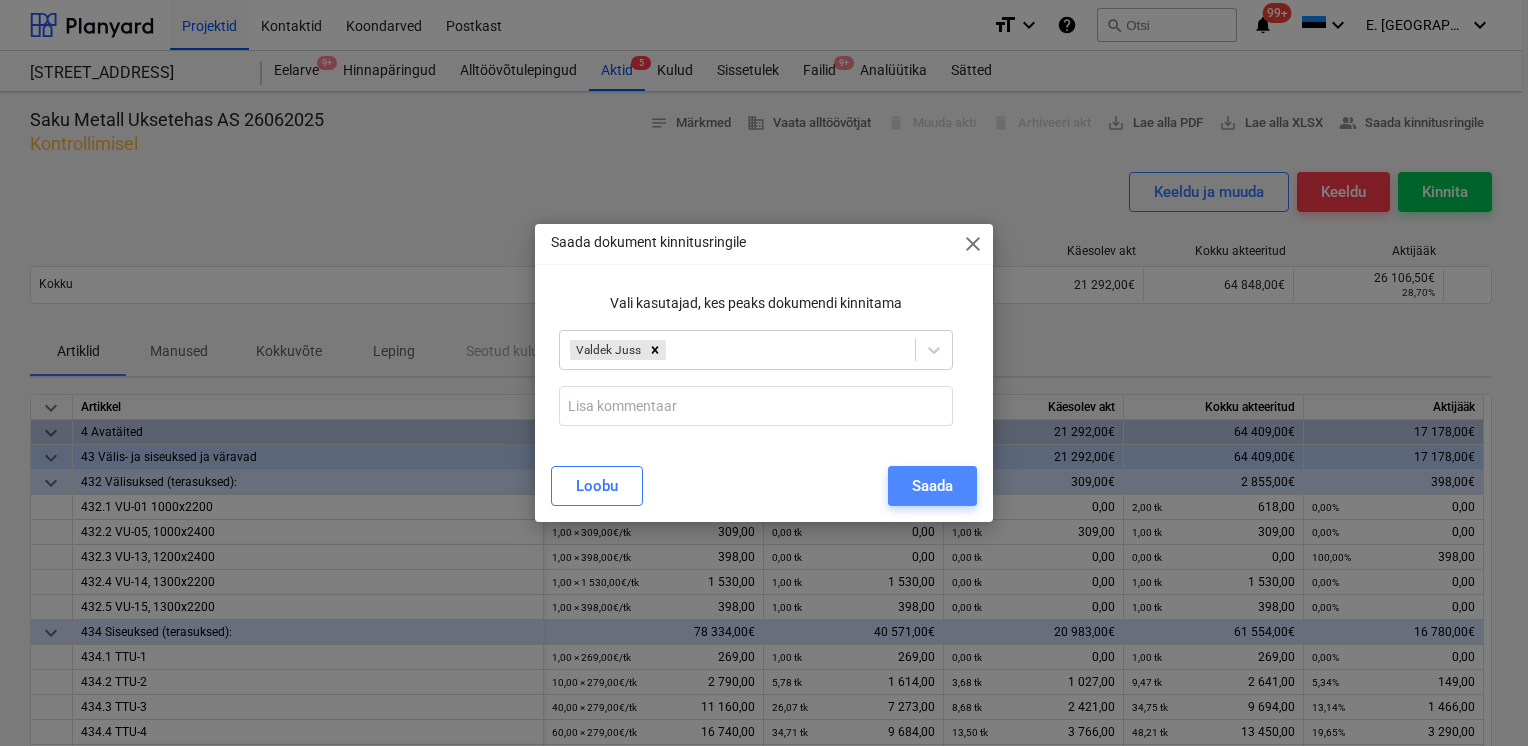 click on "Saada" at bounding box center [932, 486] 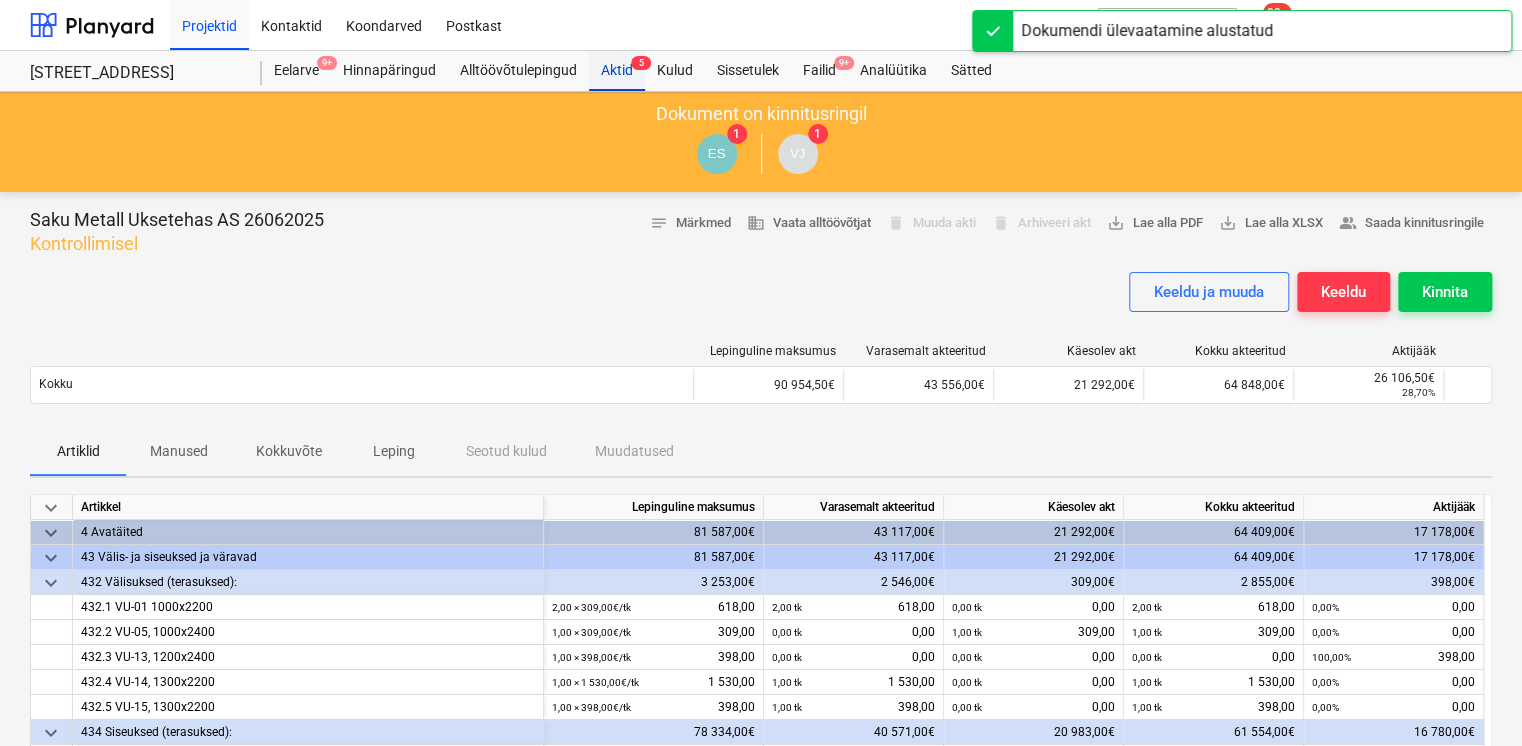 click on "Aktid 5" at bounding box center [617, 71] 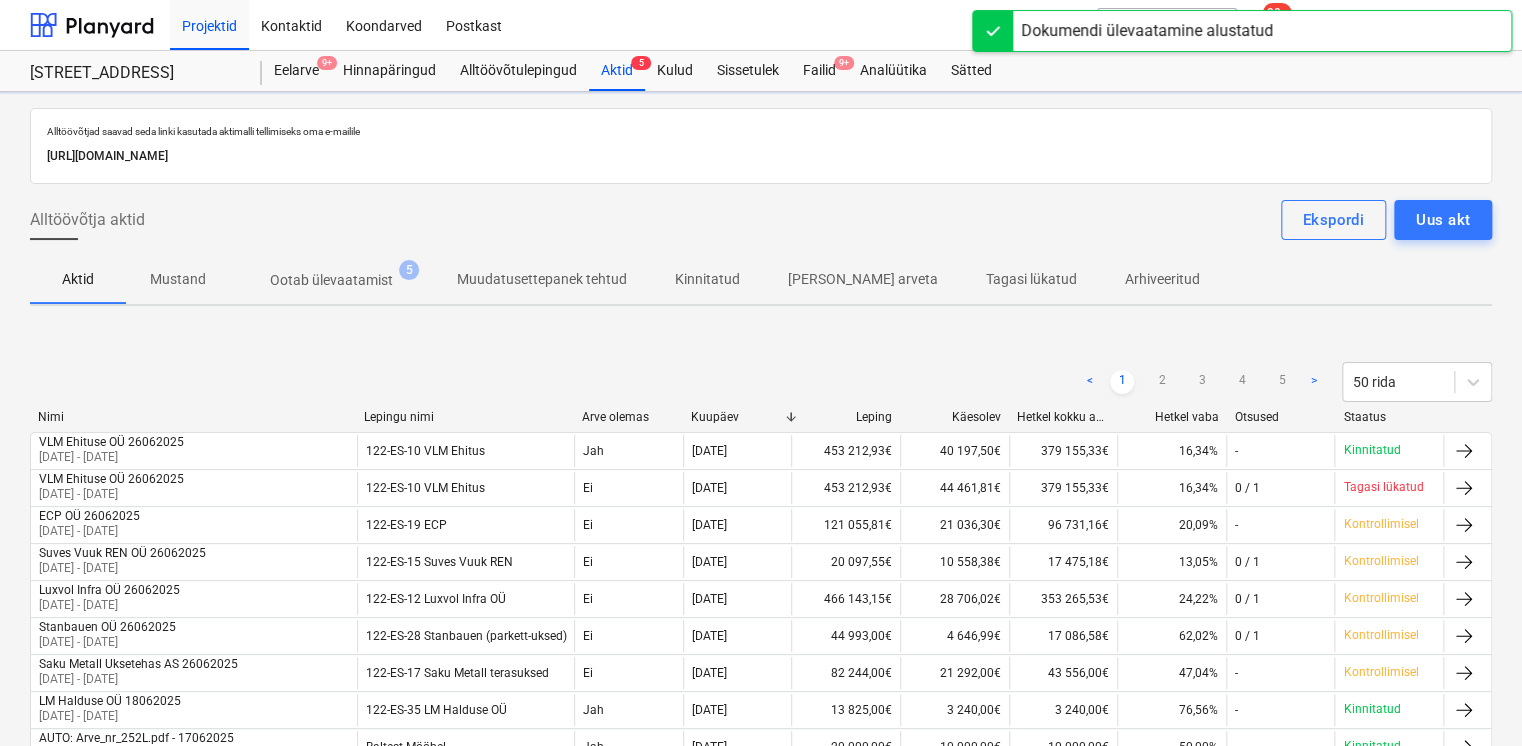 click on "Ootab ülevaatamist" at bounding box center (331, 280) 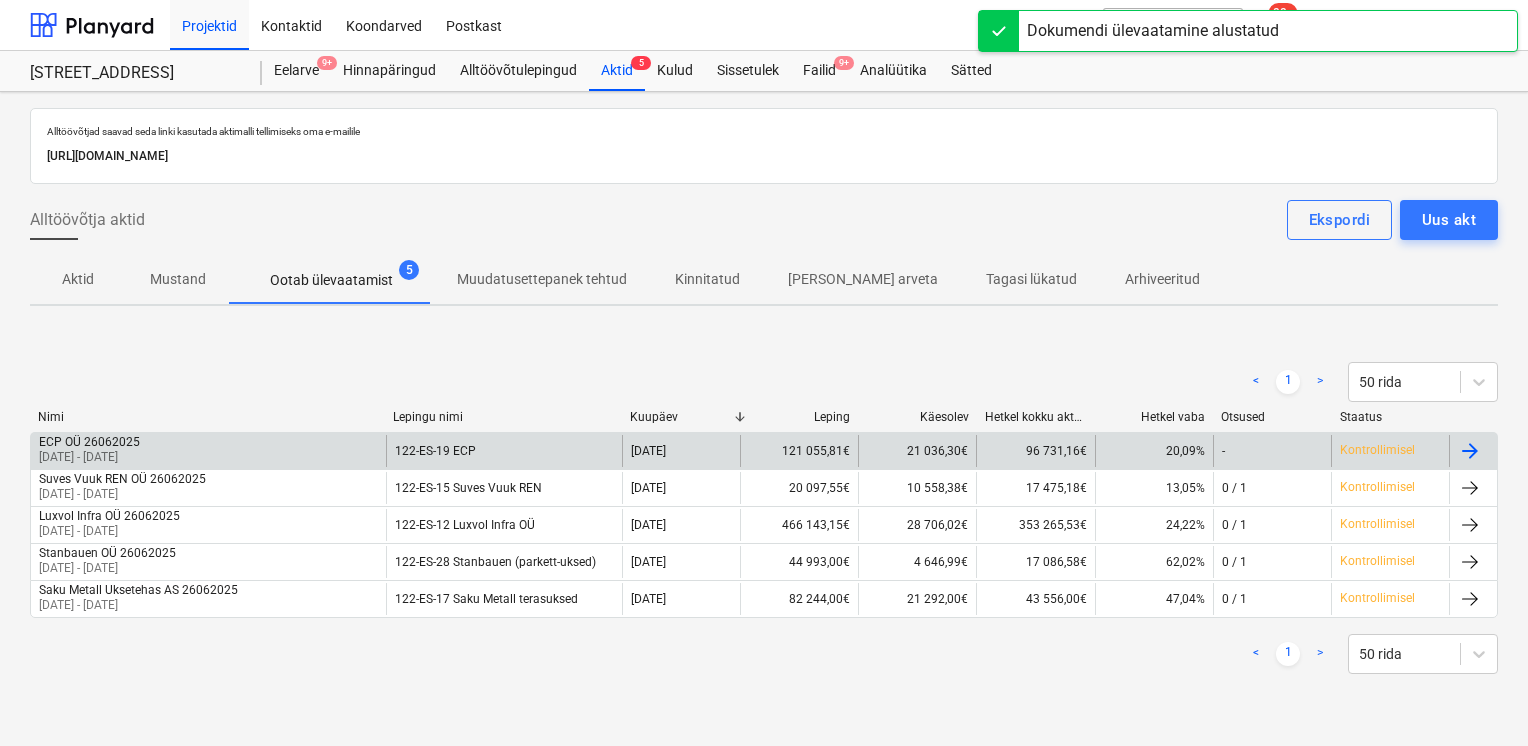 click on "ECP OÜ 26062025" at bounding box center [89, 442] 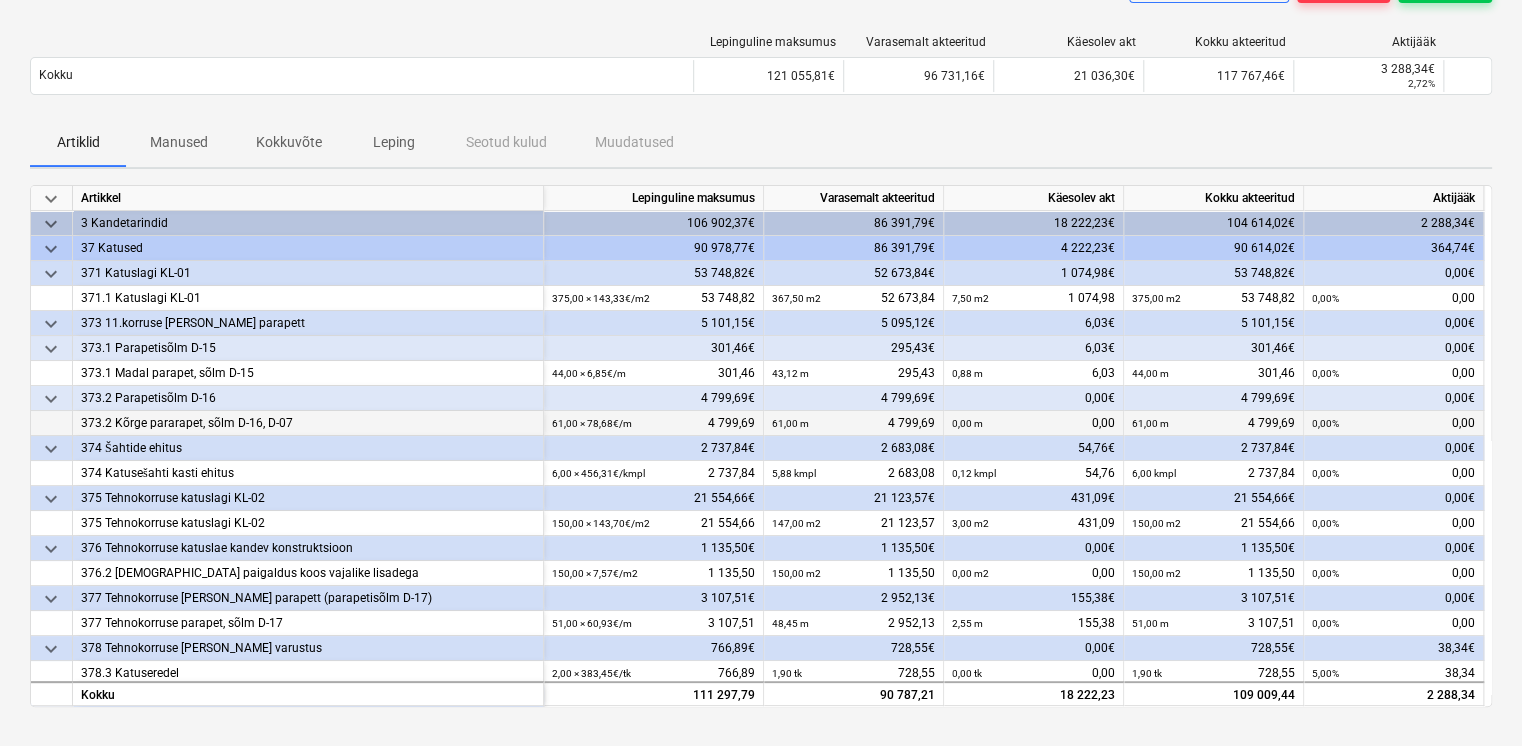 scroll, scrollTop: 233, scrollLeft: 0, axis: vertical 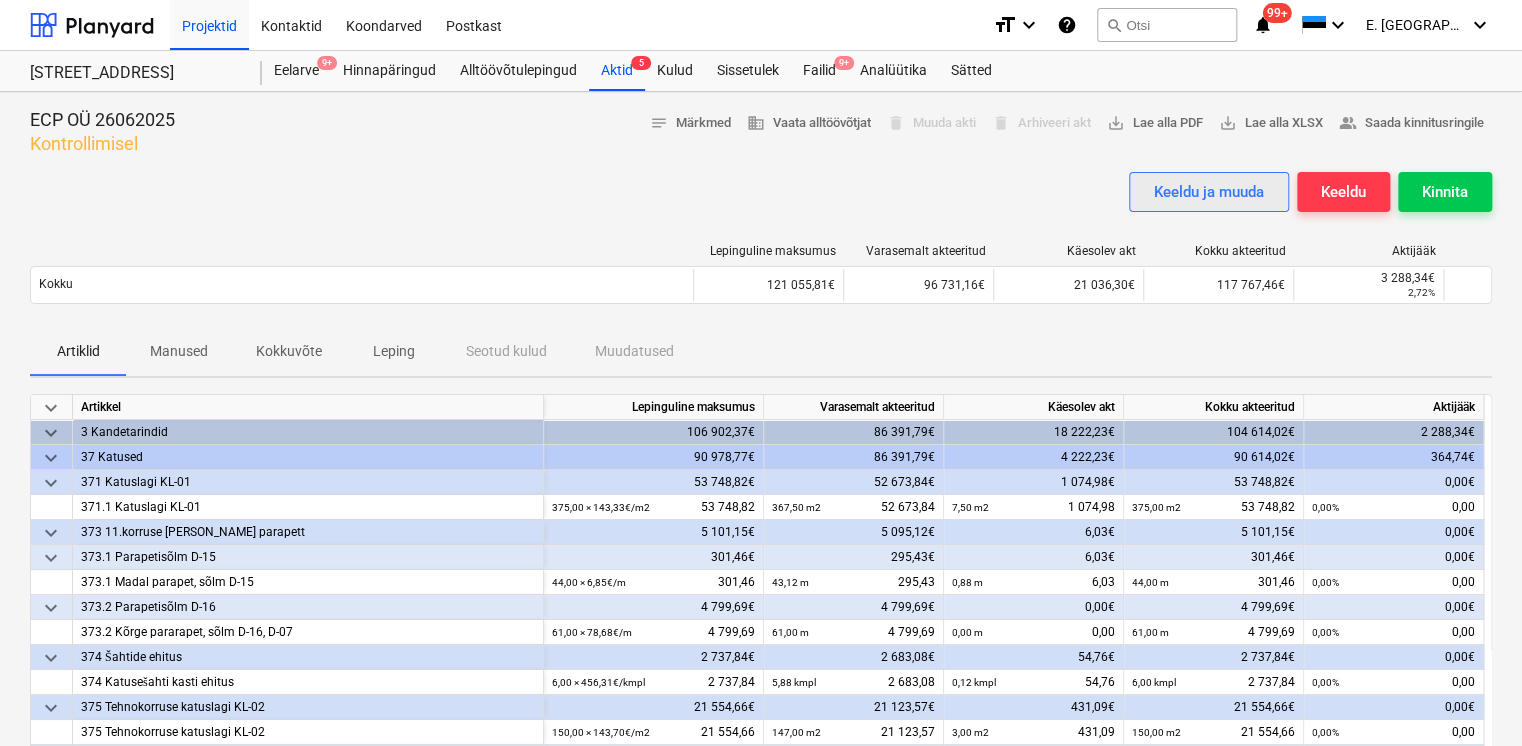 click on "Keeldu ja muuda" at bounding box center [1209, 192] 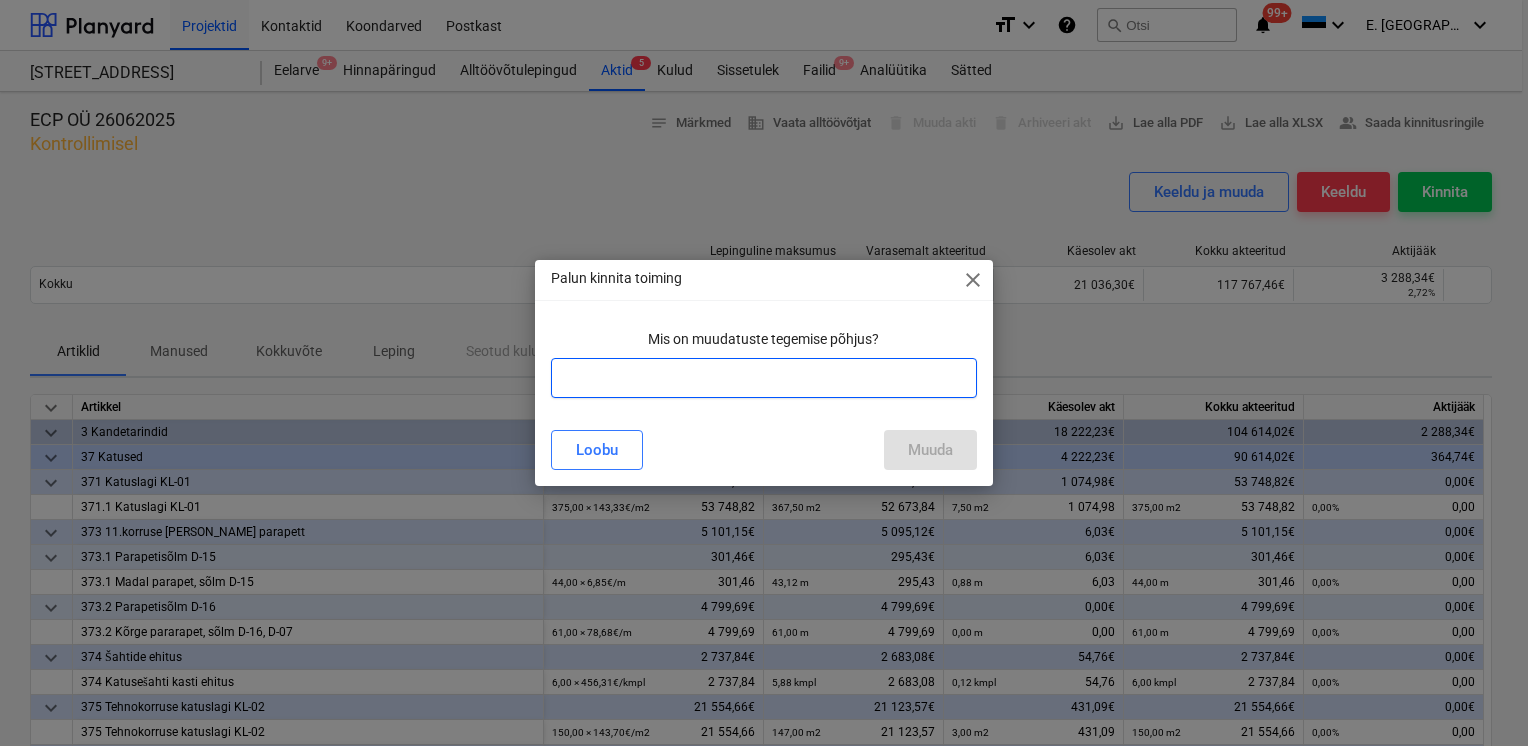 click at bounding box center [764, 378] 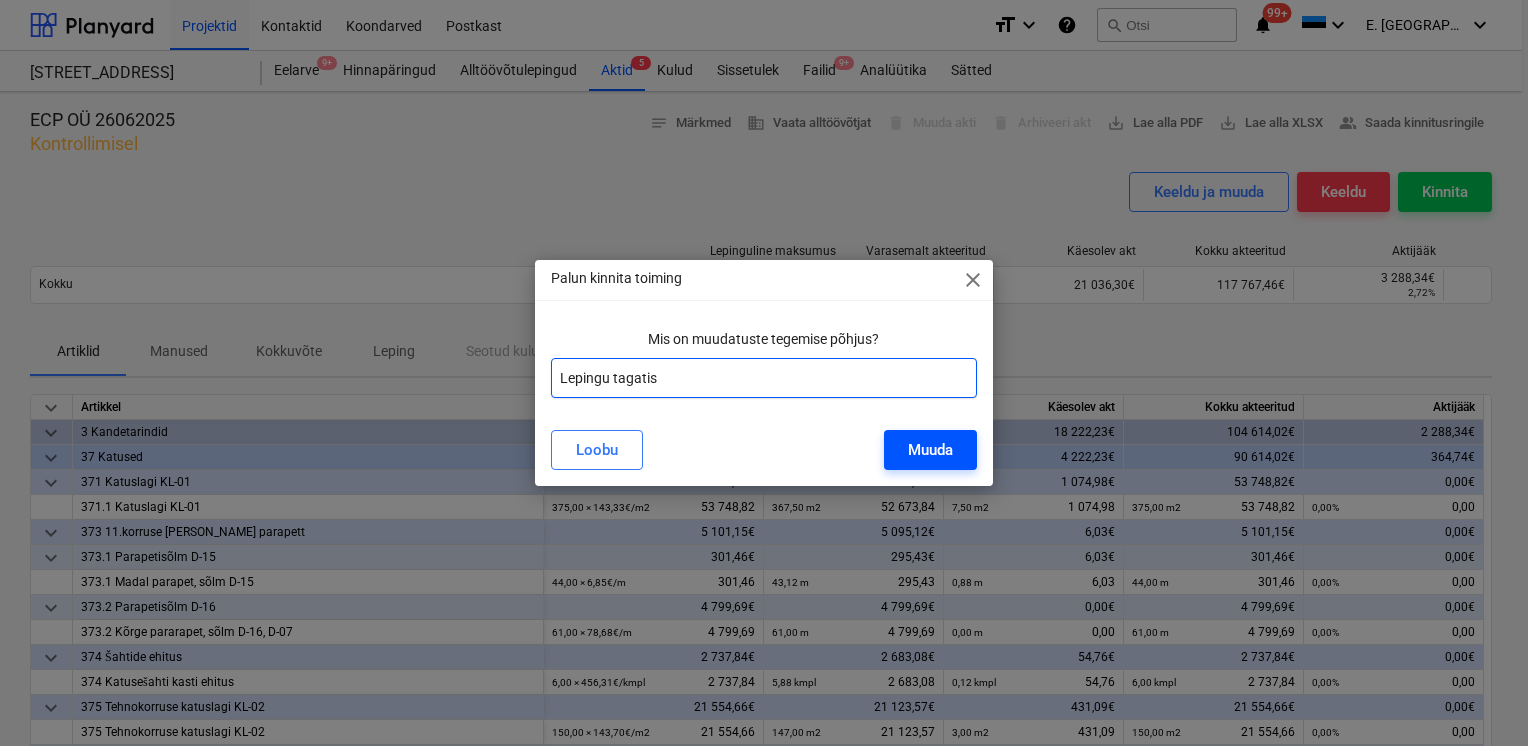 type on "Lepingu tagatis" 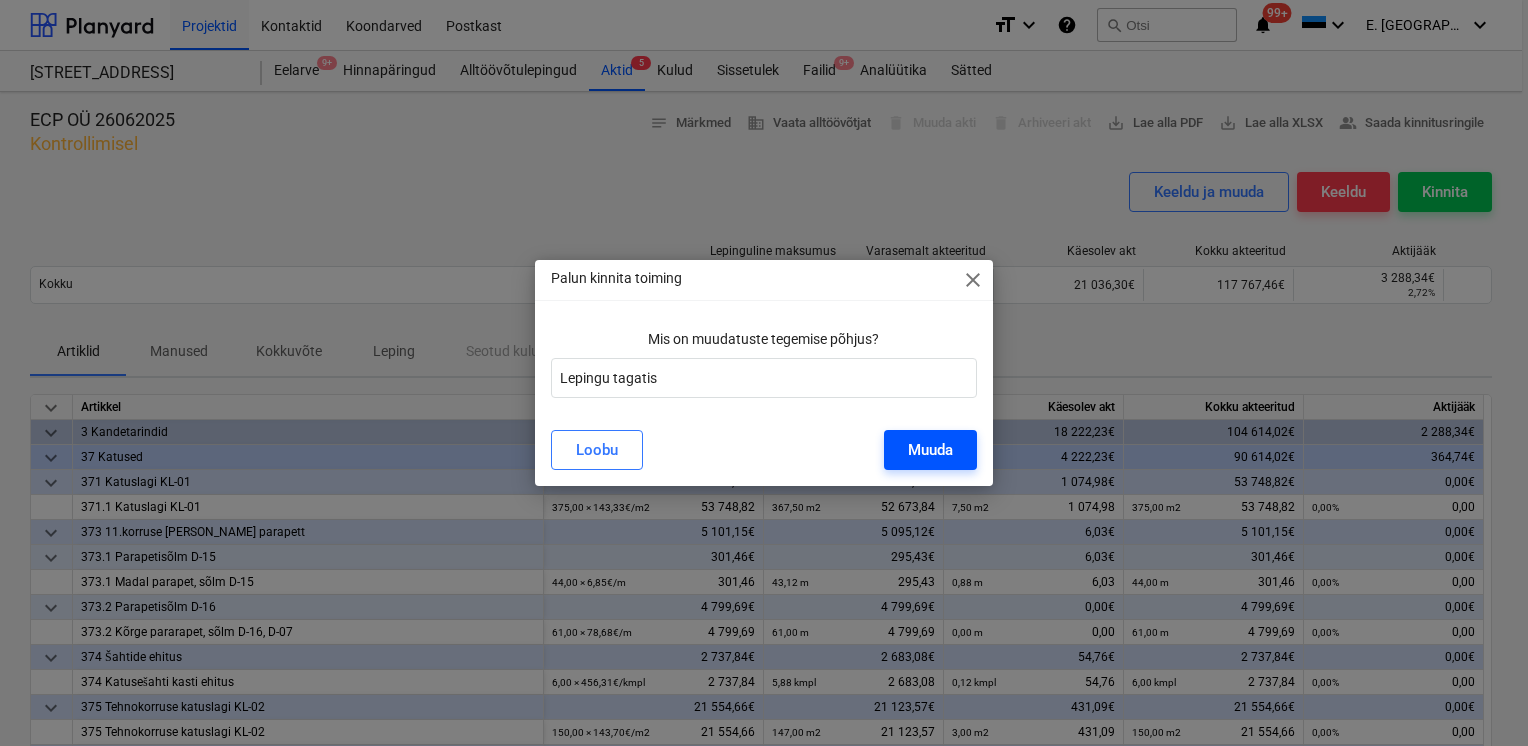 click on "Muuda" at bounding box center (930, 450) 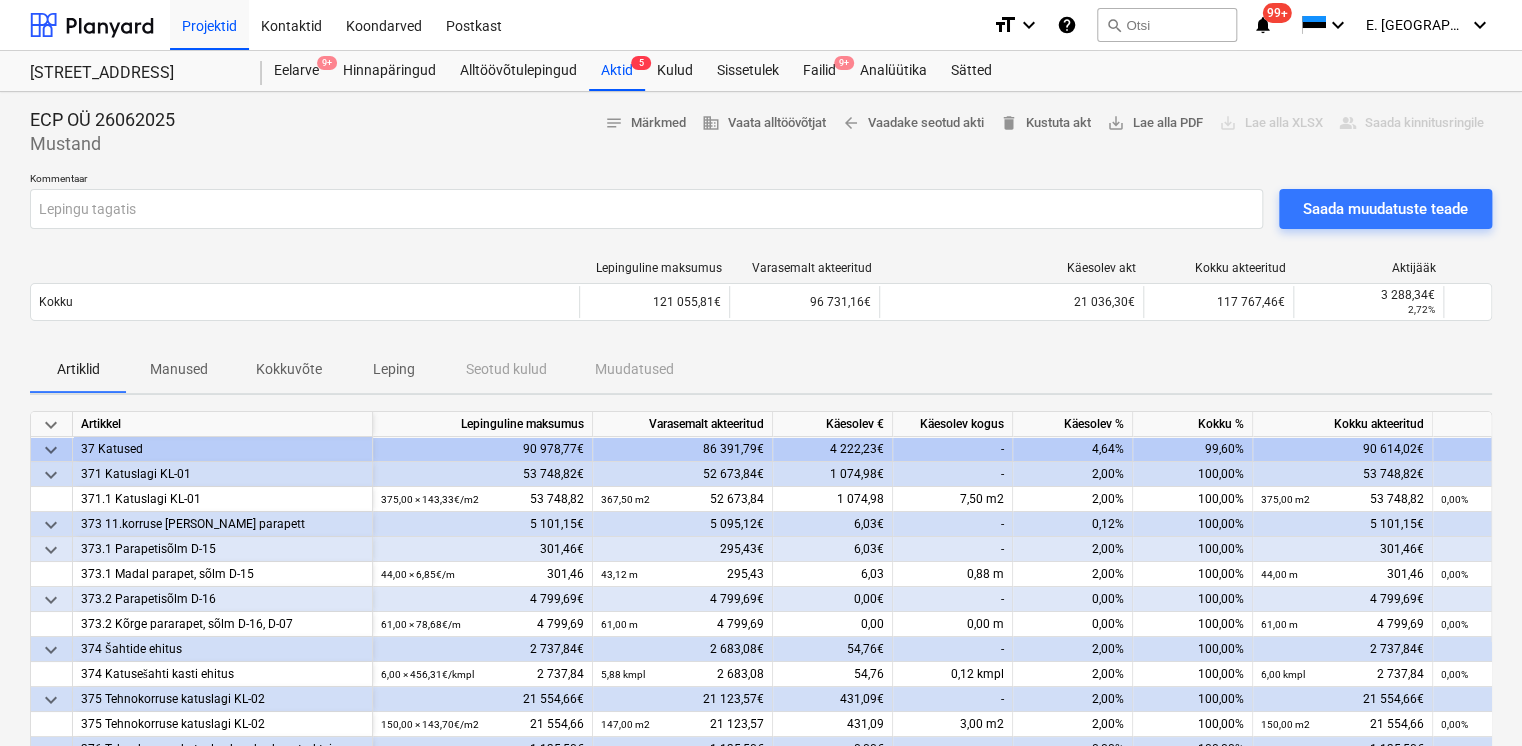 scroll, scrollTop: 0, scrollLeft: 0, axis: both 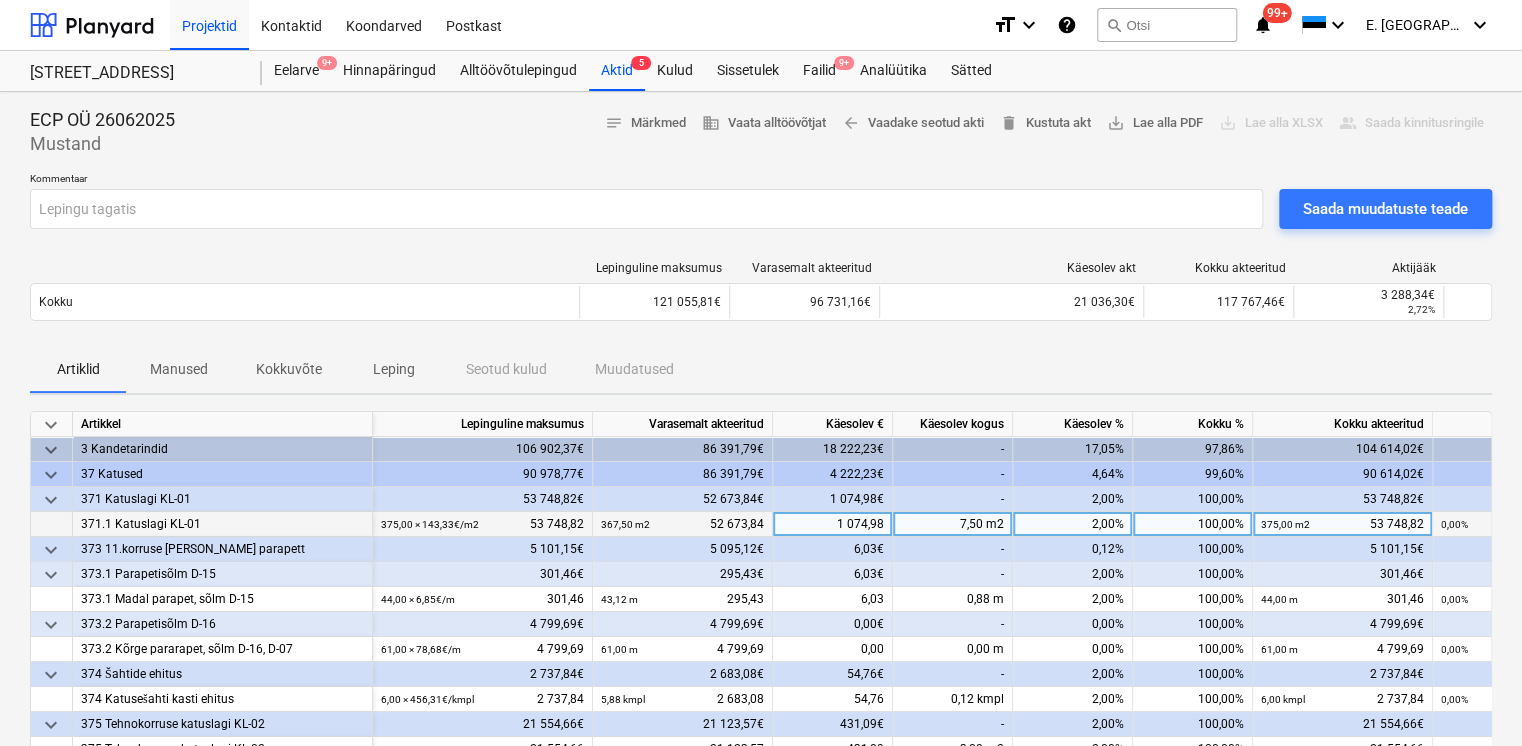 click on "100,00%" at bounding box center [1193, 524] 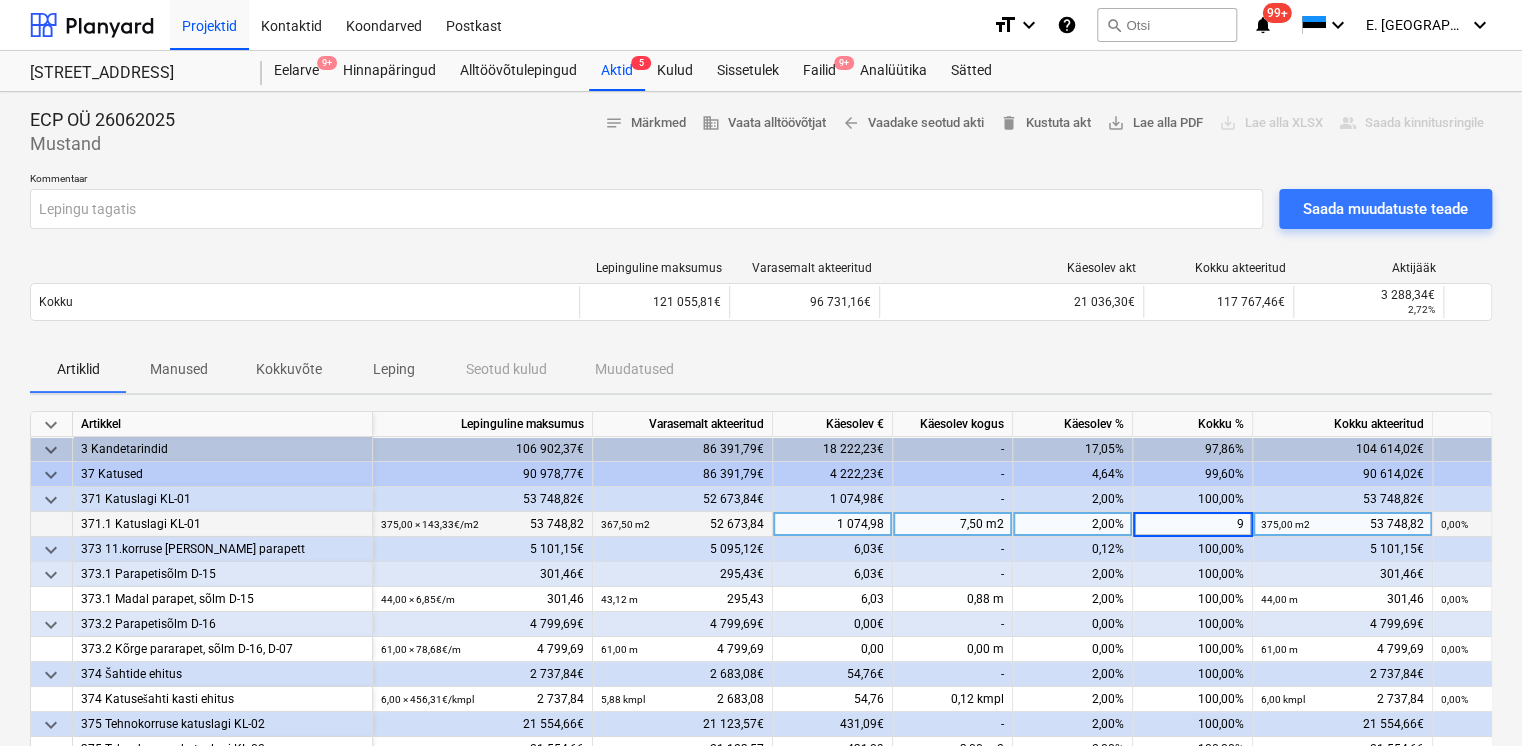 type on "98" 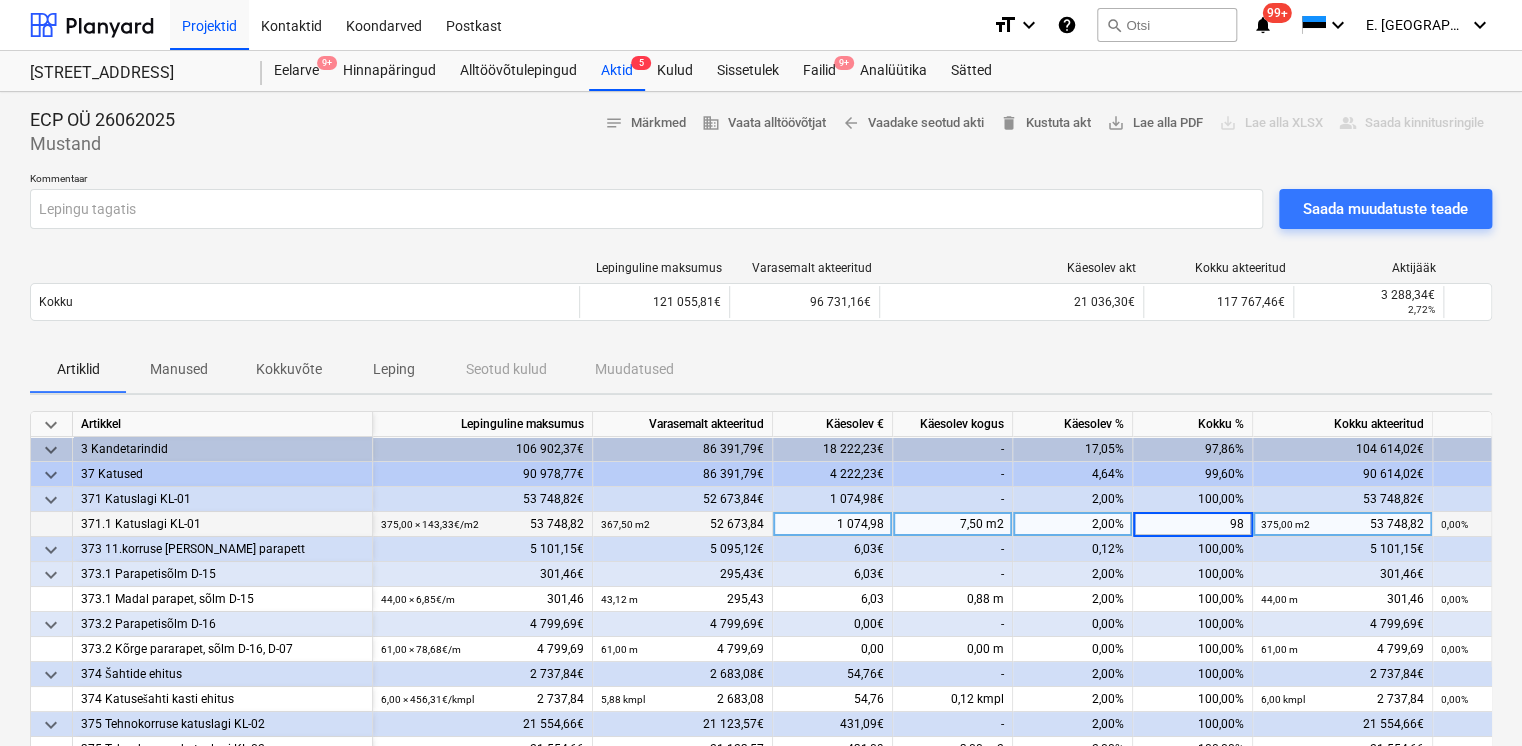 click on "Artiklid Manused Kokkuvõte Leping Seotud kulud Muudatused" at bounding box center [761, 369] 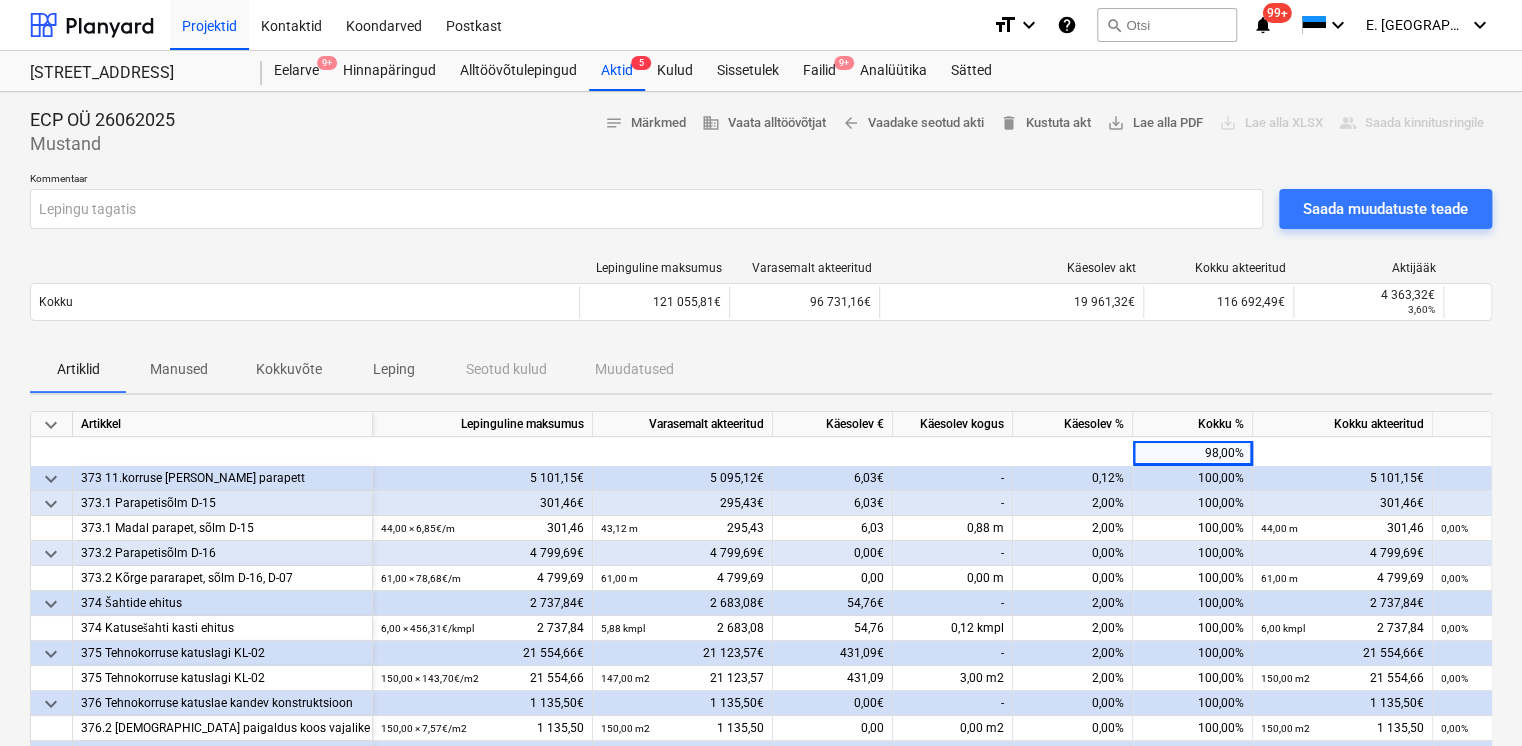 scroll, scrollTop: 0, scrollLeft: 0, axis: both 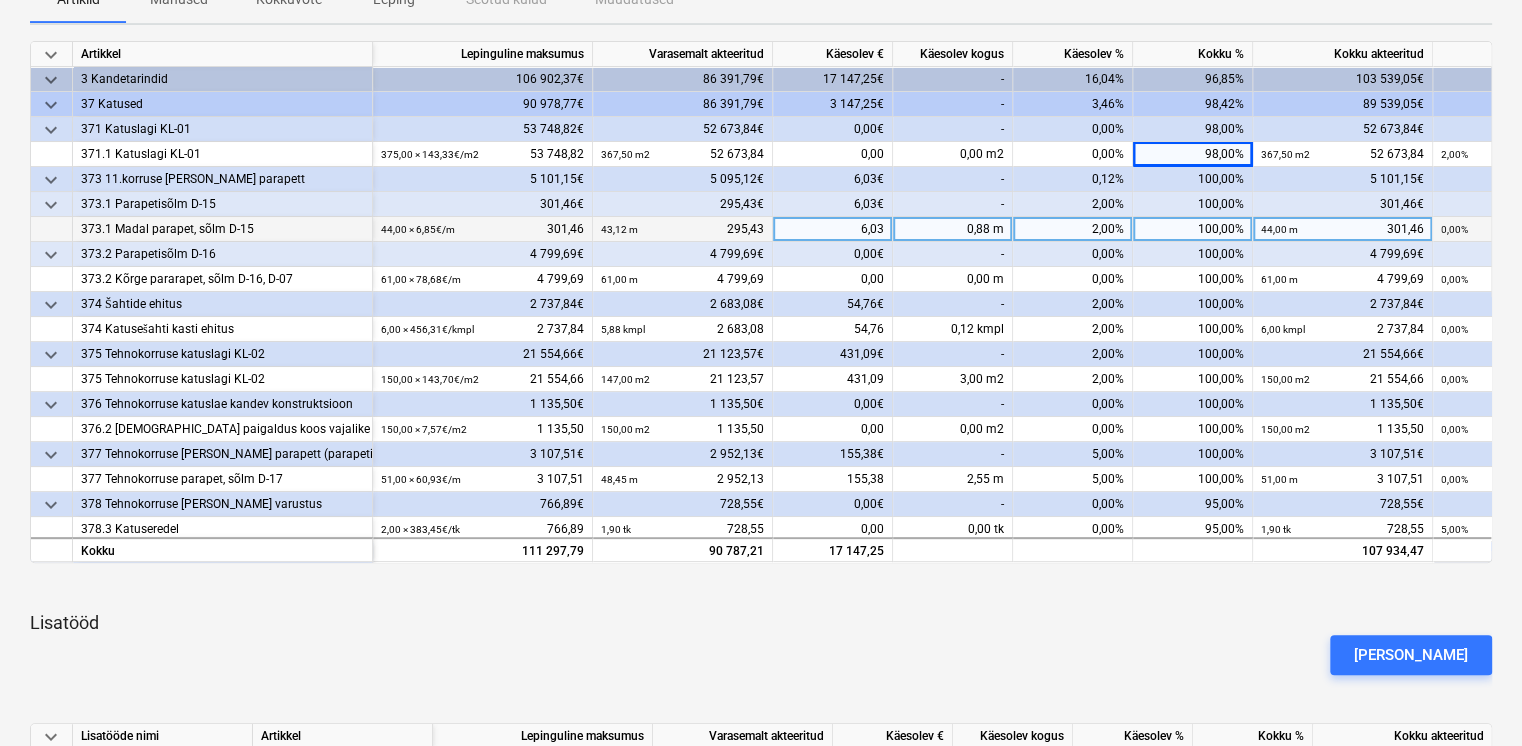 click on "100,00%" at bounding box center [1193, 229] 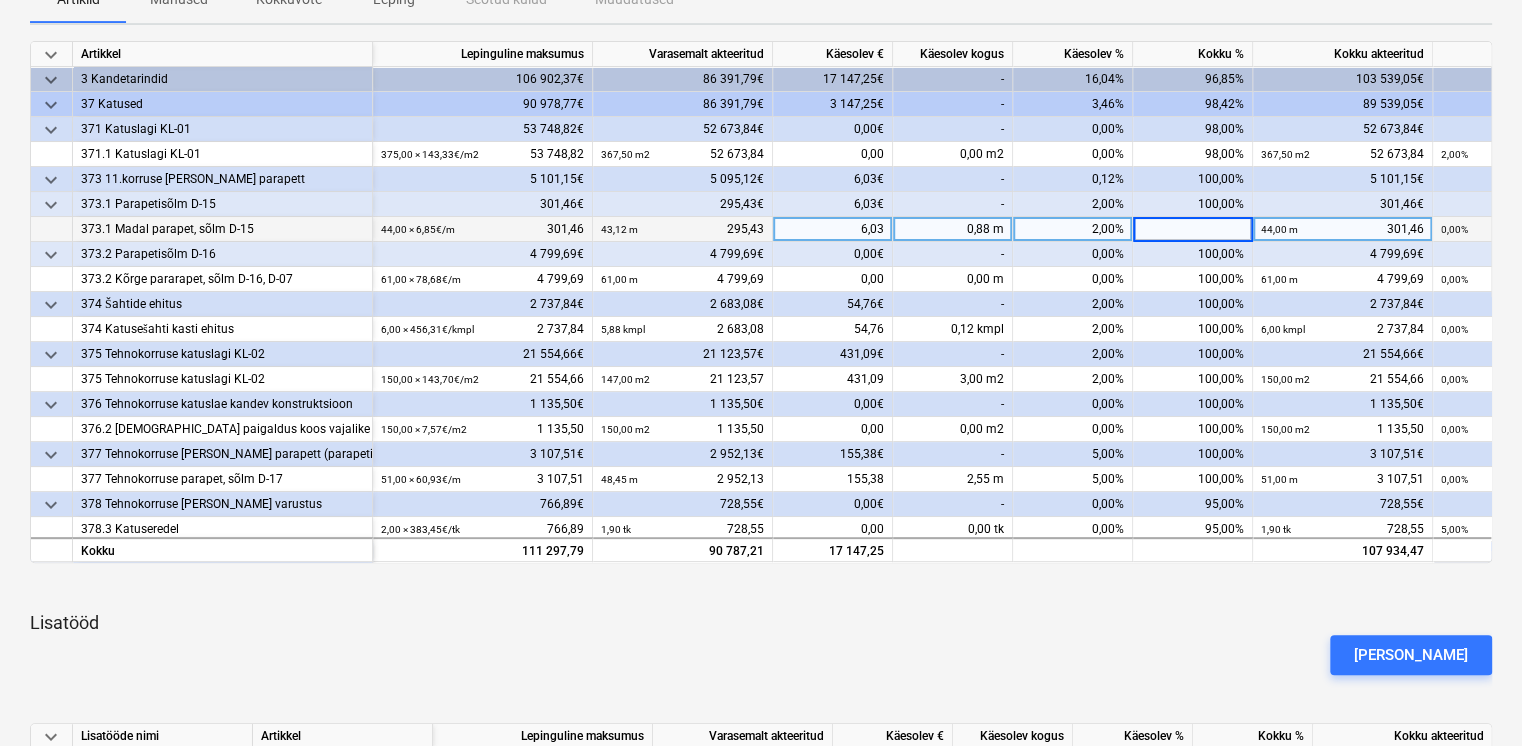 click on "2,00%" at bounding box center [1073, 229] 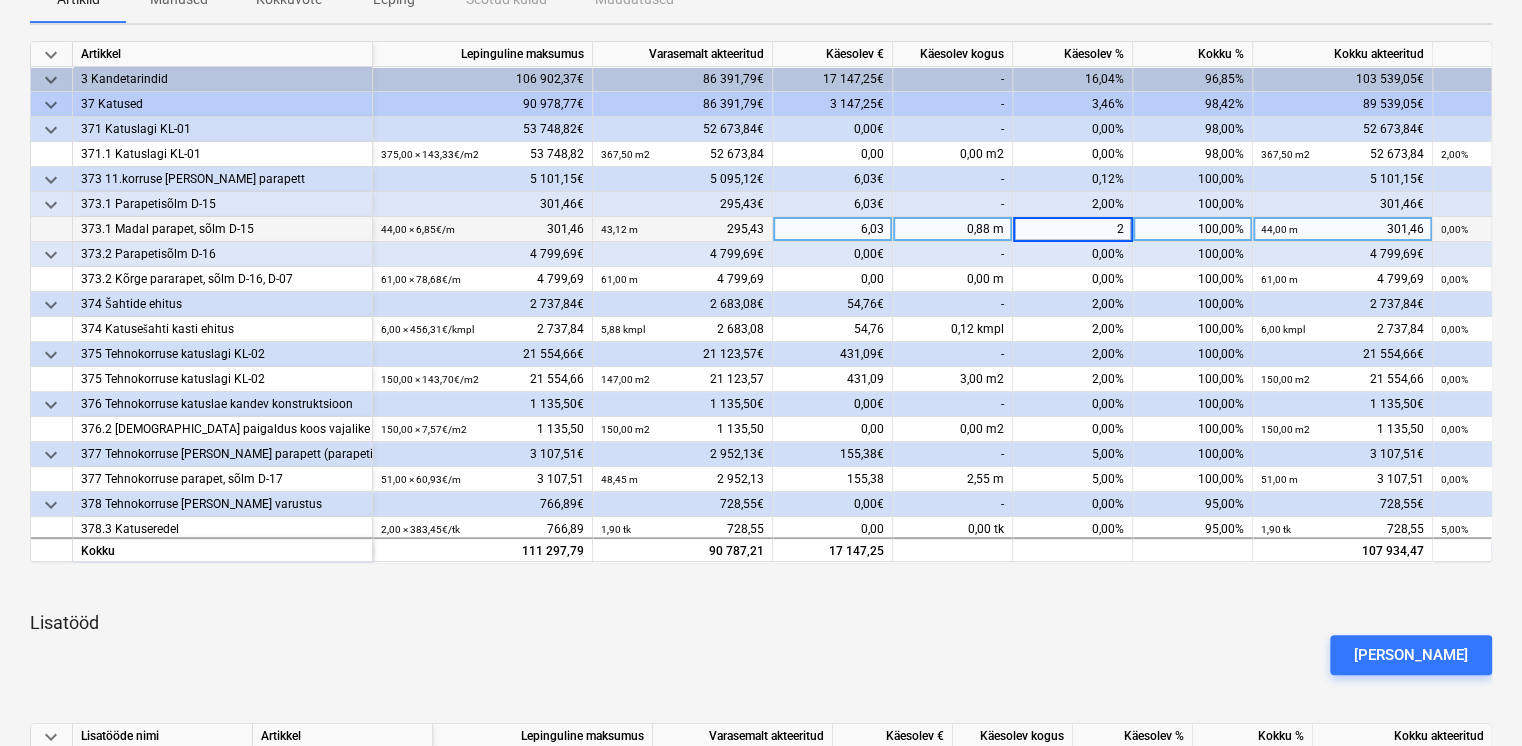 type 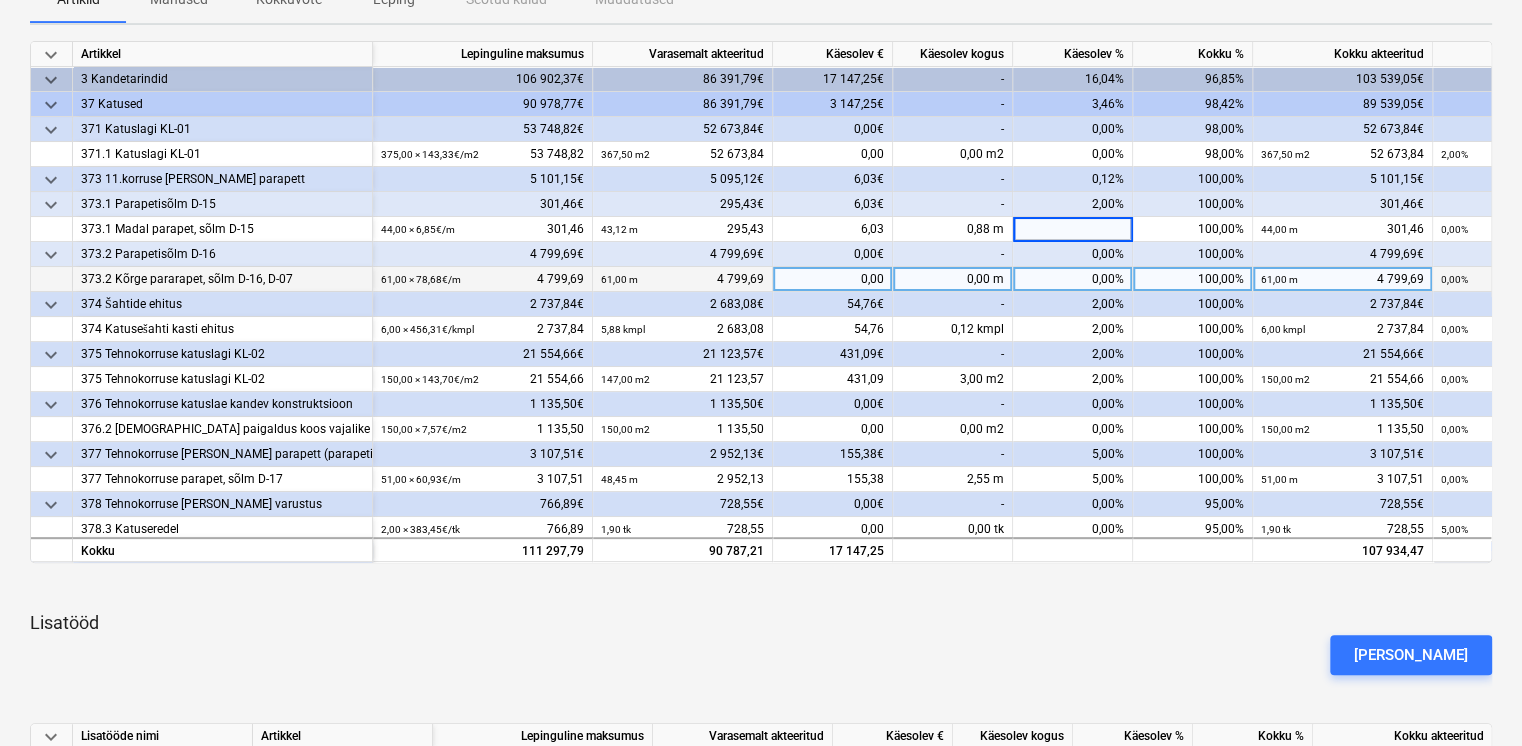 click on "0,00%" at bounding box center [1073, 279] 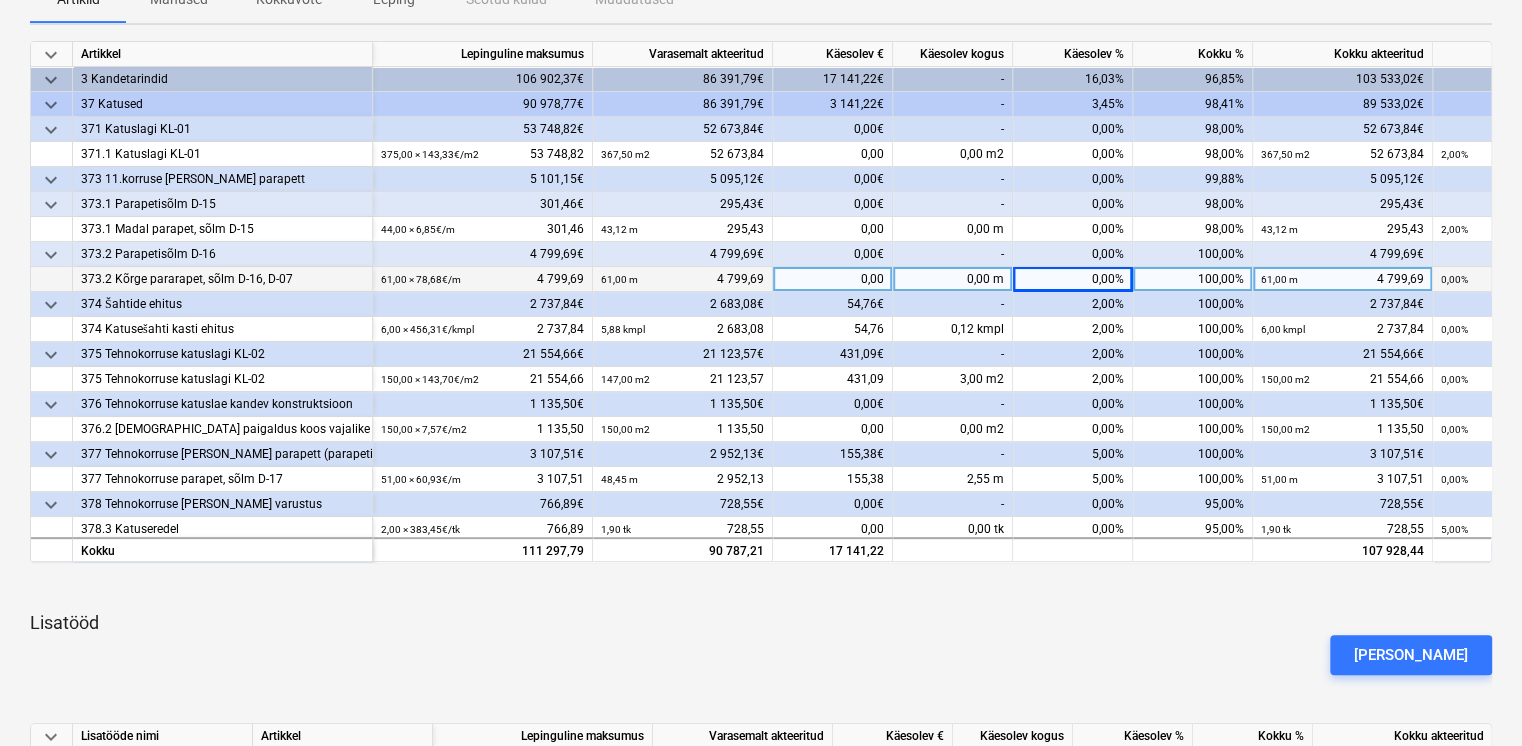click on "0,00%" at bounding box center [1073, 279] 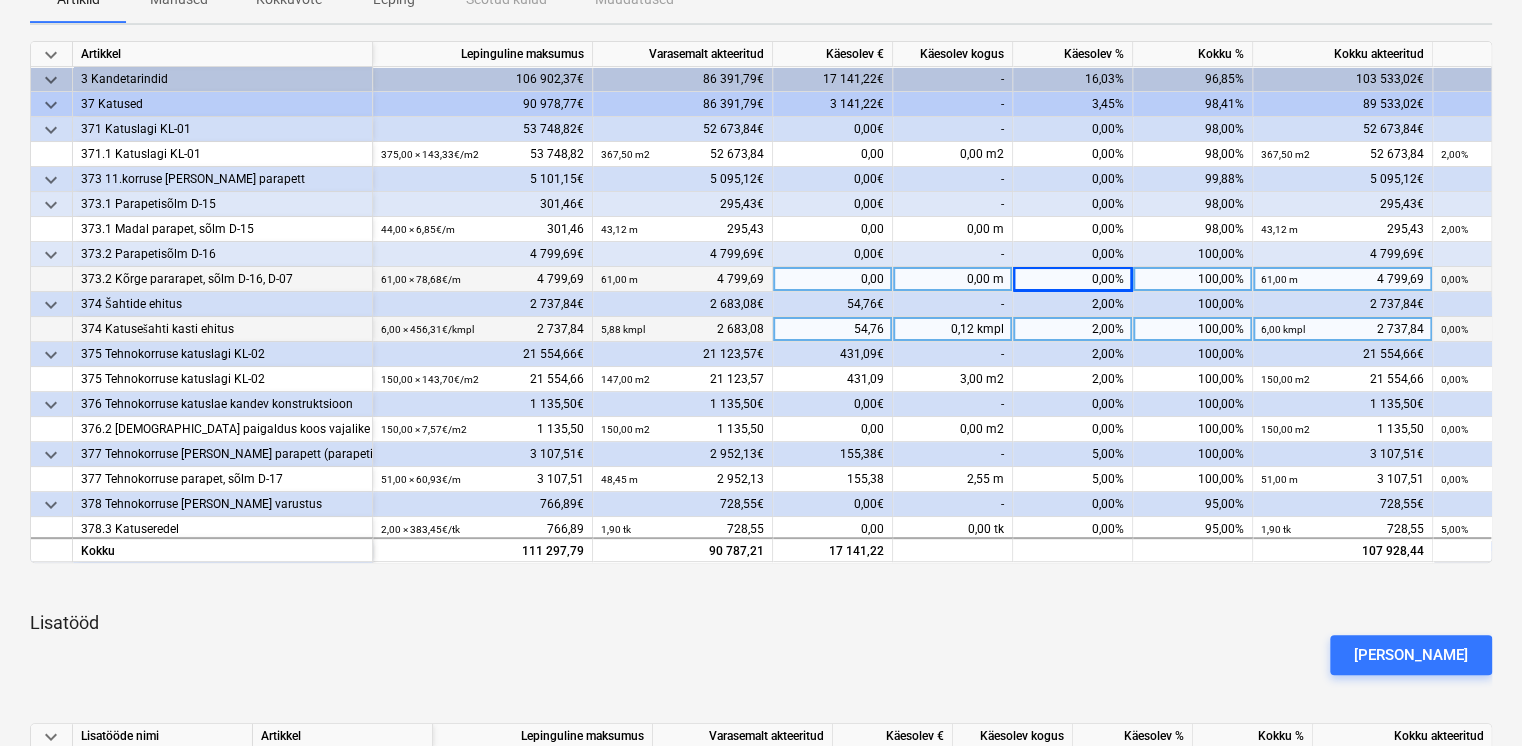 click on "2,00%" at bounding box center [1073, 329] 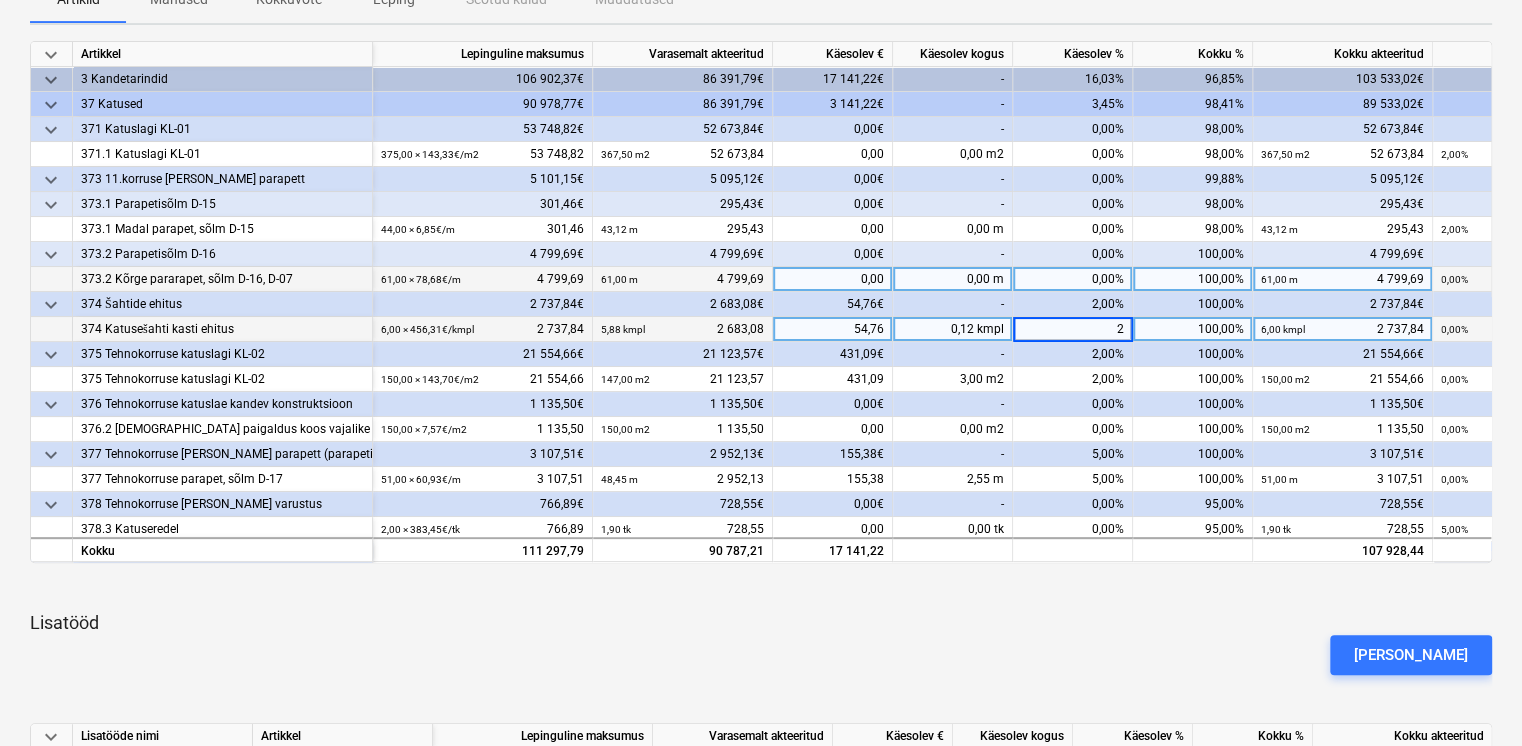 type 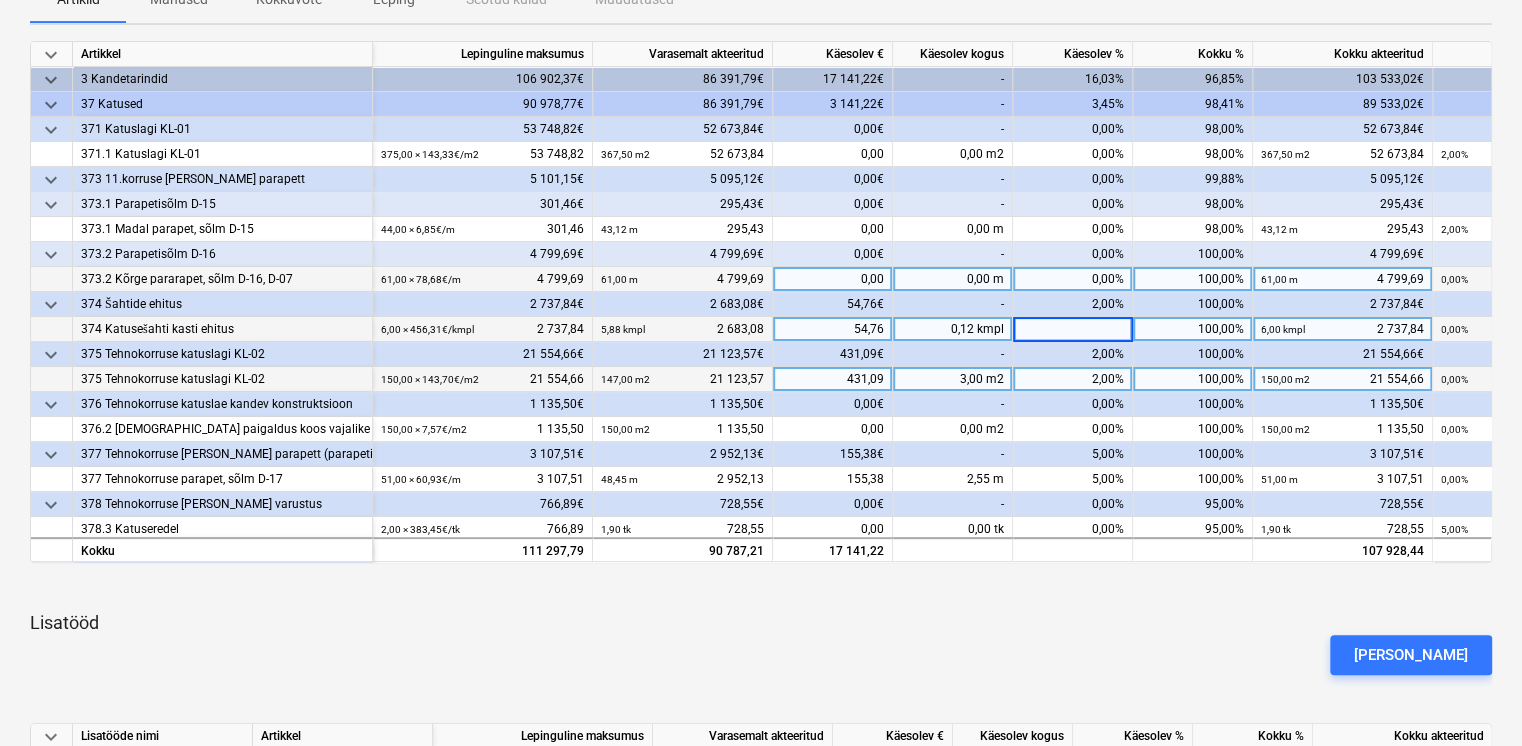 click on "2,00%" at bounding box center [1073, 379] 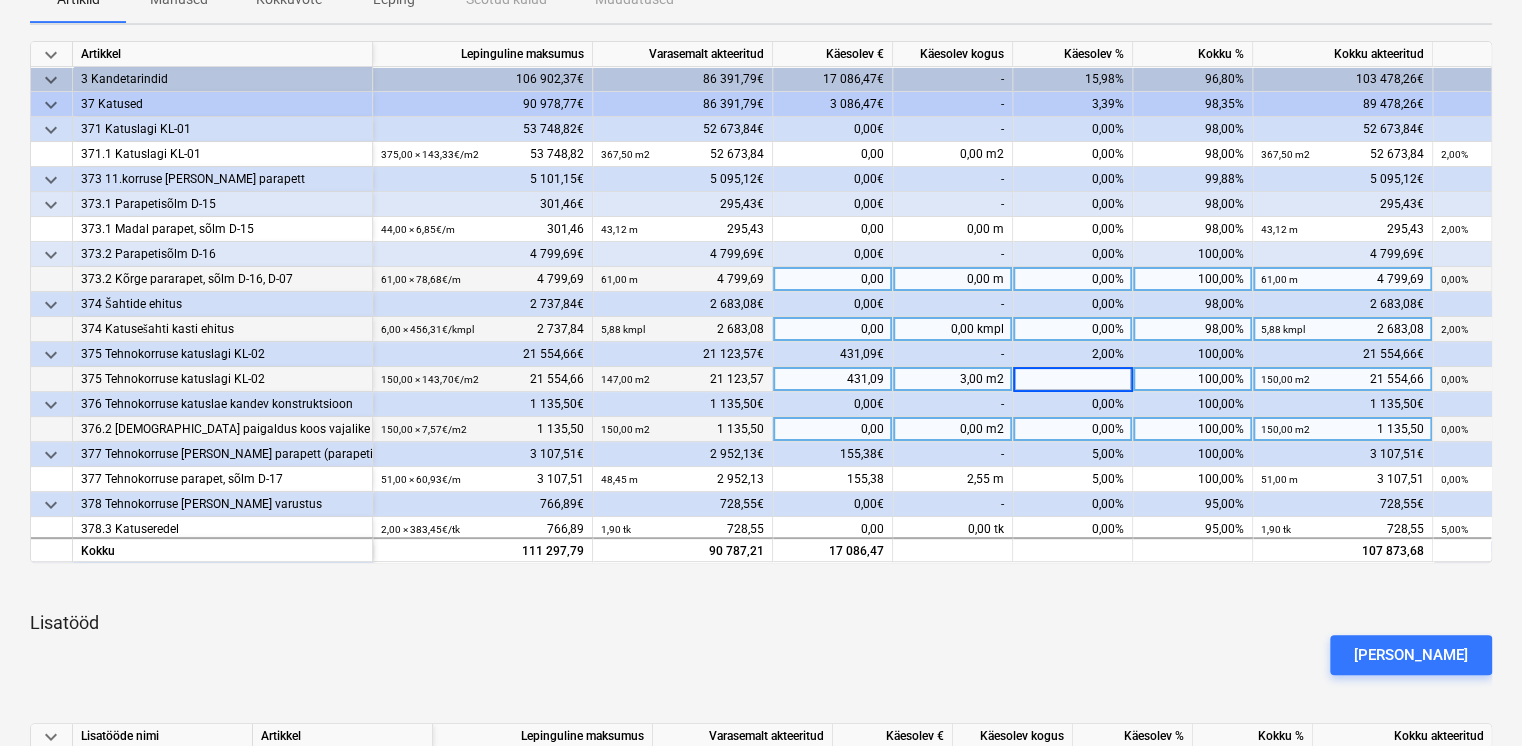 click on "0,00%" at bounding box center (1073, 429) 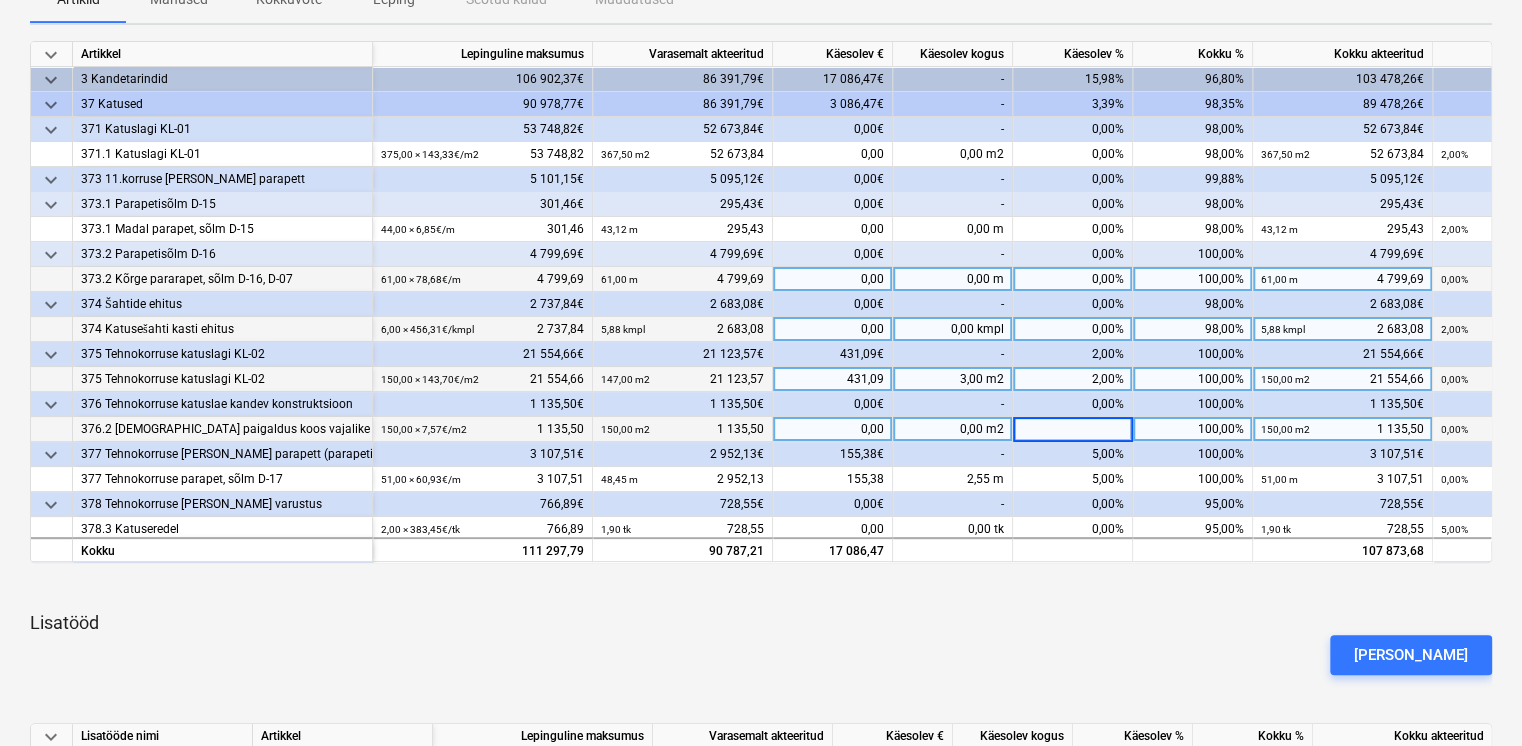 click on "2,00%" at bounding box center [1073, 379] 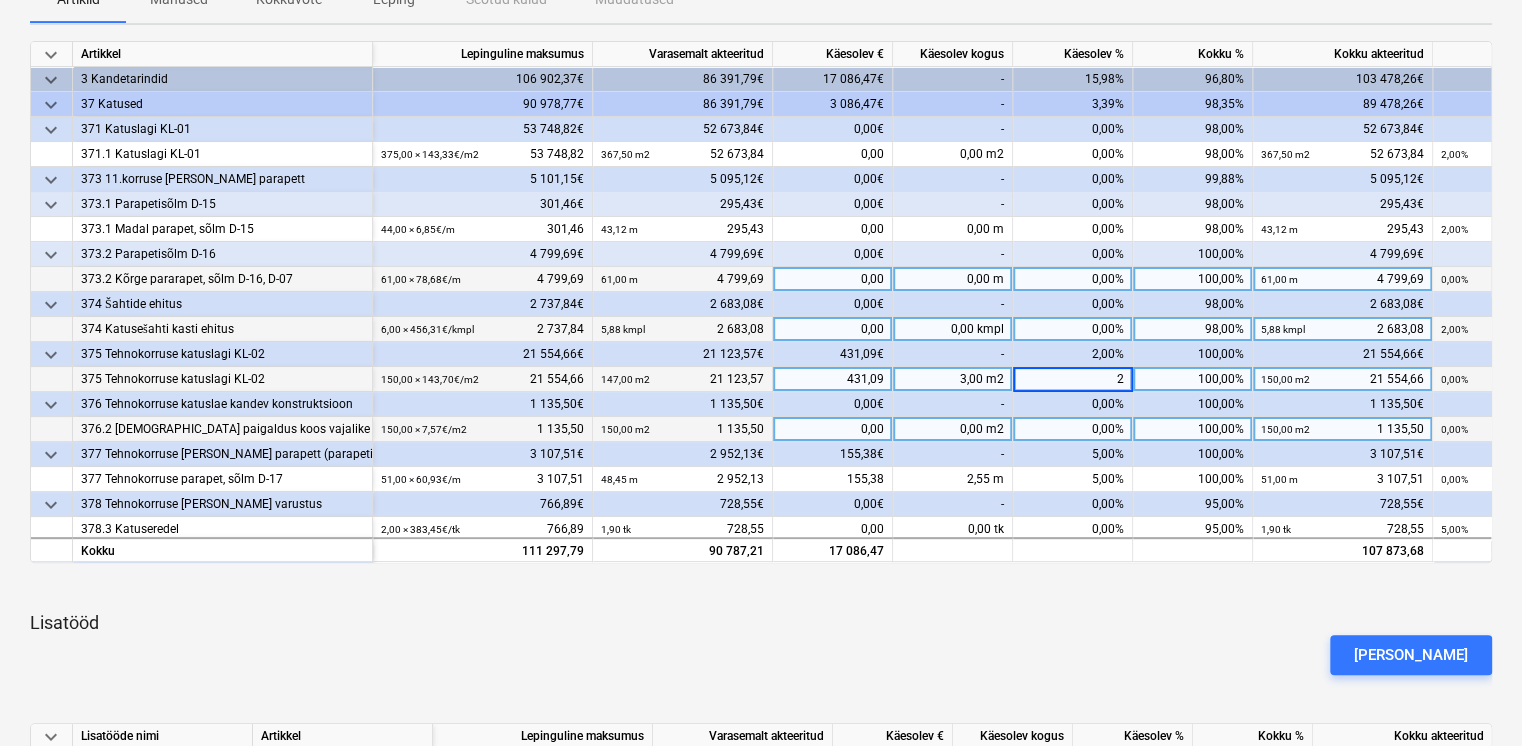 type 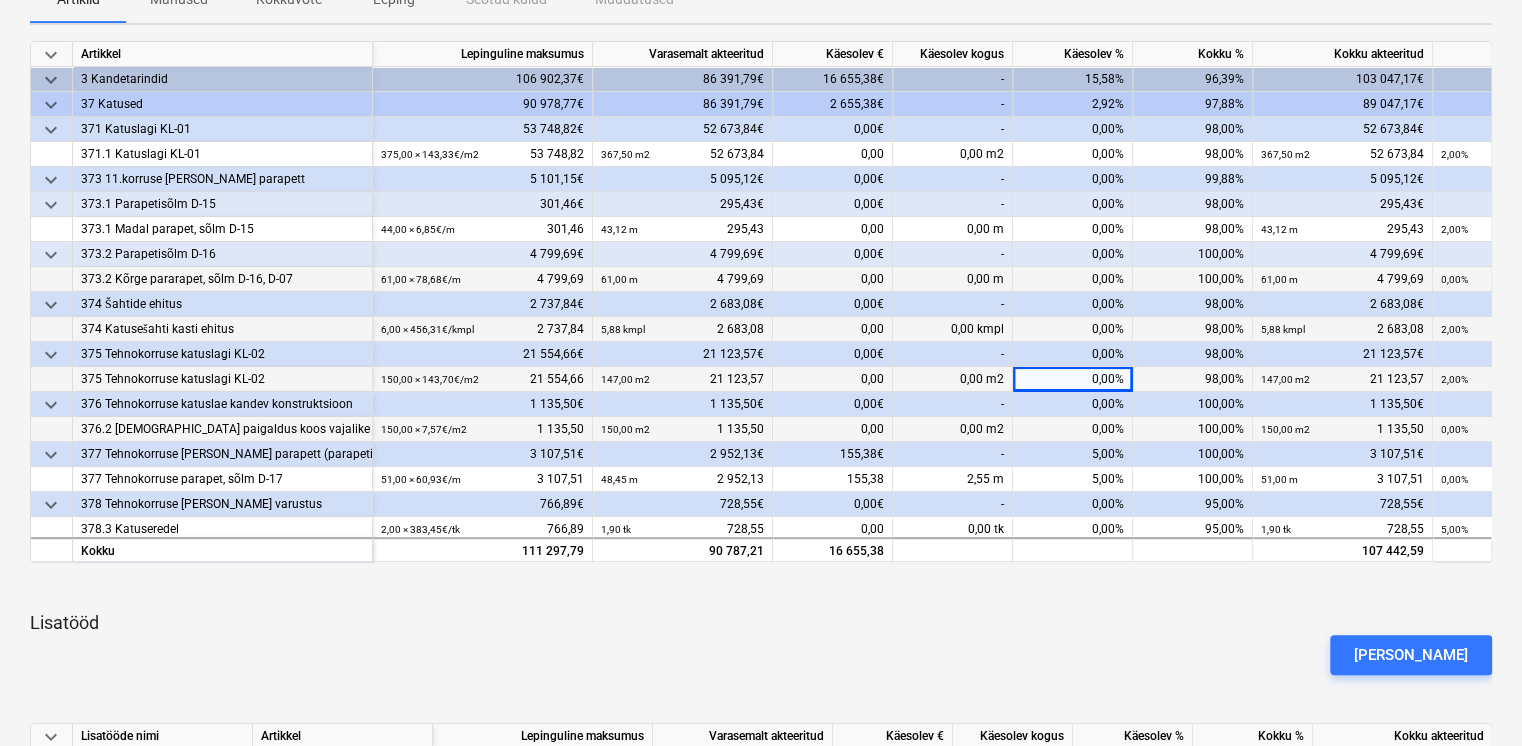 click on "0,00%" at bounding box center [1073, 354] 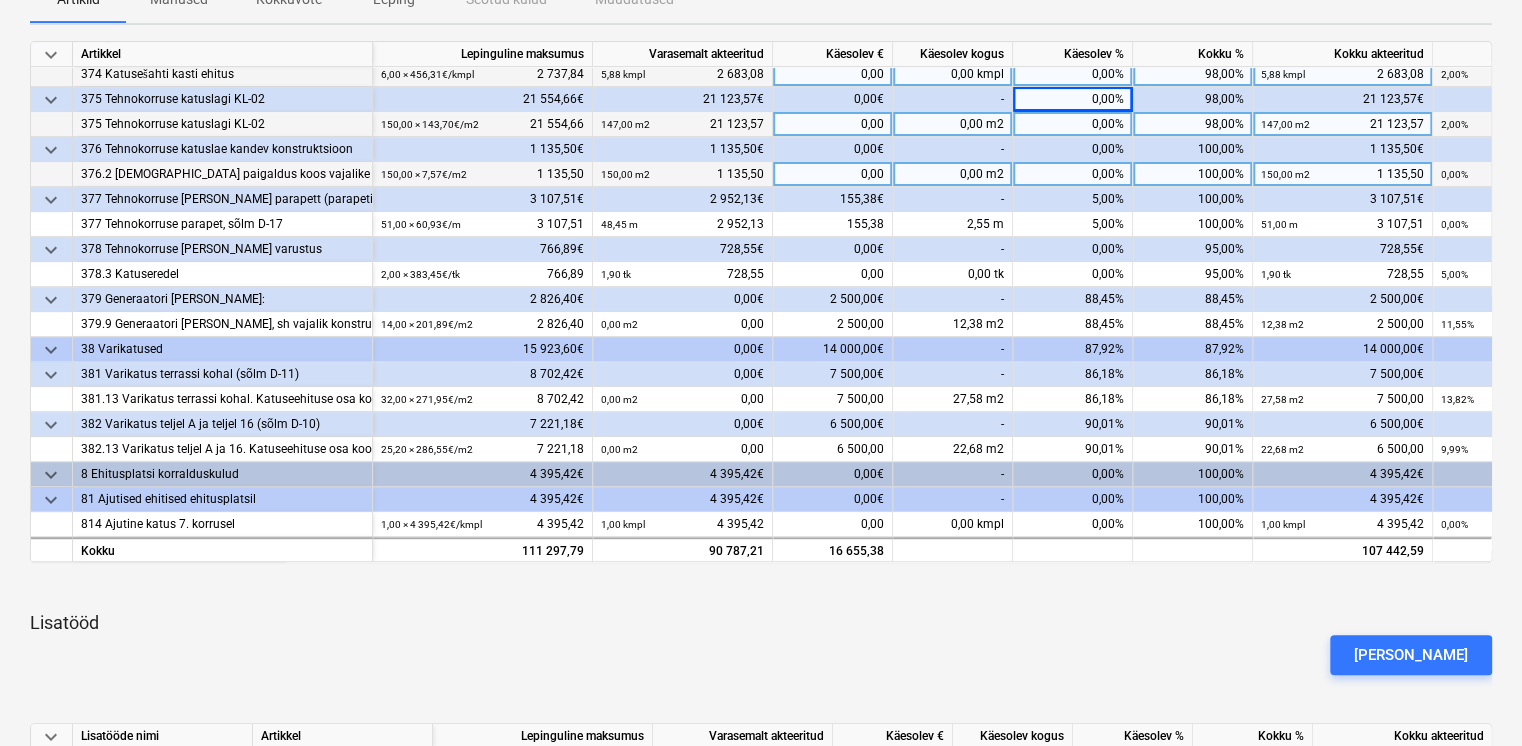 scroll, scrollTop: 260, scrollLeft: 0, axis: vertical 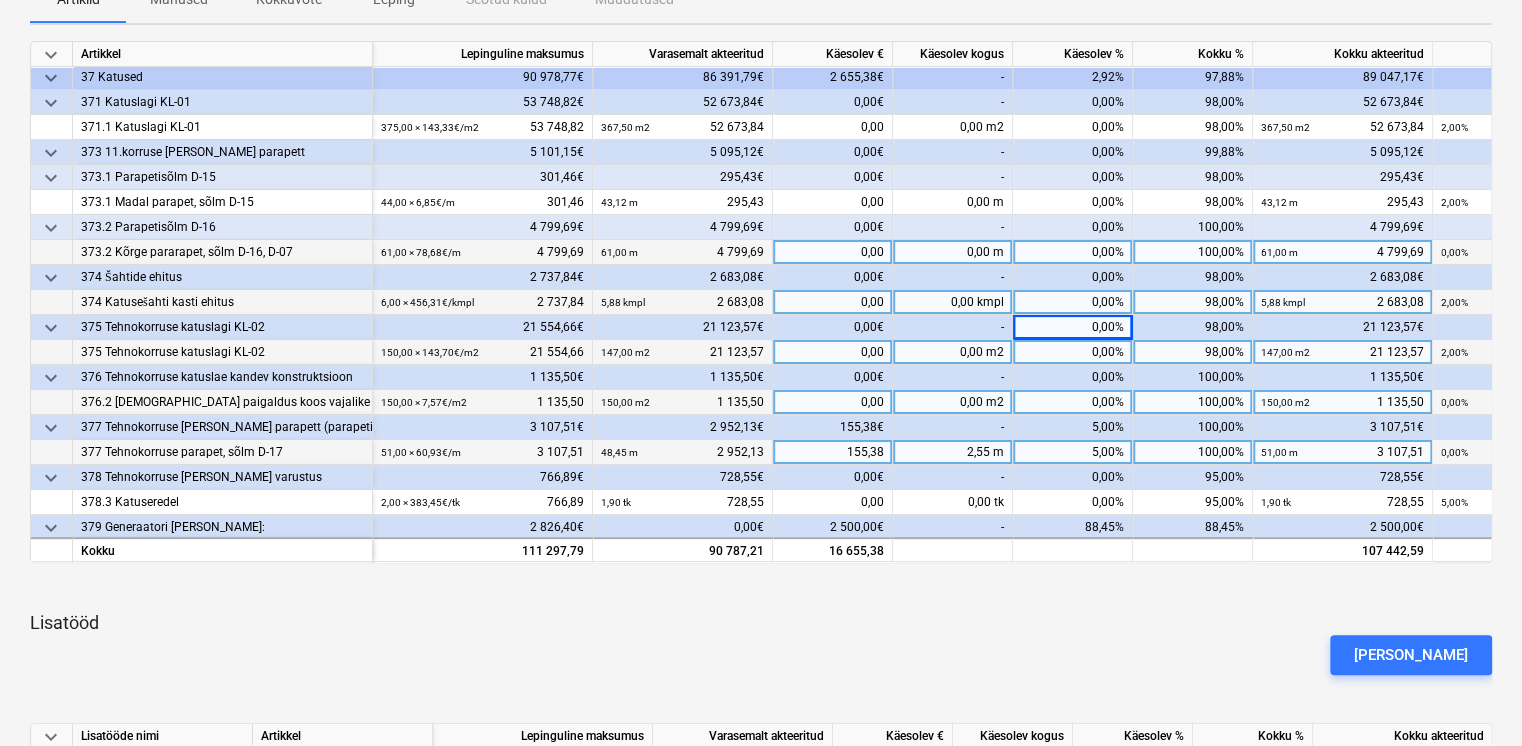 click on "5,00%" at bounding box center (1073, 452) 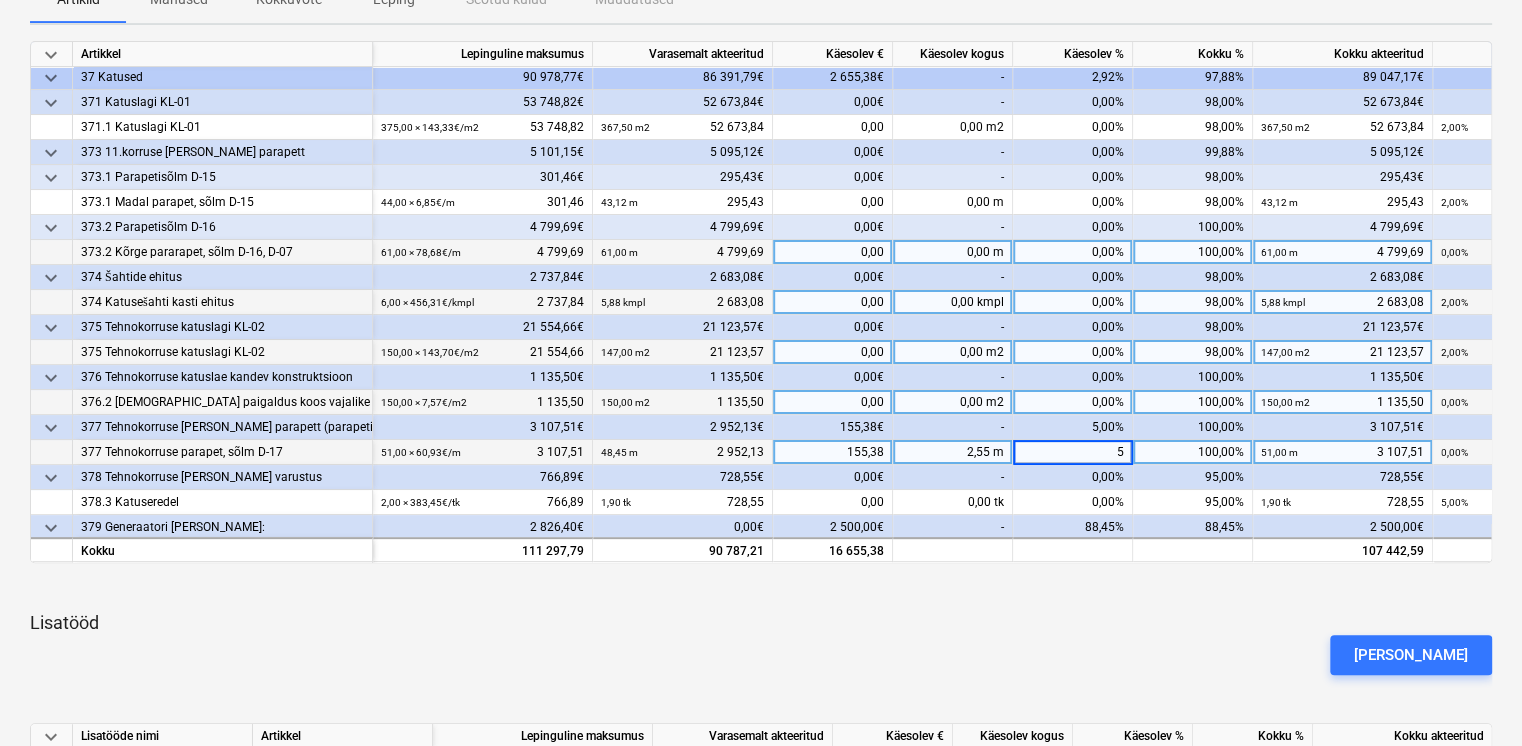 type on "3" 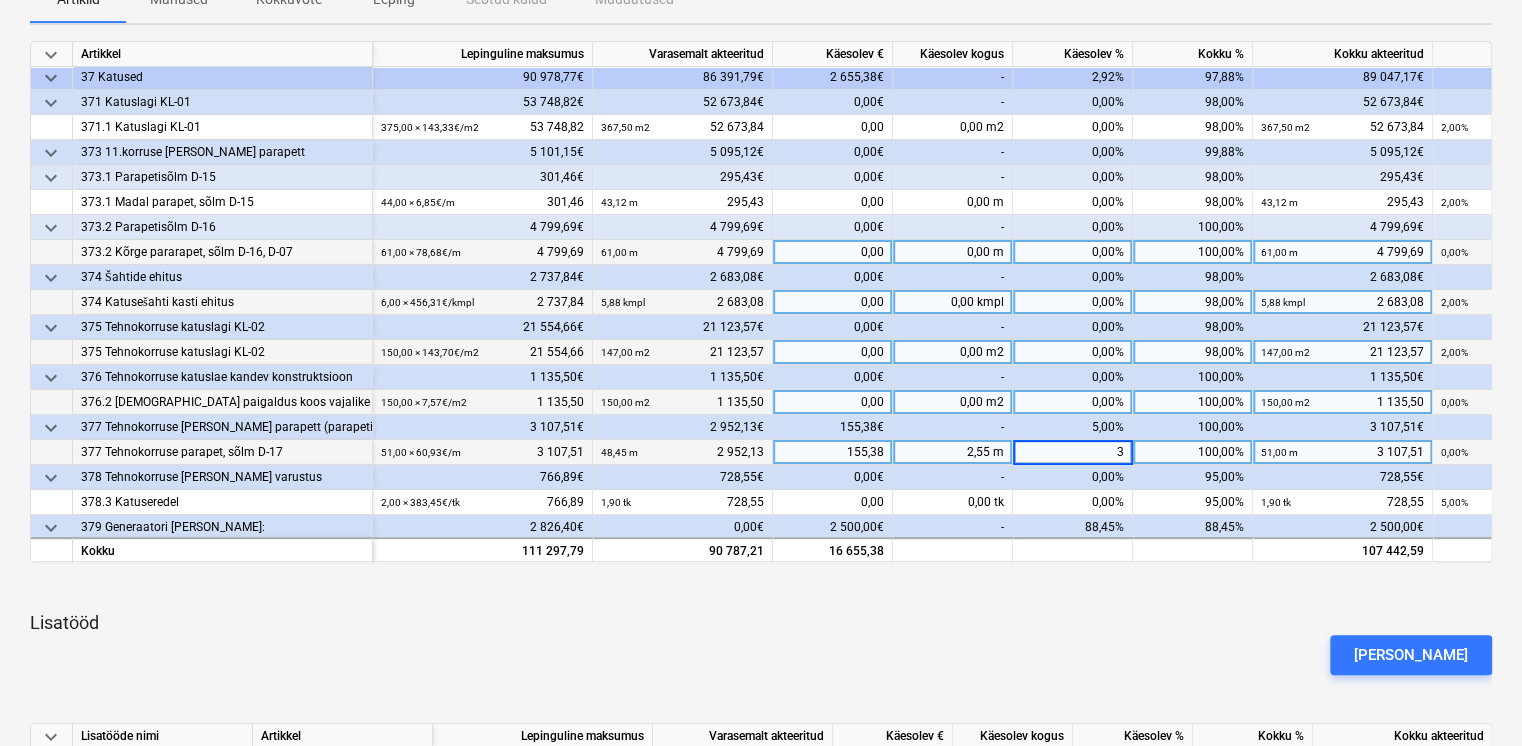 click on "Artiklid Manused Kokkuvõte Leping Seotud kulud Muudatused" at bounding box center [761, -1] 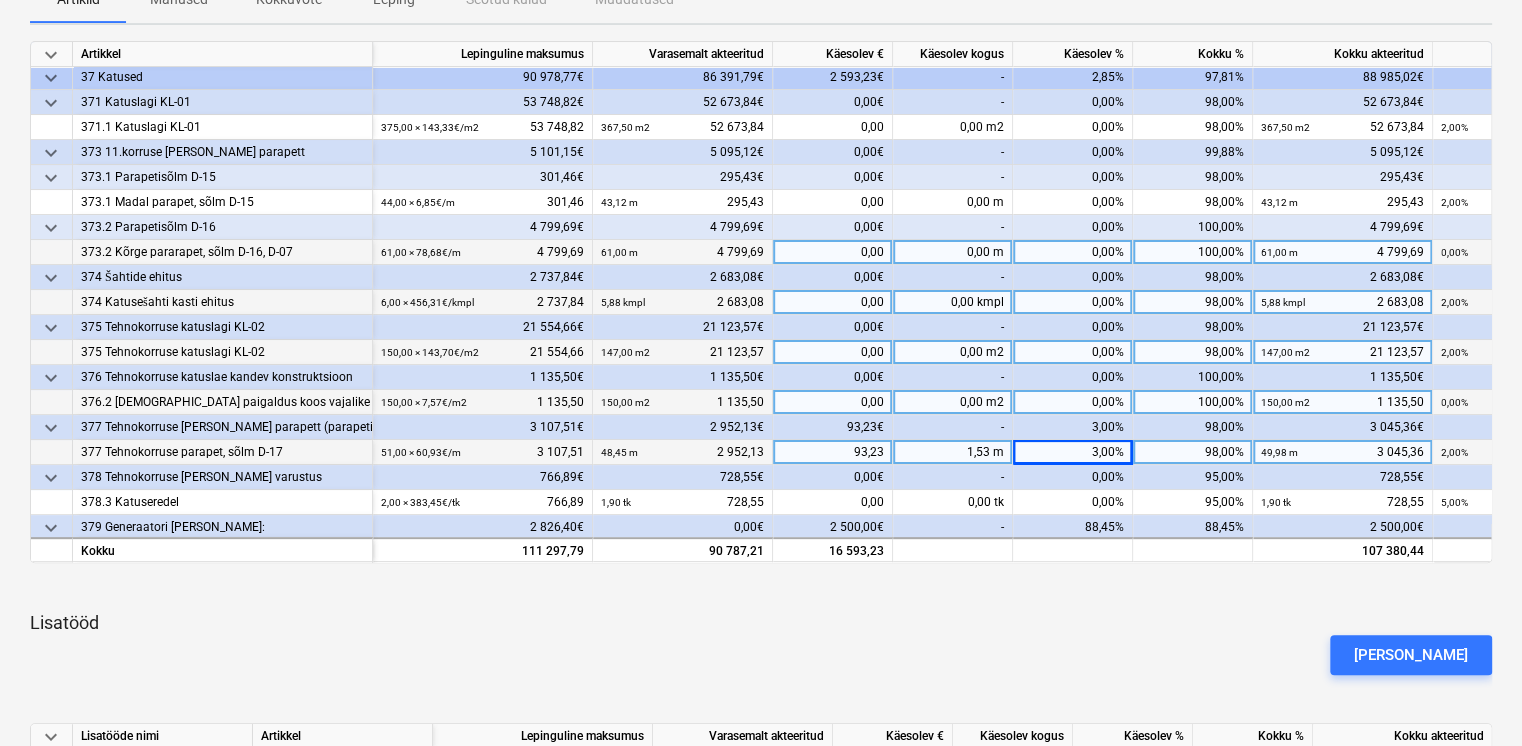 scroll, scrollTop: 0, scrollLeft: 0, axis: both 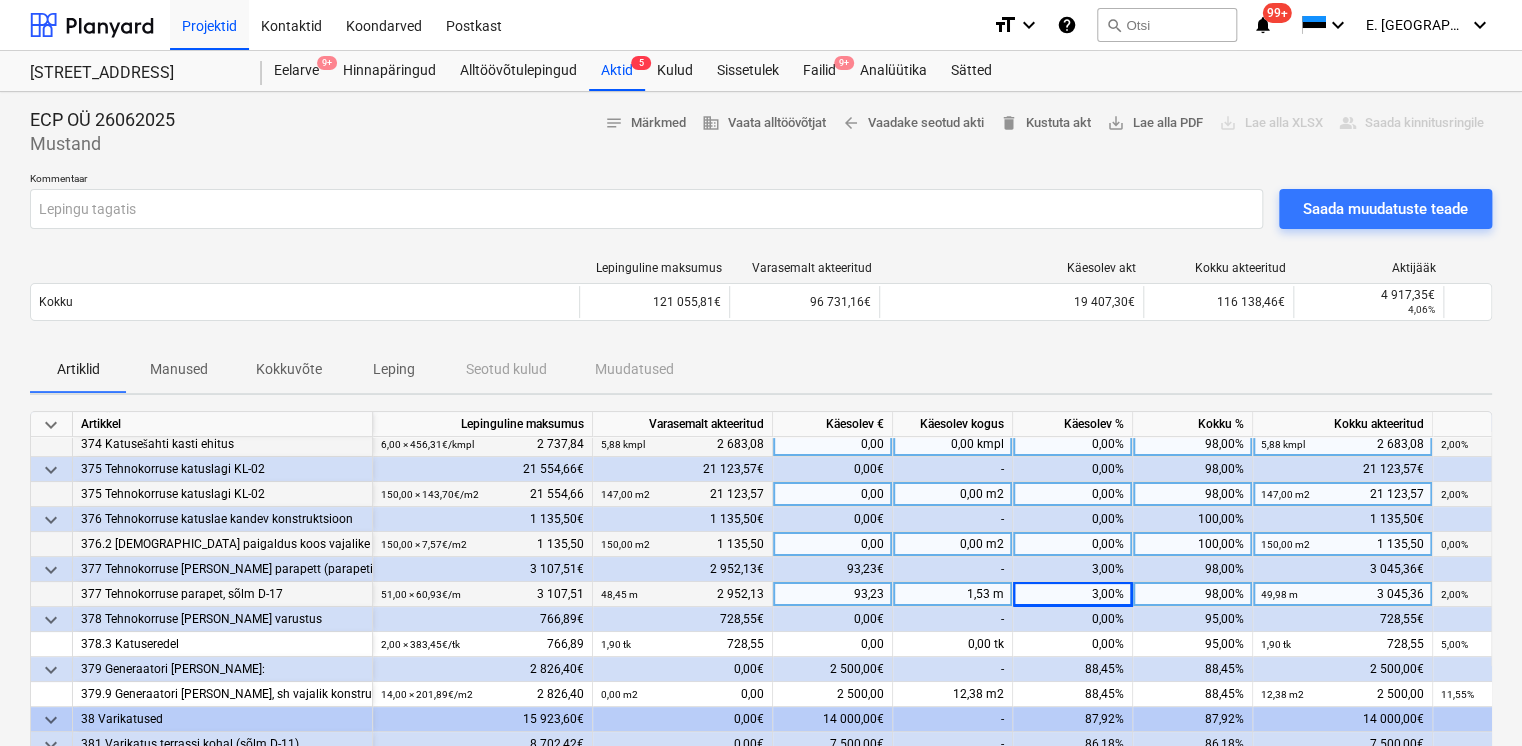 click on "Artiklid Manused Kokkuvõte Leping Seotud kulud Muudatused" at bounding box center (761, 369) 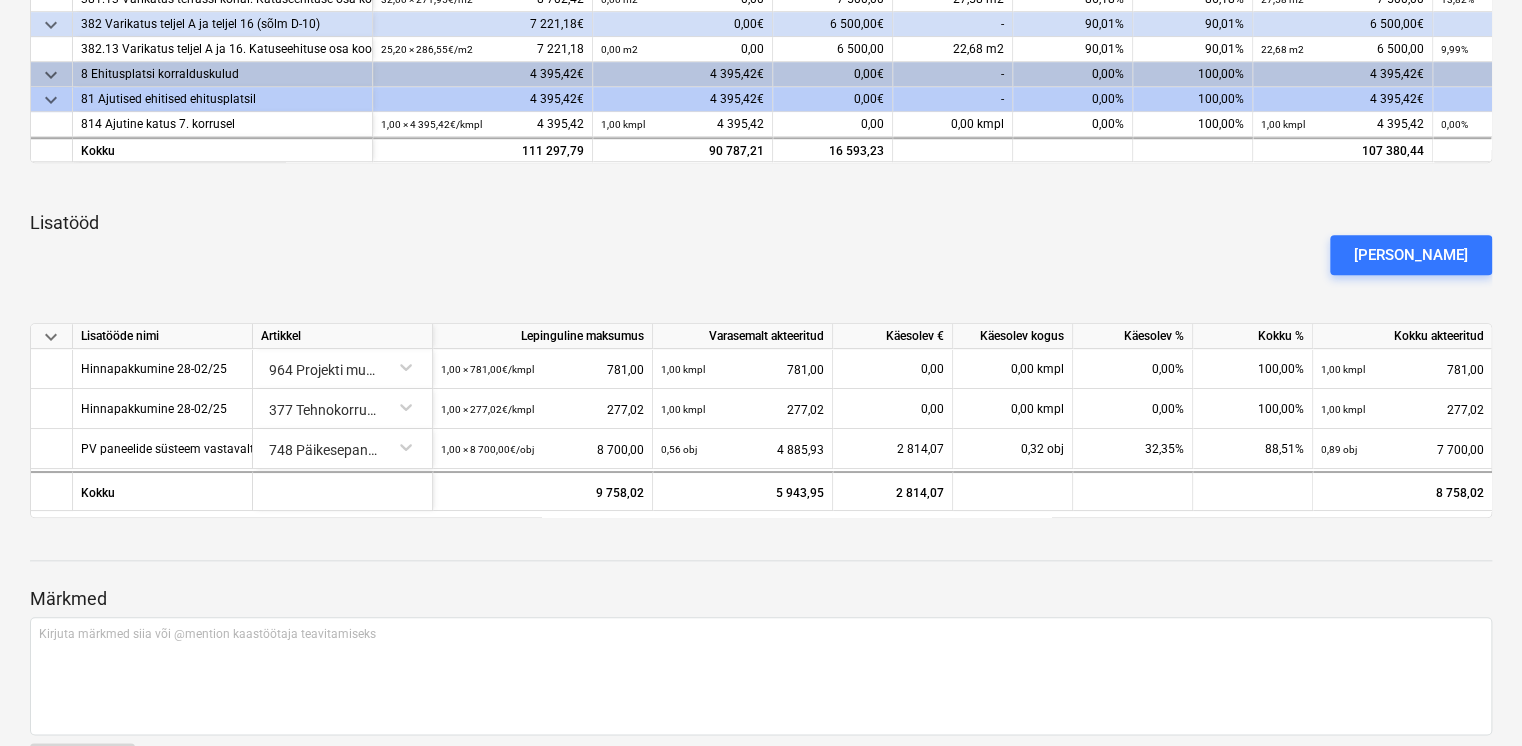 scroll, scrollTop: 0, scrollLeft: 0, axis: both 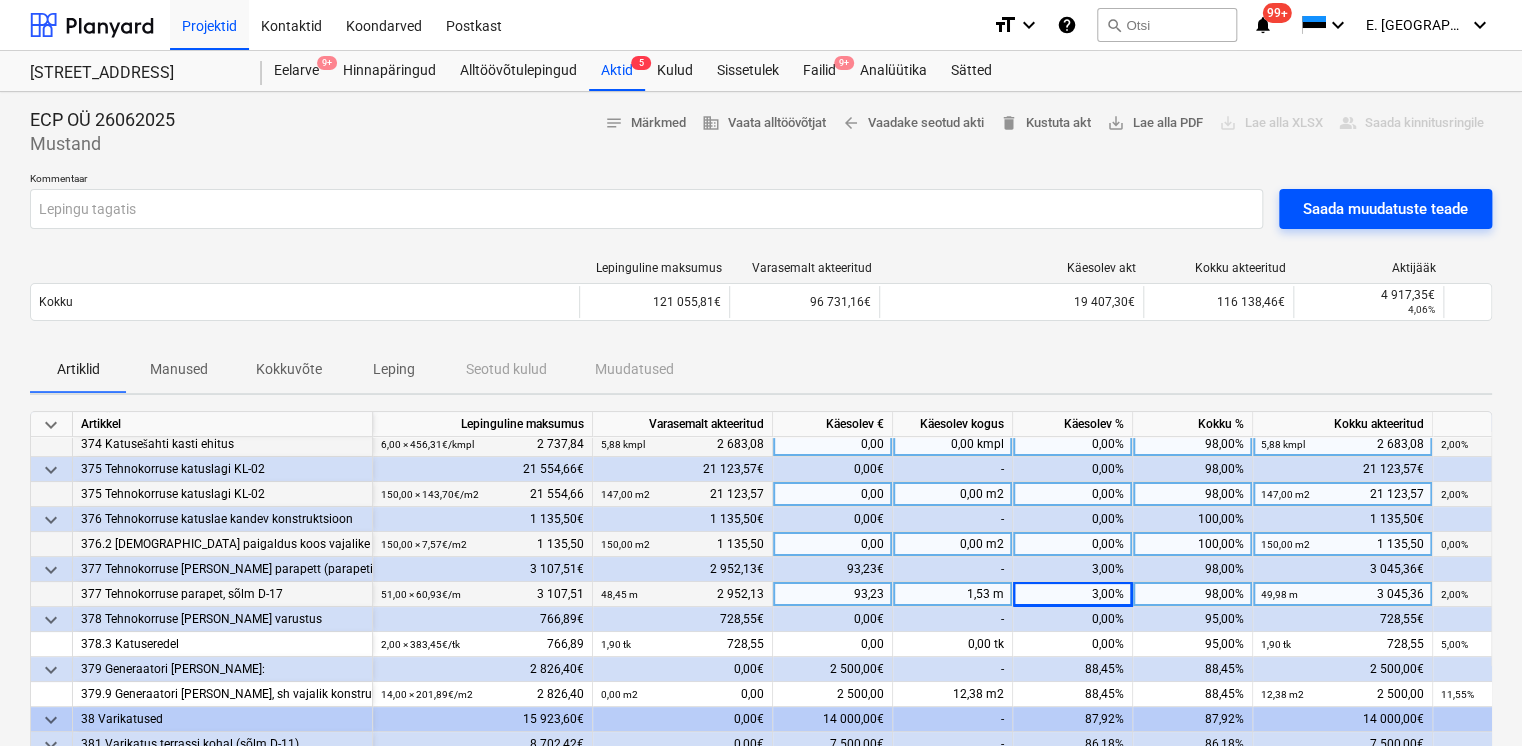 click on "Saada muudatuste teade" at bounding box center (1385, 209) 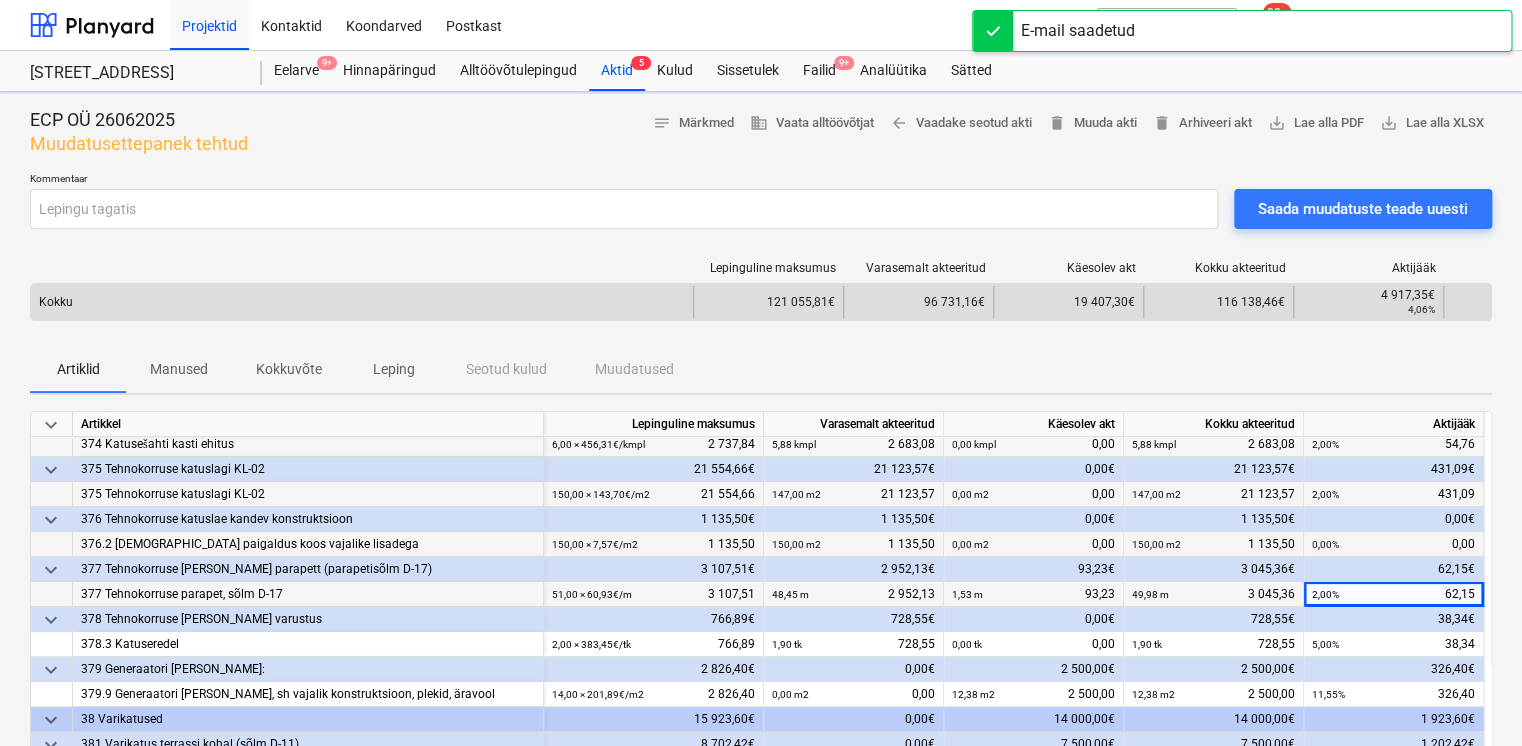 scroll, scrollTop: 254, scrollLeft: 0, axis: vertical 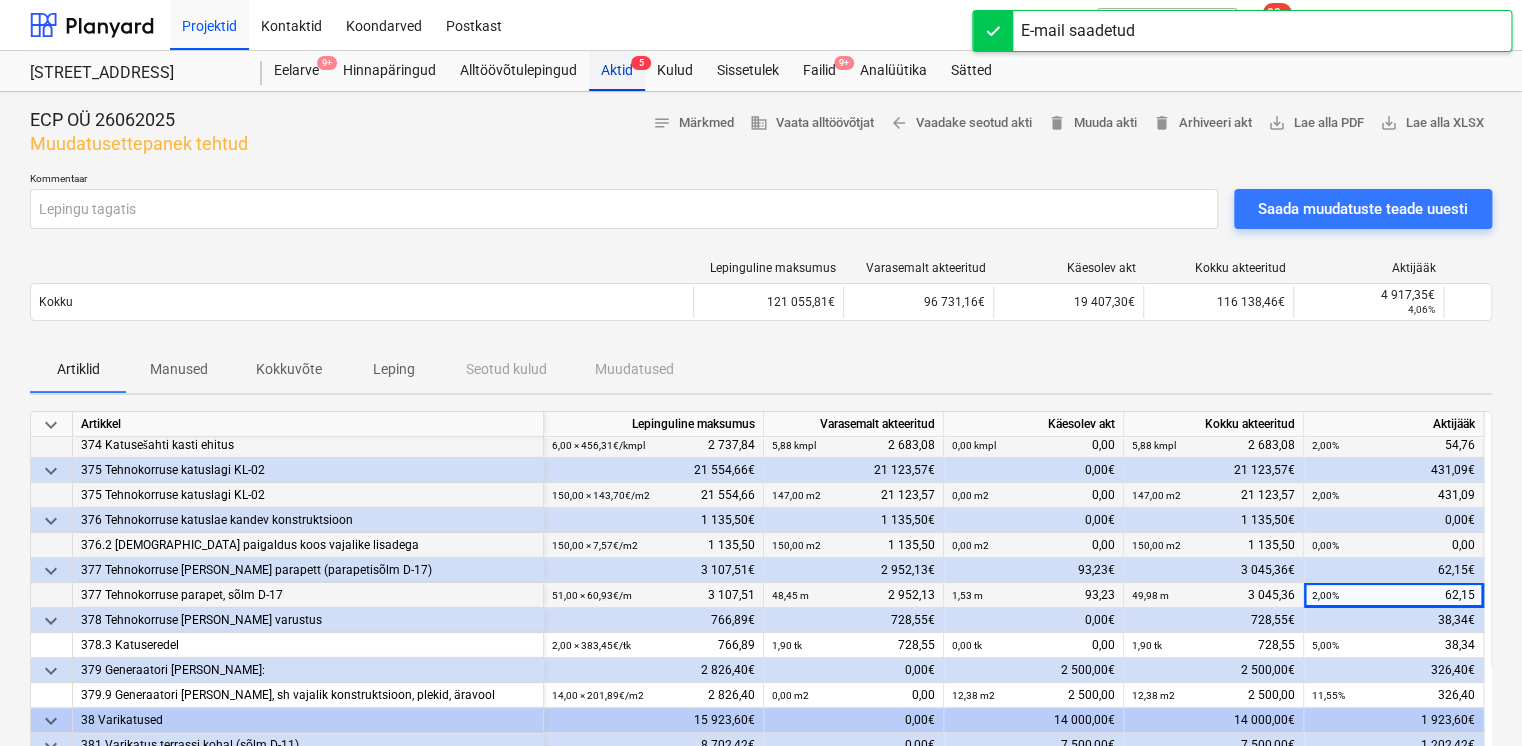 click on "Aktid 5" at bounding box center (617, 71) 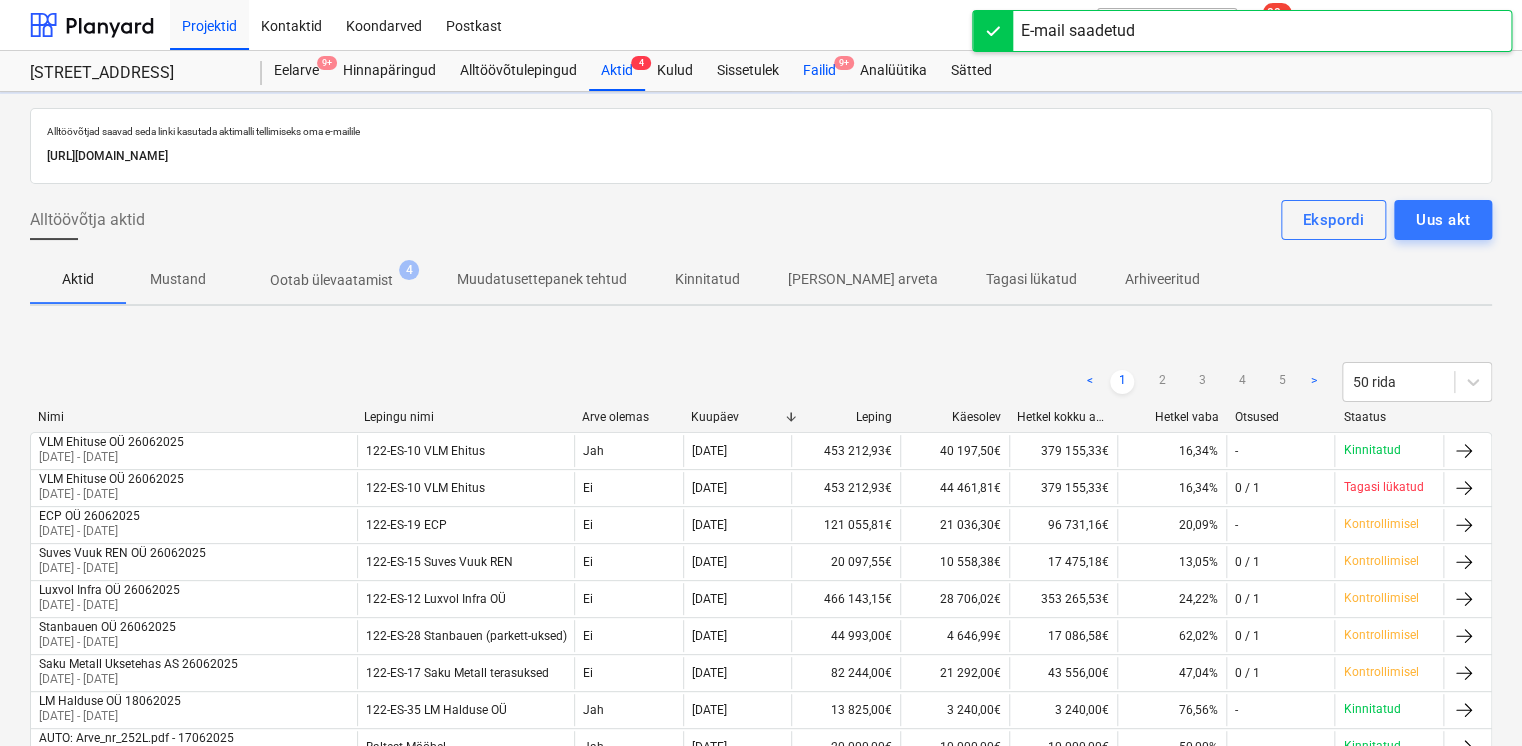 click on "Failid 9+" at bounding box center [819, 71] 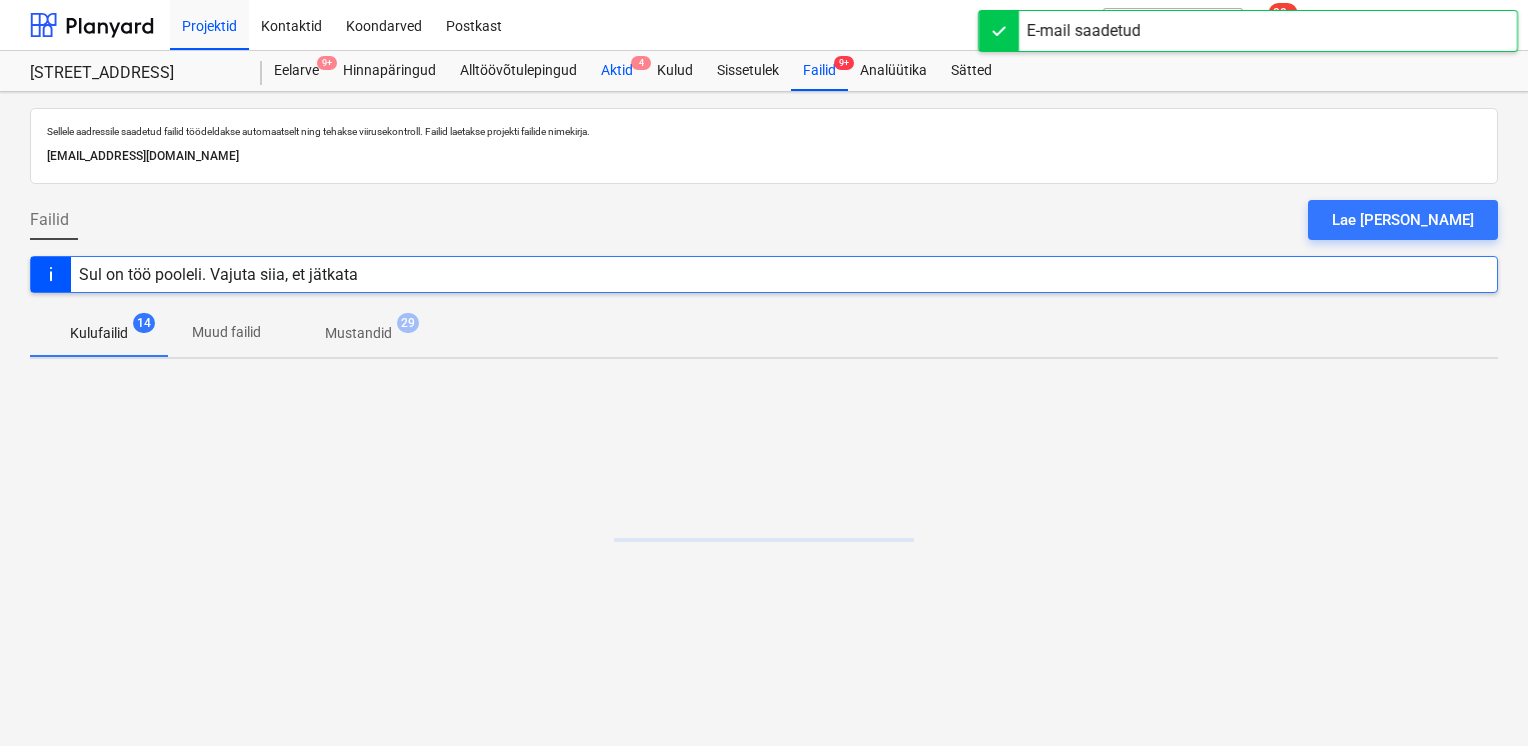 click on "Aktid 4" at bounding box center [617, 71] 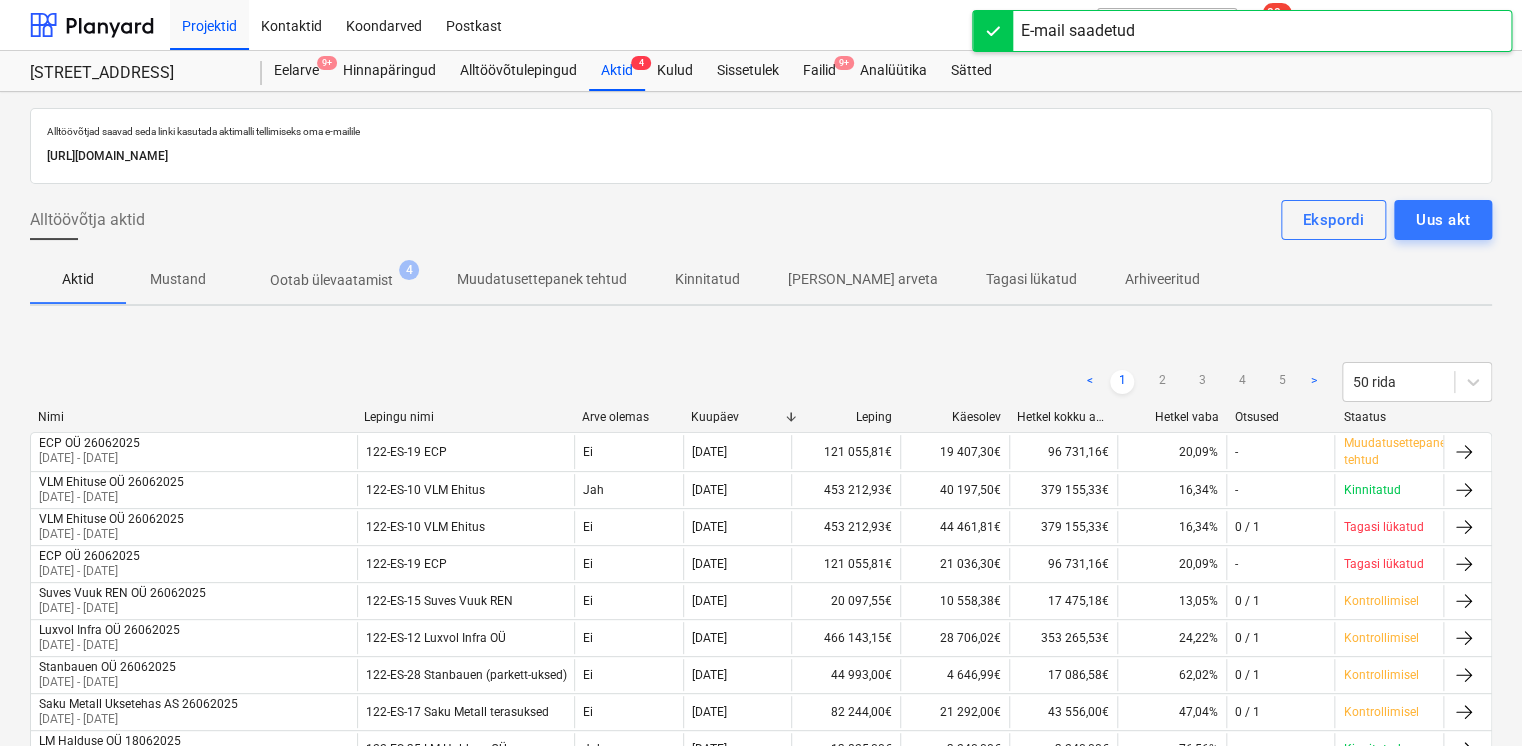 click on "Ootab ülevaatamist" at bounding box center [331, 280] 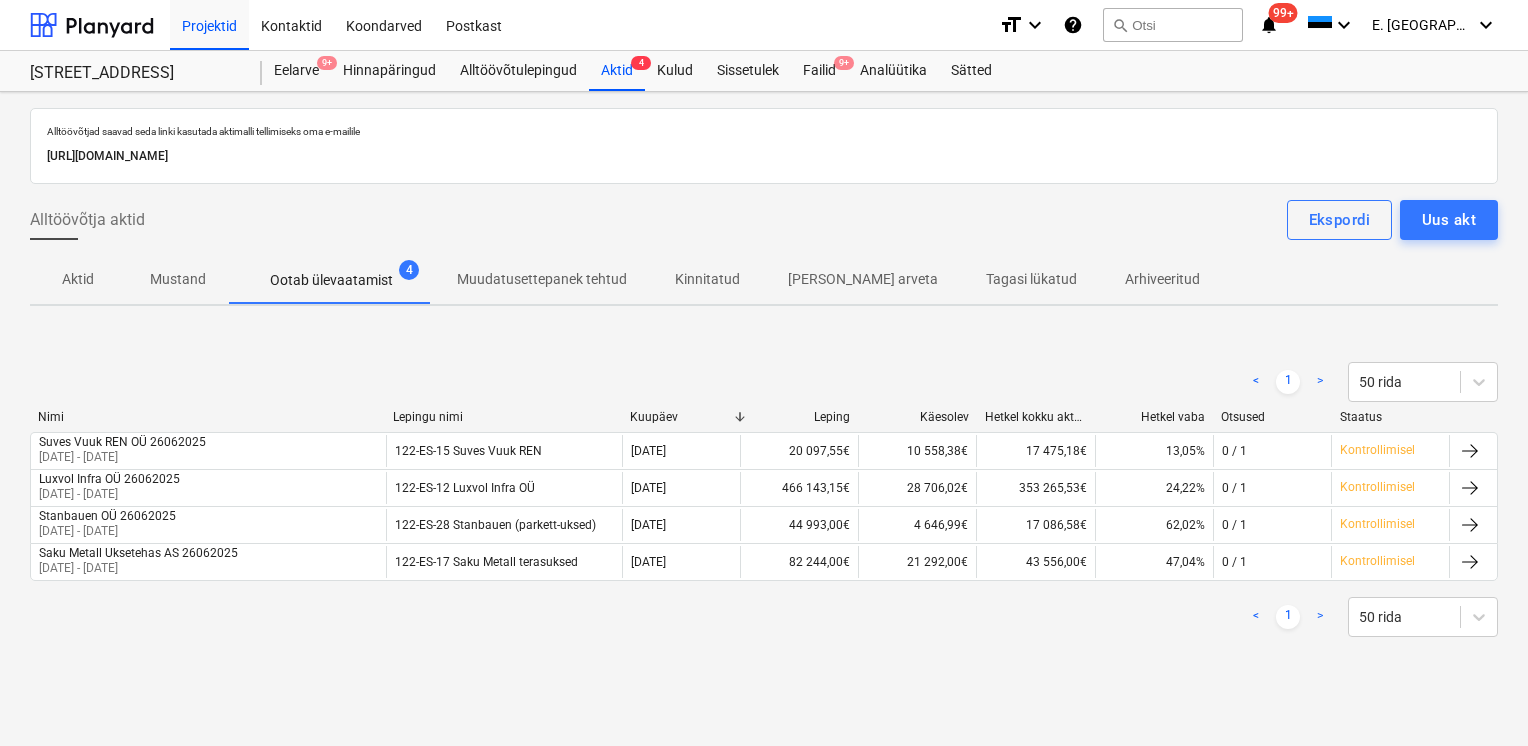 click on "Muudatusettepanek tehtud" at bounding box center [542, 279] 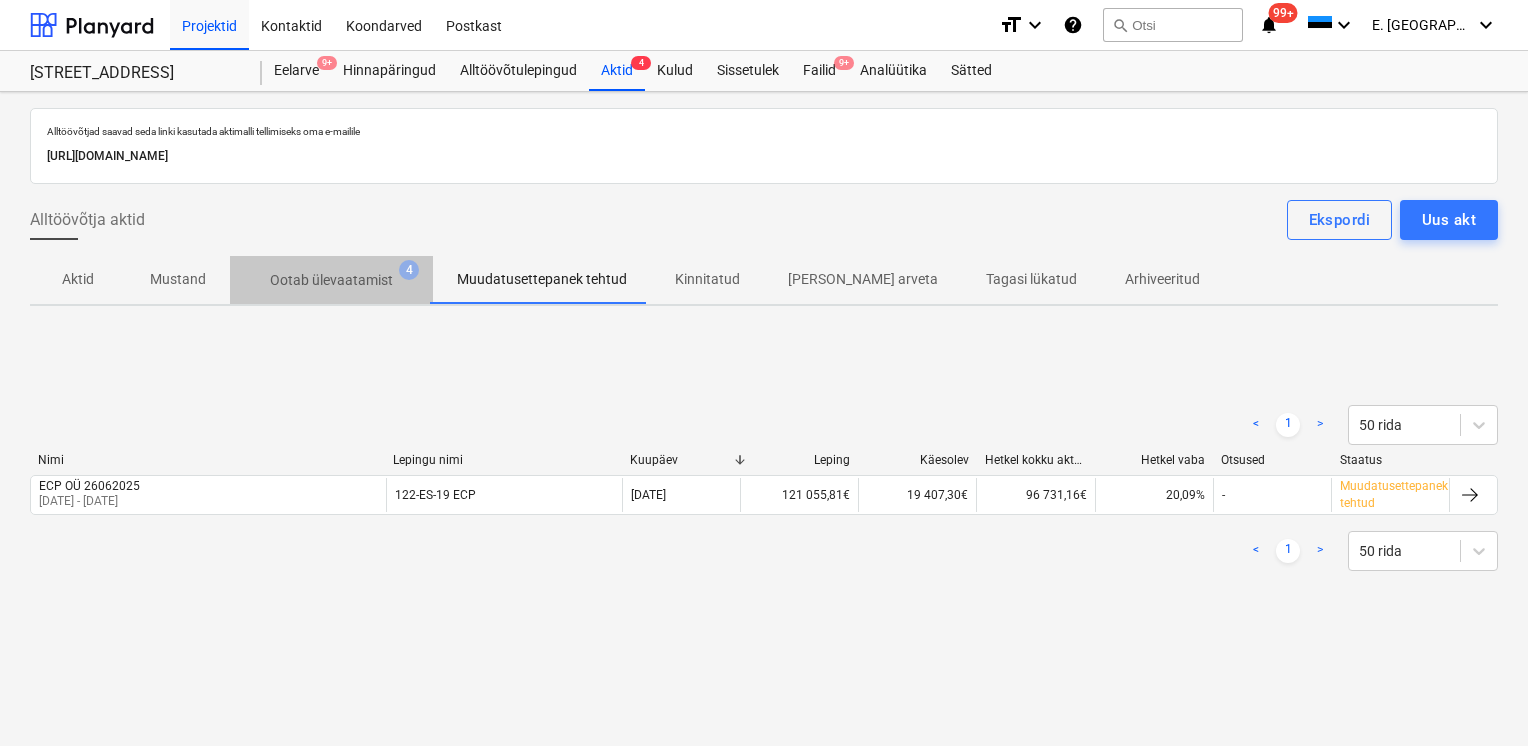 click on "Ootab ülevaatamist" at bounding box center [331, 280] 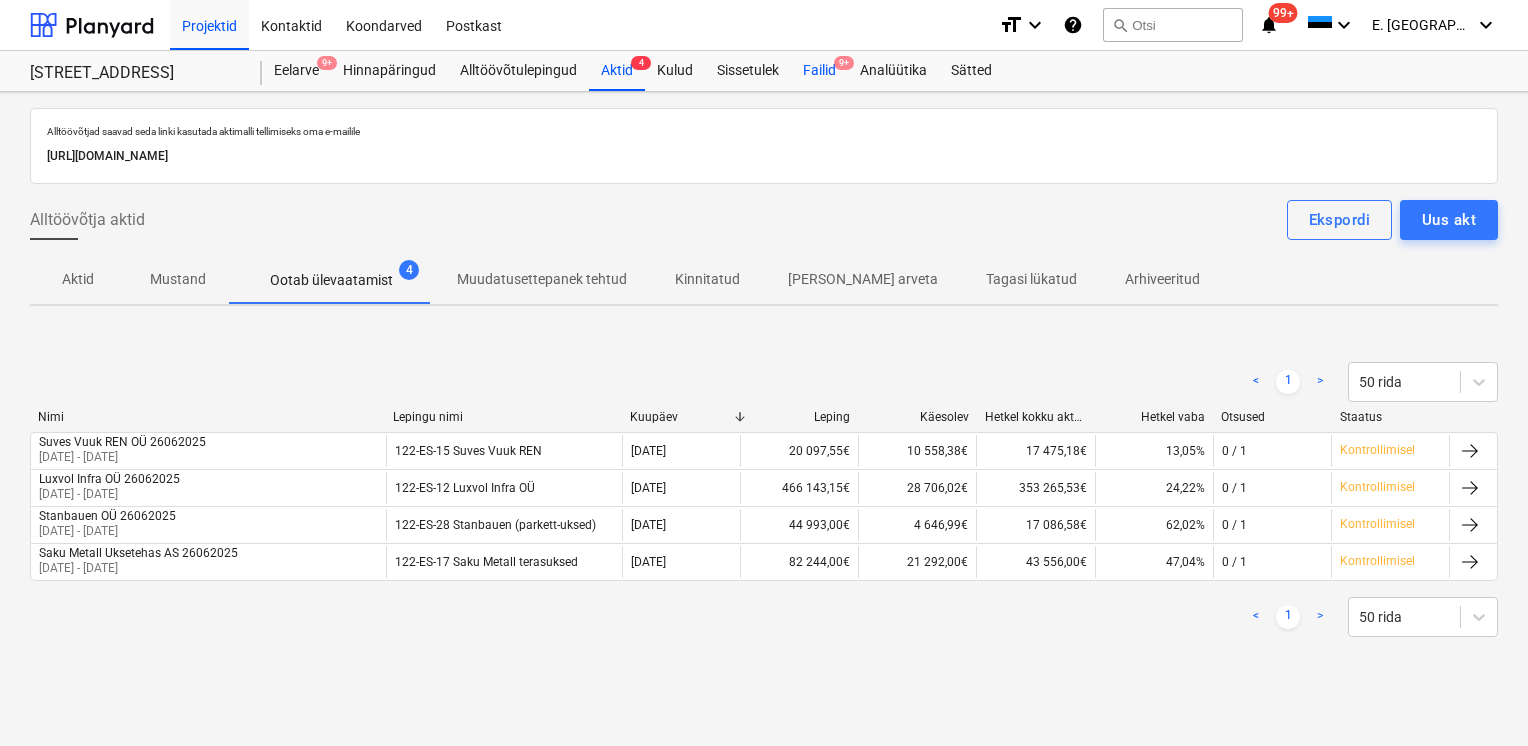 click on "Failid 9+" at bounding box center (819, 71) 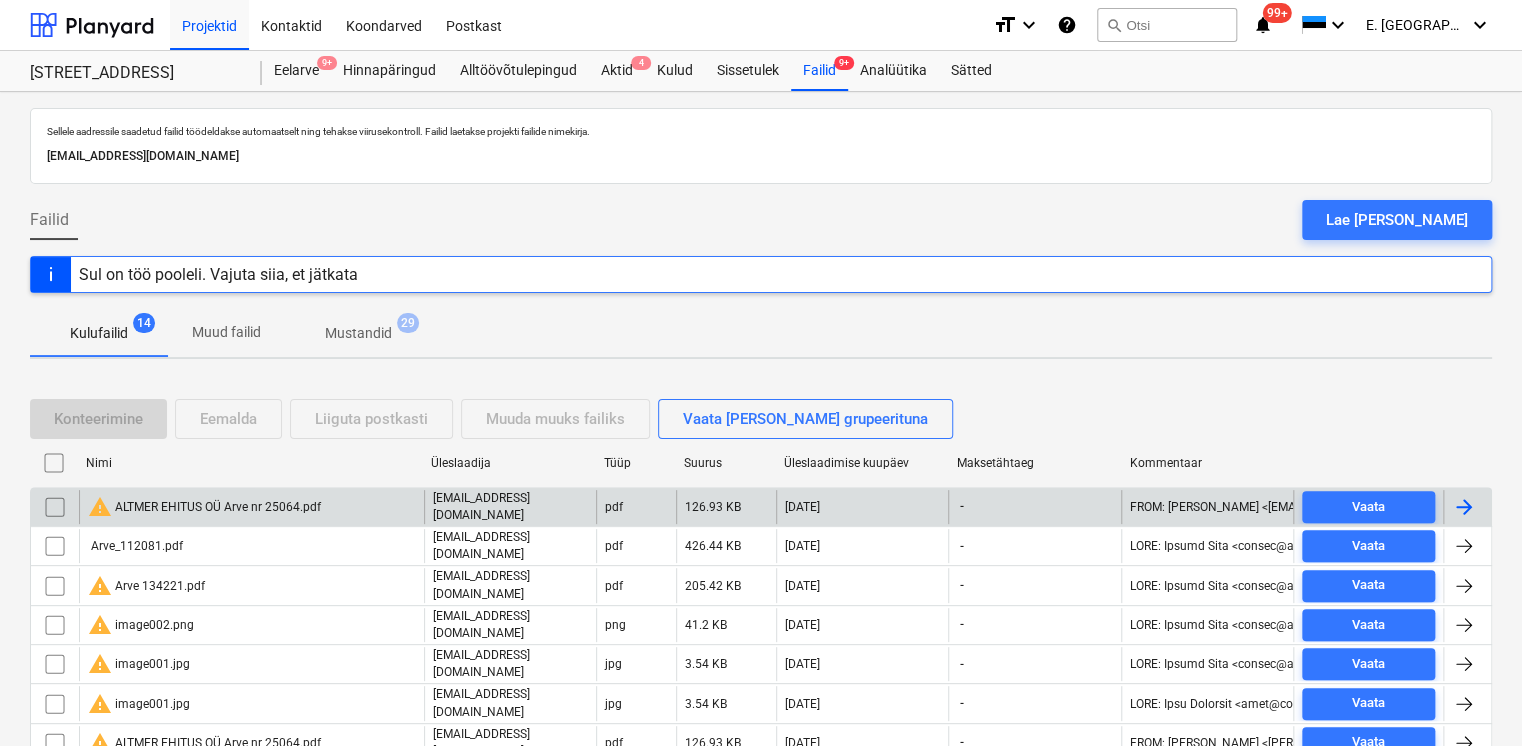 scroll, scrollTop: 233, scrollLeft: 0, axis: vertical 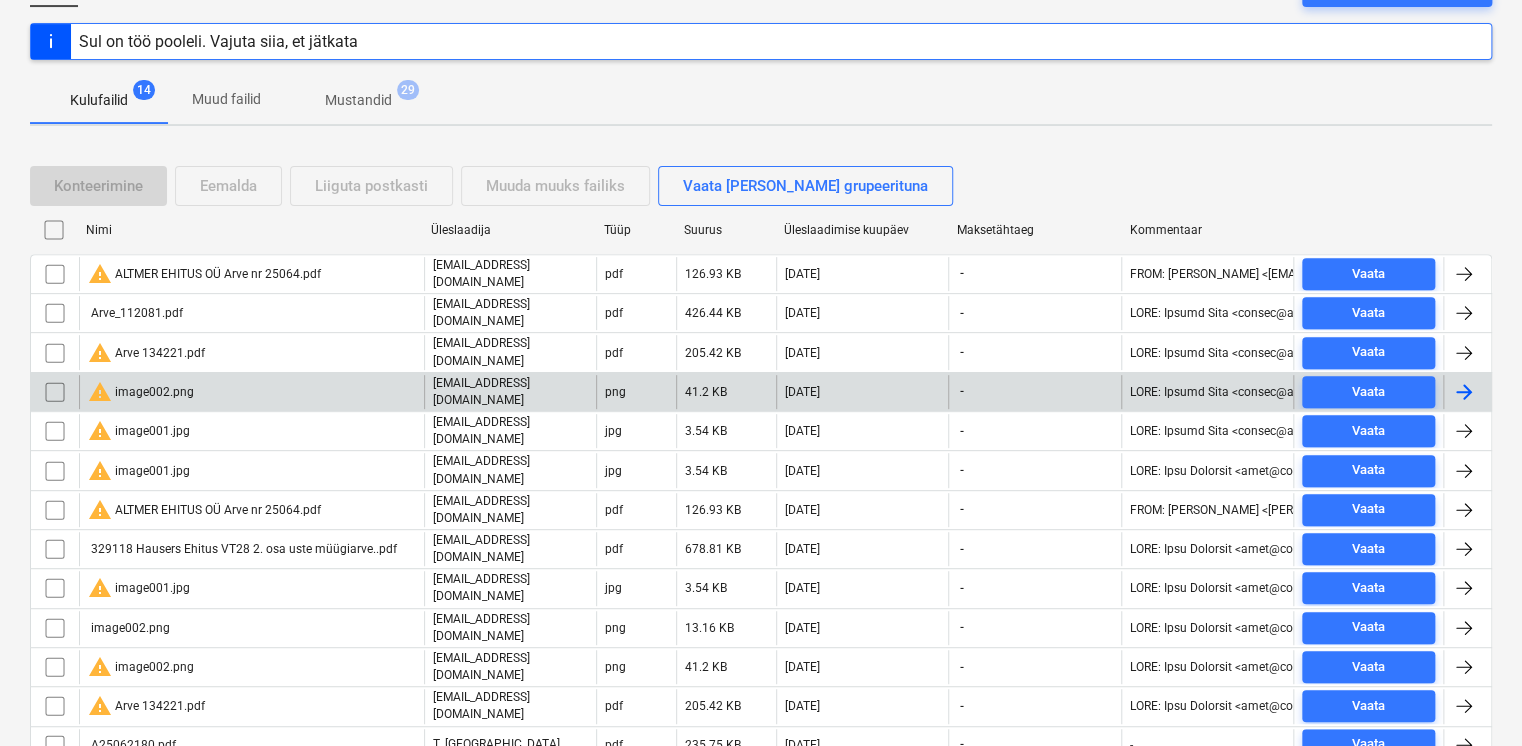 click at bounding box center [55, 392] 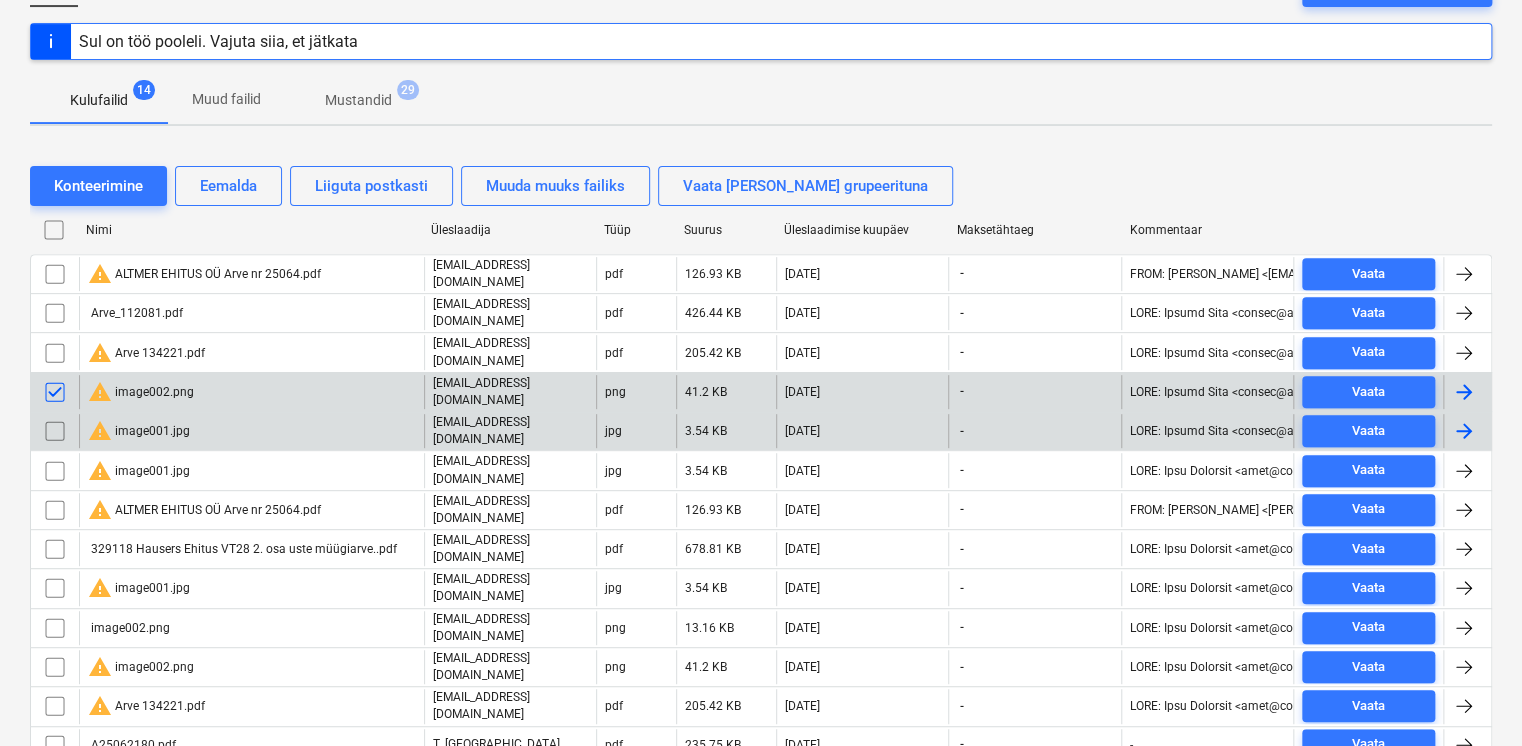 click at bounding box center [55, 431] 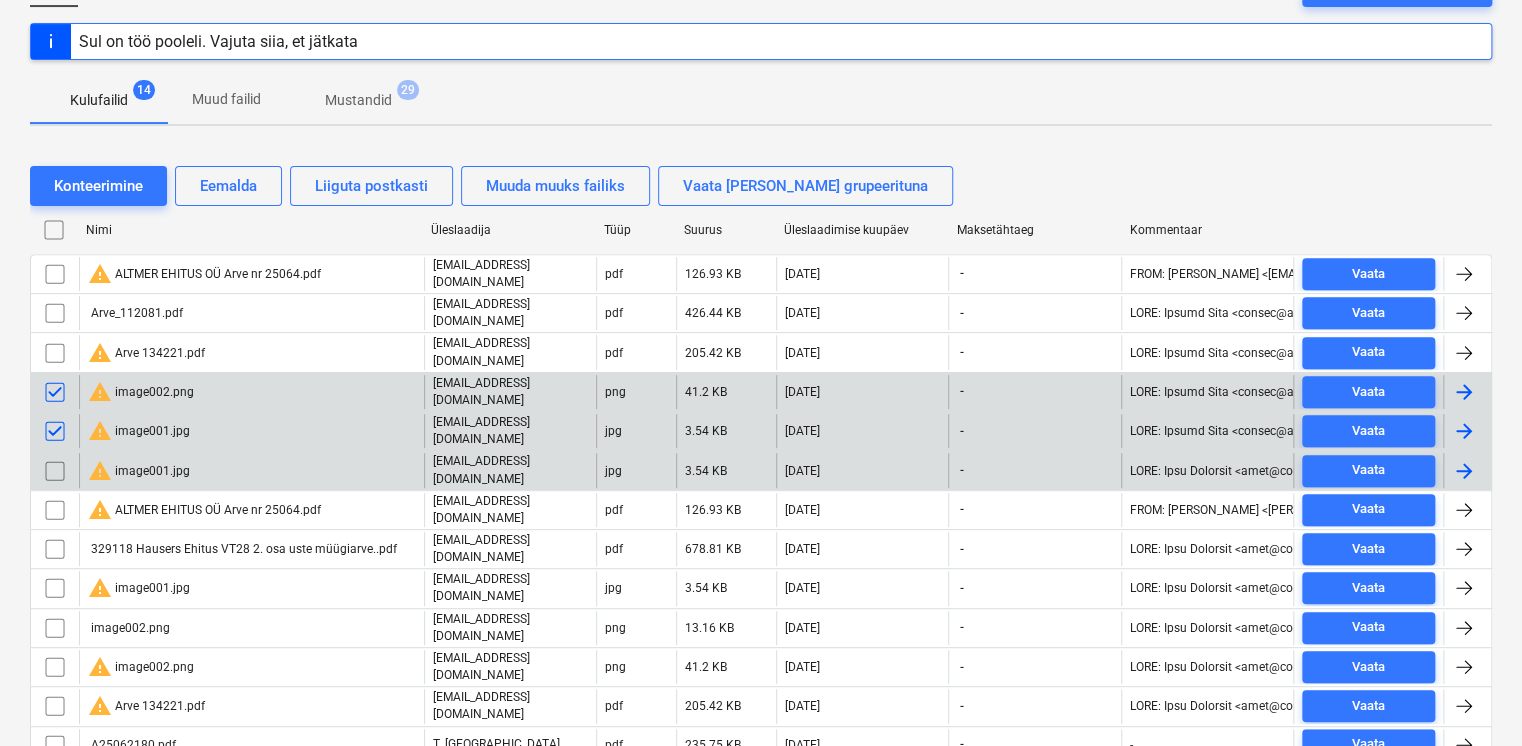 click at bounding box center [55, 471] 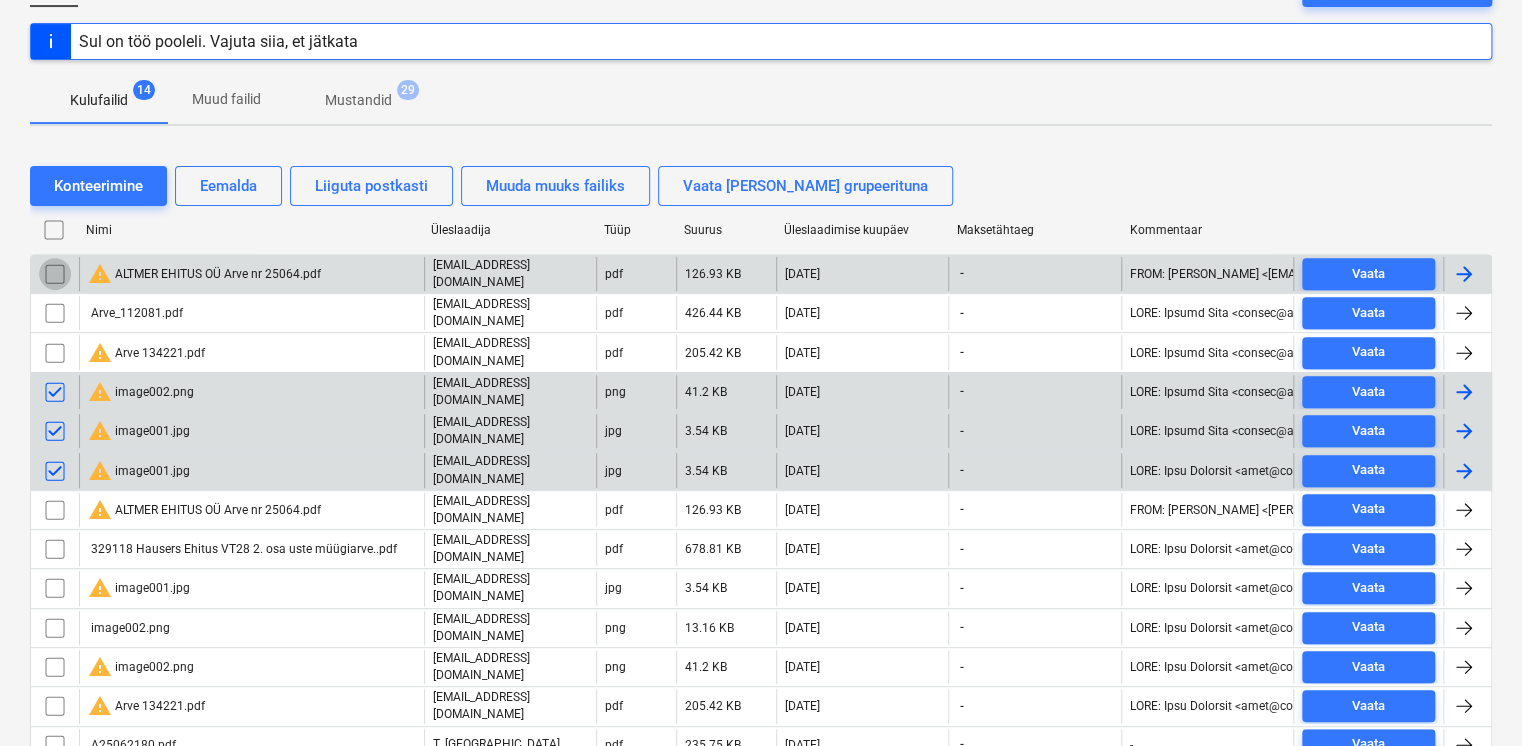 click at bounding box center [55, 274] 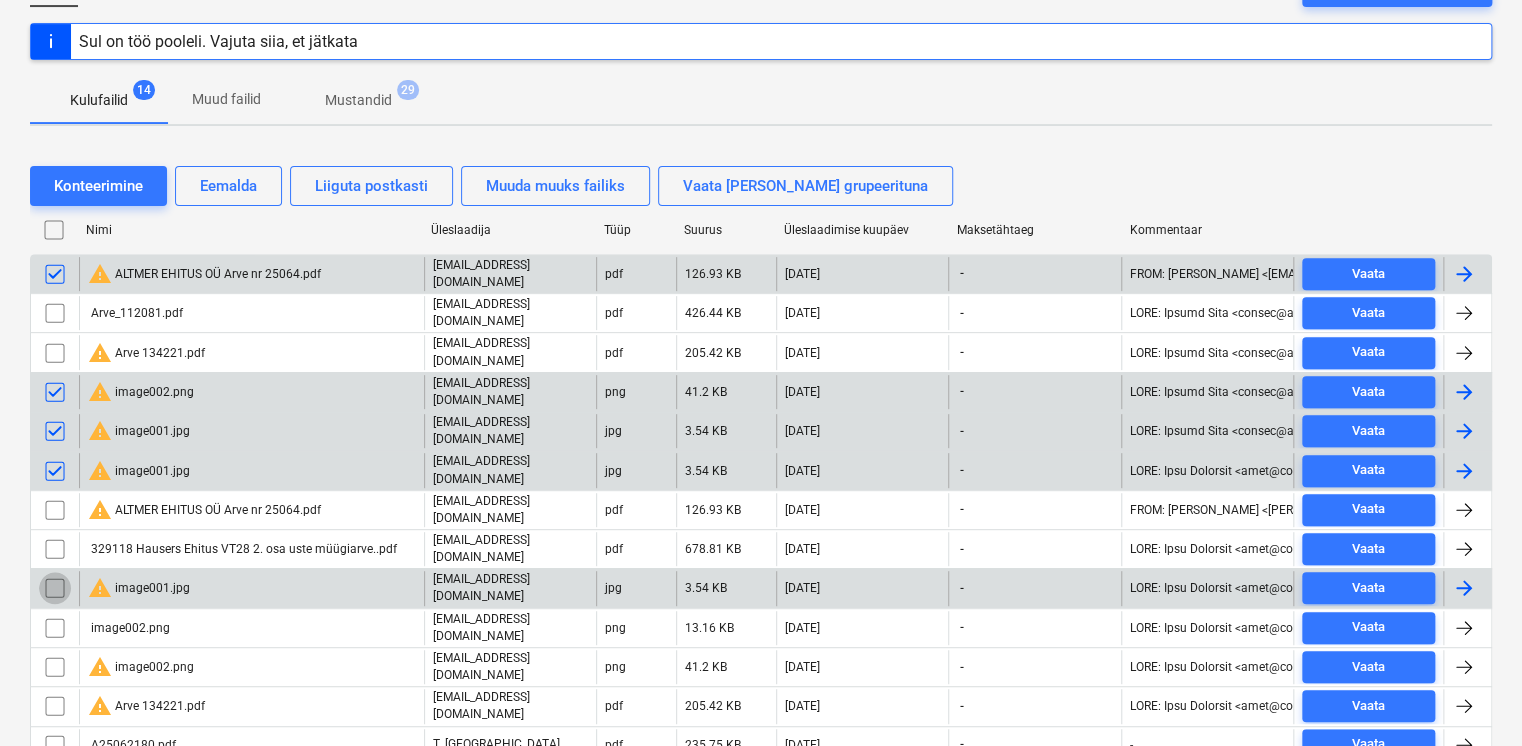 click at bounding box center (55, 588) 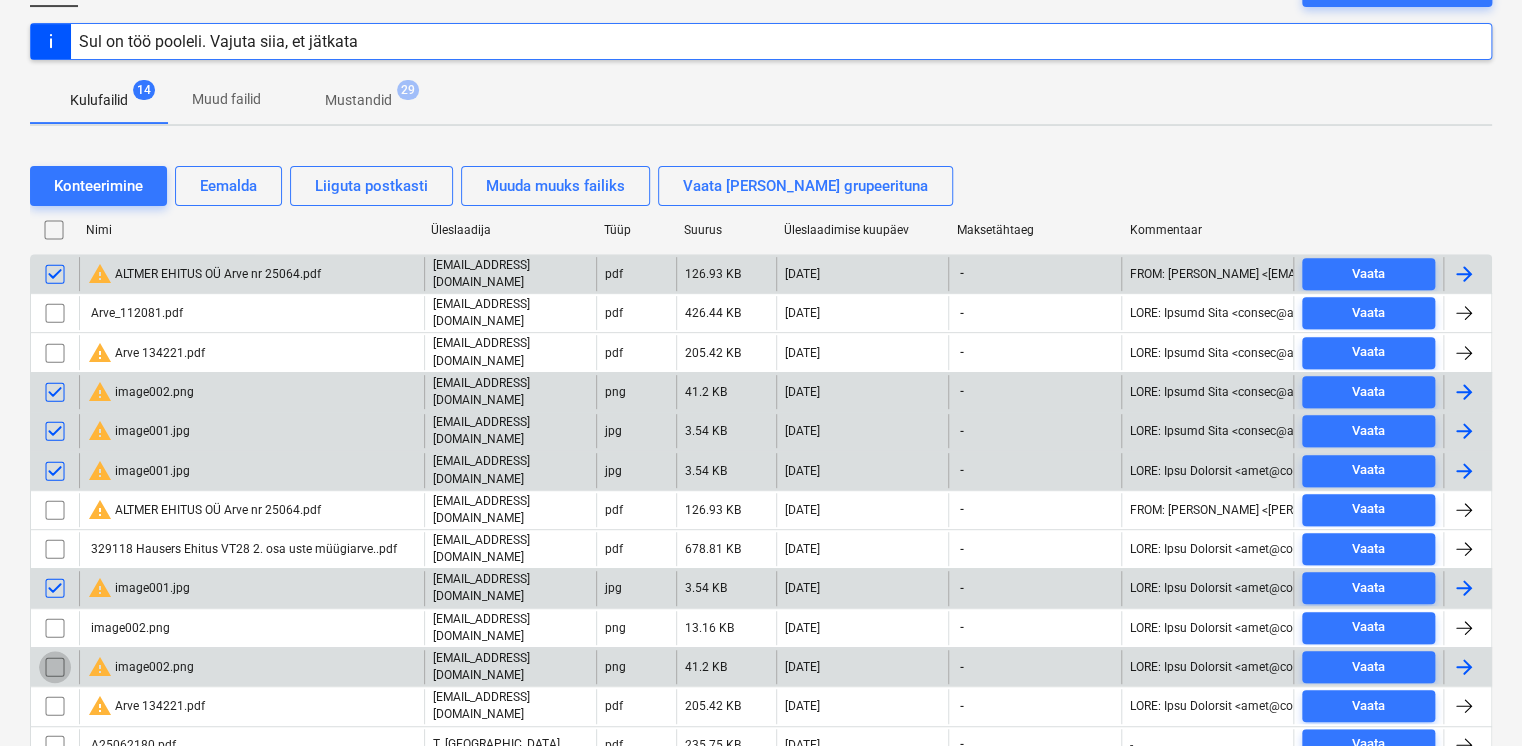 click at bounding box center [55, 667] 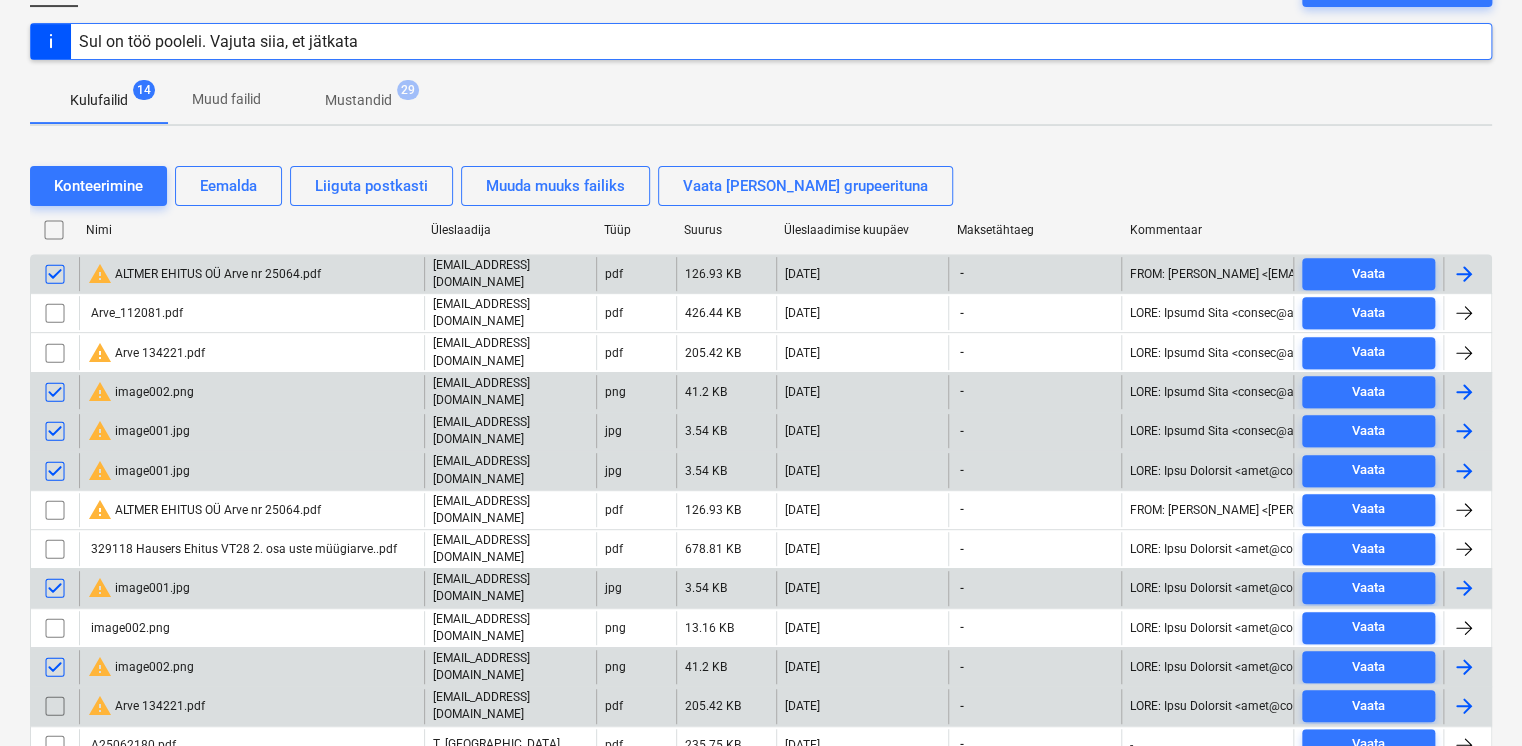 click at bounding box center [55, 706] 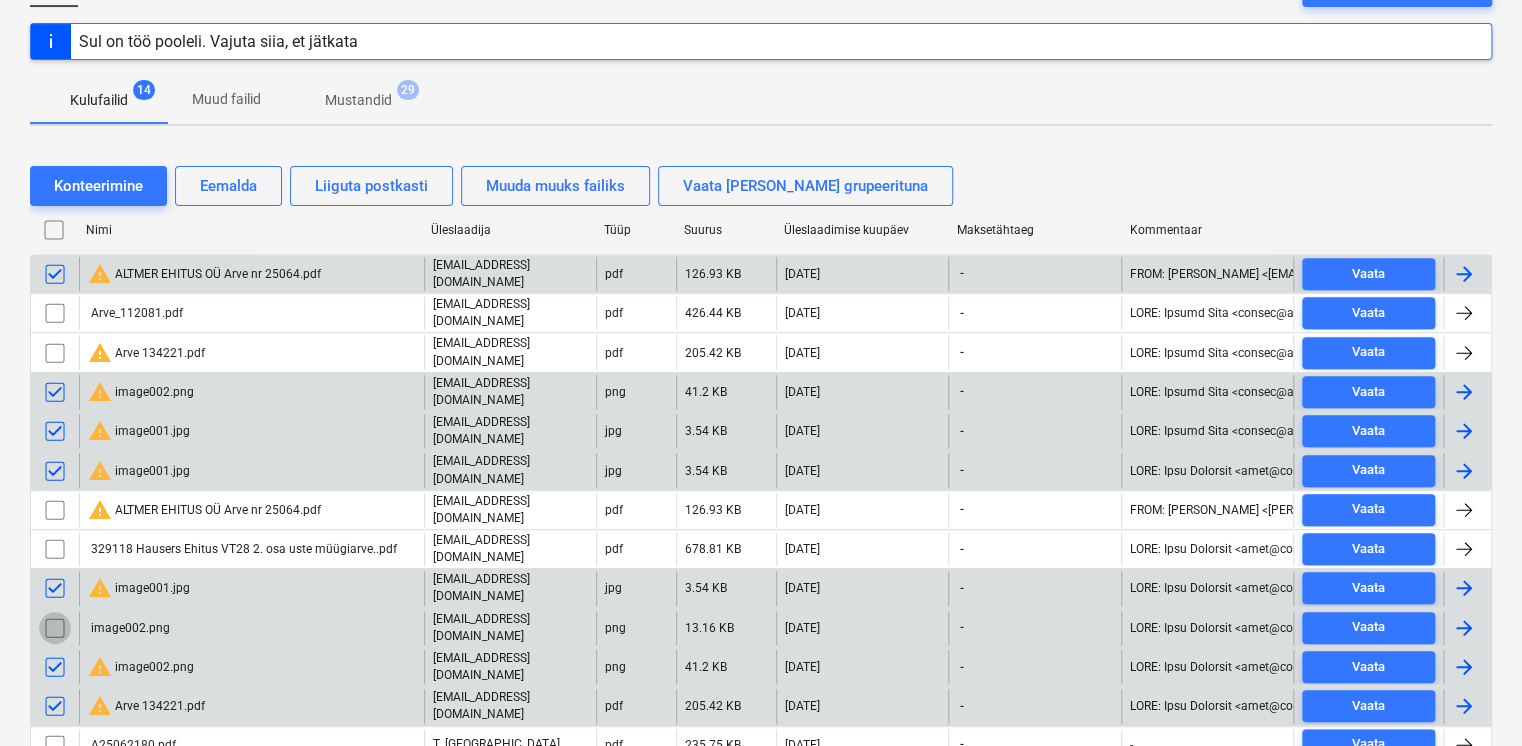 click at bounding box center [55, 628] 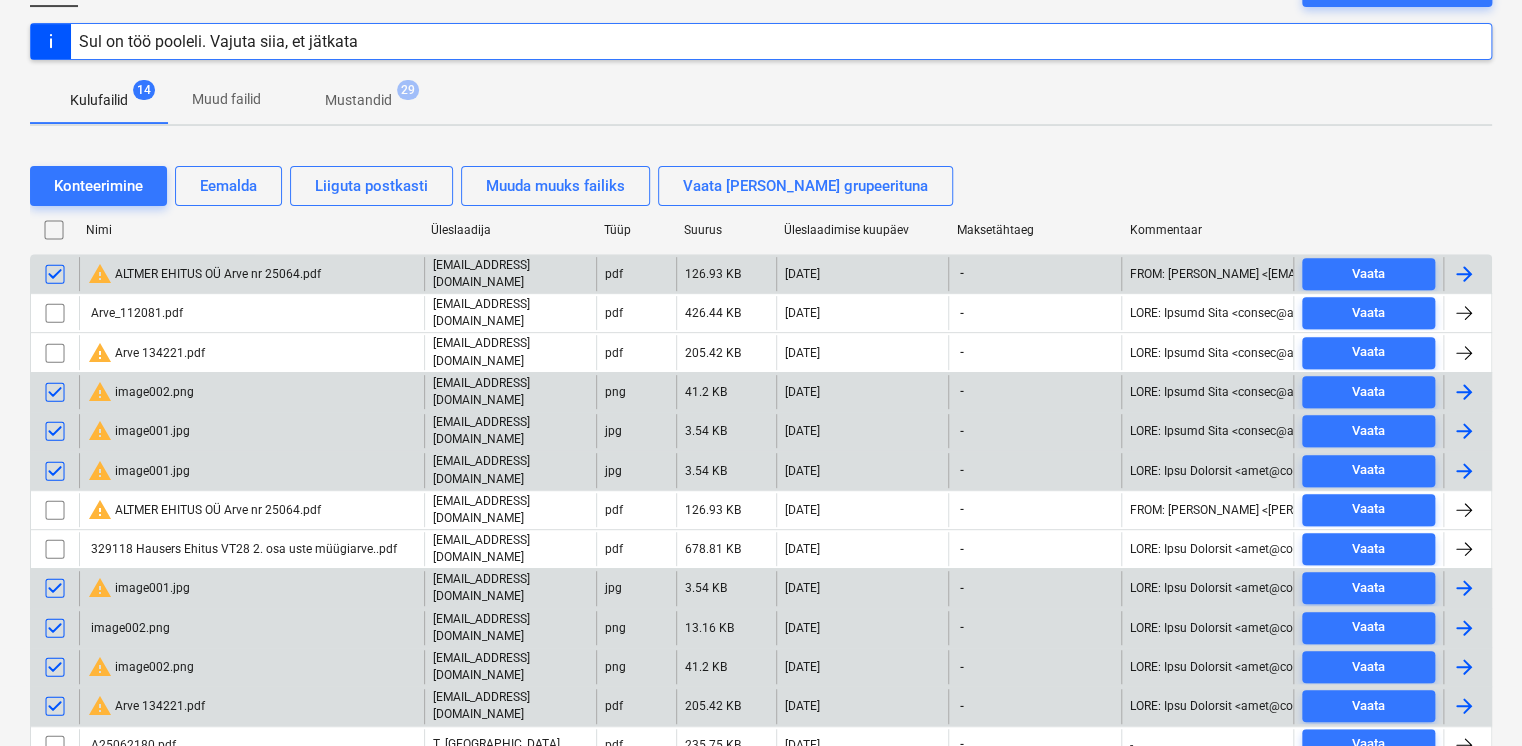 click at bounding box center (55, 706) 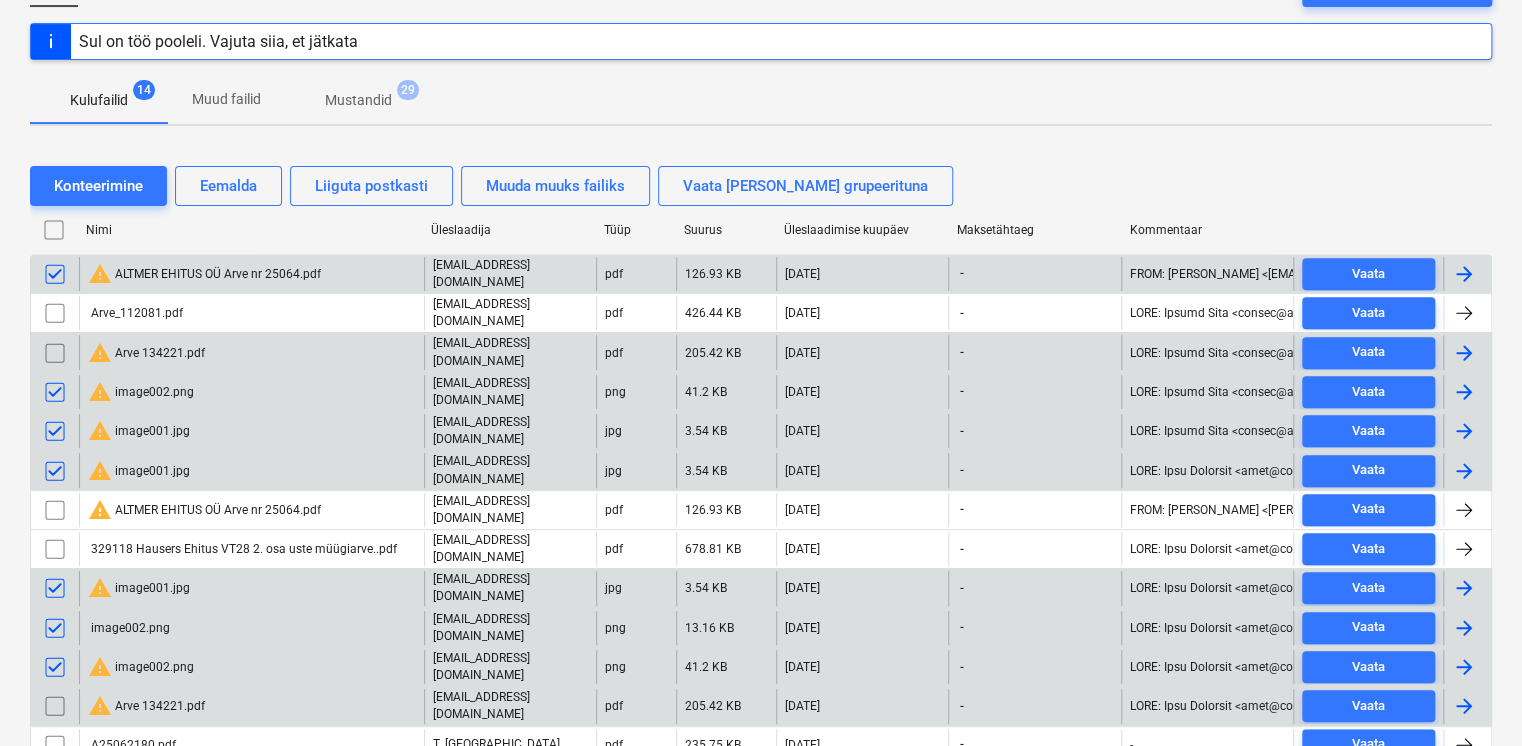 click at bounding box center (55, 353) 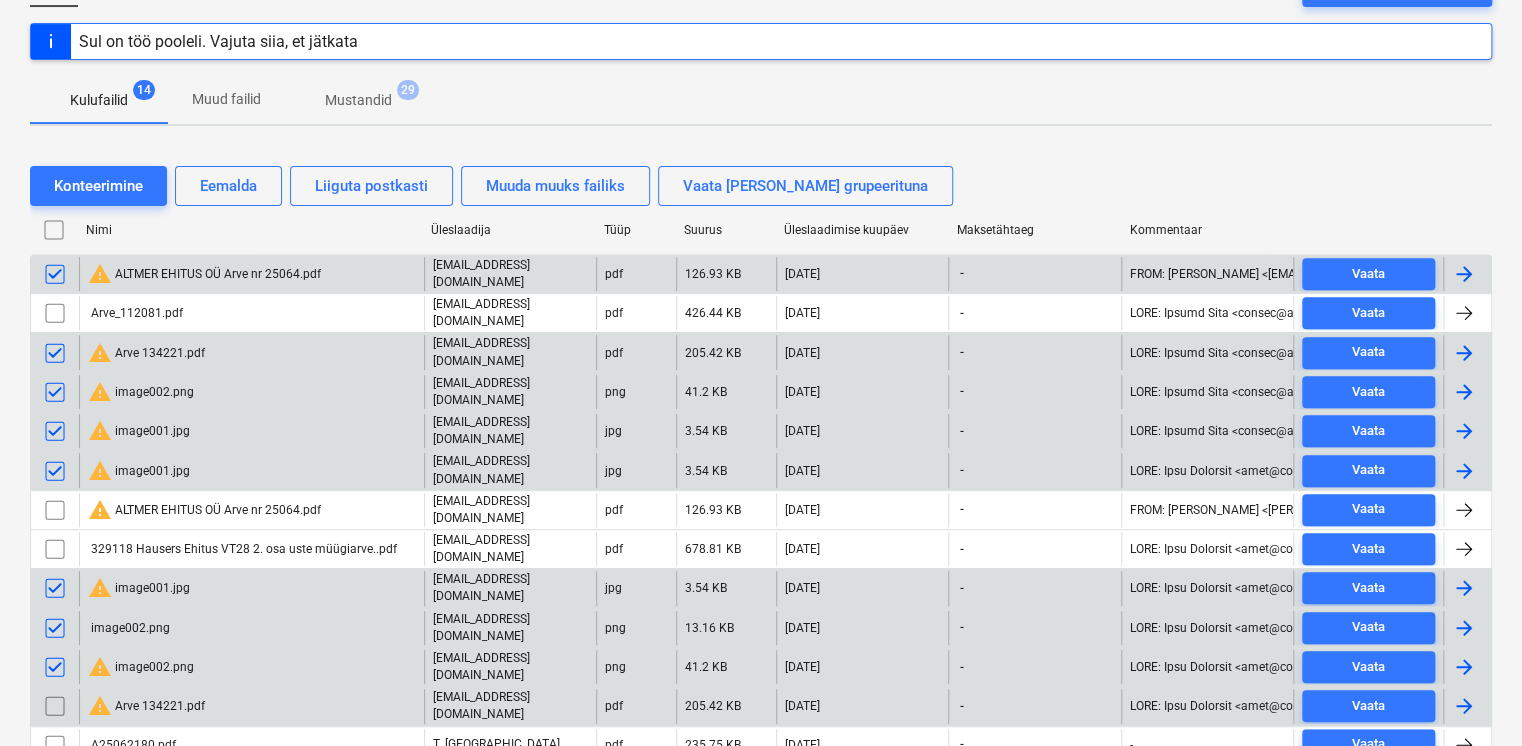 scroll, scrollTop: 327, scrollLeft: 0, axis: vertical 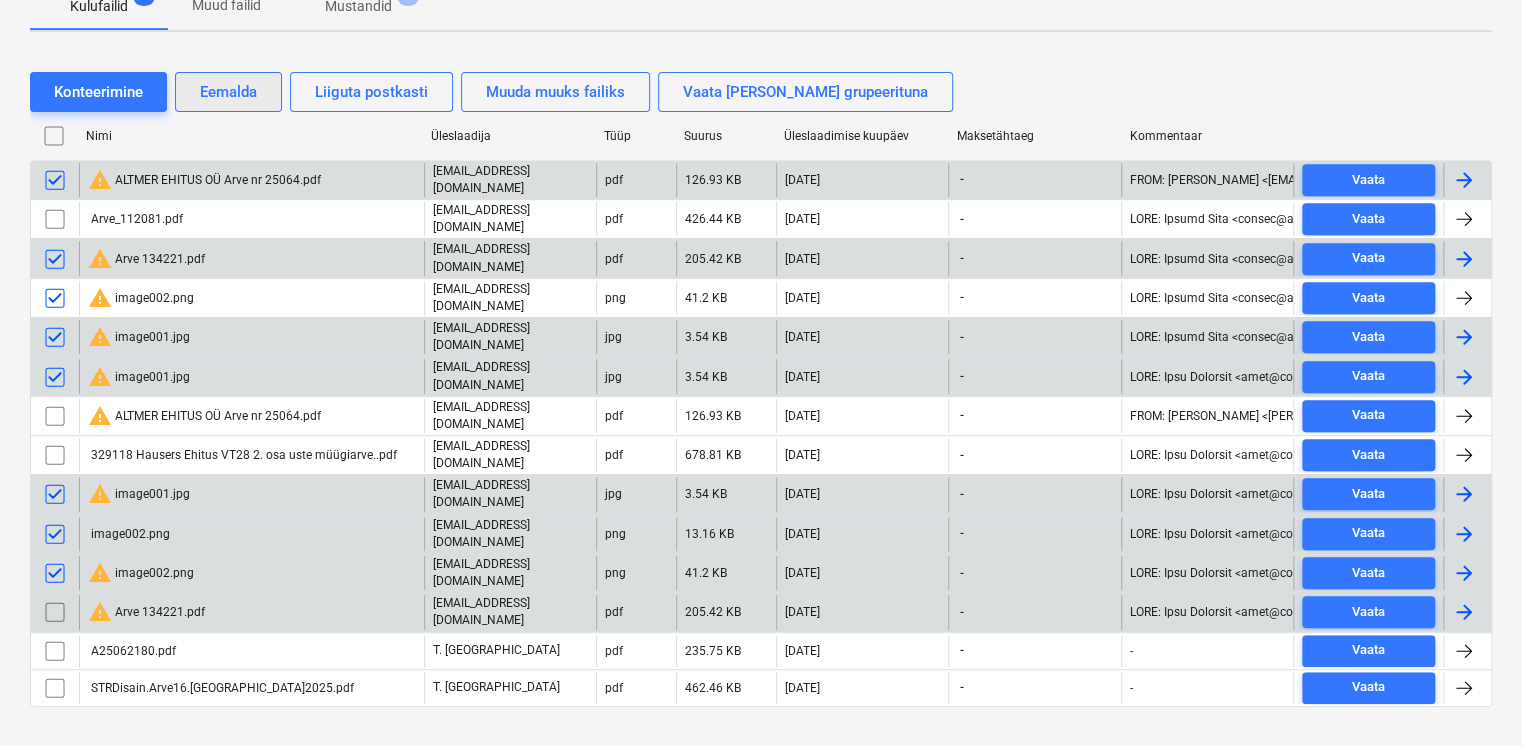 click on "Eemalda" at bounding box center (228, 92) 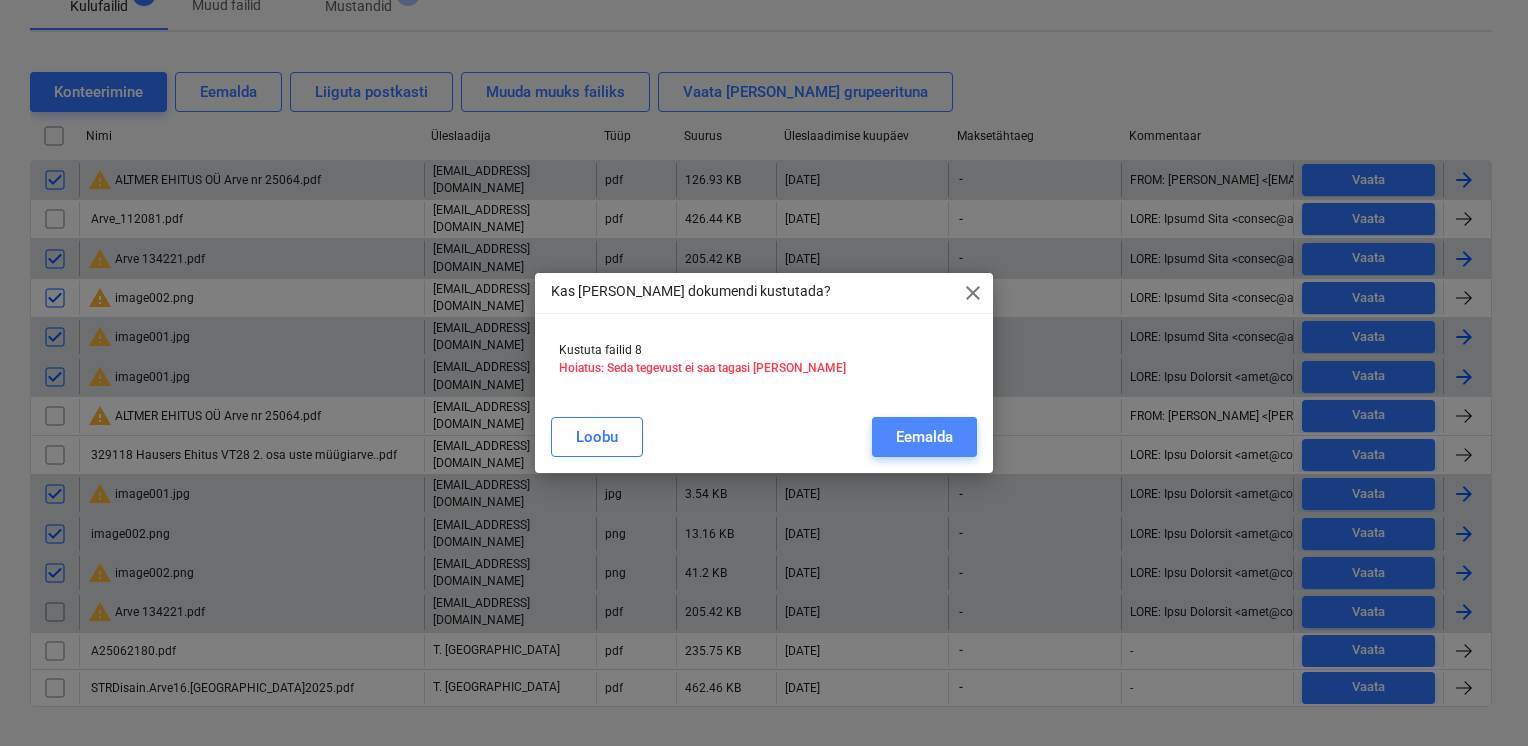click on "Eemalda" at bounding box center (924, 437) 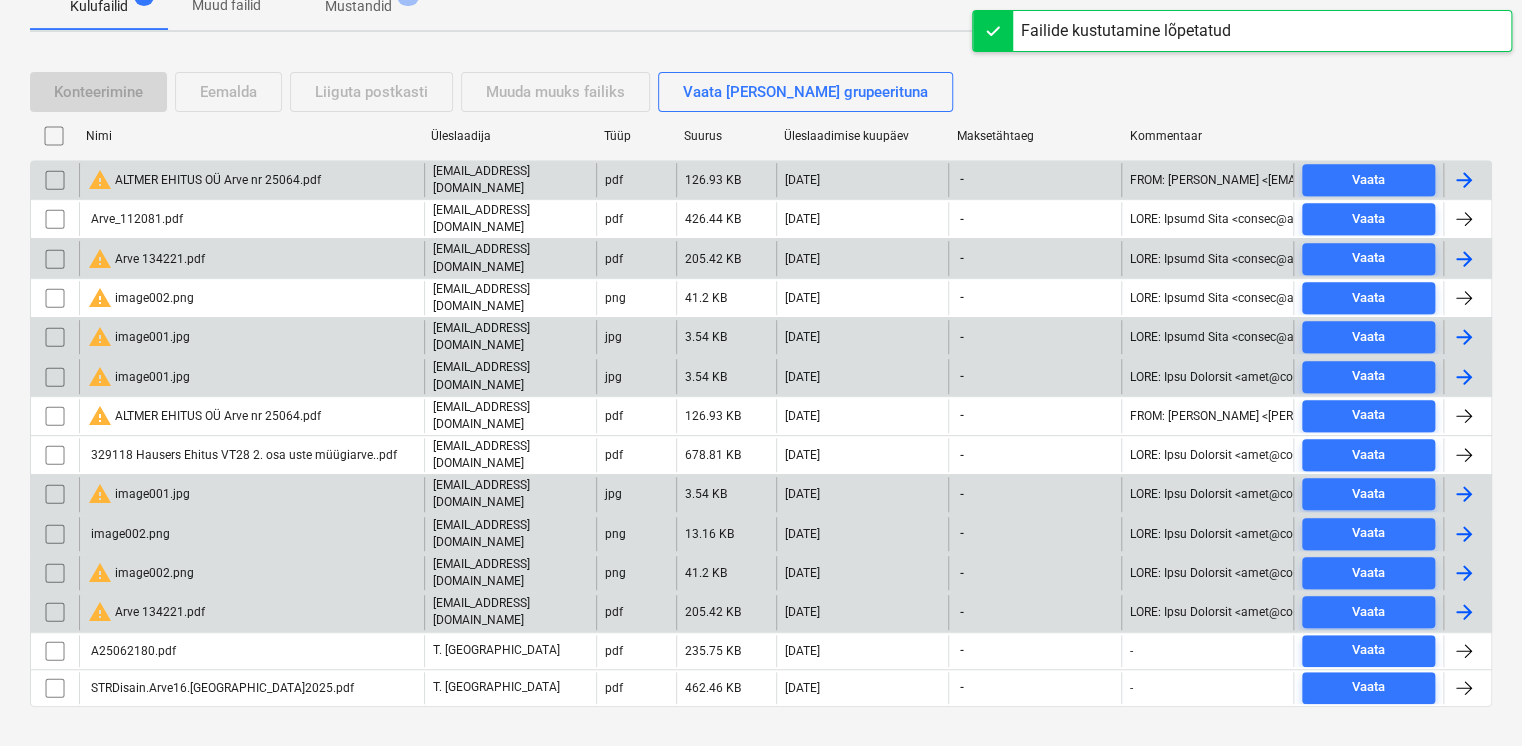 scroll, scrollTop: 32, scrollLeft: 0, axis: vertical 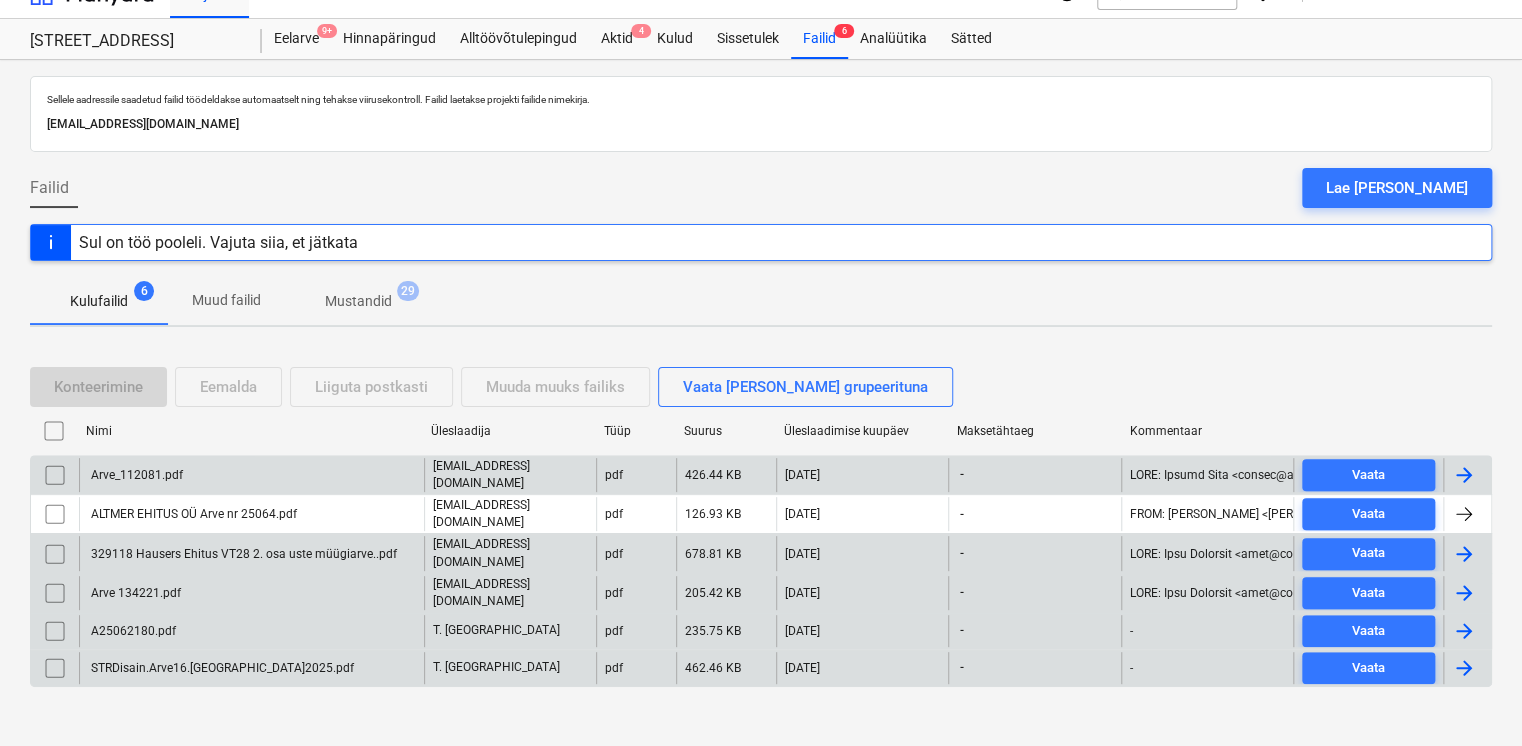 click on "Arve 134221.pdf" at bounding box center [134, 593] 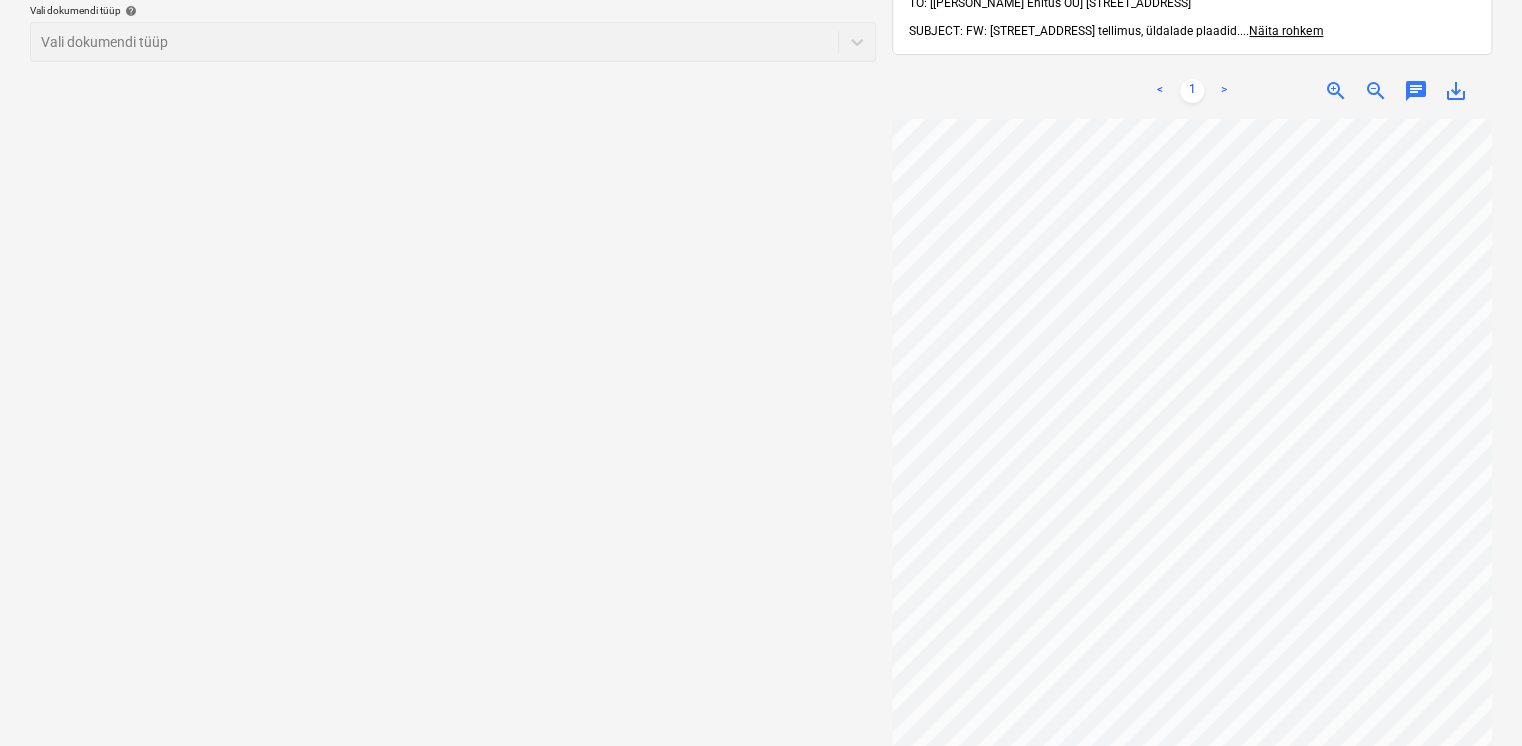 scroll, scrollTop: 0, scrollLeft: 0, axis: both 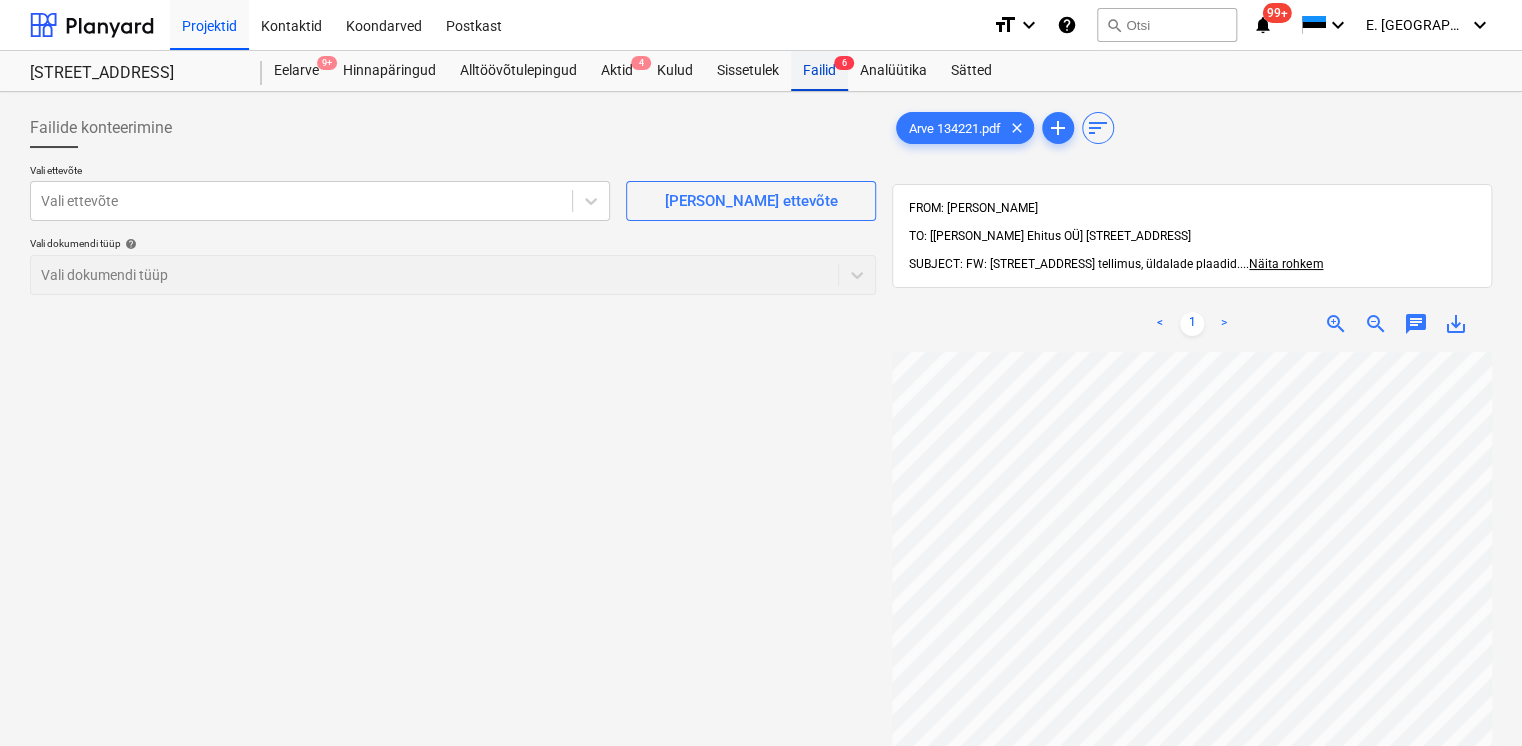drag, startPoint x: 808, startPoint y: 75, endPoint x: 796, endPoint y: 81, distance: 13.416408 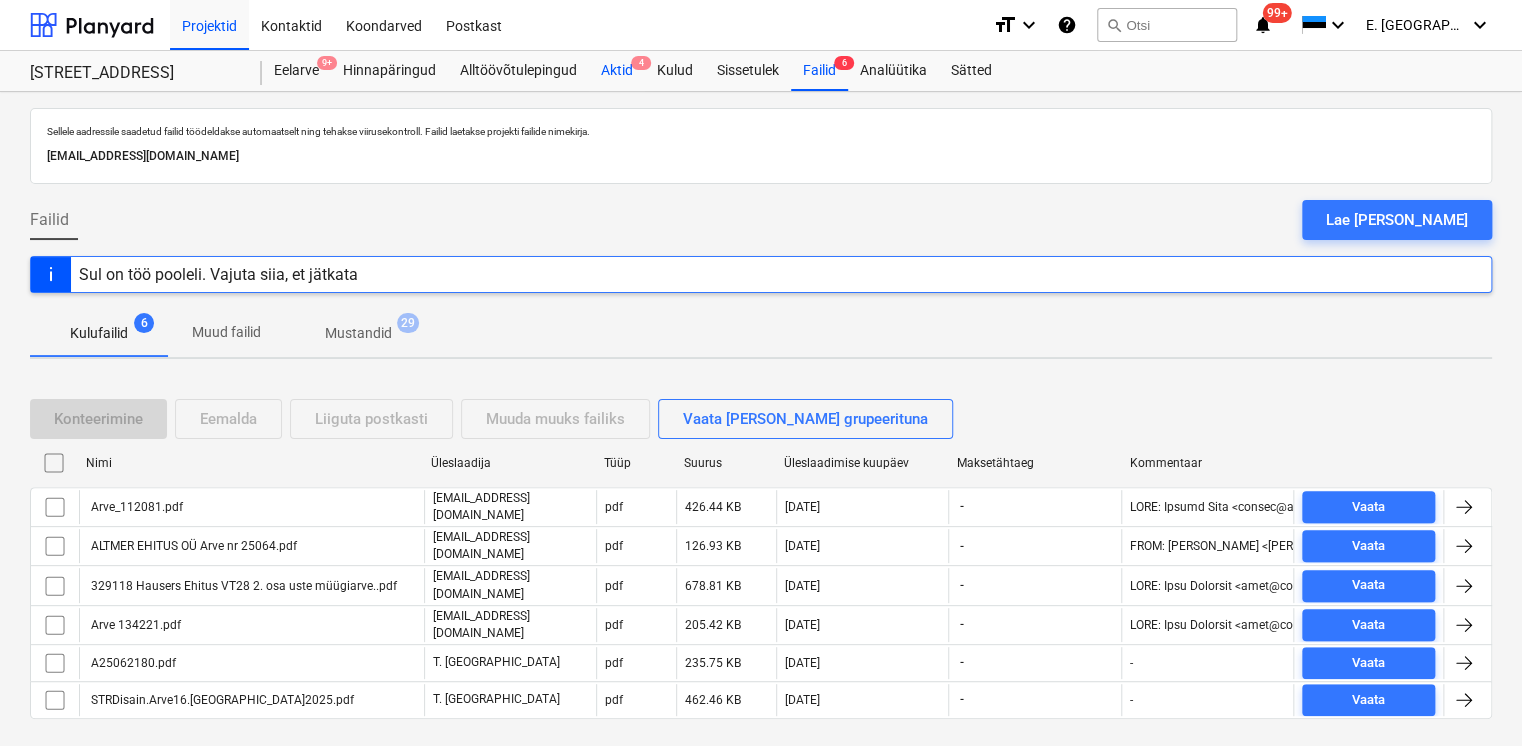 click on "Aktid 4" at bounding box center (617, 71) 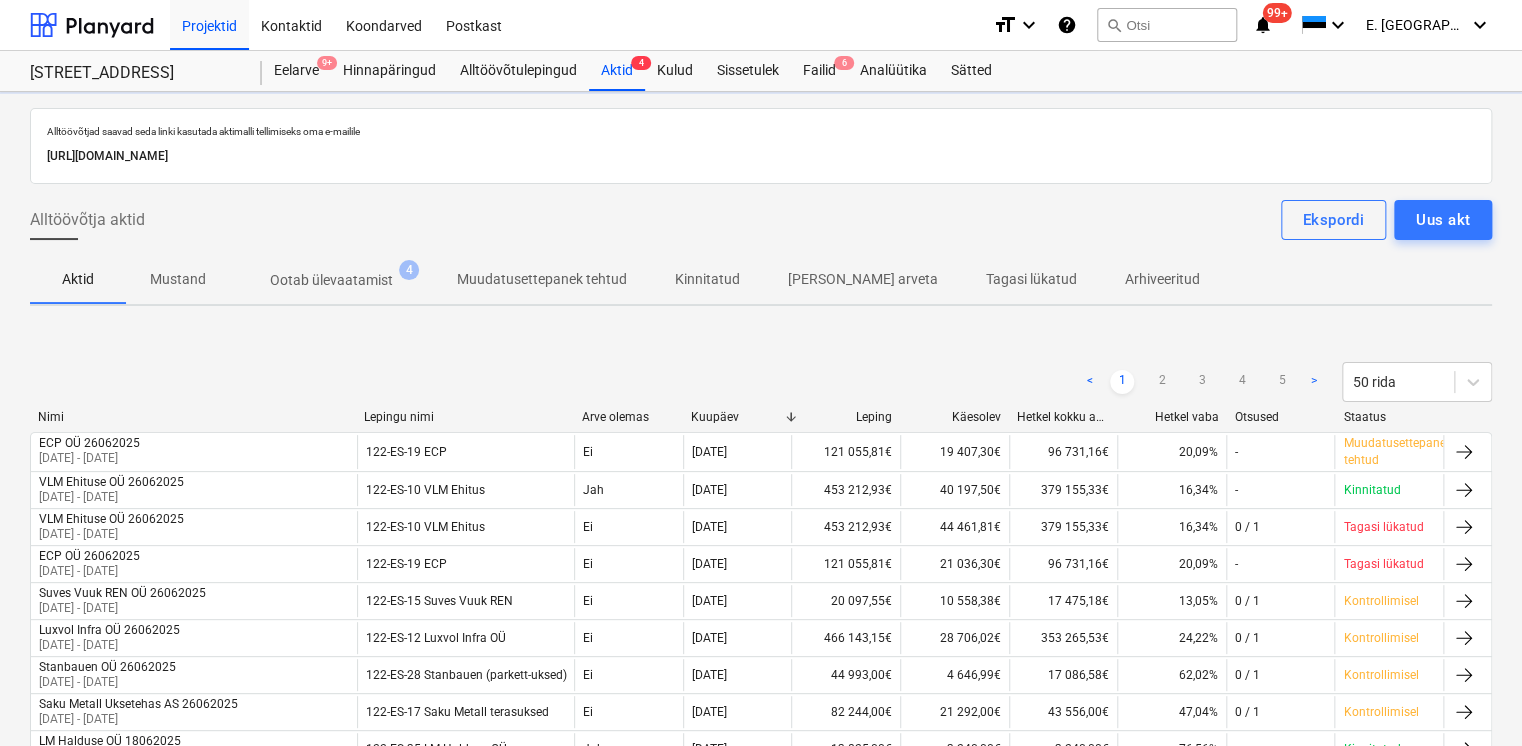click on "Ootab ülevaatamist" at bounding box center [331, 280] 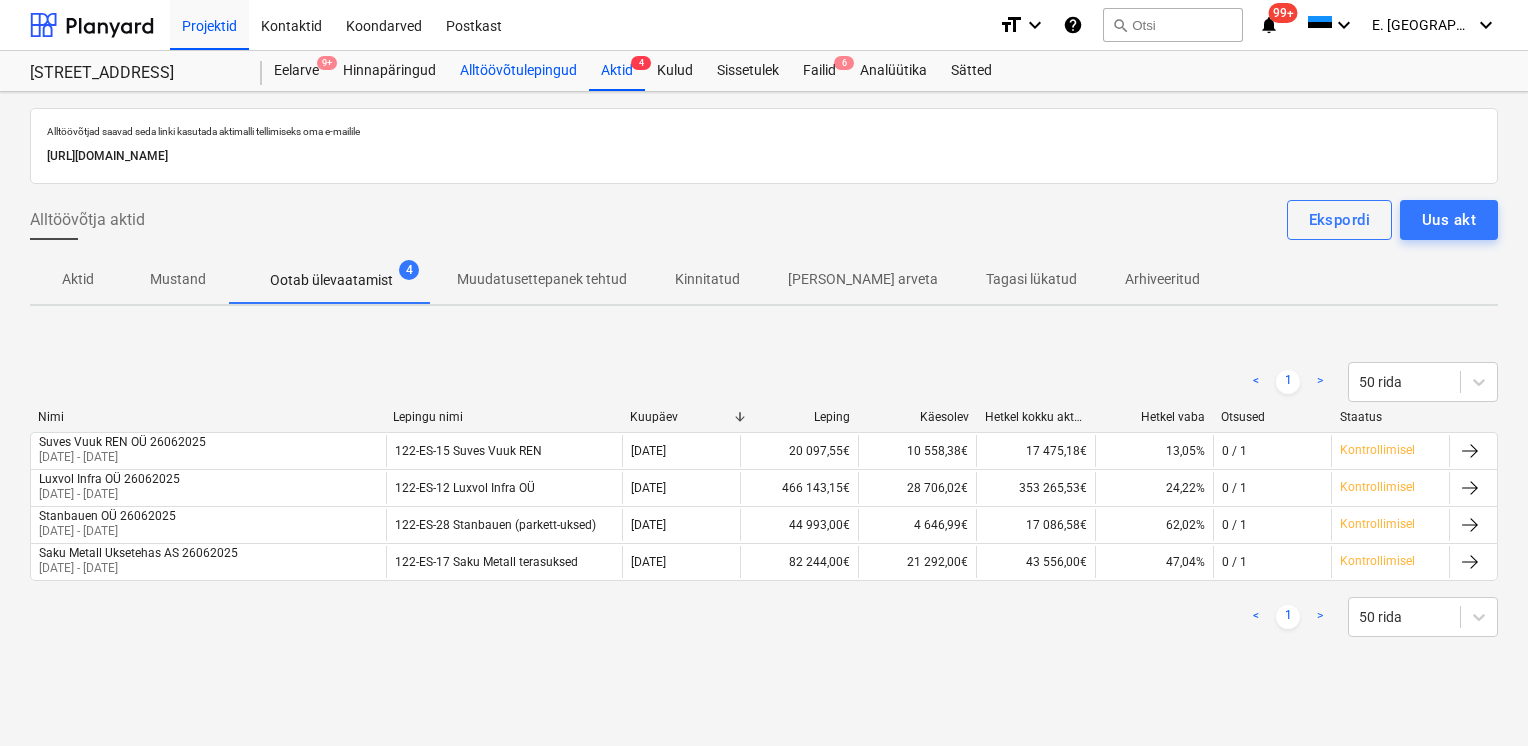 click on "Alltöövõtulepingud" at bounding box center [518, 71] 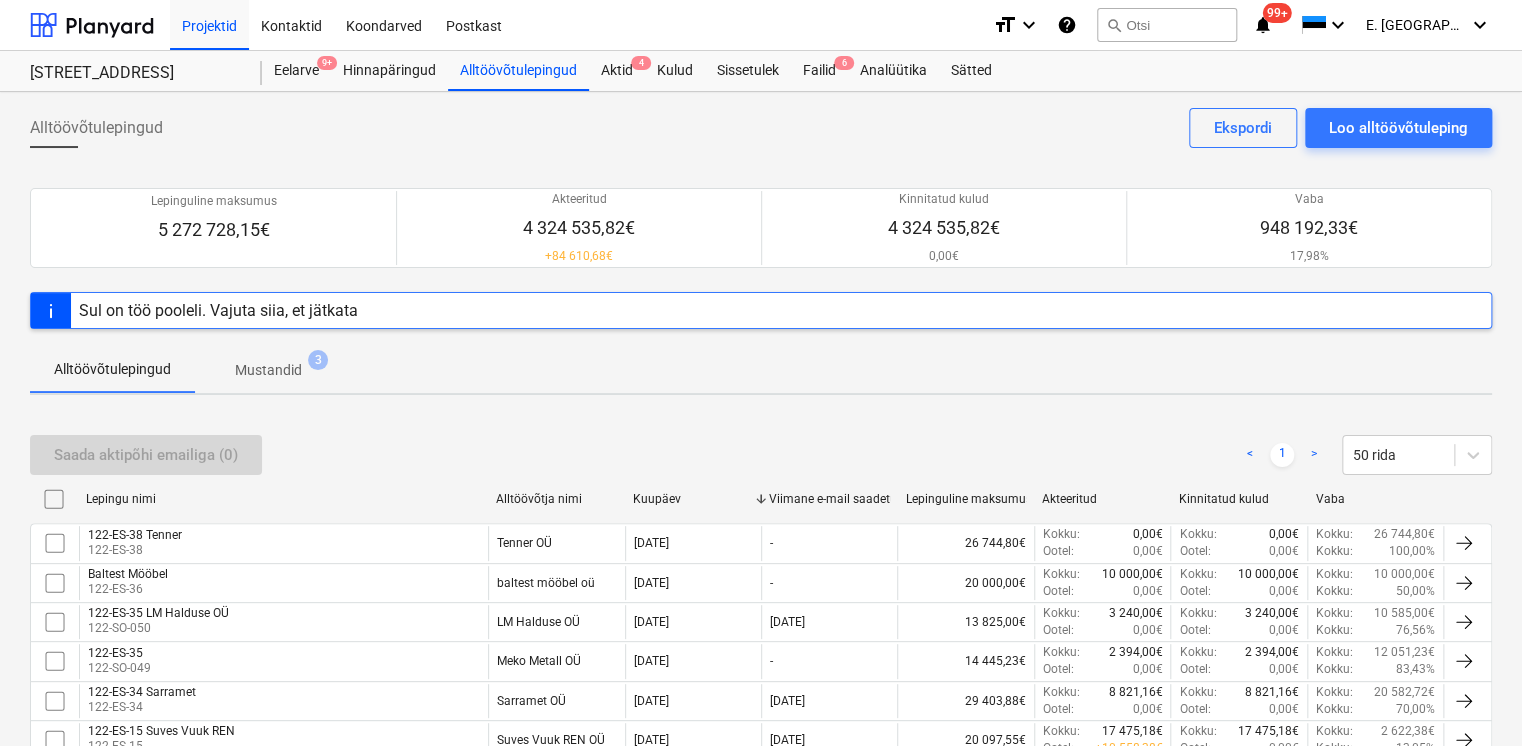 scroll, scrollTop: 1296, scrollLeft: 0, axis: vertical 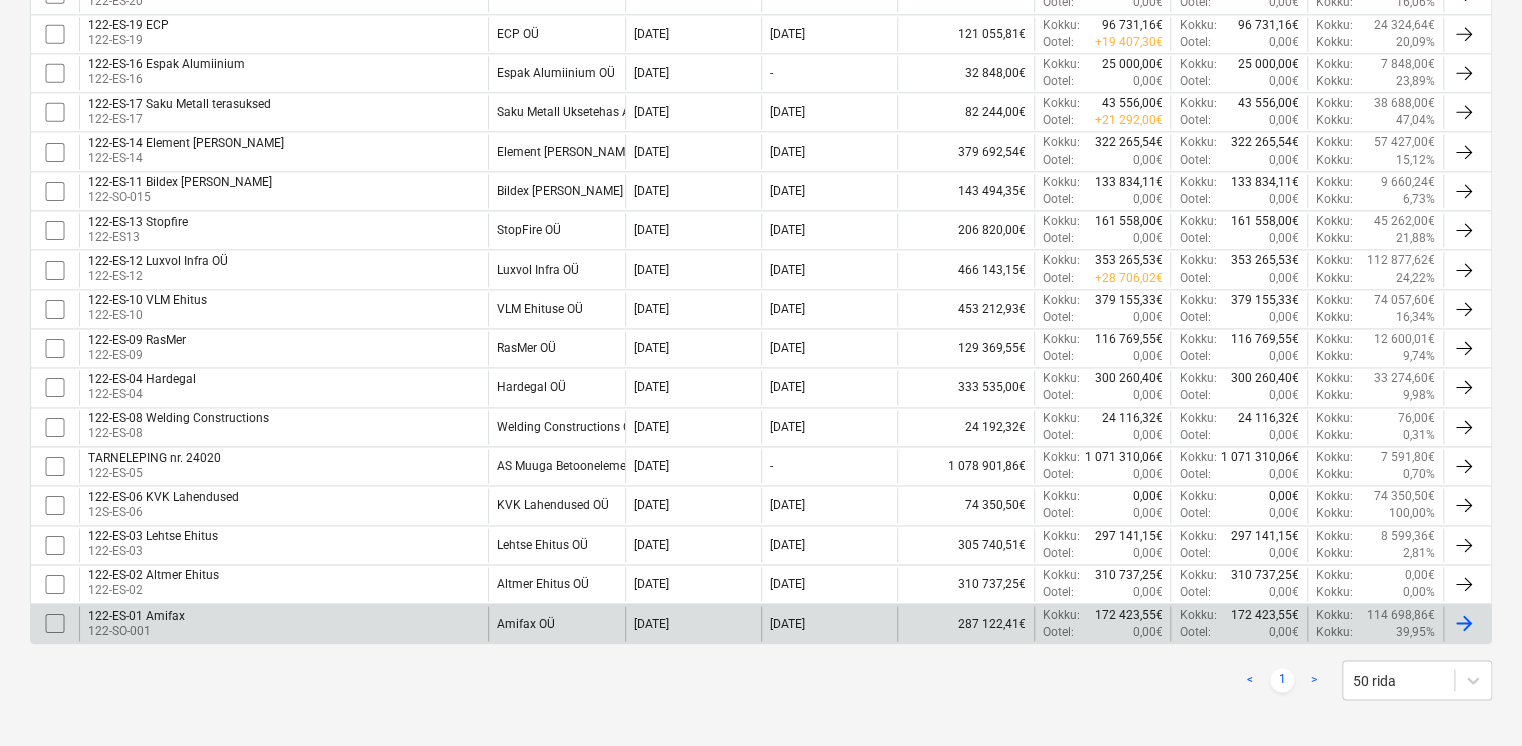 click on "Amifax OÜ" at bounding box center [556, 623] 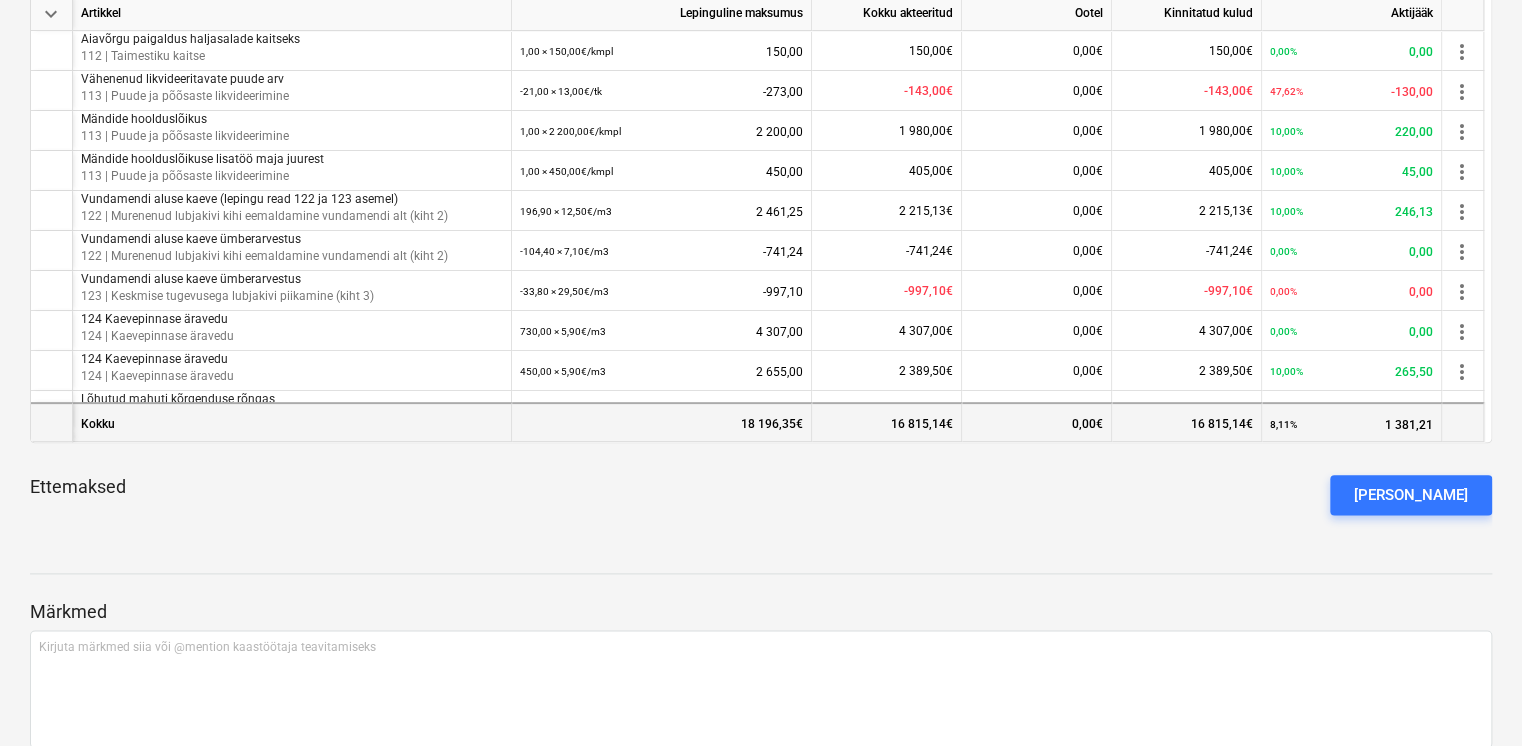 scroll, scrollTop: 233, scrollLeft: 0, axis: vertical 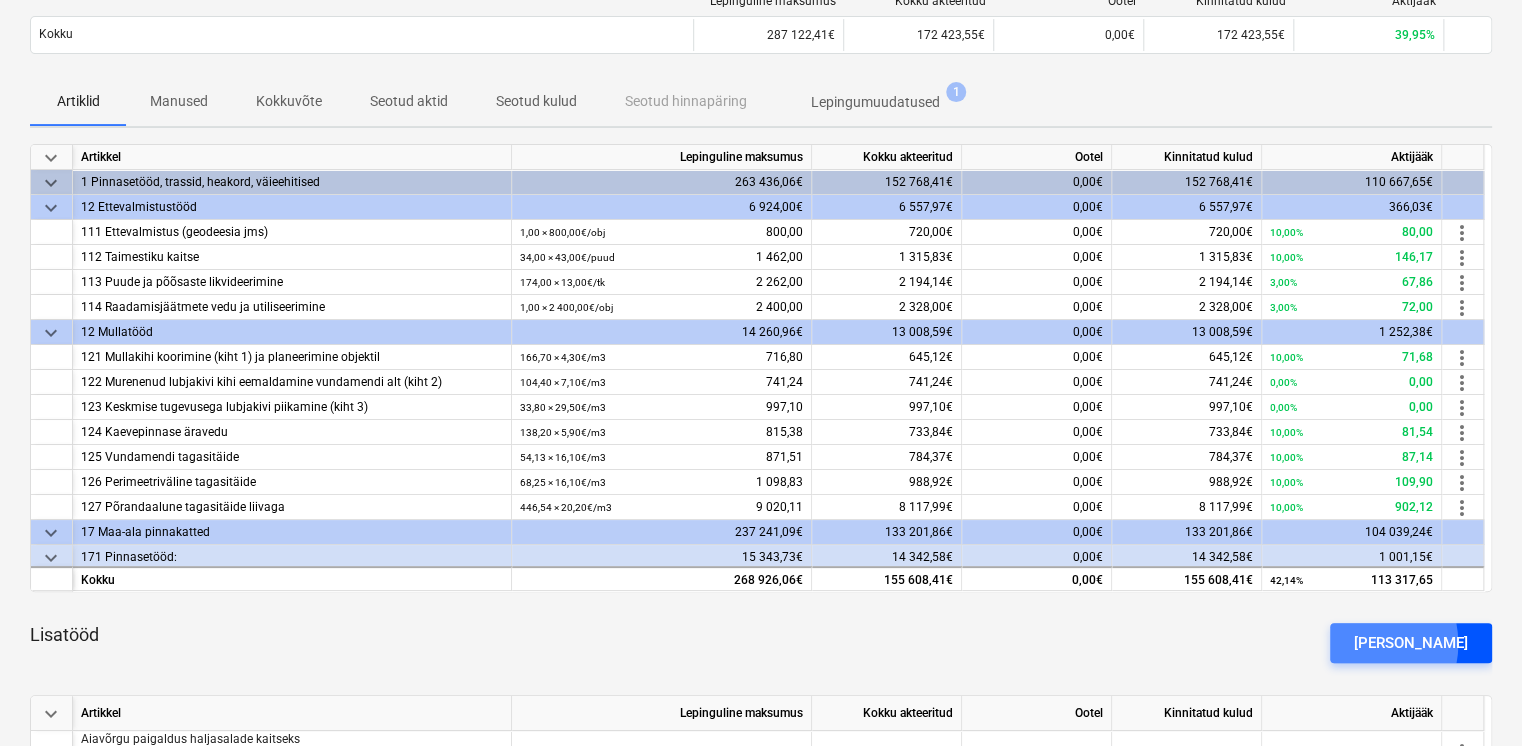 click on "[PERSON_NAME]" at bounding box center (1411, 643) 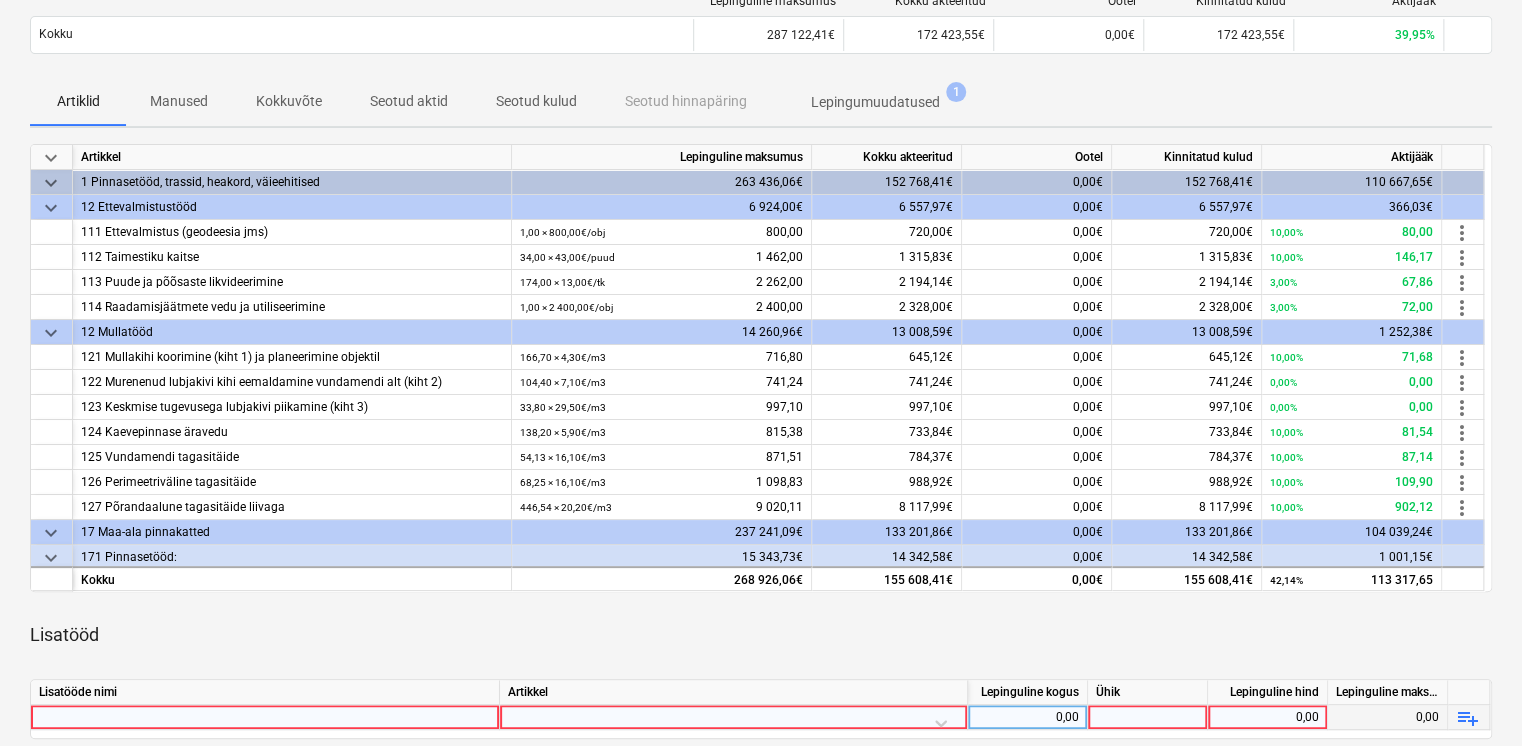 click at bounding box center [265, 717] 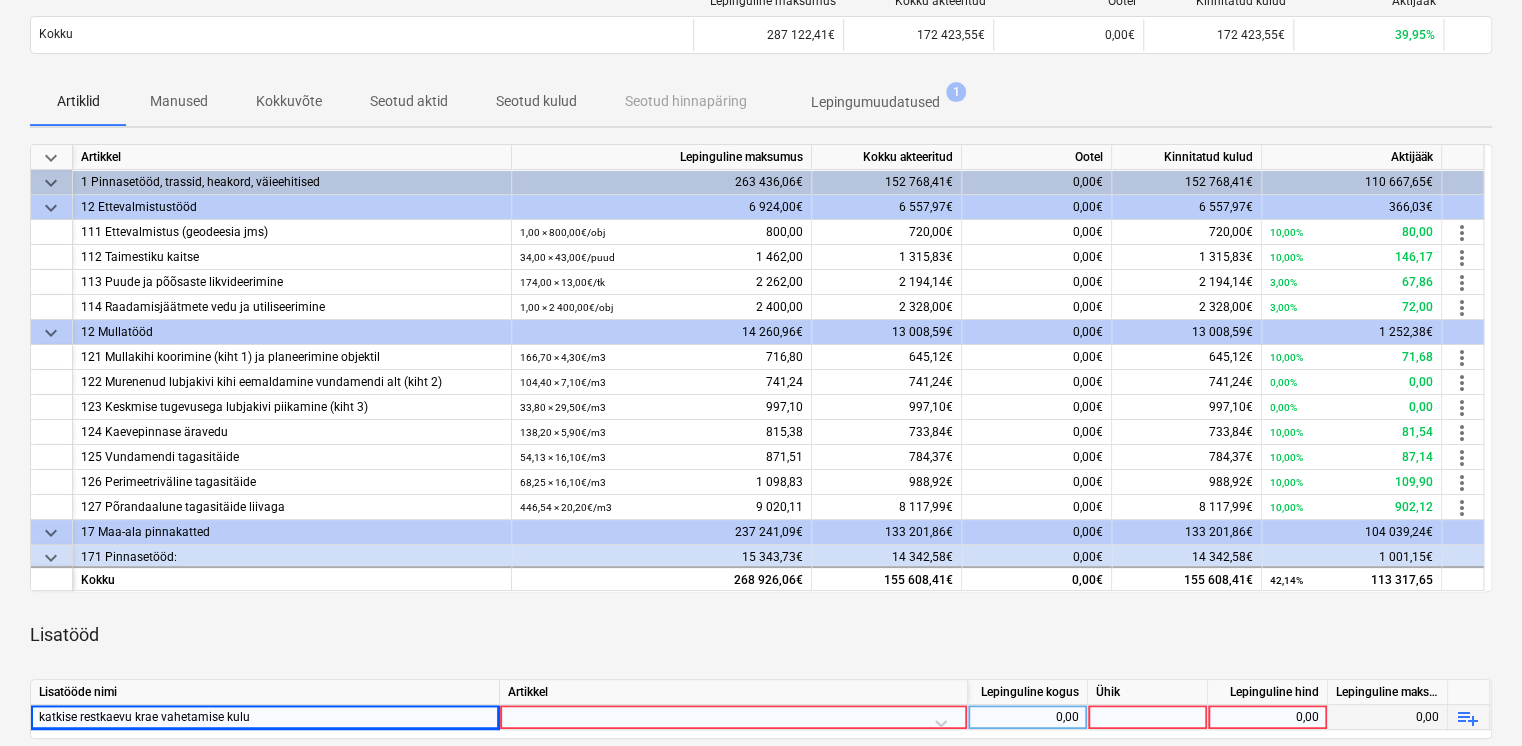 click at bounding box center [733, 722] 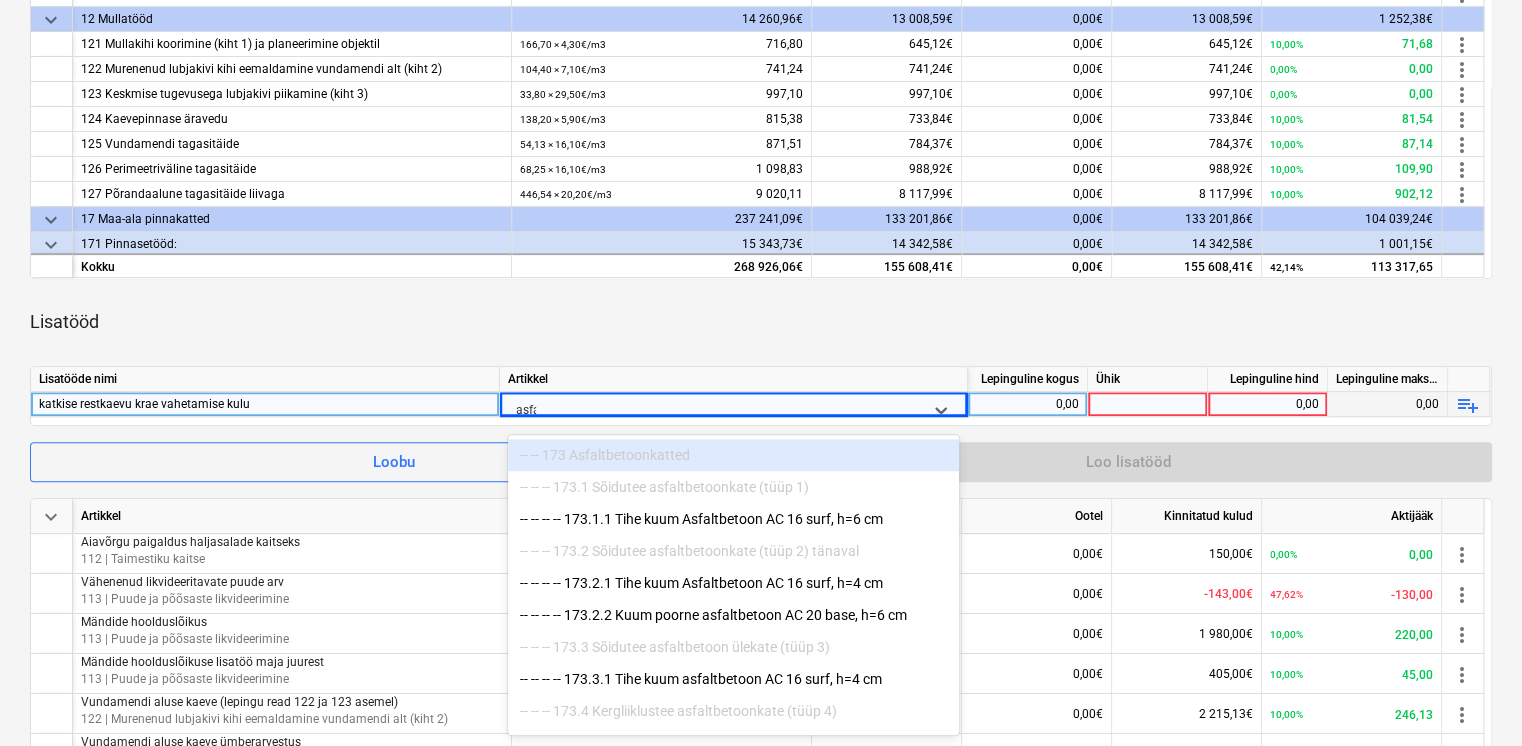 type on "asfal" 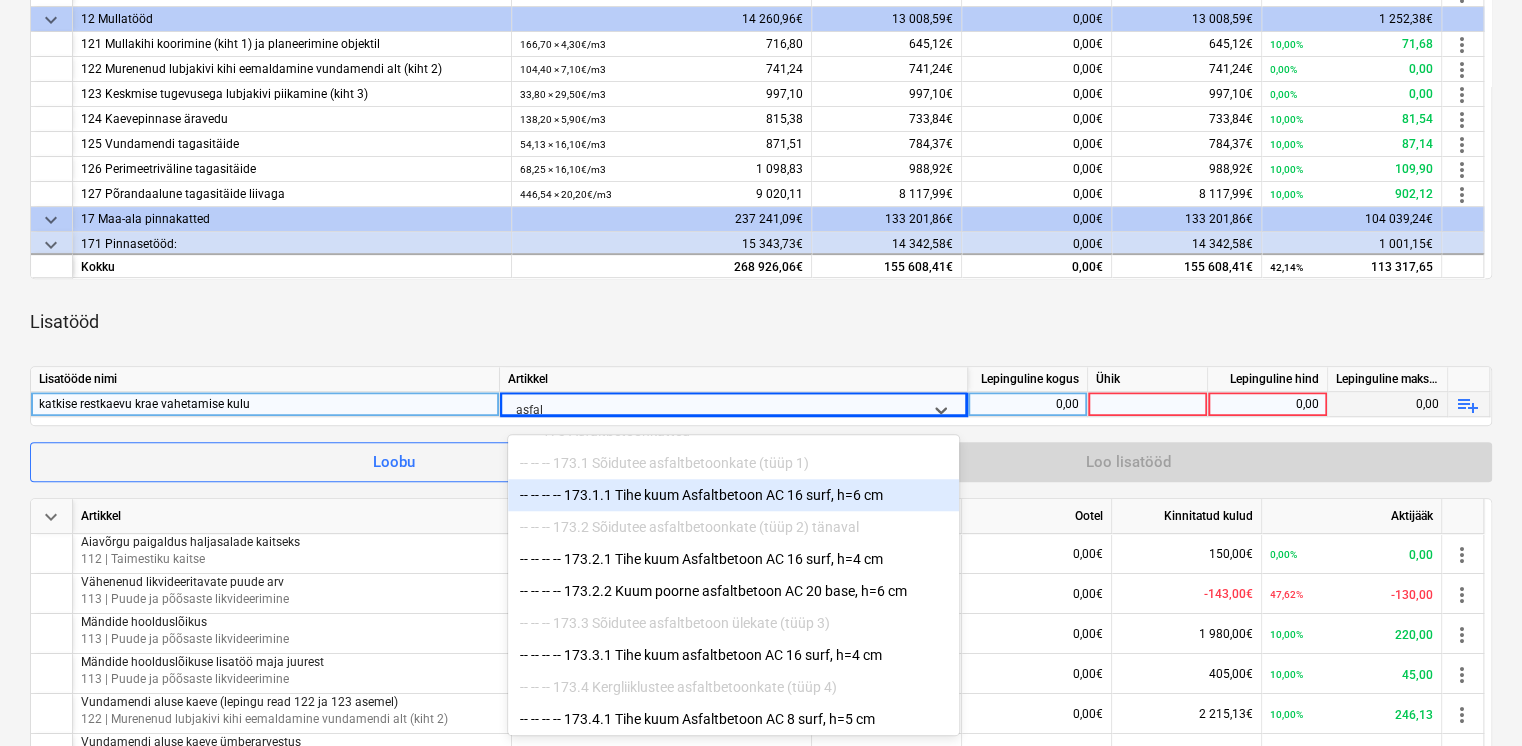 scroll, scrollTop: 36, scrollLeft: 0, axis: vertical 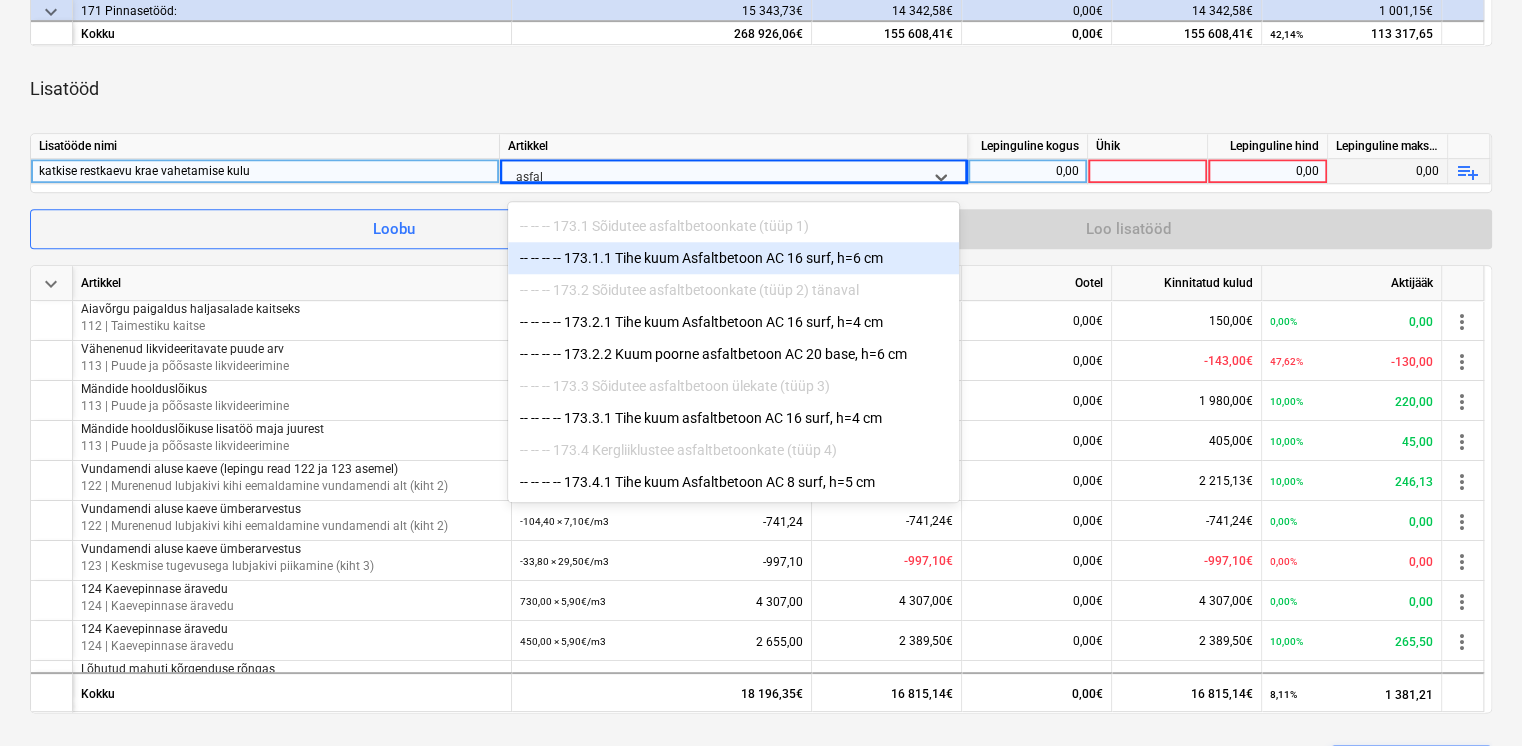 click on "-- -- -- --  173.1.1 Tihe kuum Asfaltbetoon AC 16 surf, h=6 cm" at bounding box center [733, 258] 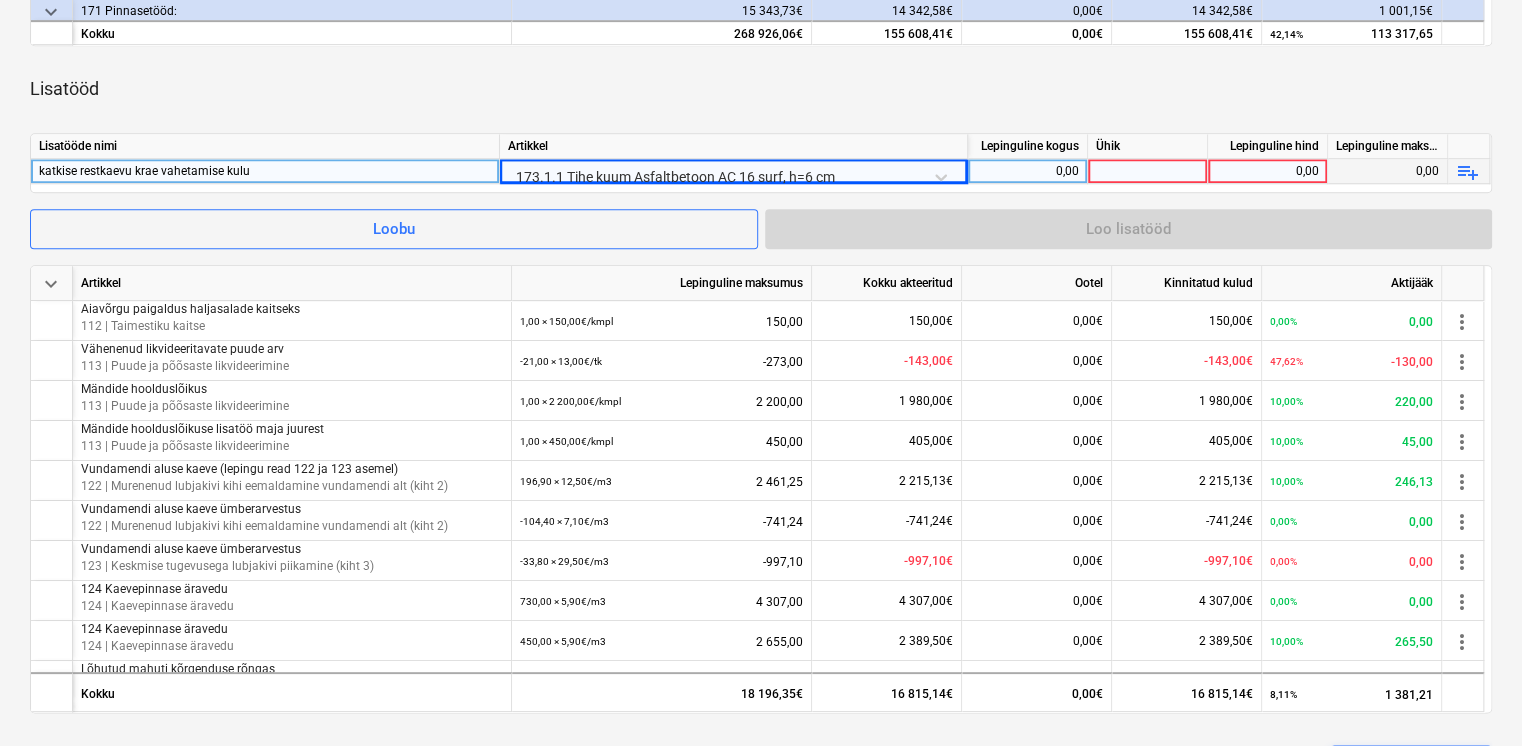 click on "0,00" at bounding box center (1028, 171) 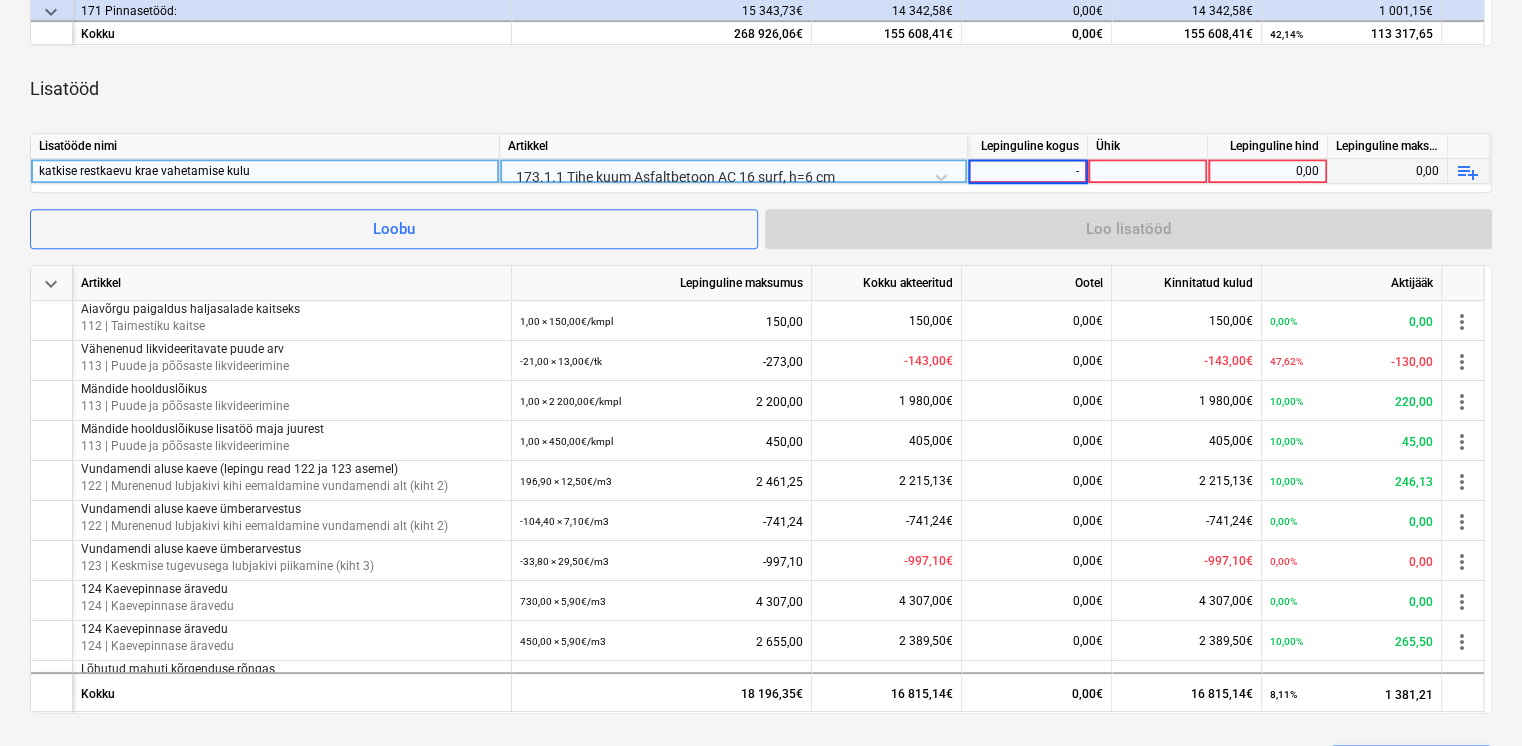 type on "-1" 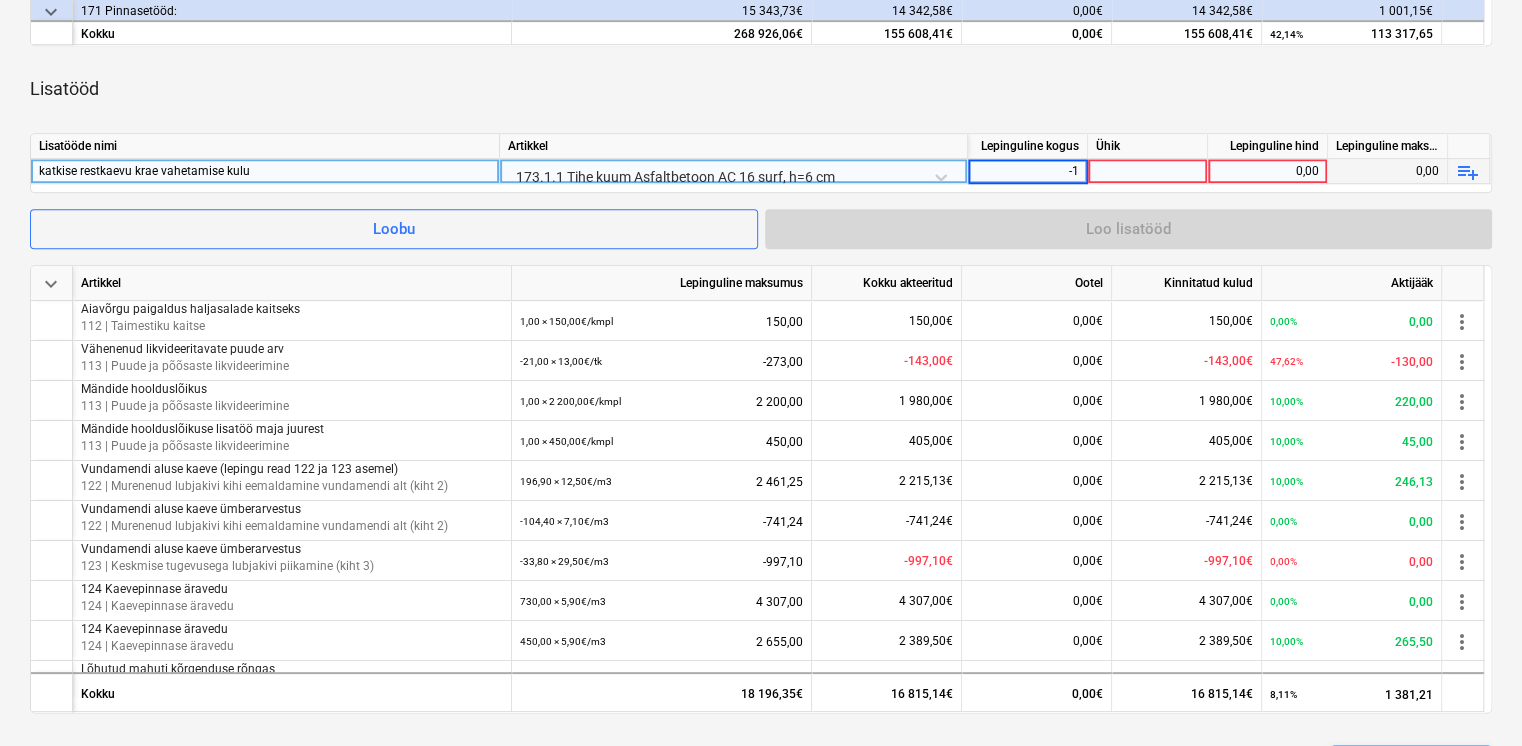 click at bounding box center (1148, 171) 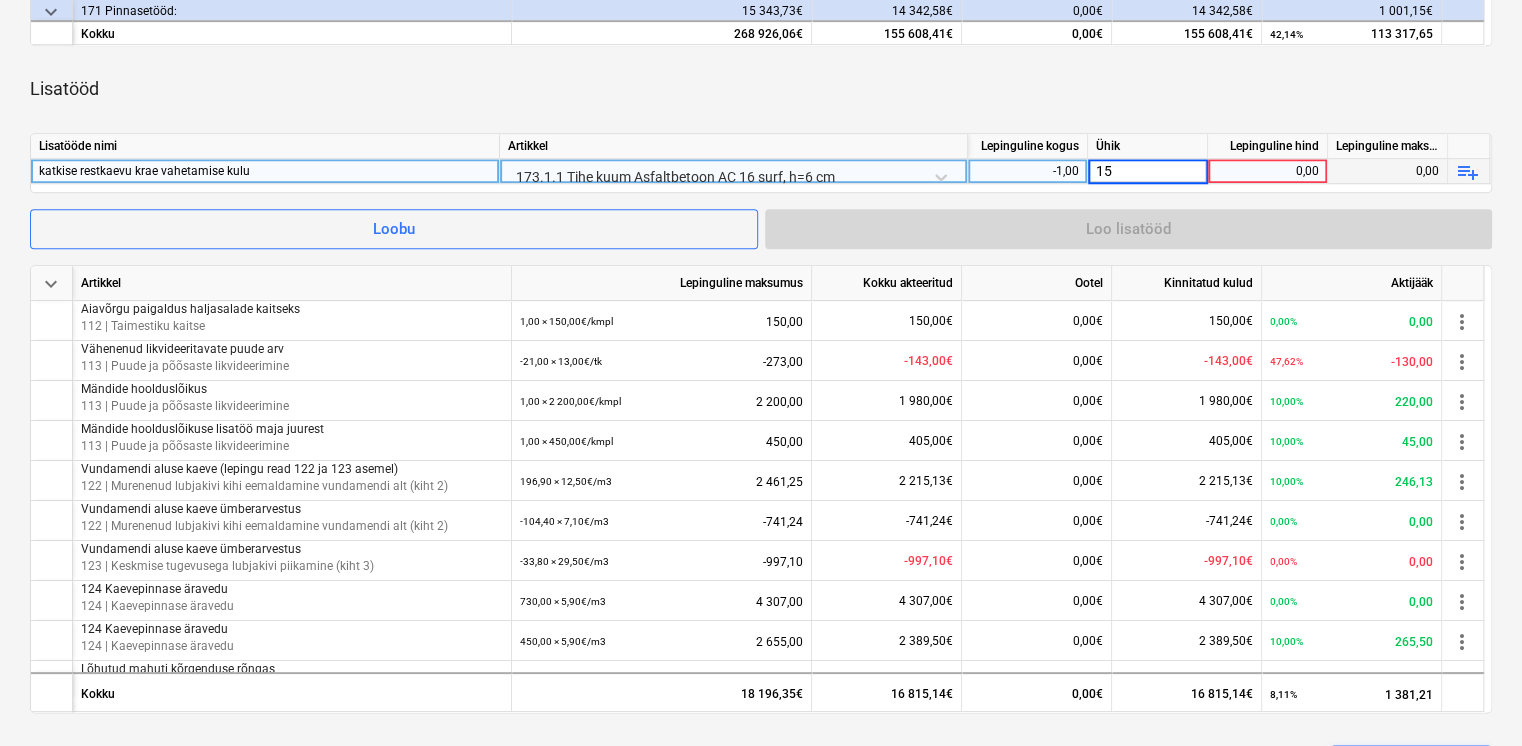 type on "150" 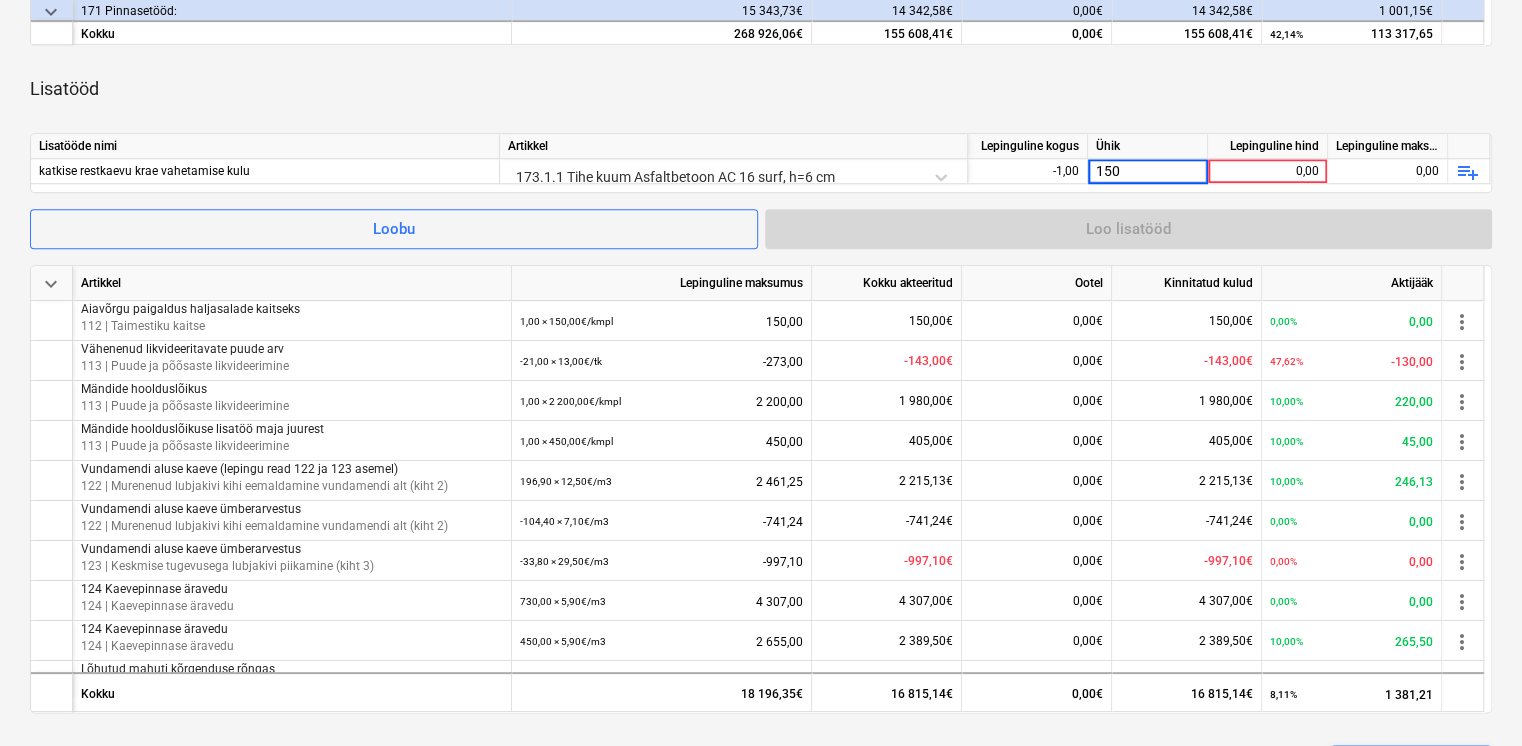 click on "Lisatööd" at bounding box center [761, 89] 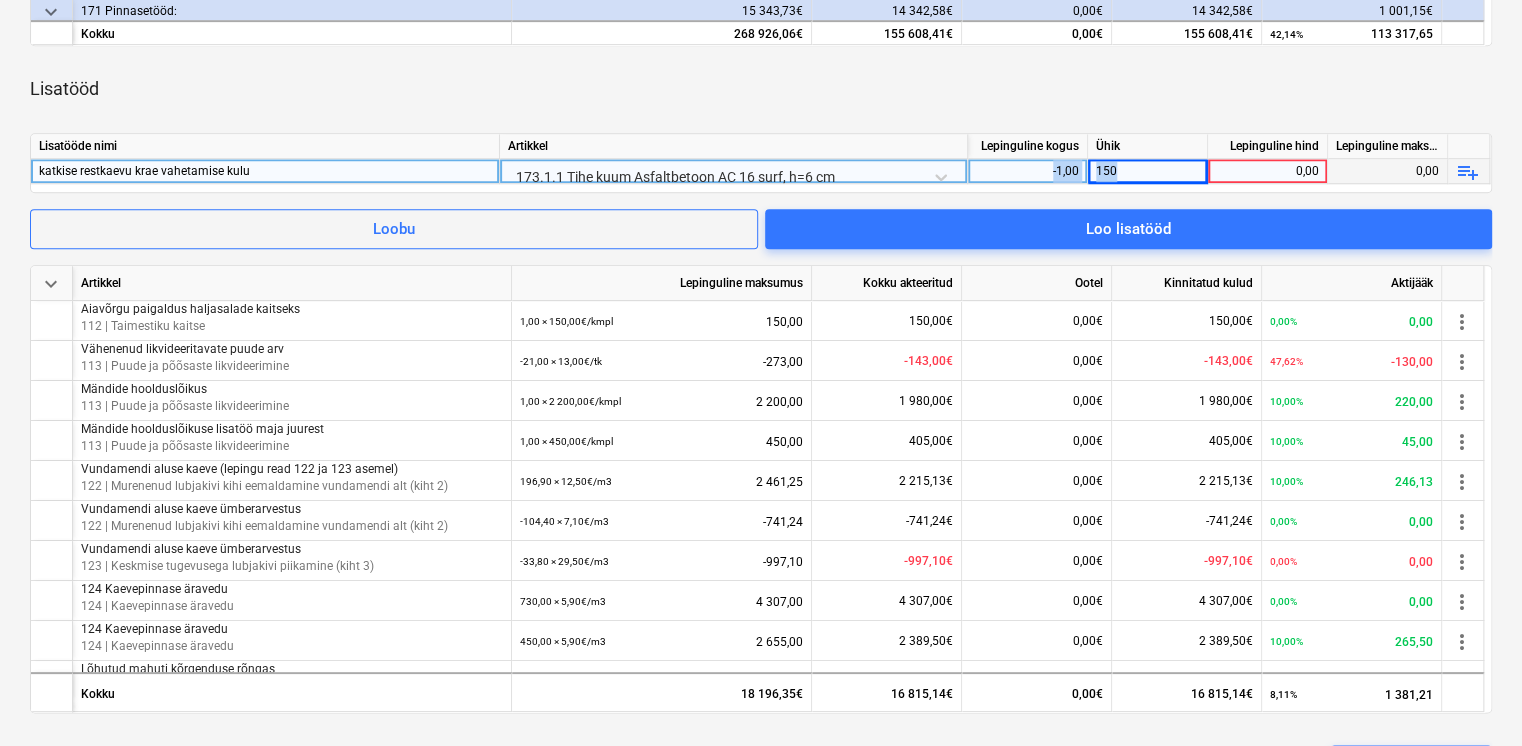 drag, startPoint x: 1151, startPoint y: 175, endPoint x: 1027, endPoint y: 175, distance: 124 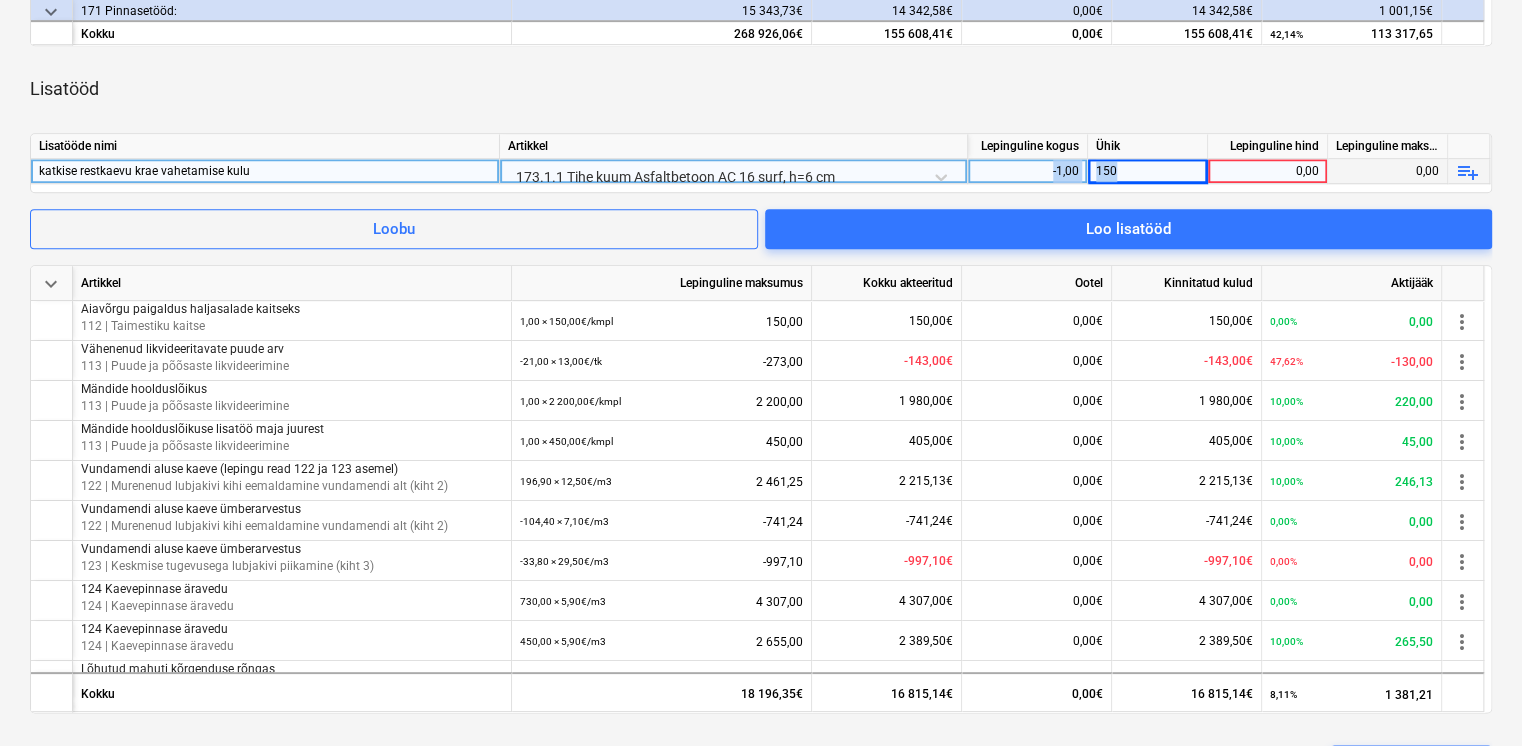 drag, startPoint x: 1027, startPoint y: 175, endPoint x: 1144, endPoint y: 167, distance: 117.273186 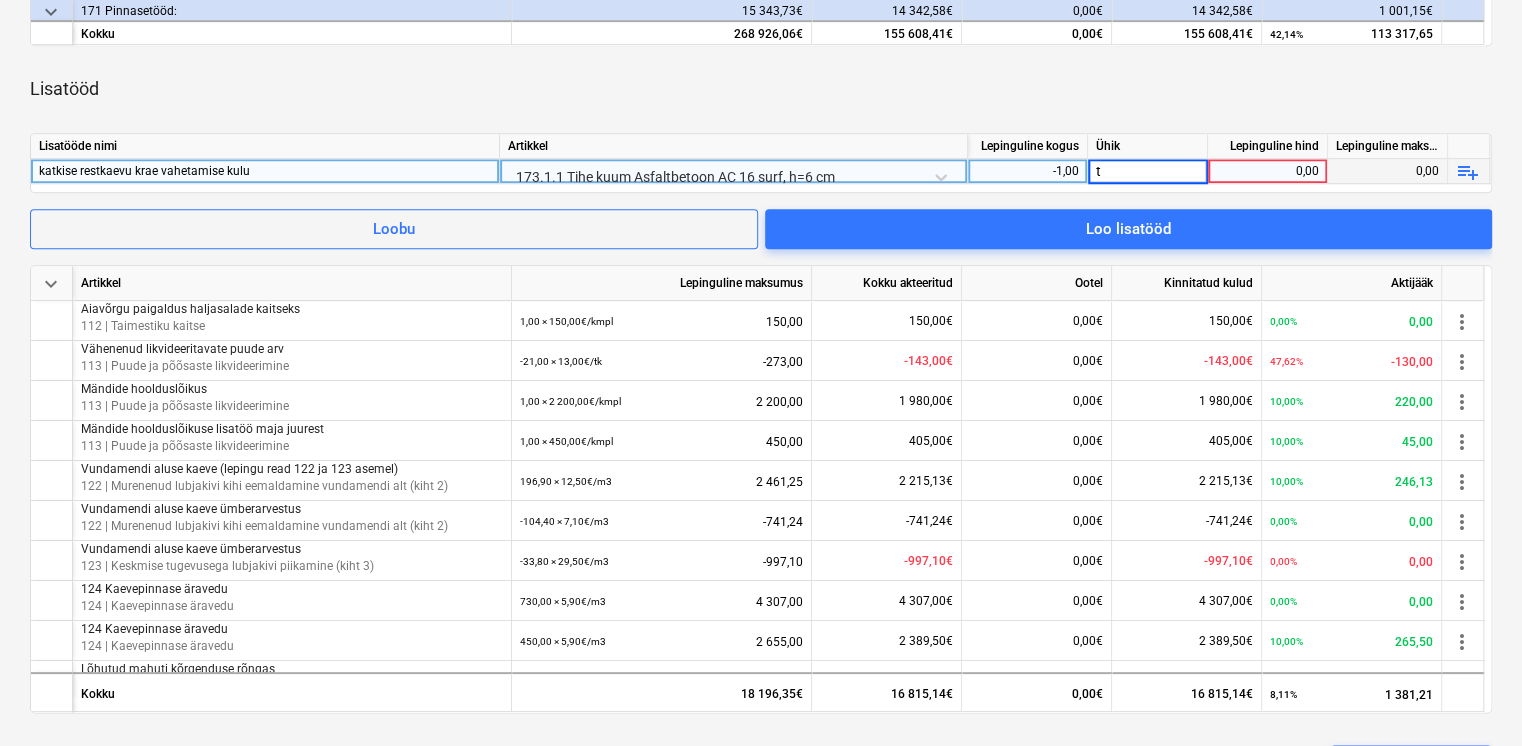 type on "tk" 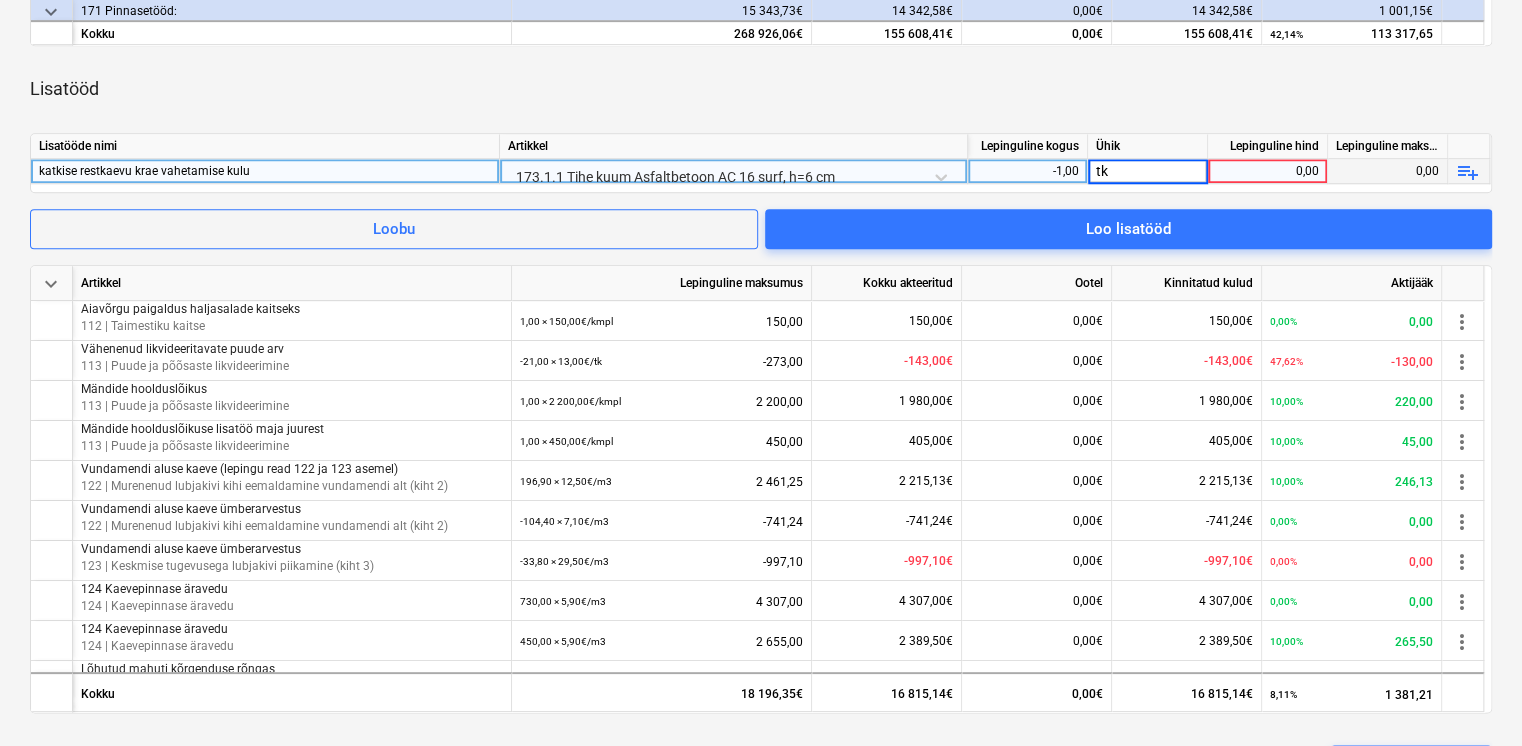 click on "0,00" at bounding box center (1267, 171) 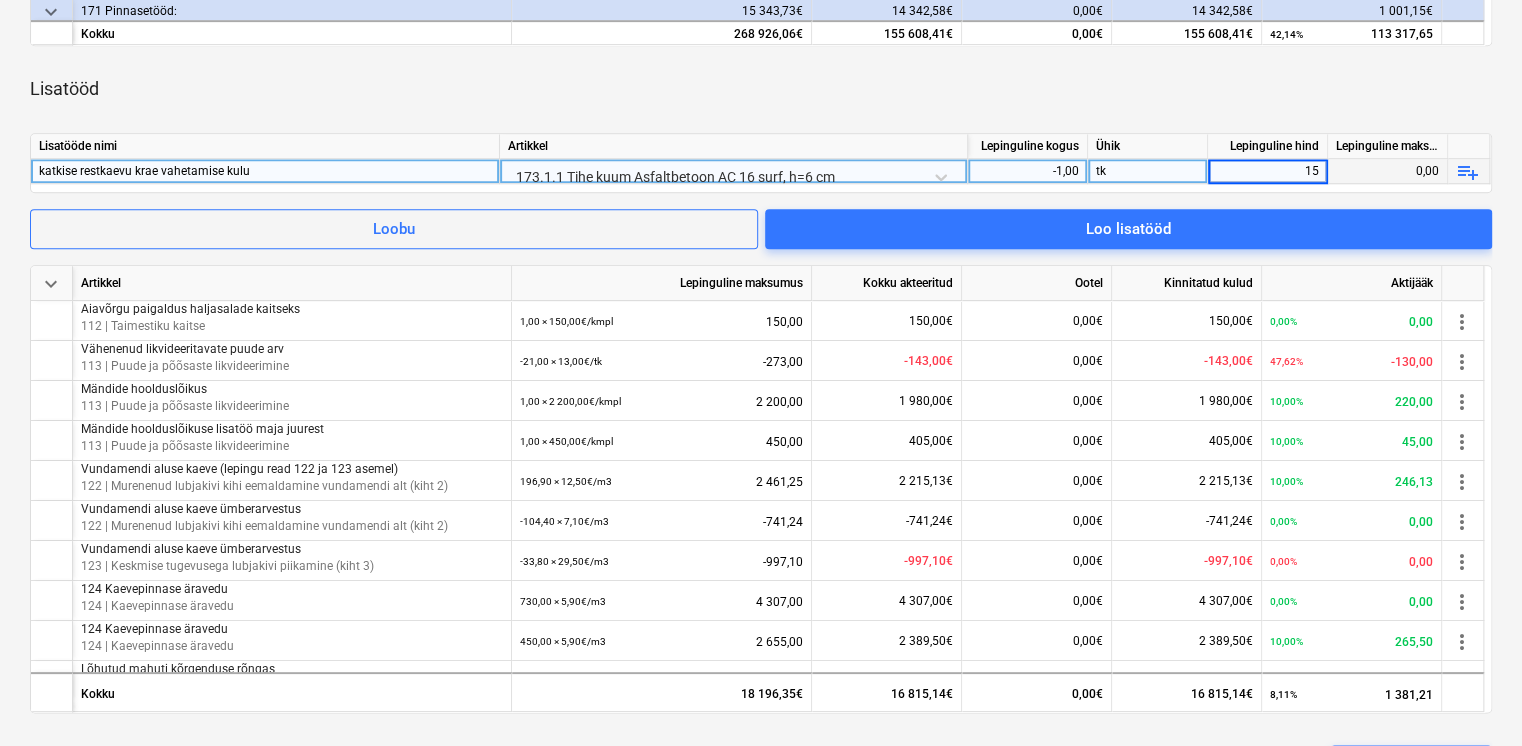 type on "150" 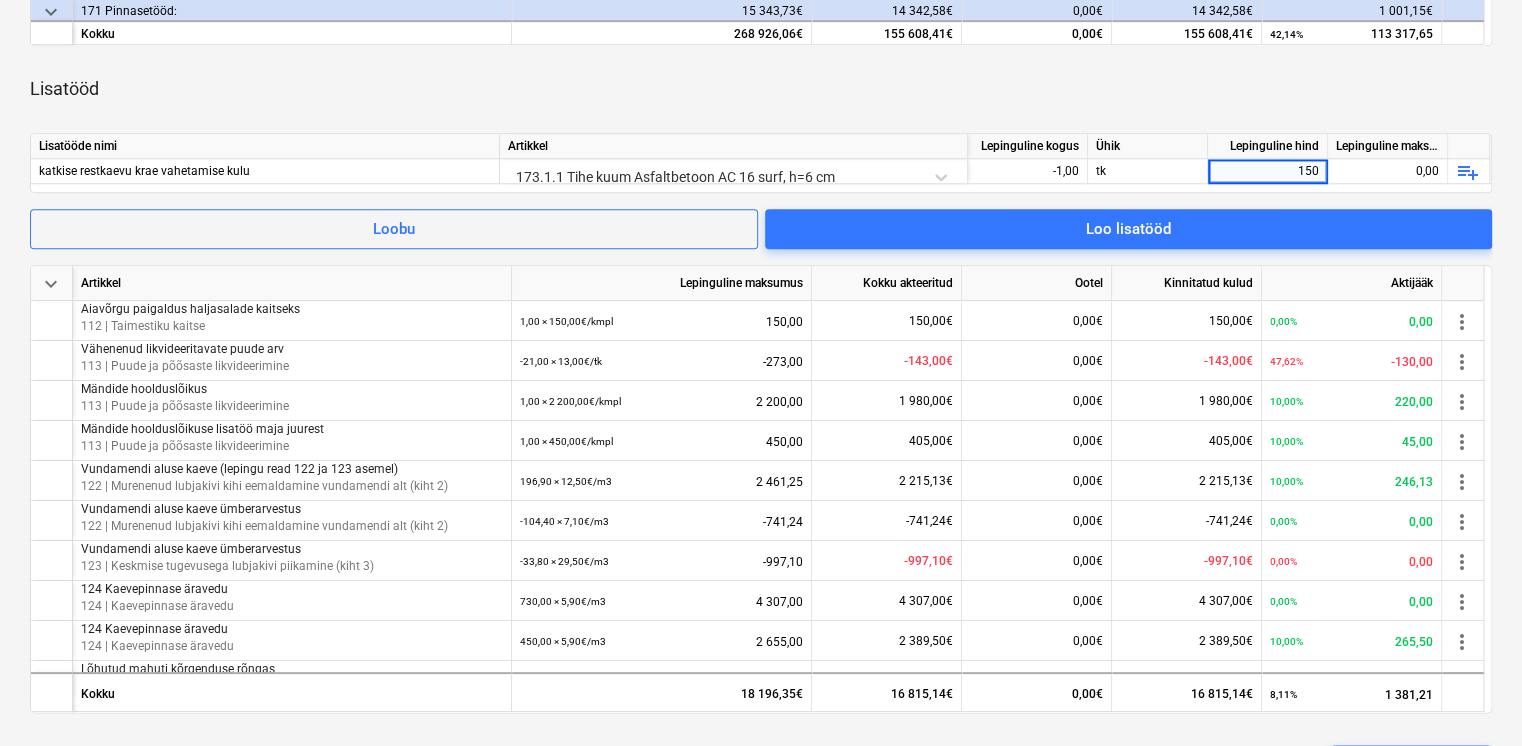 click on "Lisatööd" at bounding box center [761, 89] 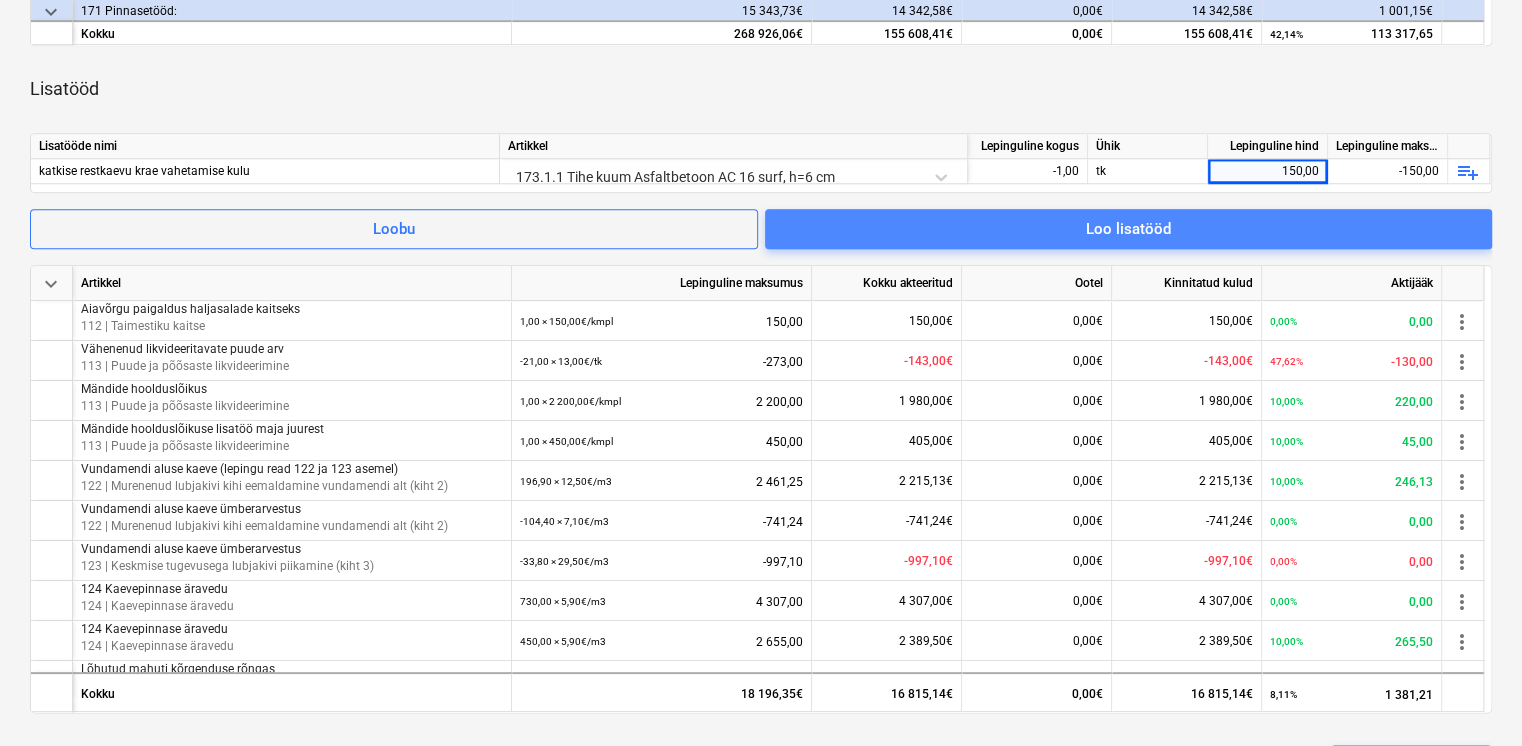 click on "Loo lisatööd" at bounding box center (1128, 229) 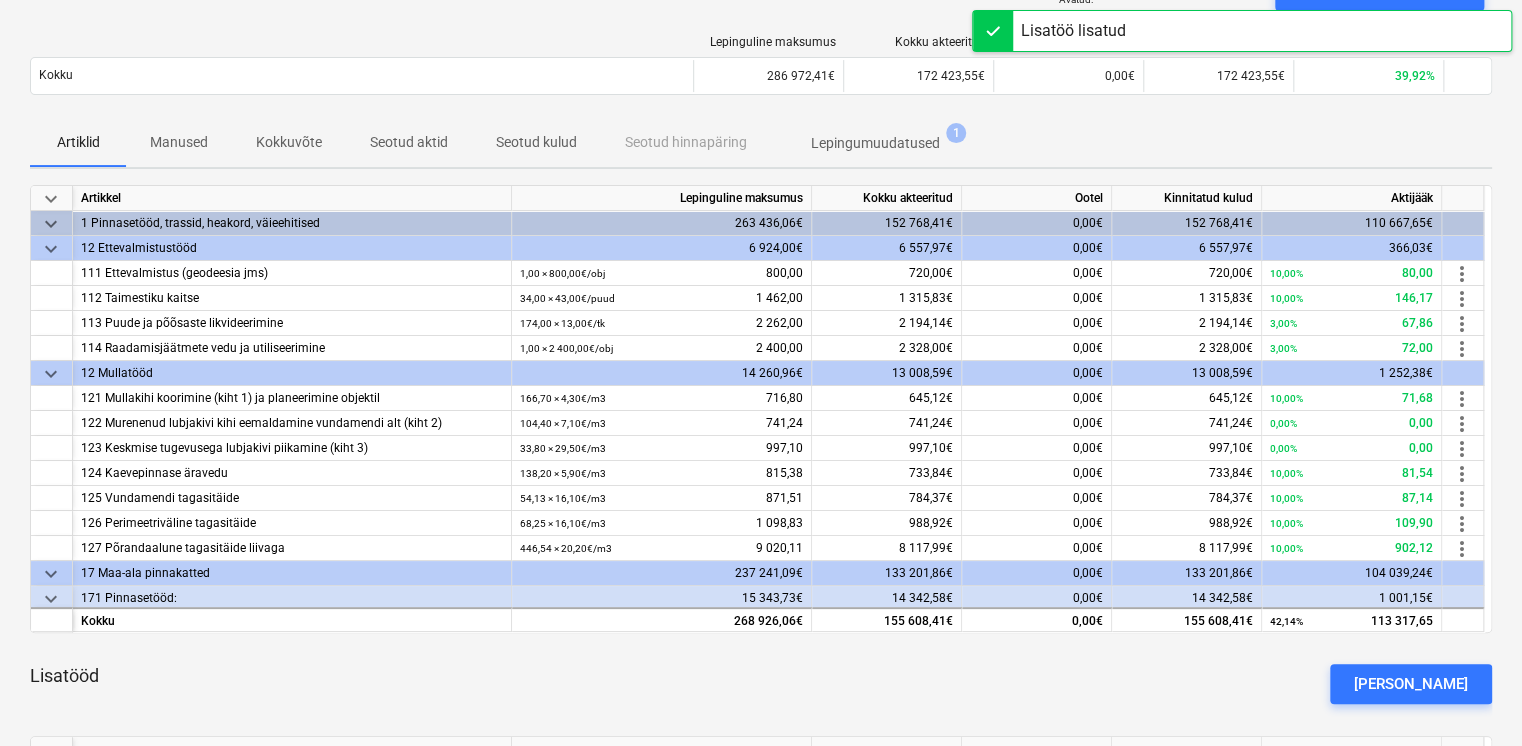 scroll, scrollTop: 0, scrollLeft: 0, axis: both 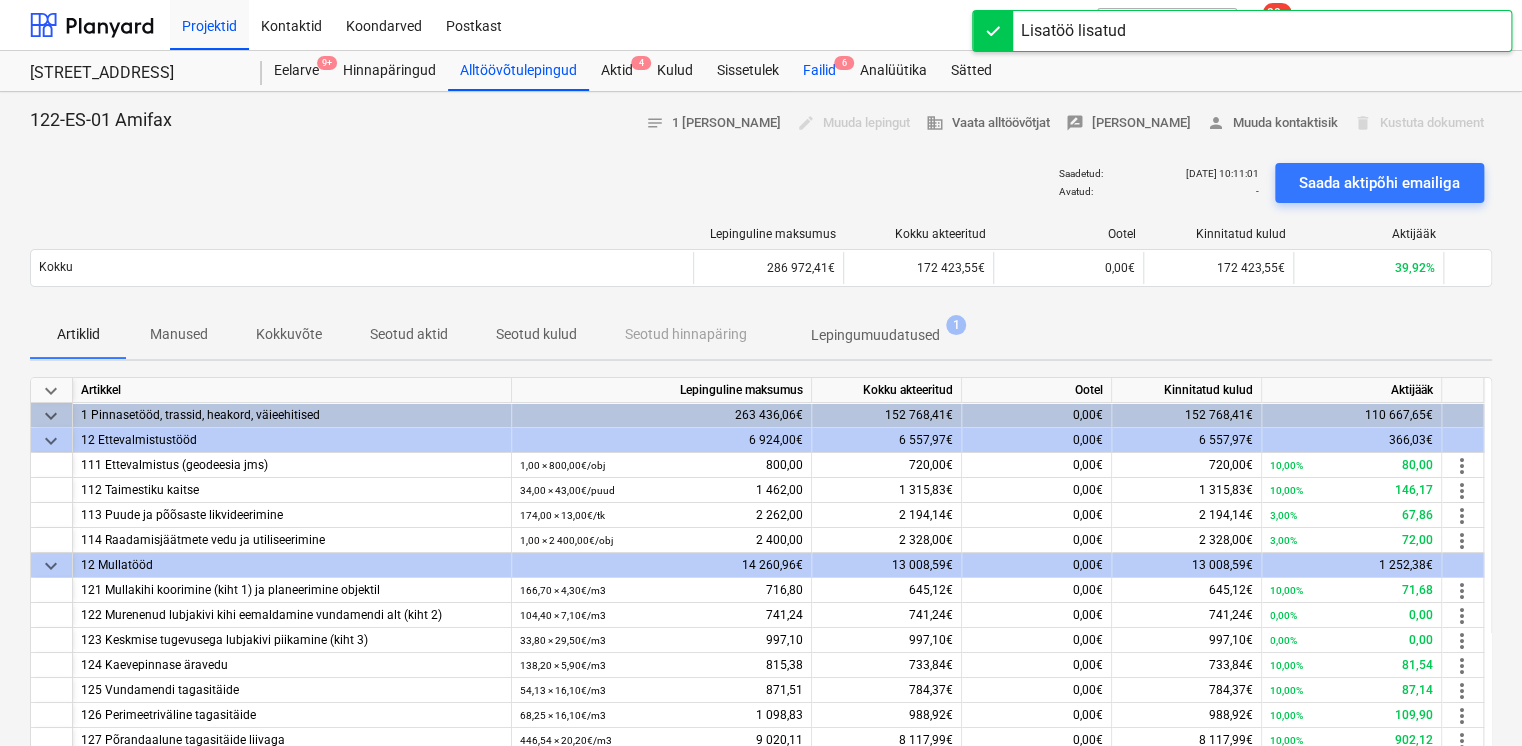 drag, startPoint x: 817, startPoint y: 74, endPoint x: 802, endPoint y: 75, distance: 15.033297 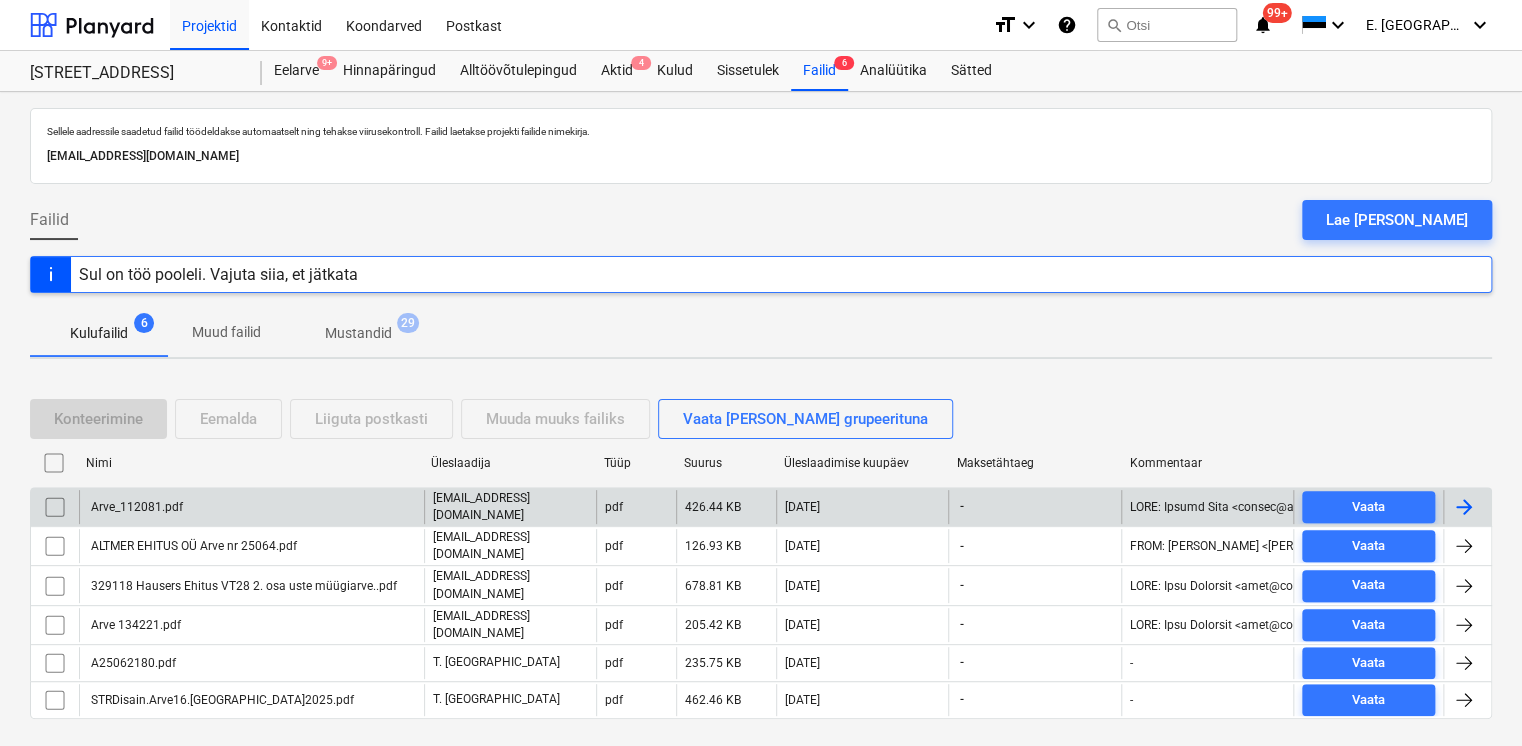 click on "Arve_112081.pdf" at bounding box center (251, 507) 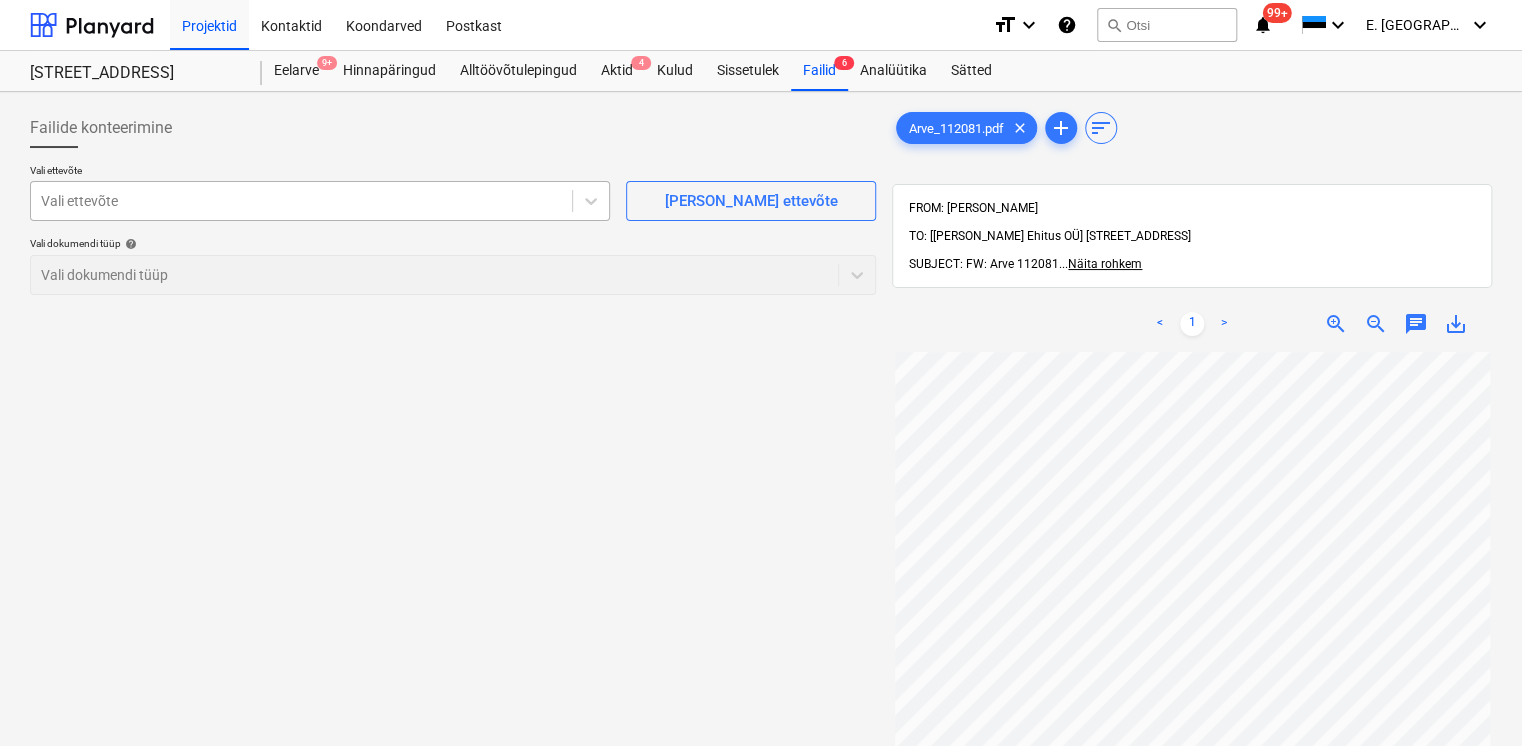 click at bounding box center (301, 201) 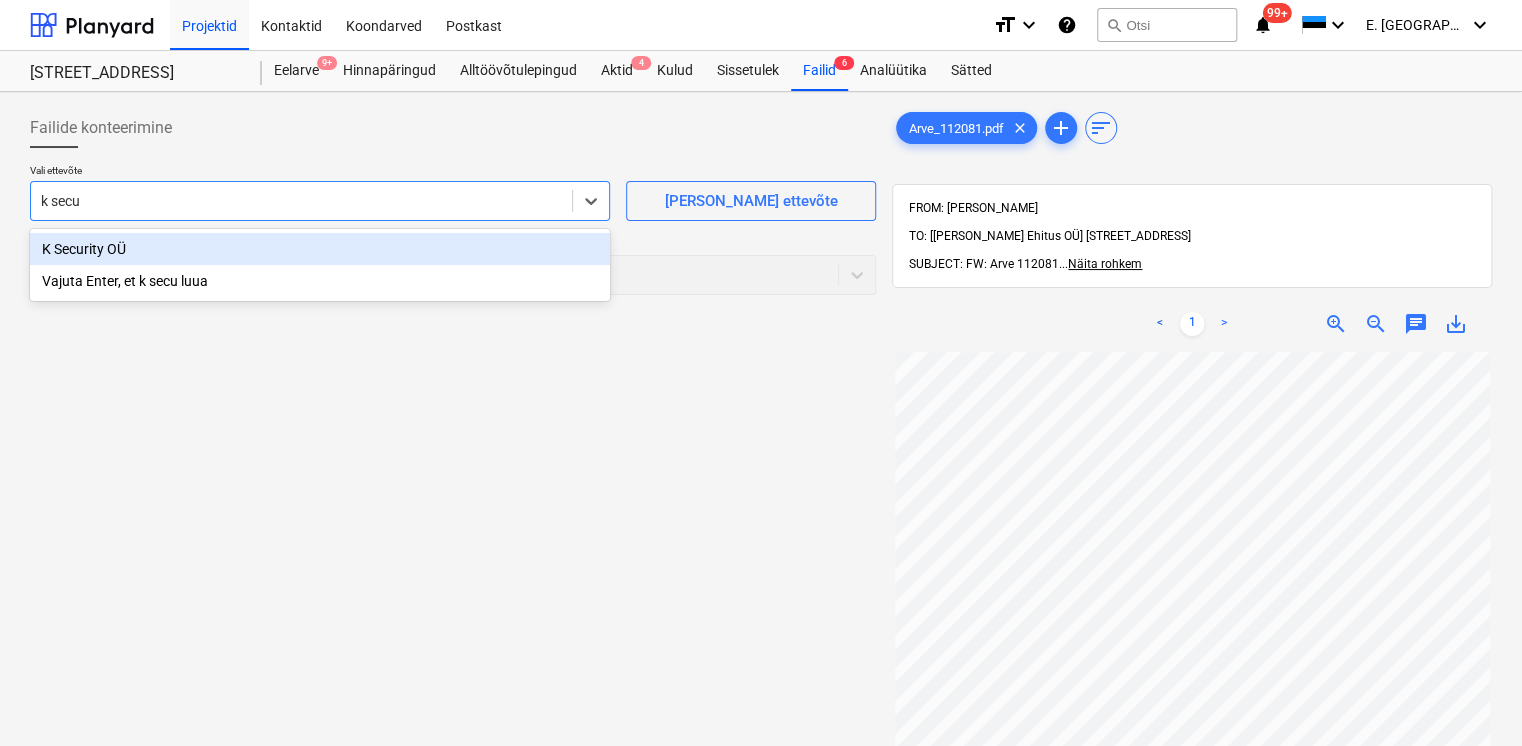 type on "k secur" 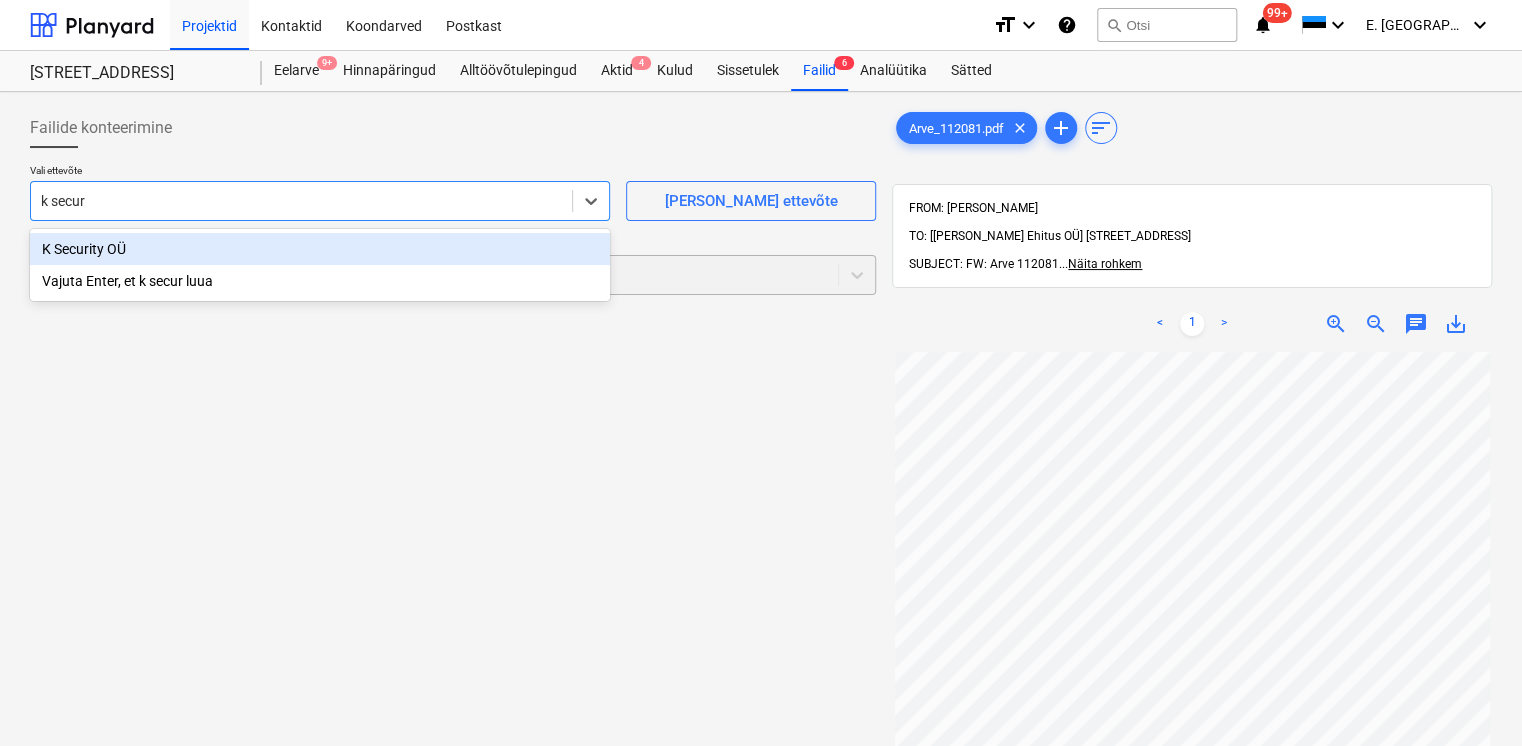 click on "K Security OÜ" at bounding box center [320, 249] 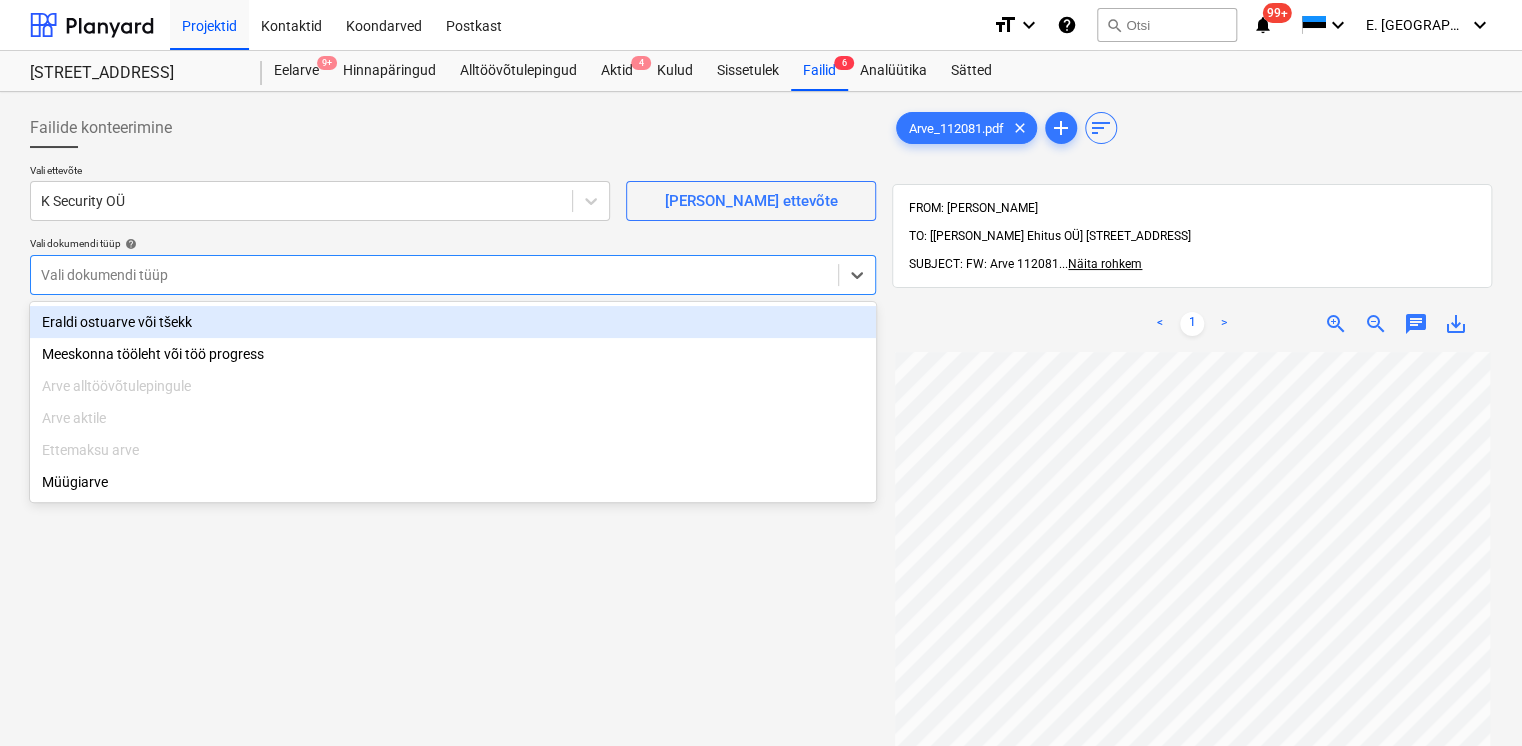 click at bounding box center (434, 275) 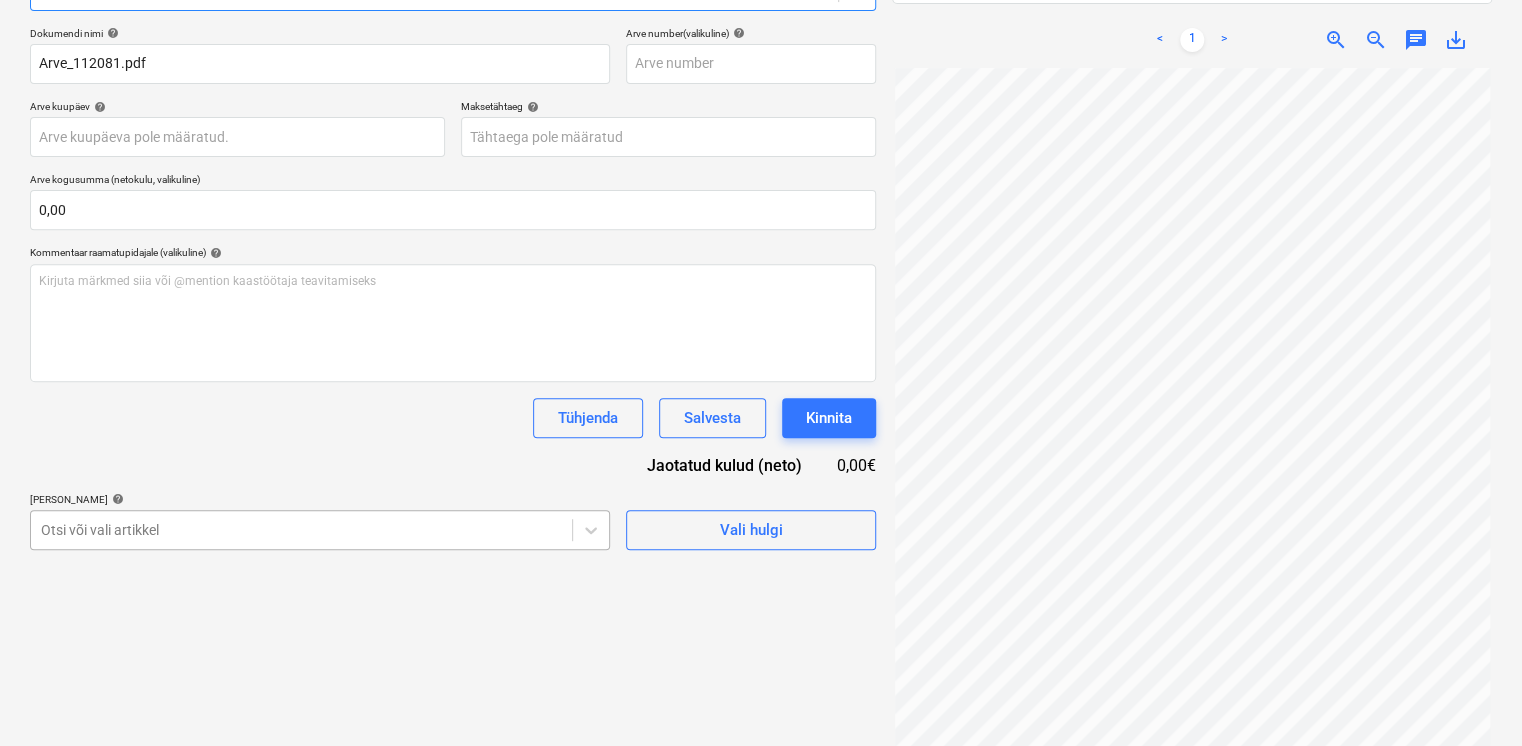scroll, scrollTop: 399, scrollLeft: 0, axis: vertical 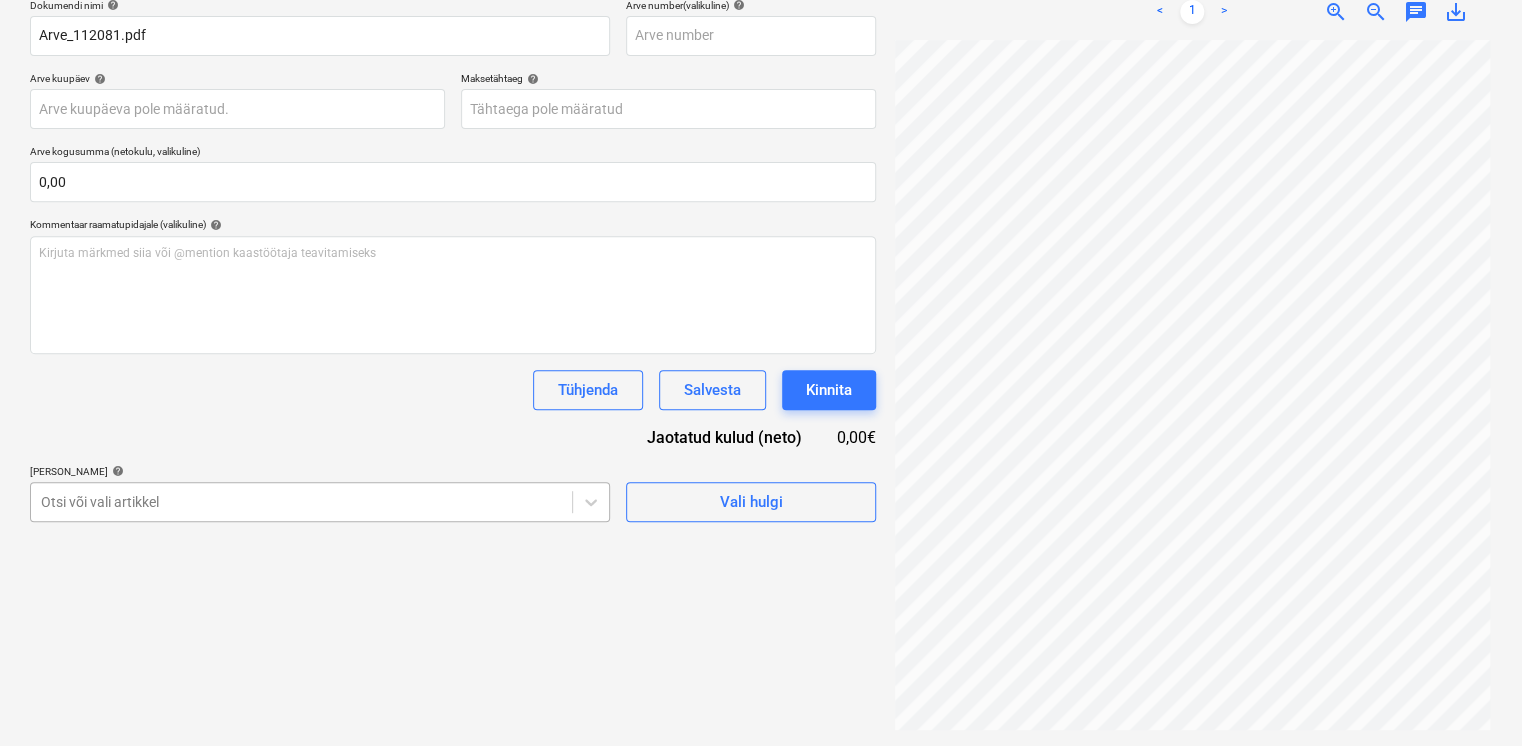 click on "Projektid Kontaktid Koondarved Postkast format_size keyboard_arrow_down help search Otsi notifications 99+ keyboard_arrow_down E. Sillandi keyboard_arrow_down Viieaia tee 28 Eelarve 9+ Hinnapäringud Alltöövõtulepingud Aktid 4 Kulud Sissetulek Failid 6 Analüütika Sätted Failide konteerimine Vali ettevõte K Security OÜ   [PERSON_NAME] uus ettevõte Vali dokumendi tüüp help option Eraldi ostuarve või tšekk, selected.   Select is focused ,type to refine list, press Down to open the menu,  [PERSON_NAME] ostuarve või tšekk Dokumendi nimi help Arve_112081.pdf Arve number  (valikuline) help Arve kuupäev help Press the down arrow key to interact with the calendar and
select a date. Press the question mark key to get the keyboard shortcuts for changing dates. Maksetähtaeg help Press the down arrow key to interact with the calendar and
select a date. Press the question mark key to get the keyboard shortcuts for changing dates. Arve kogusumma (netokulu, valikuline) 0,00 Kommentaar raamatupidajale (valikuline)" at bounding box center (761, 61) 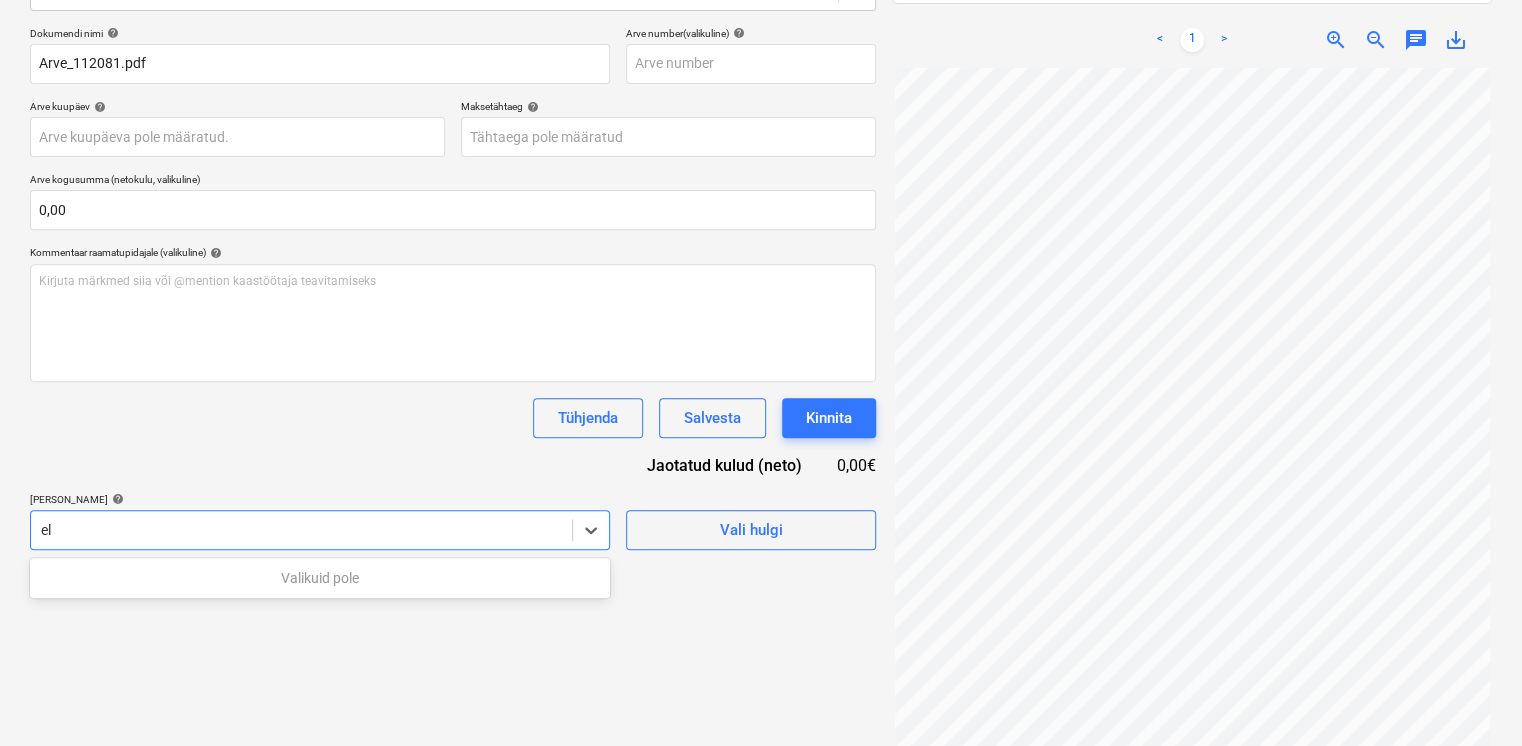 scroll, scrollTop: 399, scrollLeft: 0, axis: vertical 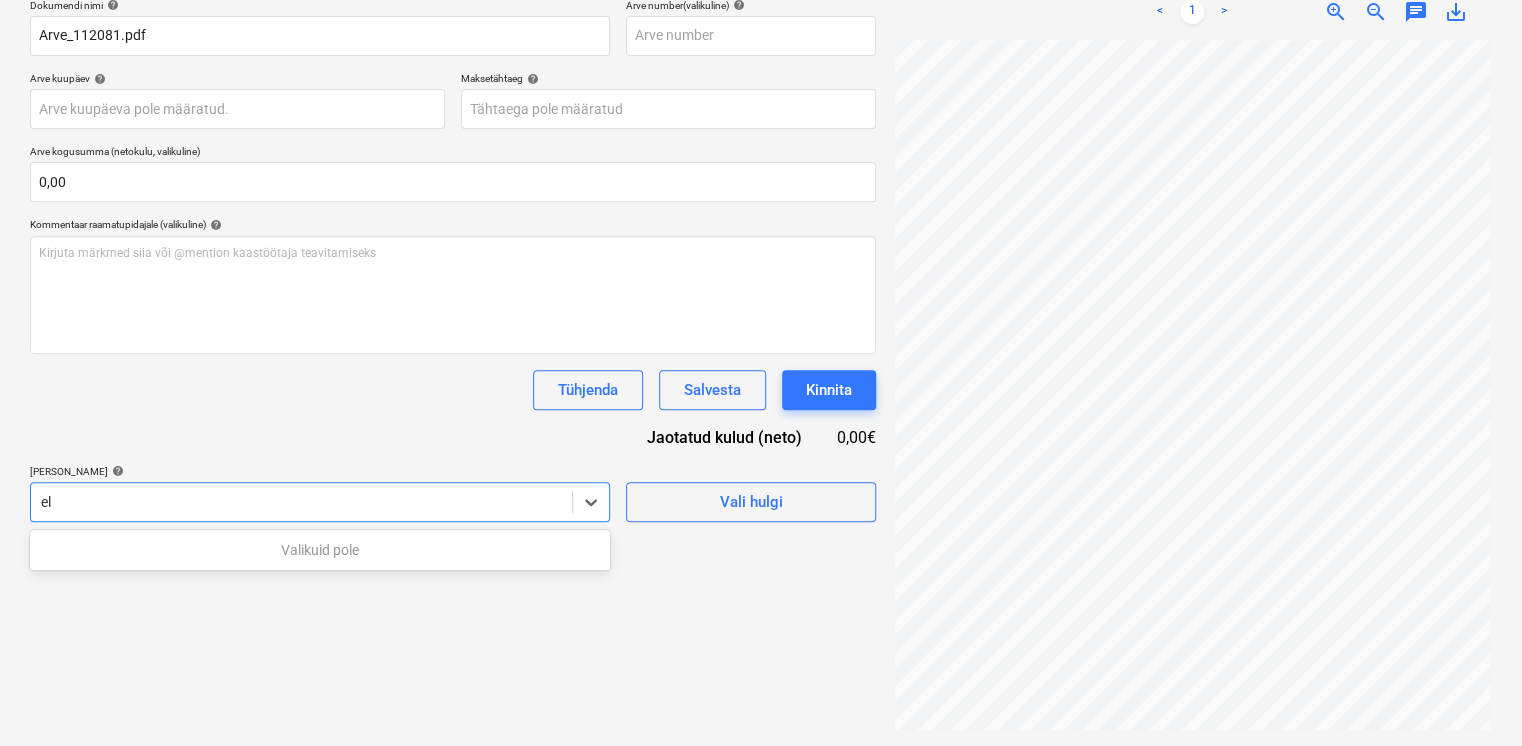 type on "e" 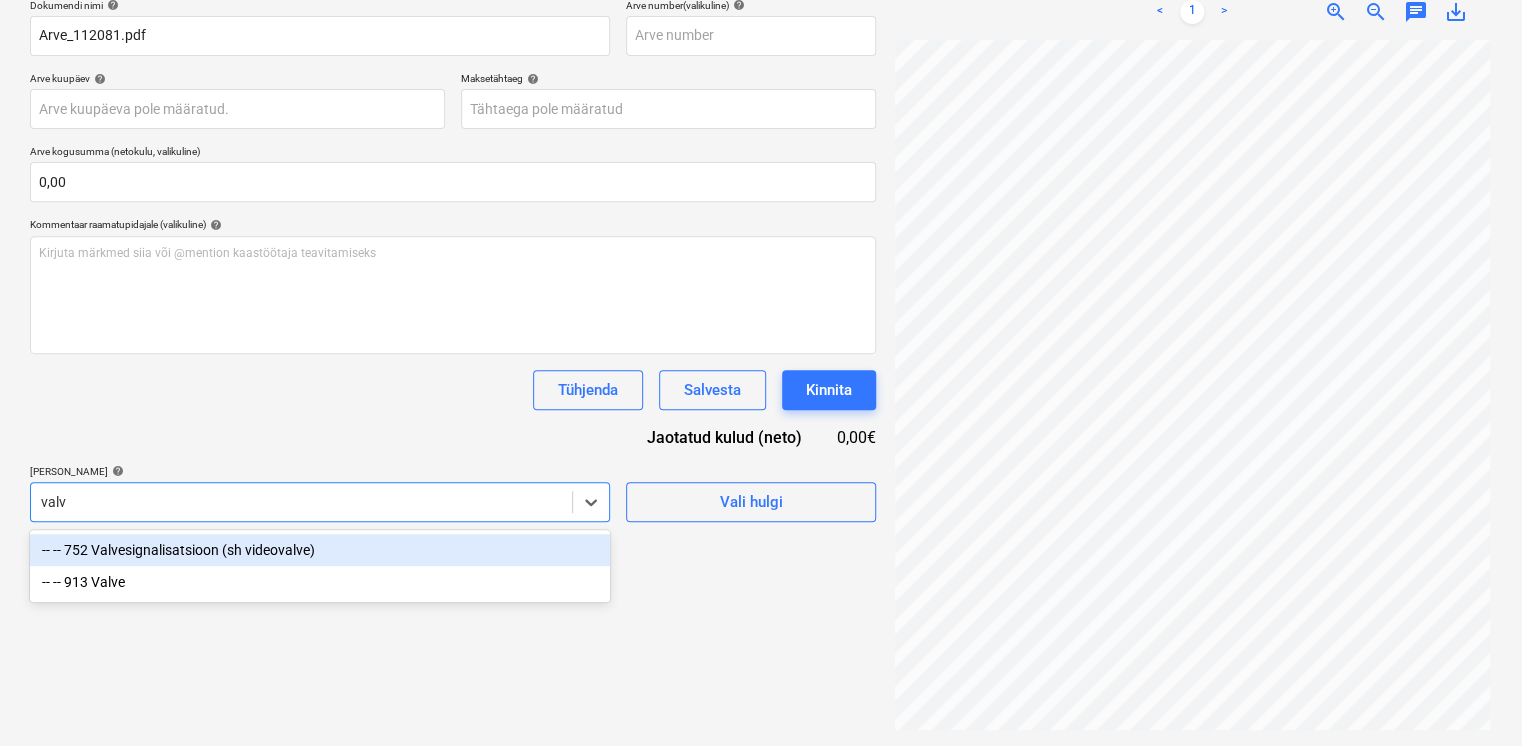 scroll, scrollTop: 284, scrollLeft: 0, axis: vertical 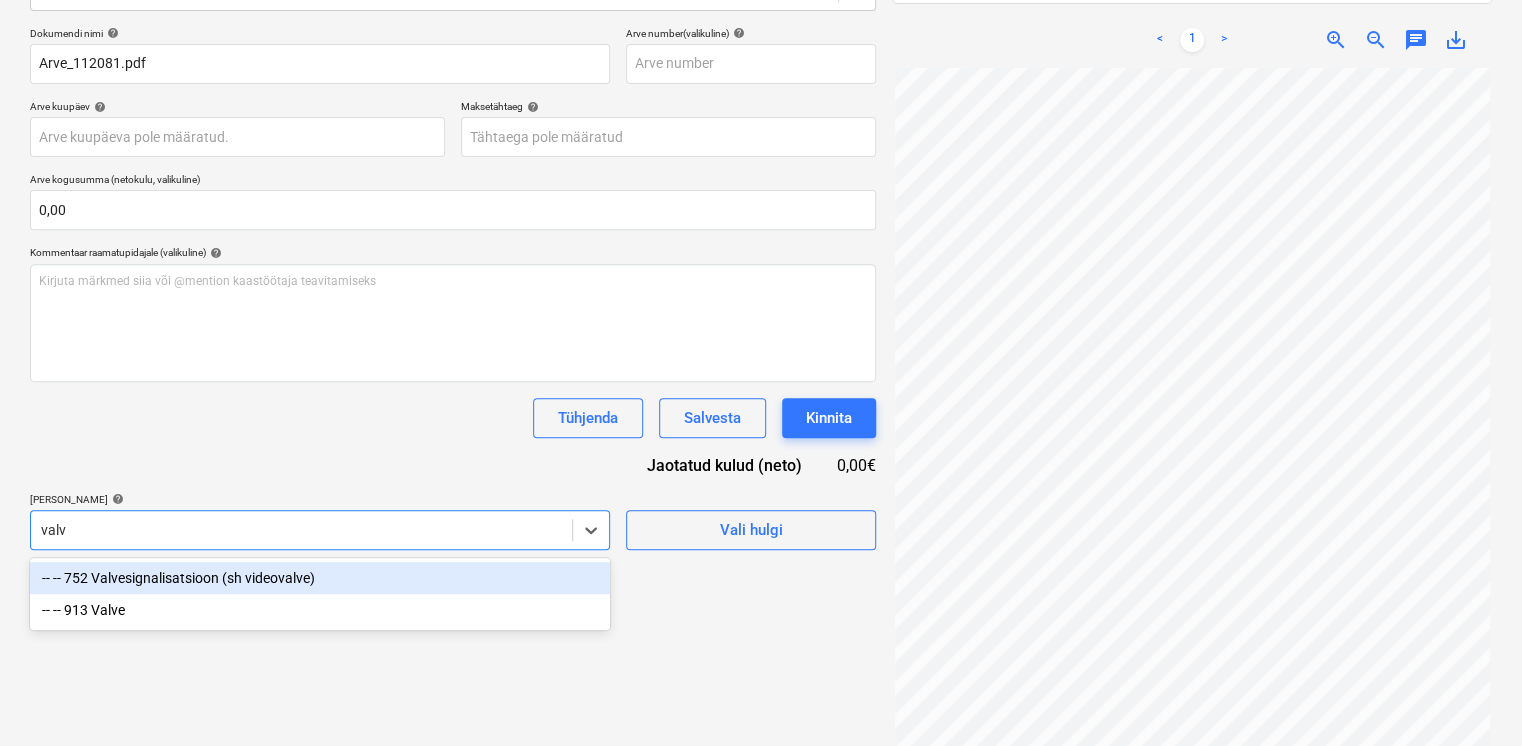 type on "valve" 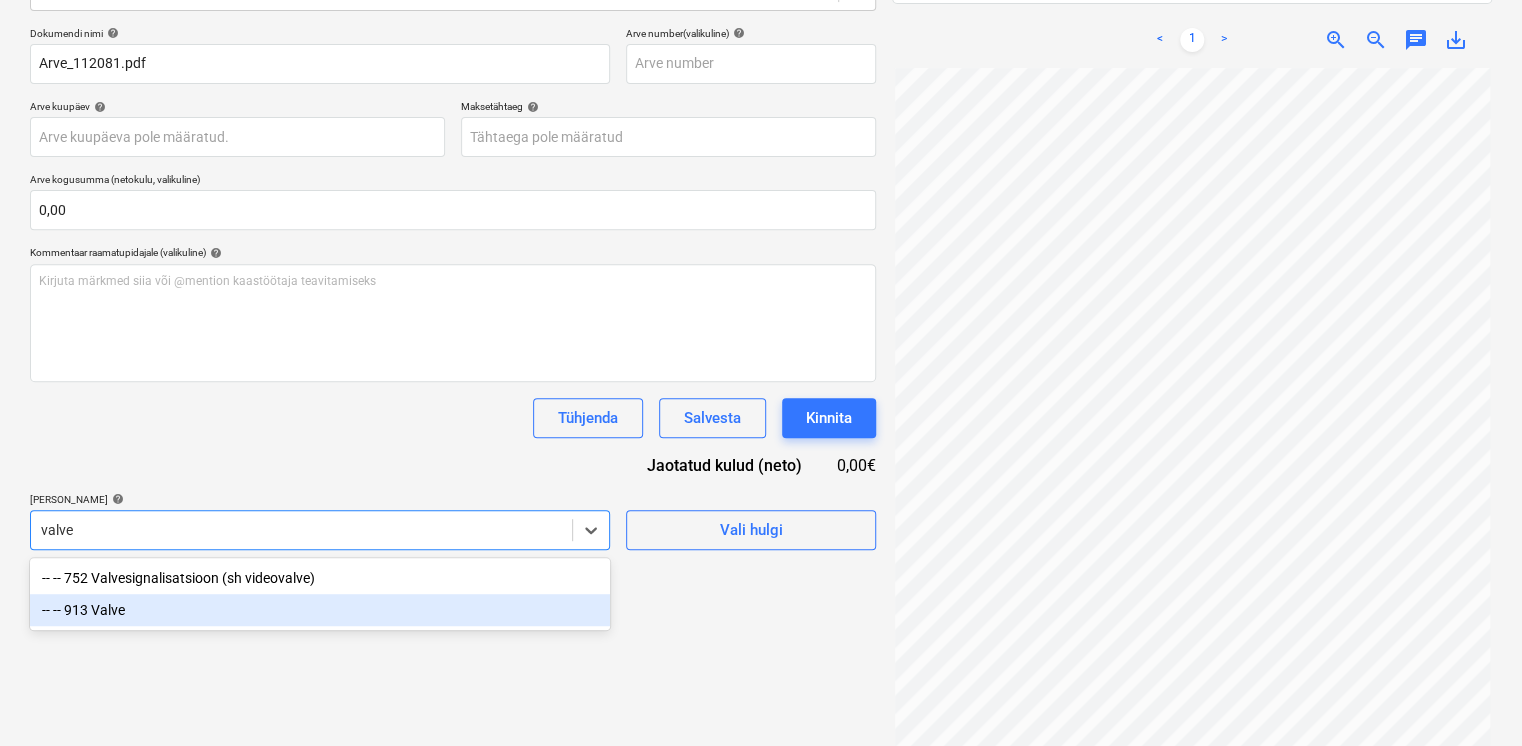 click on "-- --  913 Valve" at bounding box center (320, 610) 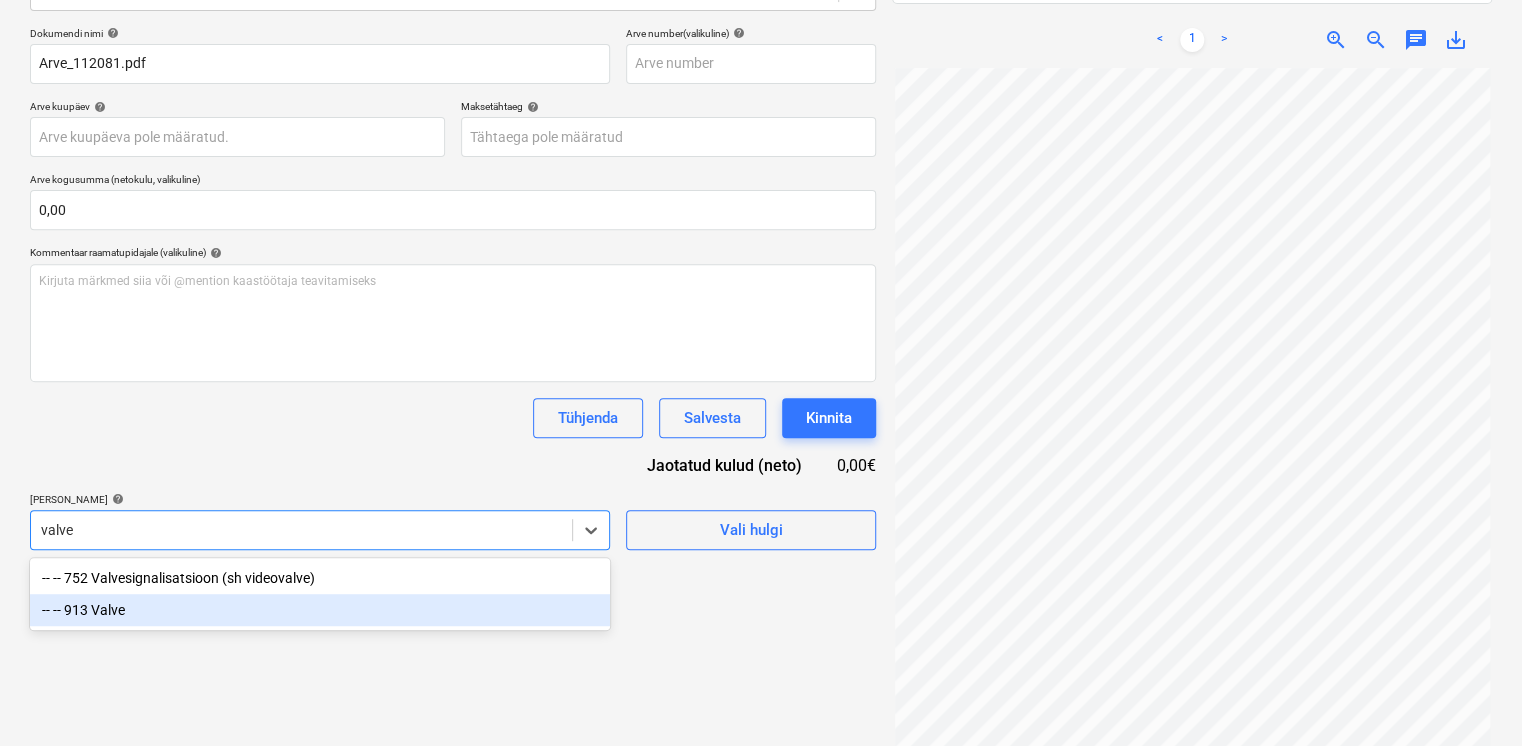 type 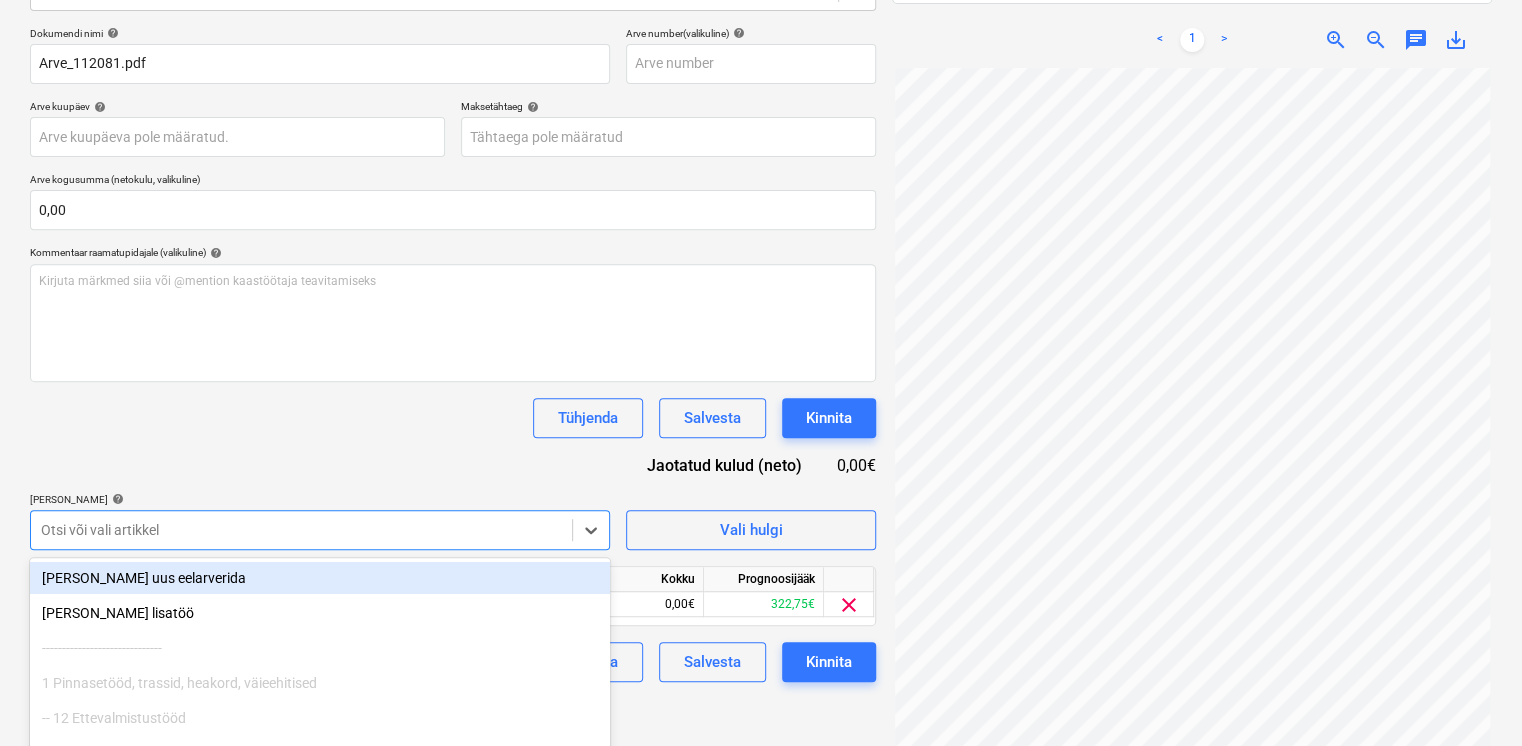 click on "Dokumendi nimi help Arve_112081.pdf Arve number  (valikuline) help Arve kuupäev help Press the down arrow key to interact with the calendar and
select a date. Press the question mark key to get the keyboard shortcuts for changing dates. Maksetähtaeg help Press the down arrow key to interact with the calendar and
select a date. Press the question mark key to get the keyboard shortcuts for changing dates. Arve kogusumma (netokulu, valikuline) 0,00 Kommentaar raamatupidajale (valikuline) help [PERSON_NAME] märkmed siia või @mention kaastöötaja teavitamiseks ﻿ Tühjenda Salvesta Kinnita Jaotatud kulud (neto) 0,00€ [PERSON_NAME] artiklid help option -- --  913 Valve, selected. option [PERSON_NAME] uus eelarverida focused, 1 of 684. 684 results available. Use Up and Down to choose options, press Enter to select the currently focused option, press Escape to exit the menu, press Tab to select the option and exit the menu. Otsi või vali artikkel Vali hulgi Artikli nimi Ühik Kogus Ühiku hind Kokku Prognoosijääk 913 Valve" at bounding box center (453, 354) 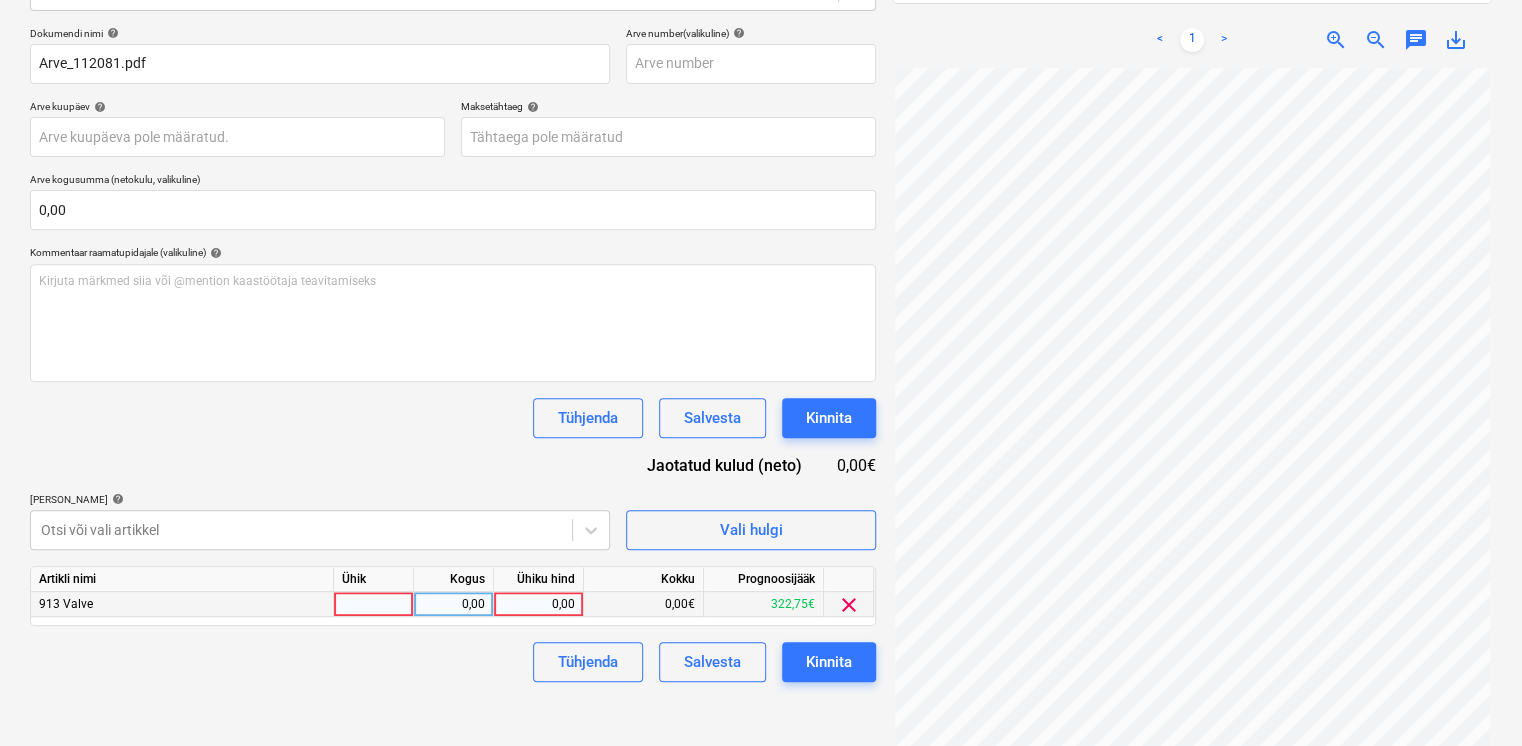 click on "0,00" at bounding box center (538, 604) 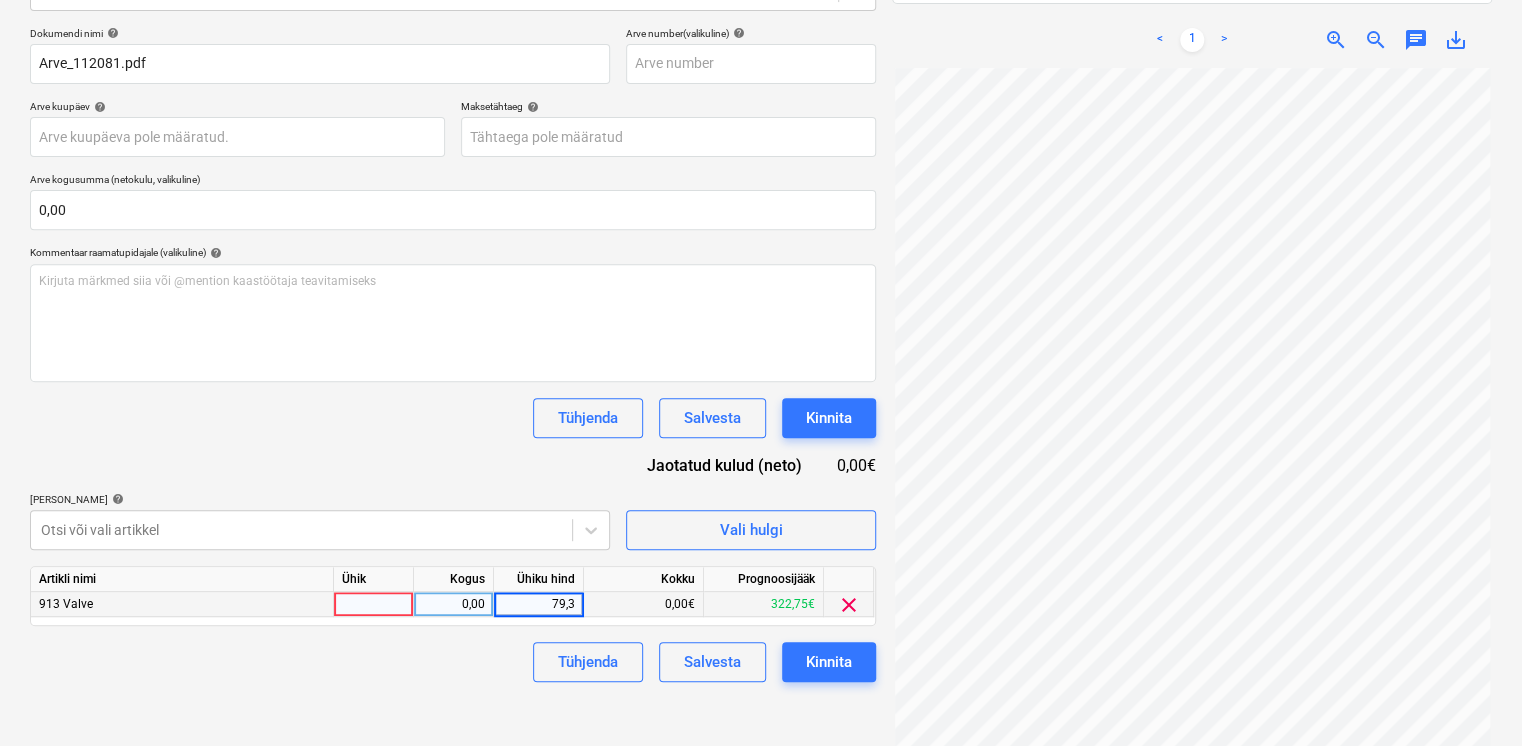 click on "79,3" at bounding box center (538, 604) 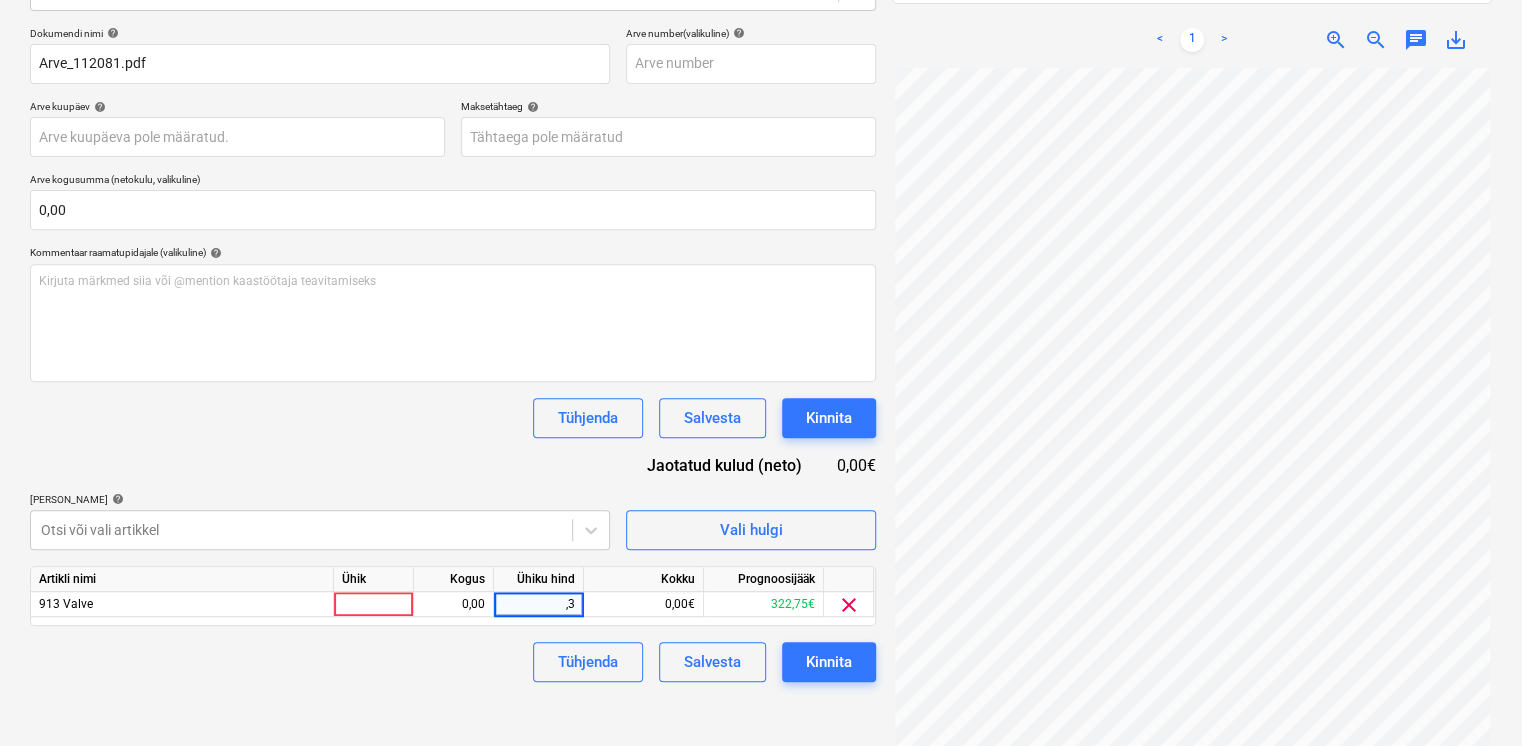 type on "3" 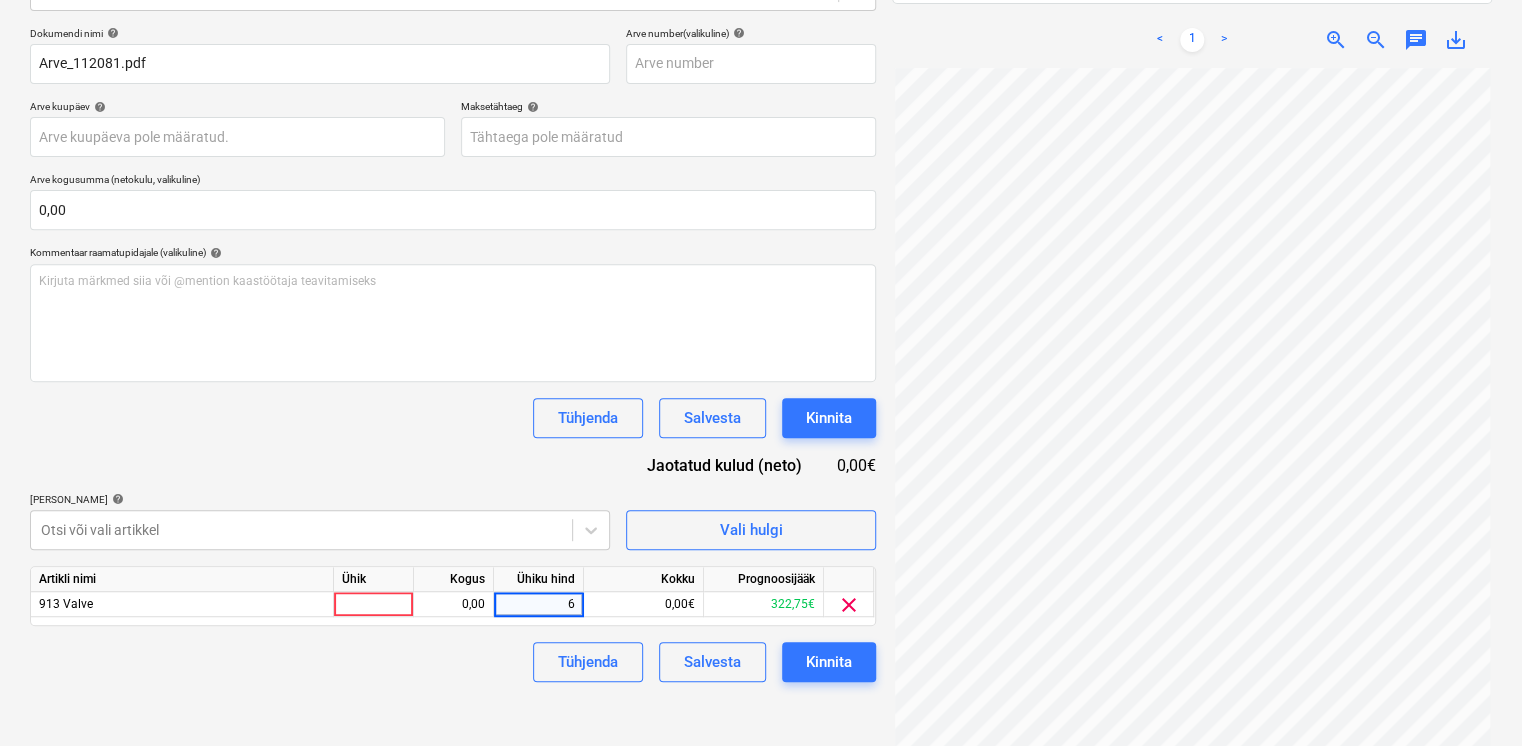 type on "65" 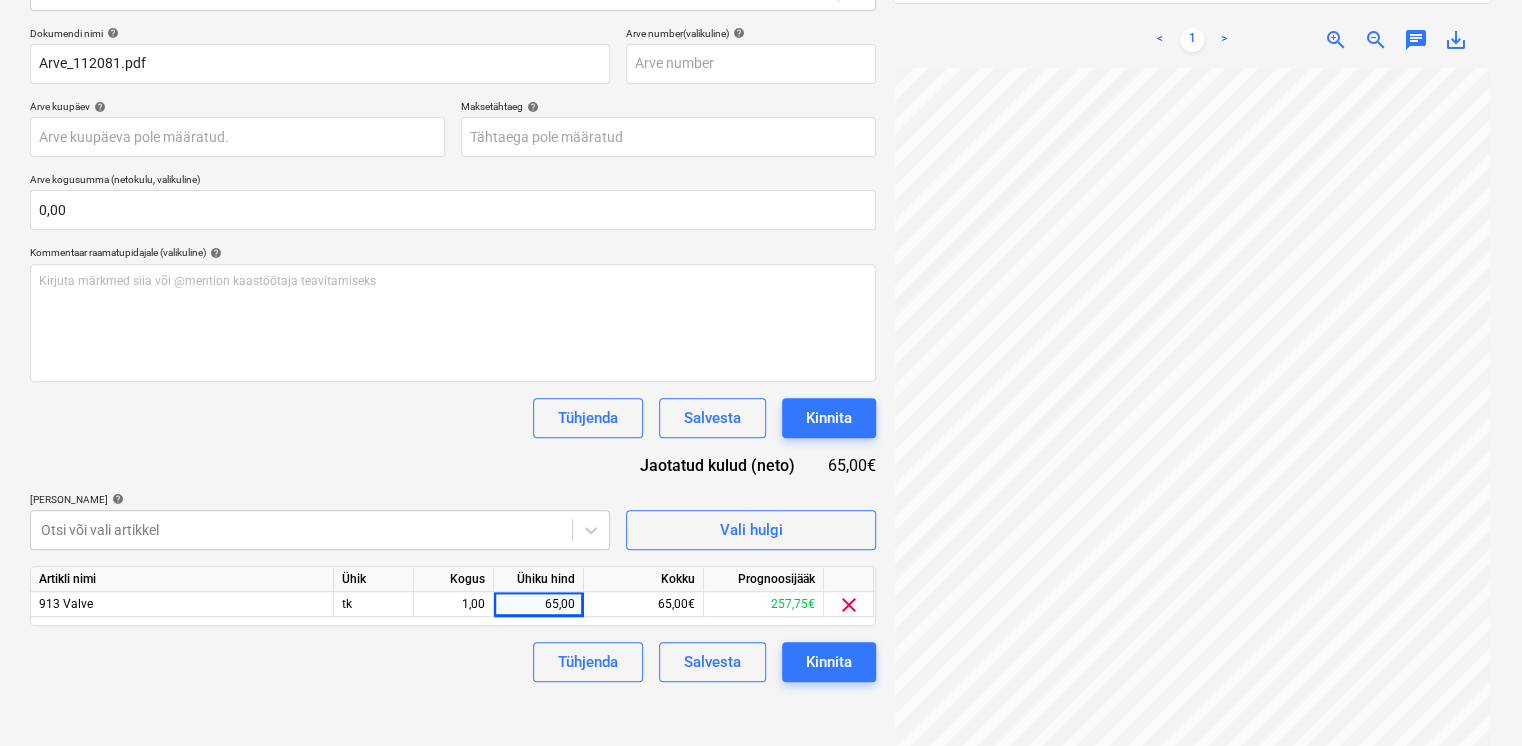 click on "Dokumendi nimi help Arve_112081.pdf Arve number  (valikuline) help Arve kuupäev help Press the down arrow key to interact with the calendar and
select a date. Press the question mark key to get the keyboard shortcuts for changing dates. Maksetähtaeg help Press the down arrow key to interact with the calendar and
select a date. Press the question mark key to get the keyboard shortcuts for changing dates. Arve kogusumma (netokulu, valikuline) 0,00 Kommentaar raamatupidajale (valikuline) help Kirjuta märkmed siia või @mention kaastöötaja teavitamiseks ﻿ Tühjenda Salvesta Kinnita Jaotatud kulud (neto) 65,00€ [PERSON_NAME] artiklid help Otsi või vali artikkel Vali hulgi Artikli nimi Ühik Kogus Ühiku hind Kokku Prognoosijääk 913 Valve tk 1,00 65,00 65,00€ 257,75€ clear Tühjenda Salvesta Kinnita" at bounding box center (453, 354) 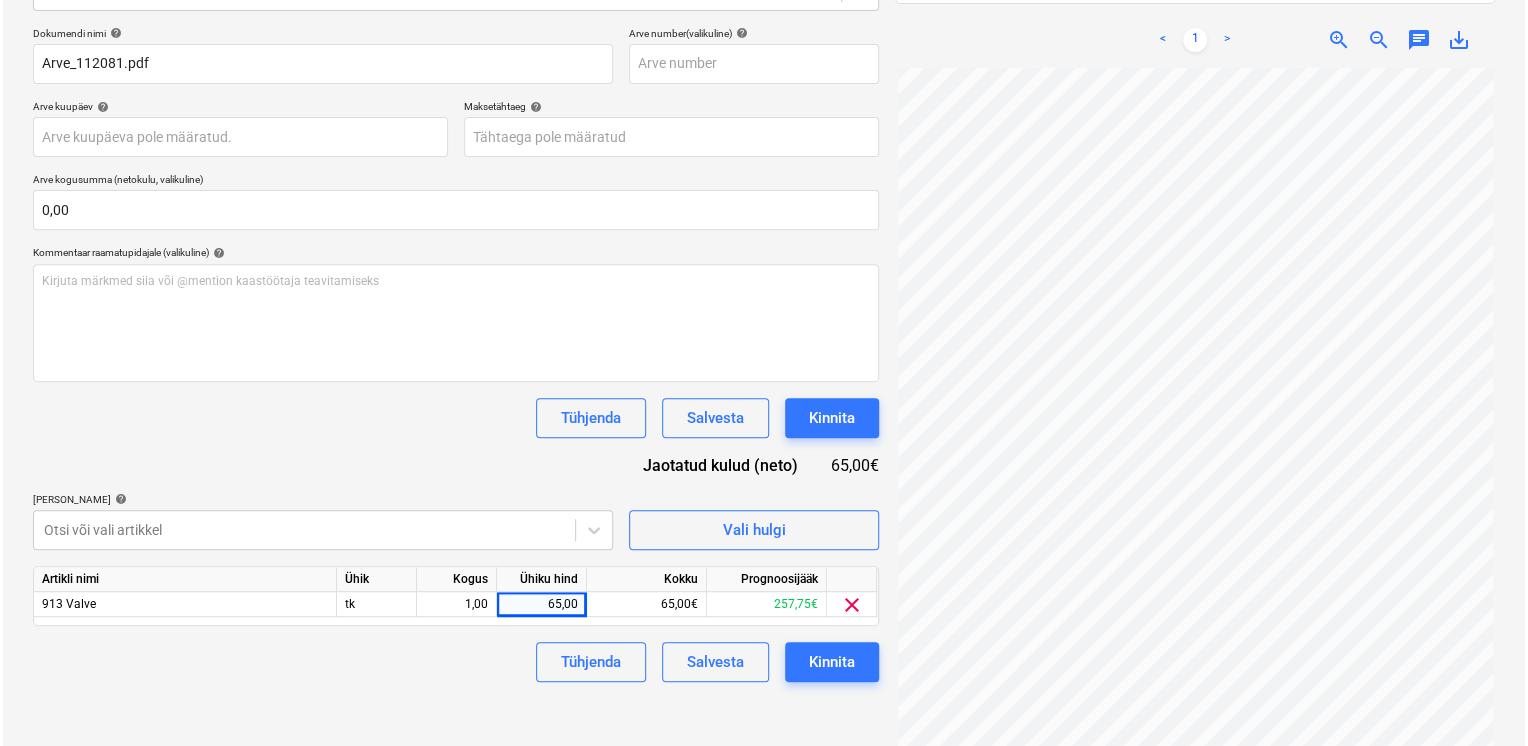 scroll, scrollTop: 165, scrollLeft: 0, axis: vertical 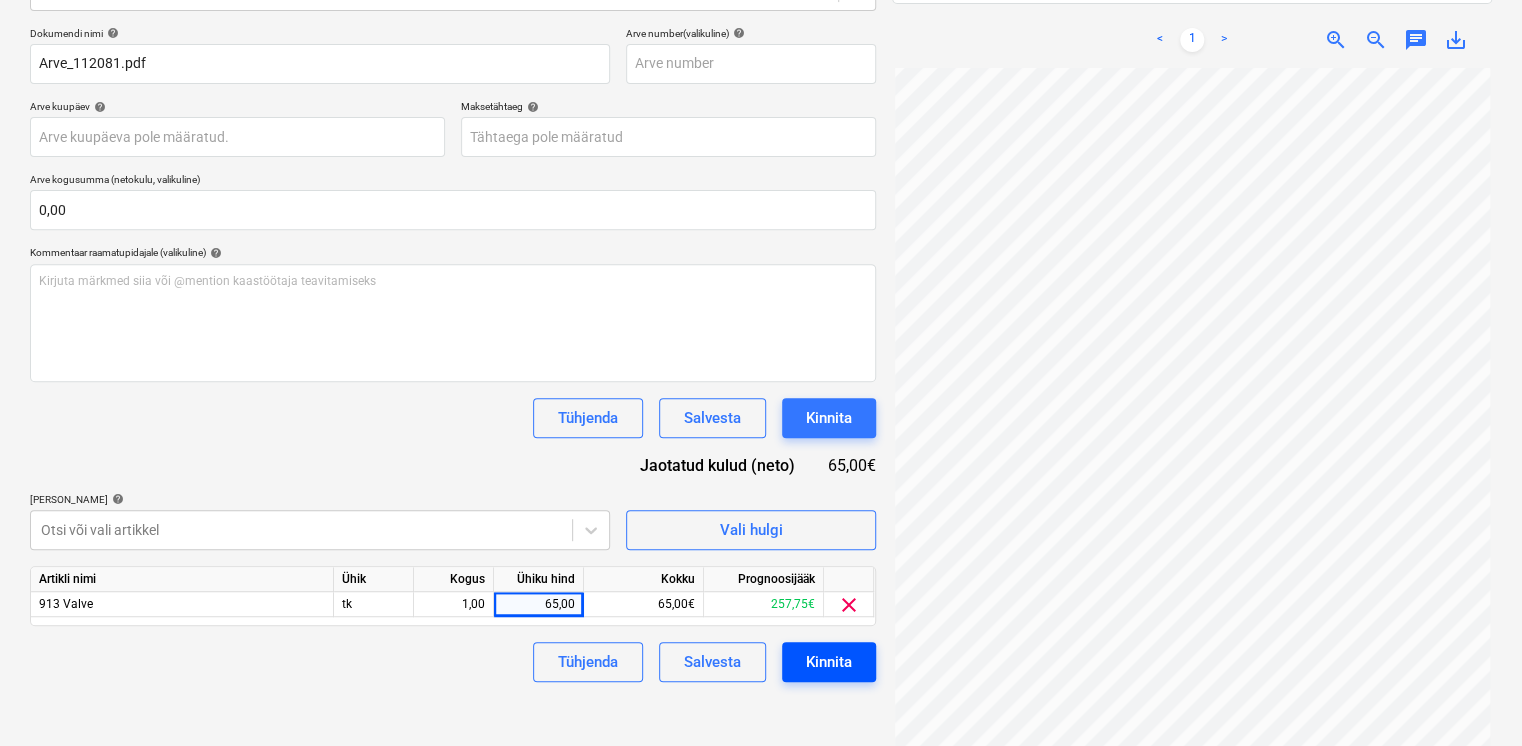 click on "Kinnita" at bounding box center (829, 662) 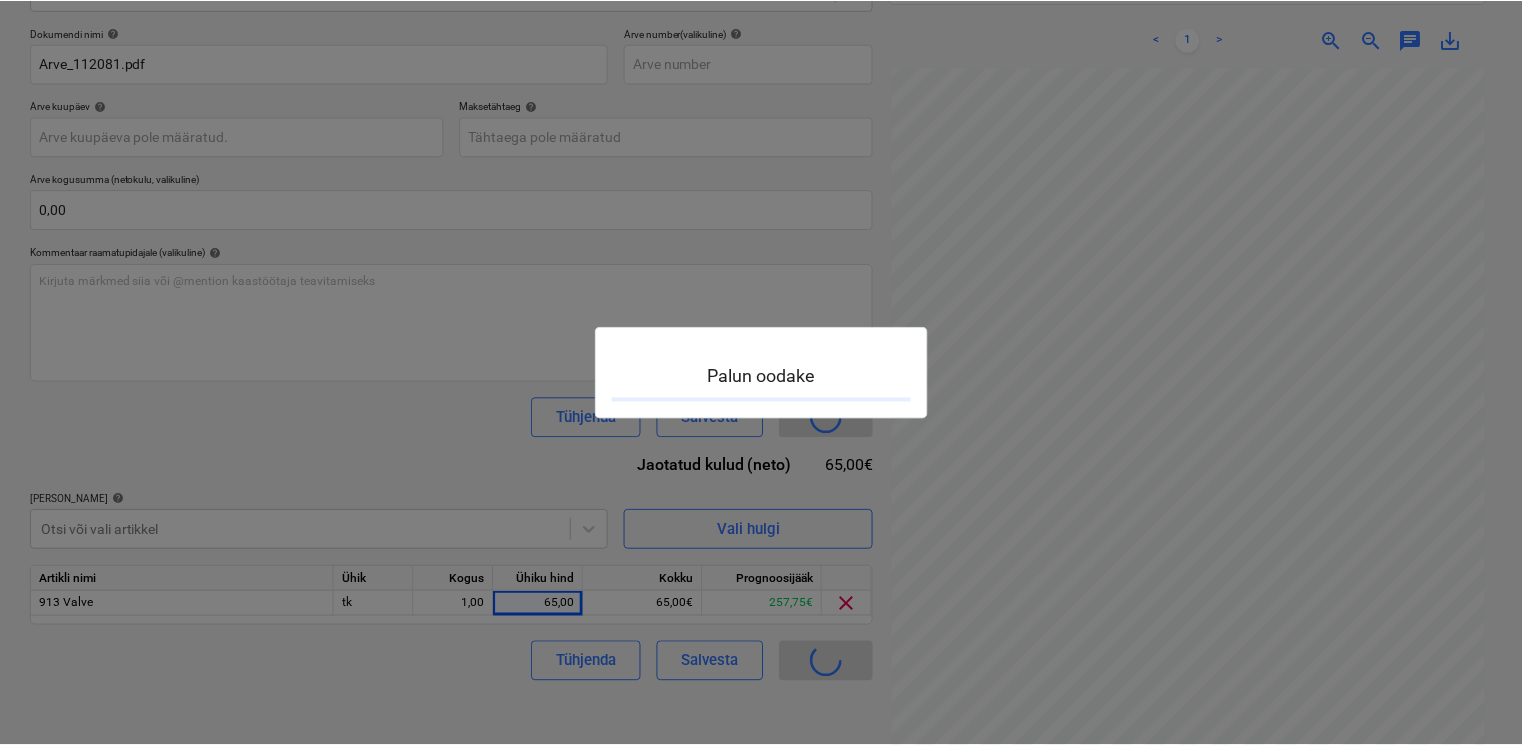 scroll, scrollTop: 0, scrollLeft: 0, axis: both 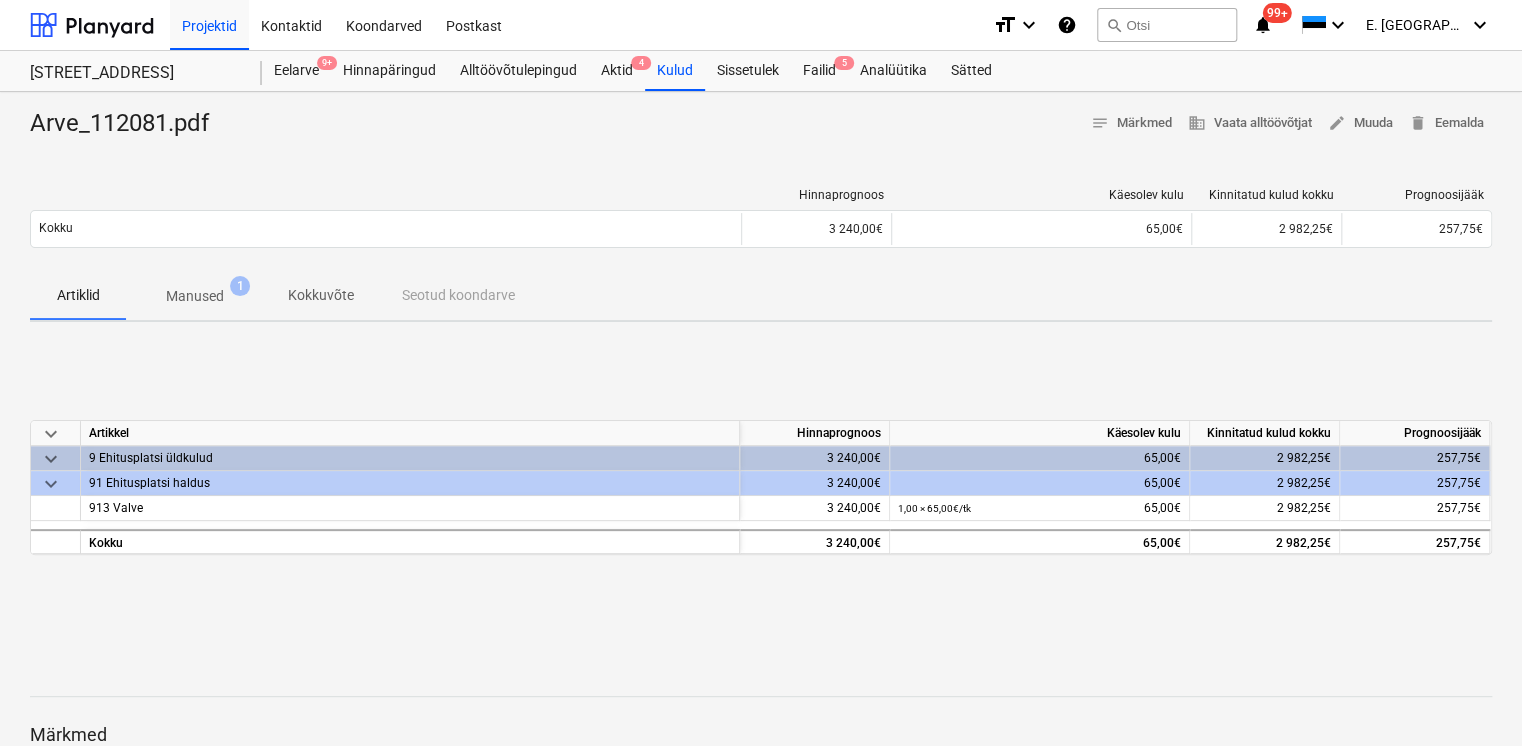 click on "Manused" at bounding box center (195, 296) 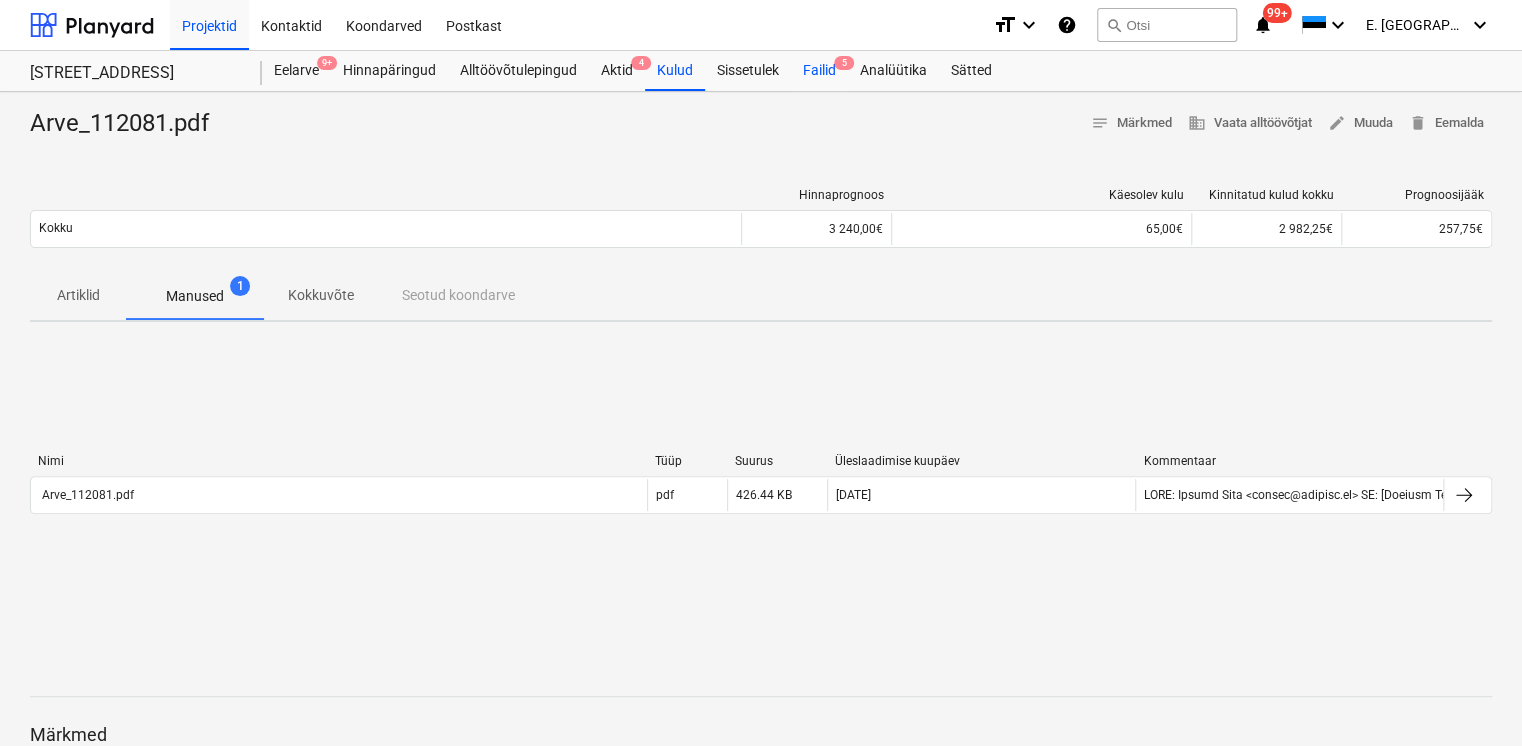 click on "Failid 5" at bounding box center (819, 71) 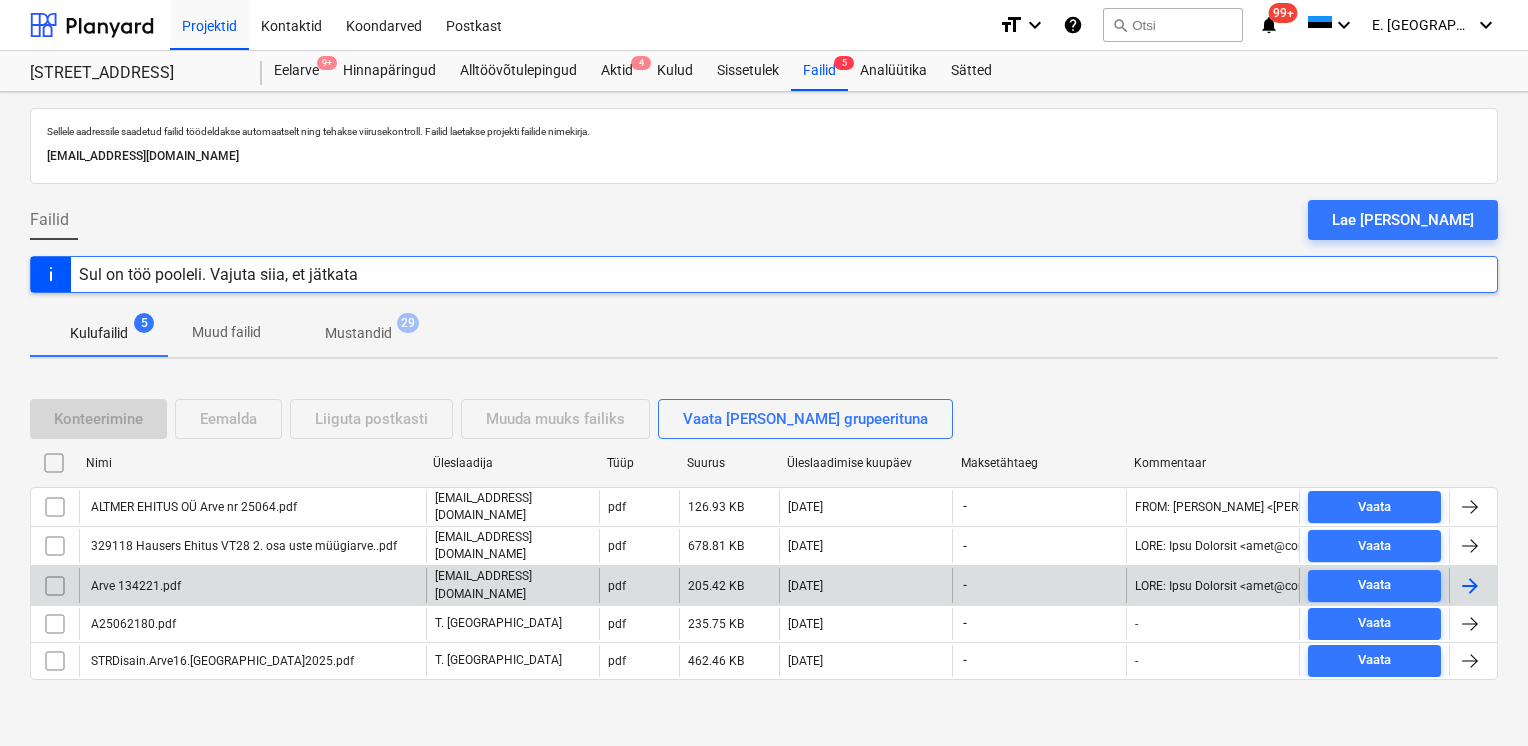 click on "Arve 134221.pdf" at bounding box center [134, 586] 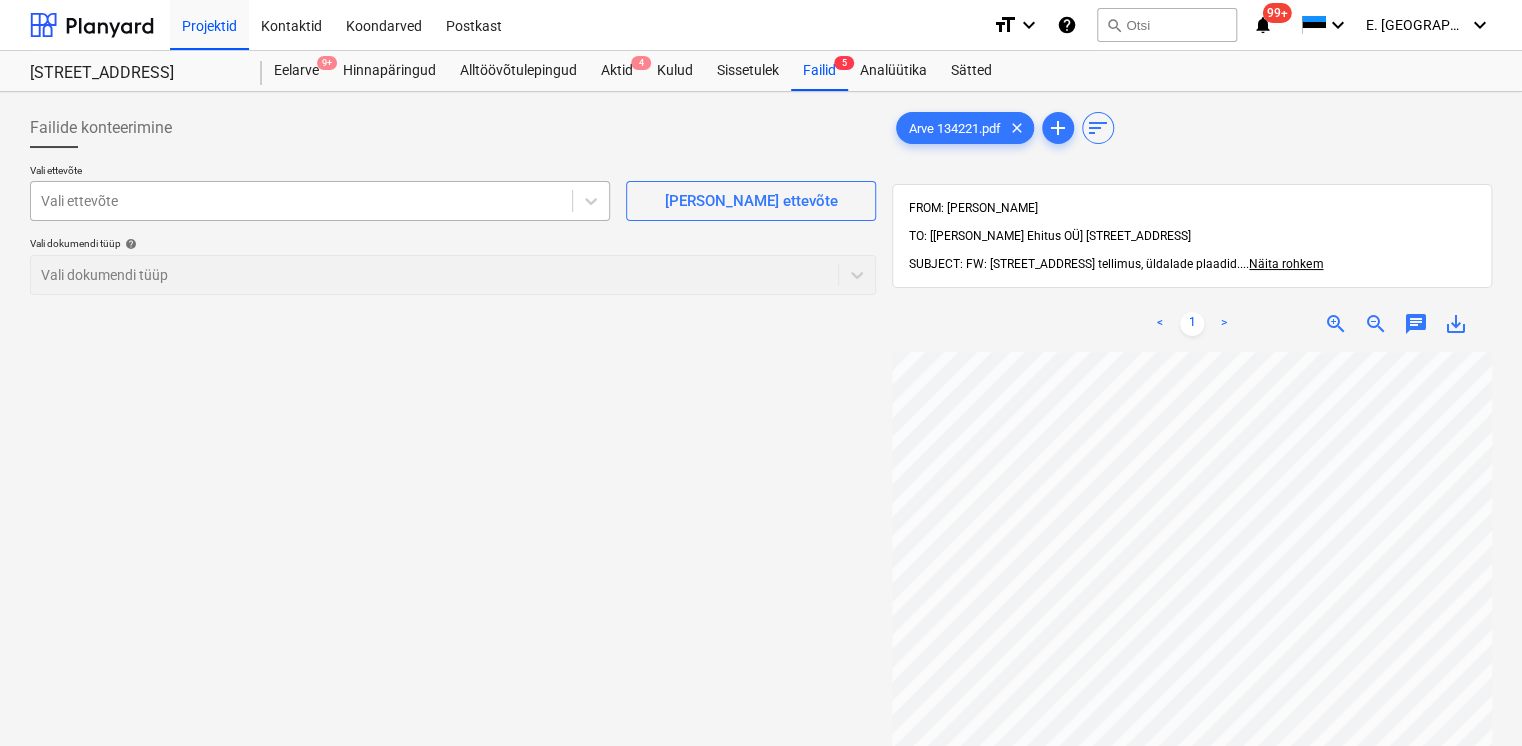 click at bounding box center [301, 201] 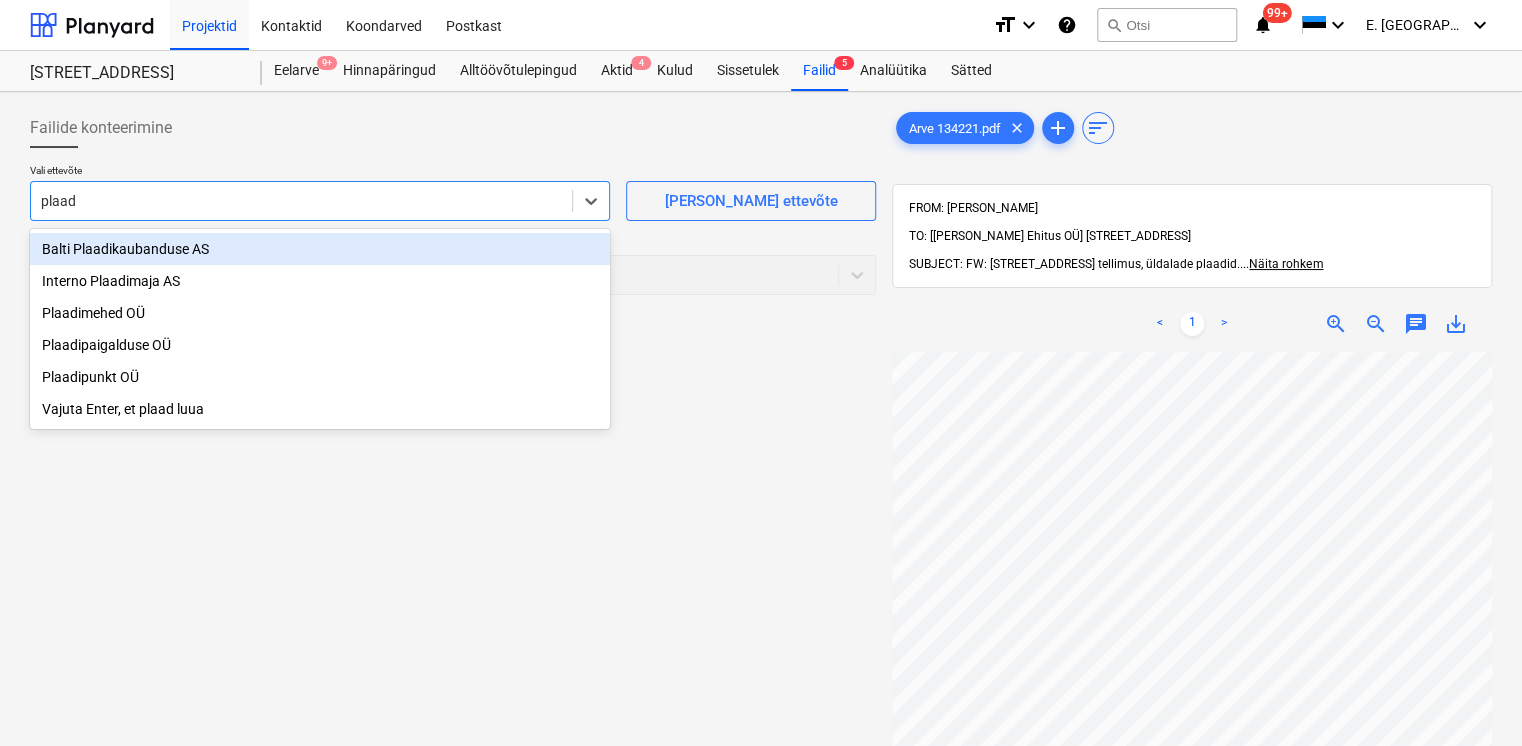 type on "plaadi" 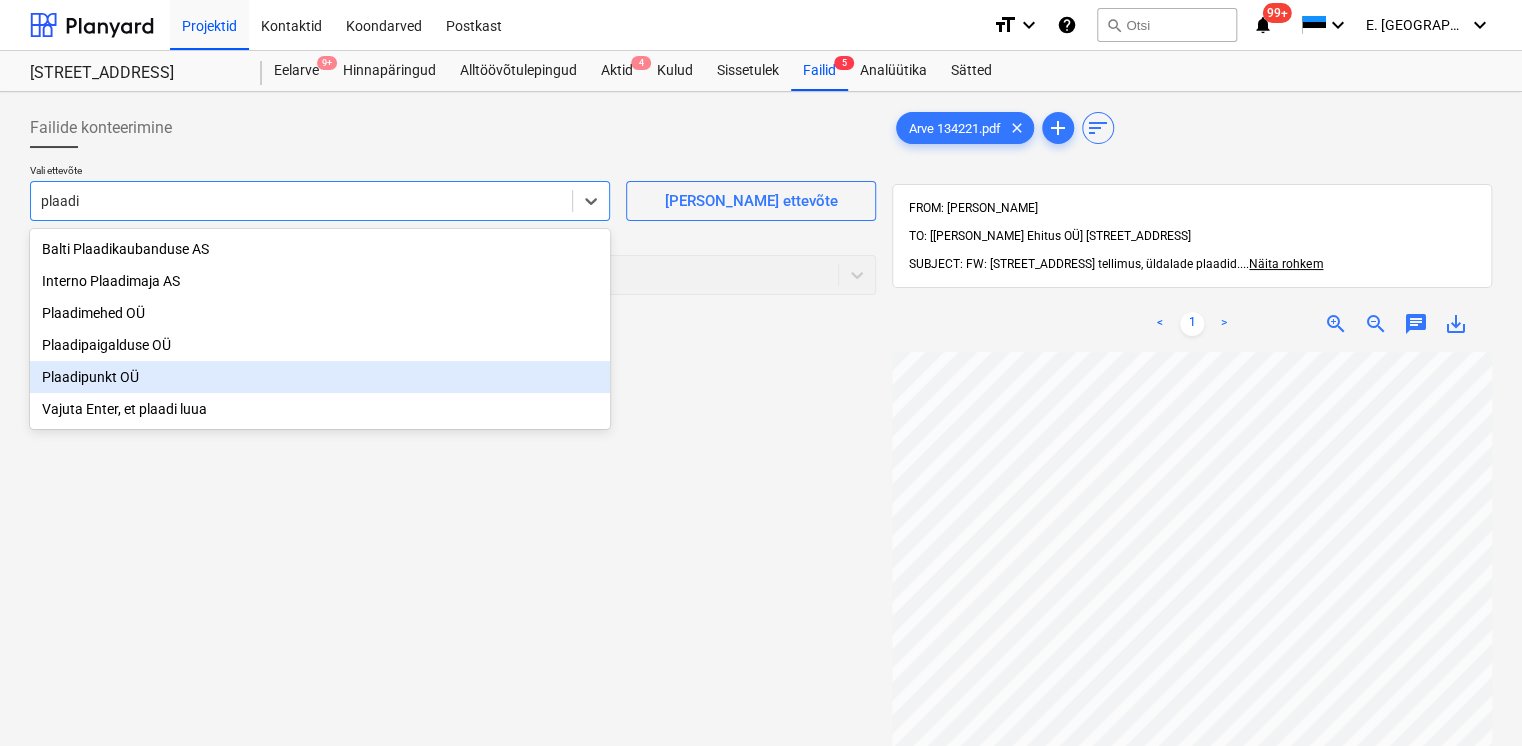 click on "Plaadipunkt OÜ" at bounding box center (320, 377) 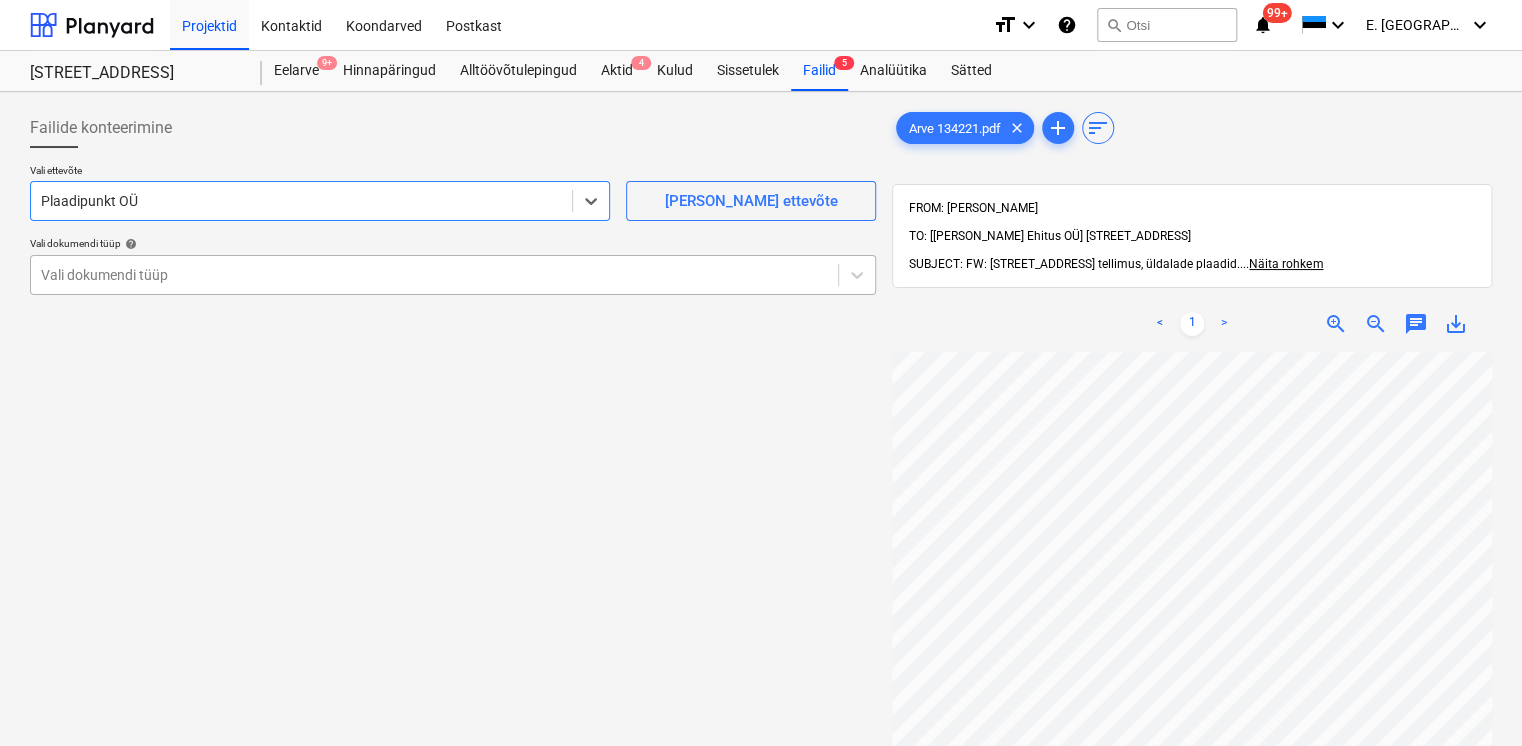click on "Vali dokumendi tüüp" at bounding box center [434, 275] 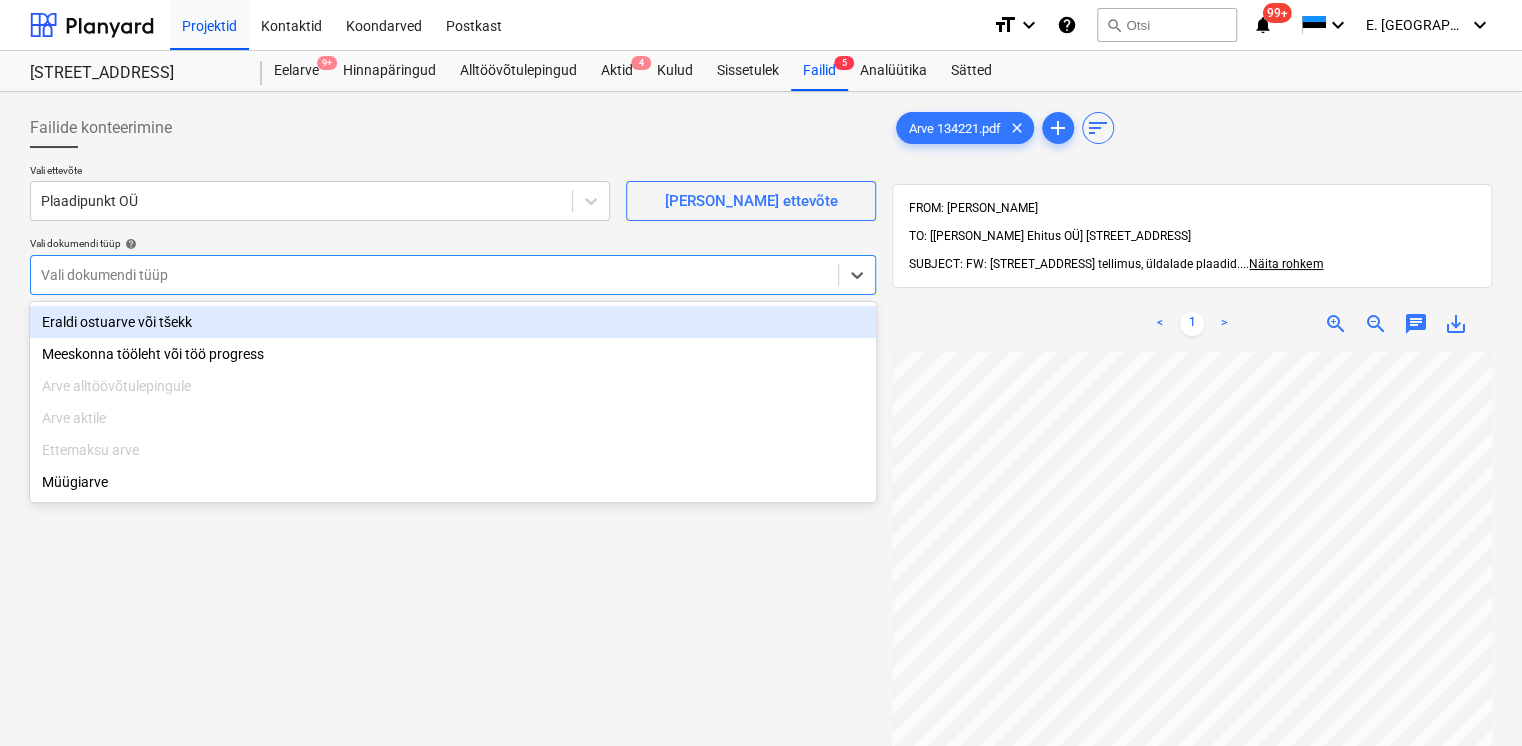 click on "Eraldi ostuarve või tšekk" at bounding box center [453, 322] 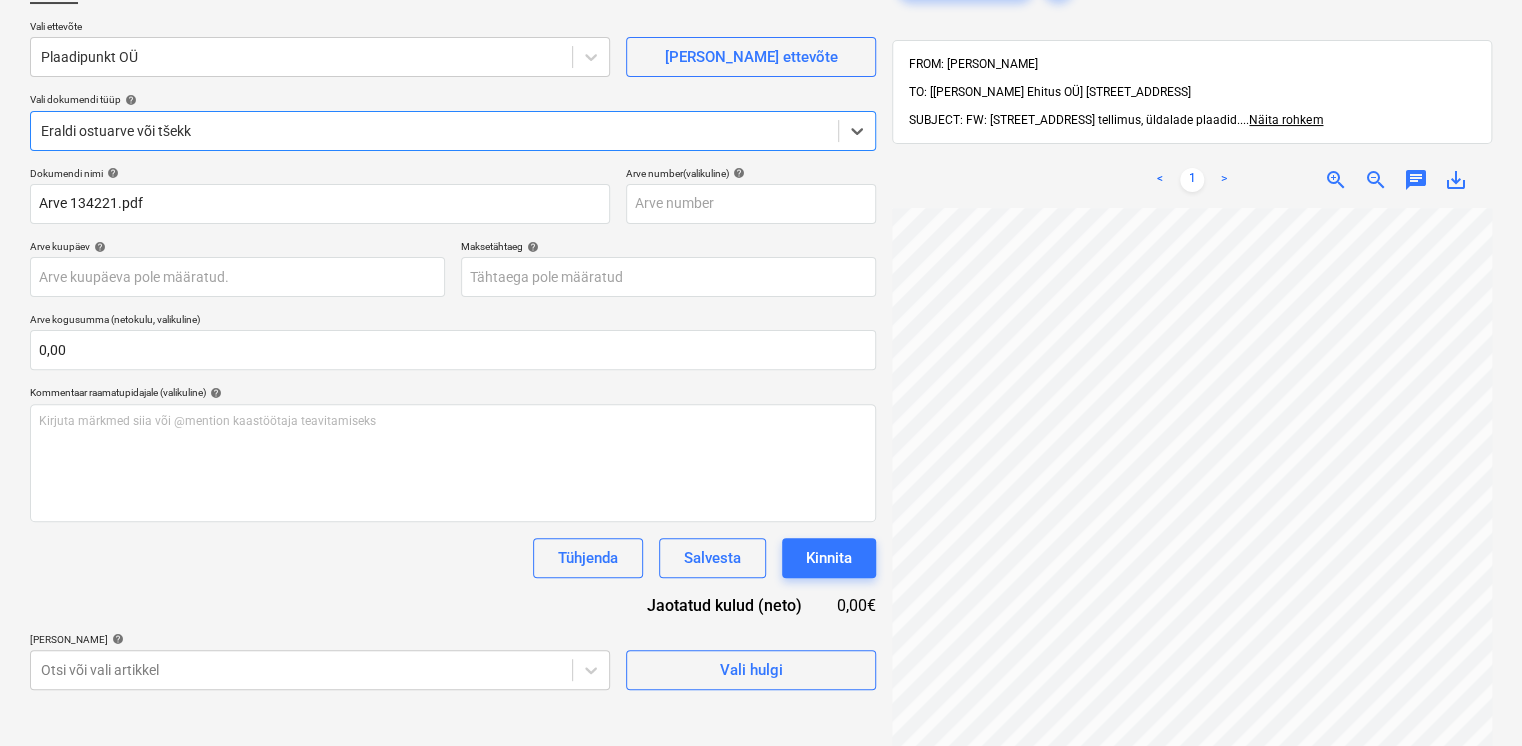 scroll, scrollTop: 233, scrollLeft: 0, axis: vertical 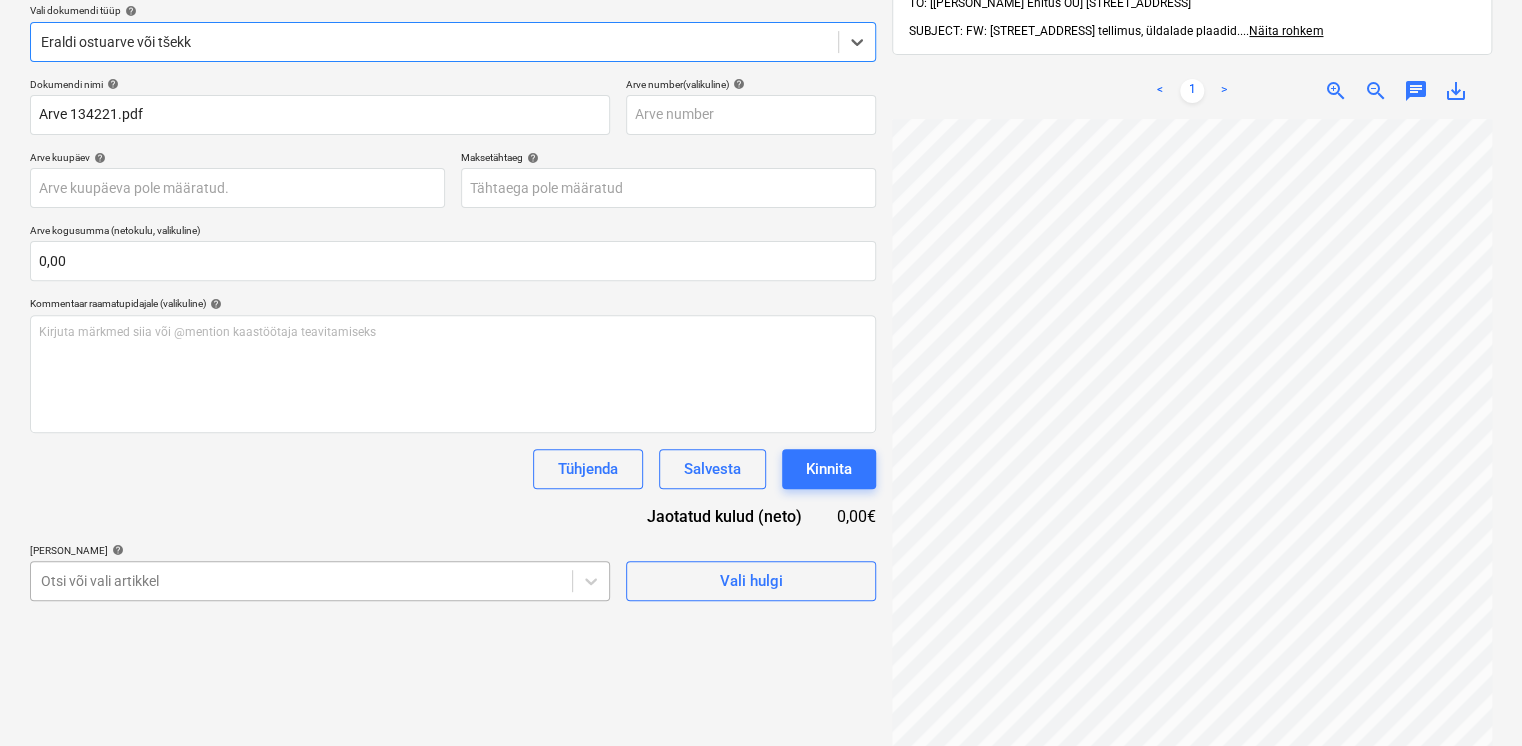 click on "Projektid Kontaktid Koondarved Postkast format_size keyboard_arrow_down help search Otsi notifications 99+ keyboard_arrow_down E. Sillandi keyboard_arrow_down Viieaia tee 28 Eelarve 9+ Hinnapäringud Alltöövõtulepingud Aktid 4 Kulud Sissetulek Failid 5 Analüütika Sätted Failide konteerimine Vali ettevõte Plaadipunkt OÜ   [PERSON_NAME] uus ettevõte Vali dokumendi tüüp help option Eraldi ostuarve või tšekk, selected.   Select is focused ,type to refine list, press Down to open the menu,  [PERSON_NAME] ostuarve või tšekk Dokumendi nimi help Arve 134221.pdf Arve number  (valikuline) help Arve kuupäev help Press the down arrow key to interact with the calendar and
select a date. Press the question mark key to get the keyboard shortcuts for changing dates. Maksetähtaeg help Press the down arrow key to interact with the calendar and
select a date. Press the question mark key to get the keyboard shortcuts for changing dates. Arve kogusumma (netokulu, valikuline) 0,00 Kommentaar raamatupidajale (valikuline)" at bounding box center [761, 140] 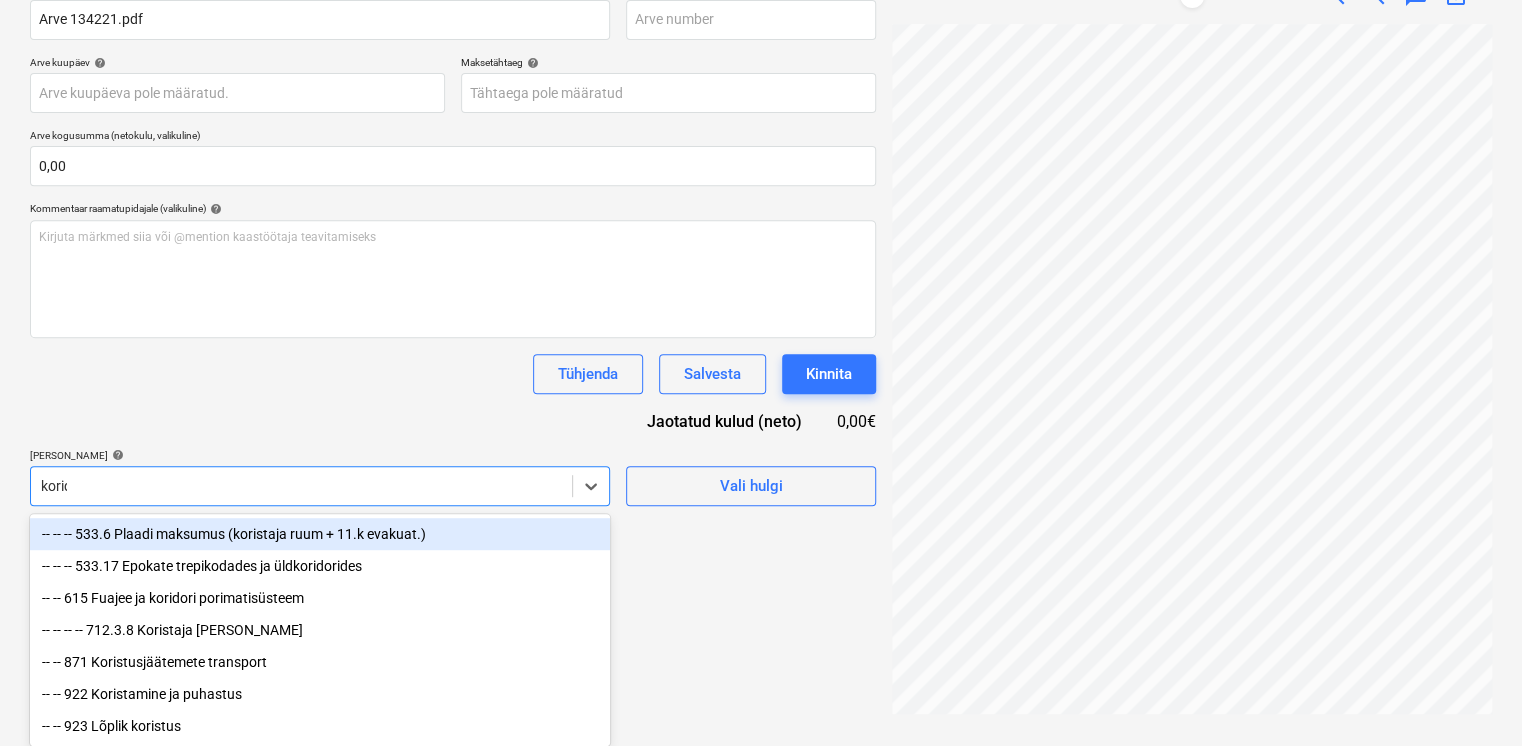 scroll, scrollTop: 284, scrollLeft: 0, axis: vertical 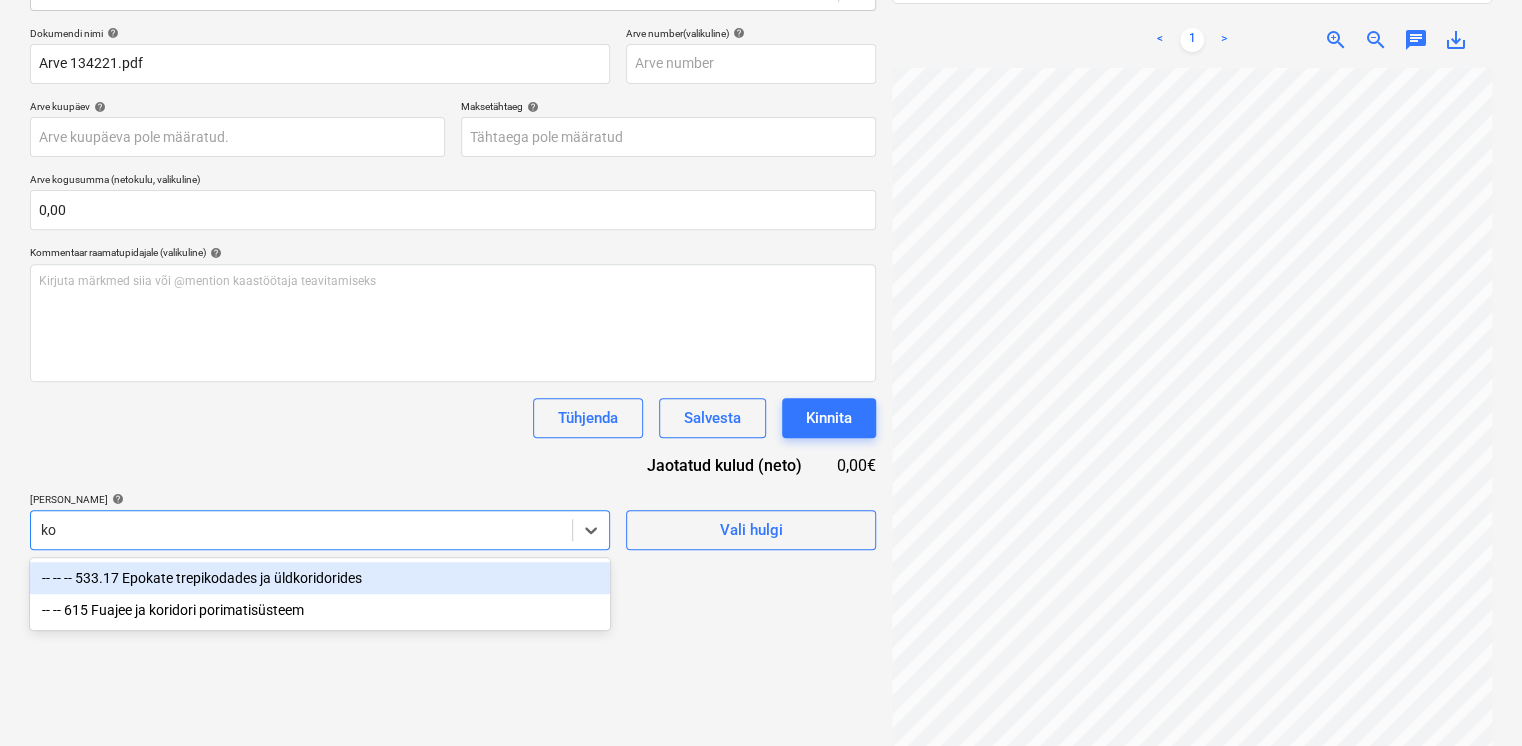 type on "k" 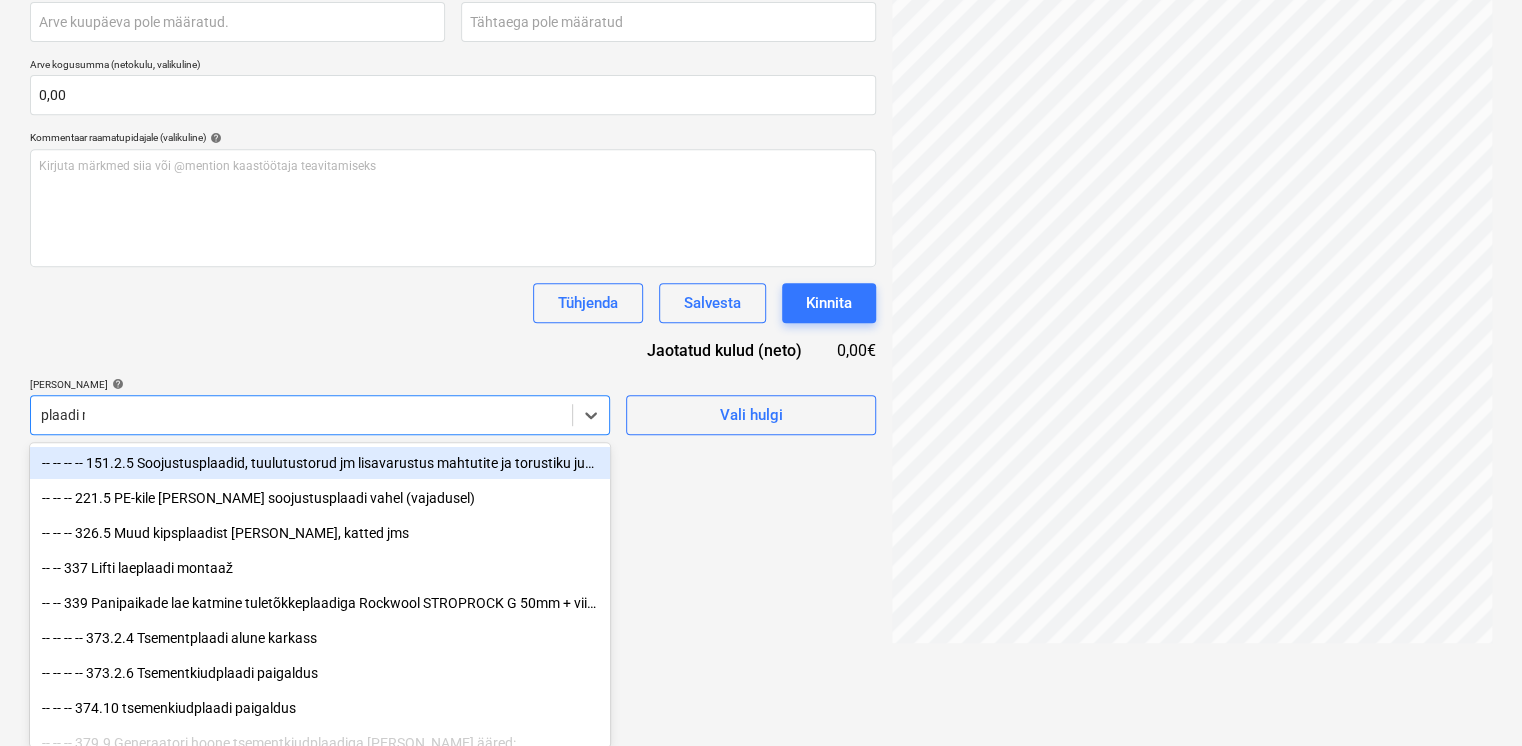 scroll, scrollTop: 395, scrollLeft: 0, axis: vertical 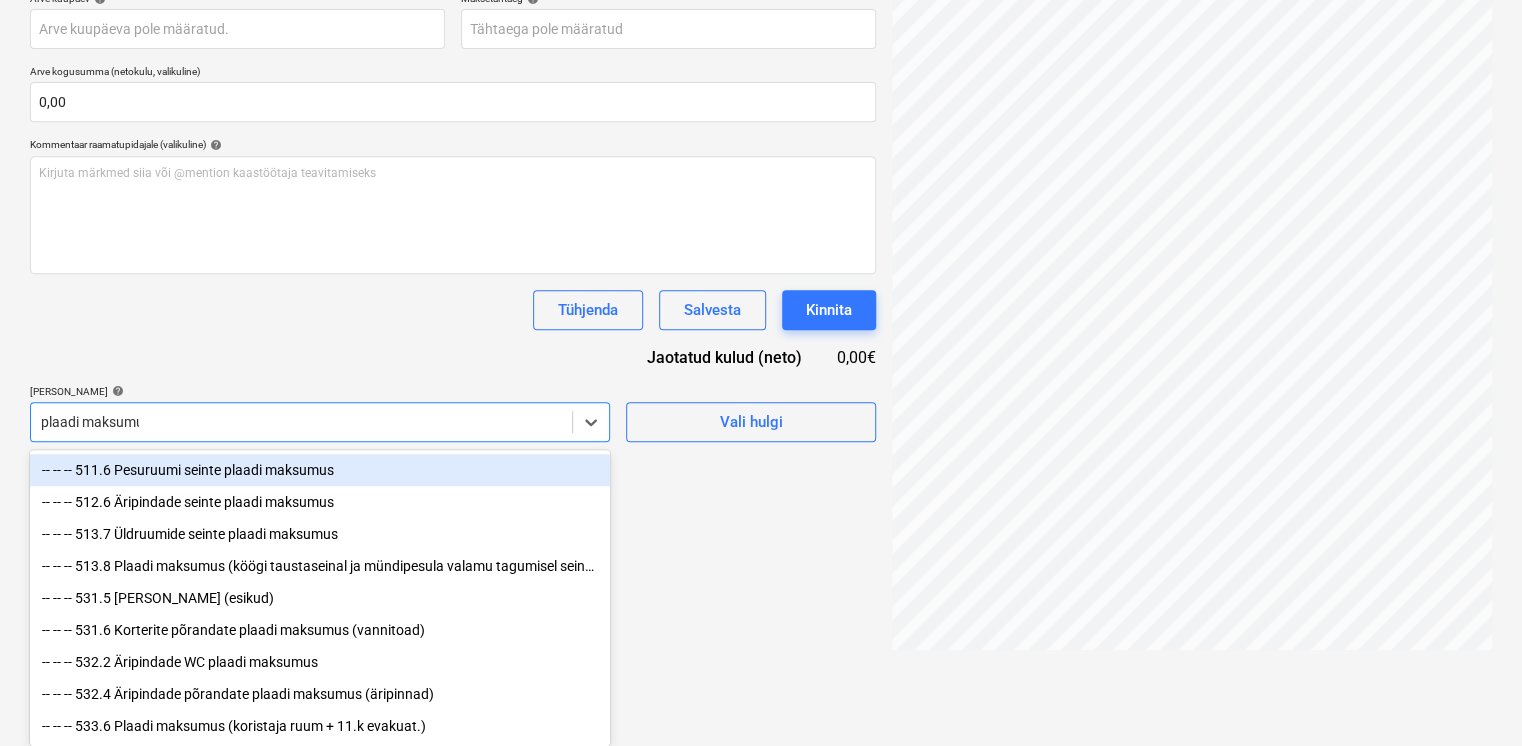 type on "plaadi maksumus" 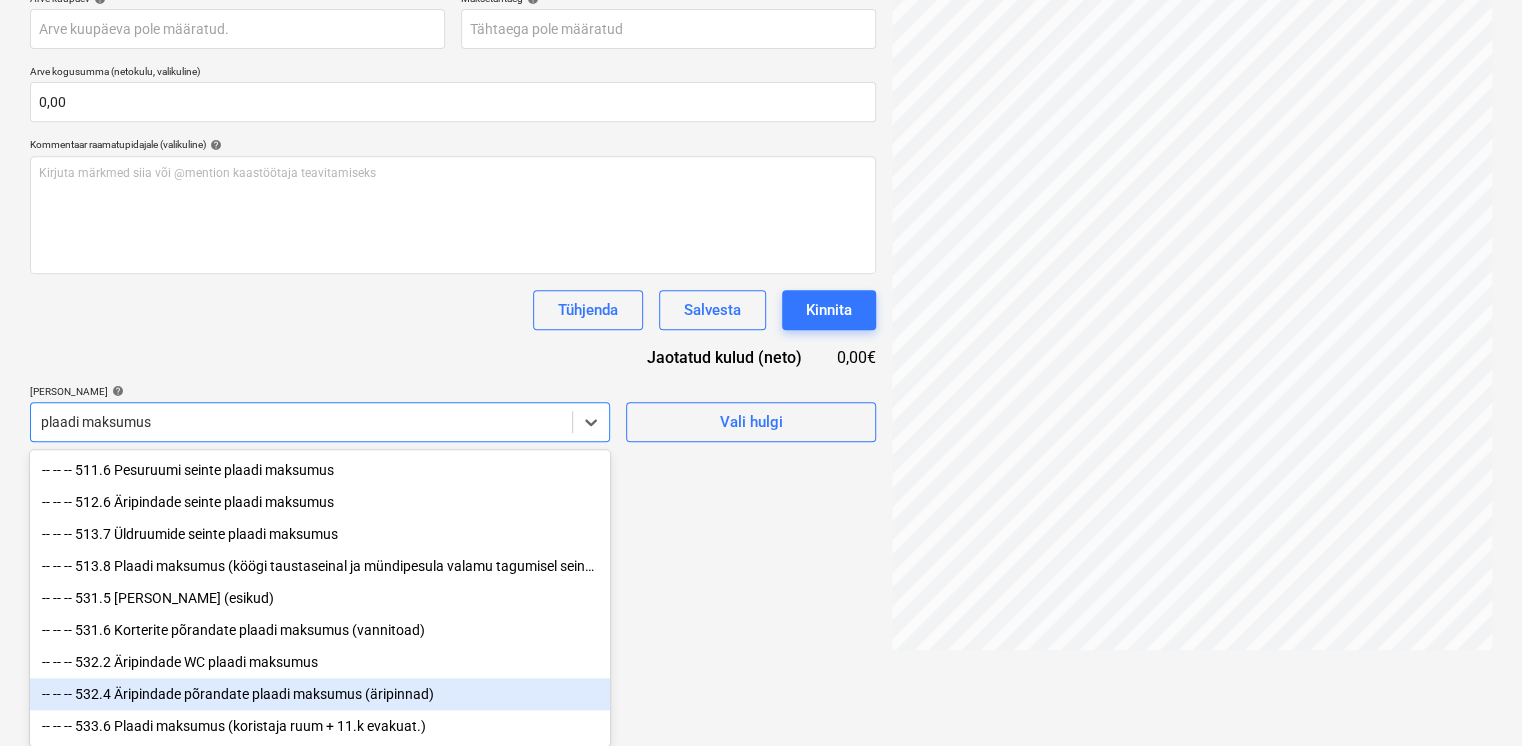 scroll, scrollTop: 3, scrollLeft: 0, axis: vertical 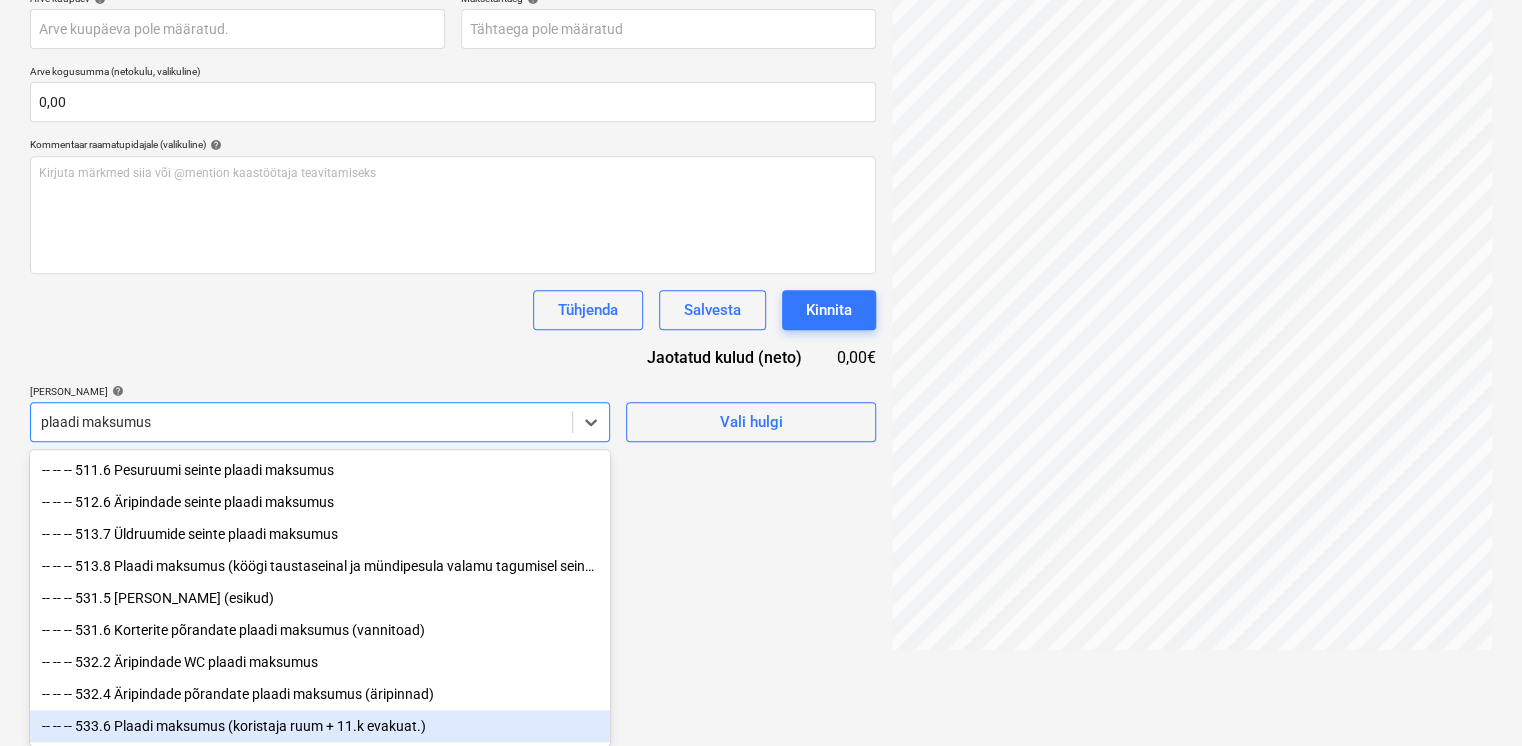 click on "-- -- --  533.6 Plaadi maksumus (koristaja ruum + 11.k evakuat.)" at bounding box center [320, 726] 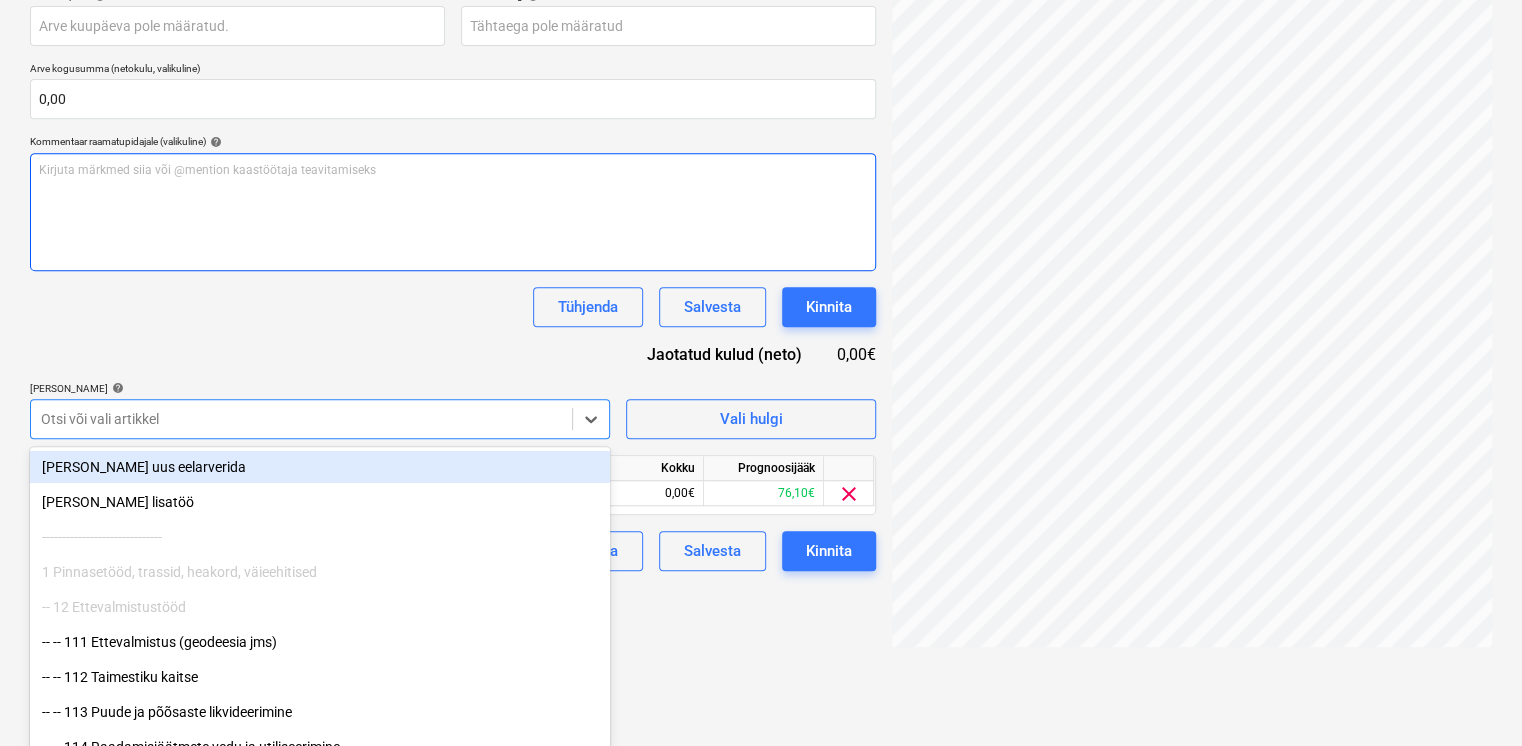 scroll, scrollTop: 284, scrollLeft: 0, axis: vertical 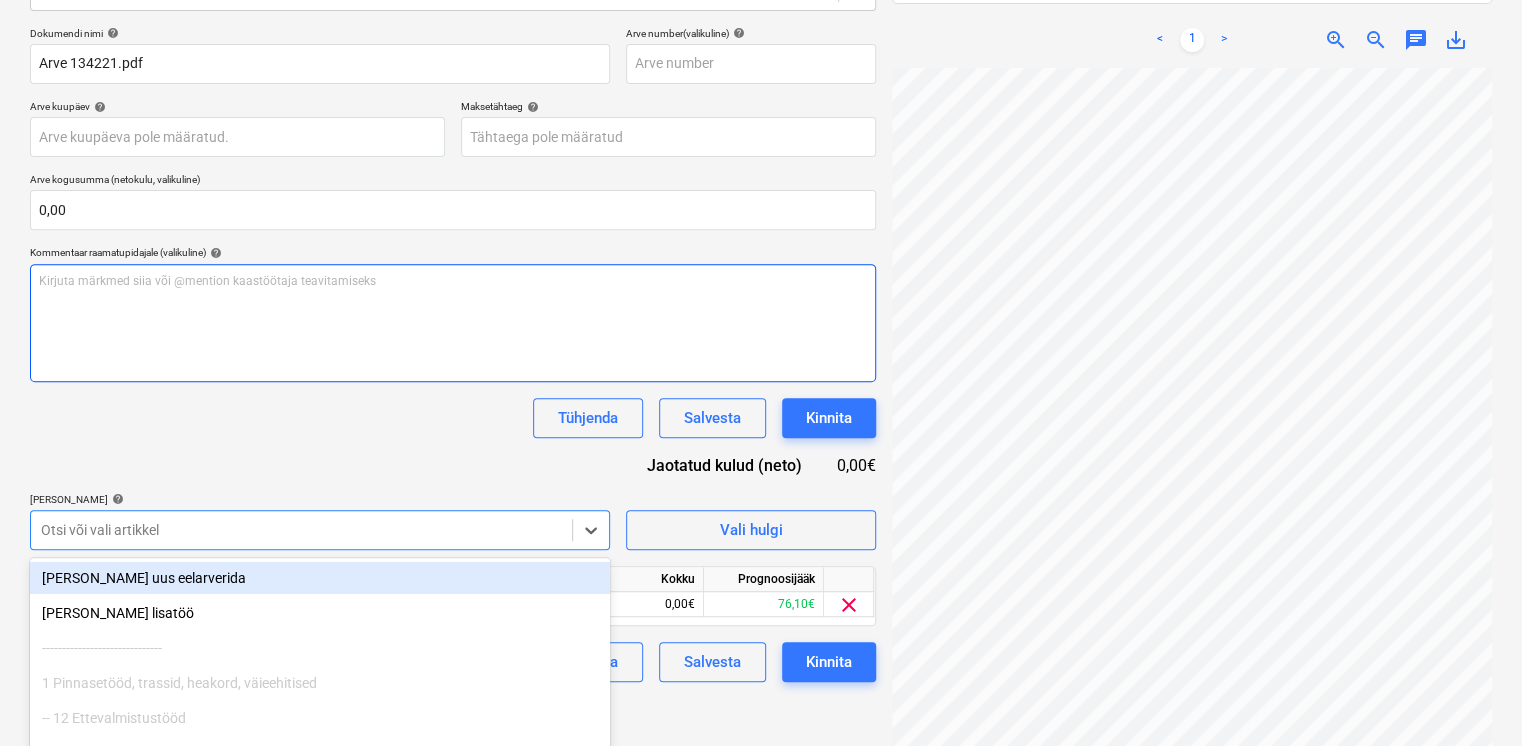 click on "Dokumendi nimi help Arve 134221.pdf Arve number  (valikuline) help Arve kuupäev help Press the down arrow key to interact with the calendar and
select a date. Press the question mark key to get the keyboard shortcuts for changing dates. Maksetähtaeg help Press the down arrow key to interact with the calendar and
select a date. Press the question mark key to get the keyboard shortcuts for changing dates. Arve kogusumma (netokulu, valikuline) 0,00 Kommentaar raamatupidajale (valikuline) help [PERSON_NAME] märkmed siia või @mention kaastöötaja teavitamiseks ﻿ Tühjenda Salvesta Kinnita Jaotatud kulud (neto) 0,00€ [PERSON_NAME] artiklid help option -- -- --  533.6 Plaadi maksumus (koristaja ruum + 11.k evakuat.), selected. option [PERSON_NAME] uus eelarverida focused, 1 of 684. 684 results available. Use Up and Down to choose options, press Enter to select the currently focused option, press Escape to exit the menu, press Tab to select the option and exit the menu. Otsi või vali artikkel Vali hulgi Artikli nimi Ühik 0,00" at bounding box center [453, 354] 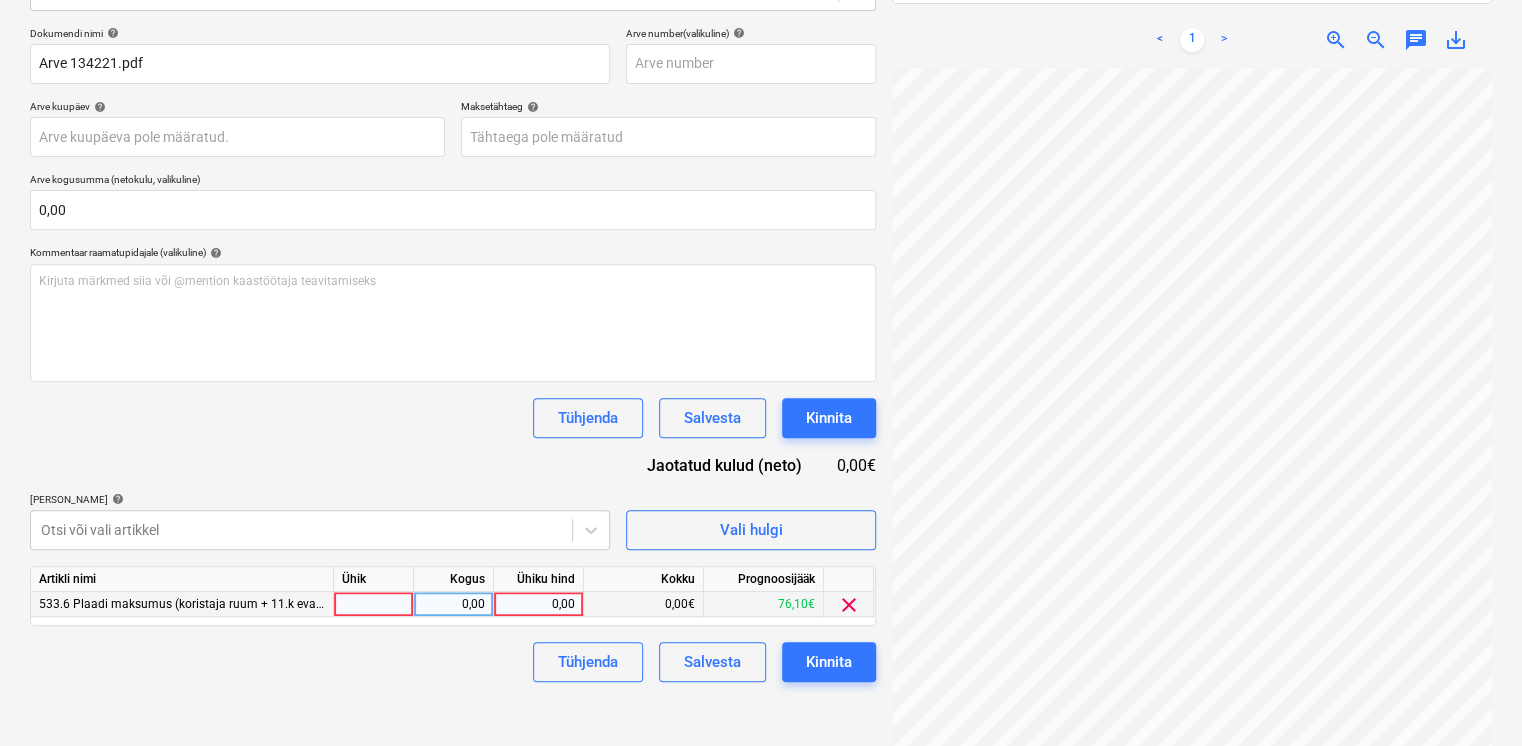 click on "0,00" at bounding box center [538, 604] 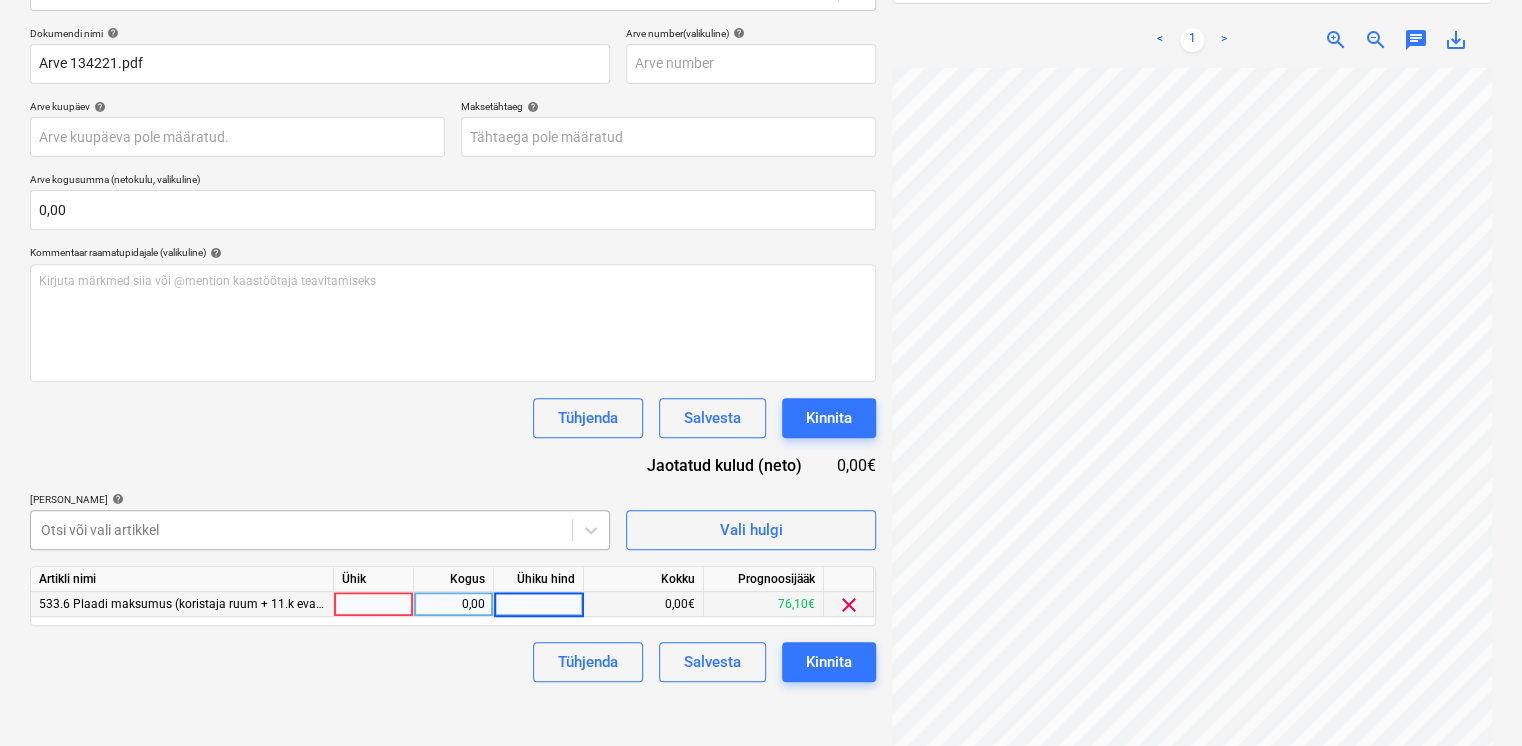 click at bounding box center [301, 530] 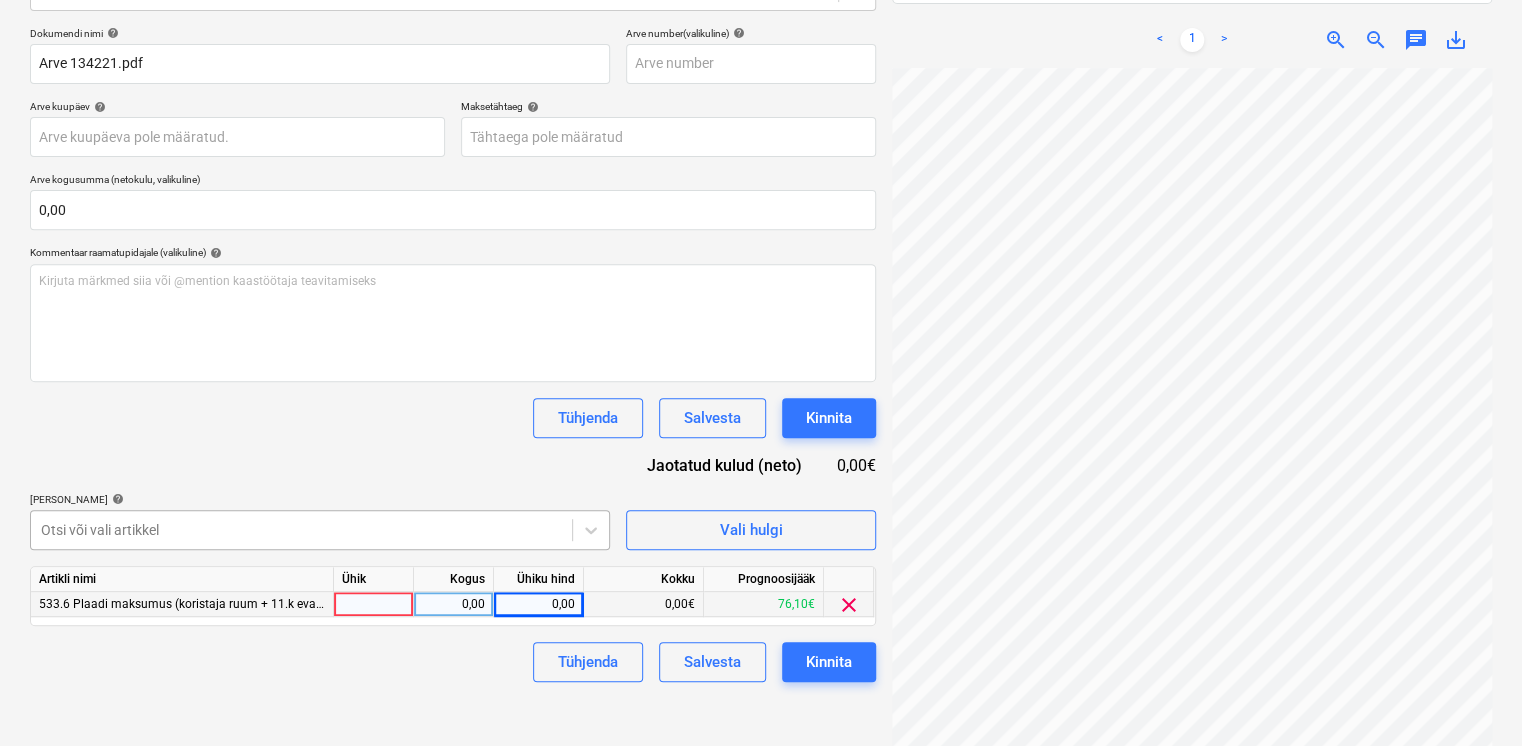 click on "Projektid Kontaktid Koondarved Postkast format_size keyboard_arrow_down help search Otsi notifications 99+ keyboard_arrow_down E. Sillandi keyboard_arrow_down Viieaia tee 28 Eelarve 9+ Hinnapäringud Alltöövõtulepingud Aktid 4 Kulud Sissetulek Failid 5 Analüütika Sätted Failide konteerimine Vali ettevõte Plaadipunkt OÜ   [PERSON_NAME] uus ettevõte Vali dokumendi tüüp help [PERSON_NAME] ostuarve või tšekk Dokumendi nimi help Arve 134221.pdf Arve number  (valikuline) help Arve kuupäev help Press the down arrow key to interact with the calendar and
select a date. Press the question mark key to get the keyboard shortcuts for changing dates. Maksetähtaeg help Press the down arrow key to interact with the calendar and
select a date. Press the question mark key to get the keyboard shortcuts for changing dates. Arve kogusumma (netokulu, valikuline) 0,00 Kommentaar raamatupidajale (valikuline) help [PERSON_NAME] märkmed siia või @mention kaastöötaja teavitamiseks ﻿ Tühjenda Salvesta Kinnita 0,00€ help 0,00" at bounding box center [761, 89] 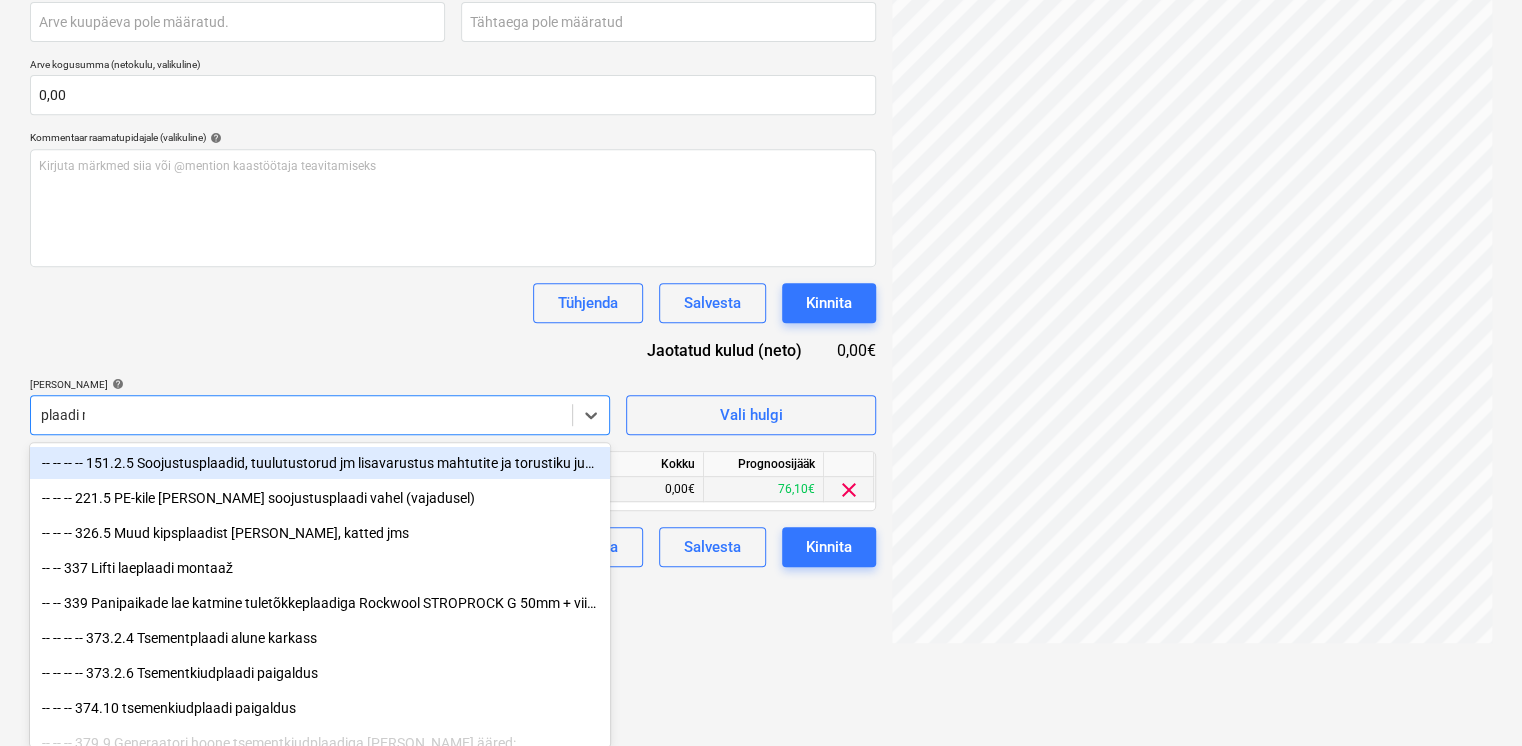 scroll, scrollTop: 365, scrollLeft: 0, axis: vertical 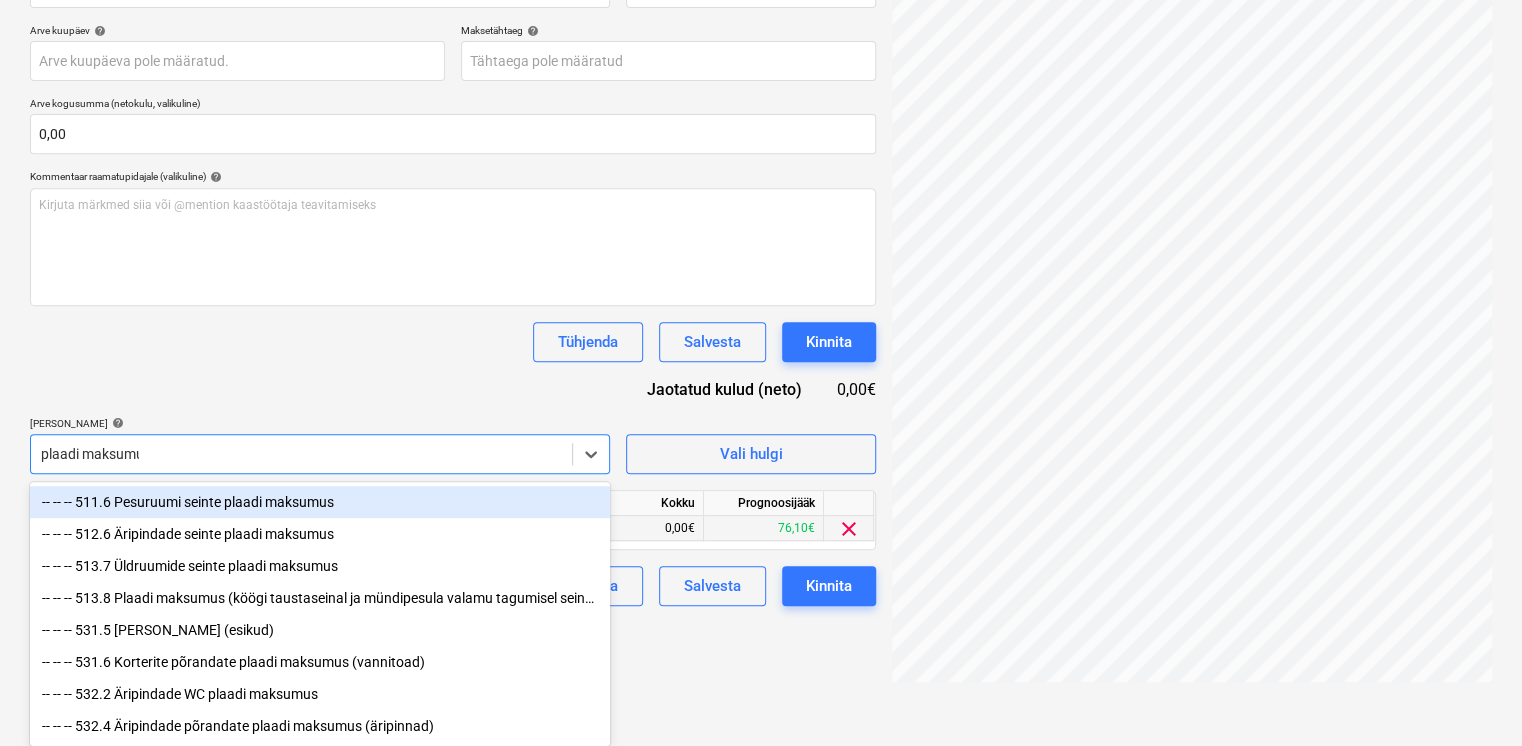 type on "plaadi maksumus" 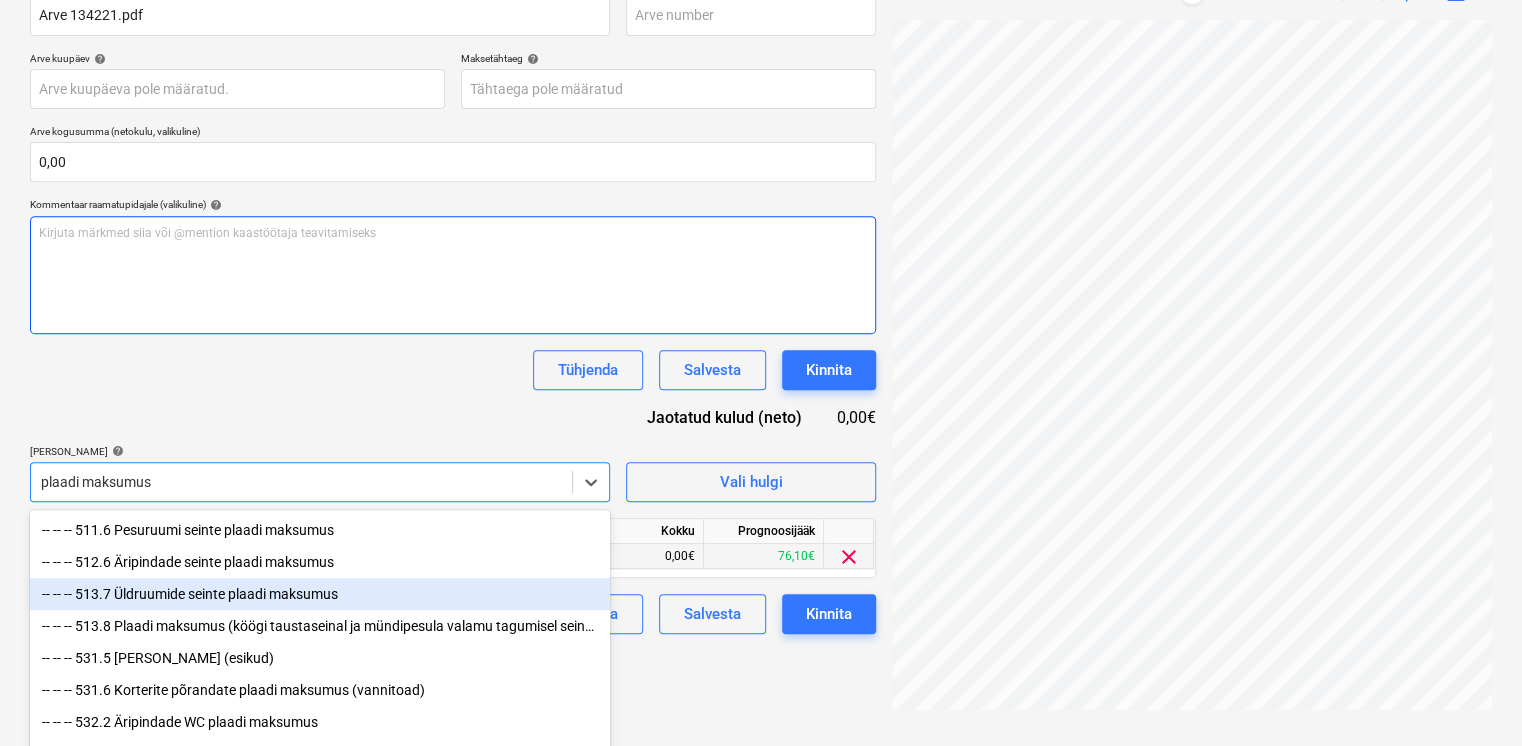 scroll, scrollTop: 365, scrollLeft: 0, axis: vertical 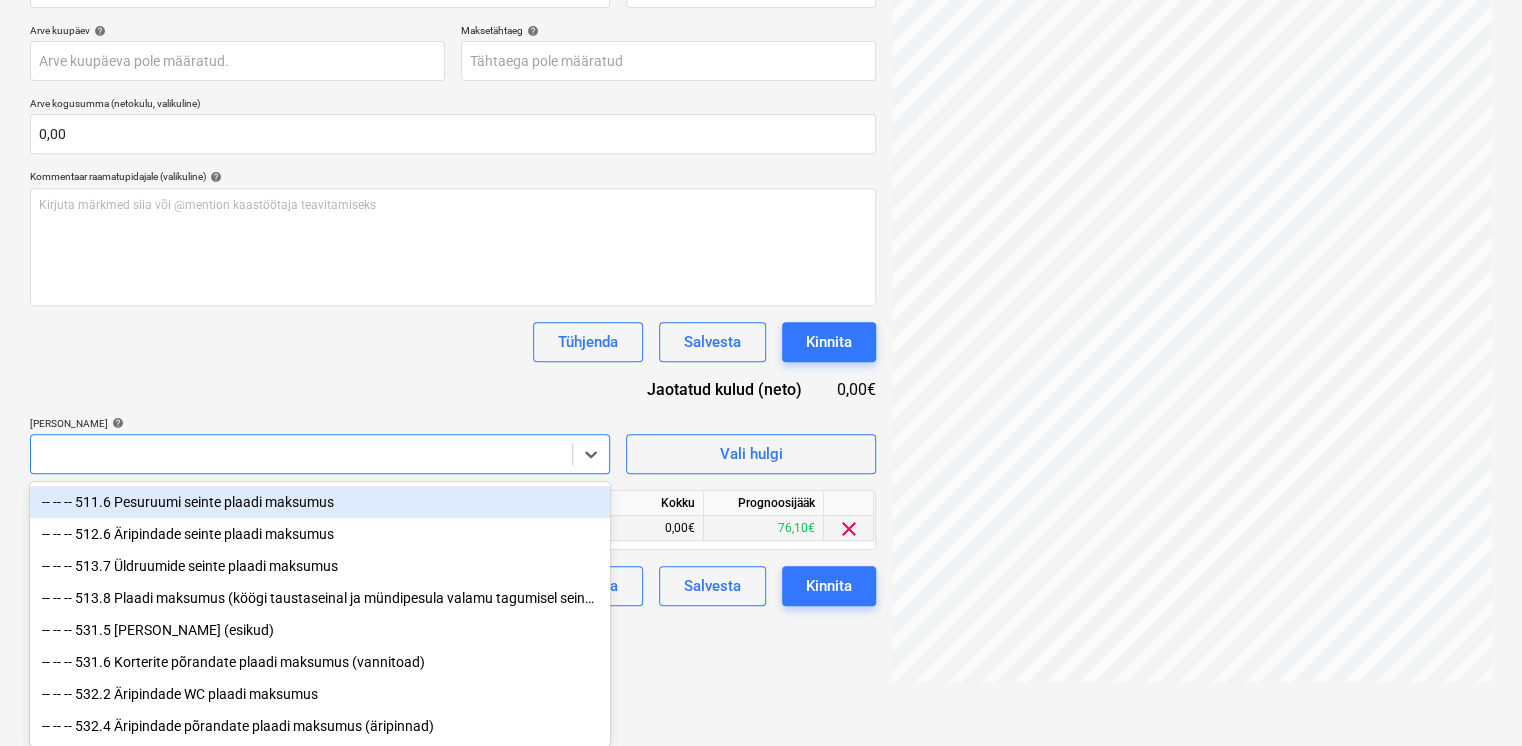 click on "Dokumendi nimi help Arve 134221.pdf Arve number  (valikuline) help Arve kuupäev help Press the down arrow key to interact with the calendar and
select a date. Press the question mark key to get the keyboard shortcuts for changing dates. Maksetähtaeg help Press the down arrow key to interact with the calendar and
select a date. Press the question mark key to get the keyboard shortcuts for changing dates. Arve kogusumma (netokulu, valikuline) 0,00 Kommentaar raamatupidajale (valikuline) help Kirjuta märkmed siia või @mention kaastöötaja teavitamiseks ﻿ Tühjenda Salvesta Kinnita Jaotatud kulud (neto) 0,00€ [PERSON_NAME] artiklid help option -- -- --  511.6 Pesuruumi seinte plaadi maksumus focused, 1 of 8. 8 results available for search term plaadi maksumus. Use Up and Down to choose options, press Enter to select the currently focused option, press Escape to exit the menu, press Tab to select the option and exit the menu. Vali hulgi Artikli nimi Ühik Kogus Ühiku hind Kokku Prognoosijääk 0,00 0,00 clear" at bounding box center (453, 278) 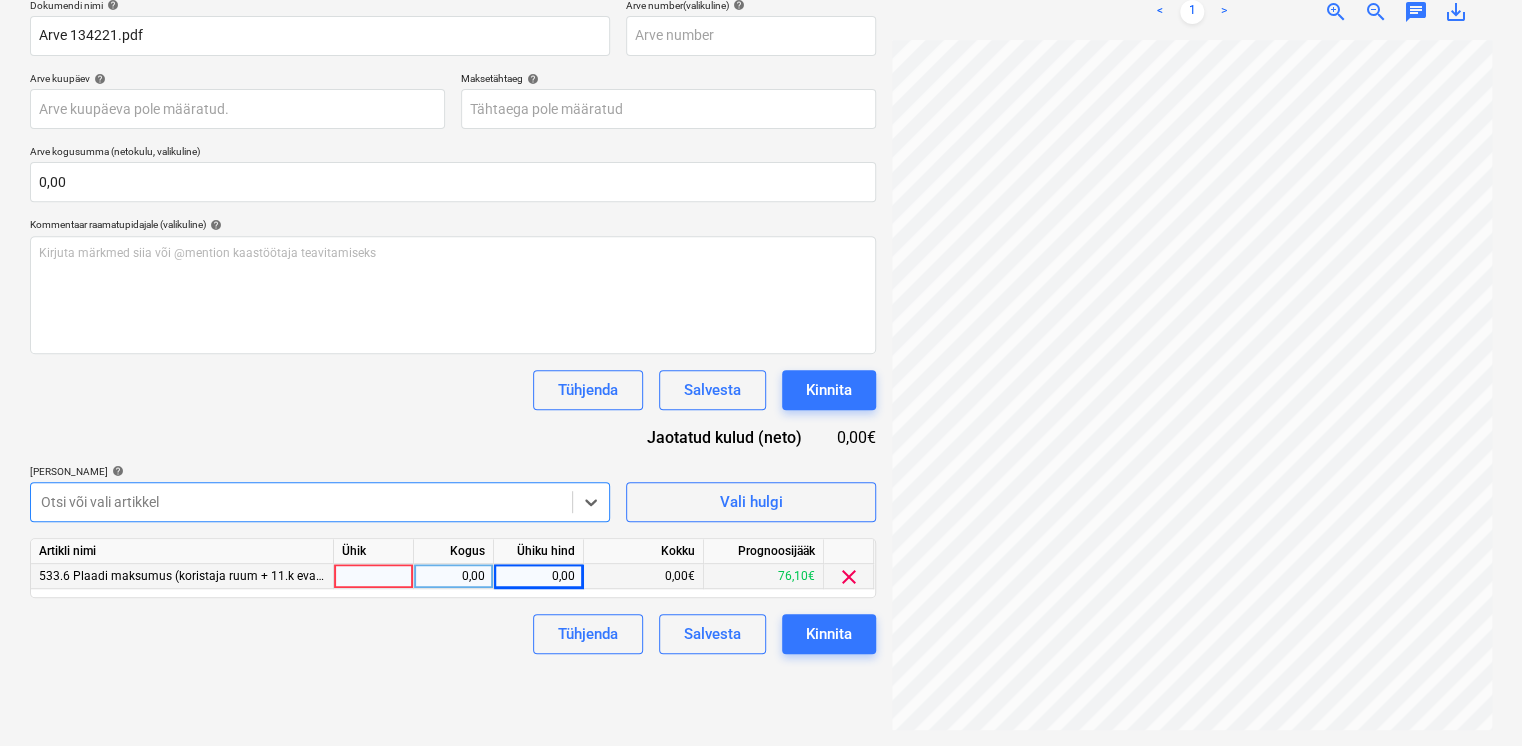 scroll, scrollTop: 284, scrollLeft: 0, axis: vertical 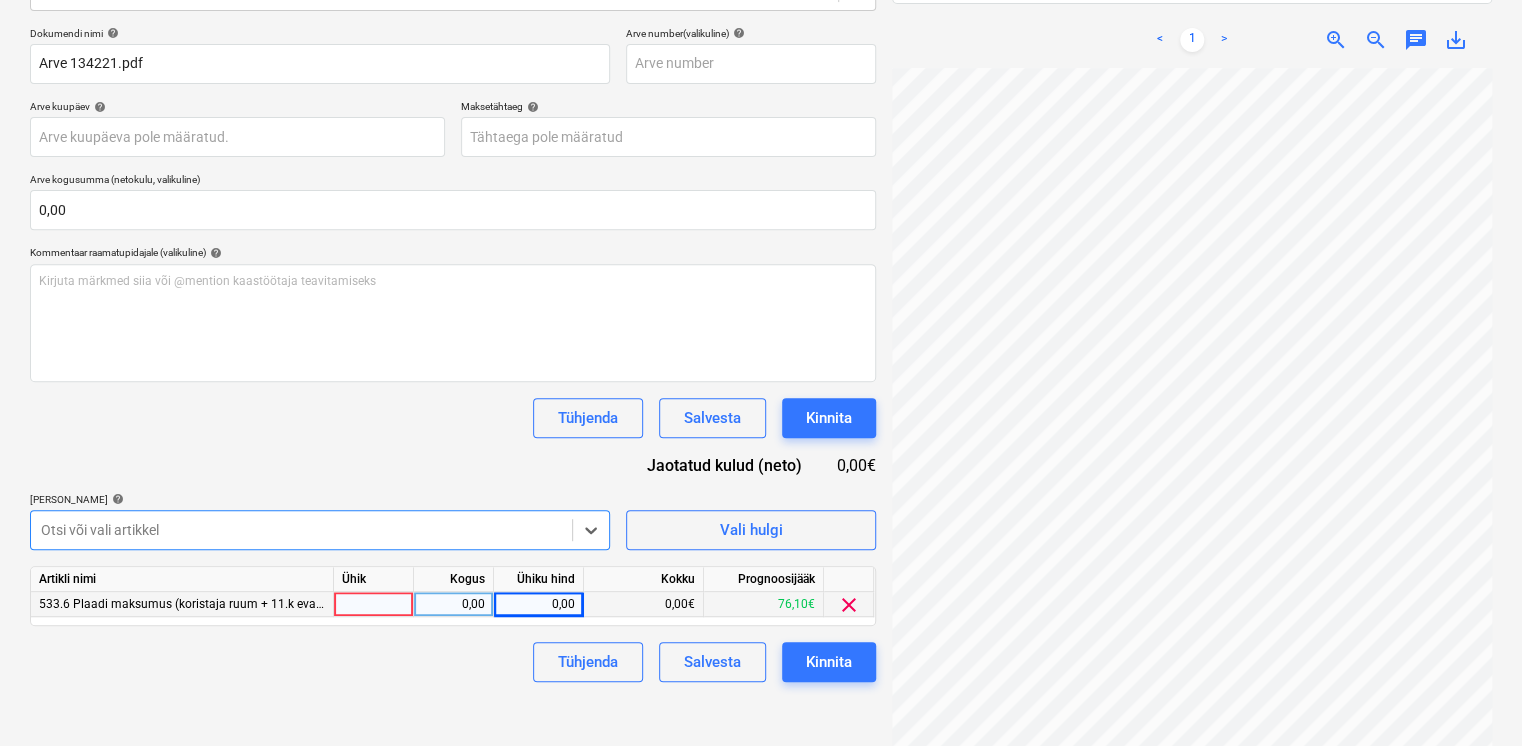 click on "Projektid Kontaktid Koondarved Postkast format_size keyboard_arrow_down help search Otsi notifications 99+ keyboard_arrow_down E. Sillandi keyboard_arrow_down Viieaia tee 28 Eelarve 9+ Hinnapäringud Alltöövõtulepingud Aktid 4 Kulud Sissetulek Failid 5 Analüütika Sätted Failide konteerimine Vali ettevõte Plaadipunkt OÜ   [PERSON_NAME] uus ettevõte Vali dokumendi tüüp help [PERSON_NAME] ostuarve või tšekk Dokumendi nimi help Arve 134221.pdf Arve number  (valikuline) help Arve kuupäev help Press the down arrow key to interact with the calendar and
select a date. Press the question mark key to get the keyboard shortcuts for changing dates. Maksetähtaeg help Press the down arrow key to interact with the calendar and
select a date. Press the question mark key to get the keyboard shortcuts for changing dates. Arve kogusumma (netokulu, valikuline) 0,00 Kommentaar raamatupidajale (valikuline) help [PERSON_NAME] märkmed siia või @mention kaastöötaja teavitamiseks ﻿ Tühjenda Salvesta Kinnita 0,00€ help 0,00" at bounding box center [761, 89] 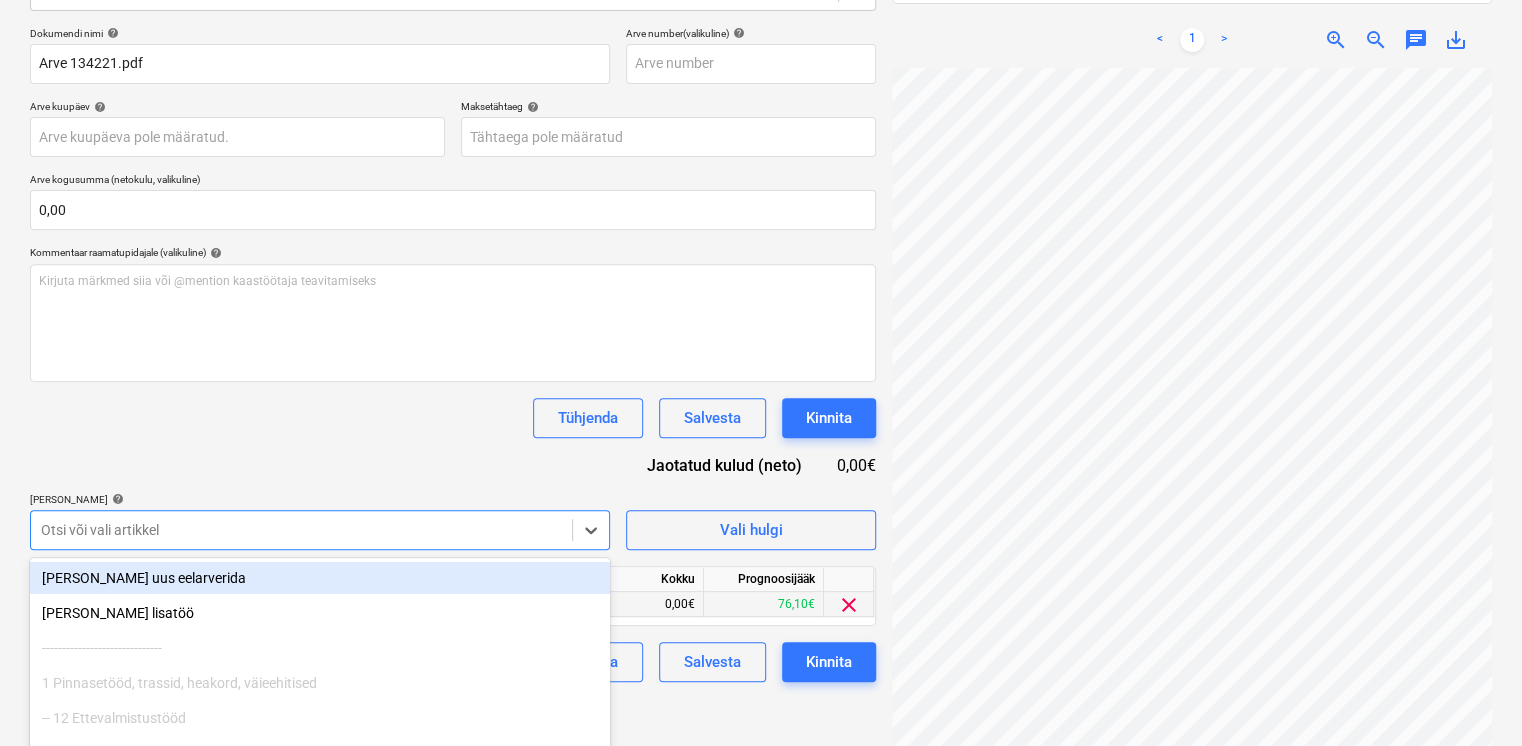 scroll, scrollTop: 399, scrollLeft: 0, axis: vertical 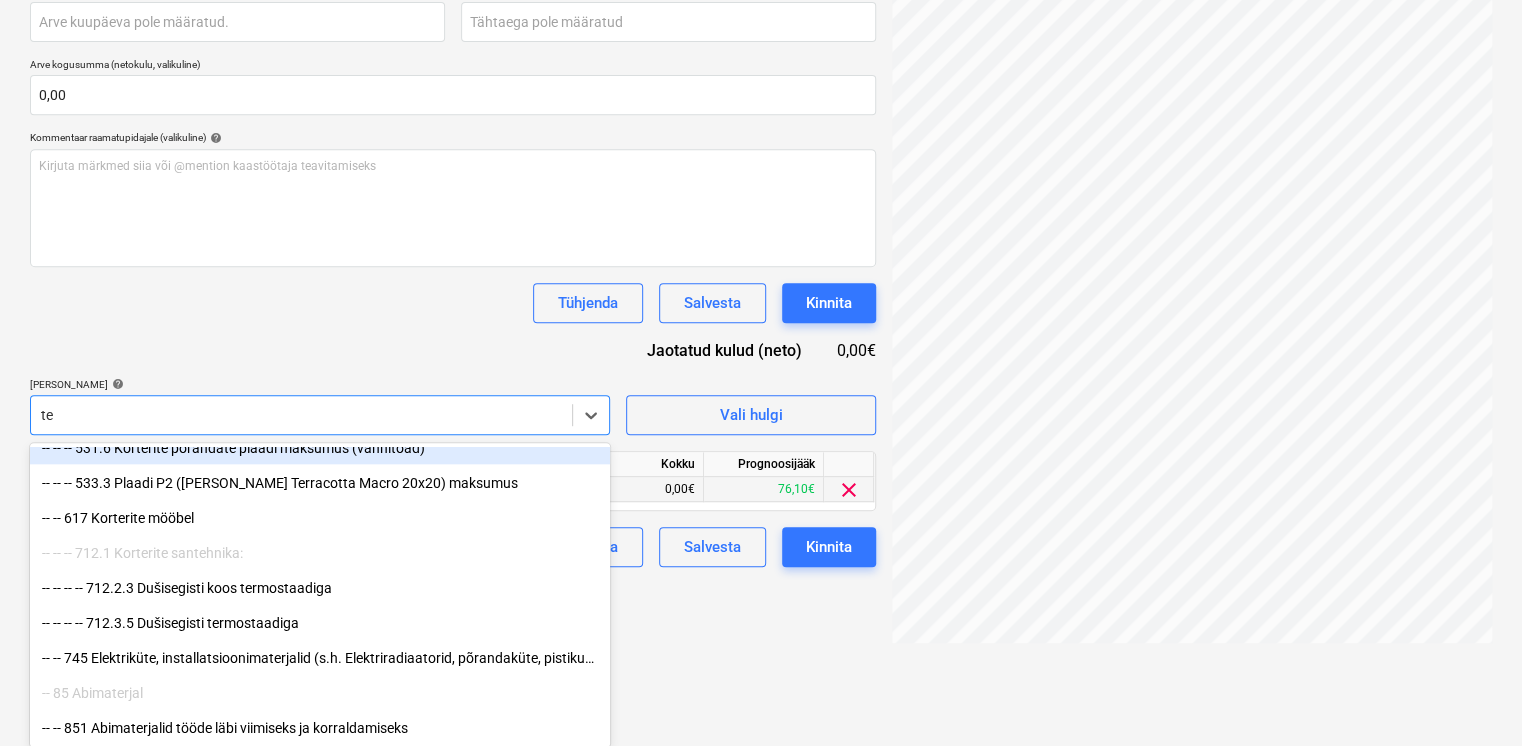 type on "t" 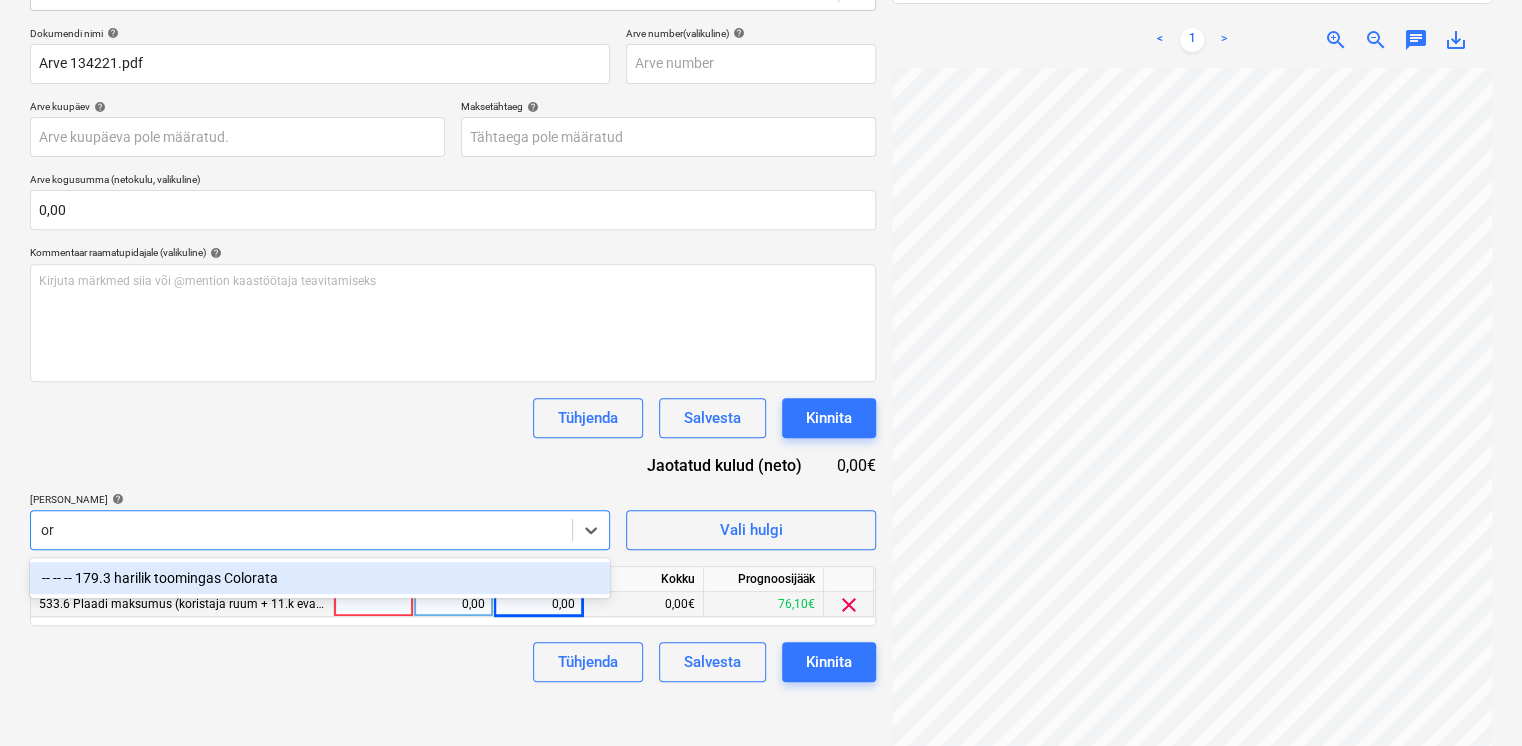 scroll, scrollTop: 399, scrollLeft: 0, axis: vertical 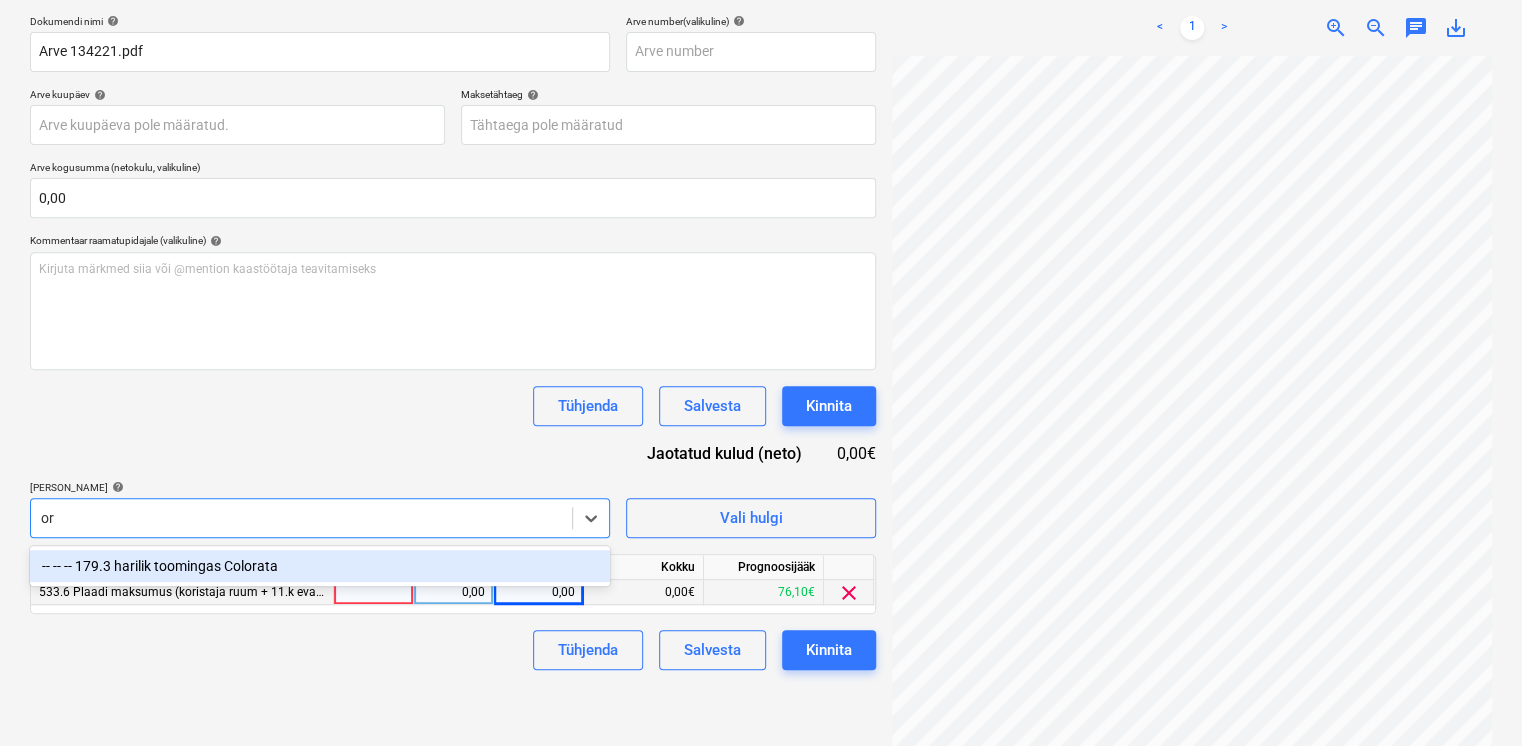 type on "o" 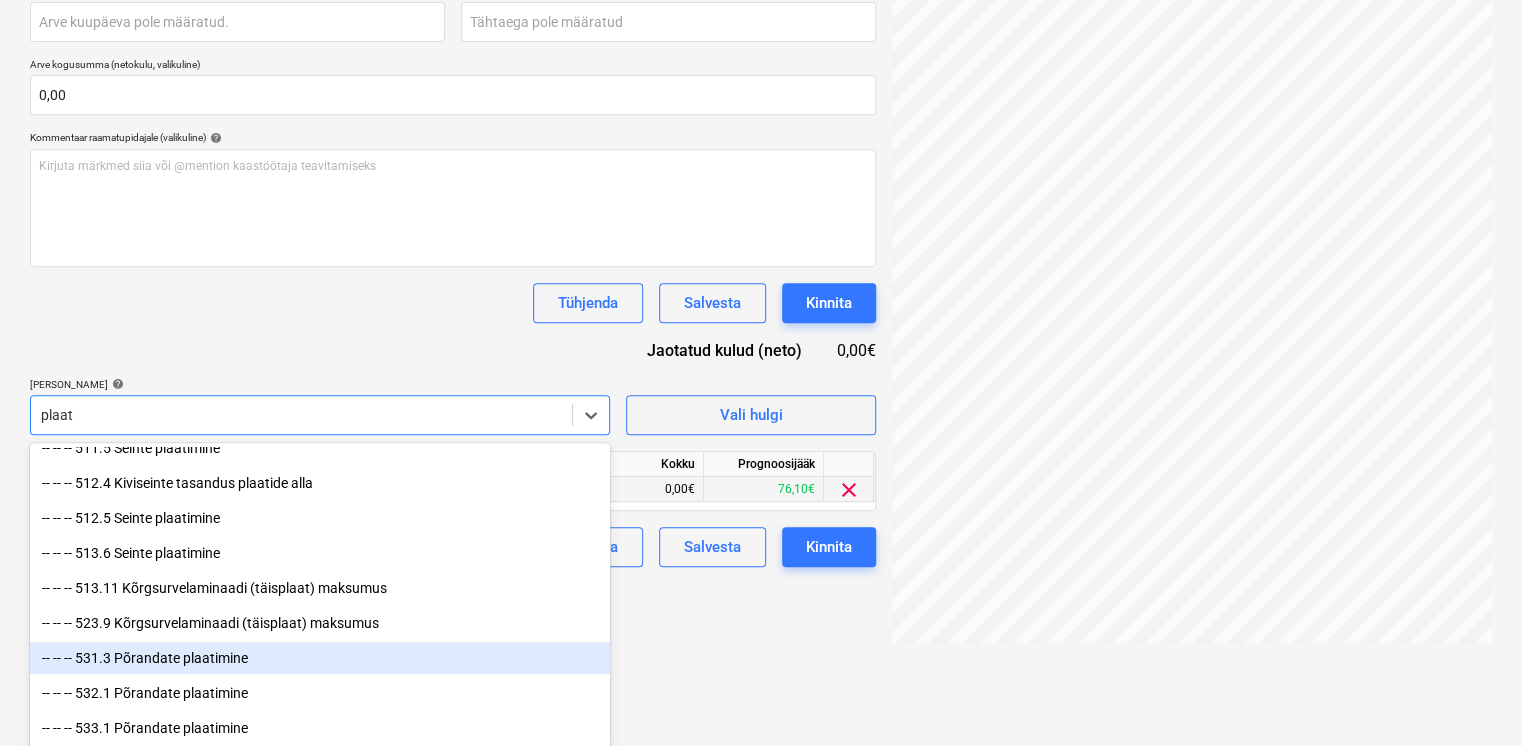 scroll, scrollTop: 726, scrollLeft: 0, axis: vertical 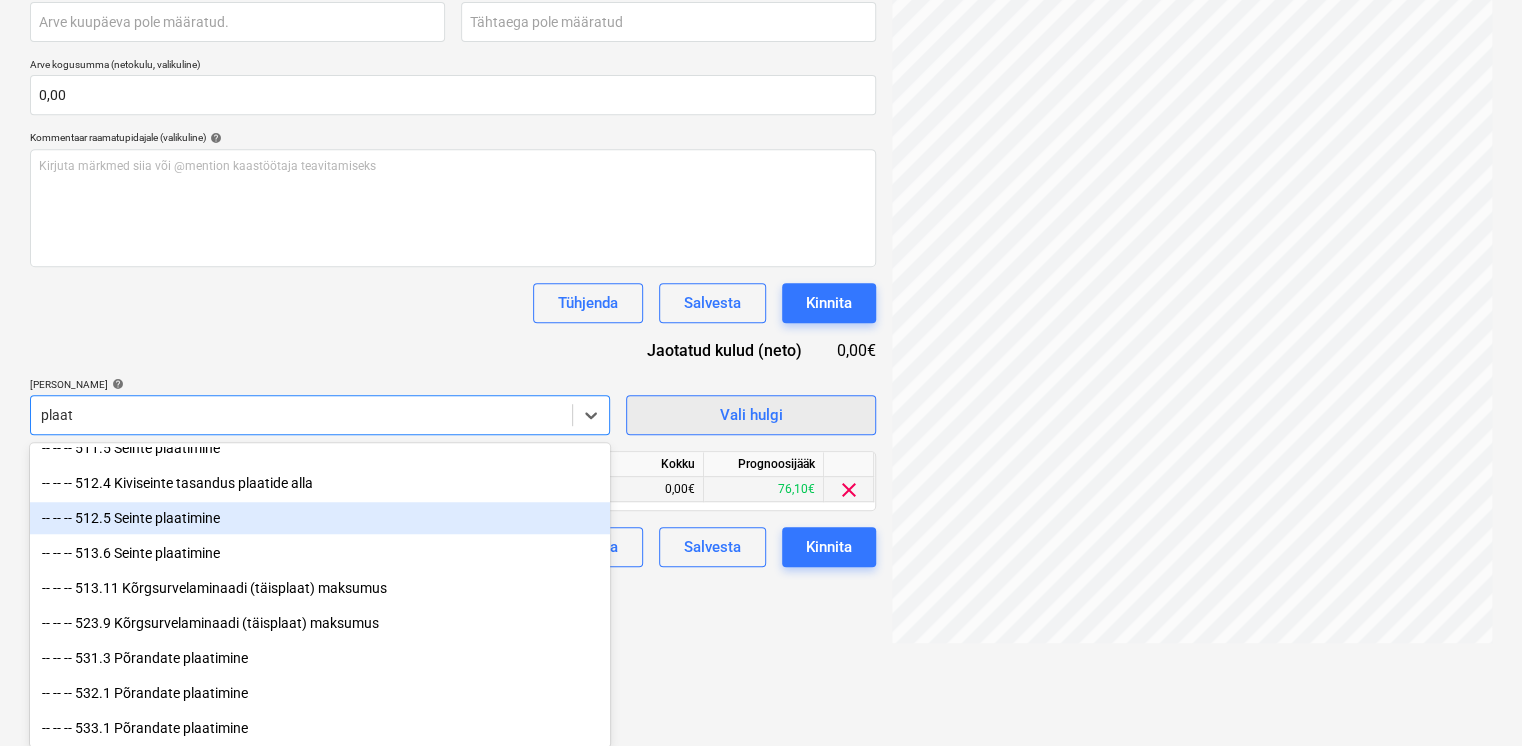 type on "plaat" 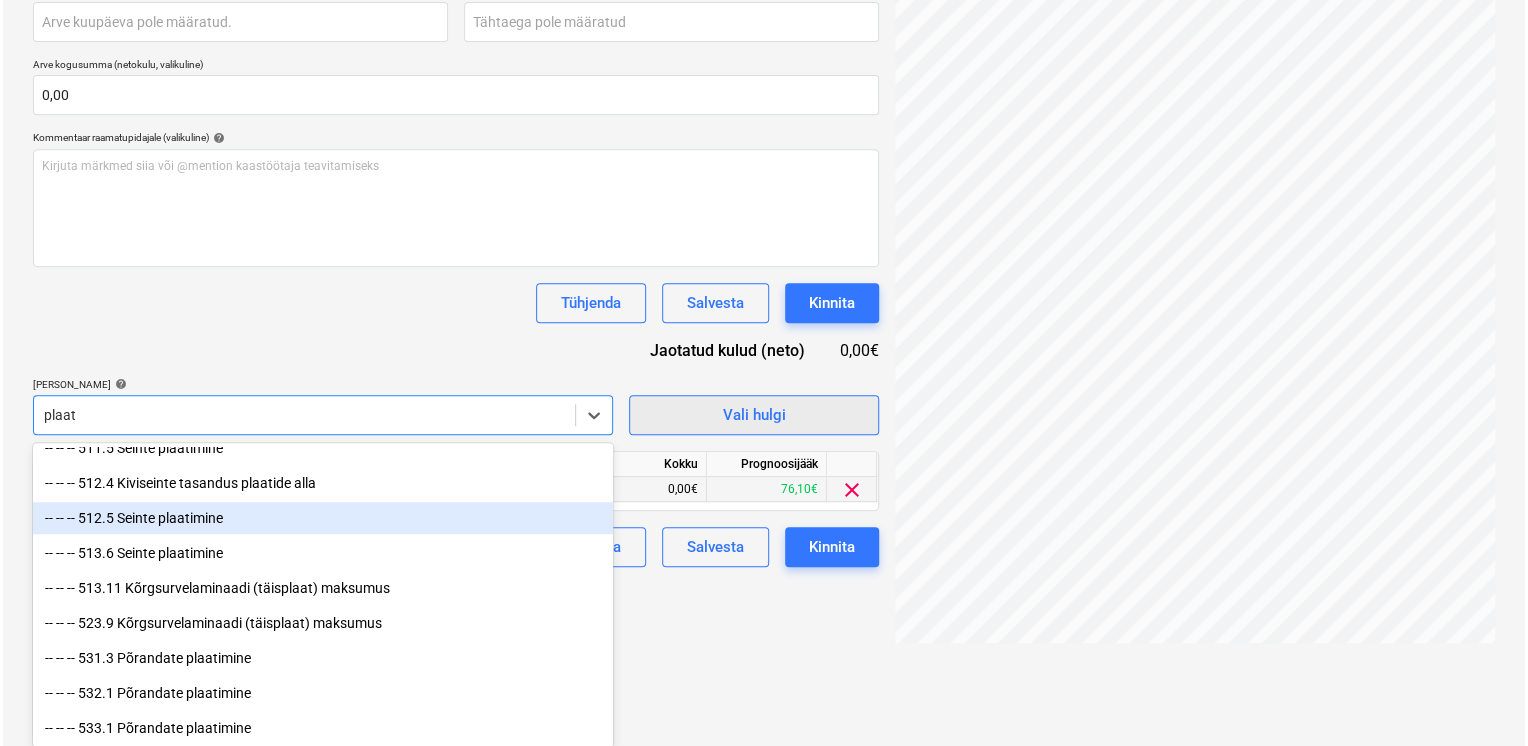 scroll, scrollTop: 284, scrollLeft: 0, axis: vertical 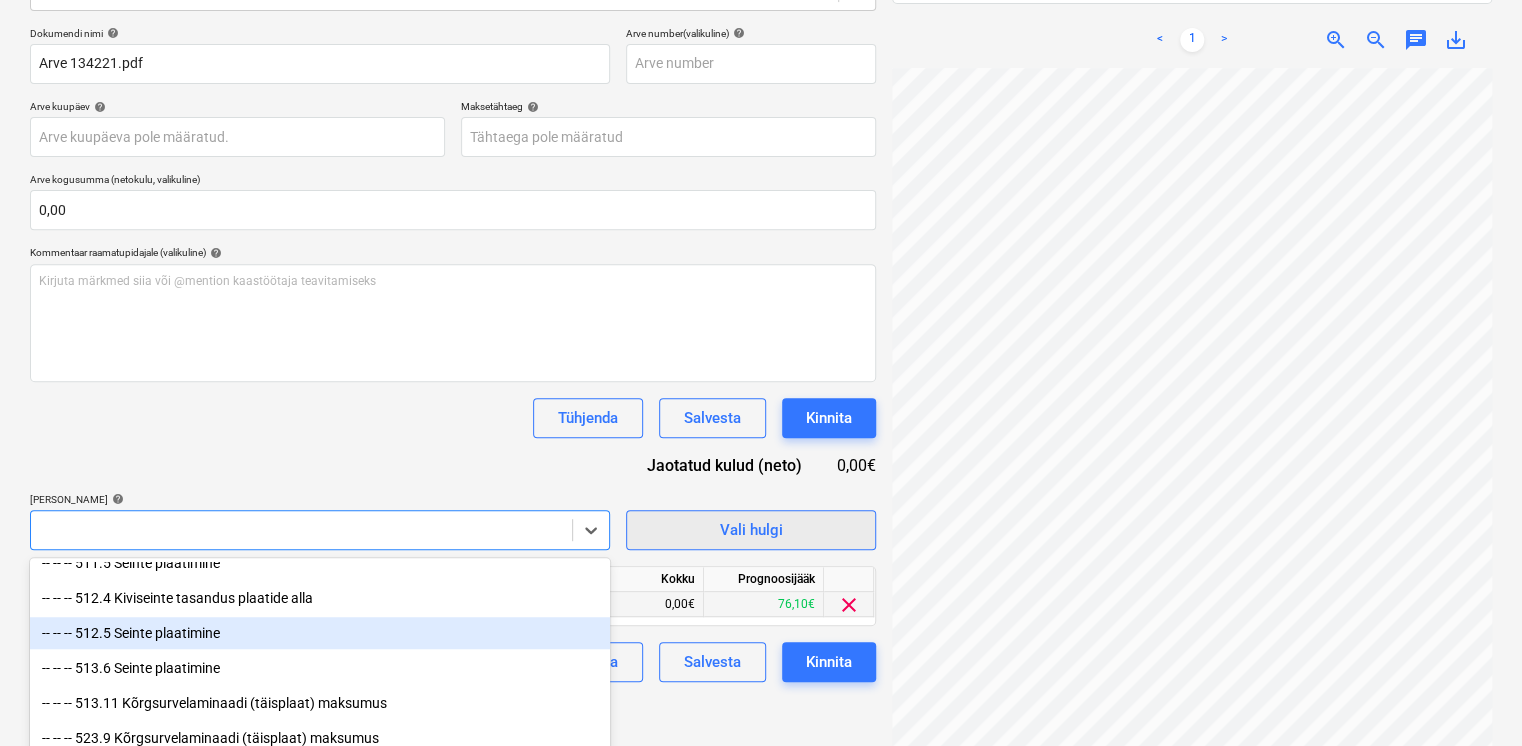 click on "Dokumendi nimi help Arve 134221.pdf Arve number  (valikuline) help Arve kuupäev help Press the down arrow key to interact with the calendar and
select a date. Press the question mark key to get the keyboard shortcuts for changing dates. Maksetähtaeg help Press the down arrow key to interact with the calendar and
select a date. Press the question mark key to get the keyboard shortcuts for changing dates. Arve kogusumma (netokulu, valikuline) 0,00 Kommentaar raamatupidajale (valikuline) help [PERSON_NAME] märkmed siia või @mention kaastöötaja teavitamiseks ﻿ Tühjenda Salvesta Kinnita Jaotatud kulud (neto) 0,00€ [PERSON_NAME] help option -- -- --  512.5 Seinte plaatimine focused, 30 of 36. 36 results available for search term plaat. Use Up and Down to choose options, press Enter to select the currently focused option, press Escape to exit the menu, press Tab to select the option and exit the menu. Vali hulgi Artikli nimi Ühik Kogus Ühiku hind Kokku Prognoosijääk 0,00 0,00 0,00€ 76,10€ clear" at bounding box center [453, 354] 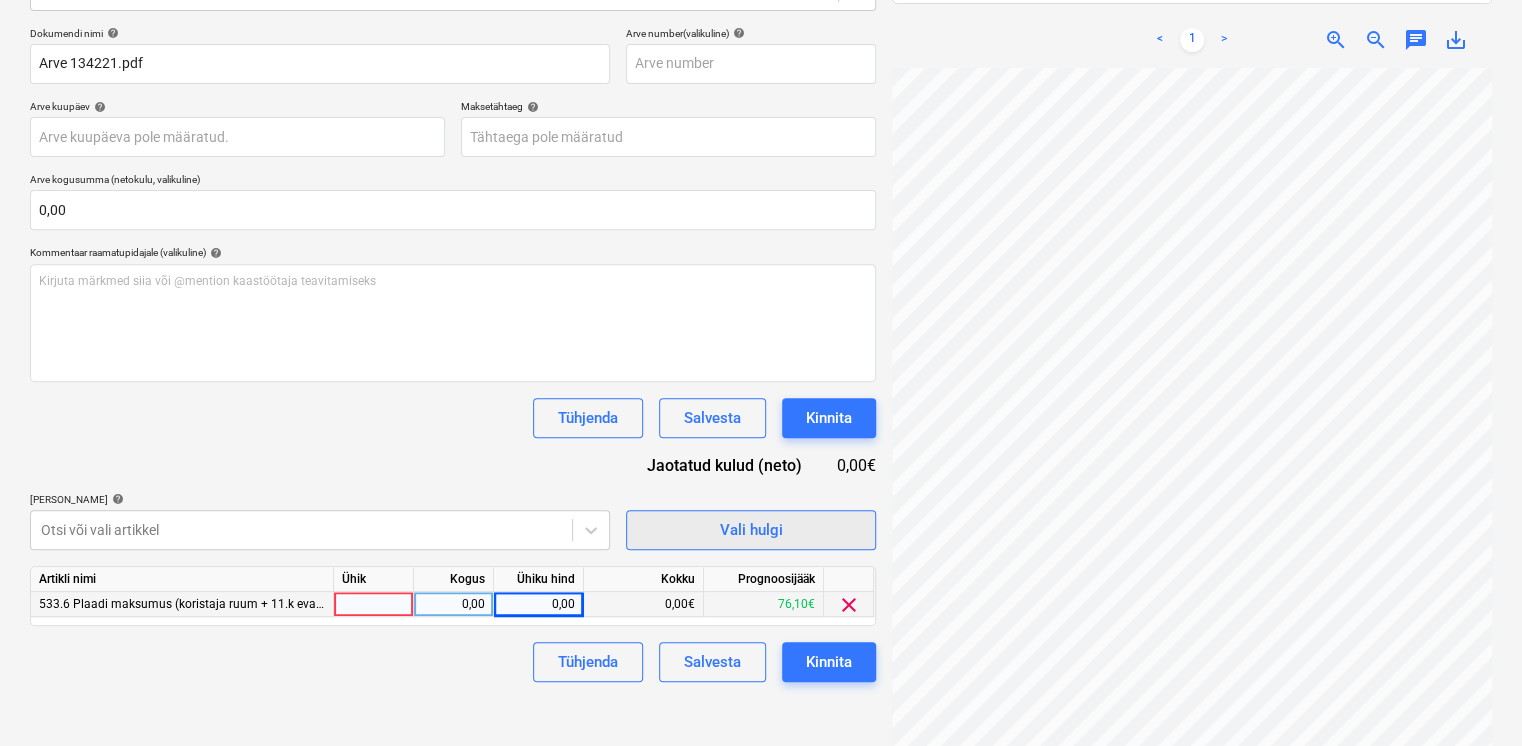 click on "Vali hulgi" at bounding box center (751, 530) 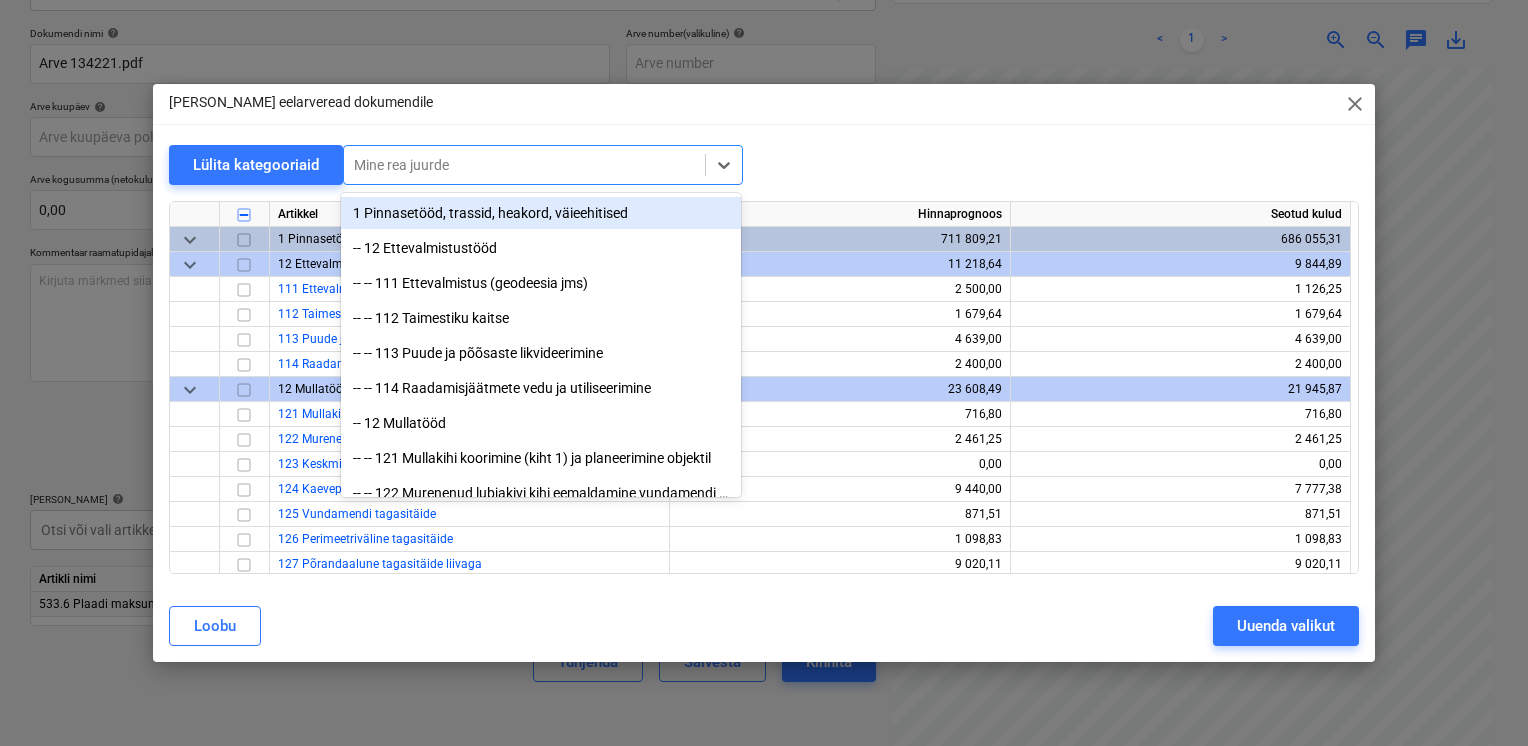 click at bounding box center (524, 165) 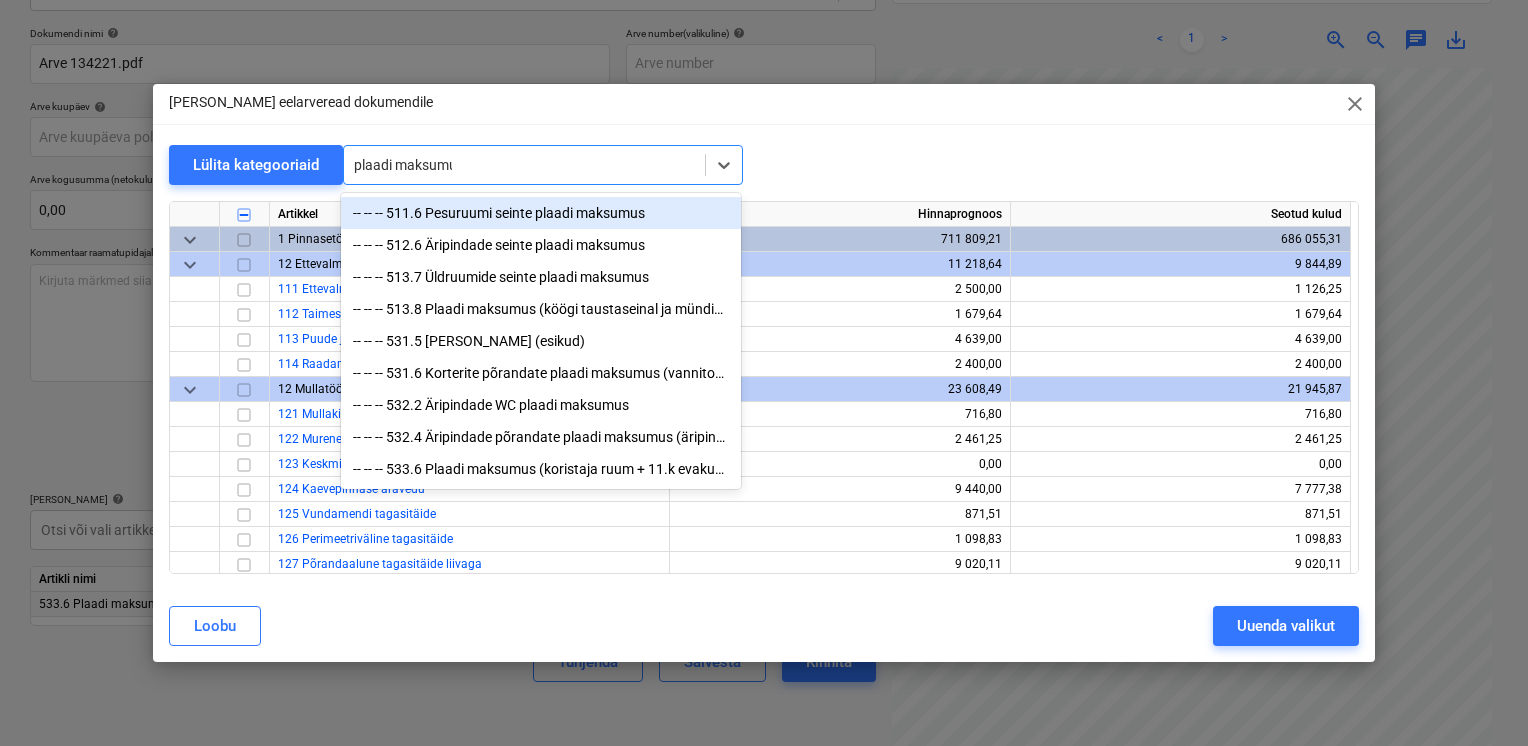 type on "plaadi maksumus" 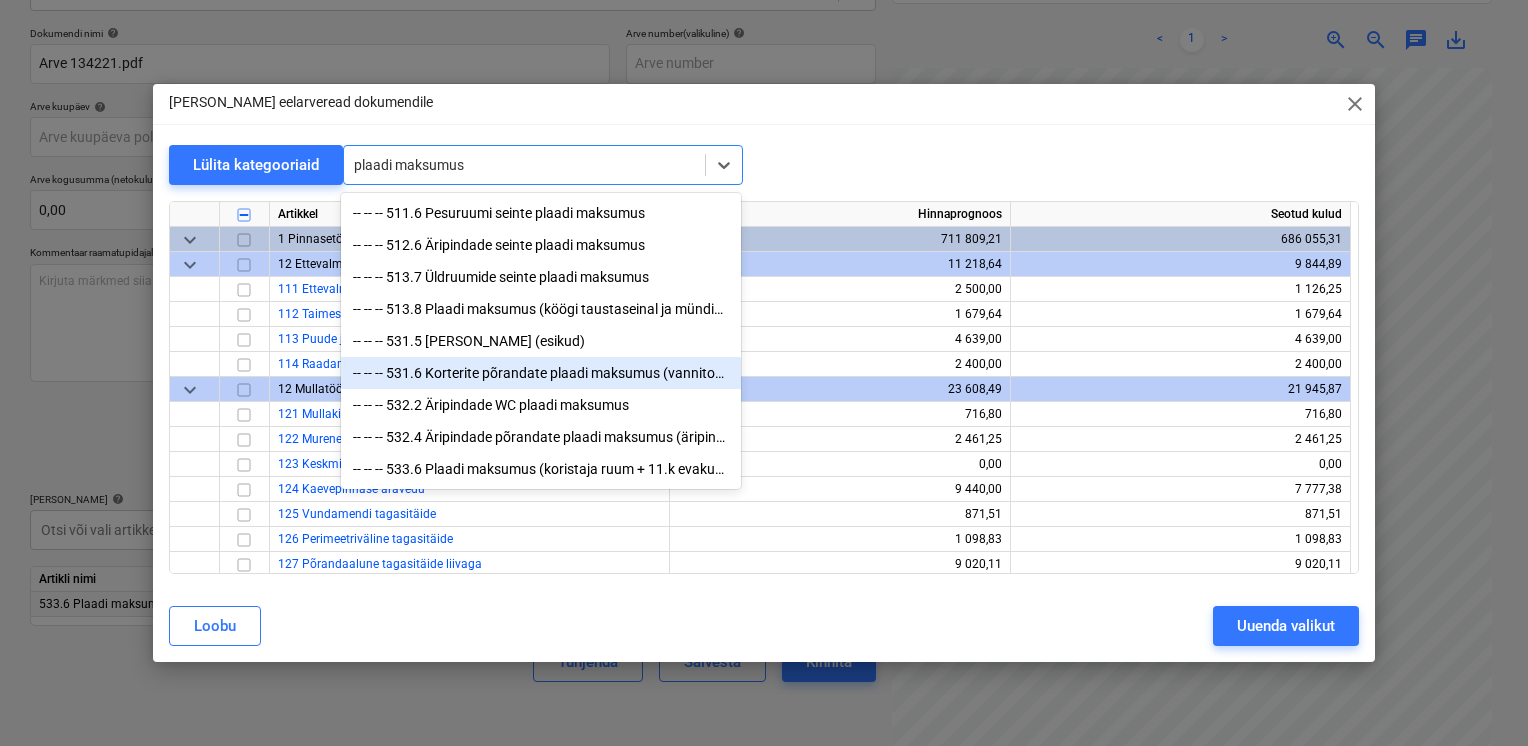 click on "-- -- --  531.6 Korterite põrandate plaadi maksumus (vannitoad)" at bounding box center [541, 373] 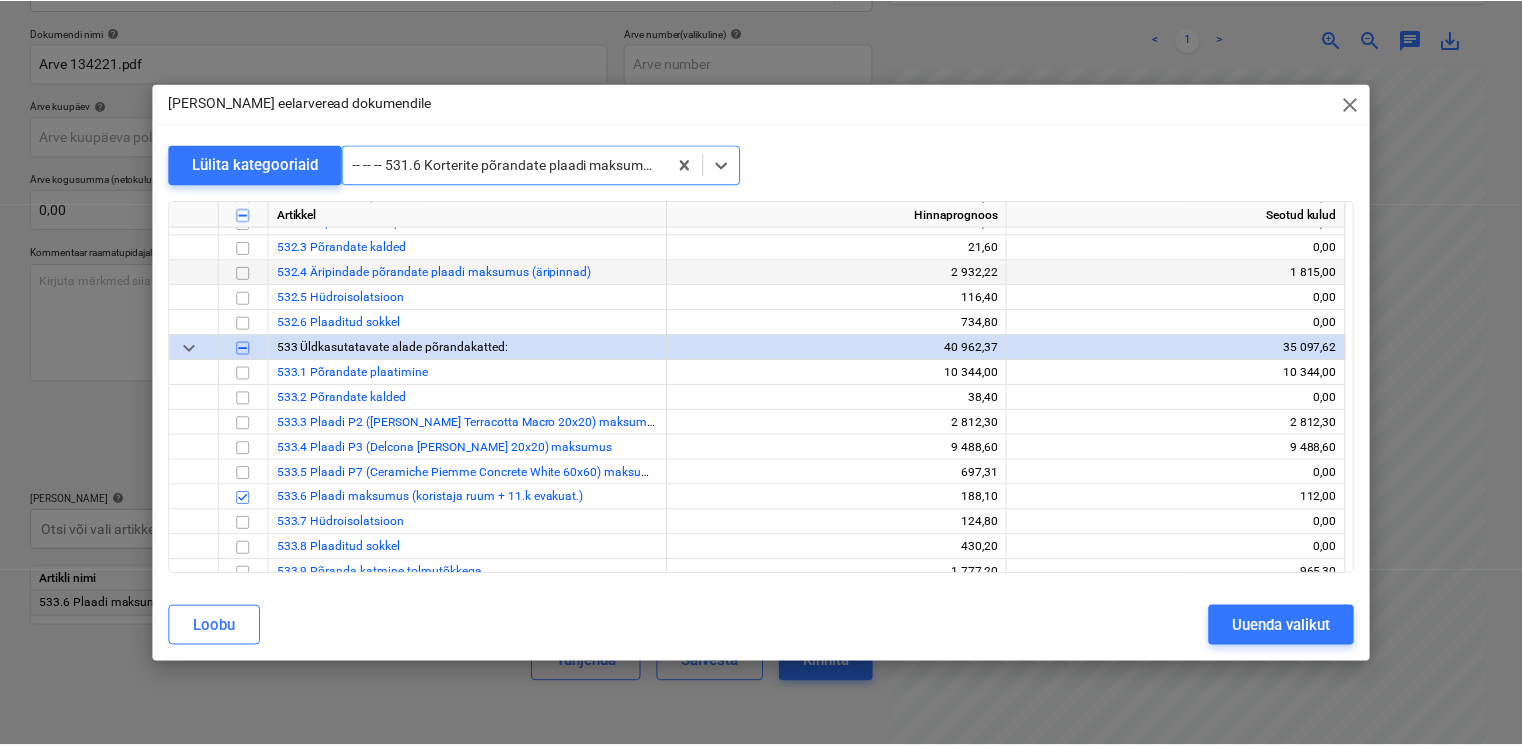 scroll, scrollTop: 13633, scrollLeft: 0, axis: vertical 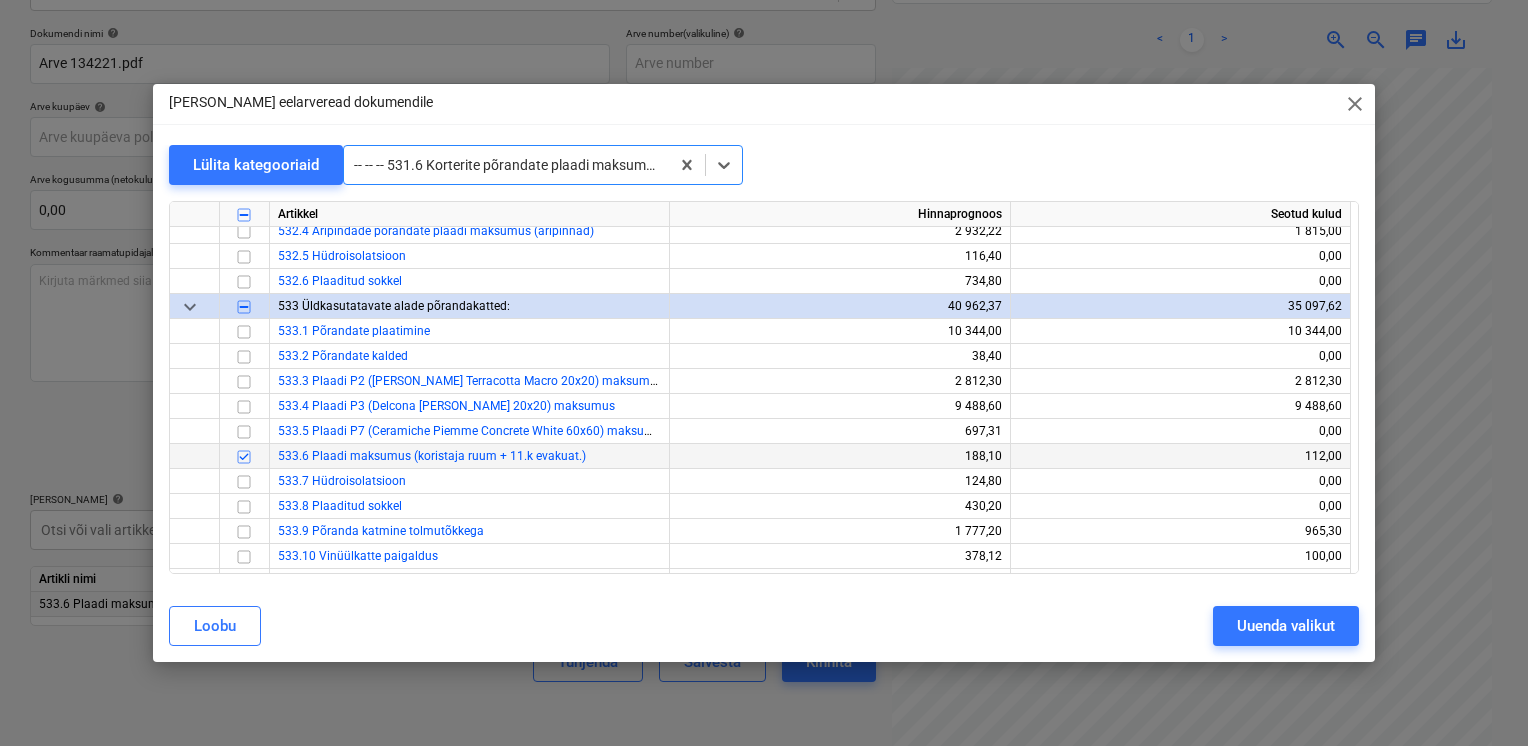 click at bounding box center [244, 457] 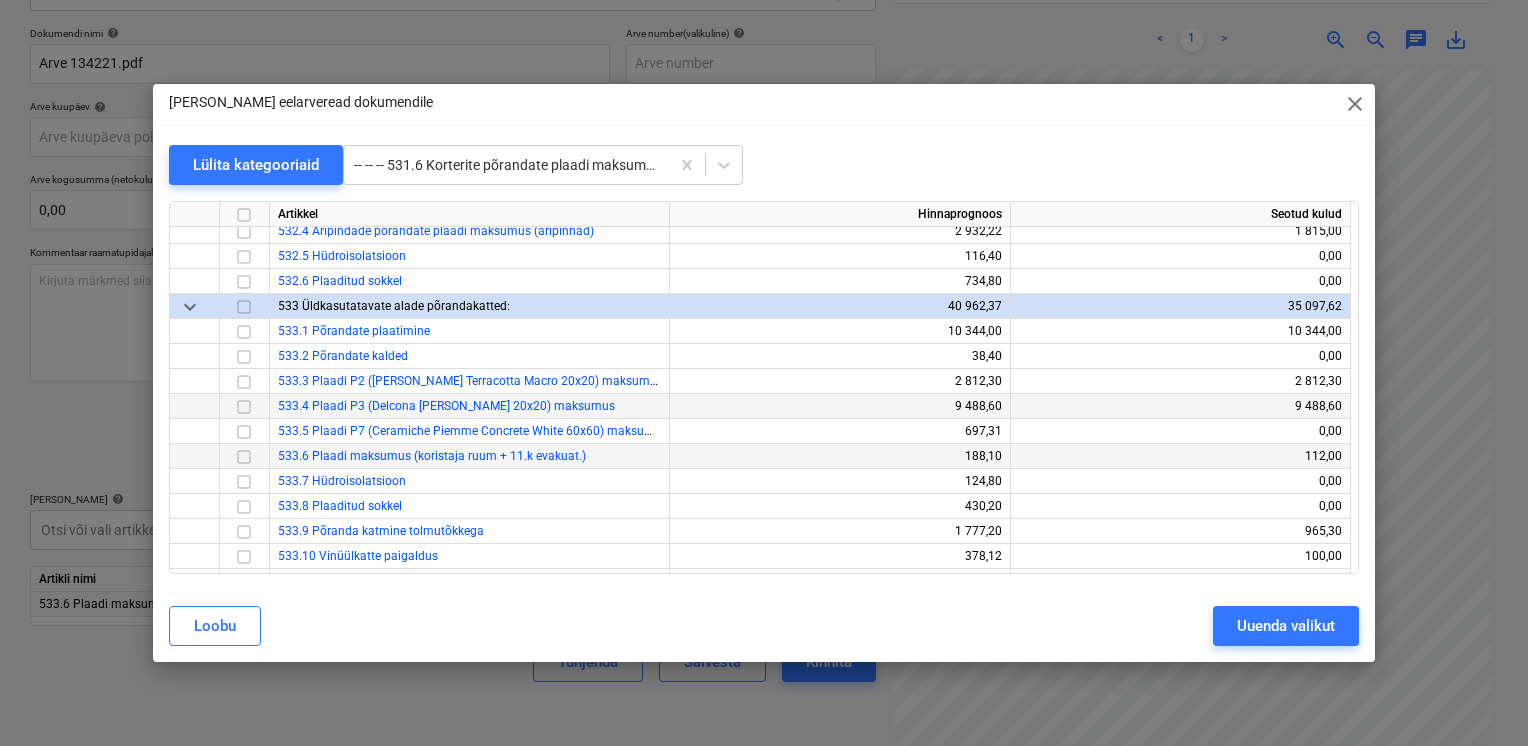 click at bounding box center [244, 407] 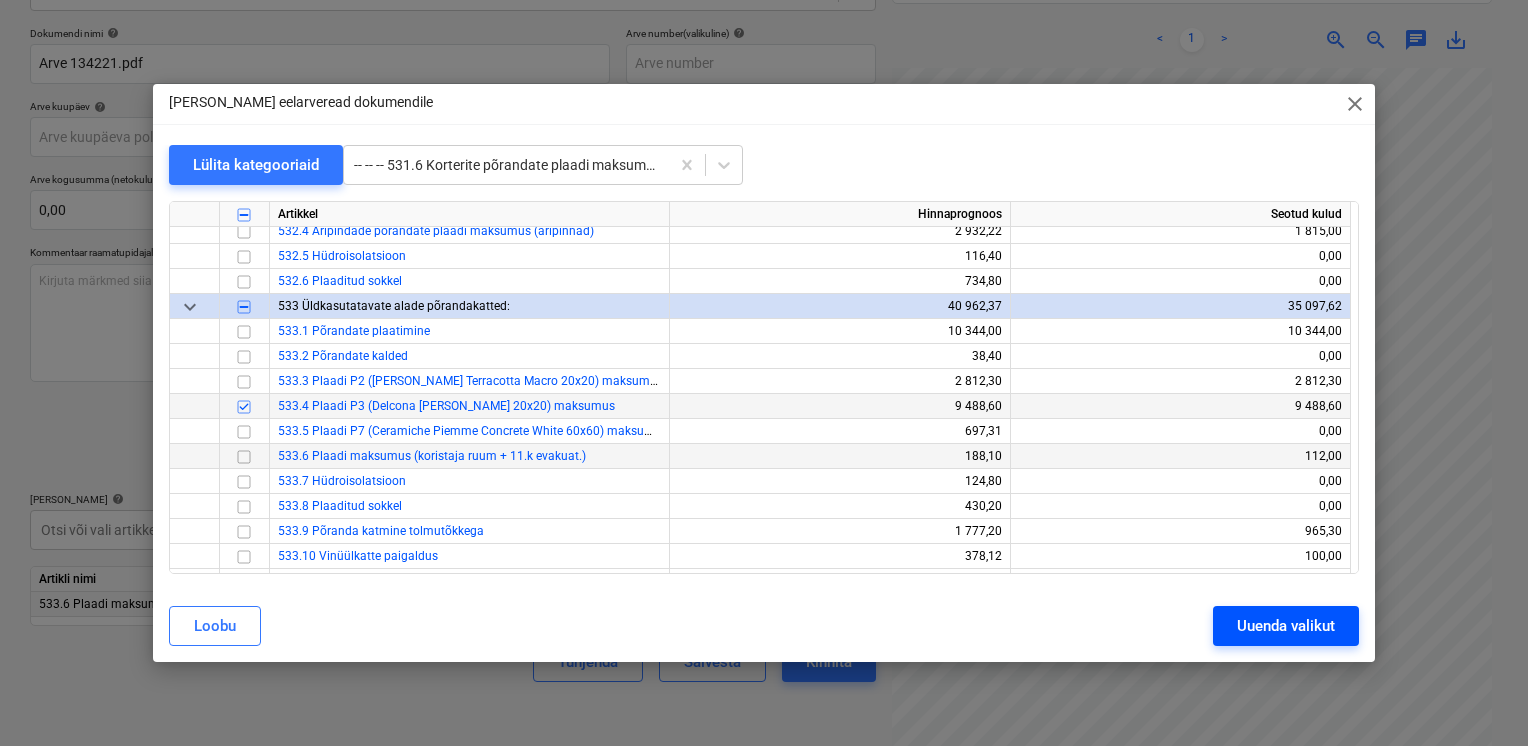click on "Uuenda valikut" at bounding box center [1286, 626] 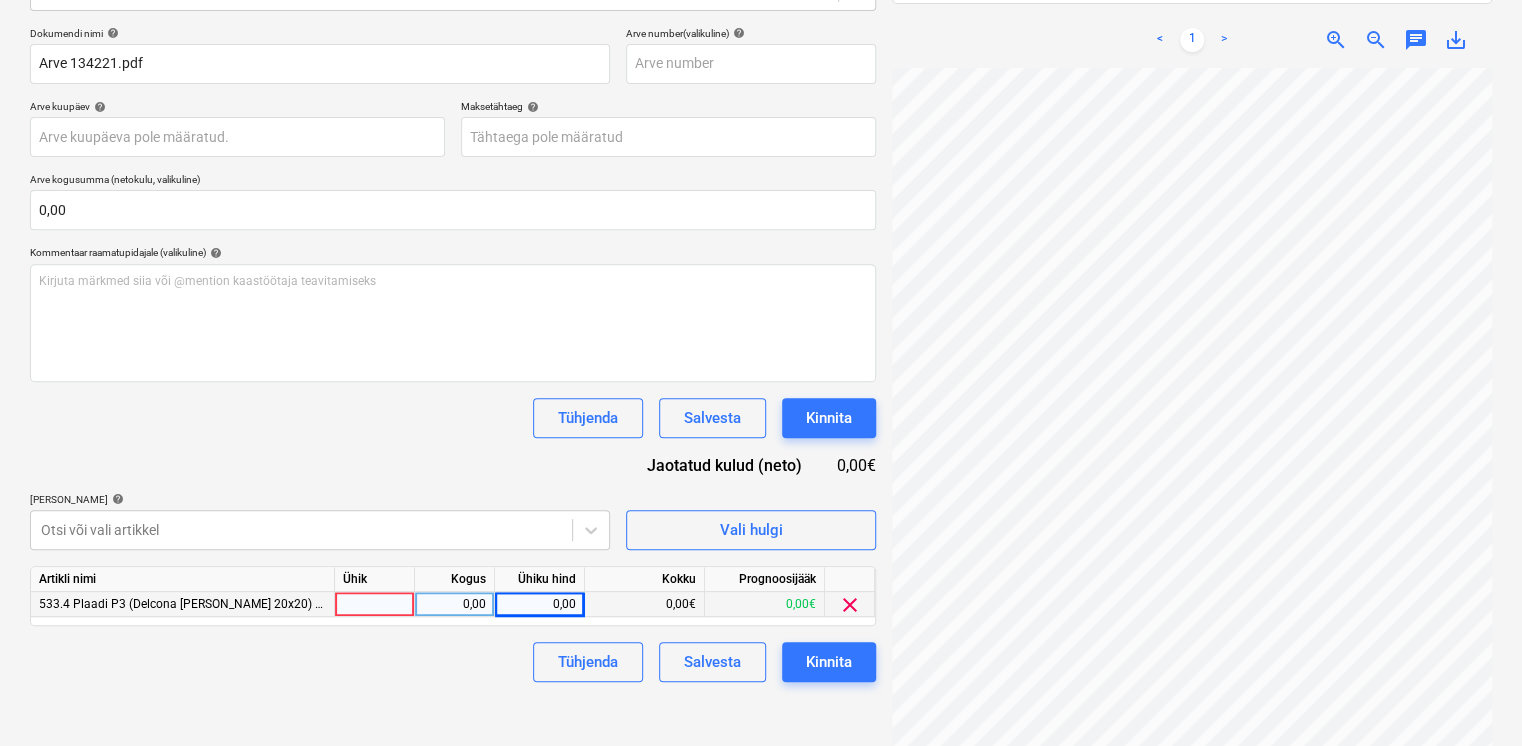 click on "0,00" at bounding box center [539, 604] 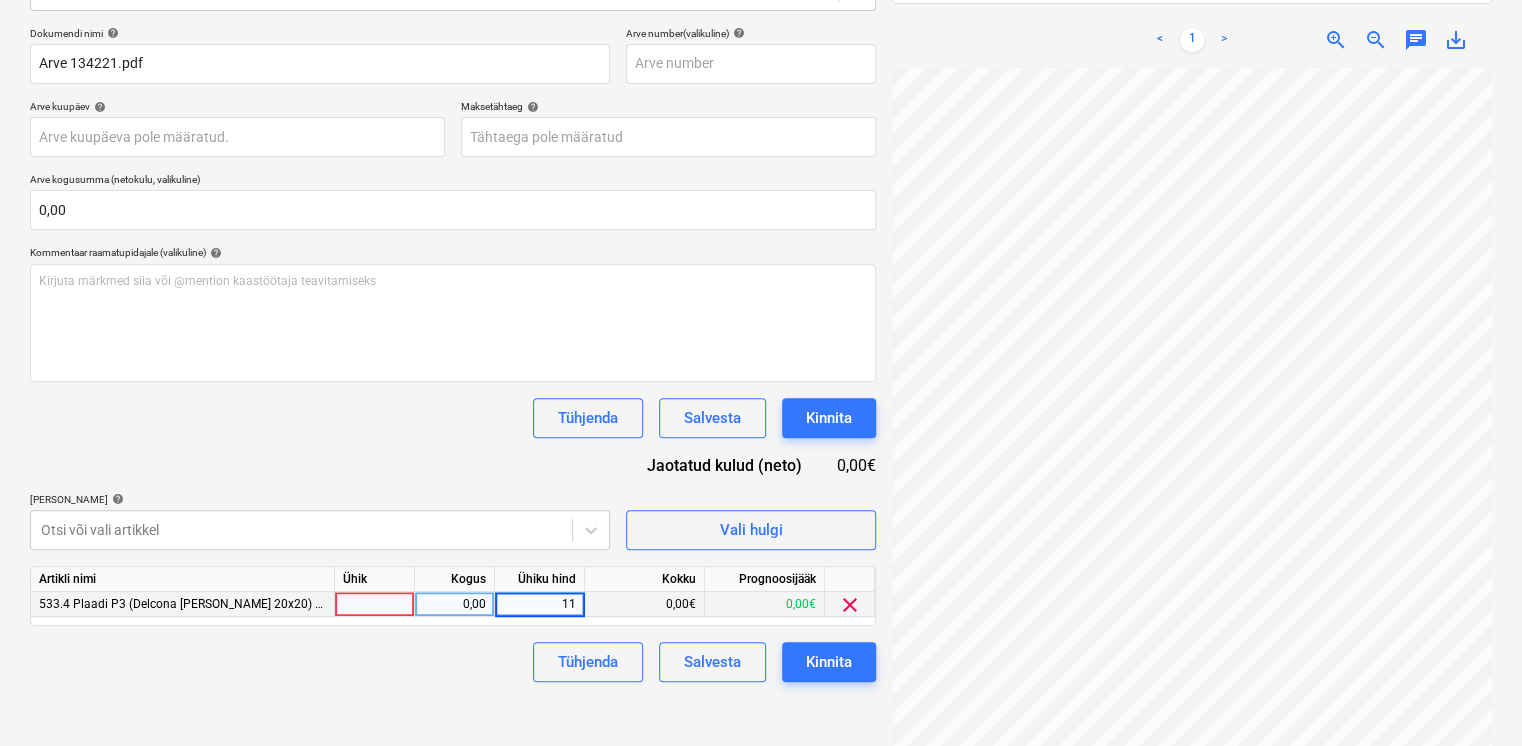 type on "112" 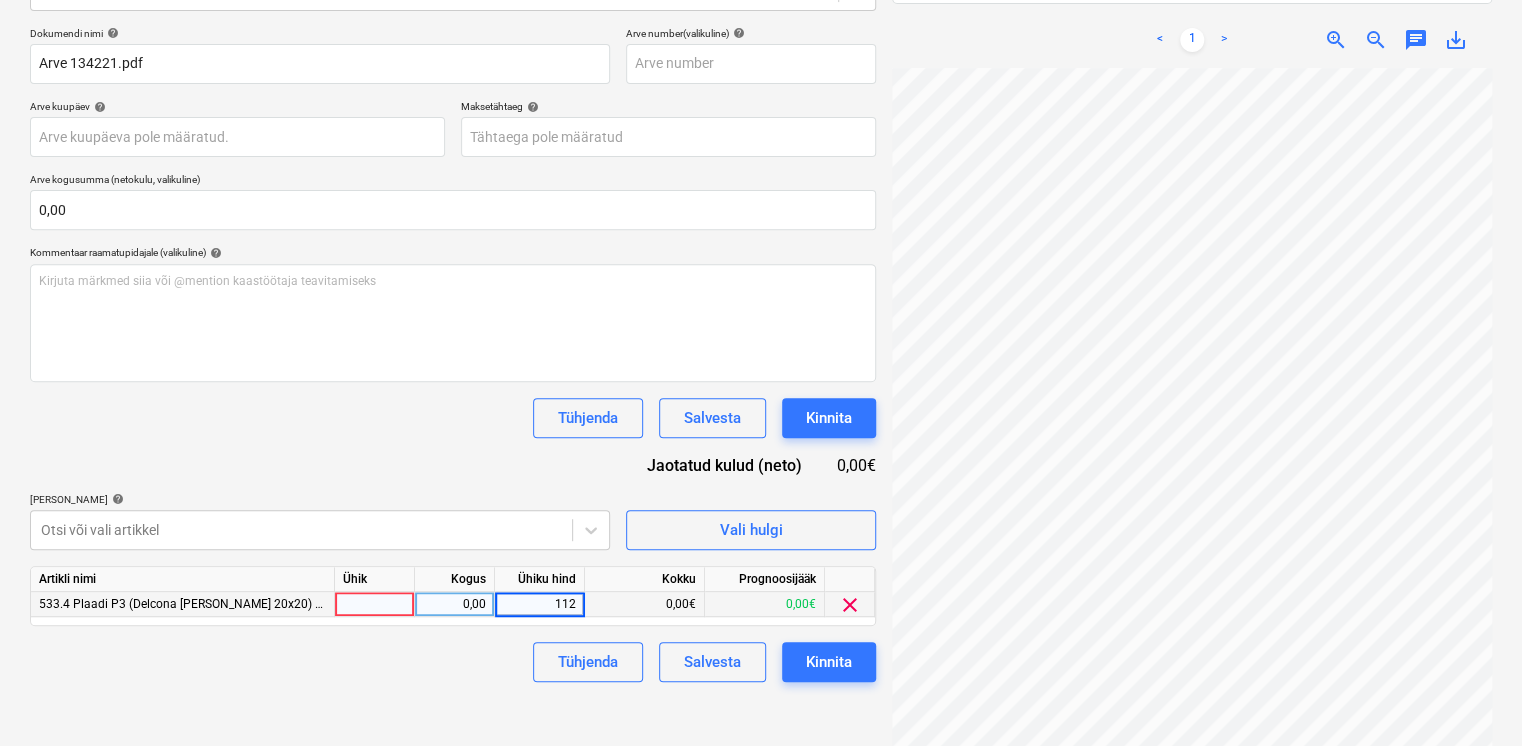 click on "Dokumendi nimi help Arve 134221.pdf Arve number  (valikuline) help Arve kuupäev help Press the down arrow key to interact with the calendar and
select a date. Press the question mark key to get the keyboard shortcuts for changing dates. Maksetähtaeg help Press the down arrow key to interact with the calendar and
select a date. Press the question mark key to get the keyboard shortcuts for changing dates. Arve kogusumma (netokulu, valikuline) 0,00 Kommentaar raamatupidajale (valikuline) help Kirjuta märkmed siia või @mention kaastöötaja teavitamiseks ﻿ Tühjenda Salvesta Kinnita Jaotatud kulud (neto) 0,00€ [PERSON_NAME] artiklid help Otsi või vali artikkel Vali hulgi Artikli nimi Ühik Kogus Ühiku hind Kokku Prognoosijääk 533.4 Plaadi P3 (Delcona [PERSON_NAME] 20x20) maksumus 0,00 112 0,00€ 0,00€ clear Tühjenda Salvesta Kinnita" at bounding box center (453, 354) 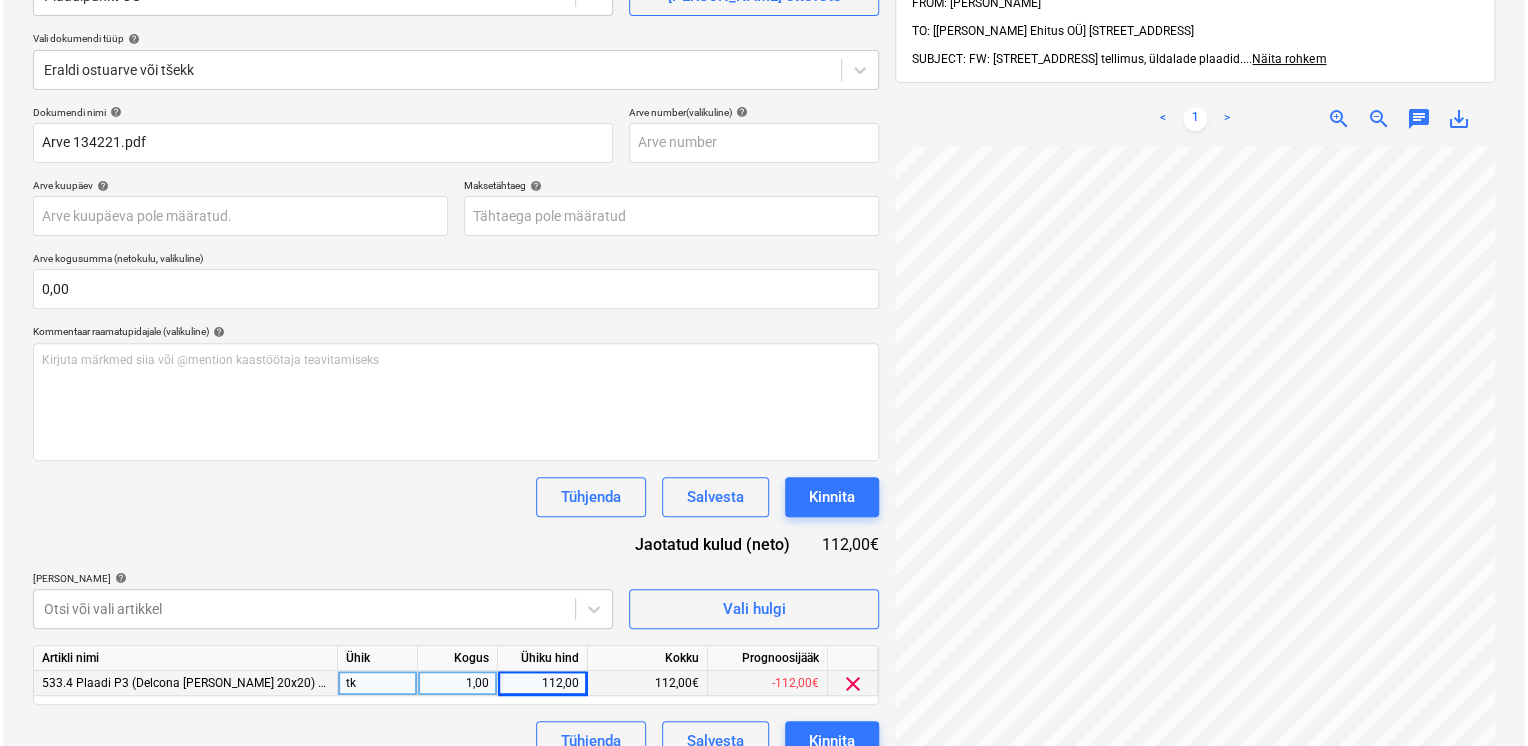 scroll, scrollTop: 284, scrollLeft: 0, axis: vertical 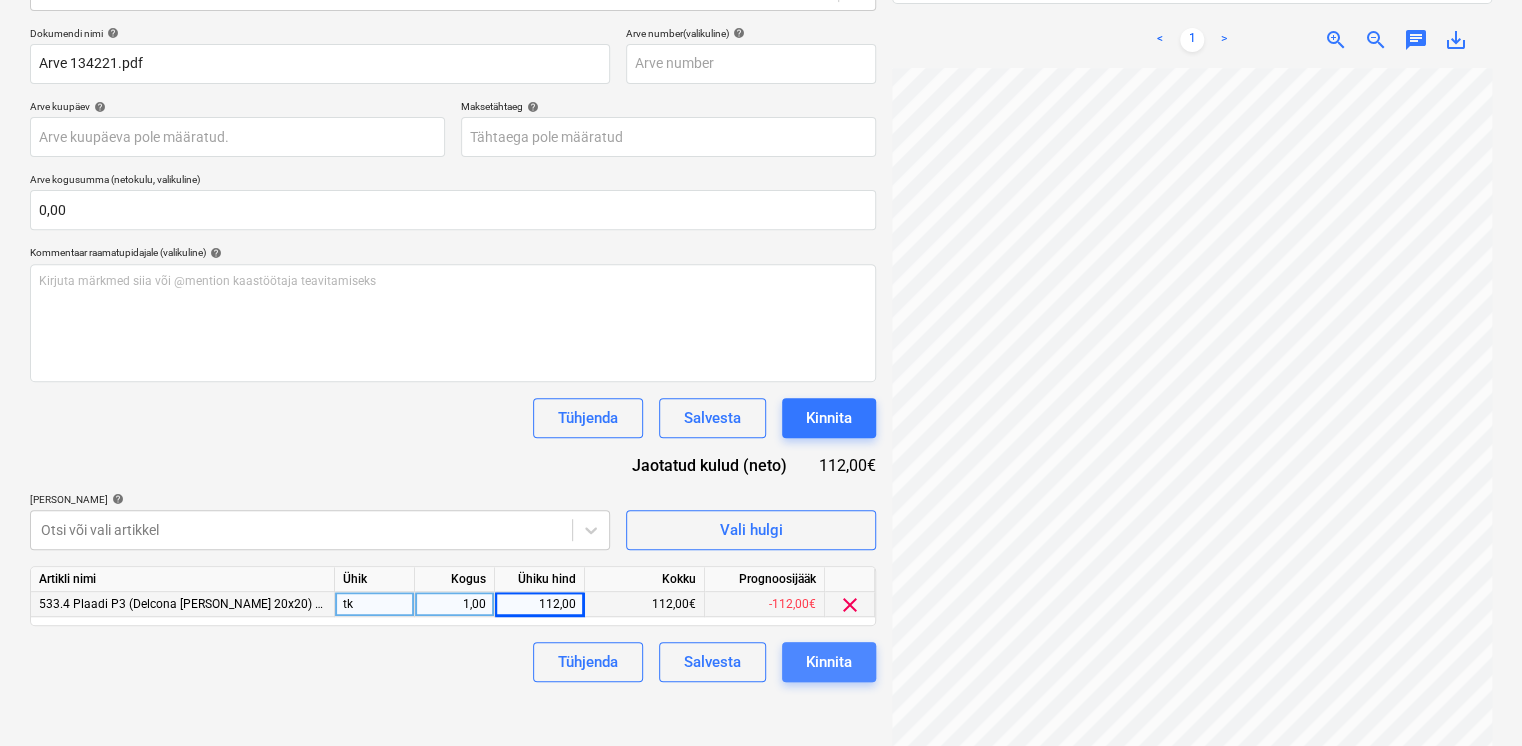 click on "Kinnita" at bounding box center (829, 662) 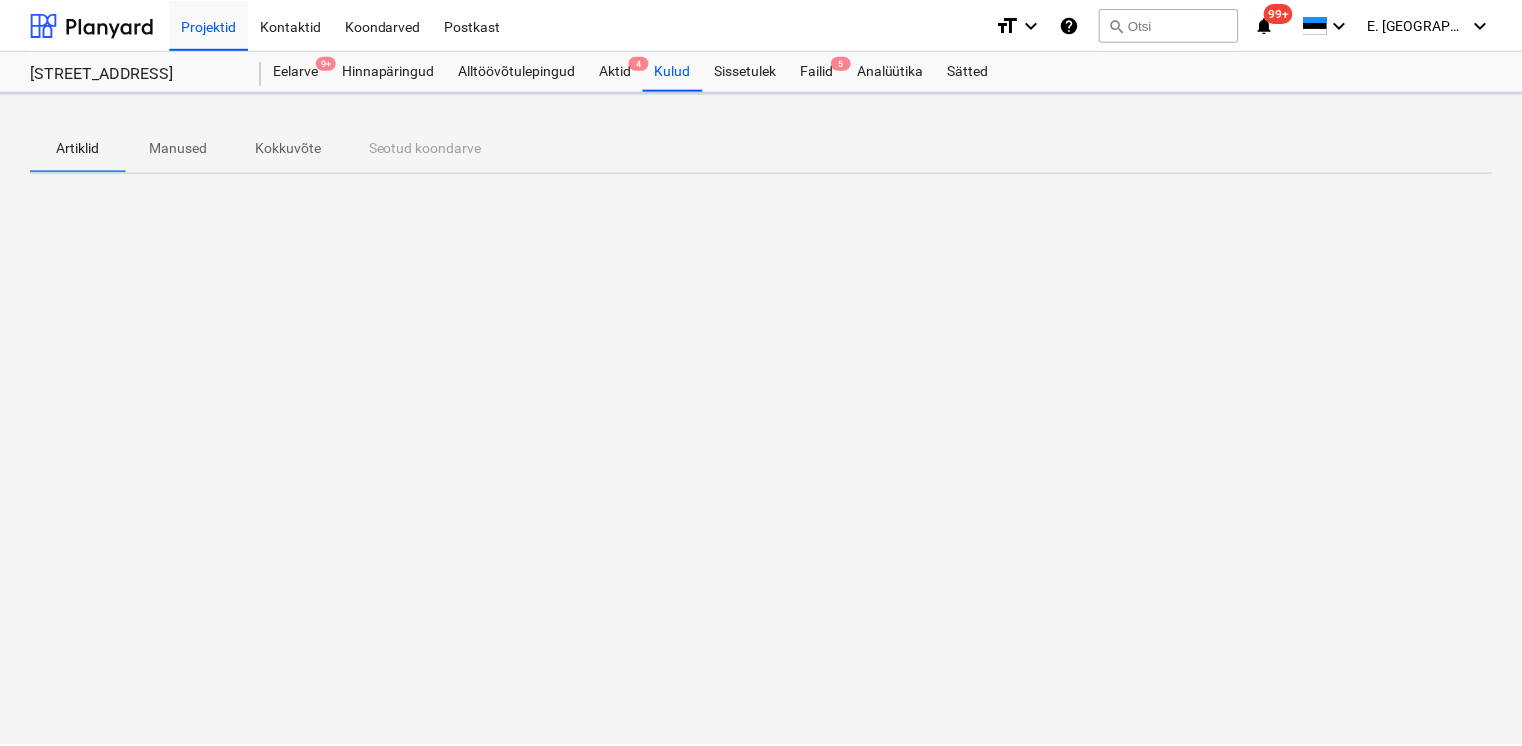 scroll, scrollTop: 0, scrollLeft: 0, axis: both 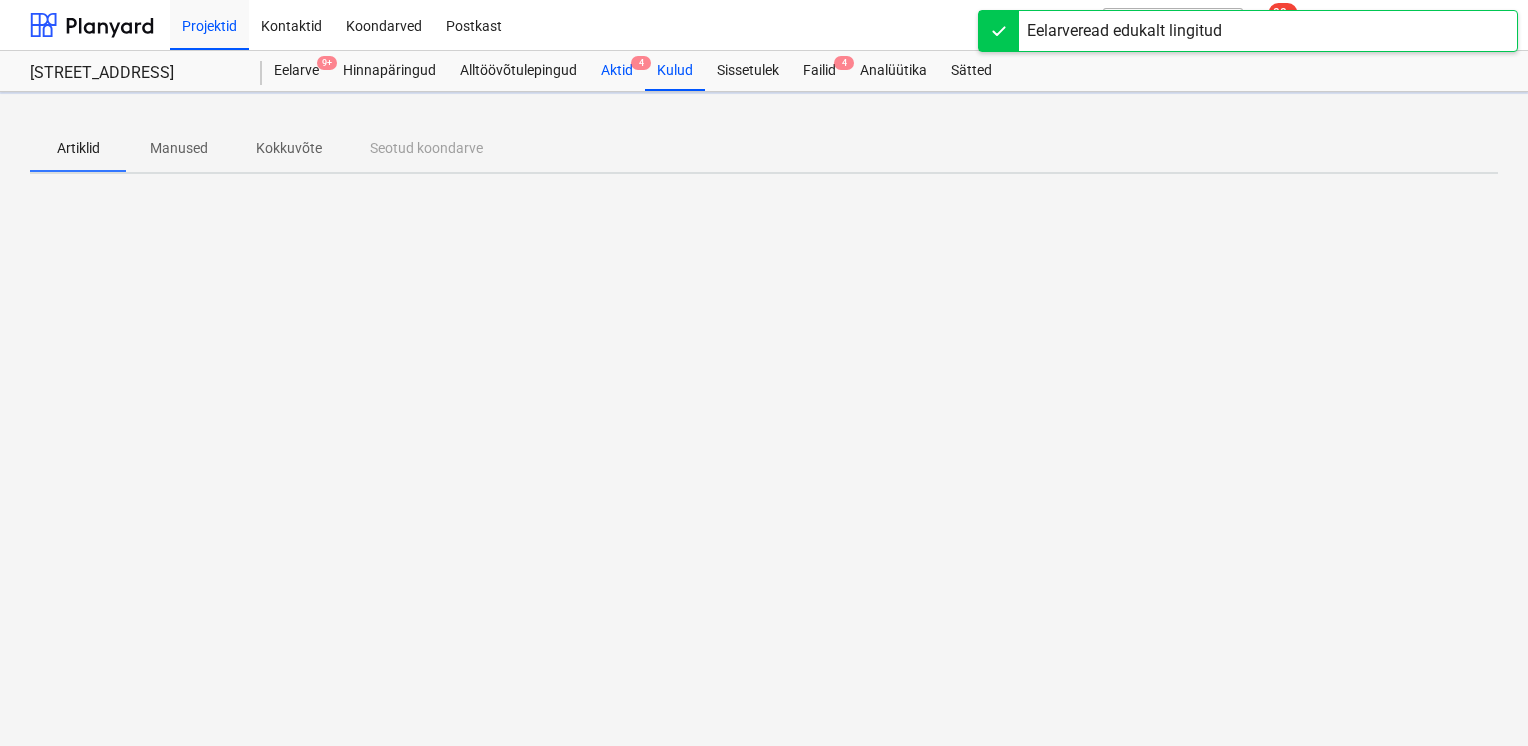 click on "Aktid 4" at bounding box center [617, 71] 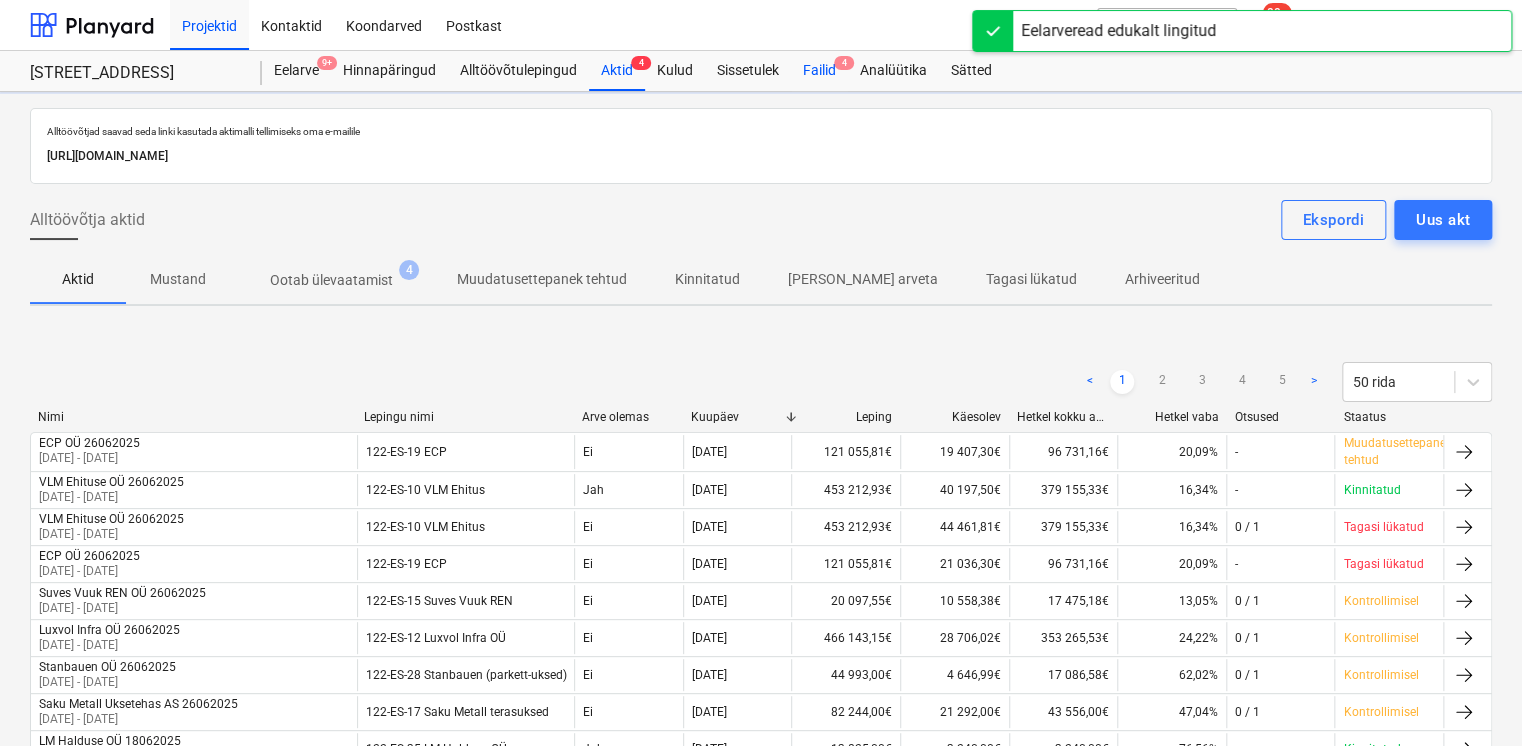 drag, startPoint x: 816, startPoint y: 66, endPoint x: 797, endPoint y: 81, distance: 24.207438 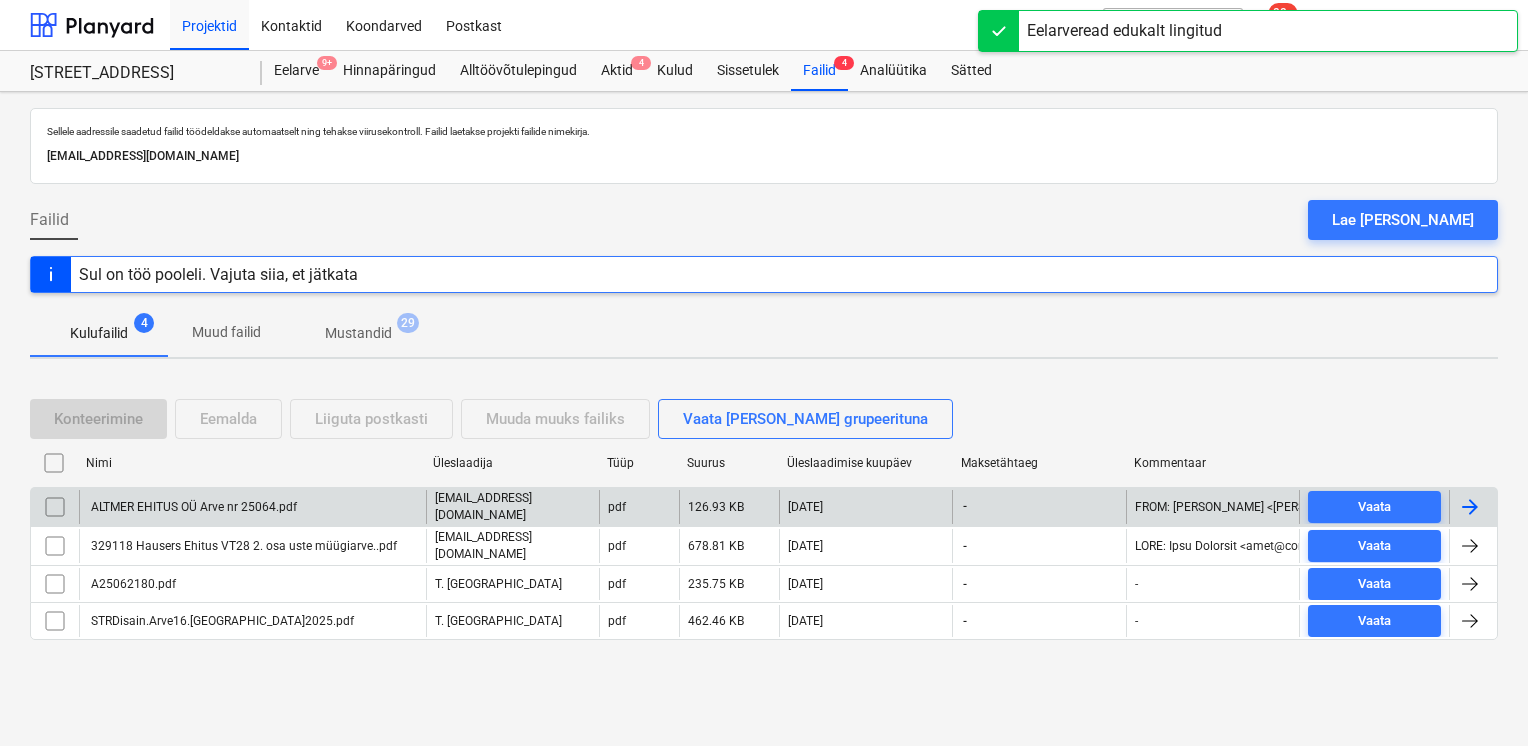 click on "ALTMER EHITUS OÜ Arve nr 25064.pdf" at bounding box center (192, 507) 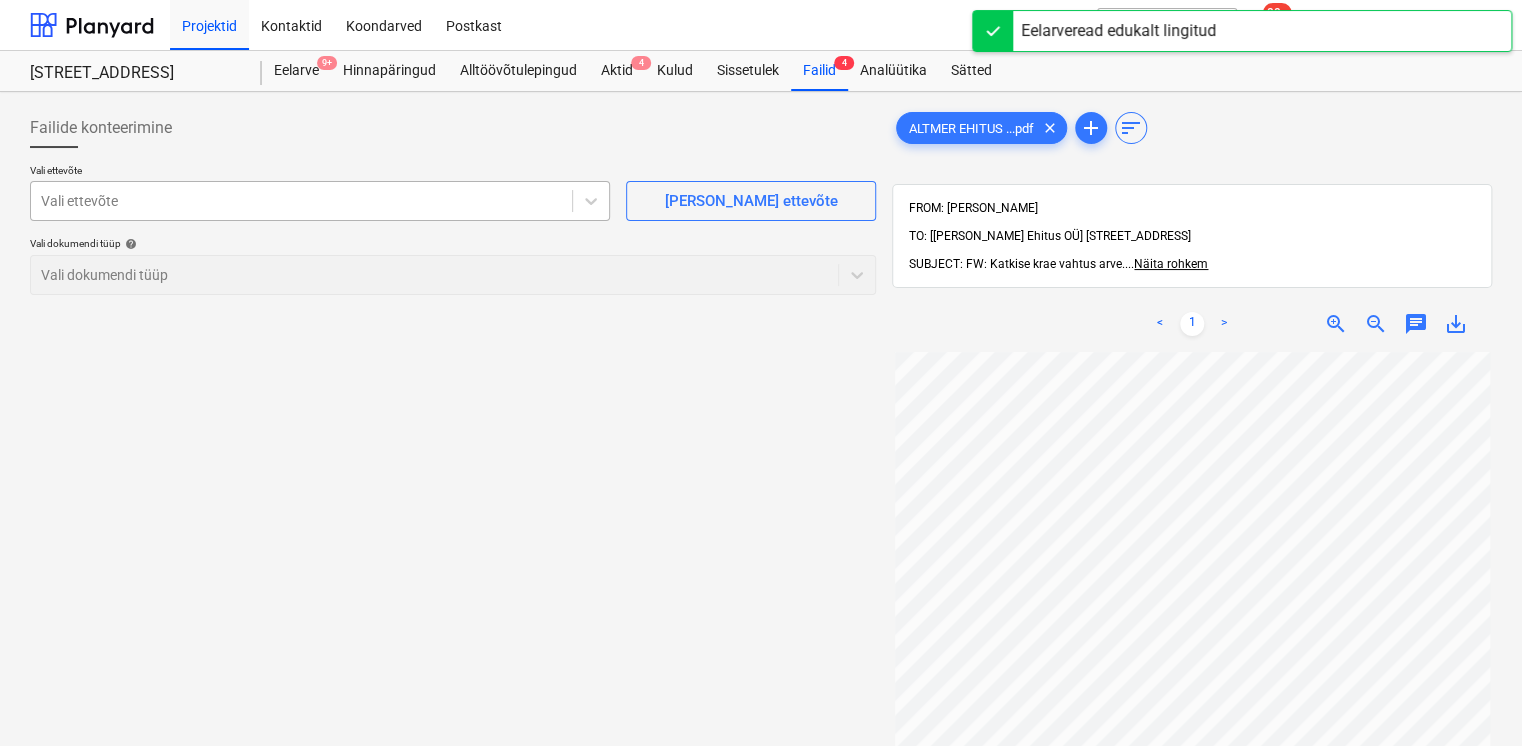 click on "Vali ettevõte" at bounding box center (320, 201) 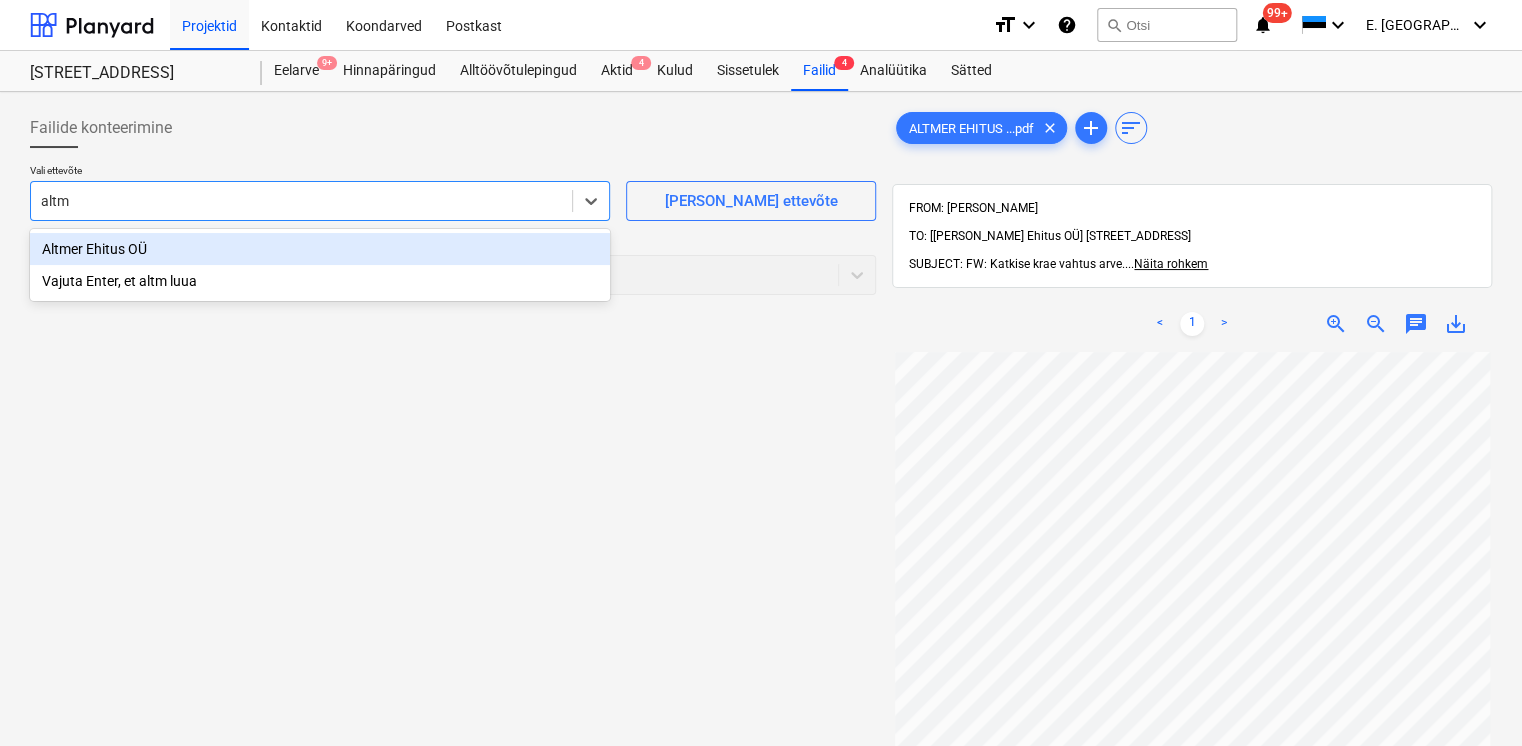 type on "altme" 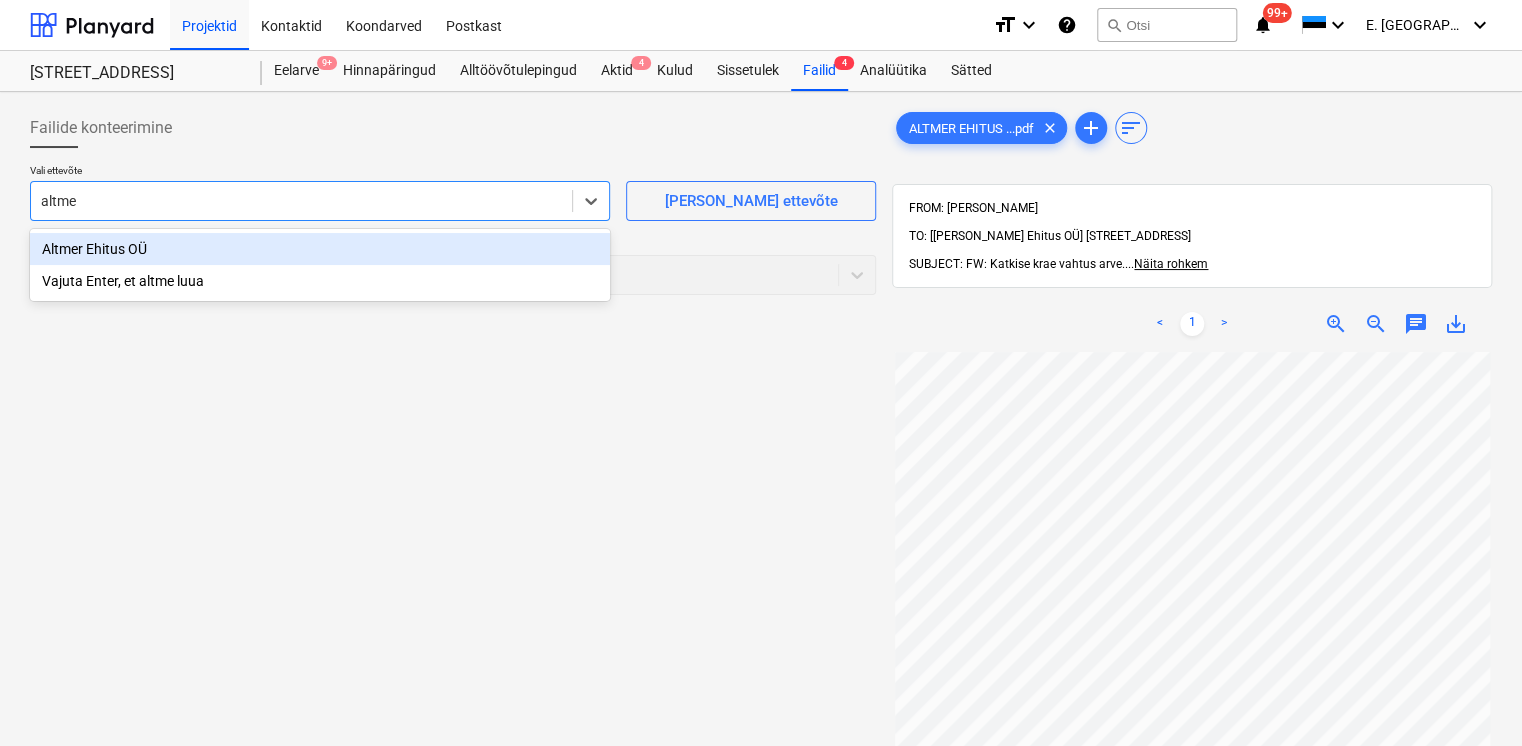 click on "Altmer Ehitus OÜ" at bounding box center (320, 249) 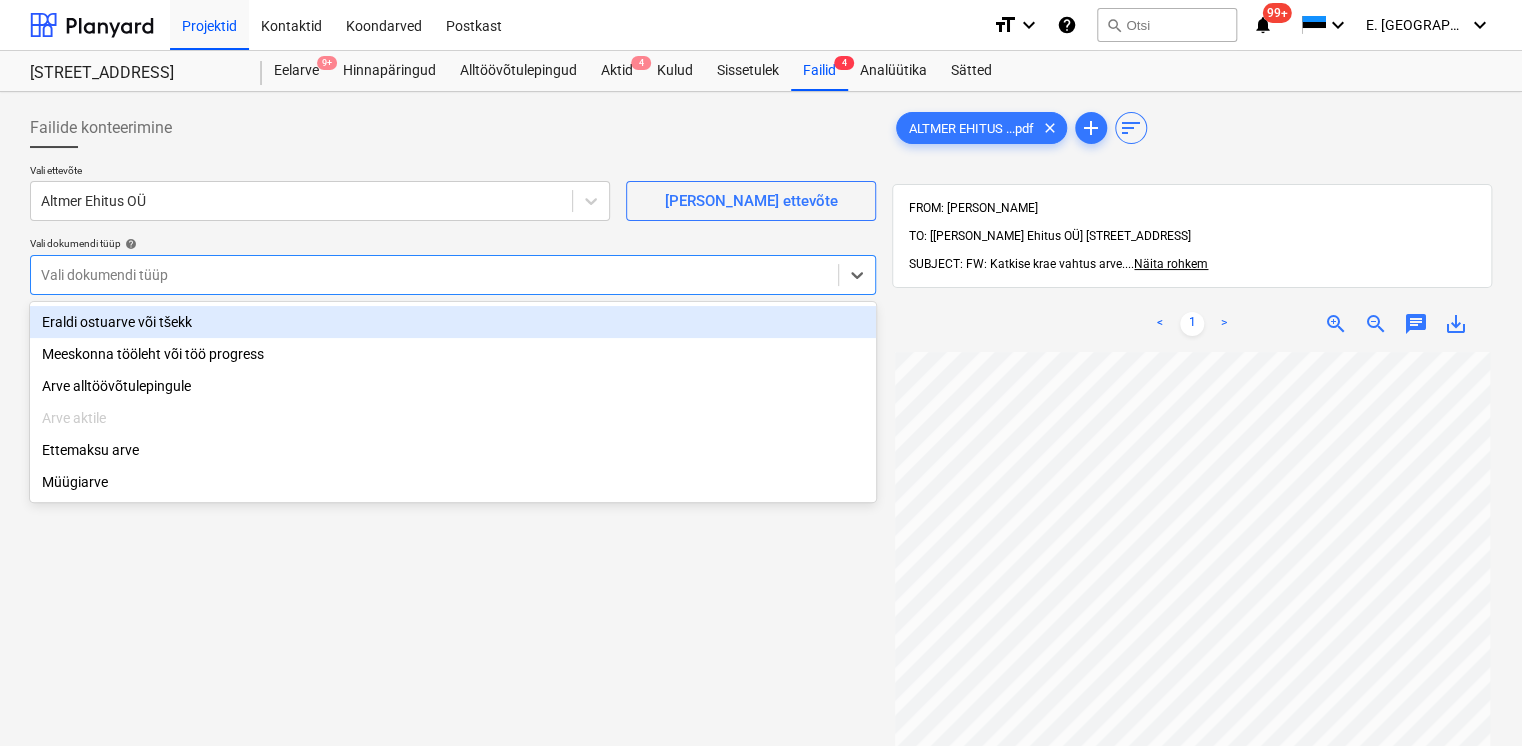 click on "Vali dokumendi tüüp" at bounding box center [434, 275] 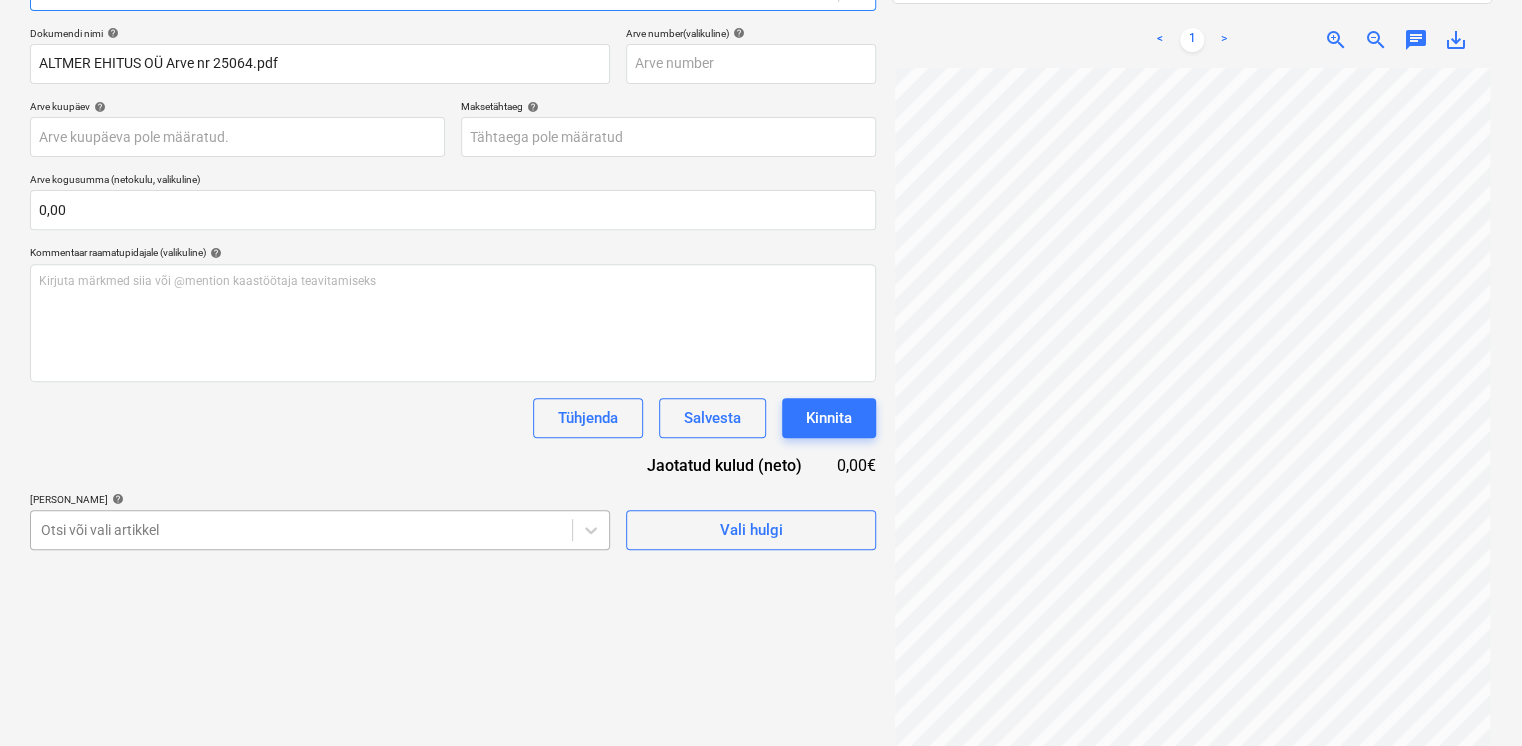 click on "Projektid Kontaktid Koondarved Postkast format_size keyboard_arrow_down help search Otsi notifications 99+ keyboard_arrow_down E. Sillandi keyboard_arrow_down Viieaia tee 28 Eelarve 9+ Hinnapäringud Alltöövõtulepingud Aktid 4 Kulud Sissetulek Failid 4 Analüütika Sätted Failide konteerimine Vali ettevõte Altmer Ehitus OÜ   [PERSON_NAME] uus ettevõte Vali dokumendi tüüp help option Eraldi ostuarve või tšekk, selected.   Select is focused ,type to refine list, press Down to open the menu,  [PERSON_NAME] ostuarve või tšekk Dokumendi nimi help ALTMER EHITUS OÜ Arve nr 25064.pdf Arve number  (valikuline) help Arve kuupäev help Press the down arrow key to interact with the calendar and
select a date. Press the question mark key to get the keyboard shortcuts for changing dates. Maksetähtaeg help Press the down arrow key to interact with the calendar and
select a date. Press the question mark key to get the keyboard shortcuts for changing dates. Arve kogusumma (netokulu, valikuline) 0,00 help ﻿ [PERSON_NAME]" at bounding box center [761, 89] 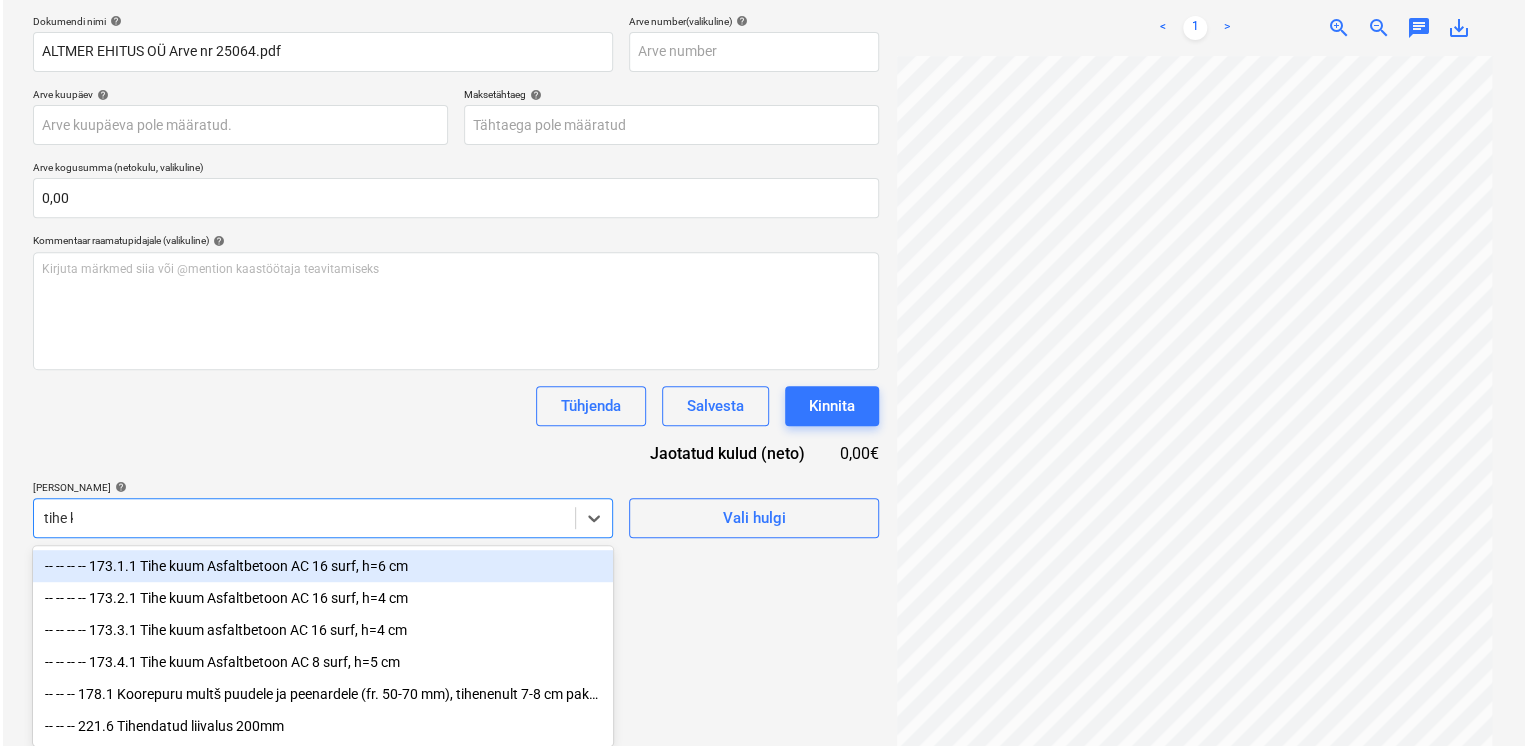 scroll, scrollTop: 284, scrollLeft: 0, axis: vertical 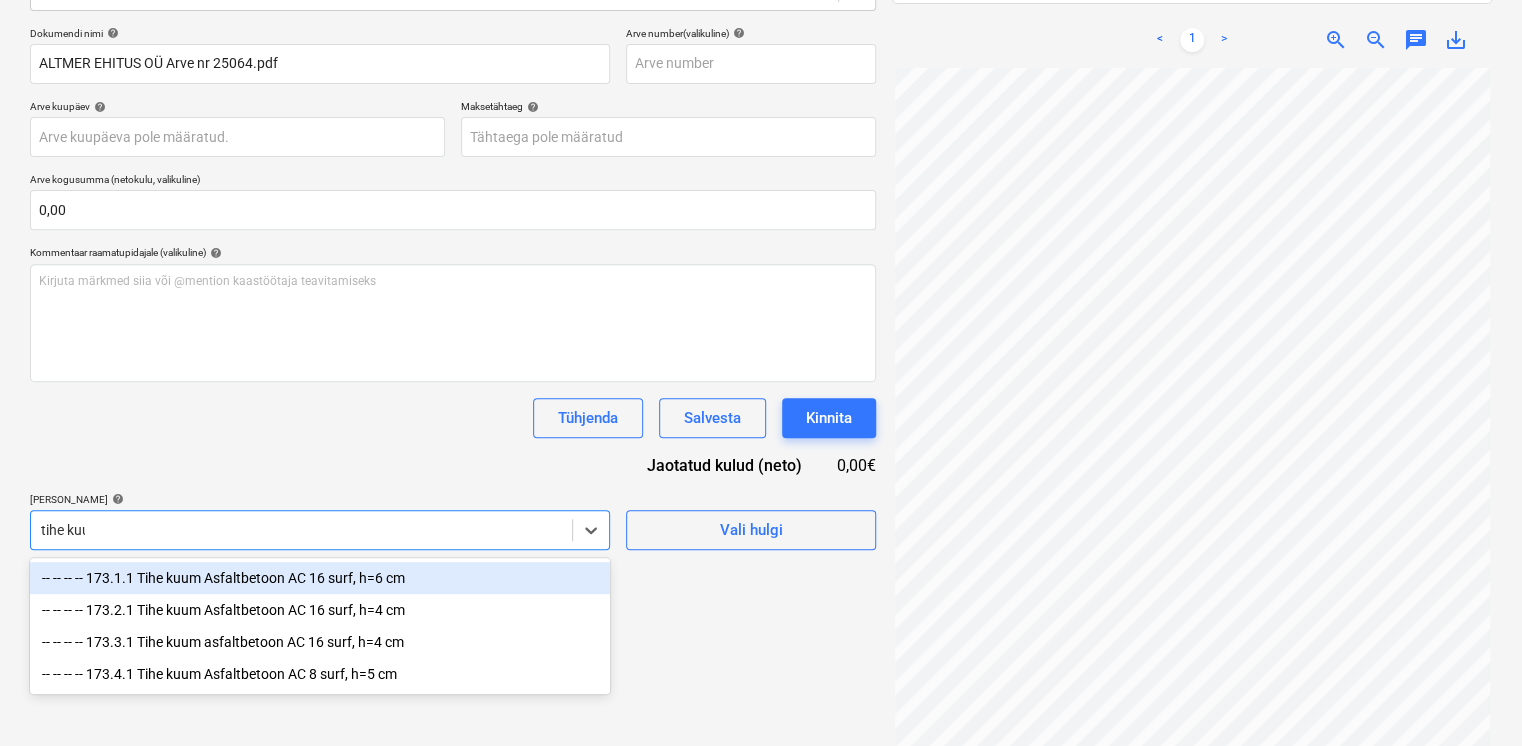 type on "tihe kuum" 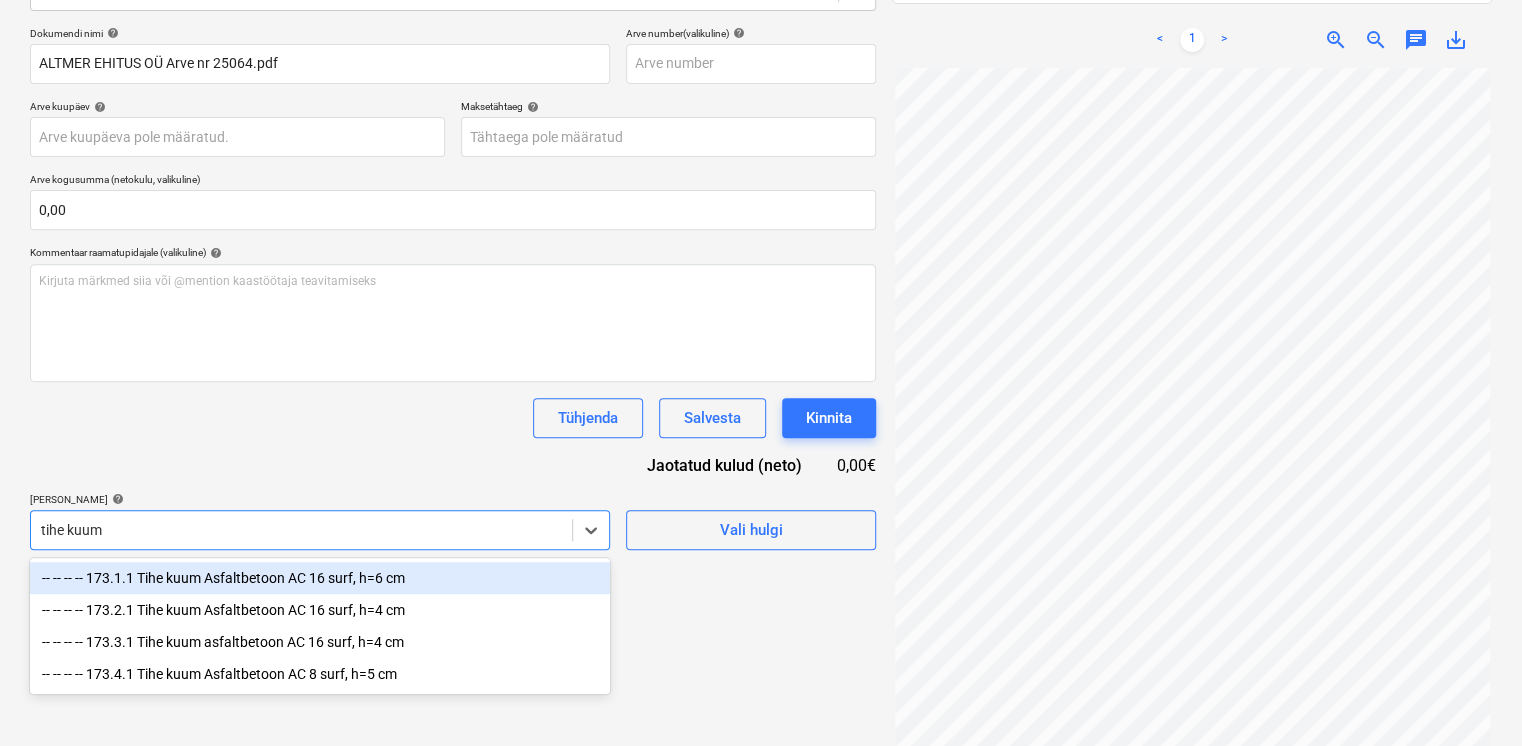 click on "-- -- -- --  173.1.1 Tihe kuum Asfaltbetoon AC 16 surf, h=6 cm" at bounding box center [320, 578] 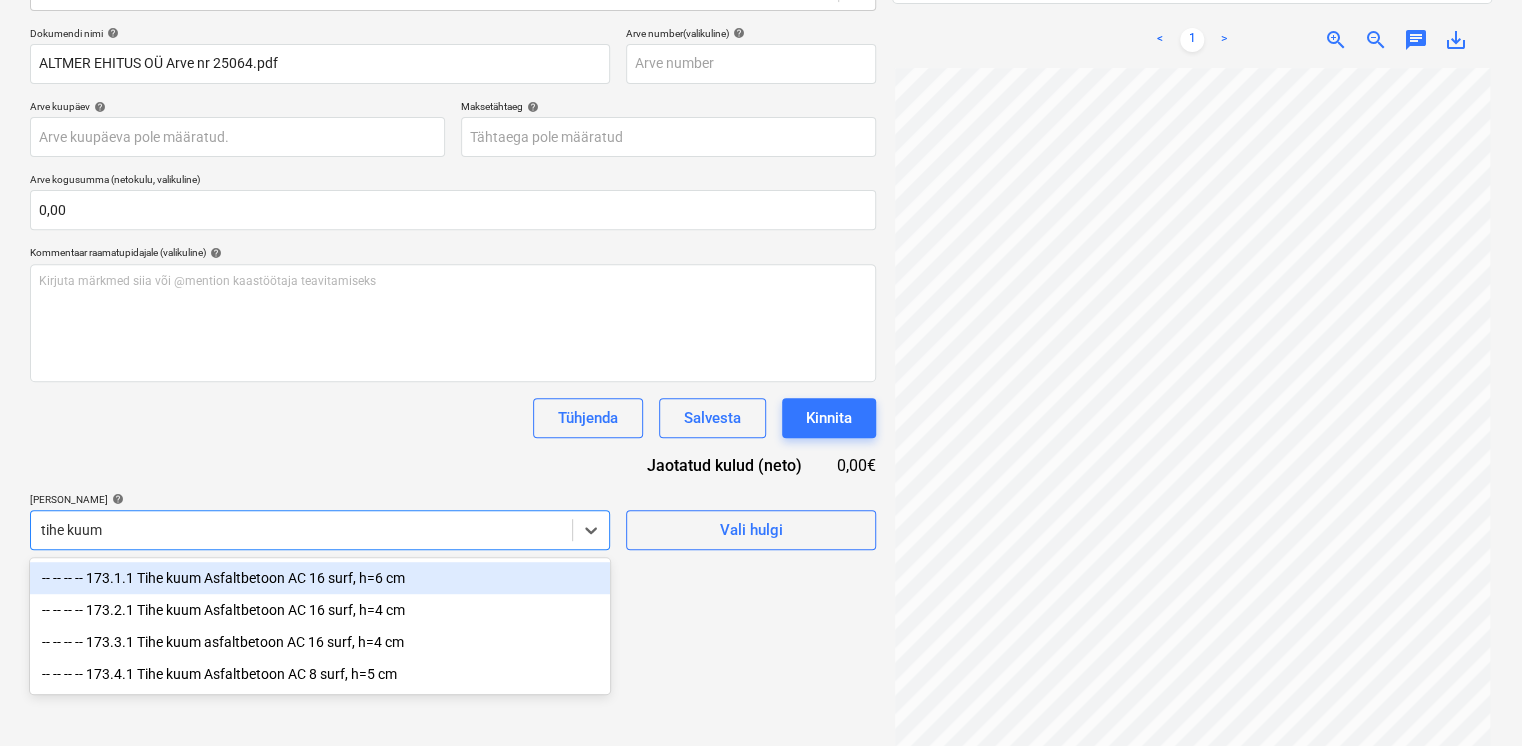 type 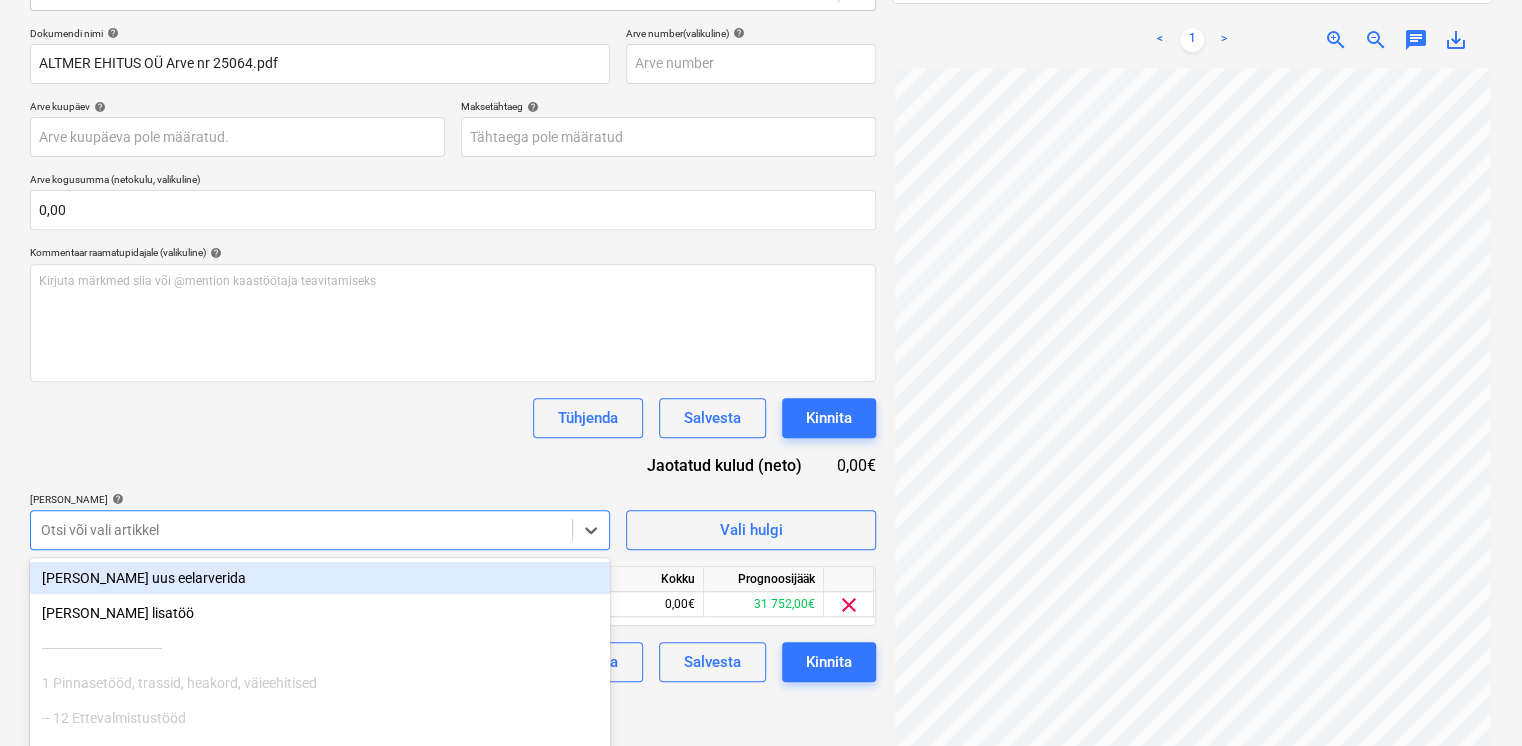 click on "Dokumendi nimi help ALTMER EHITUS OÜ Arve nr 25064.pdf Arve number  (valikuline) help Arve kuupäev help Press the down arrow key to interact with the calendar and
select a date. Press the question mark key to get the keyboard shortcuts for changing dates. Maksetähtaeg help Press the down arrow key to interact with the calendar and
select a date. Press the question mark key to get the keyboard shortcuts for changing dates. Arve kogusumma (netokulu, valikuline) 0,00 Kommentaar raamatupidajale (valikuline) help [PERSON_NAME] märkmed siia või @mention kaastöötaja teavitamiseks ﻿ Tühjenda Salvesta Kinnita Jaotatud kulud (neto) 0,00€ [PERSON_NAME] artiklid help option -- -- -- --  173.1.1 Tihe kuum Asfaltbetoon AC 16 surf, h=6 cm, selected. option [PERSON_NAME] uus eelarverida focused, 1 of 684. 684 results available. Use Up and Down to choose options, press Enter to select the currently focused option, press Escape to exit the menu, press Tab to select the option and exit the menu. Otsi või vali artikkel Vali hulgi Ühik" at bounding box center [453, 354] 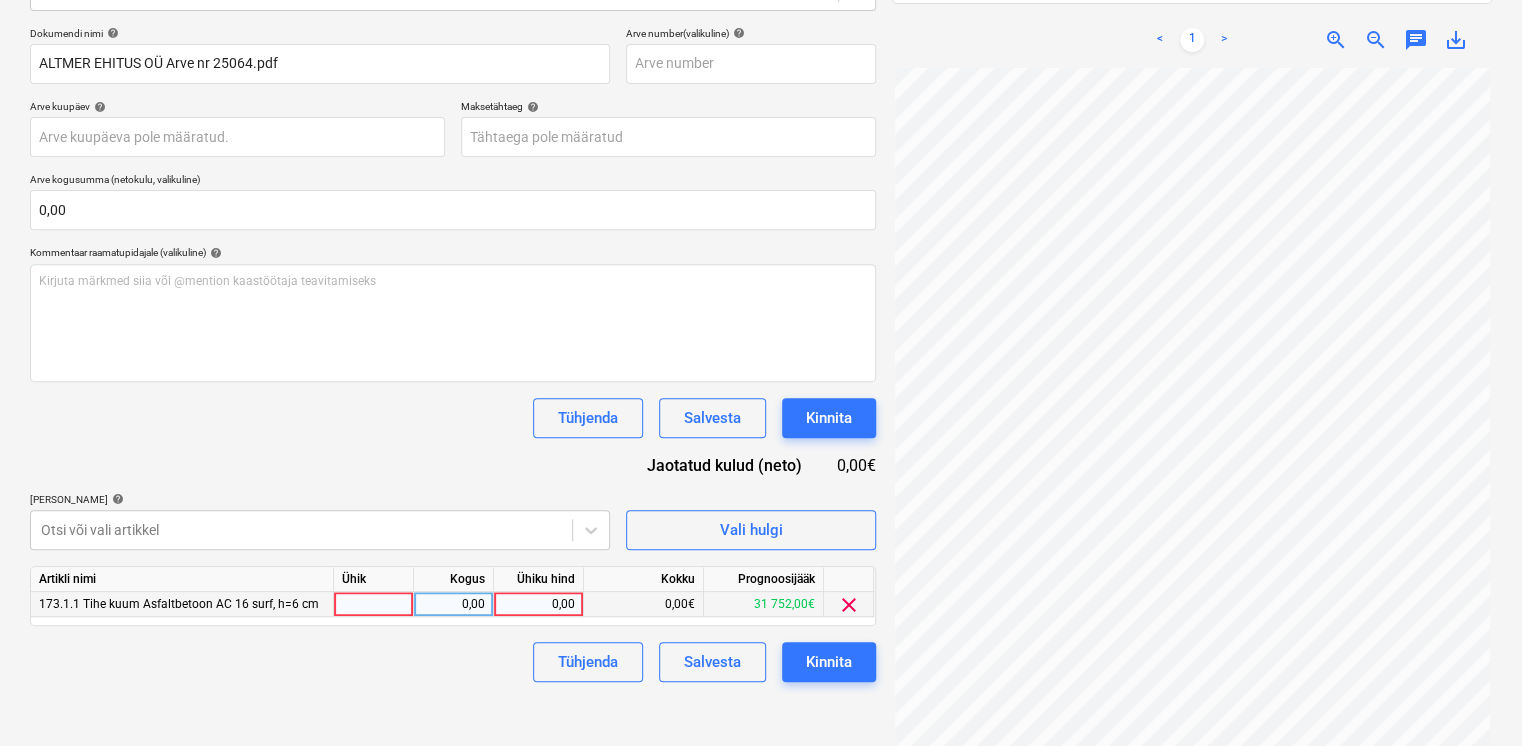 click on "0,00" at bounding box center [538, 604] 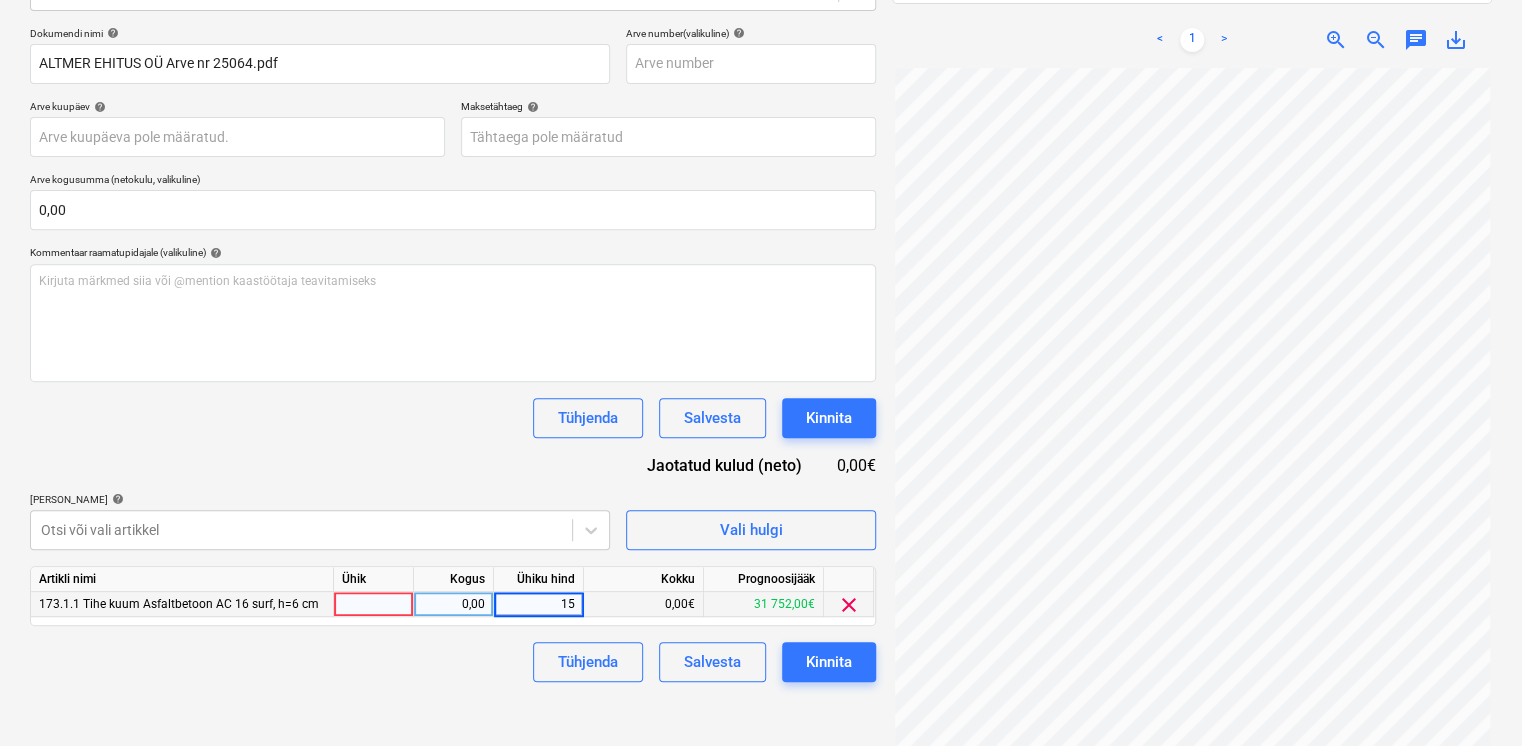 type on "150" 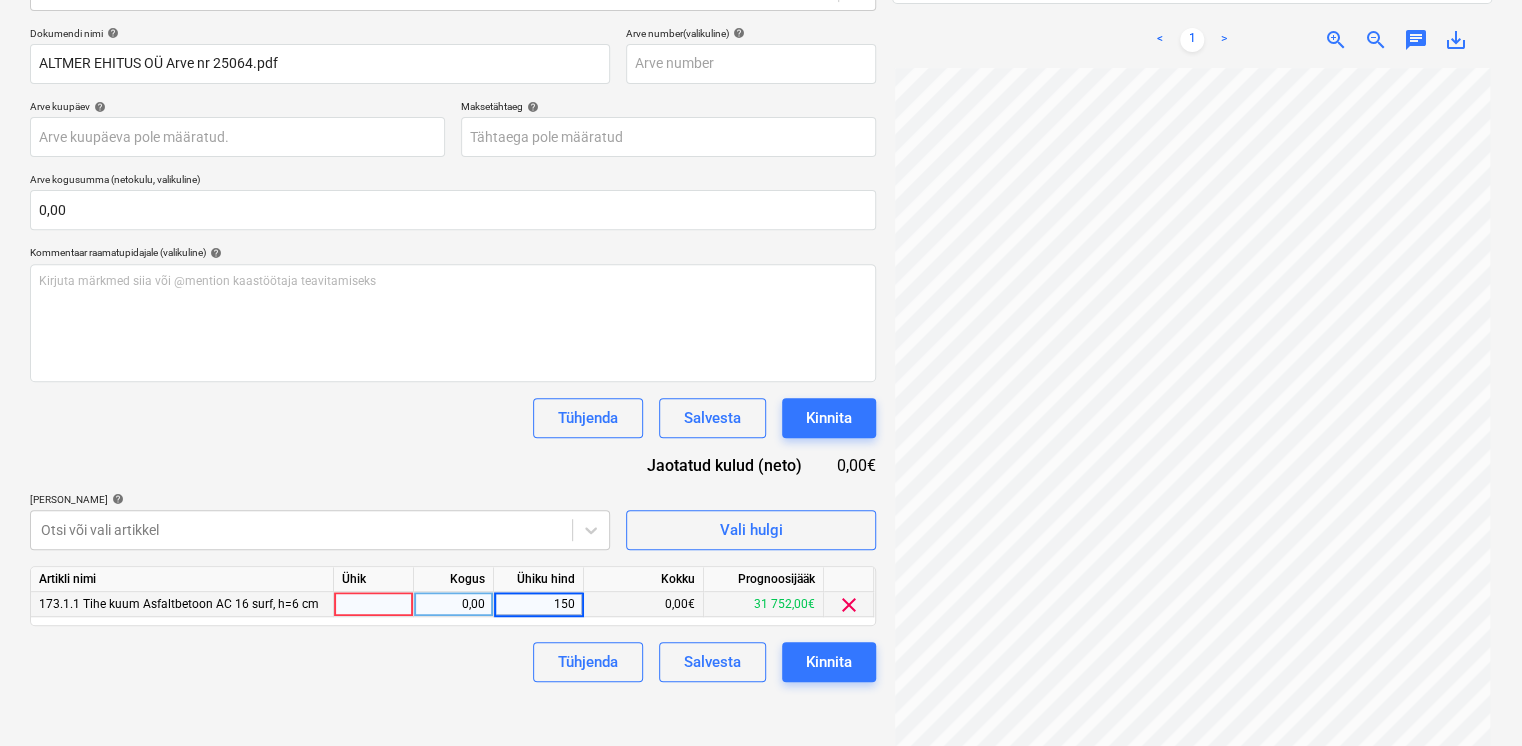 click on "Dokumendi nimi help ALTMER EHITUS OÜ Arve nr 25064.pdf Arve number  (valikuline) help Arve kuupäev help Press the down arrow key to interact with the calendar and
select a date. Press the question mark key to get the keyboard shortcuts for changing dates. Maksetähtaeg help Press the down arrow key to interact with the calendar and
select a date. Press the question mark key to get the keyboard shortcuts for changing dates. Arve kogusumma (netokulu, valikuline) 0,00 Kommentaar raamatupidajale (valikuline) help Kirjuta märkmed siia või @mention kaastöötaja teavitamiseks ﻿ Tühjenda Salvesta Kinnita Jaotatud kulud (neto) 0,00€ [PERSON_NAME] artiklid help Otsi või vali artikkel Vali hulgi Artikli nimi Ühik Kogus Ühiku hind Kokku Prognoosijääk 173.1.1 Tihe kuum Asfaltbetoon AC 16 surf, h=6 cm 0,00 150 0,00€ 31 752,00€ clear Tühjenda Salvesta Kinnita" at bounding box center (453, 354) 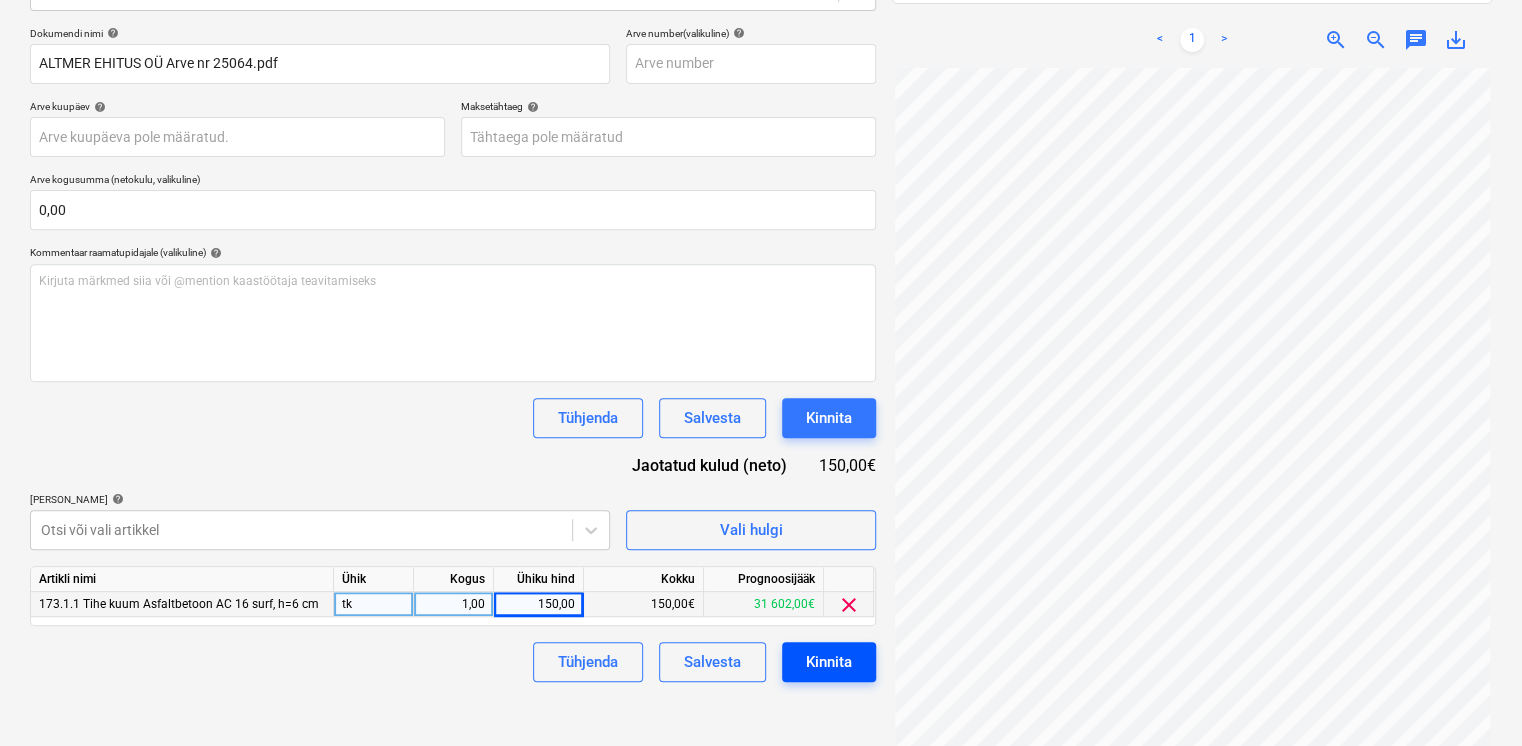 click on "Kinnita" at bounding box center [829, 662] 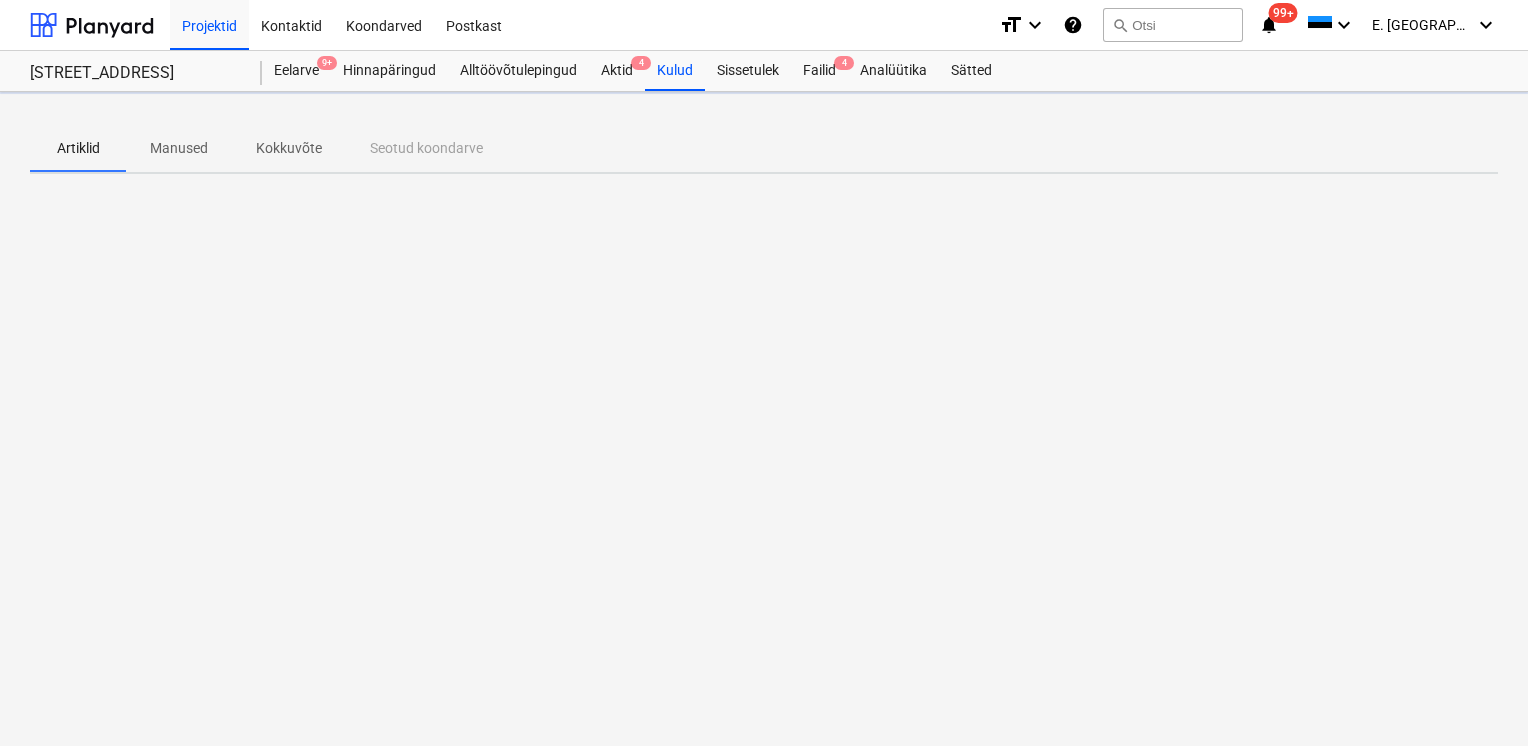 scroll, scrollTop: 0, scrollLeft: 0, axis: both 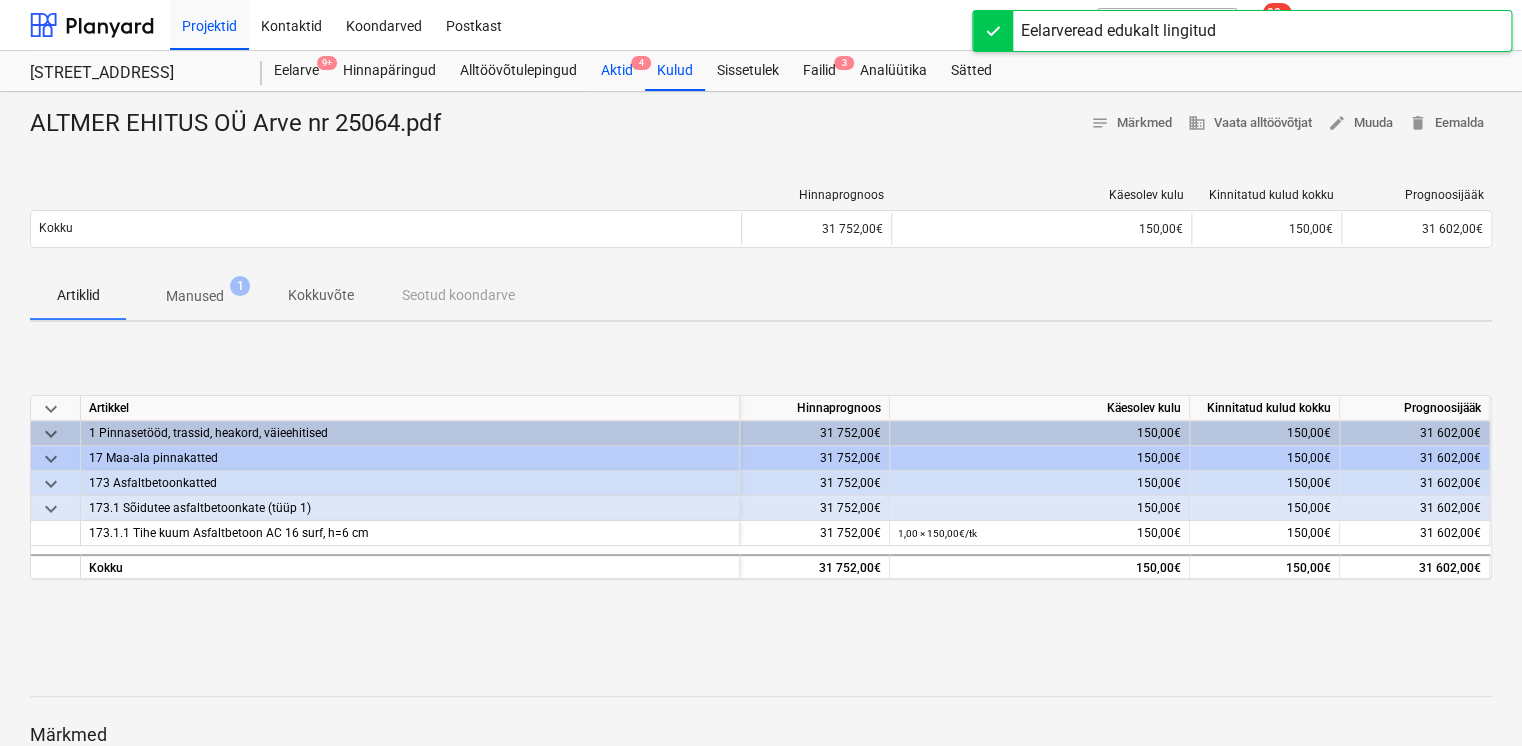 click on "Aktid 4" at bounding box center [617, 71] 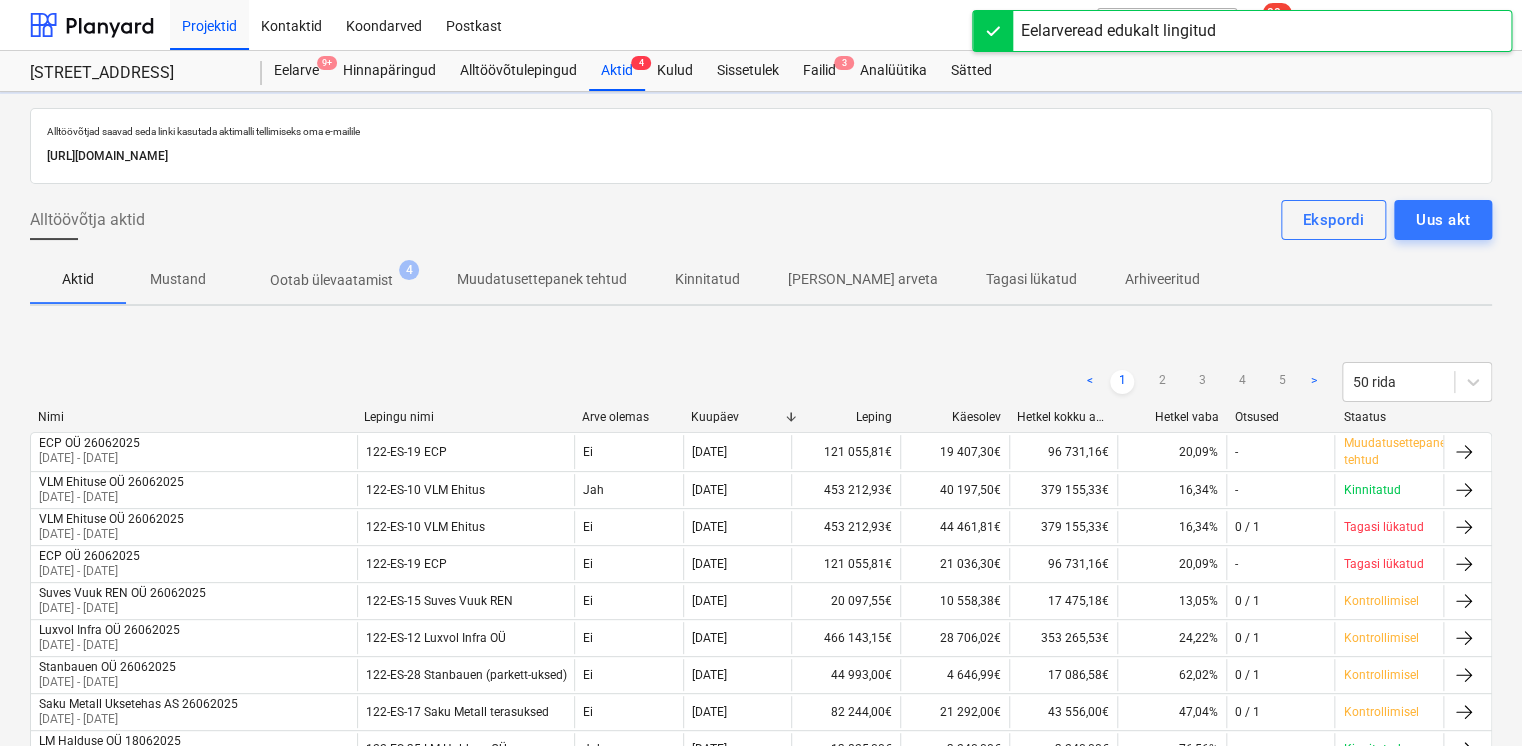click on "Ootab ülevaatamist" at bounding box center (331, 280) 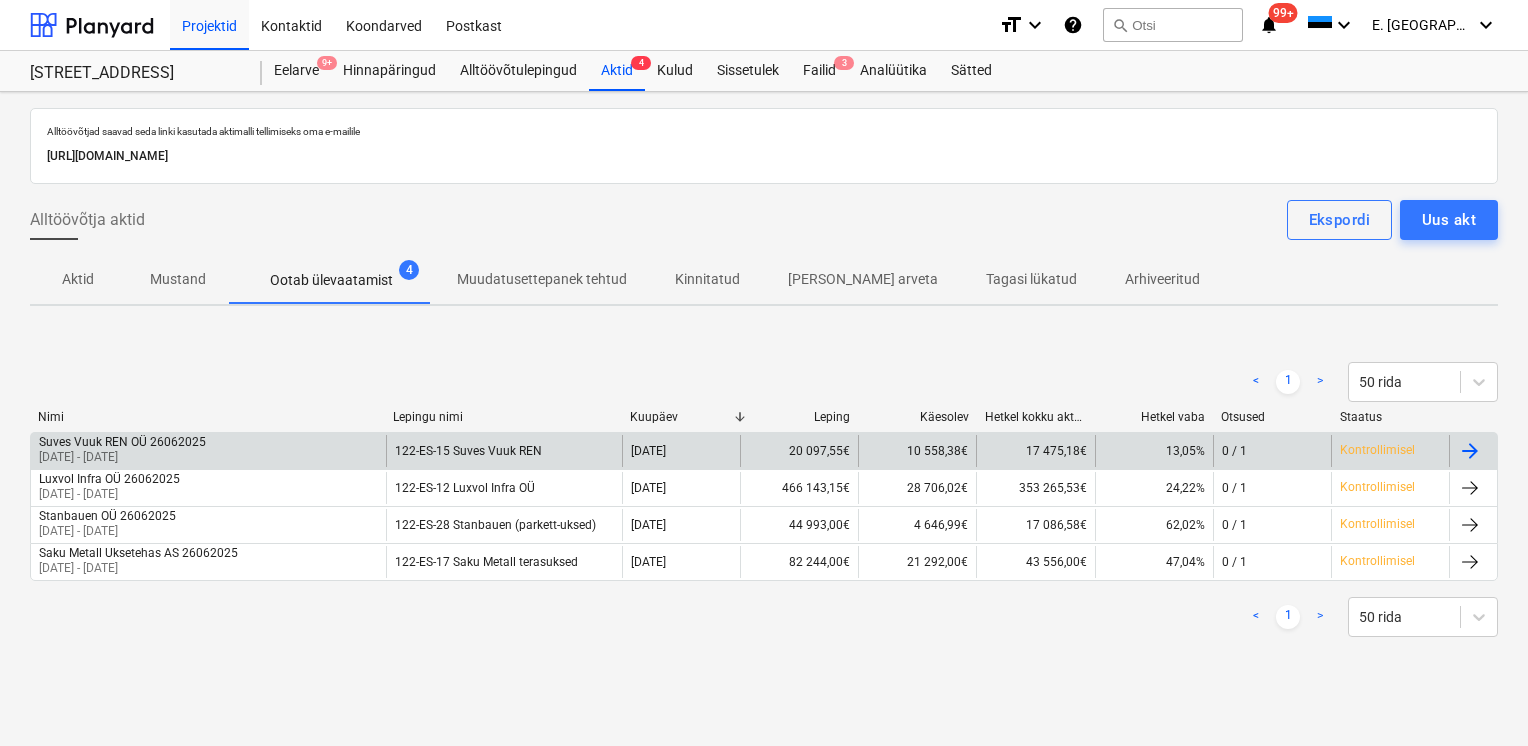 click on "[DATE] - [DATE]" at bounding box center [122, 457] 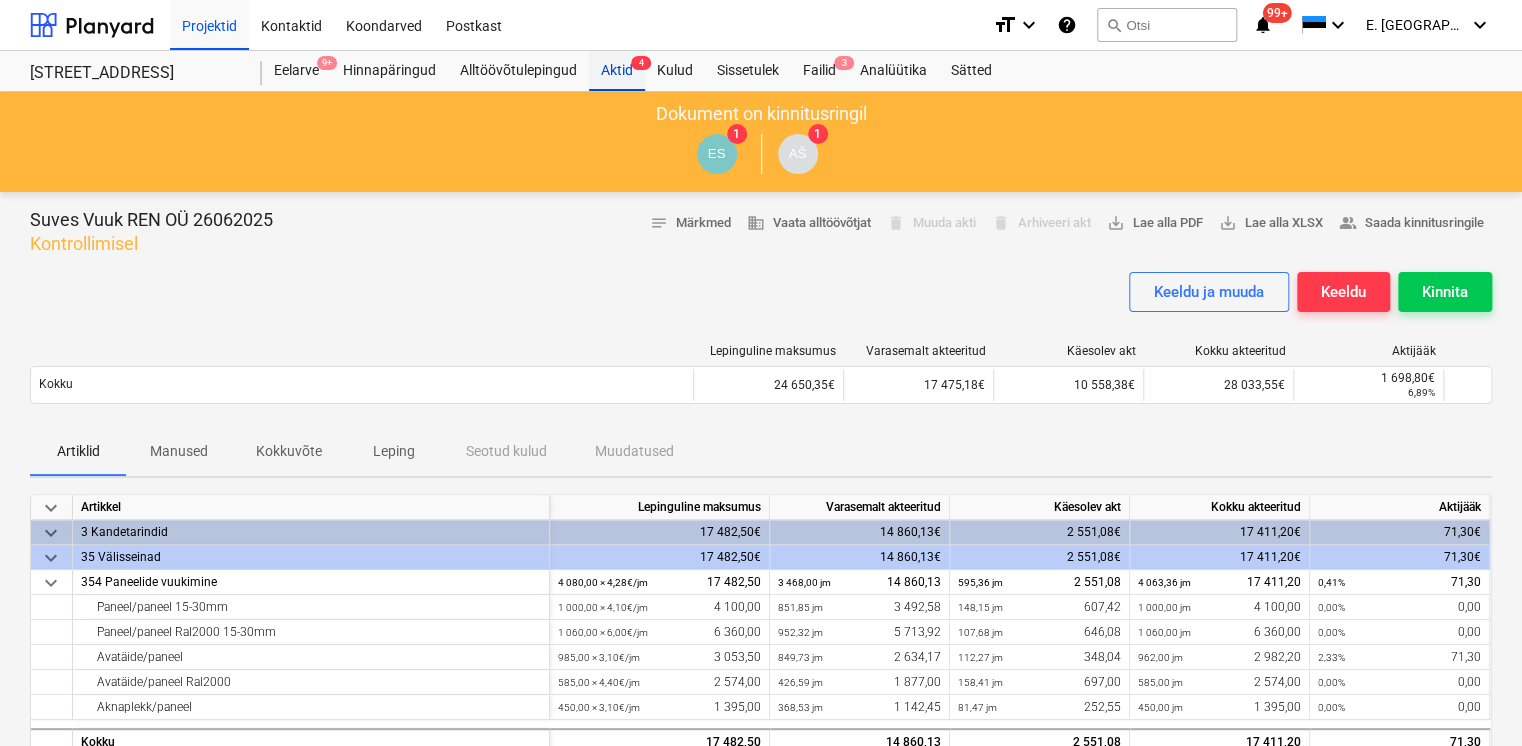 click on "Aktid 4" at bounding box center [617, 71] 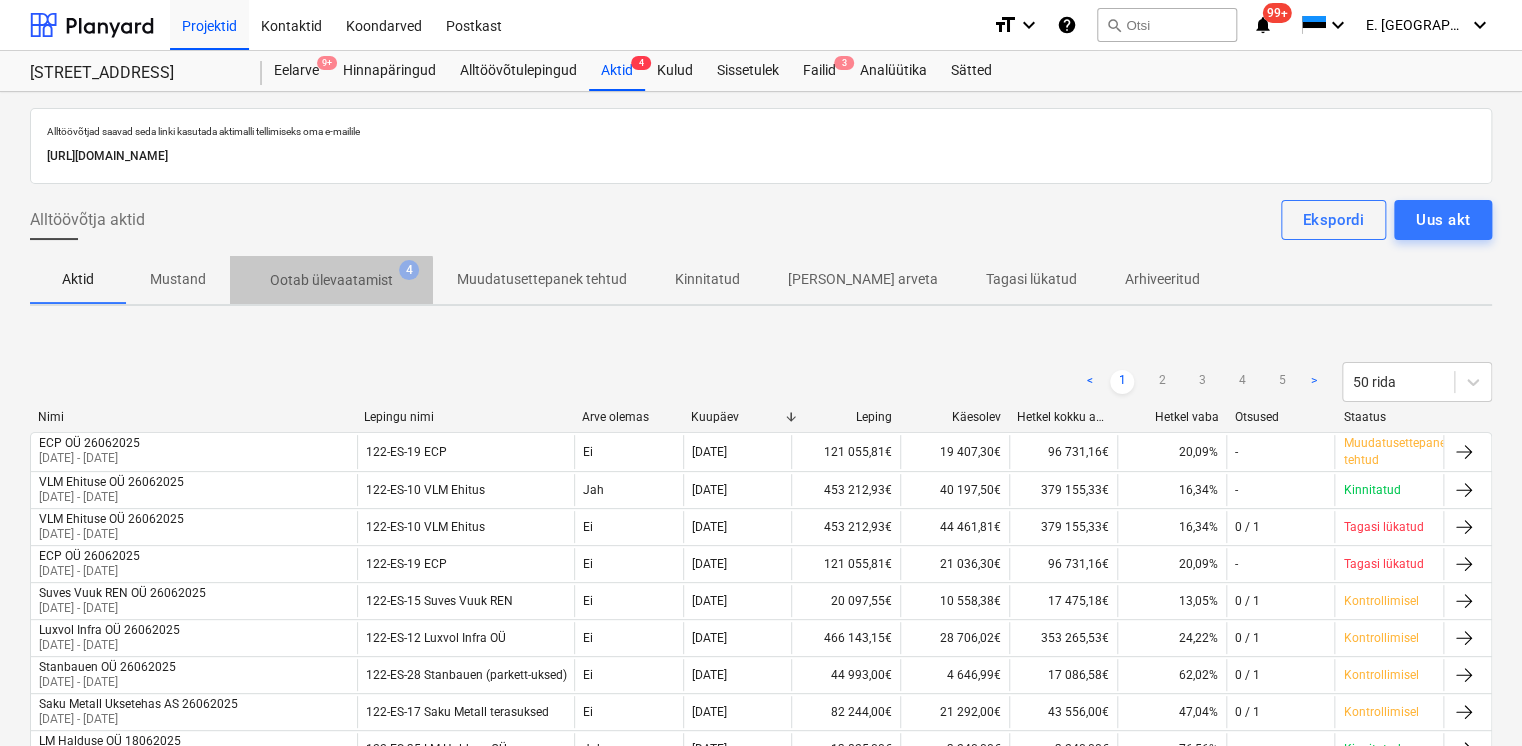 click on "Ootab ülevaatamist" at bounding box center [331, 280] 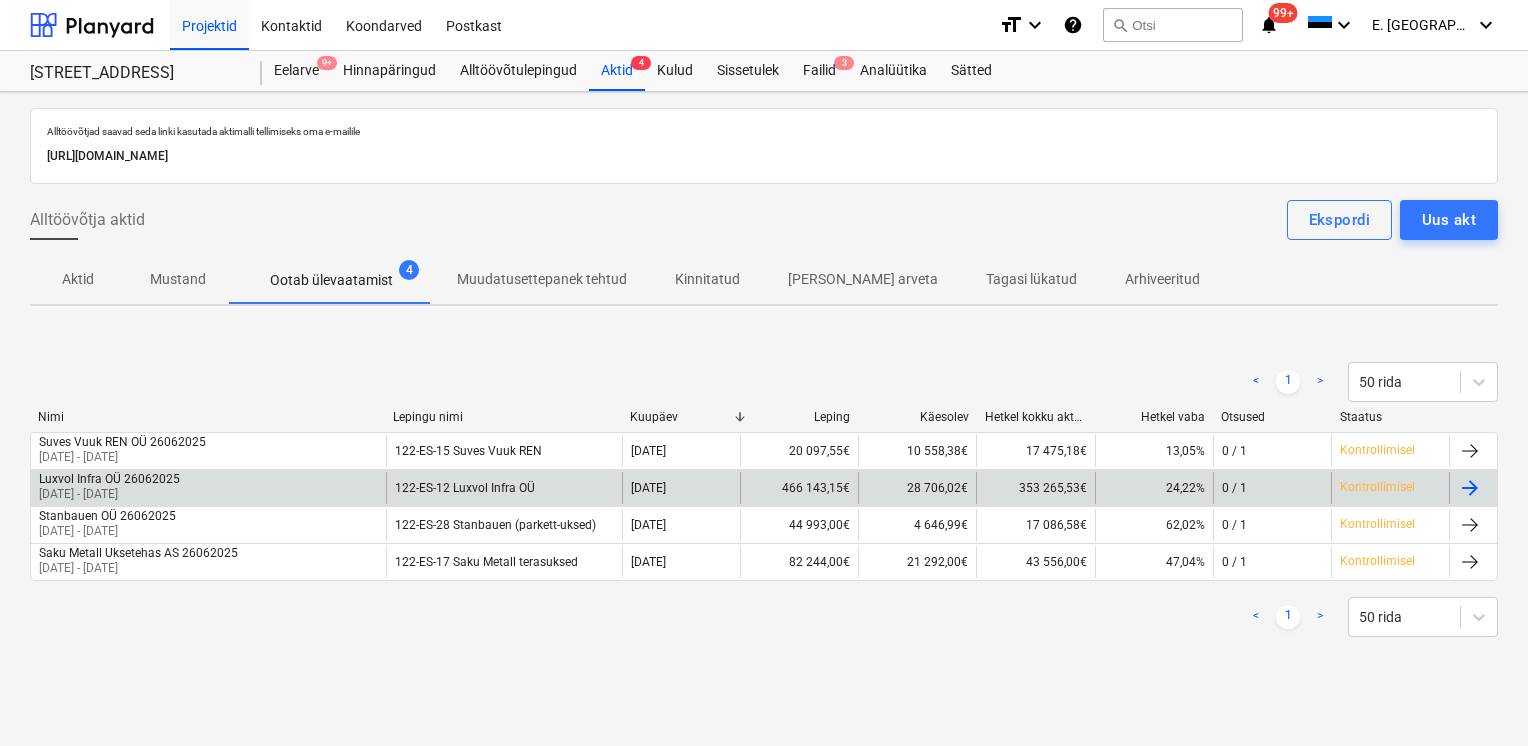 click on "Luxvol Infra OÜ 26062025" at bounding box center [109, 479] 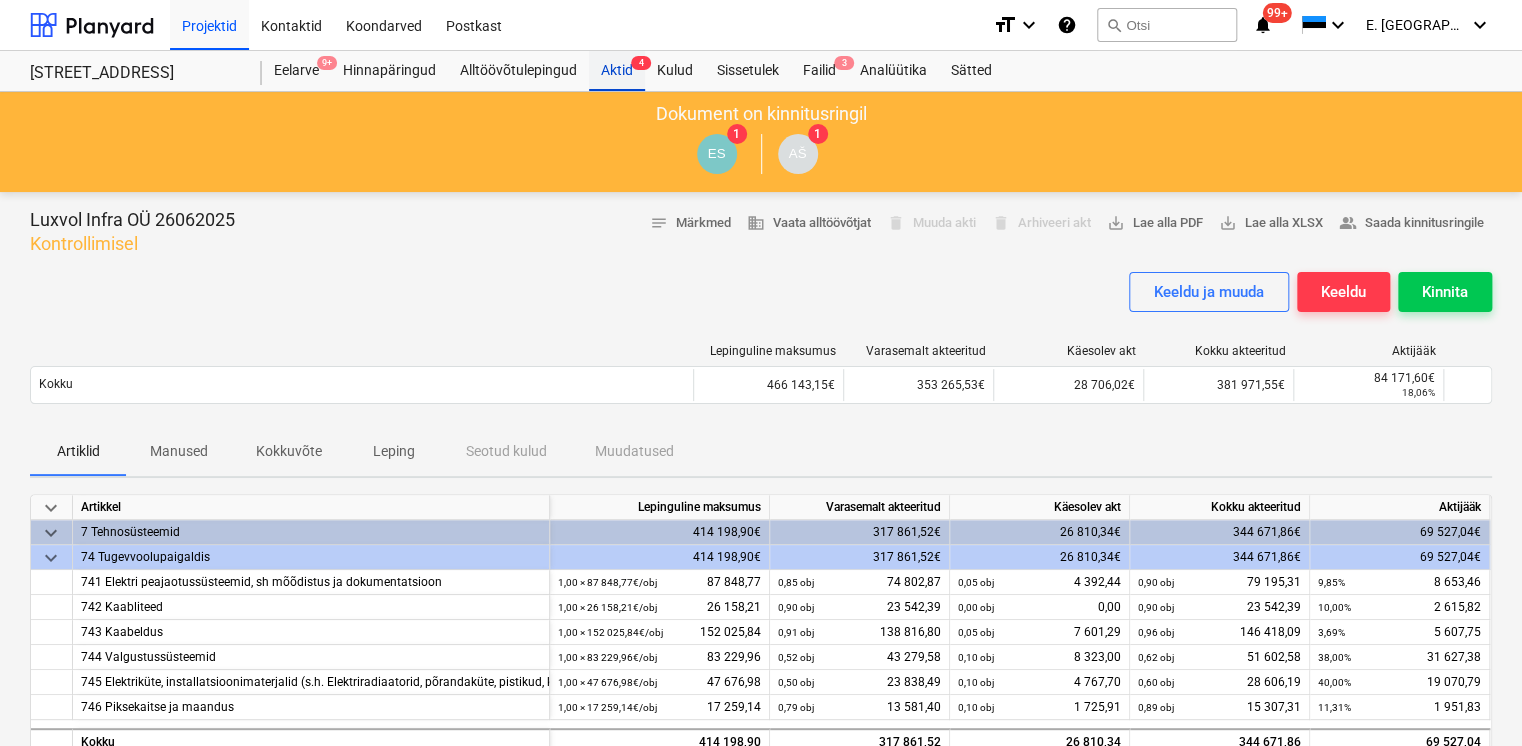 click on "Aktid 4" at bounding box center (617, 71) 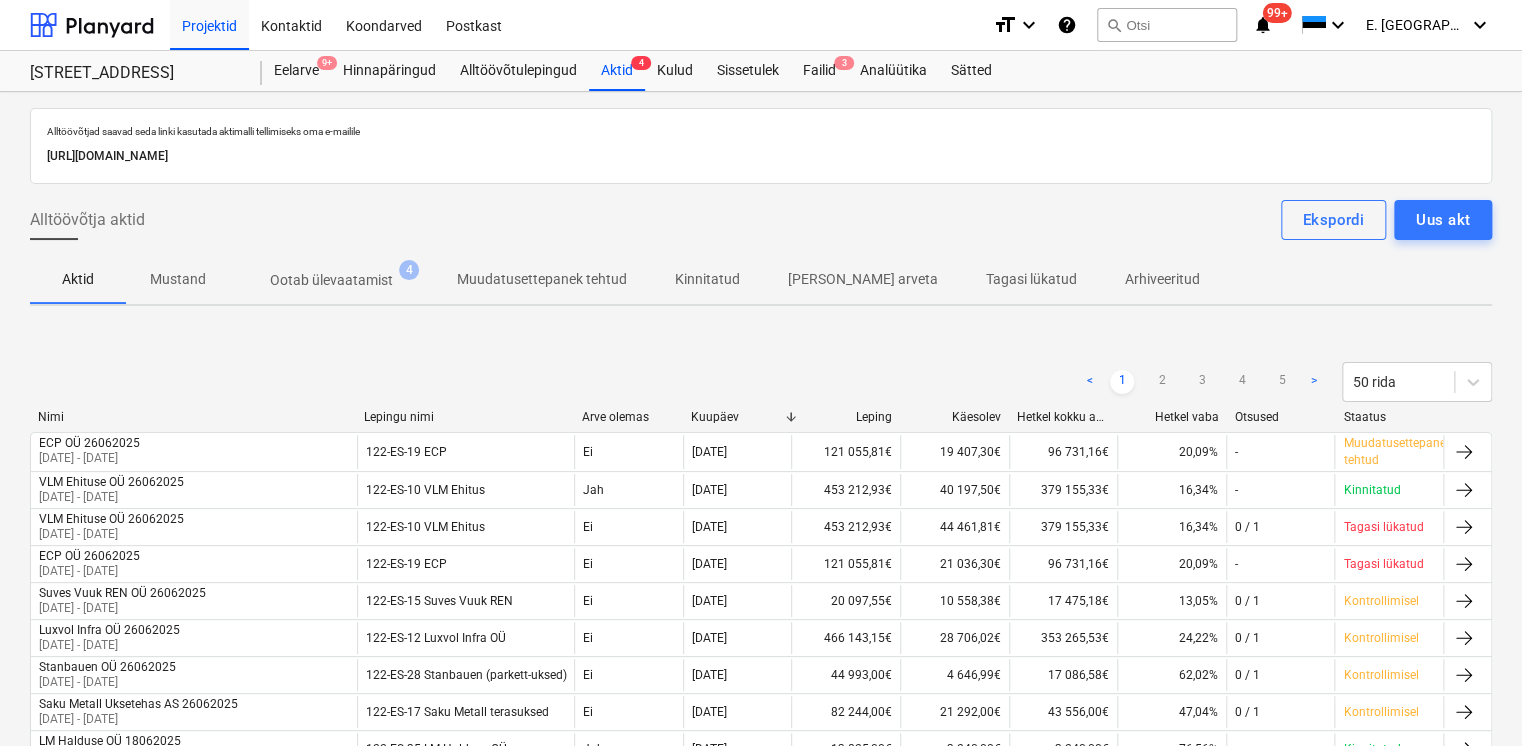 click on "Ootab ülevaatamist" at bounding box center [331, 280] 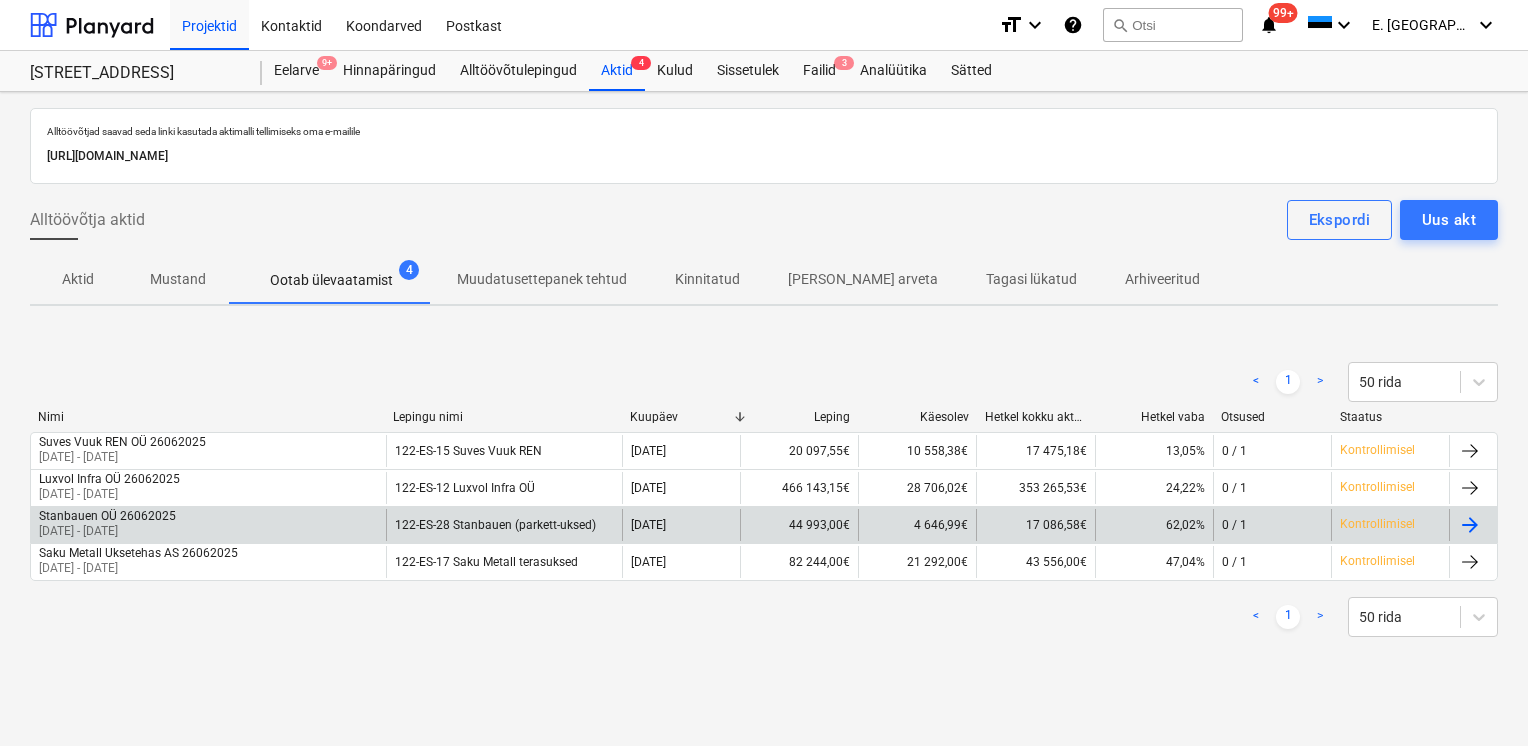 click on "[DATE] - [DATE]" at bounding box center [107, 531] 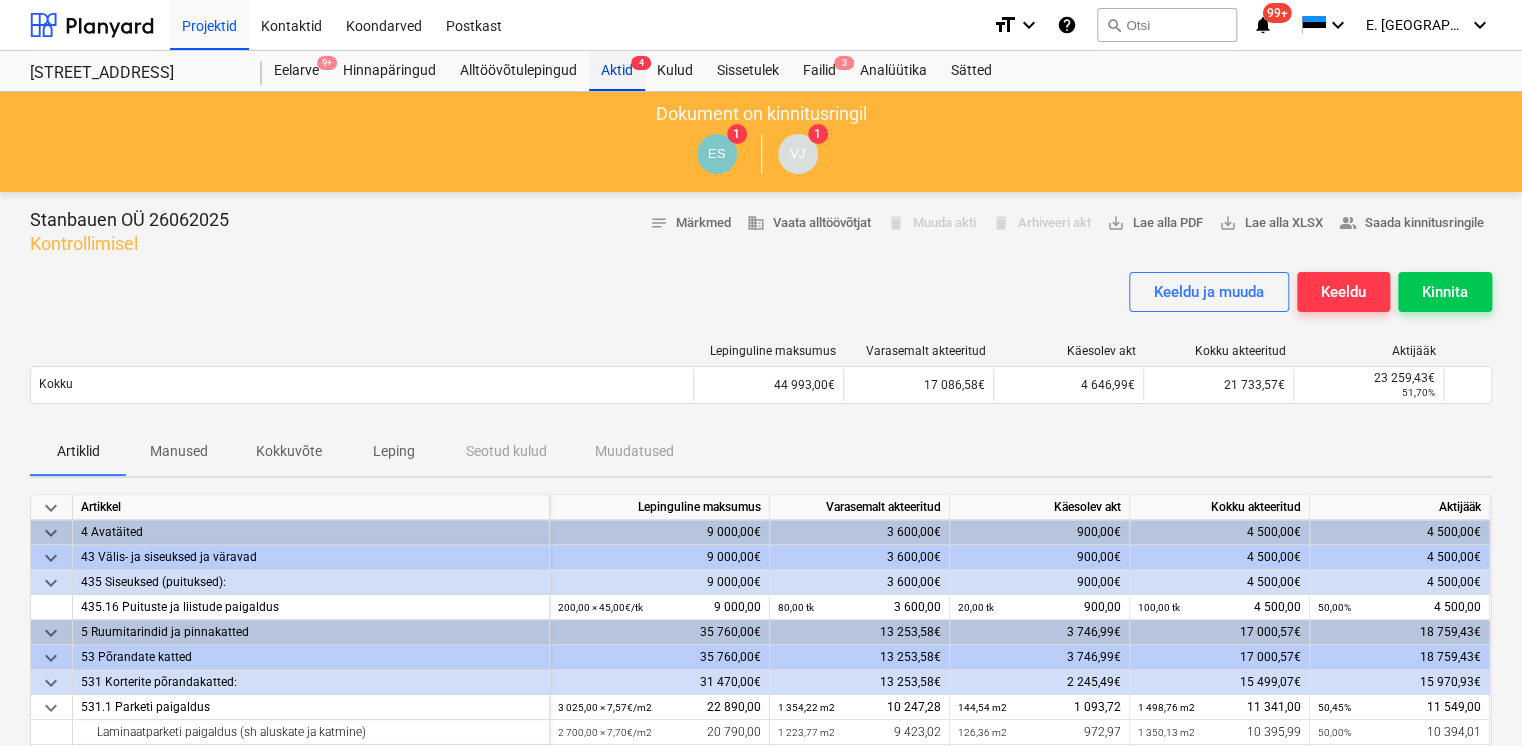 click on "Aktid 4" at bounding box center (617, 71) 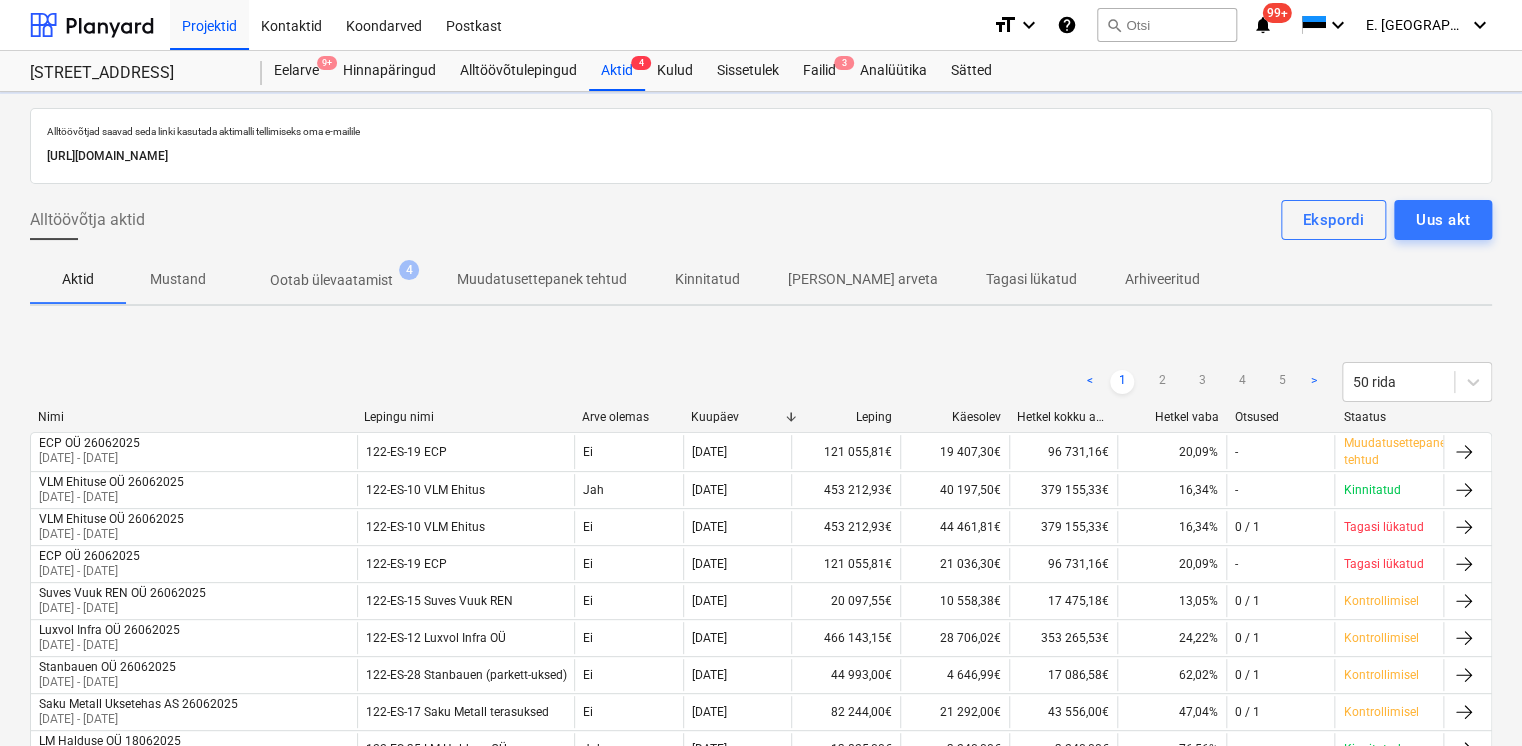 click on "Ootab ülevaatamist" at bounding box center [331, 280] 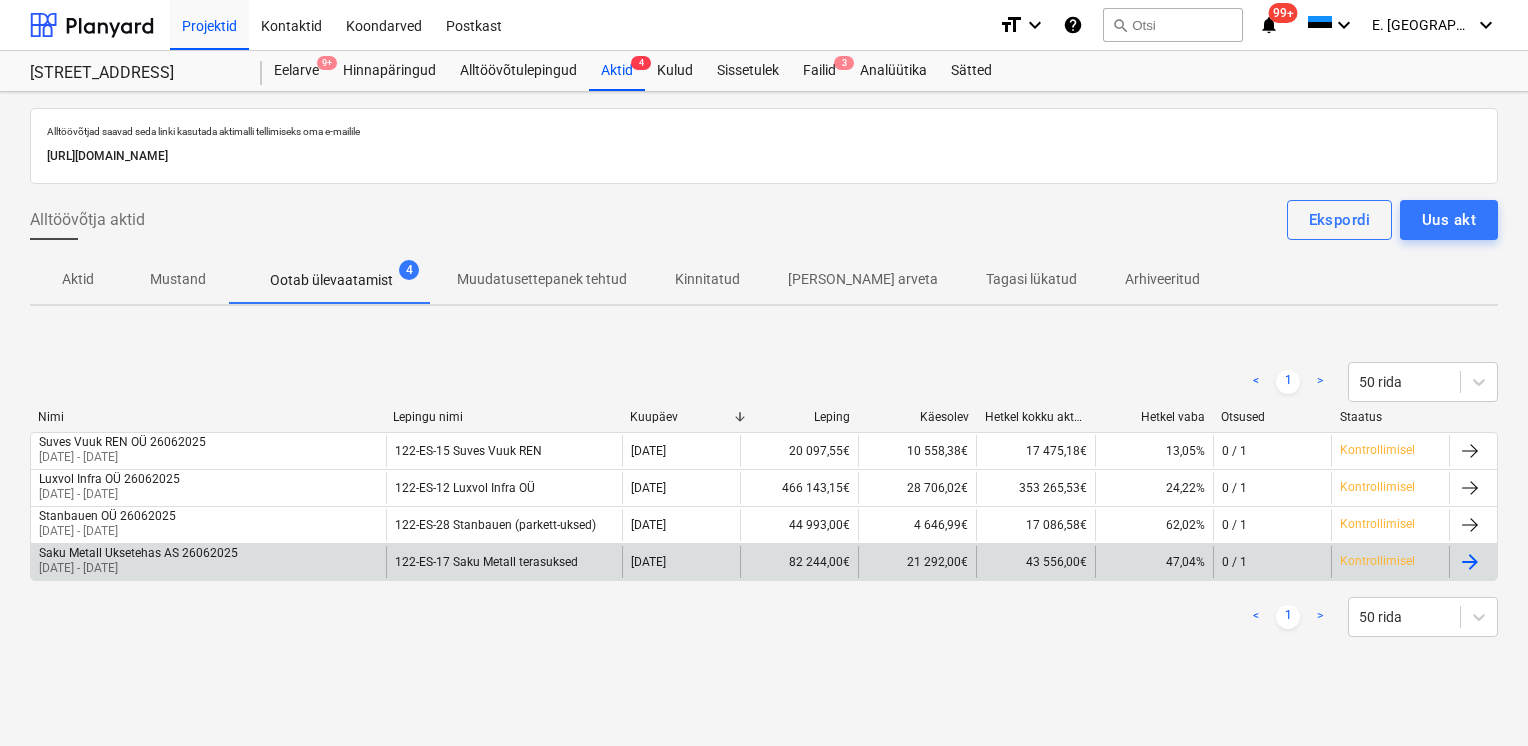click on "Saku Metall Uksetehas AS 26062025" at bounding box center (138, 553) 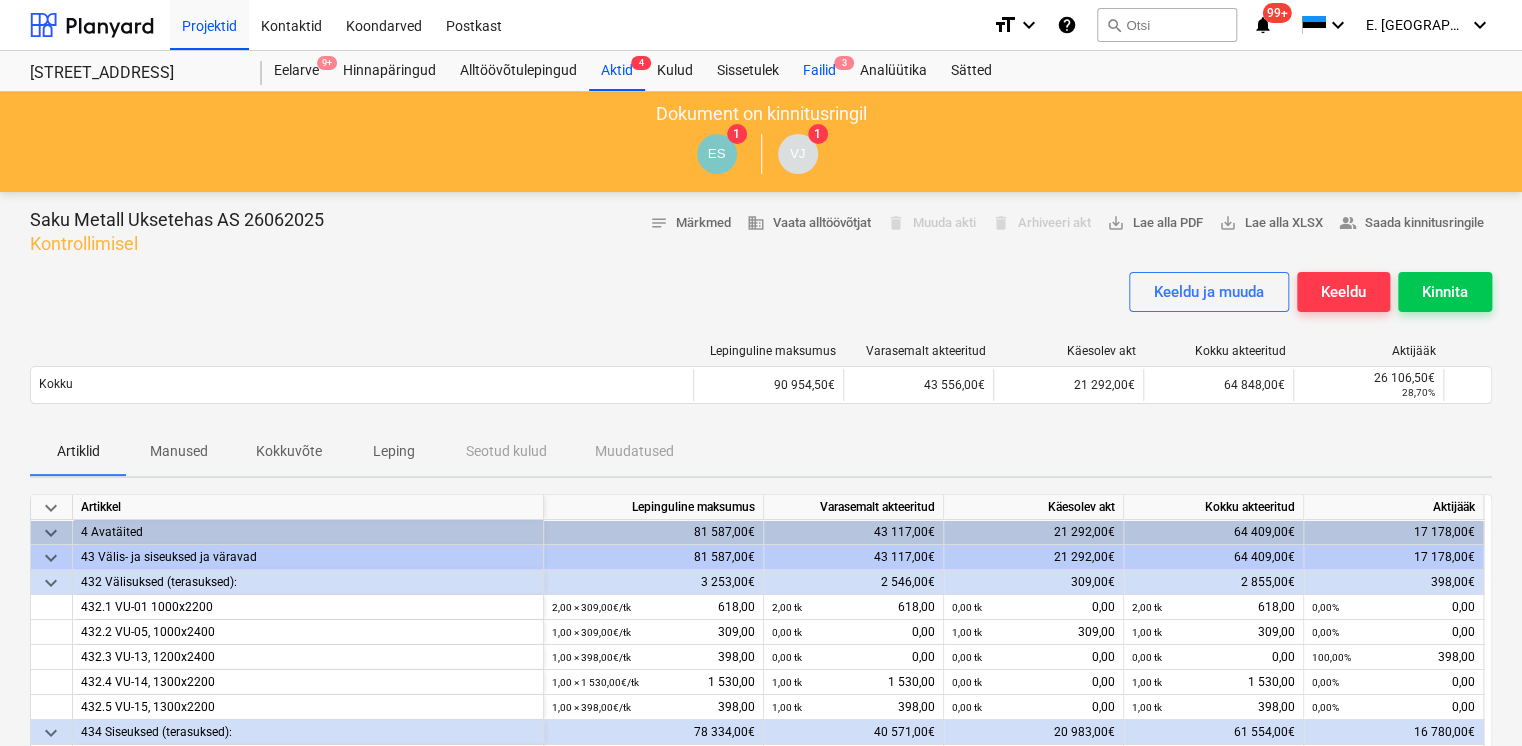 click on "Failid 3" at bounding box center [819, 71] 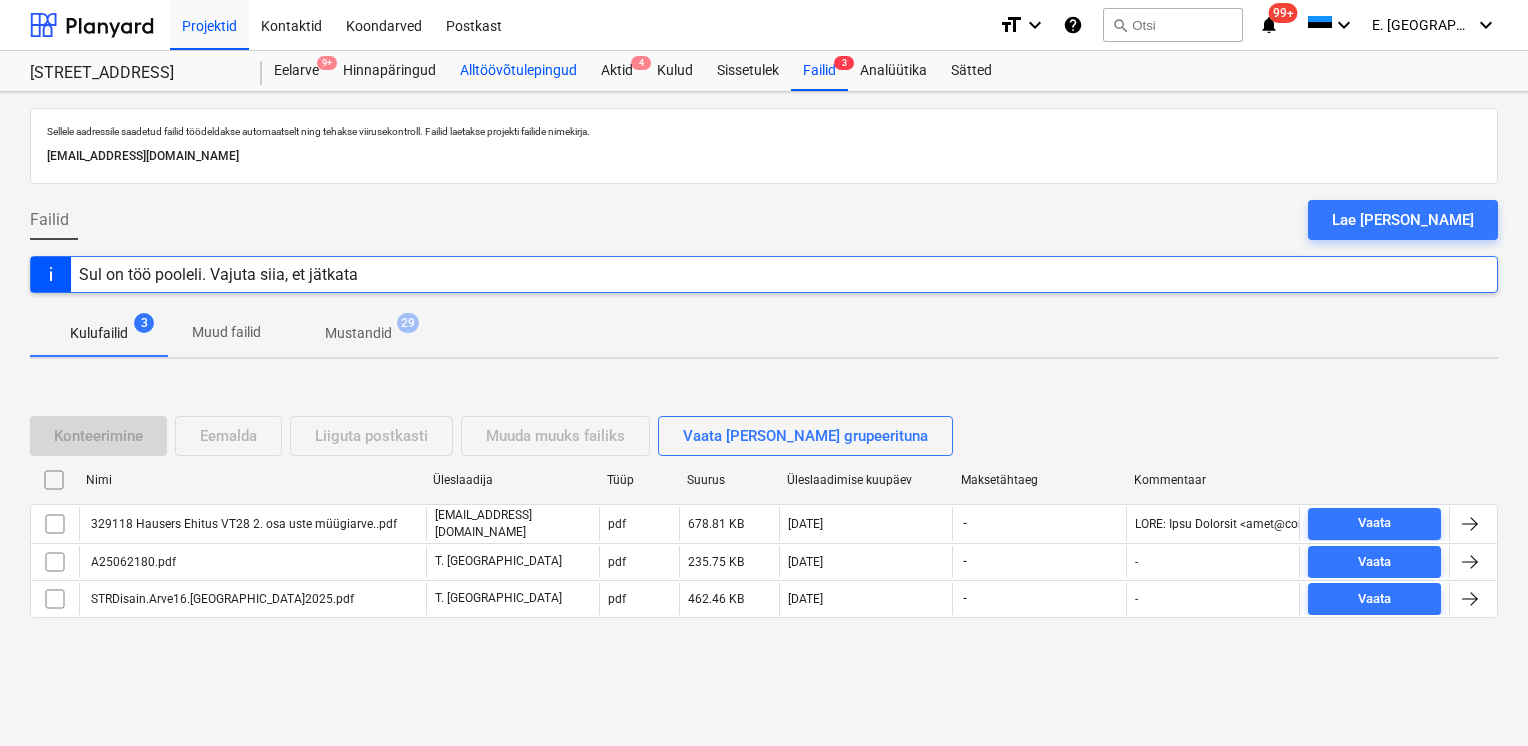 click on "Alltöövõtulepingud" at bounding box center [518, 71] 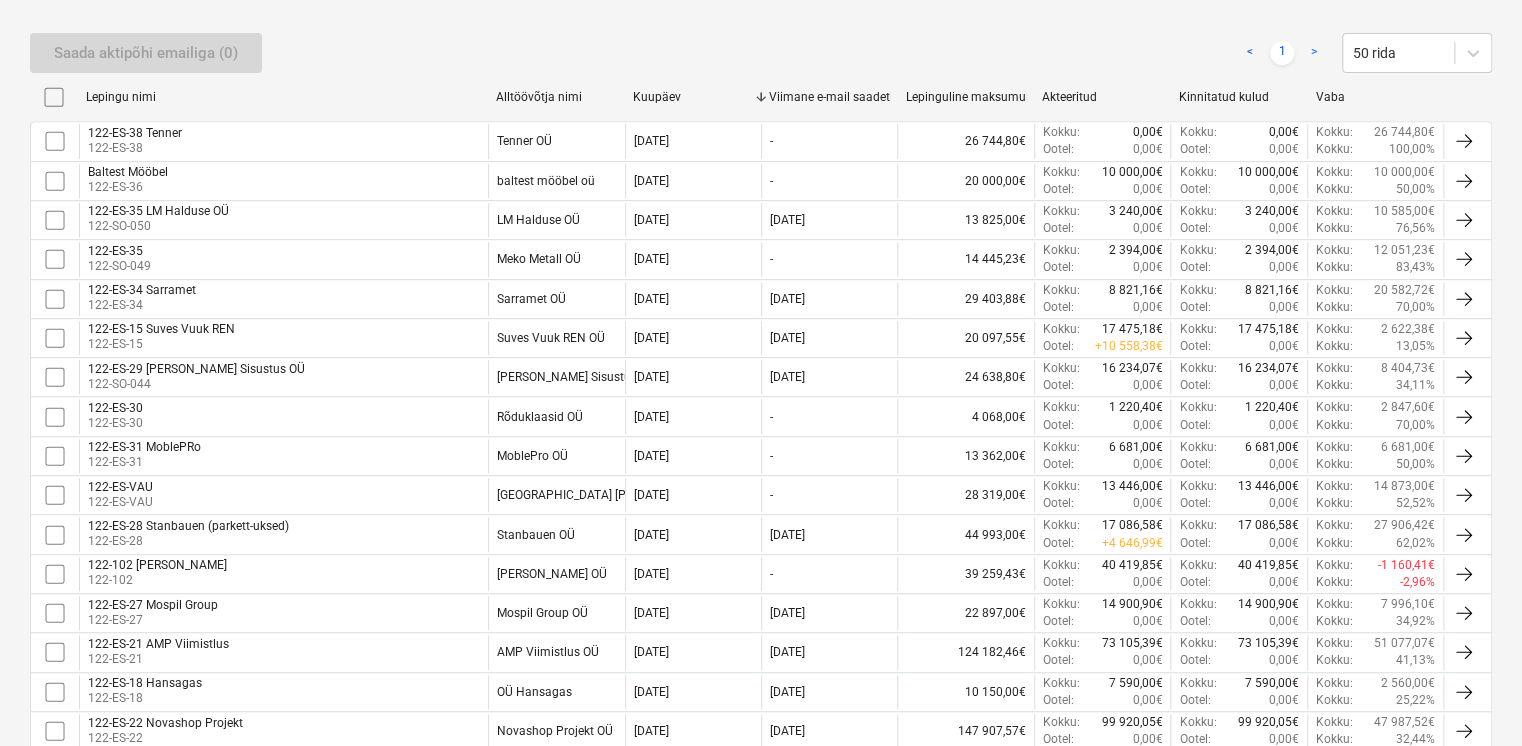 scroll, scrollTop: 129, scrollLeft: 0, axis: vertical 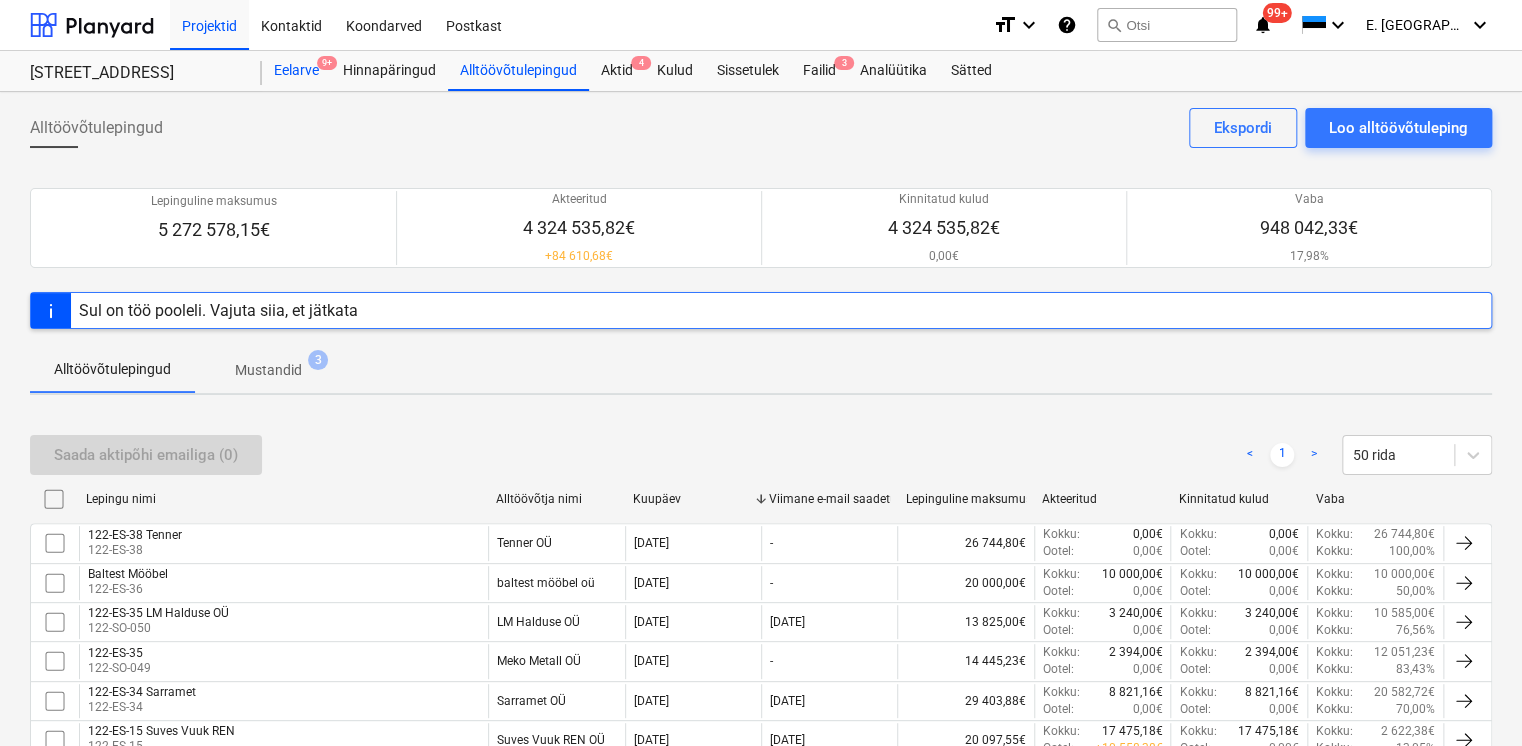 click on "Eelarve 9+" at bounding box center [296, 71] 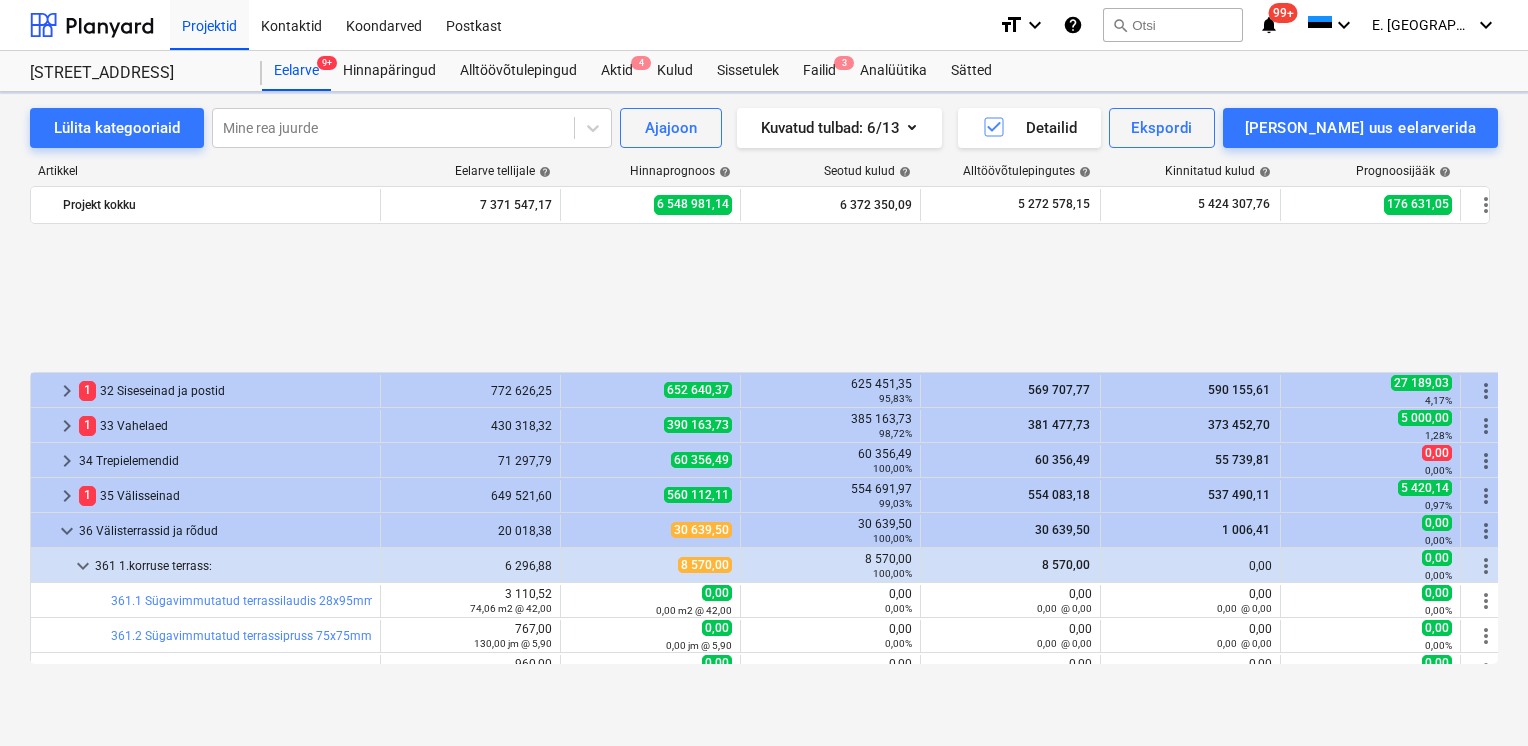 scroll, scrollTop: 858, scrollLeft: 0, axis: vertical 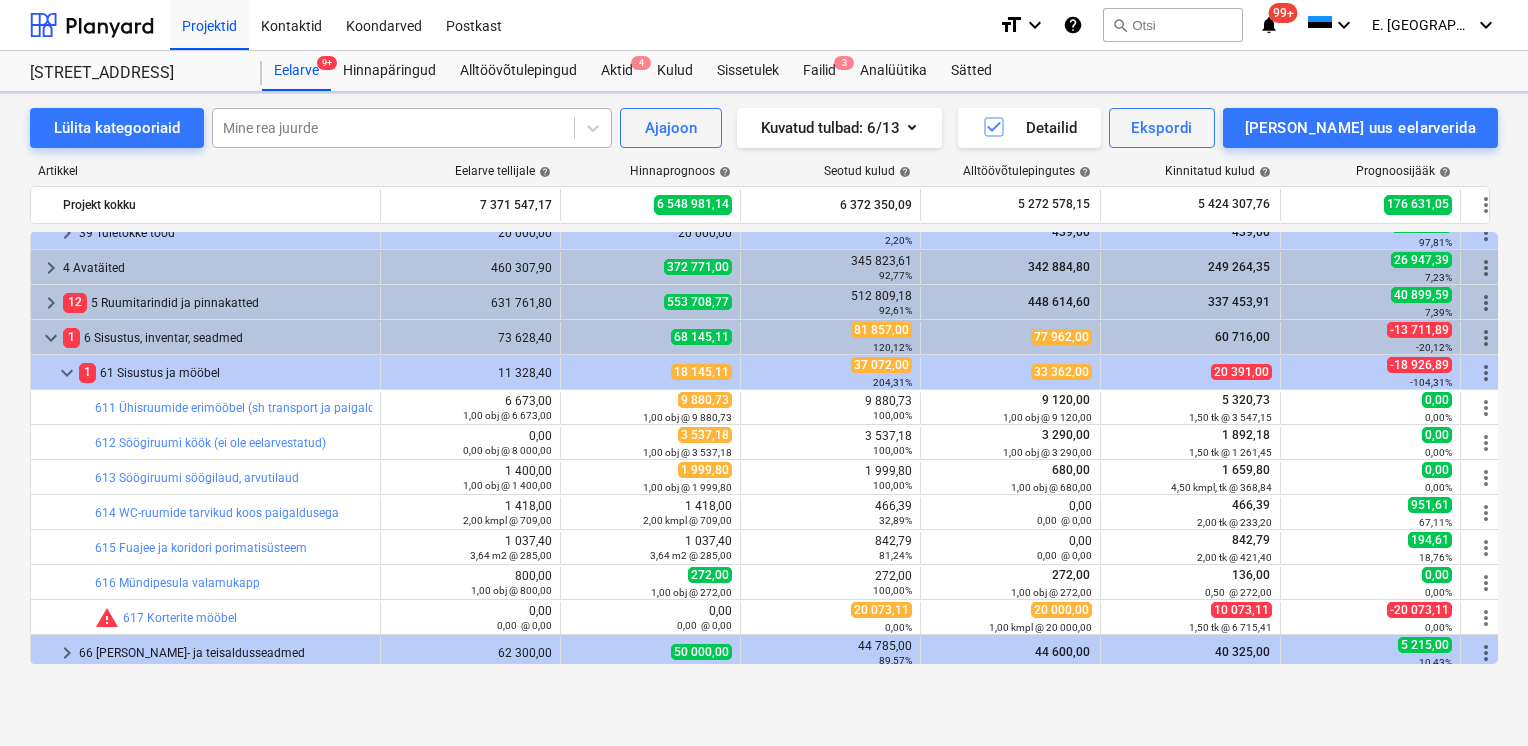 click at bounding box center (393, 128) 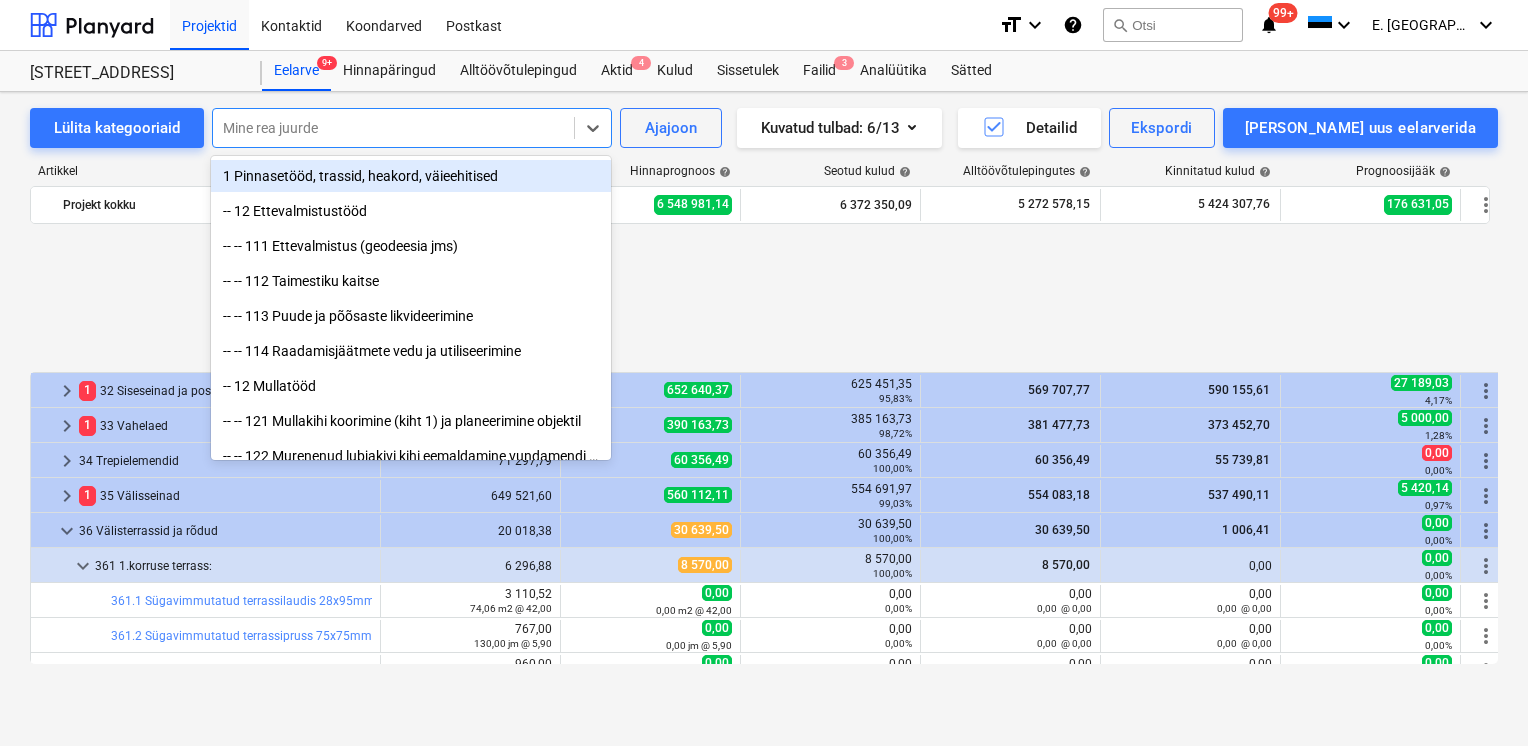 scroll, scrollTop: 858, scrollLeft: 0, axis: vertical 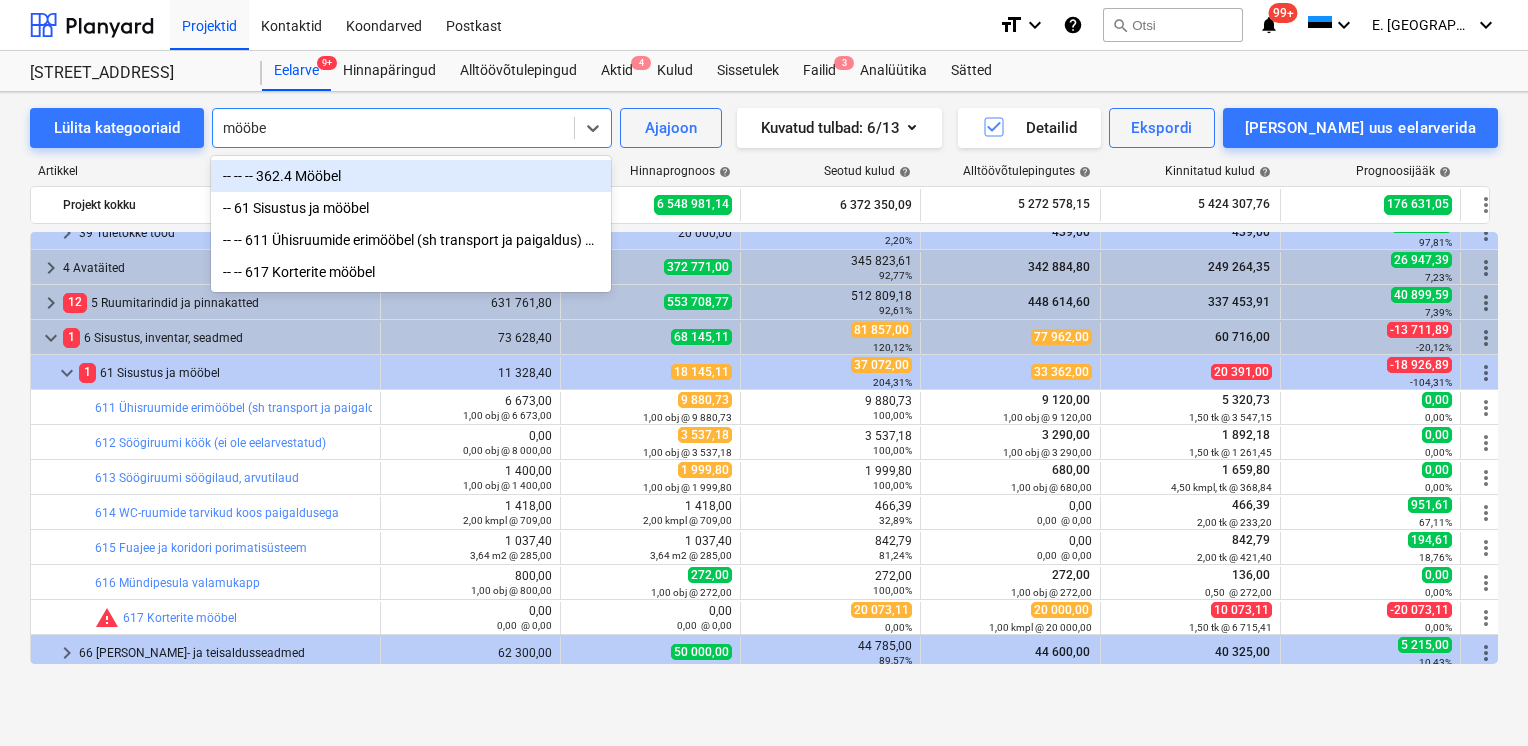 type on "mööbel" 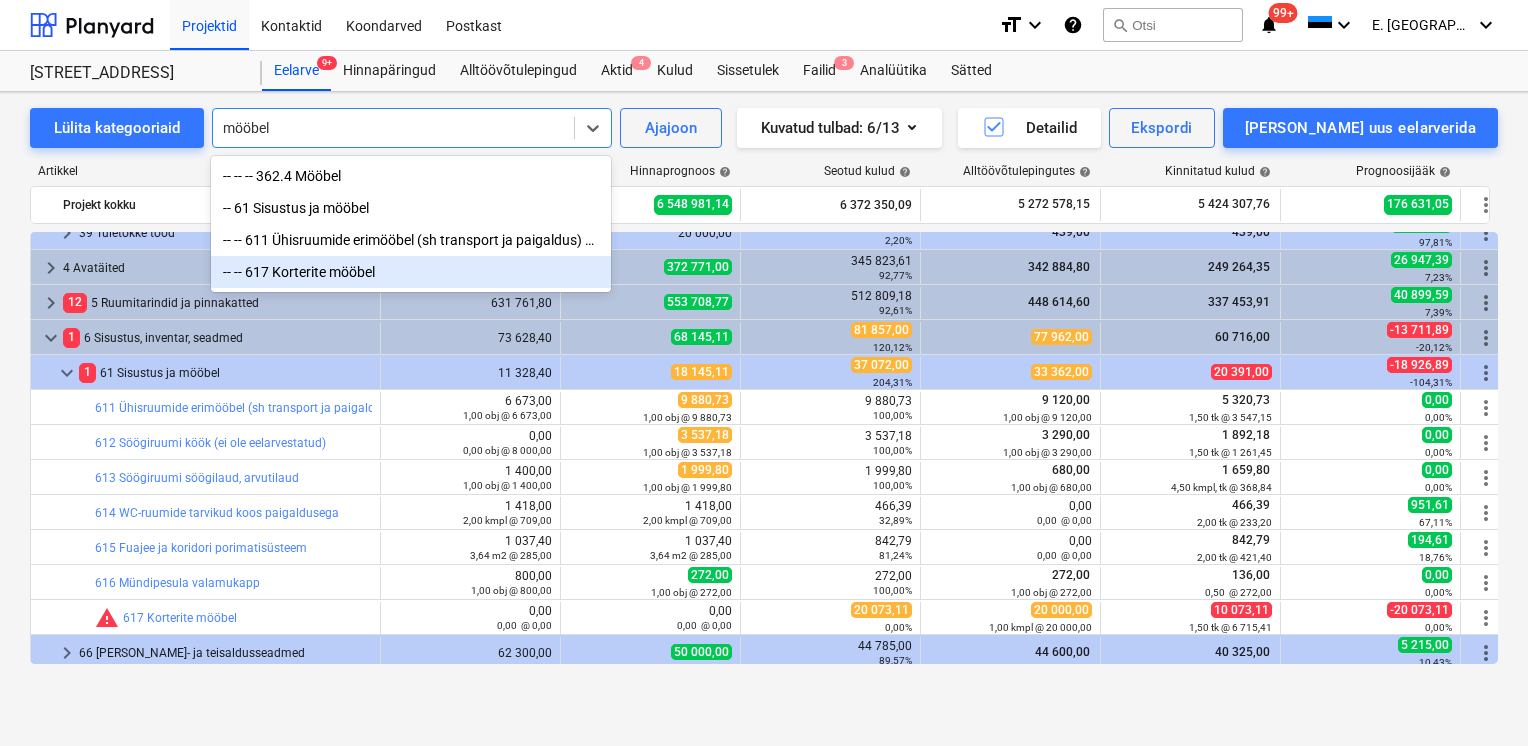 click on "-- -- --  362.4 Mööbel --  61 Sisustus ja mööbel  -- --  611 Ühisruumide erimööbel (sh transport ja paigaldus) vastavalt spetsile -- --  617 Korterite mööbel" at bounding box center (411, 224) 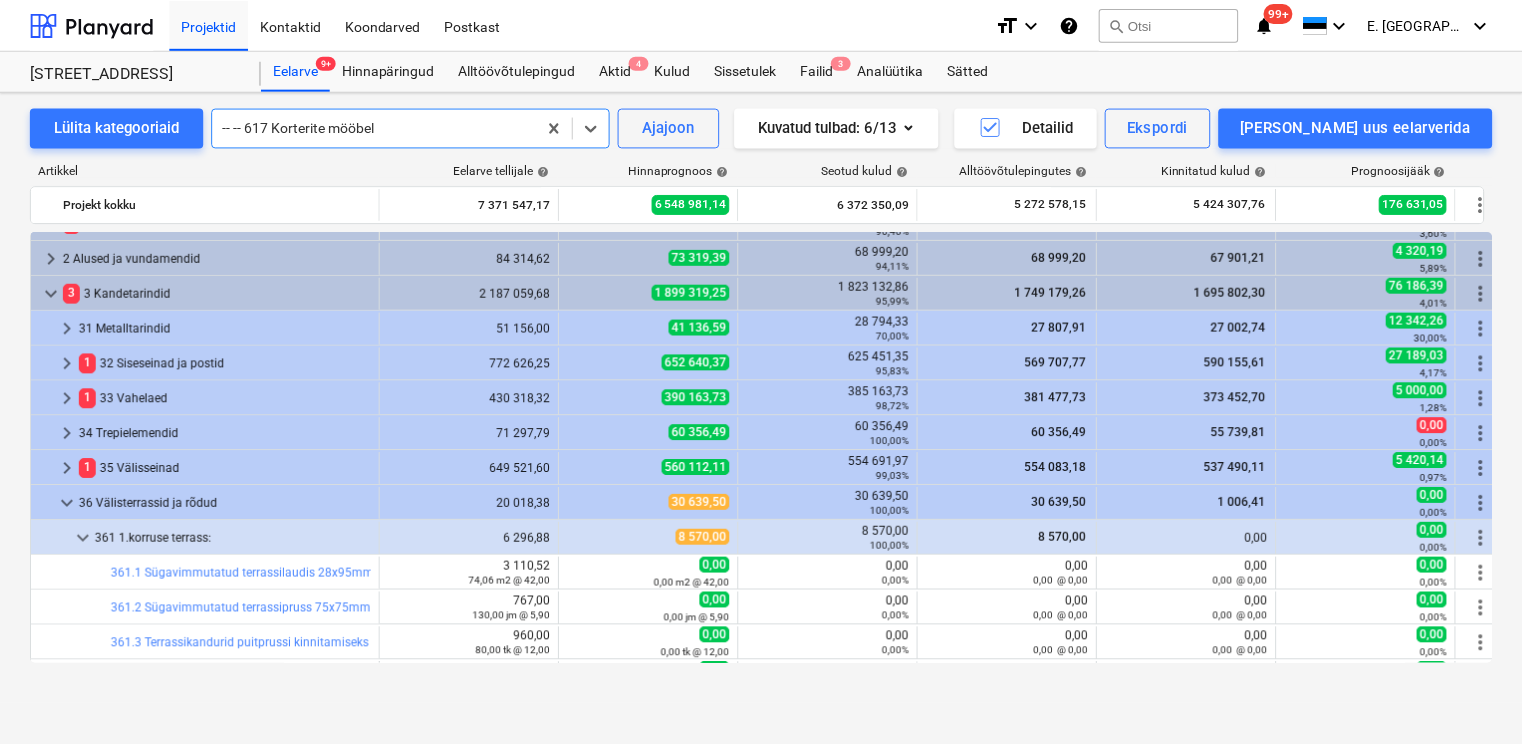 scroll, scrollTop: 0, scrollLeft: 0, axis: both 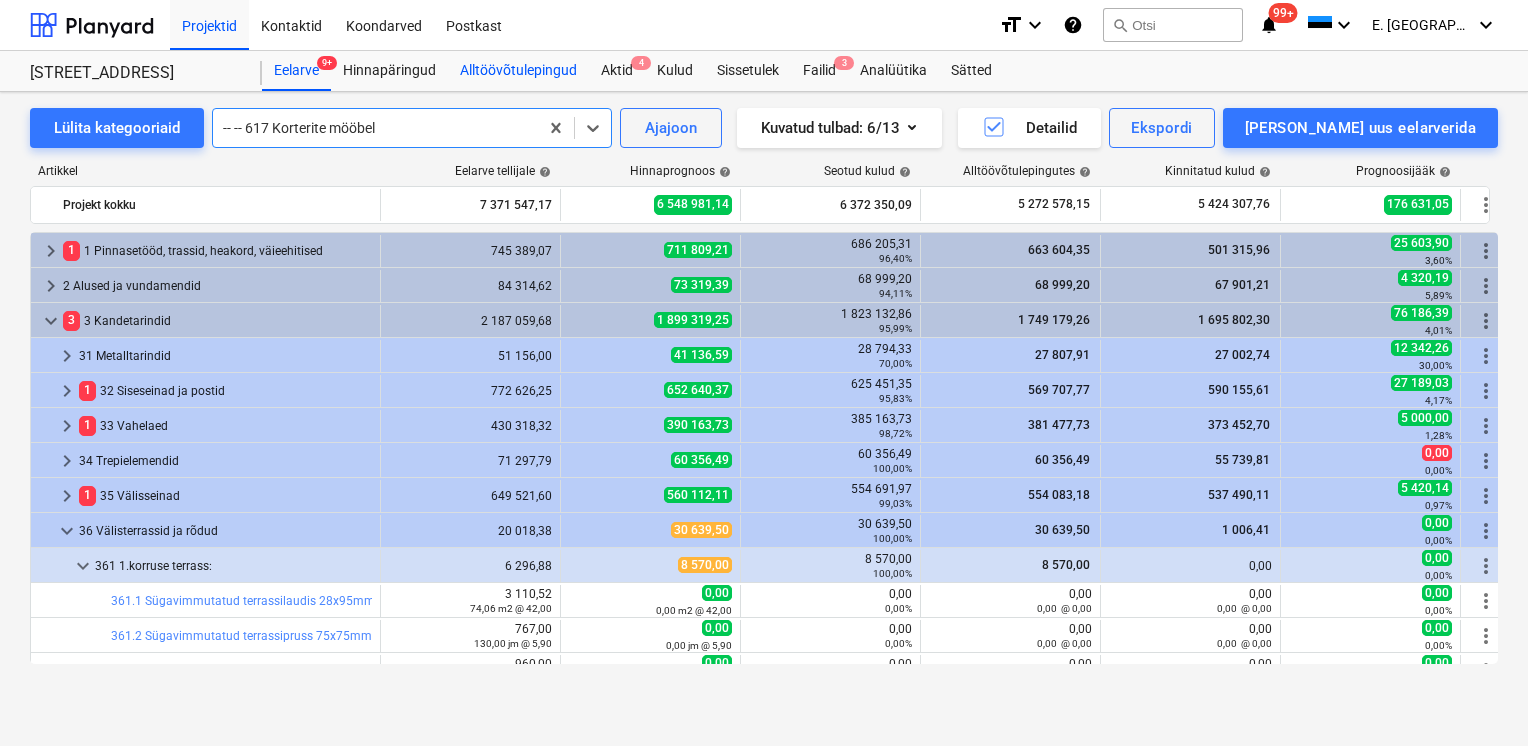 click on "Aktid 4" at bounding box center [617, 71] 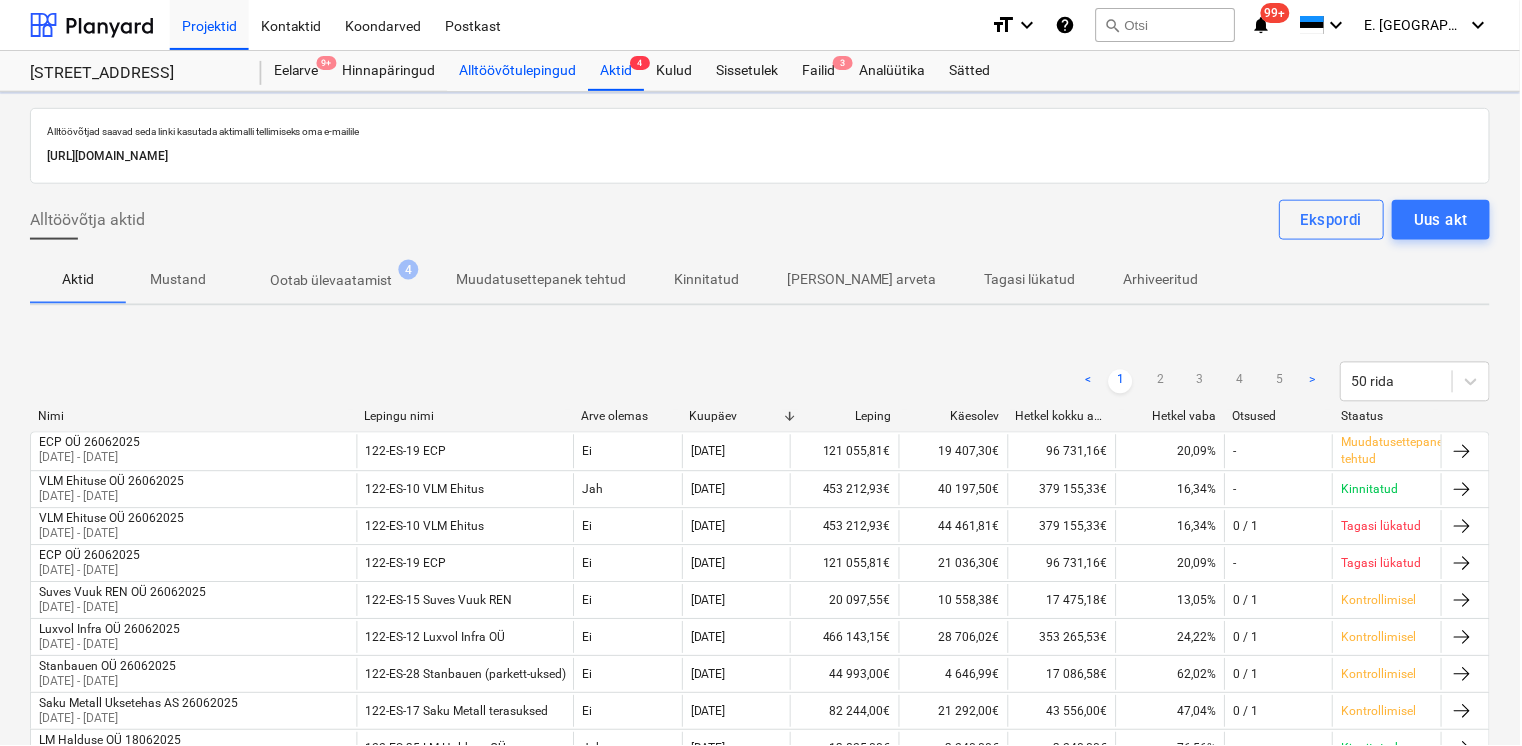 click on "Alltöövõtulepingud" at bounding box center (518, 71) 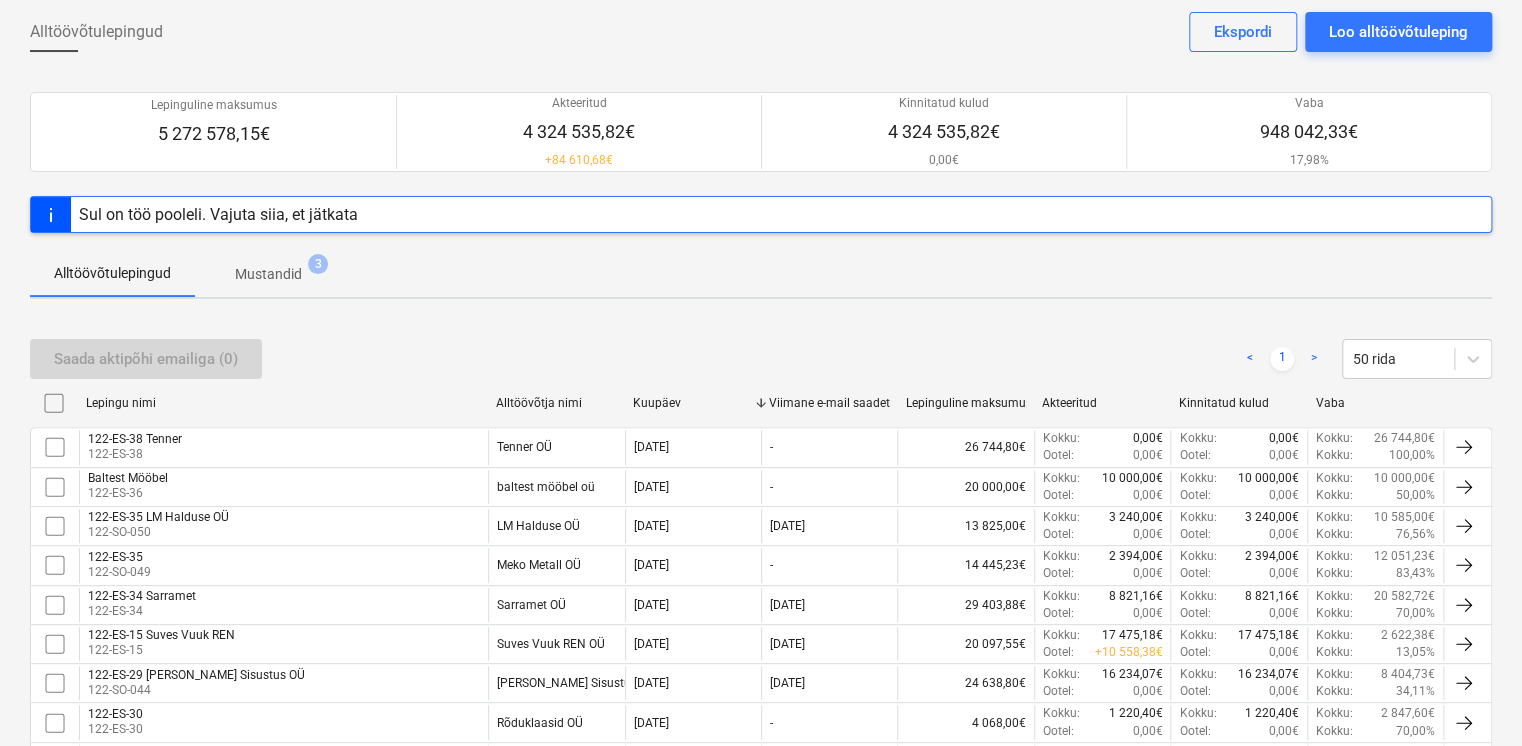 scroll, scrollTop: 0, scrollLeft: 0, axis: both 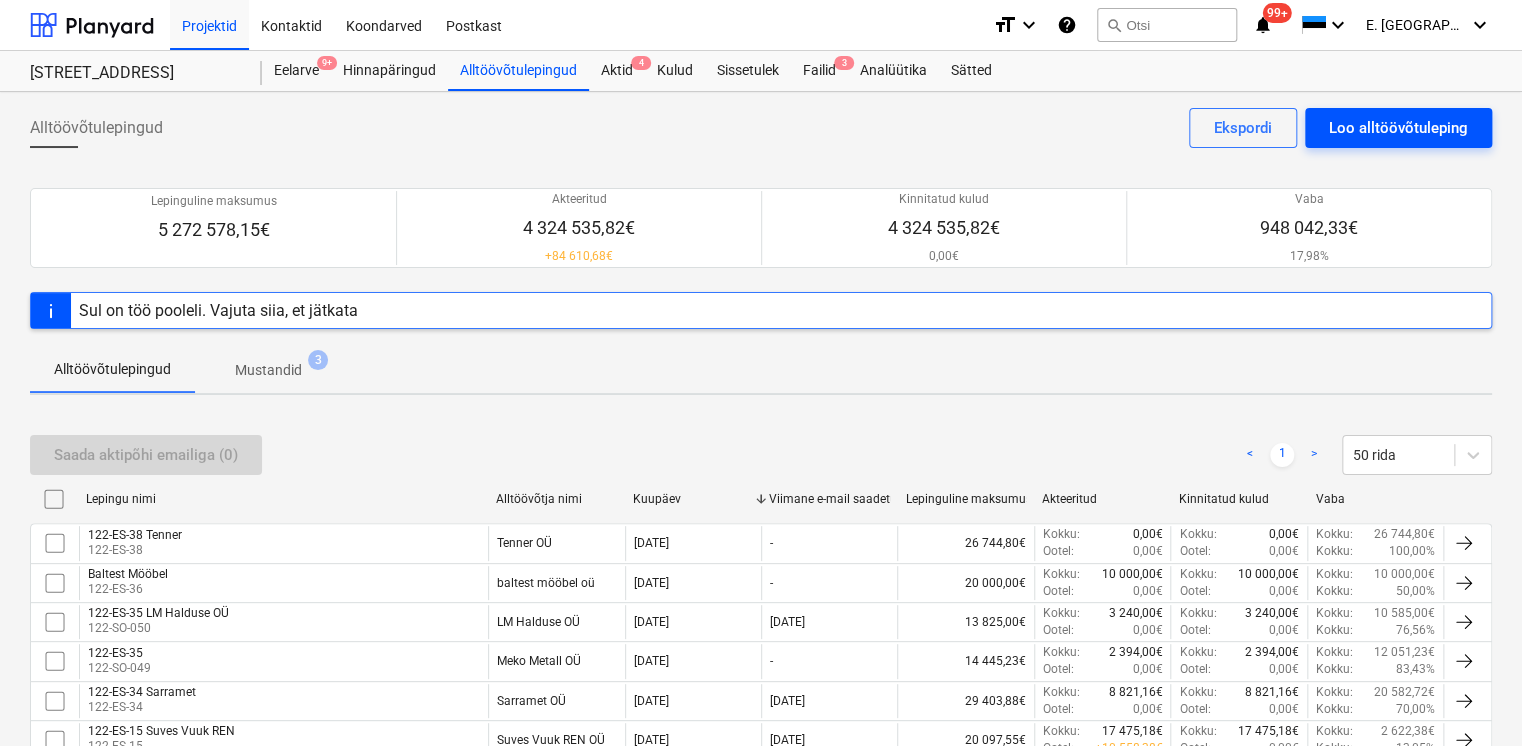 click on "Loo alltöövõtuleping" at bounding box center (1398, 128) 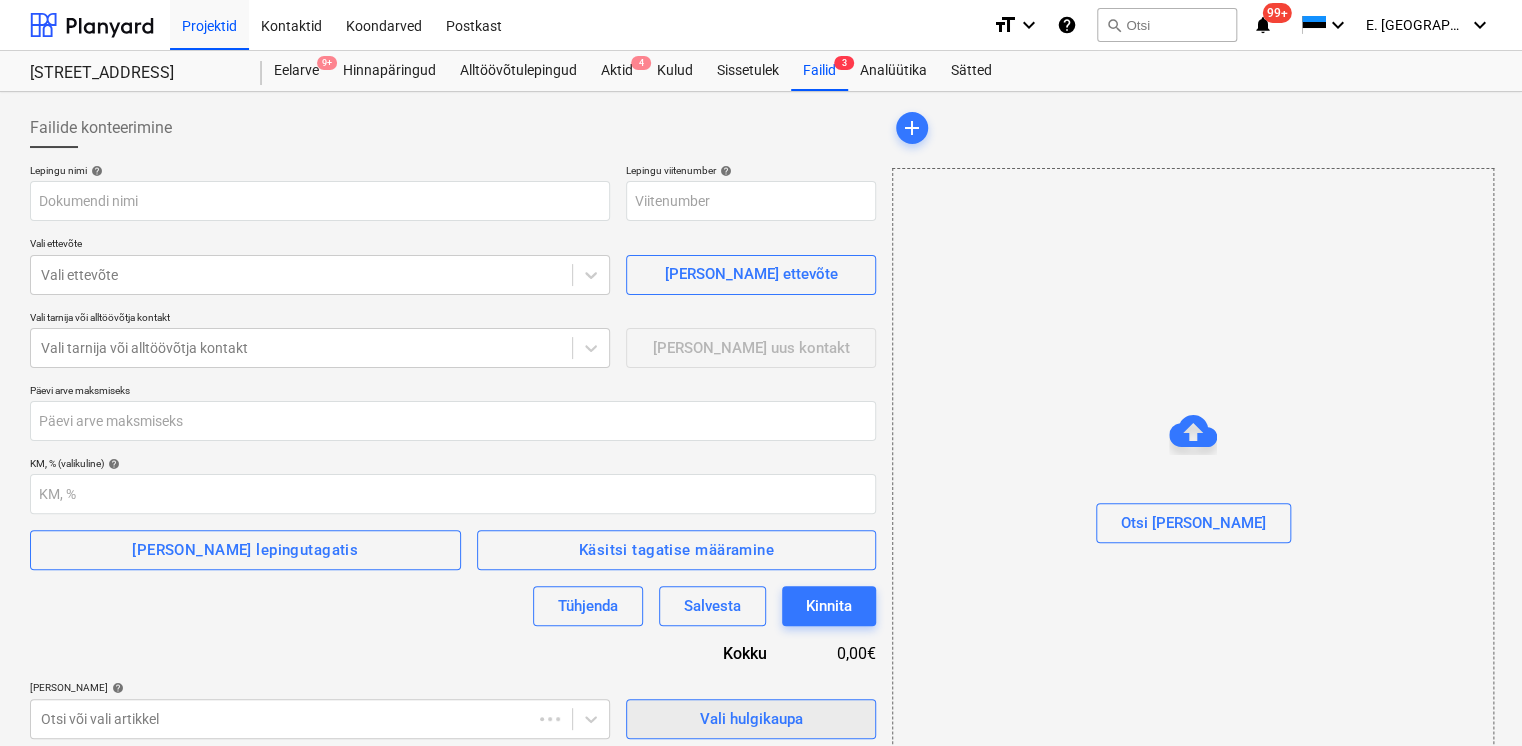 type on "122-SO-053" 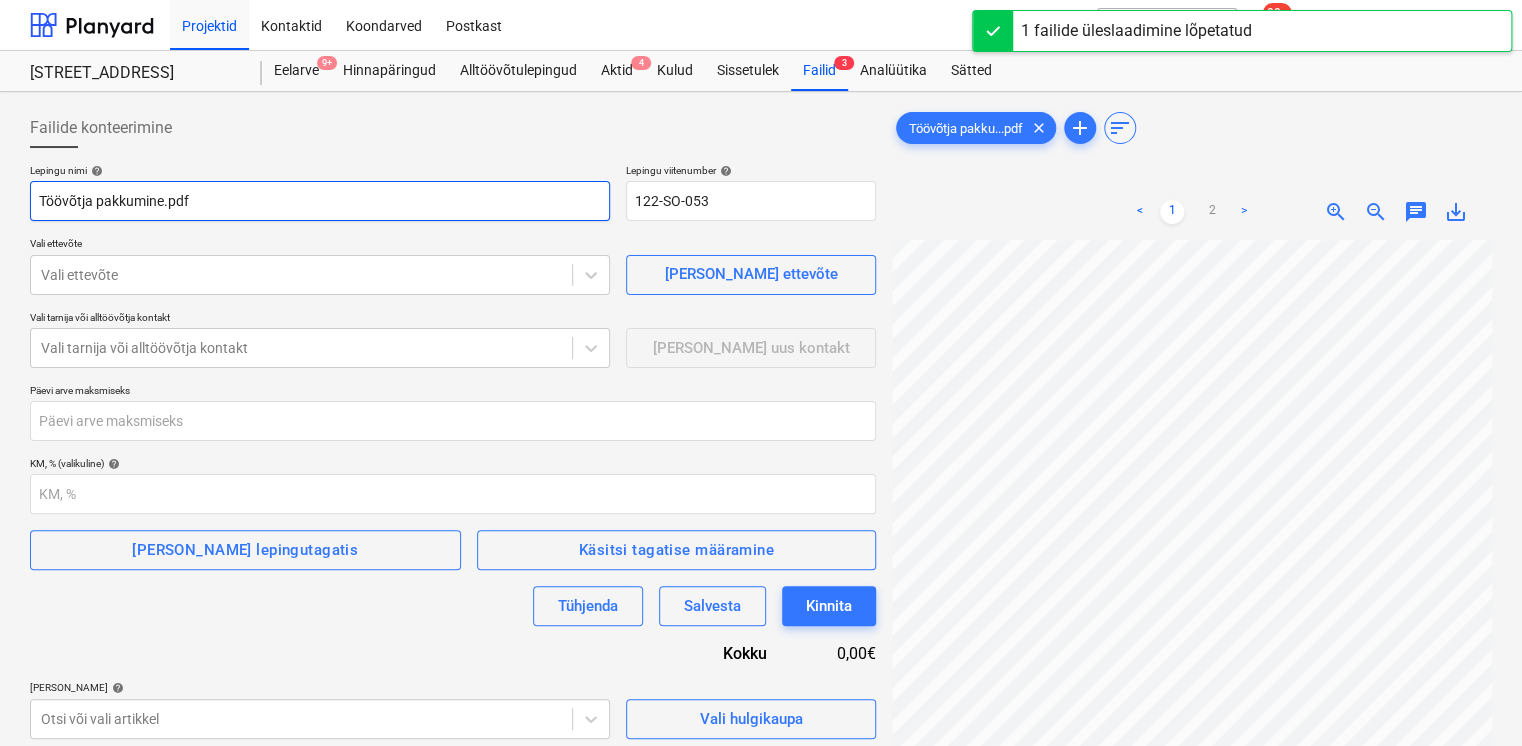 click on "Töövõtja pakkumine.pdf" at bounding box center [320, 201] 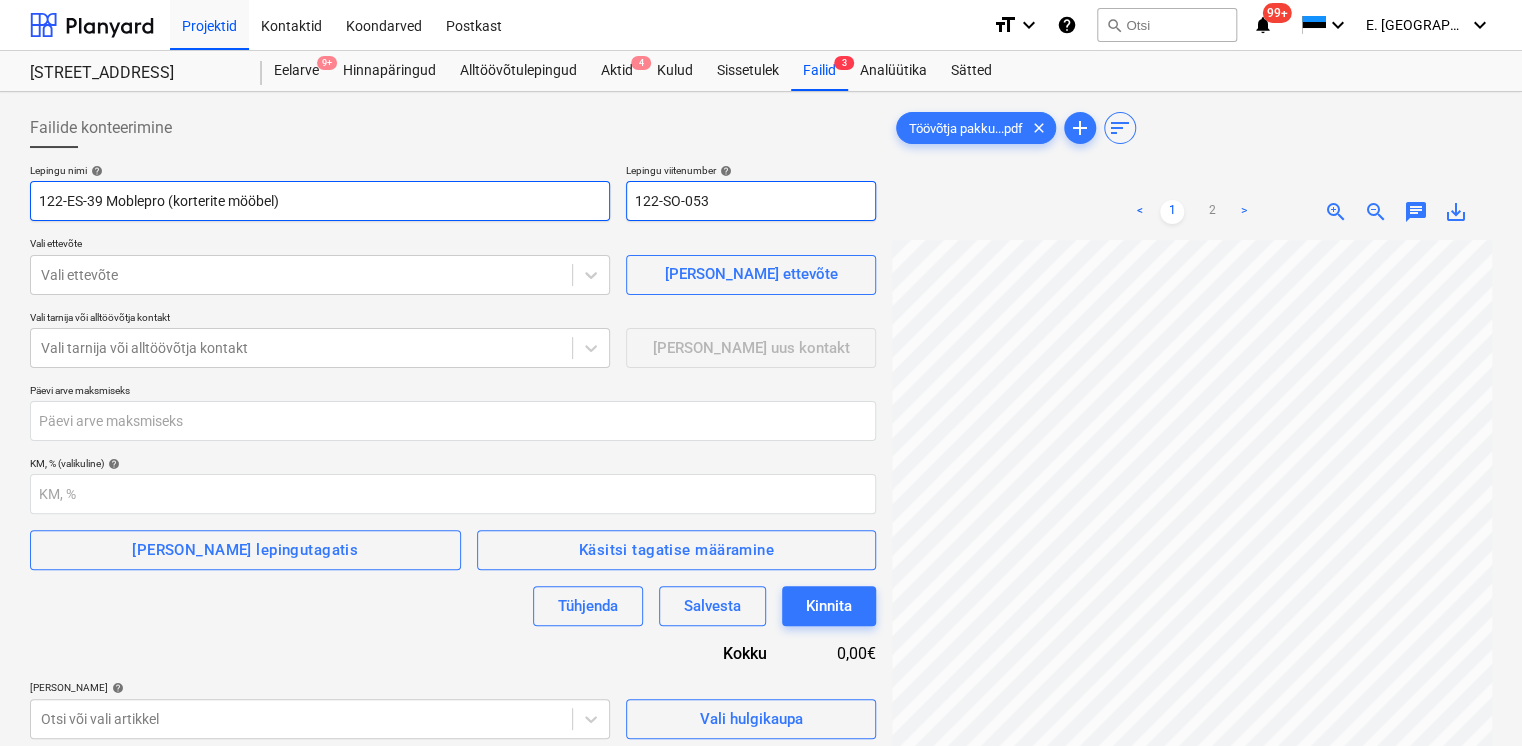 type on "122-ES-39 Moblepro (korterite mööbel)" 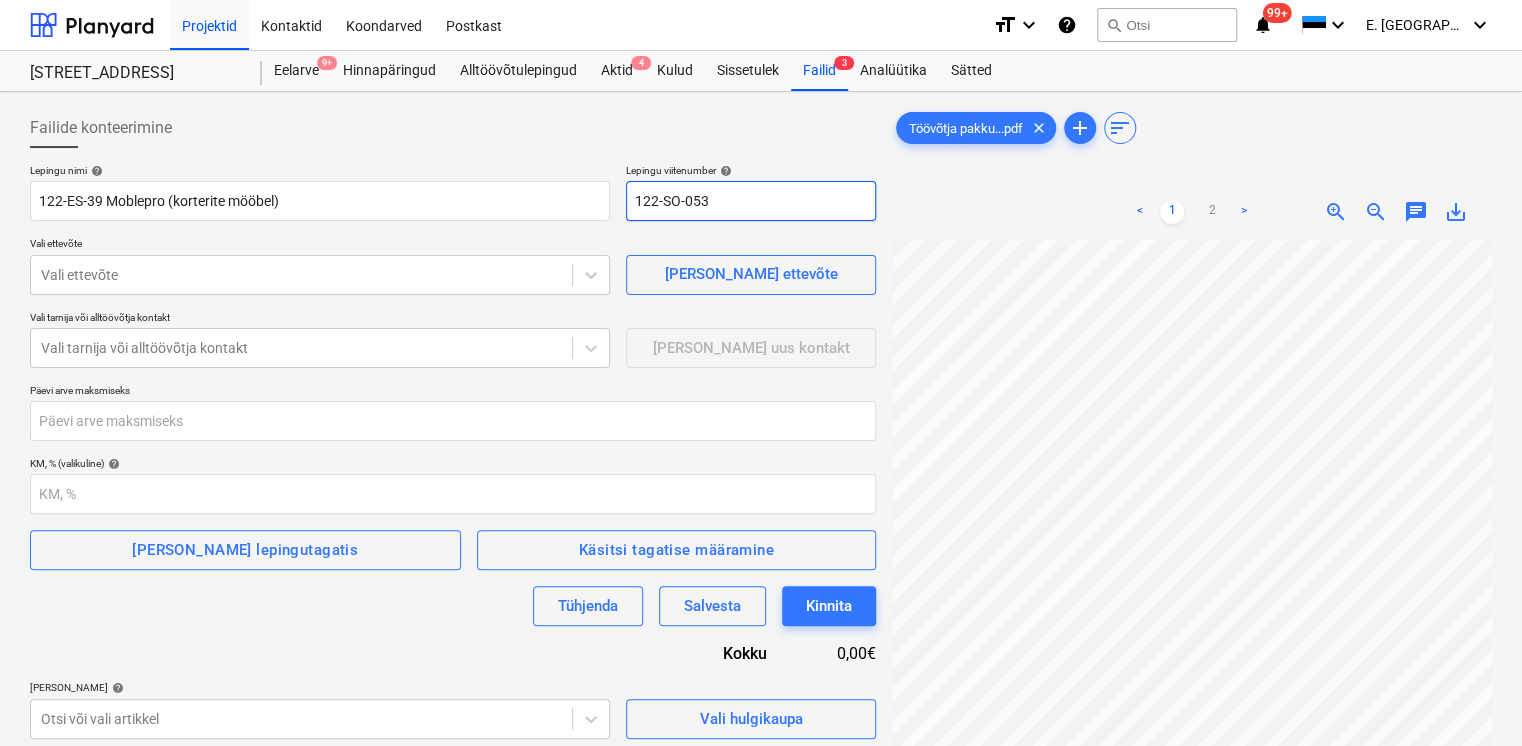 click on "122-SO-053" at bounding box center (751, 201) 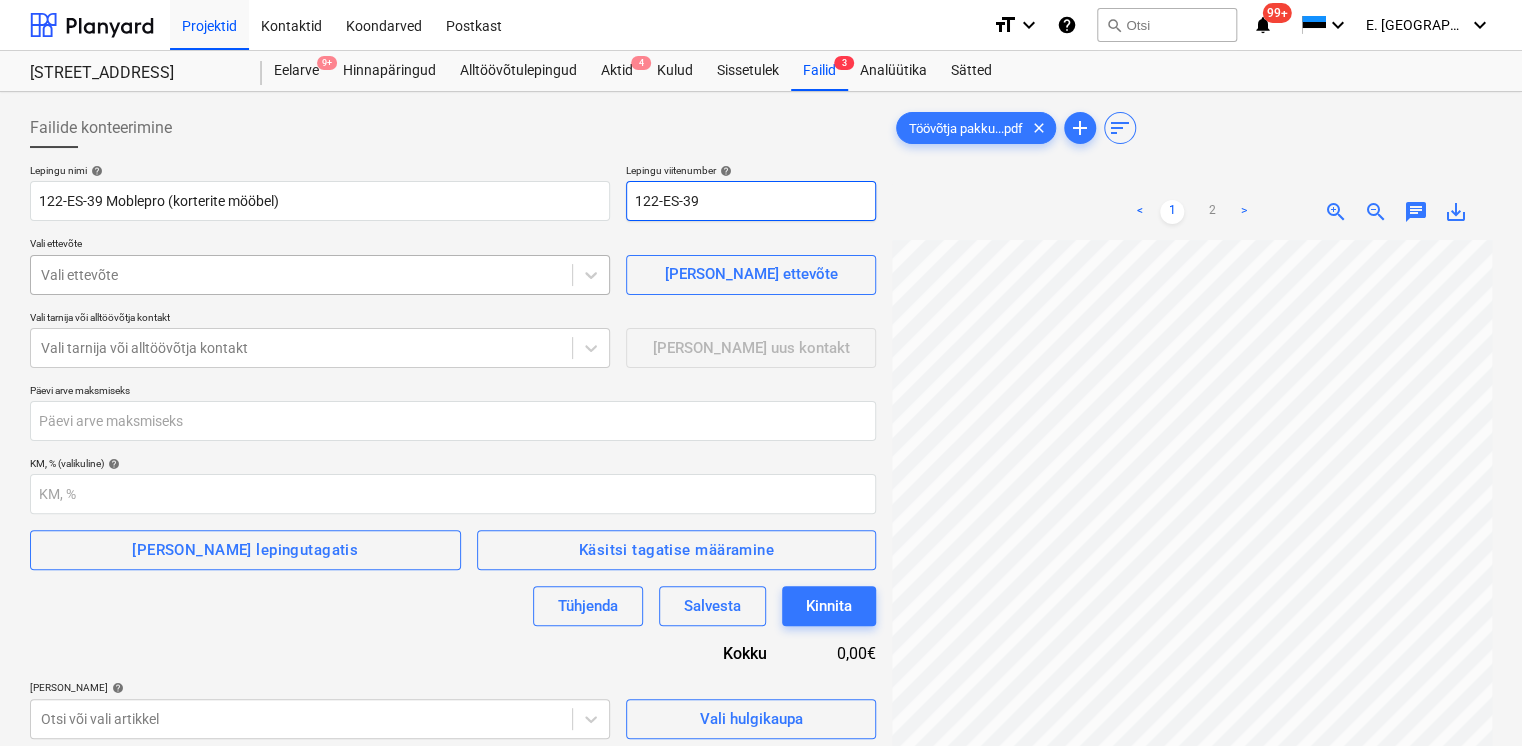 type on "122-ES-39" 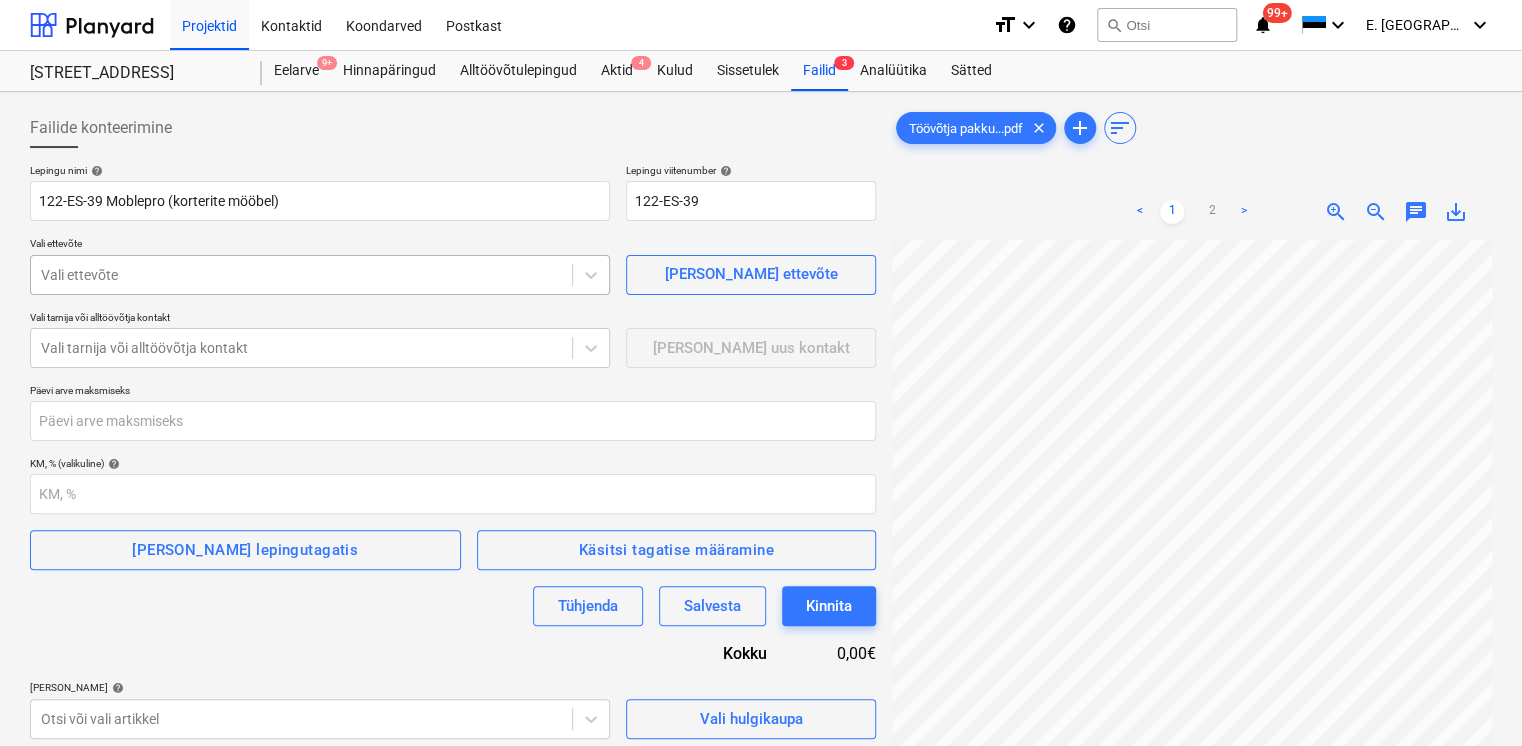 click on "Vali ettevõte" at bounding box center (301, 275) 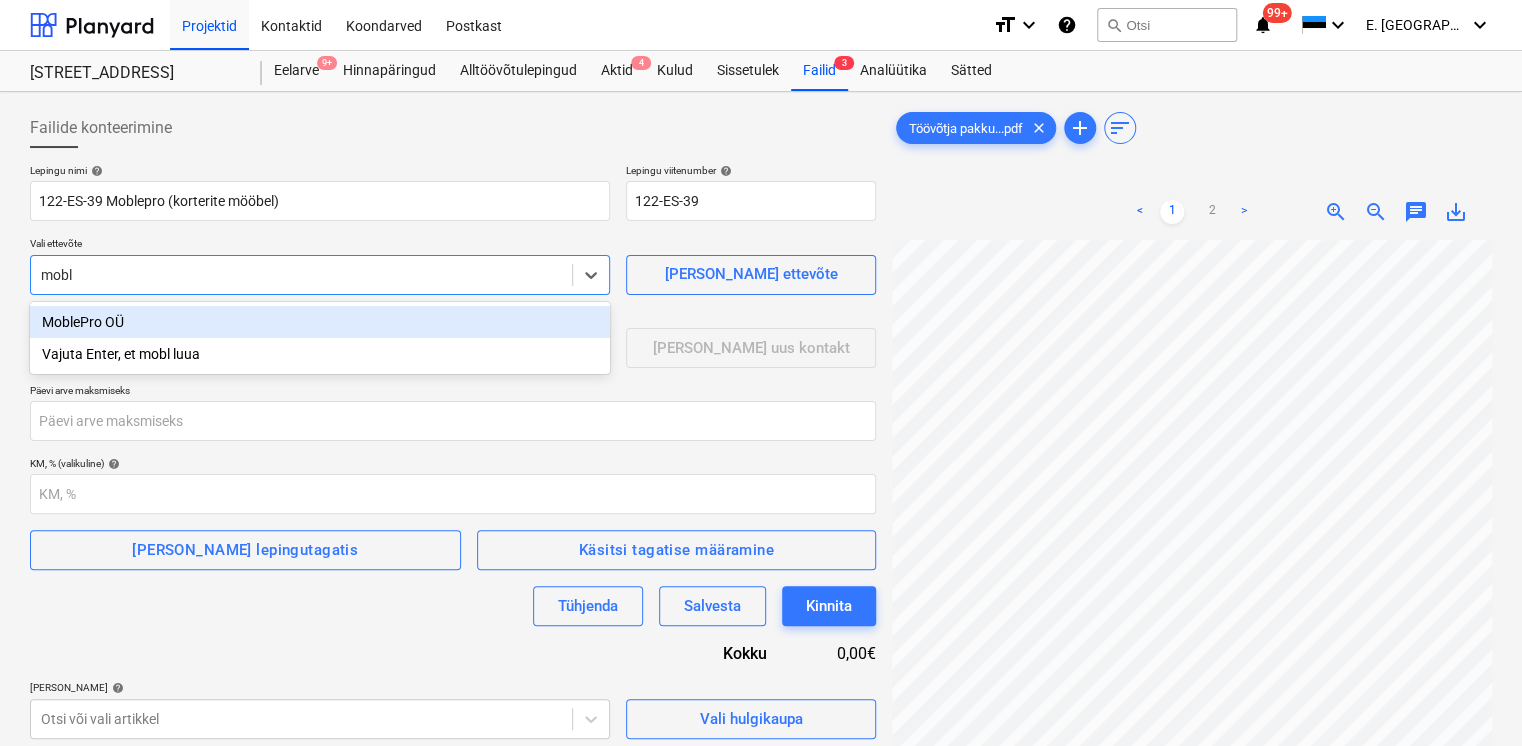 type on "moble" 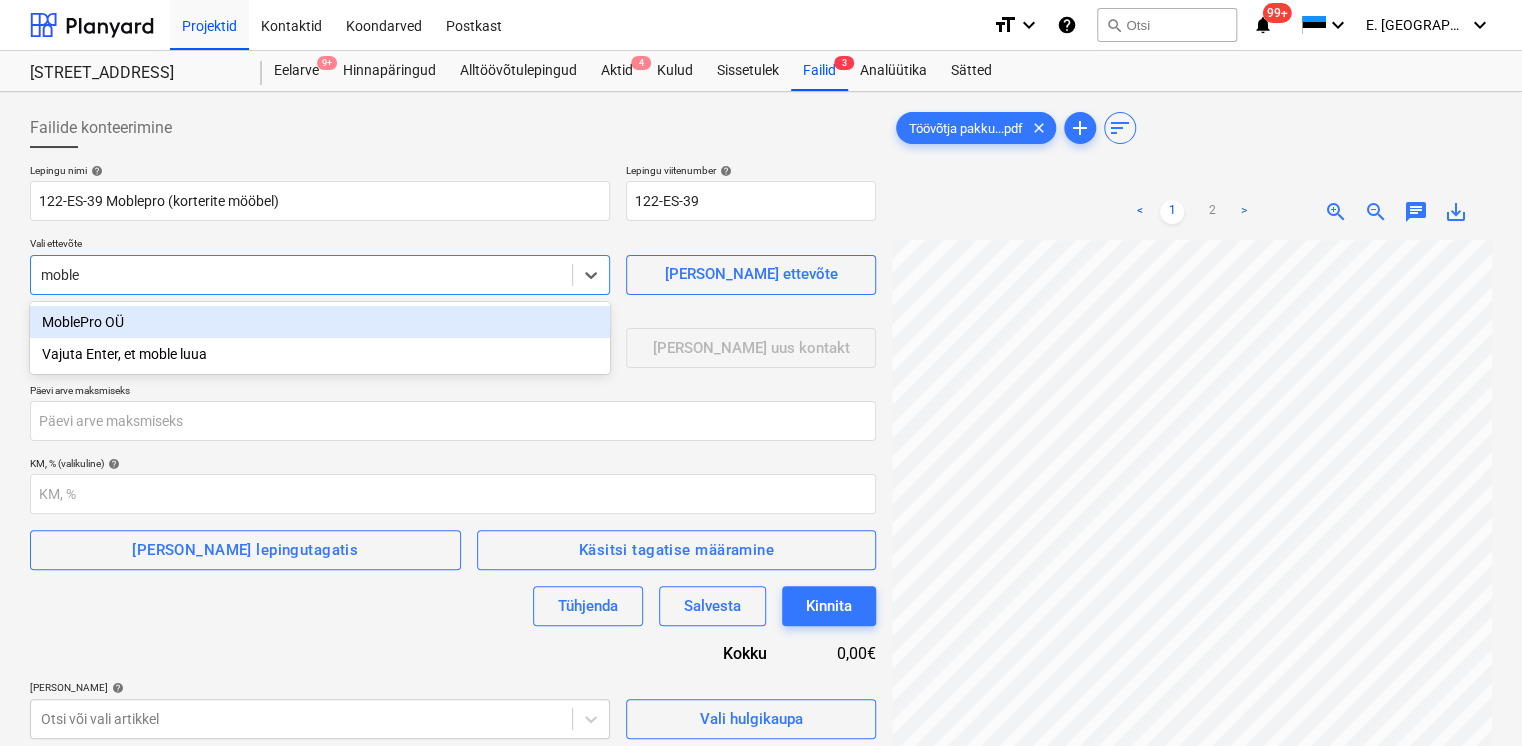 click on "MoblePro OÜ" at bounding box center (320, 322) 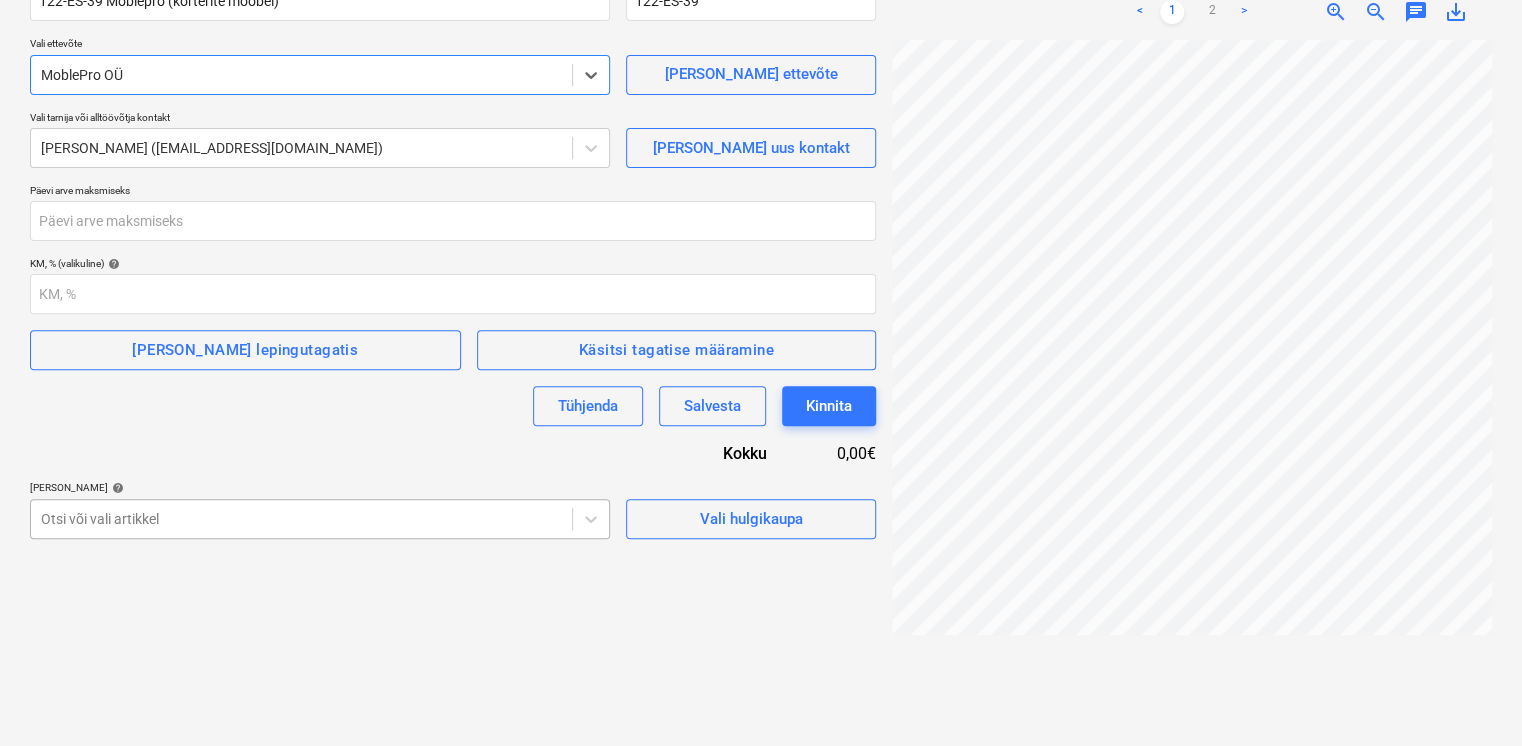 click on "Projektid Kontaktid Koondarved Postkast format_size keyboard_arrow_down help search Otsi notifications 99+ keyboard_arrow_down E. Sillandi keyboard_arrow_down Viieaia tee 28 Eelarve 9+ Hinnapäringud Alltöövõtulepingud Aktid 4 Kulud Sissetulek Failid 3 Analüütika Sätted Failide konteerimine Lepingu nimi help 122-ES-39 Moblepro (korterite mööbel) Lepingu viitenumber help 122-ES-39 Vali ettevõte option MoblePro OÜ  , selected.   Select is focused ,type to refine list, press Down to open the menu,  MoblePro OÜ   [PERSON_NAME] uus ettevõte Vali tarnija või alltöövõtja kontakt [PERSON_NAME] ([EMAIL_ADDRESS][DOMAIN_NAME]) [PERSON_NAME] uus kontakt Päevi arve maksmiseks KM, % (valikuline) help [PERSON_NAME] lepingutagatis Käsitsi tagatise määramine Tühjenda Salvesta Kinnita Kokku 0,00€ [PERSON_NAME] artiklid help Otsi või vali artikkel Vali hulgikaupa Töövõtja pakku...pdf clear add sort < 1 2 > zoom_in zoom_out chat 0 save_alt" at bounding box center [761, 173] 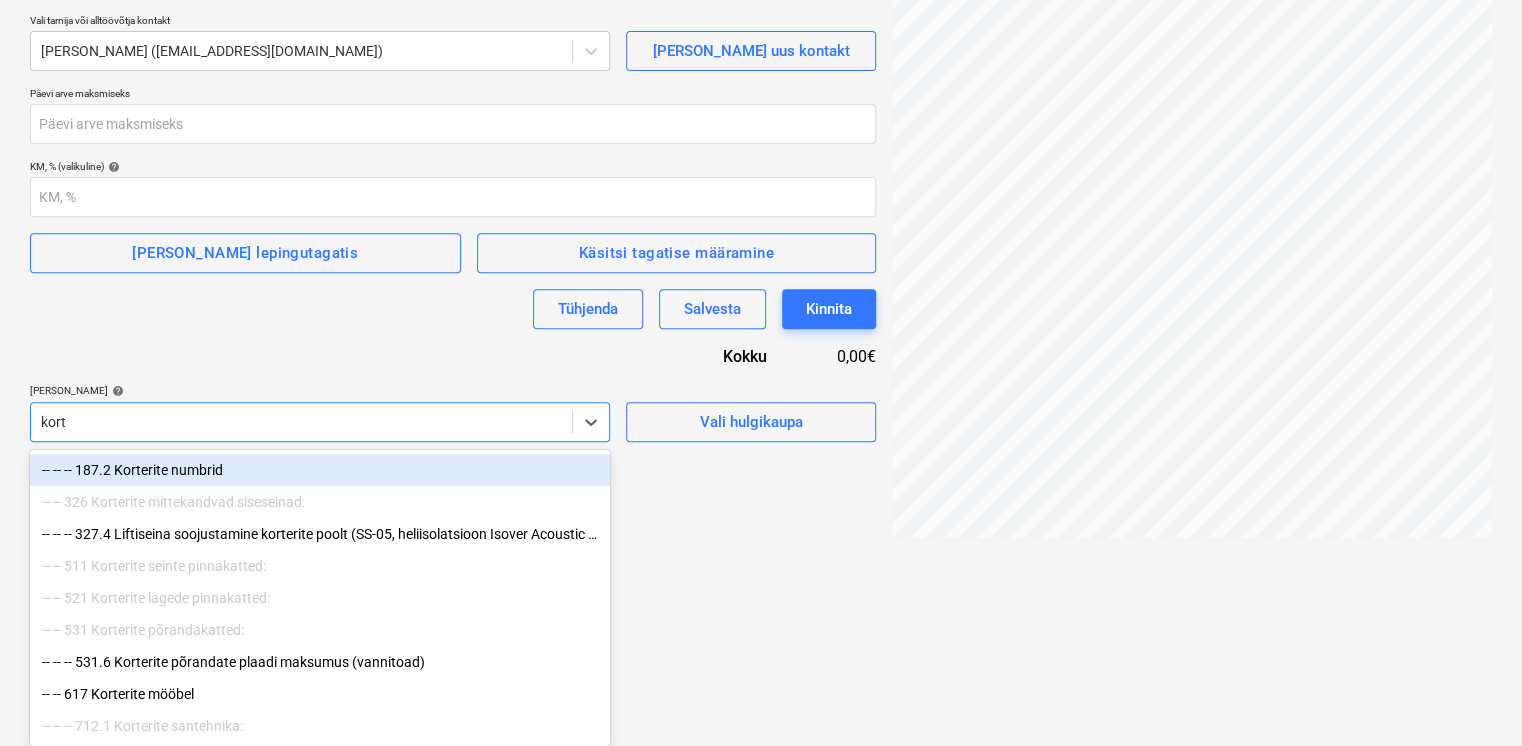 scroll, scrollTop: 300, scrollLeft: 0, axis: vertical 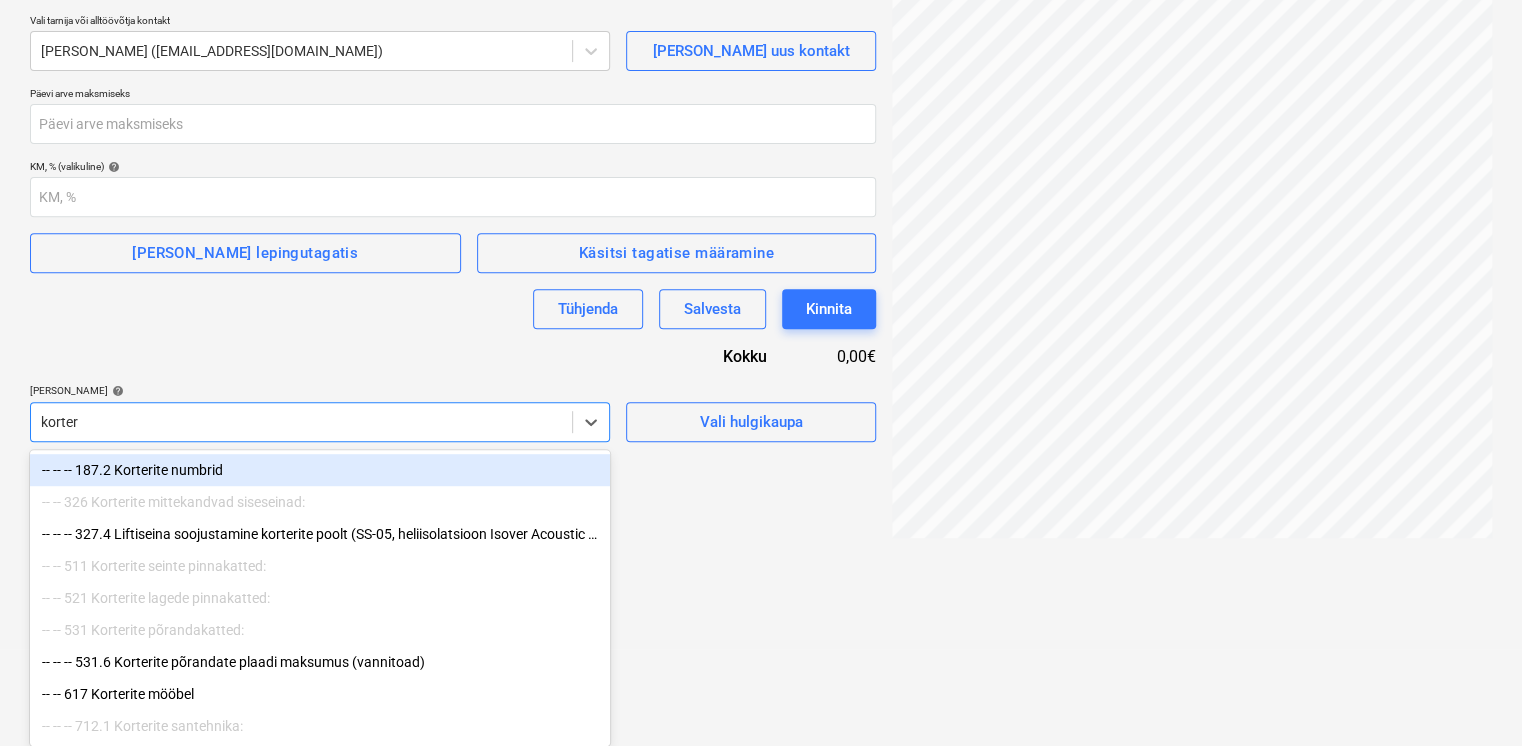 type on "korteri" 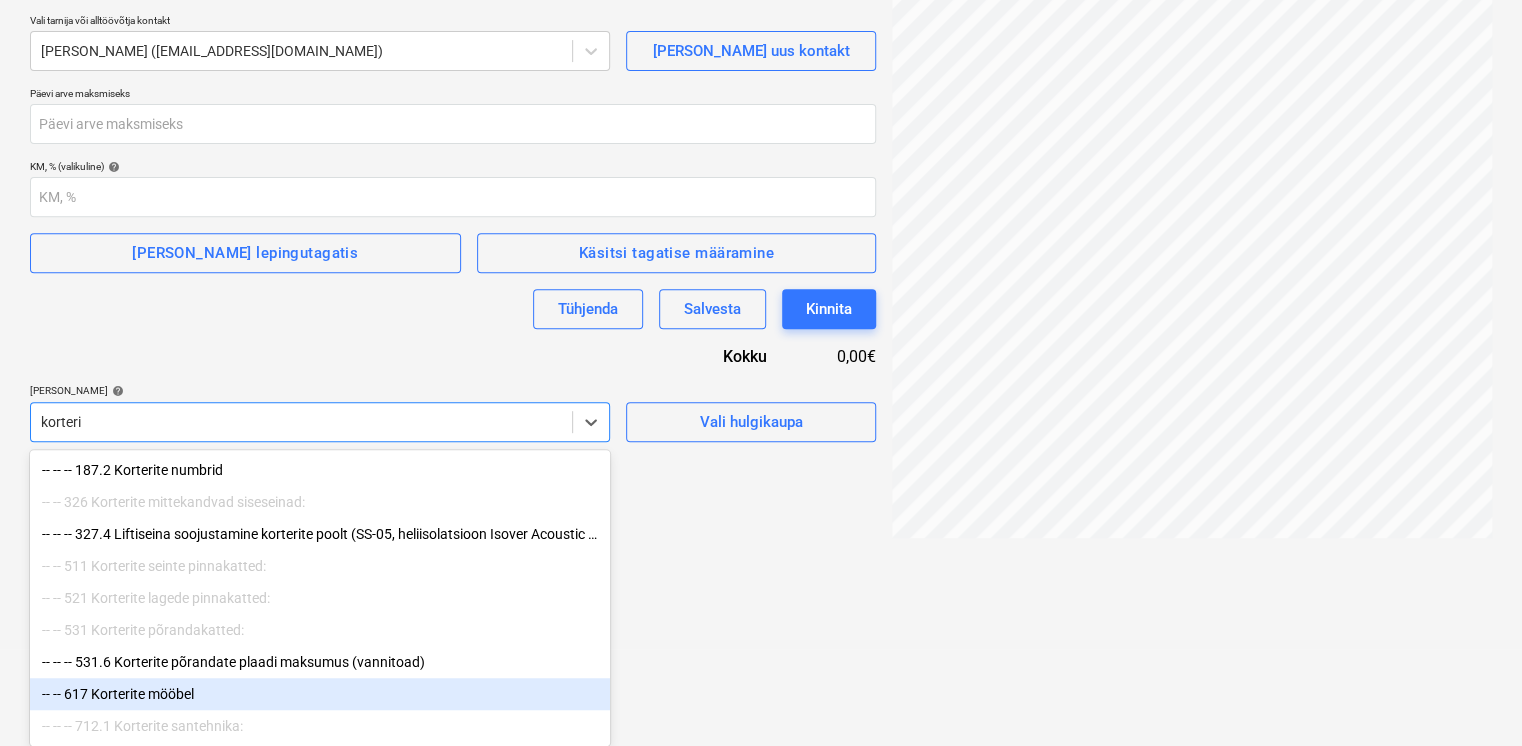 click on "-- --  617 Korterite mööbel" at bounding box center (320, 694) 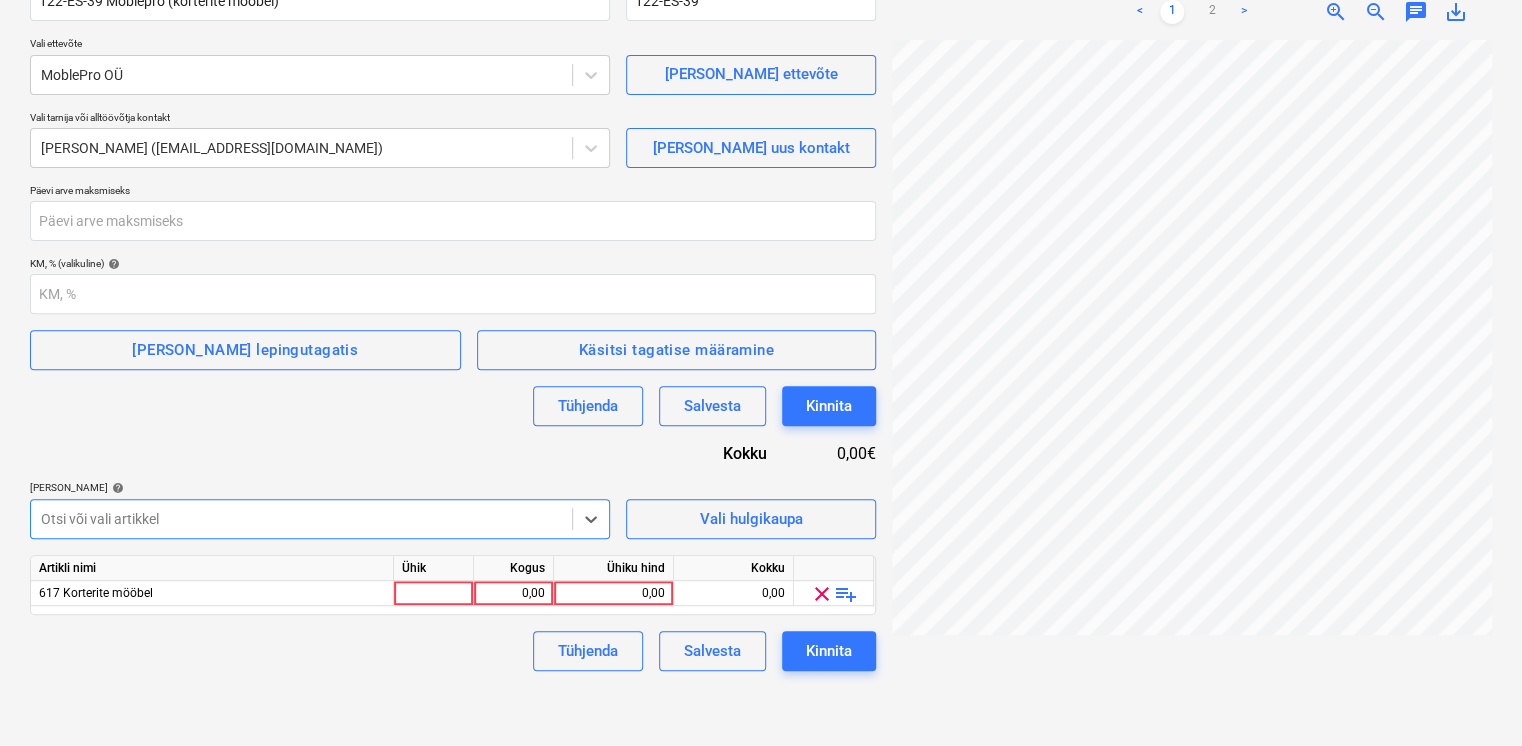 scroll, scrollTop: 200, scrollLeft: 0, axis: vertical 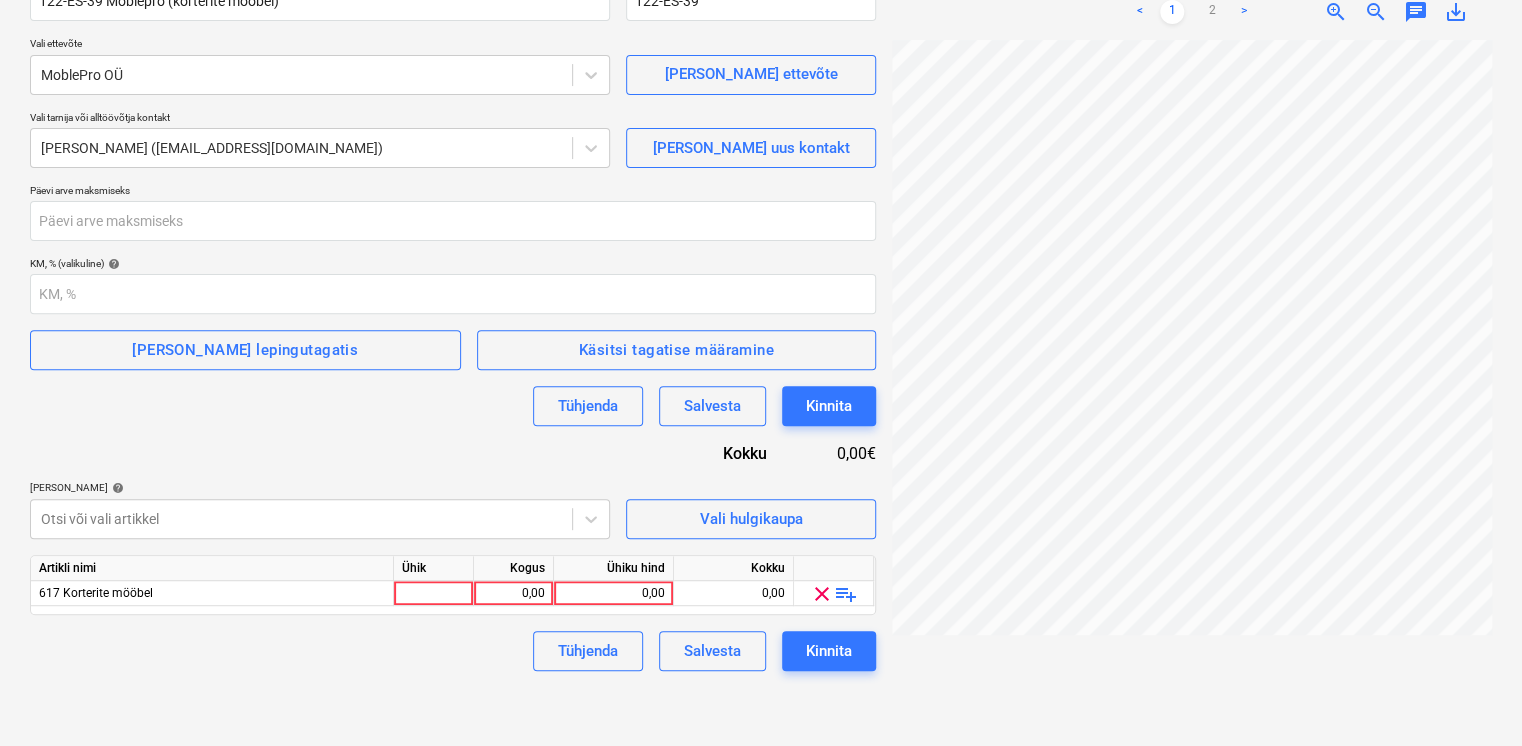 click on "Lepingu nimi help 122-ES-39 Moblepro (korterite mööbel) Lepingu viitenumber help 122-ES-39 Vali ettevõte MoblePro OÜ   [PERSON_NAME] uus ettevõte Vali tarnija või alltöövõtja kontakt [PERSON_NAME] ([EMAIL_ADDRESS][DOMAIN_NAME]) [PERSON_NAME] uus kontakt Päevi arve maksmiseks KM, % (valikuline) help [PERSON_NAME] lepingutagatis Käsitsi tagatise määramine Tühjenda Salvesta Kinnita Kokku 0,00€ [PERSON_NAME] artiklid help [PERSON_NAME] või vali artikkel Vali hulgikaupa Artikli nimi Ühik Kogus Ühiku hind Kokku 617 Korterite mööbel 0,00 0,00 0,00 clear playlist_add Tühjenda Salvesta Kinnita" at bounding box center (453, 317) 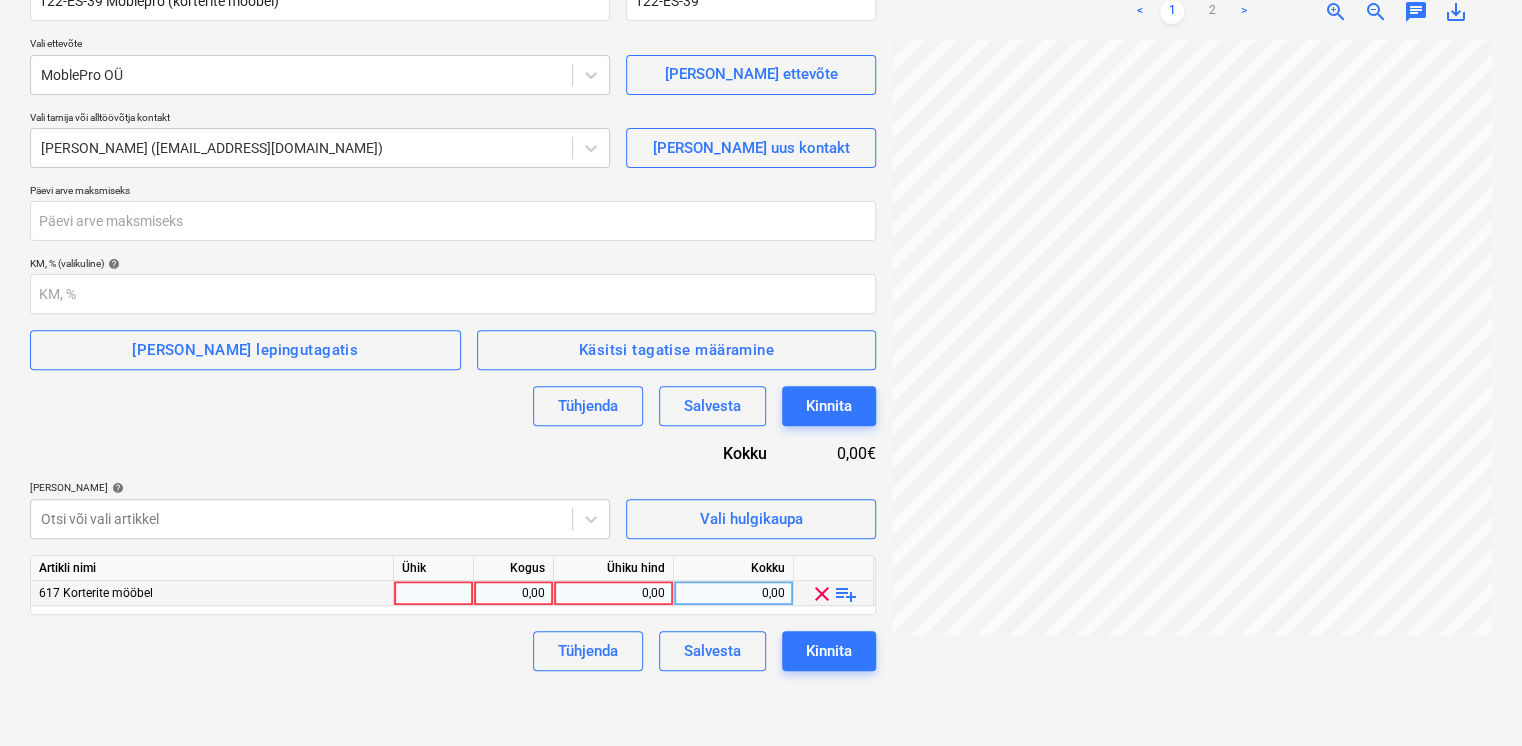 click on "playlist_add" at bounding box center [846, 594] 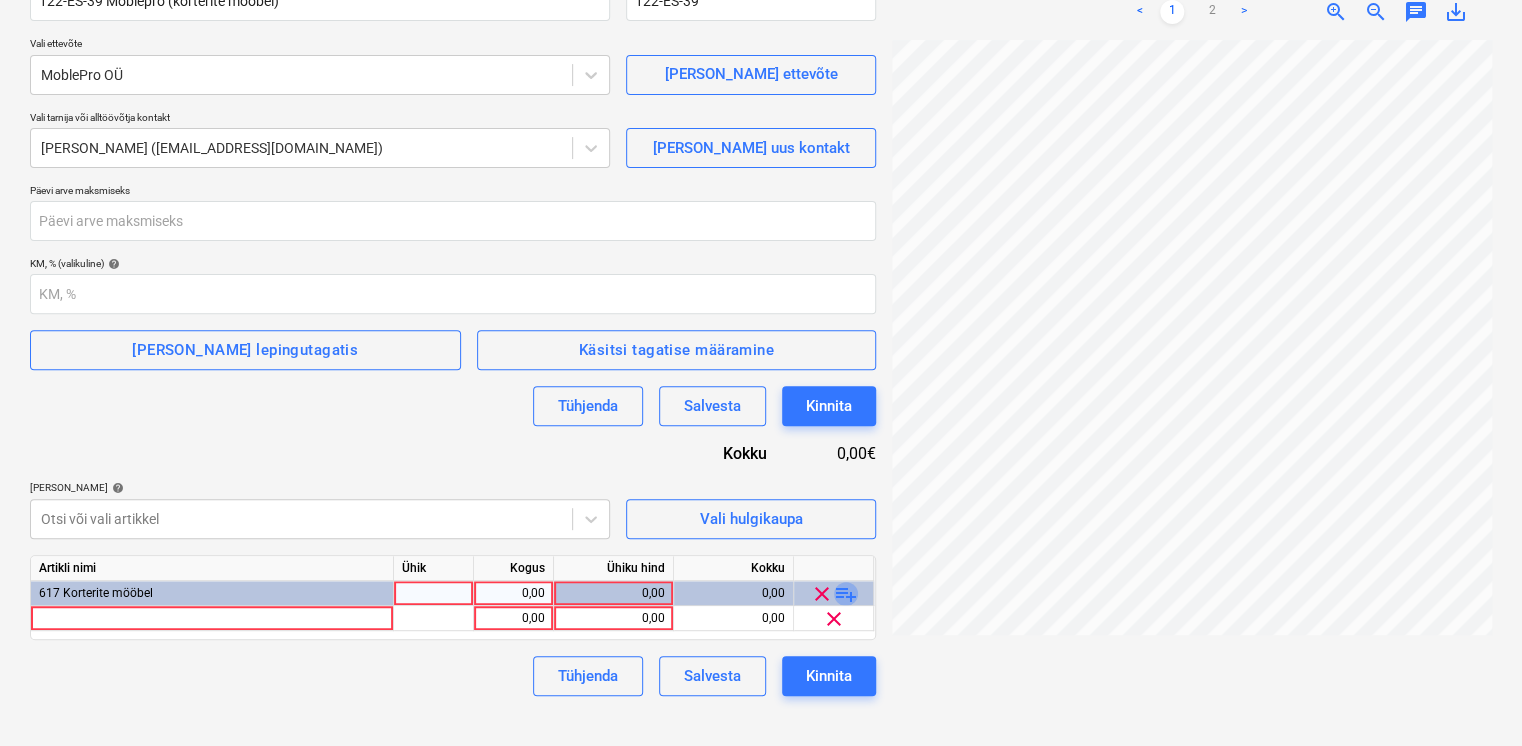 click on "playlist_add" at bounding box center (846, 594) 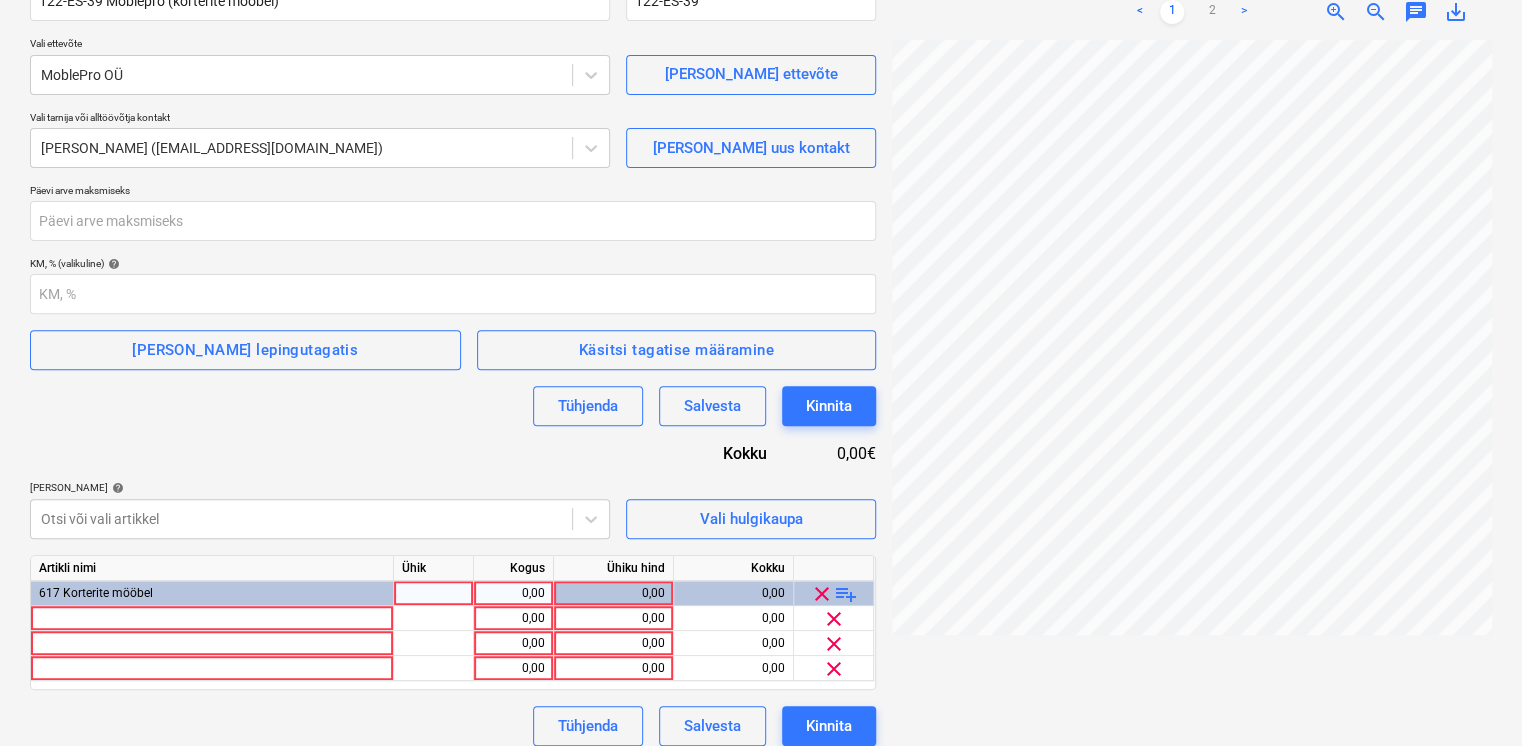 click on "playlist_add" at bounding box center (846, 594) 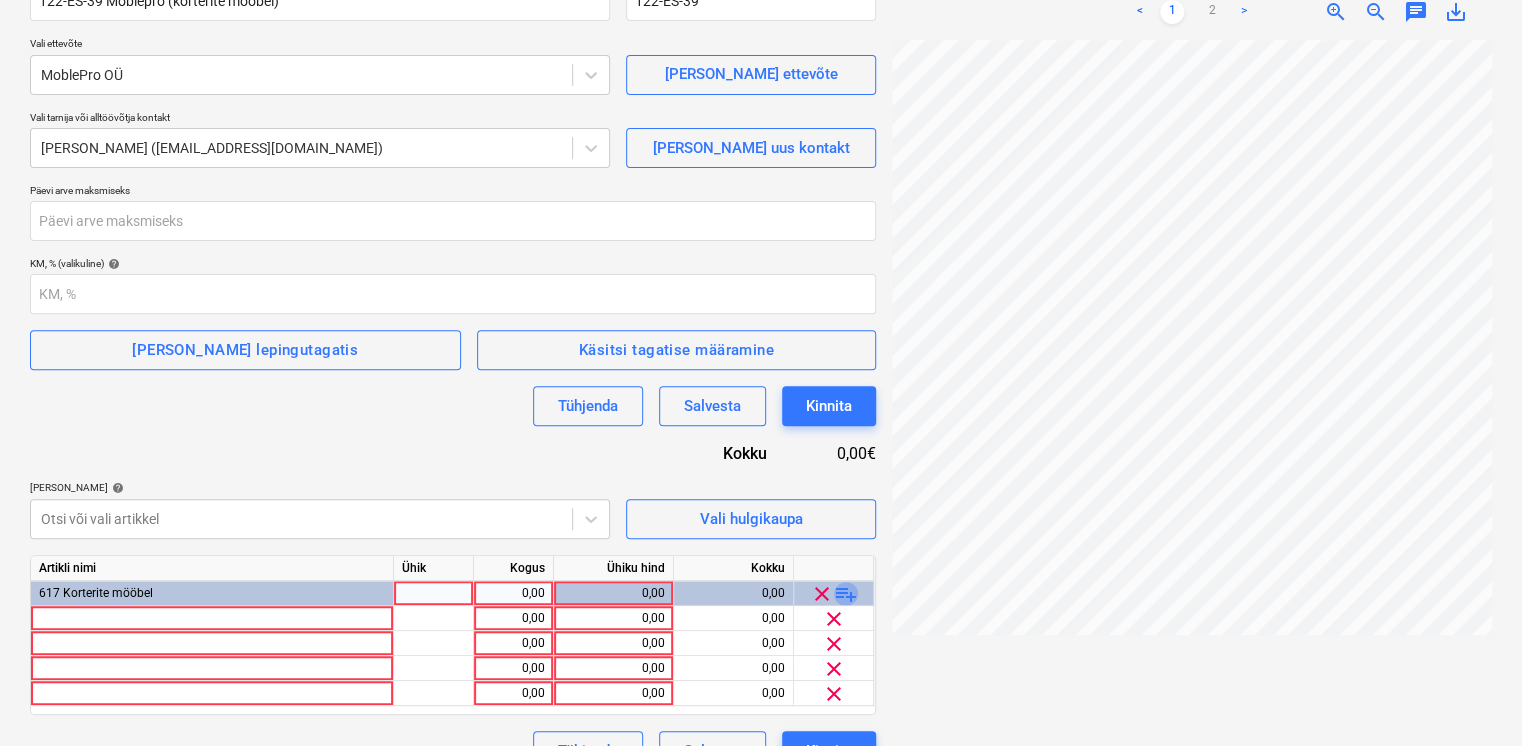 click on "playlist_add" at bounding box center (846, 594) 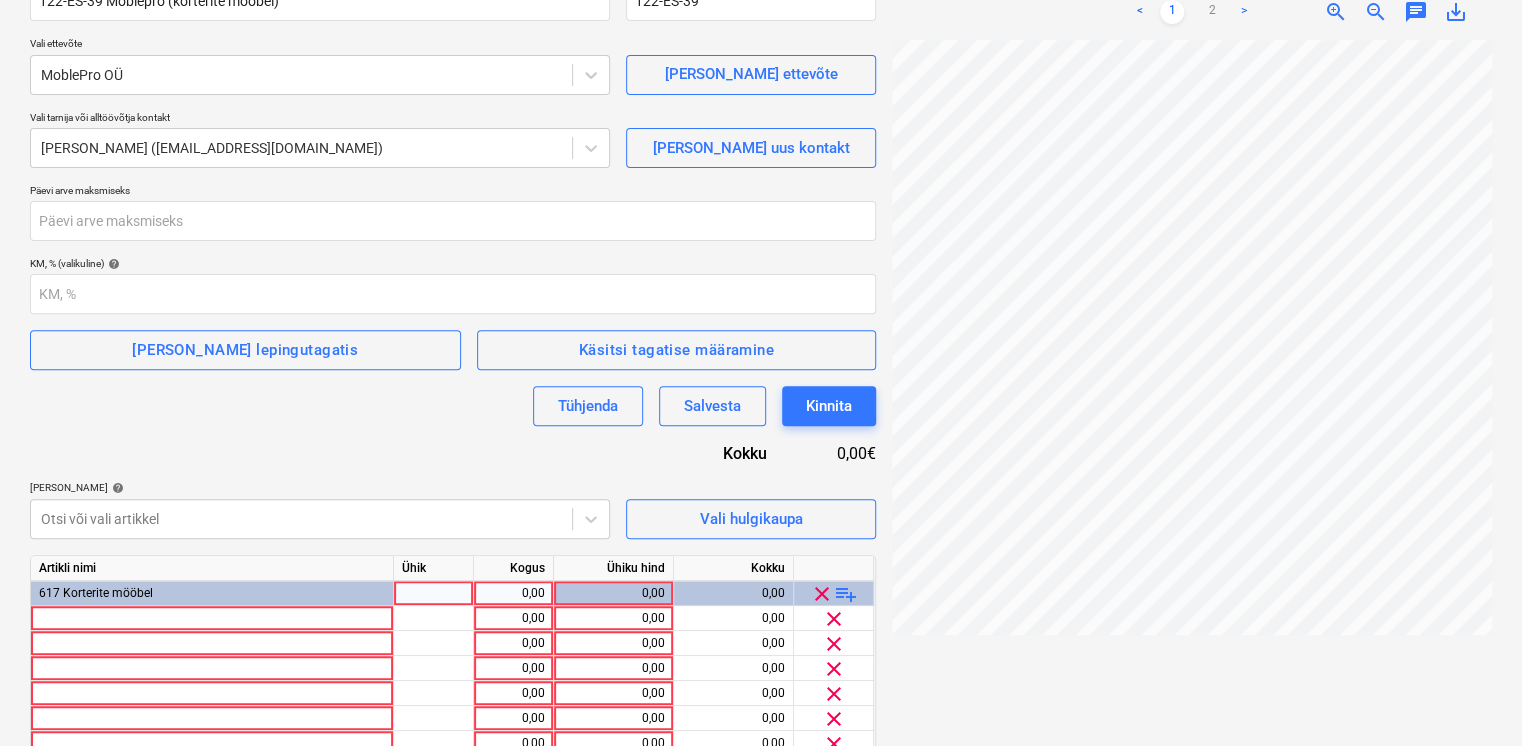 click on "playlist_add" at bounding box center (846, 594) 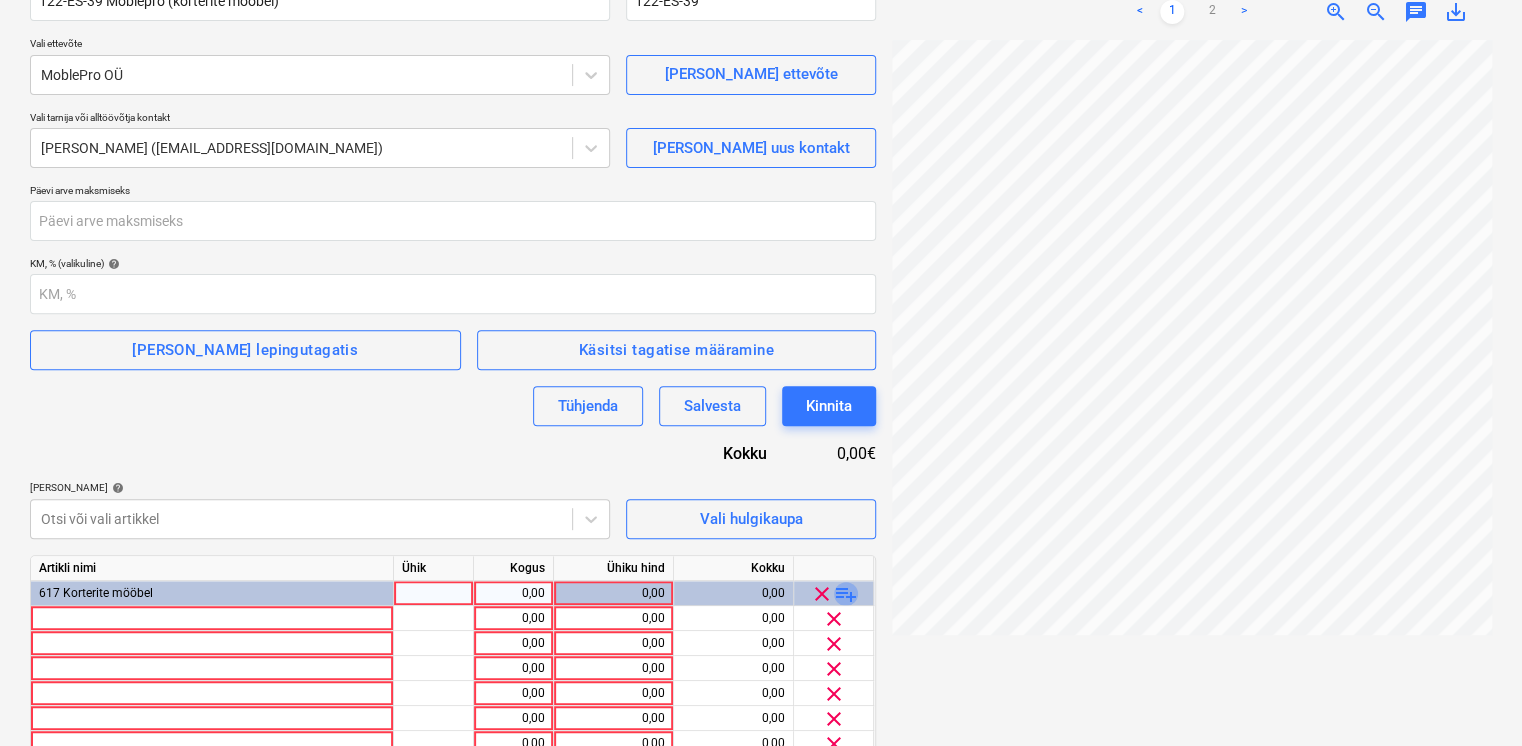 click on "playlist_add" at bounding box center [846, 594] 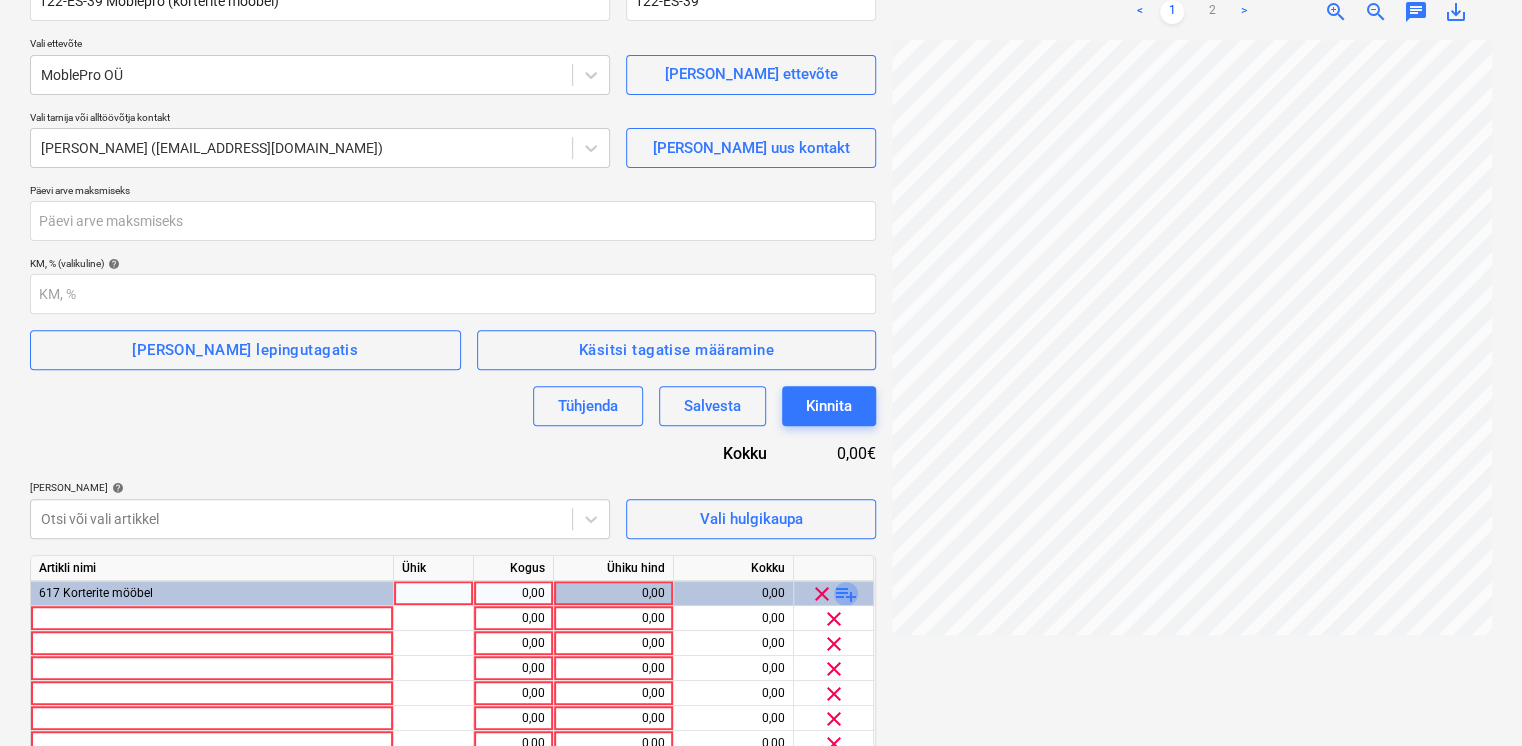 click on "playlist_add" at bounding box center (846, 594) 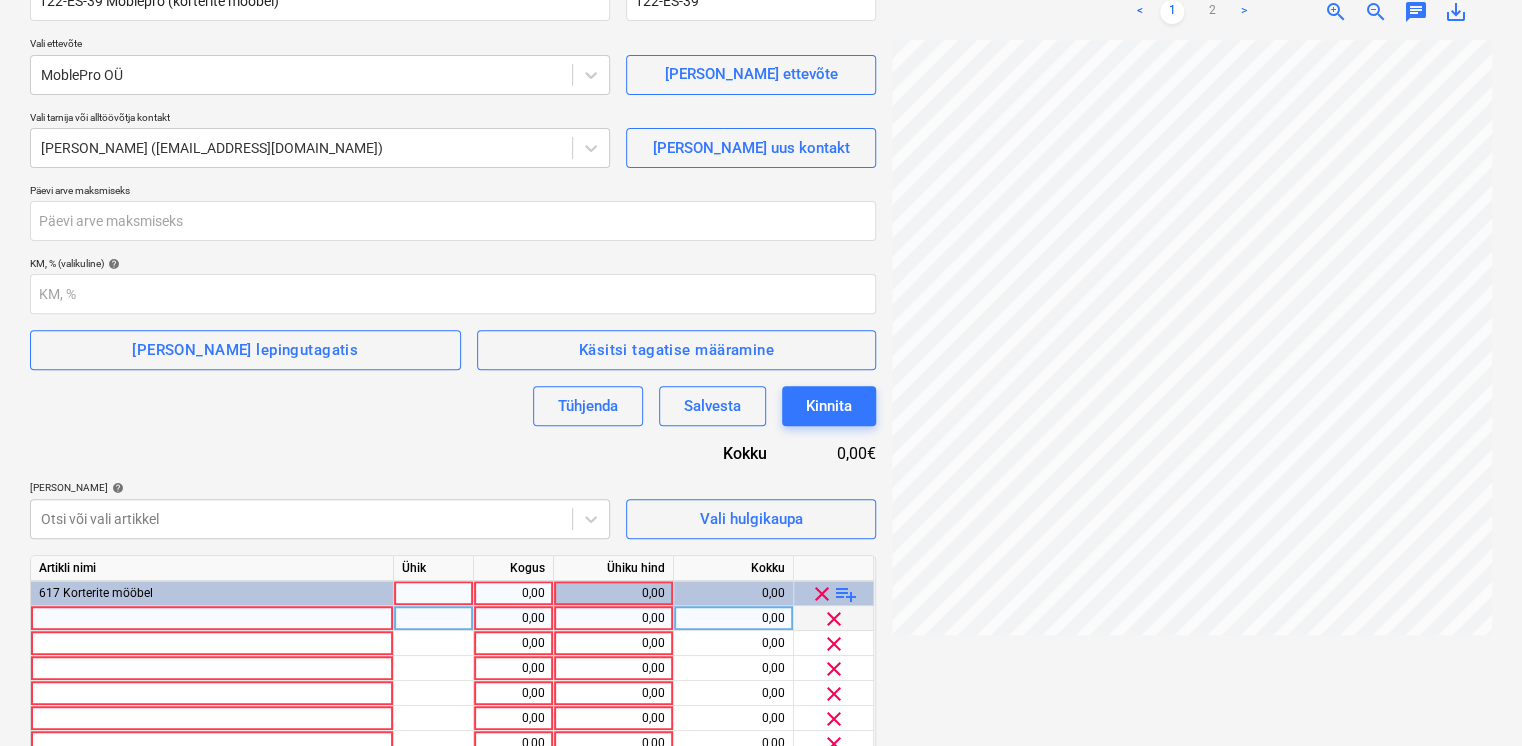 click at bounding box center [212, 618] 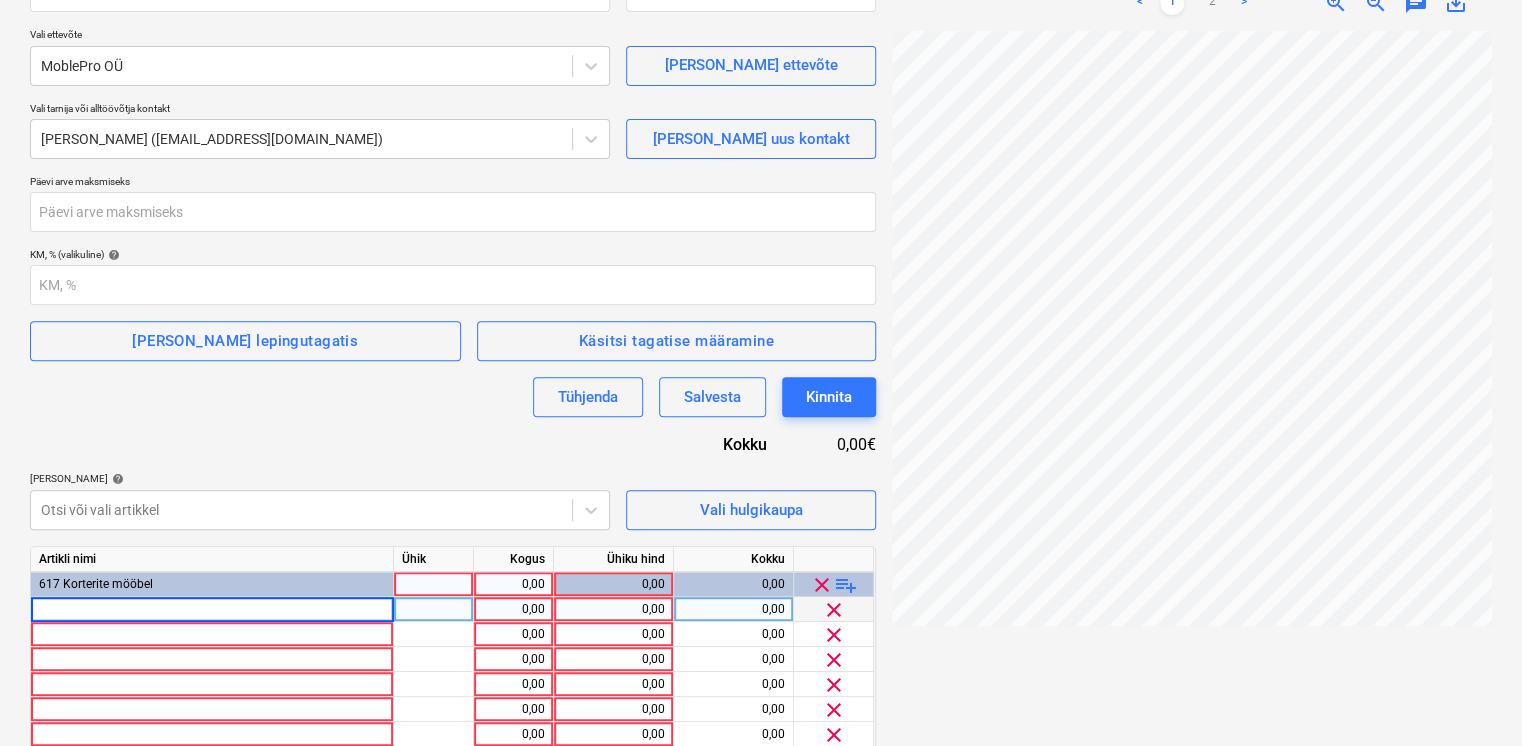 scroll, scrollTop: 233, scrollLeft: 0, axis: vertical 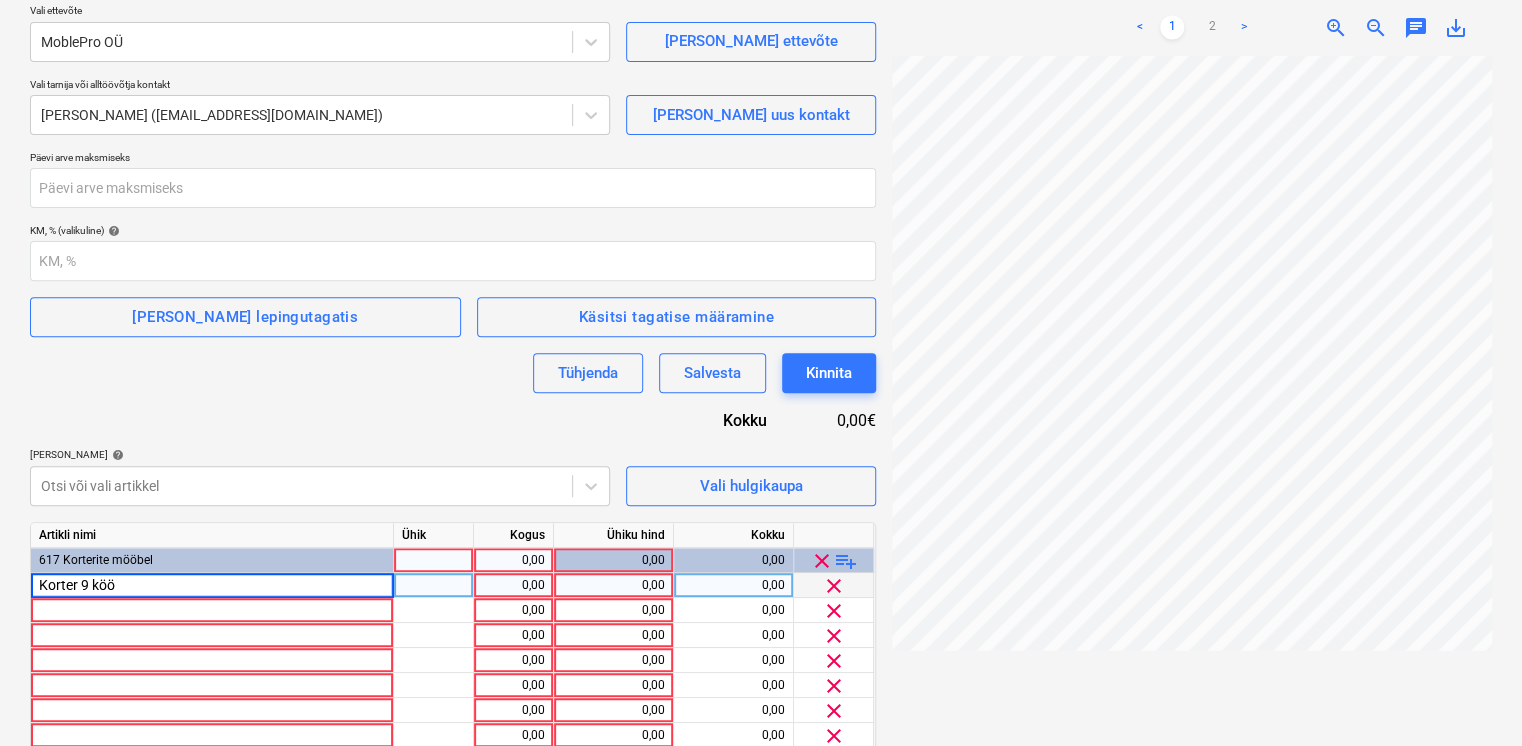 type on "Korter 9 köök" 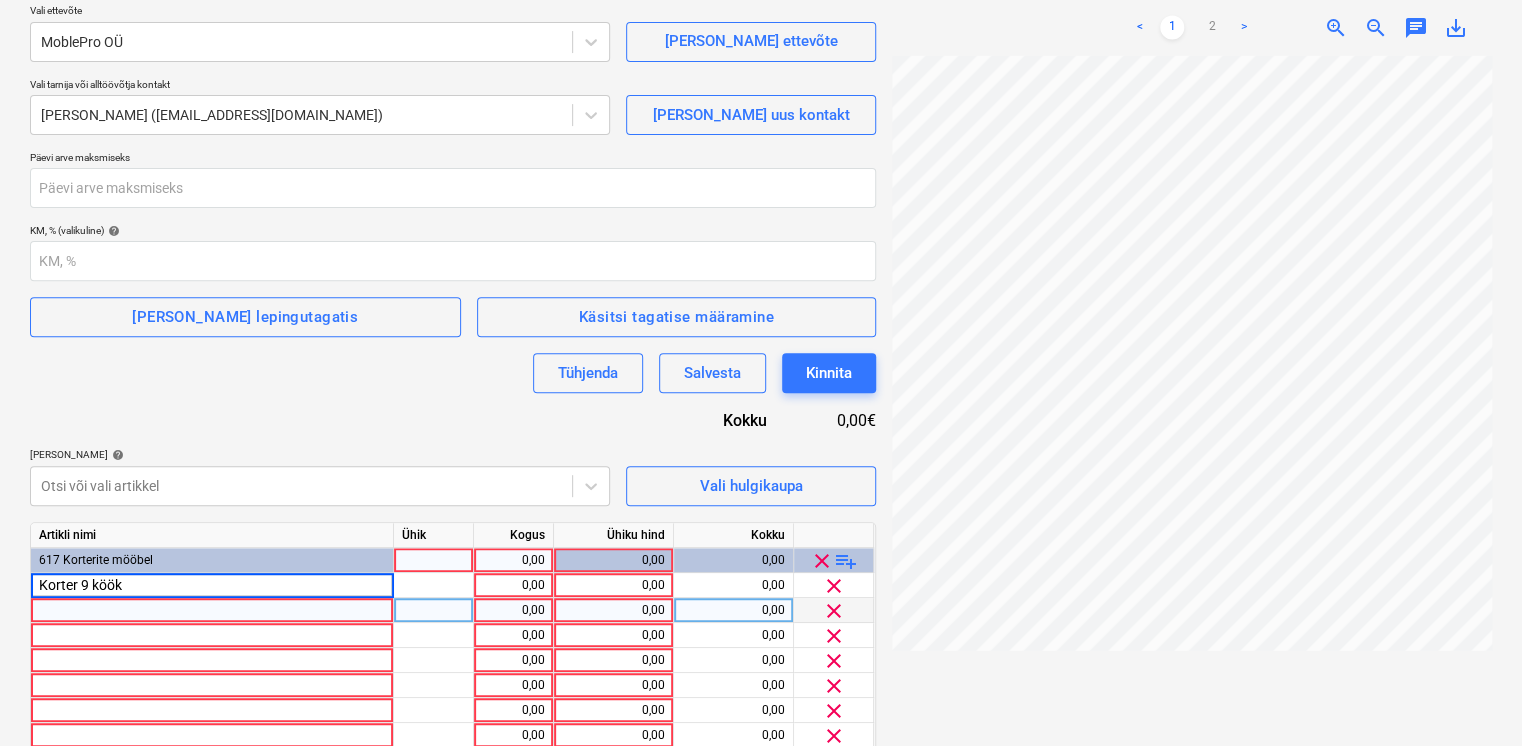click at bounding box center (212, 610) 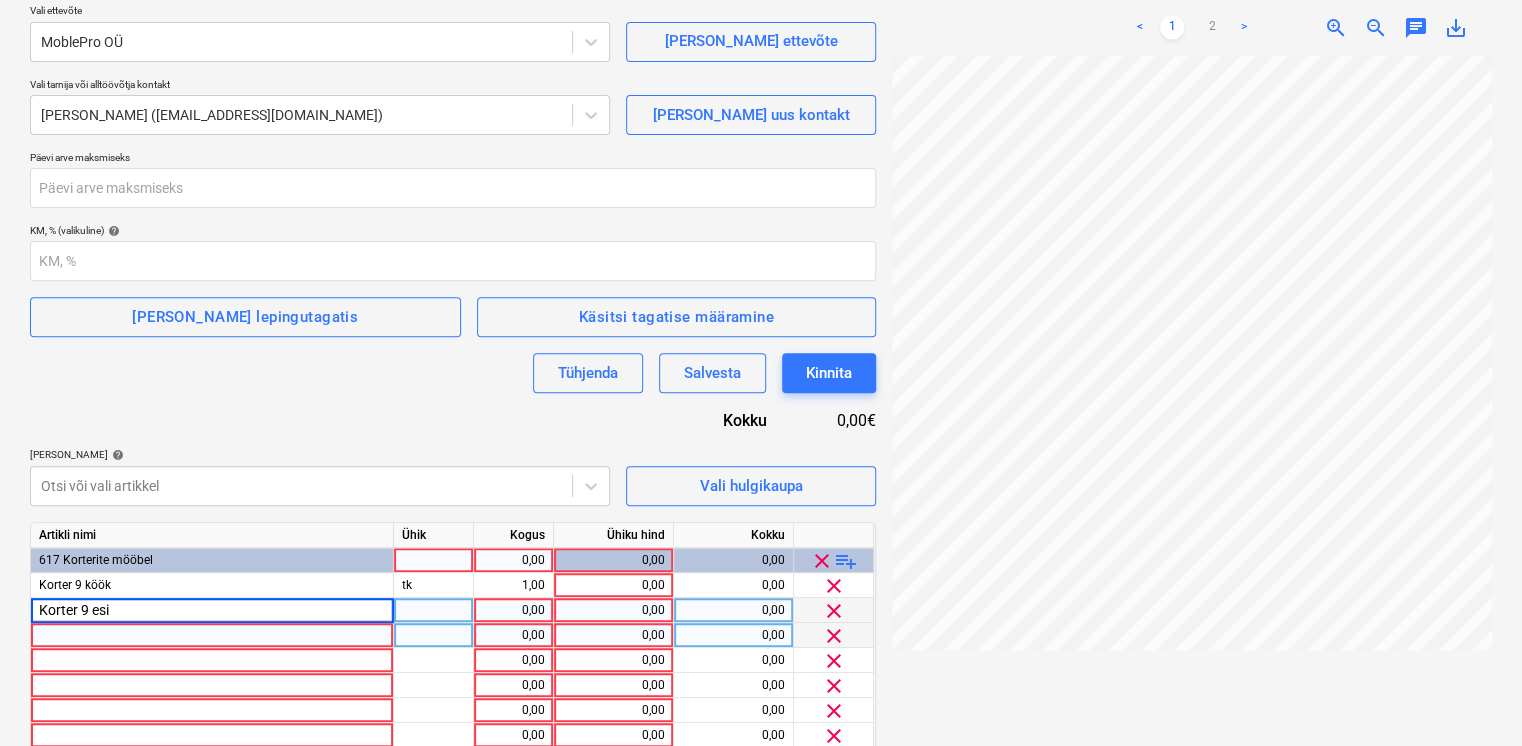 type on "Korter 9 esik" 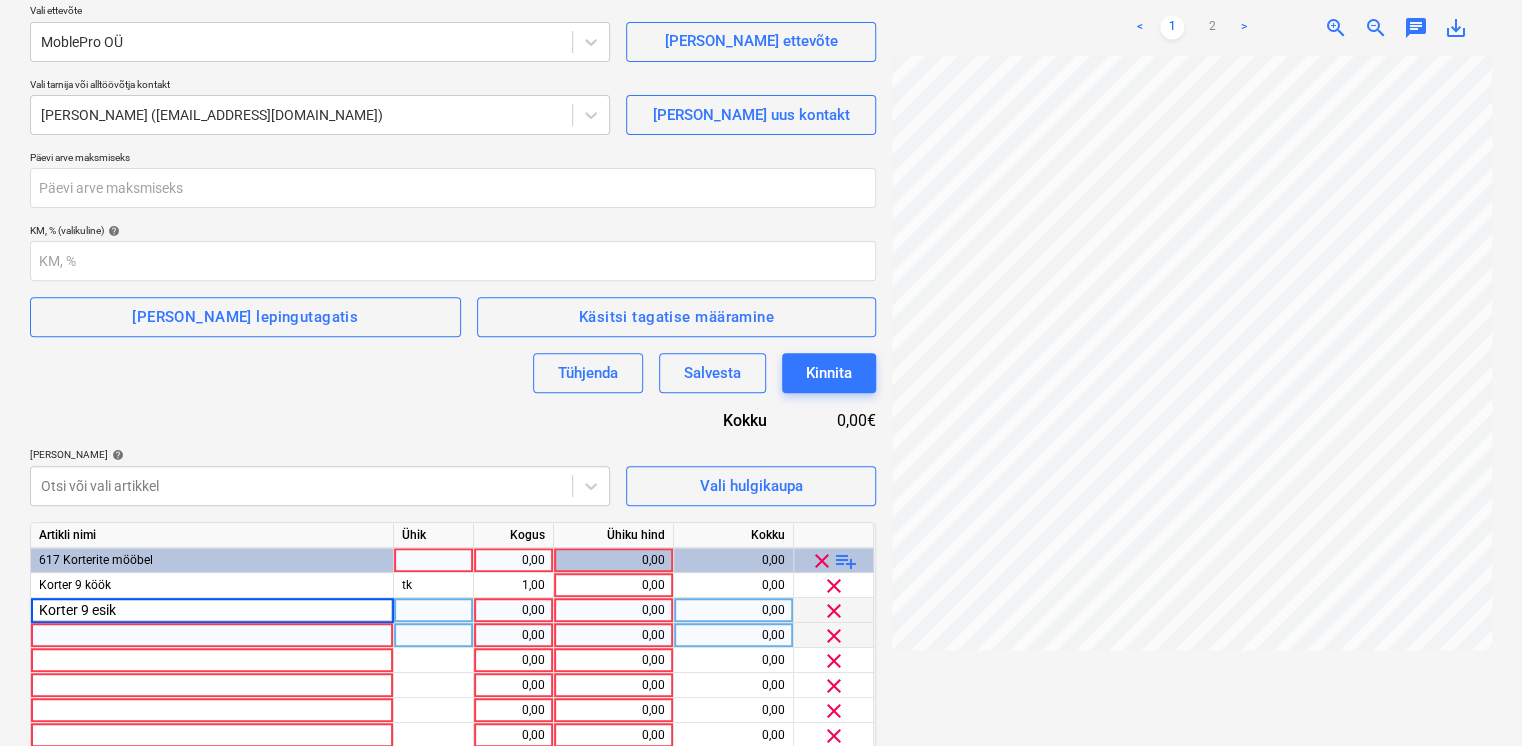 click at bounding box center [212, 635] 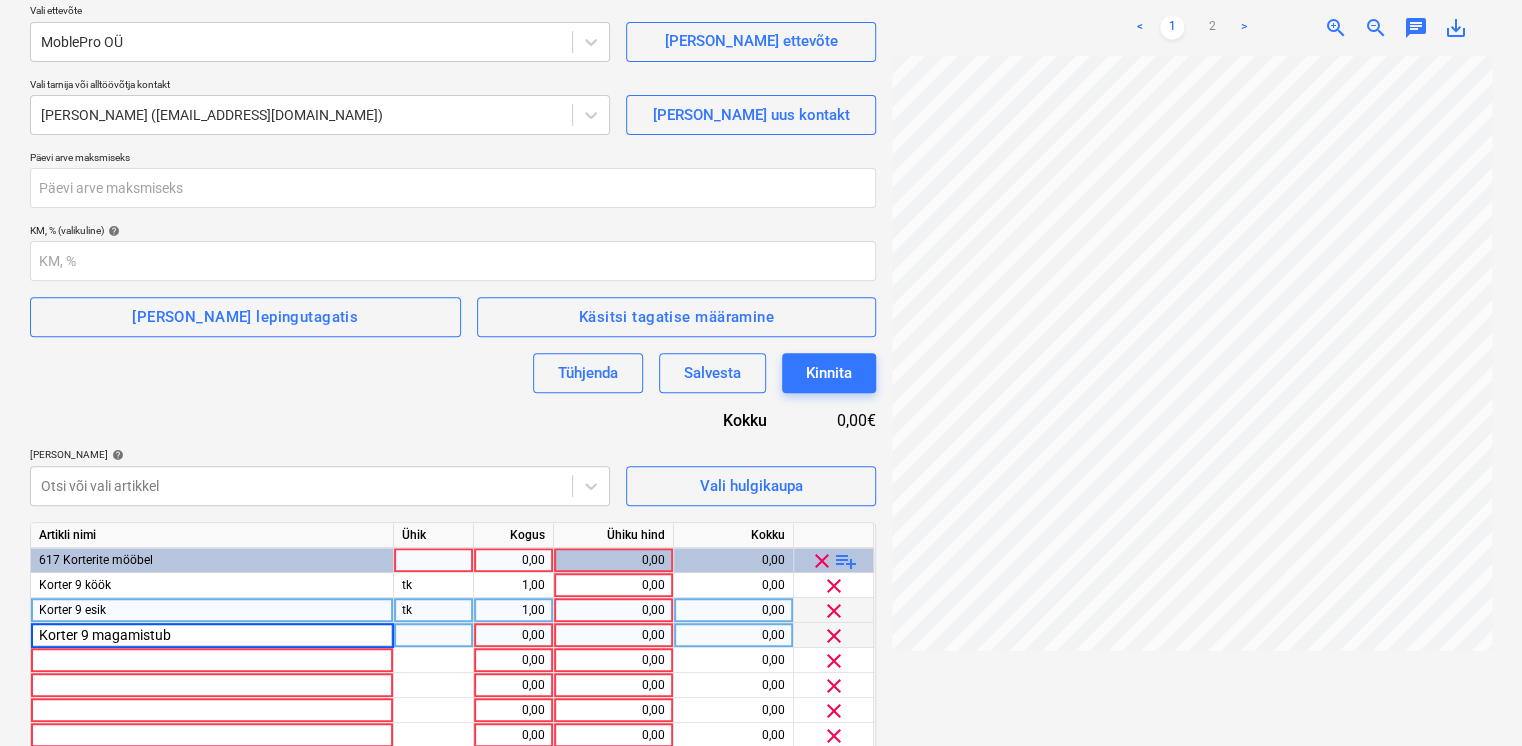 type on "Korter 9 magamistuba" 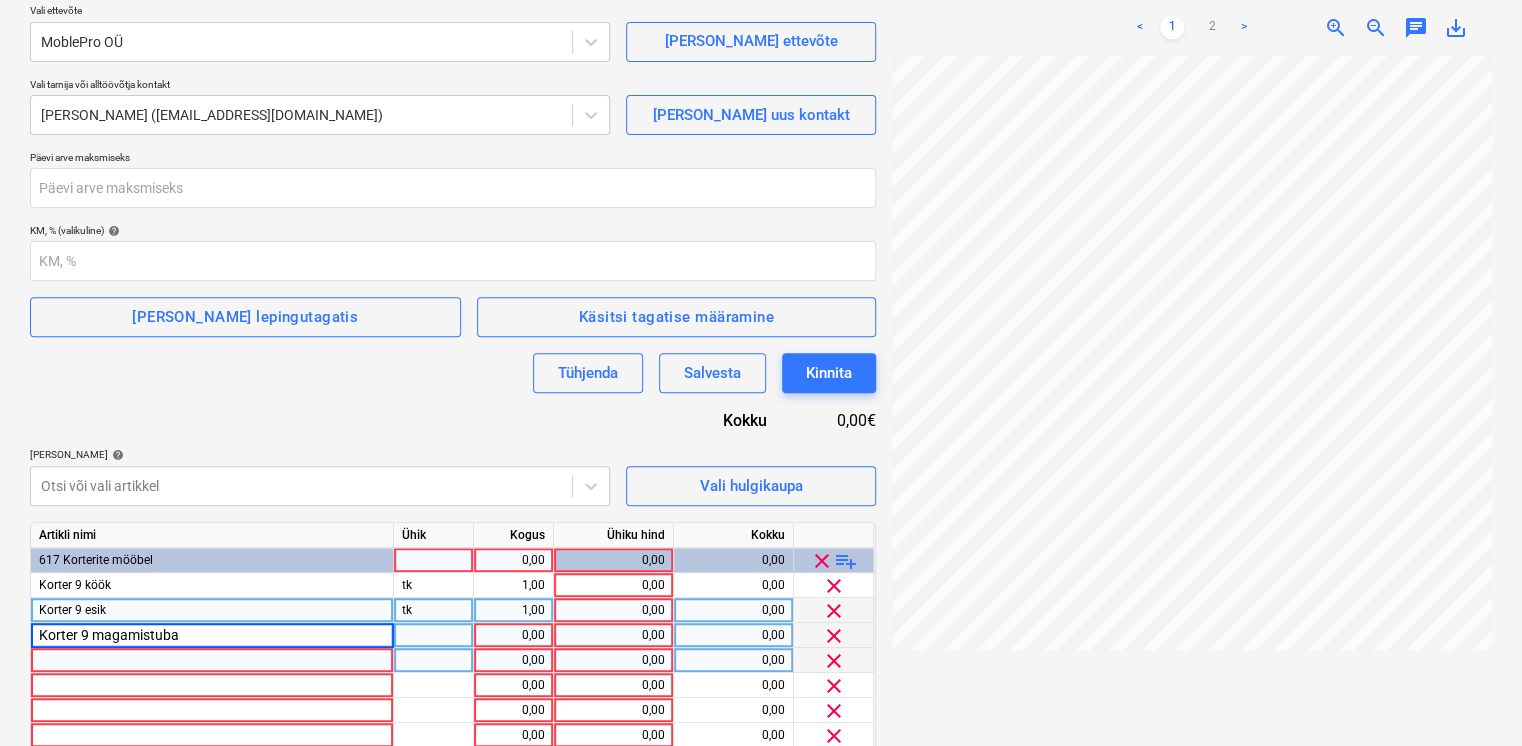 click at bounding box center (212, 660) 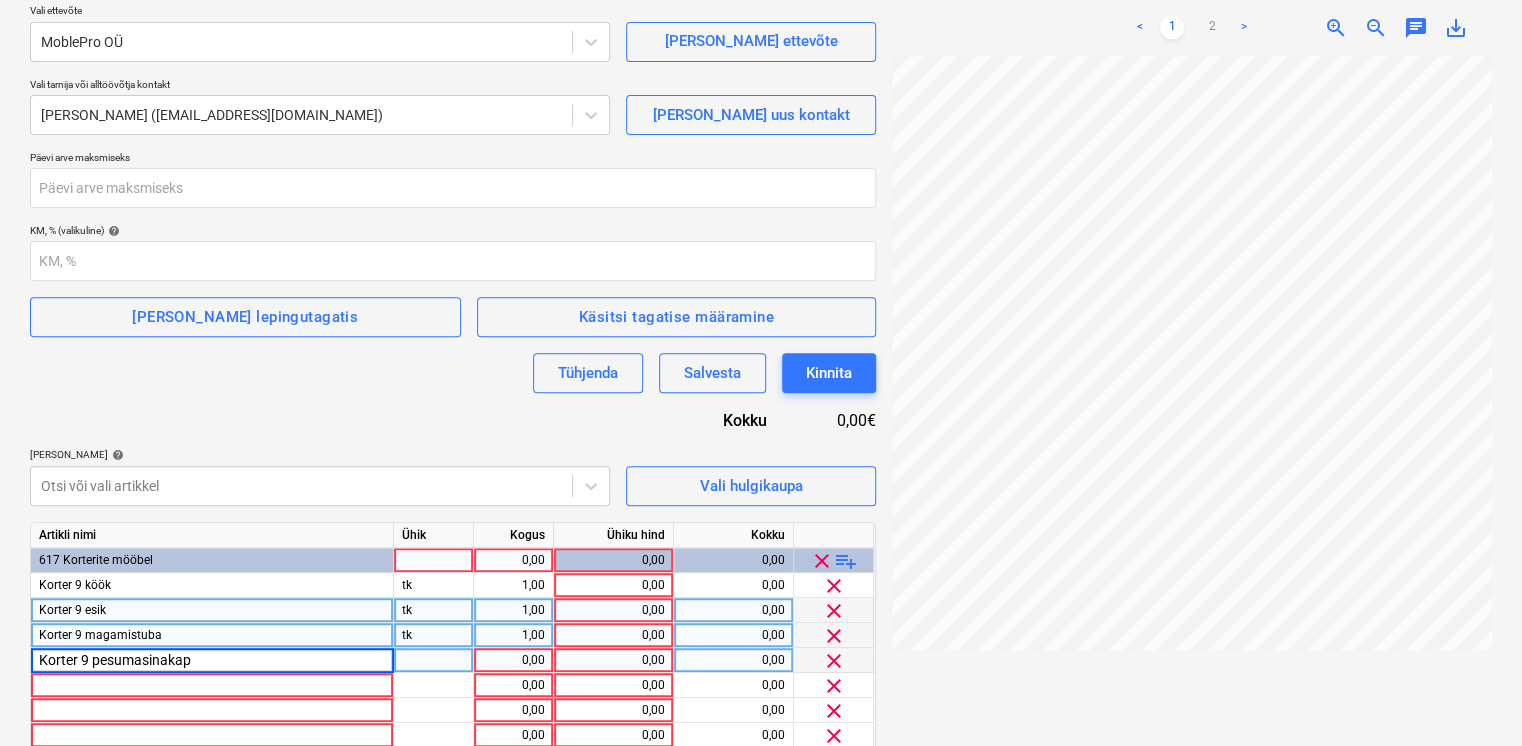 type on "Korter 9 pesumasinakapp" 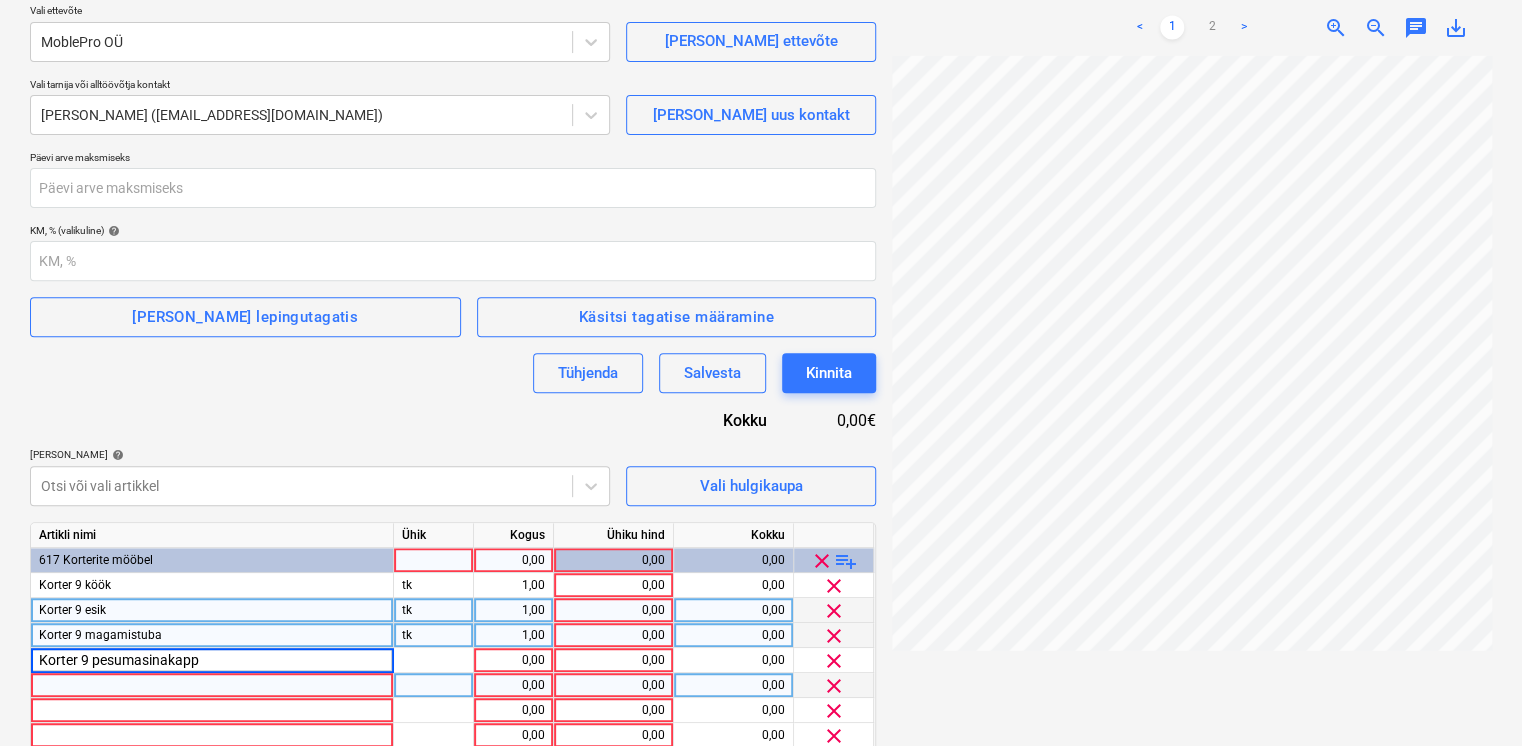 click at bounding box center (212, 685) 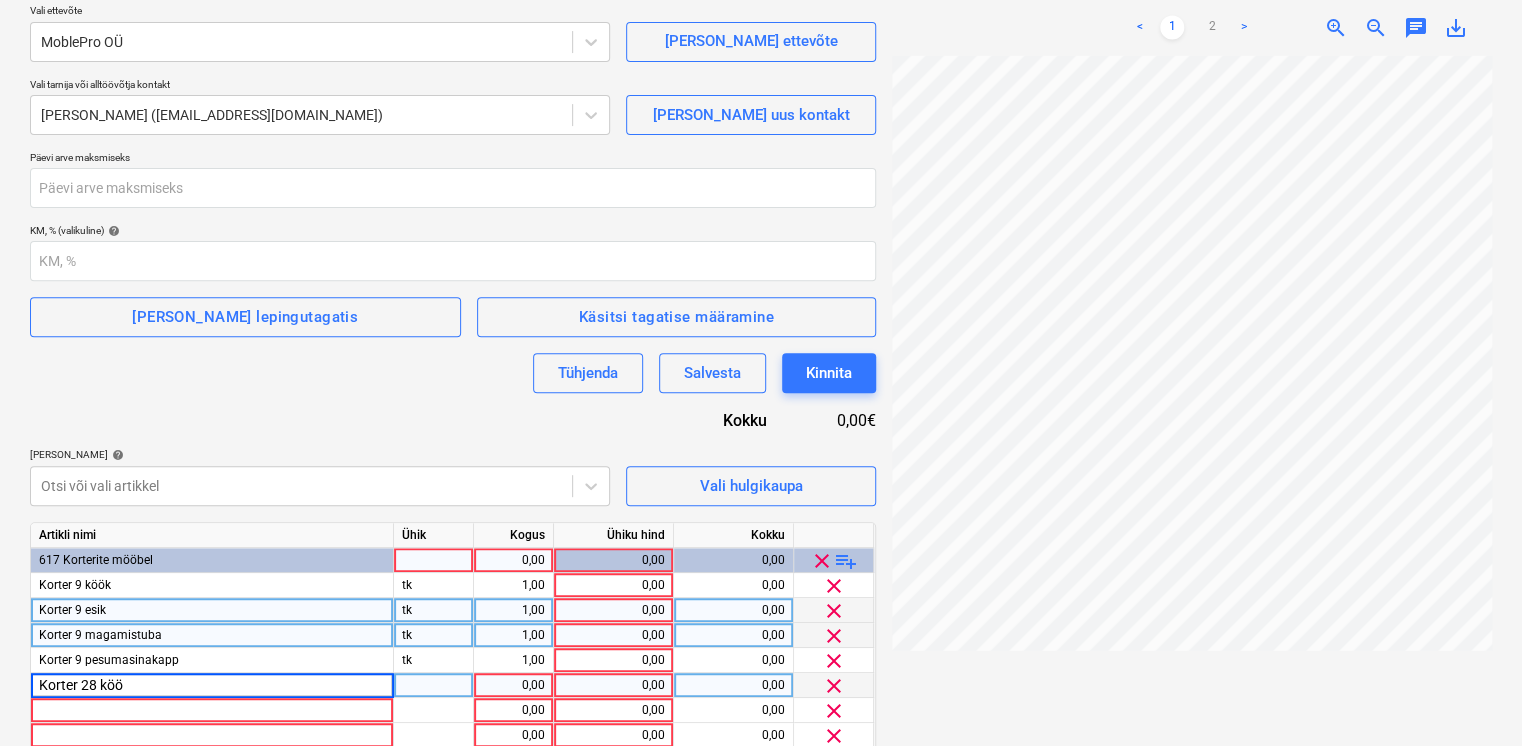 type on "Korter 28 köök" 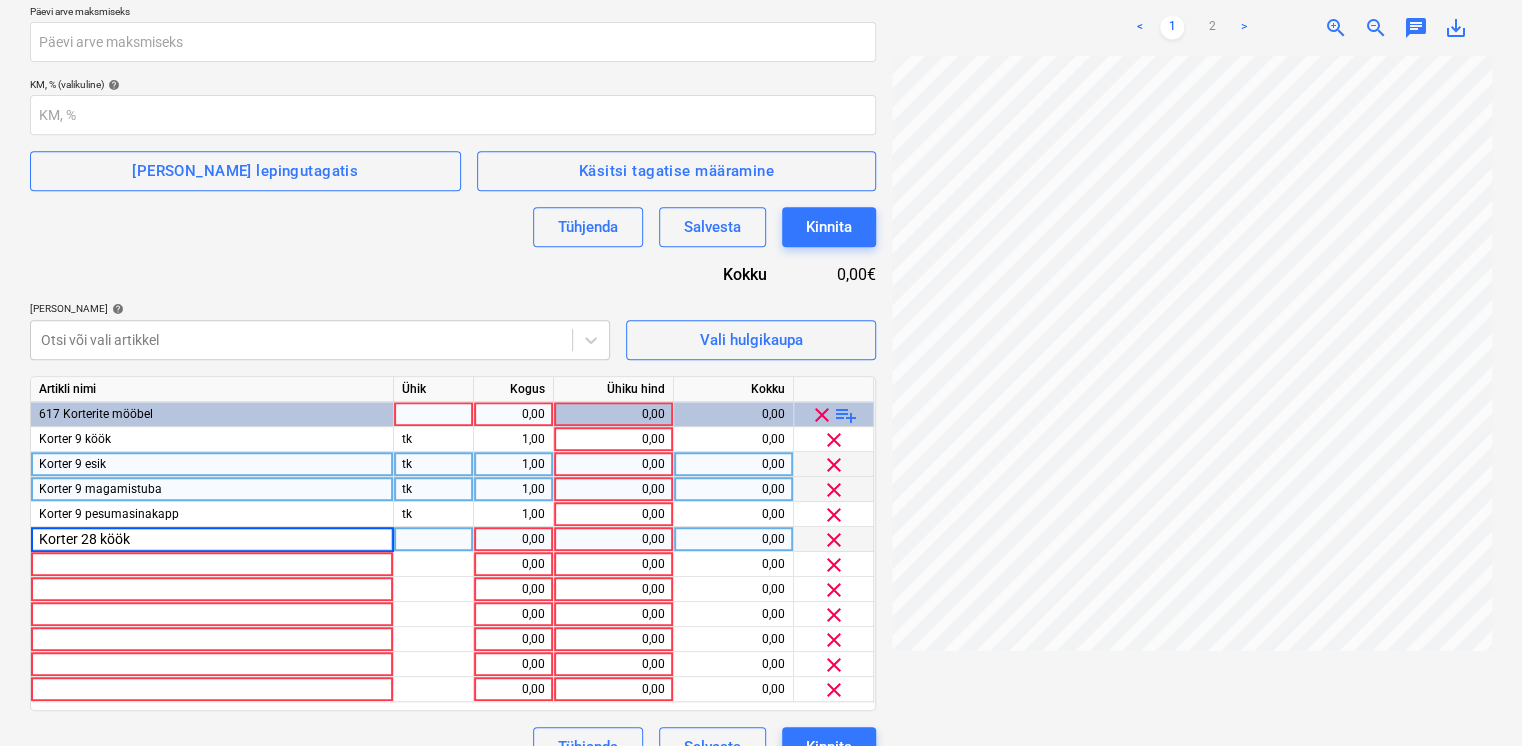 scroll, scrollTop: 415, scrollLeft: 0, axis: vertical 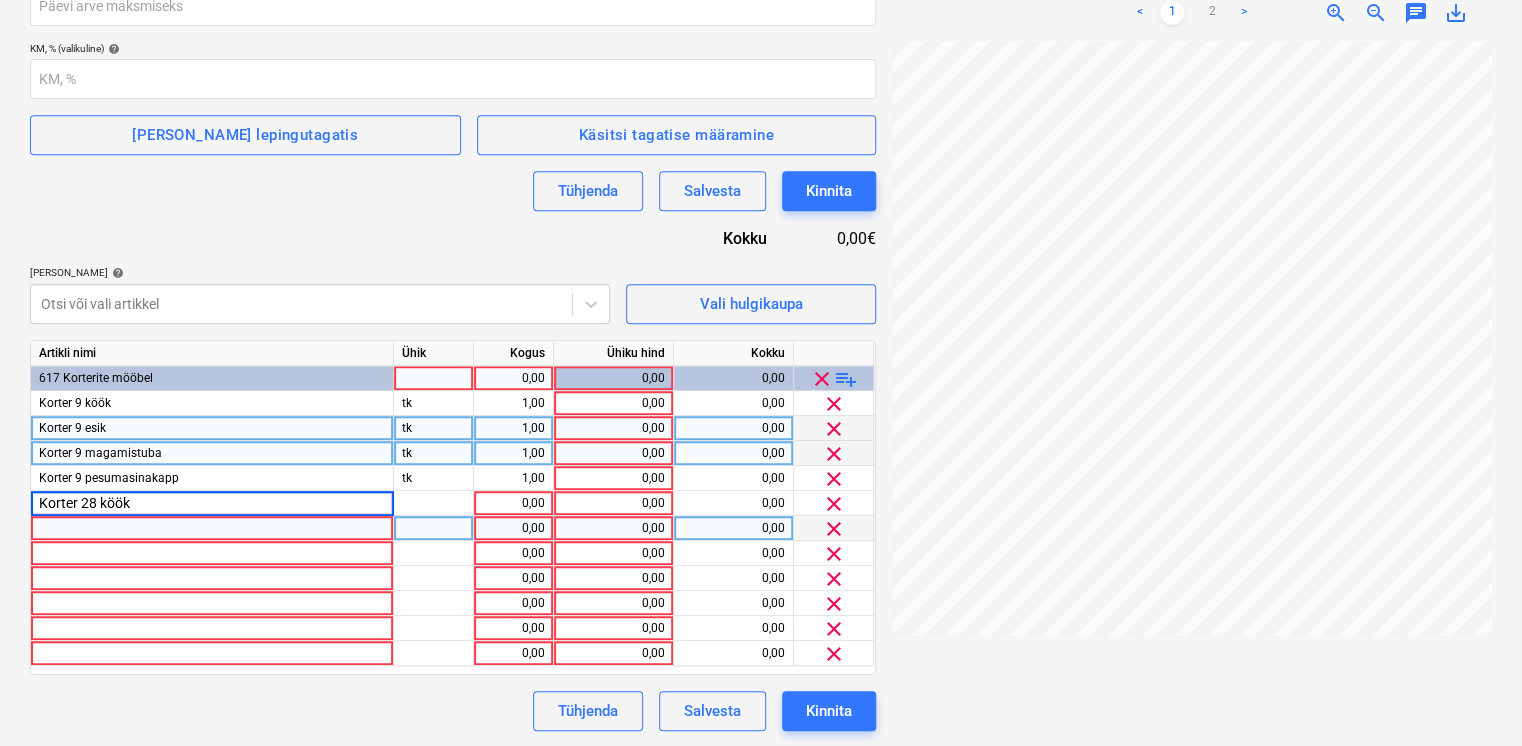 click at bounding box center (212, 528) 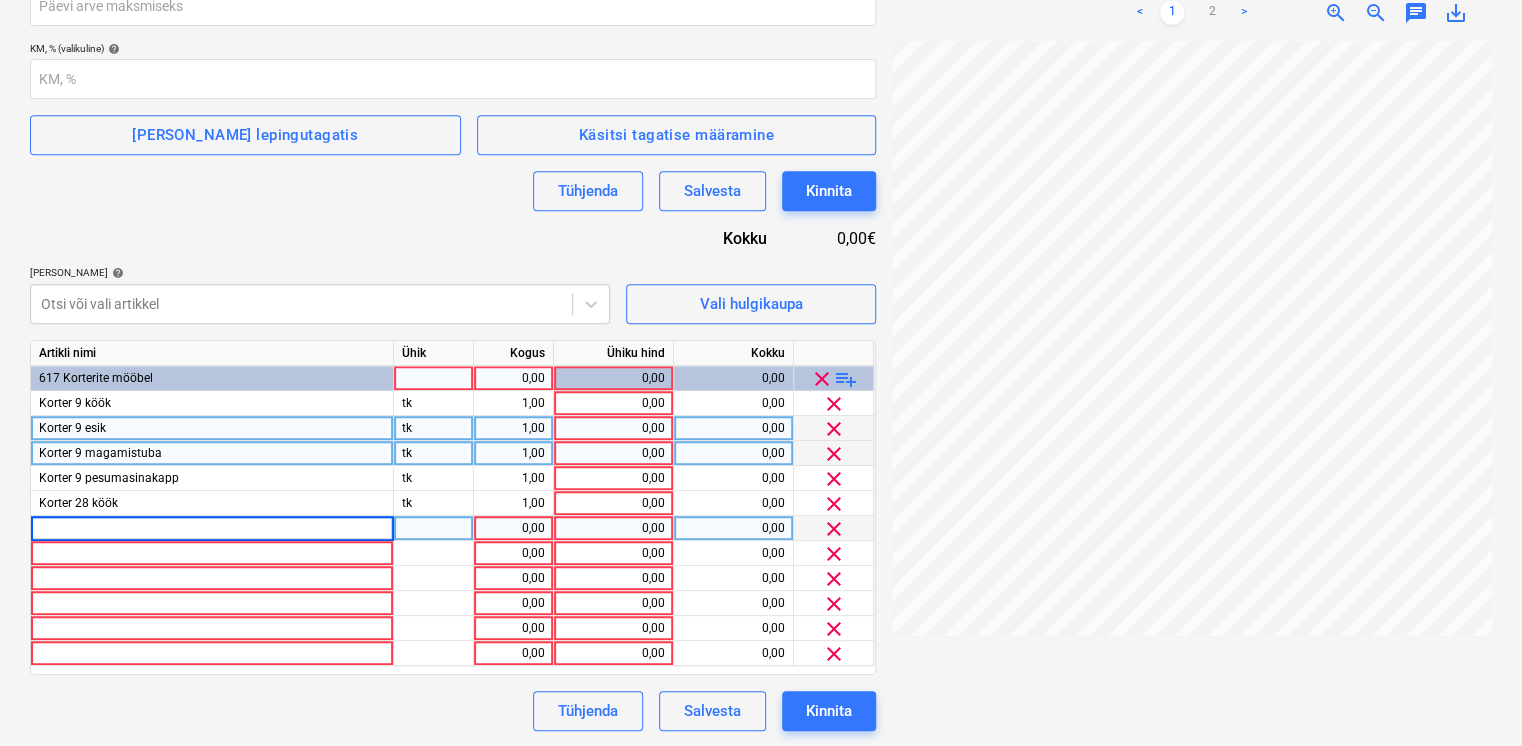 type on "k" 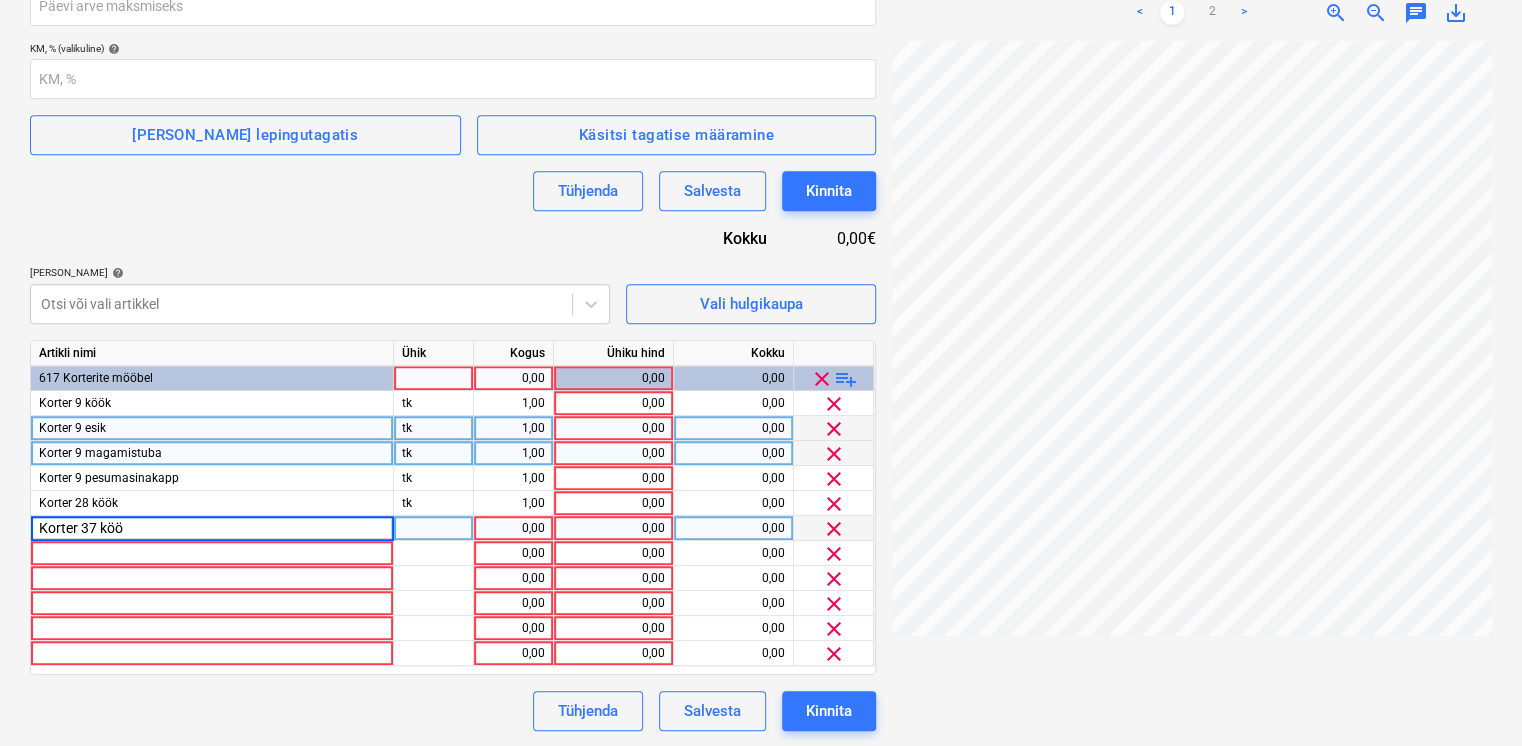 type on "Korter 37 köök" 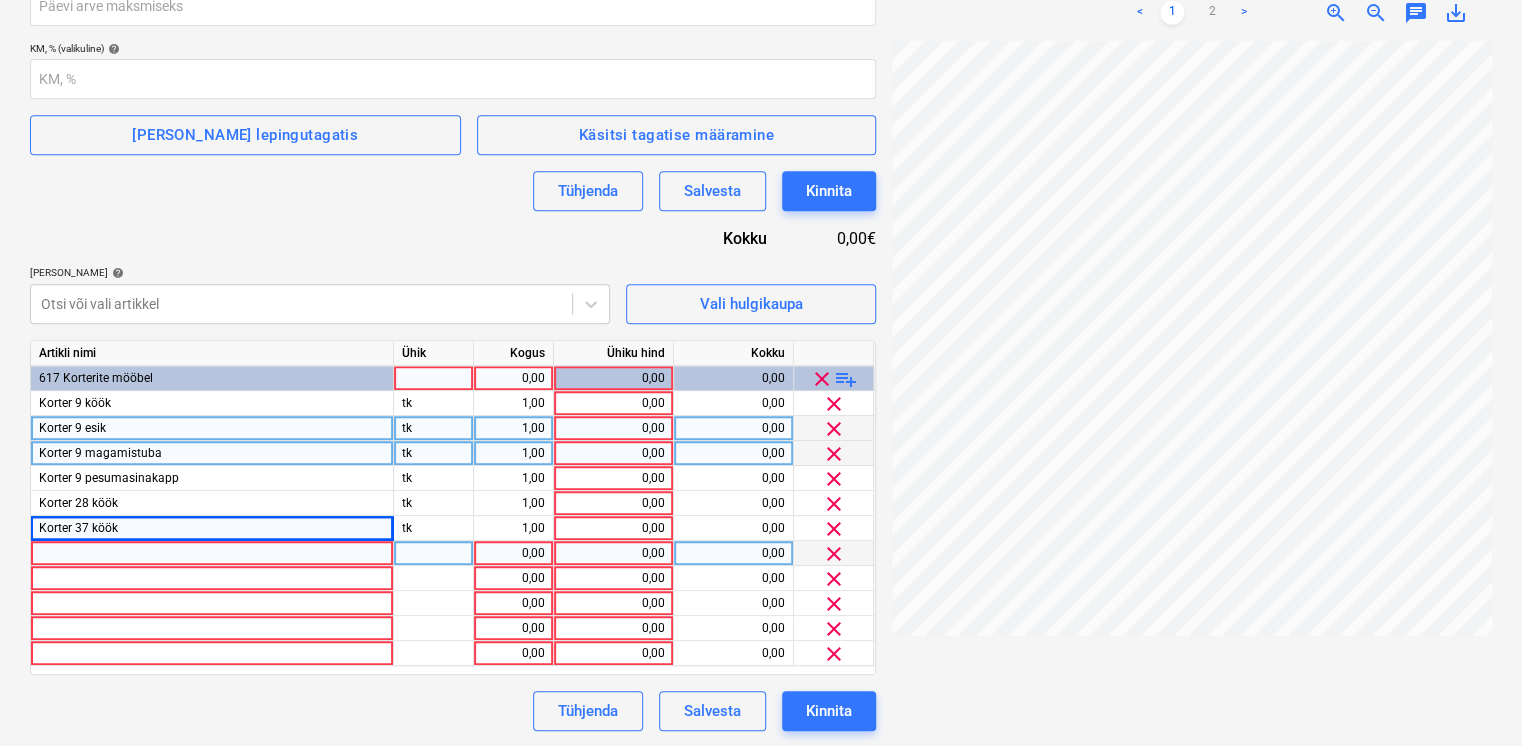 click at bounding box center (212, 553) 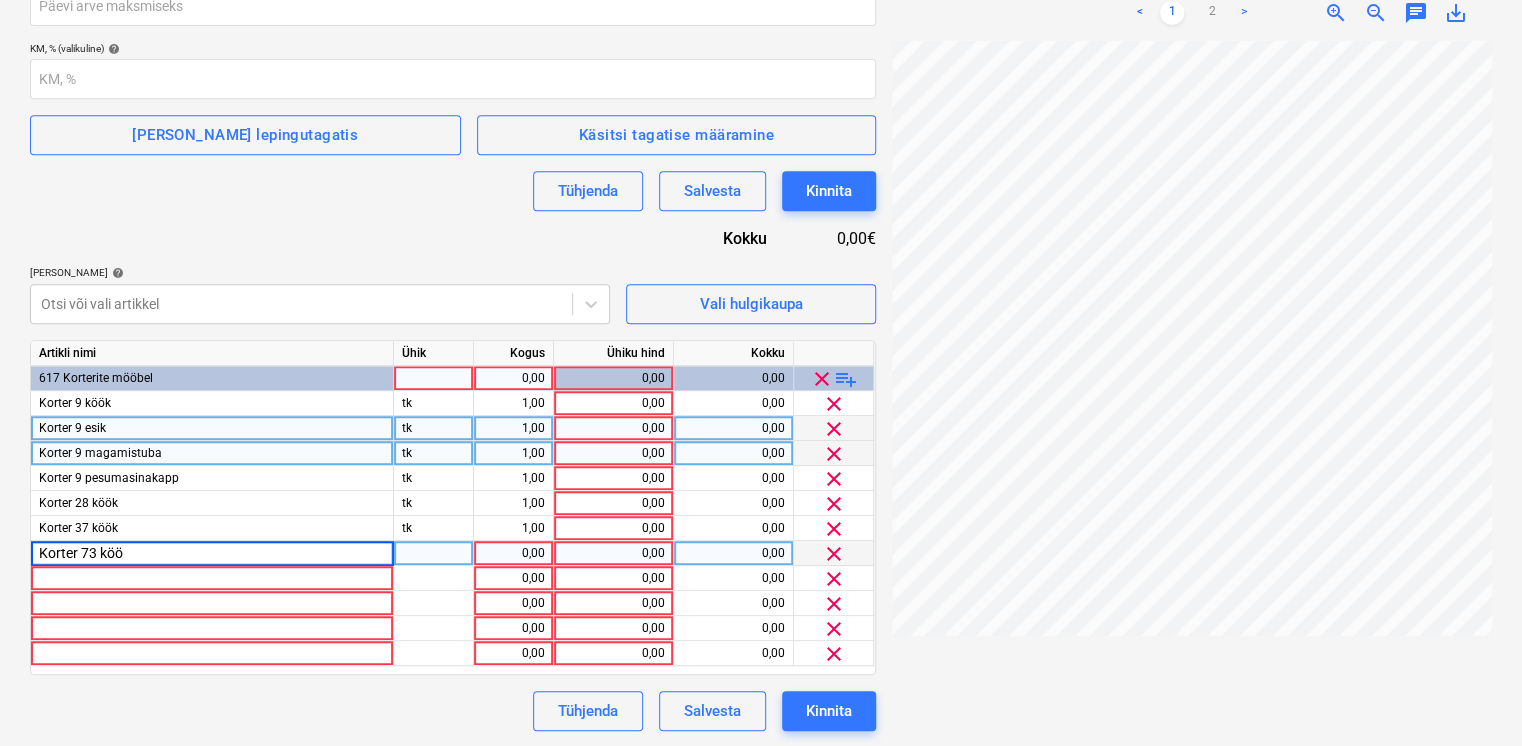 type on "Korter 73 köök" 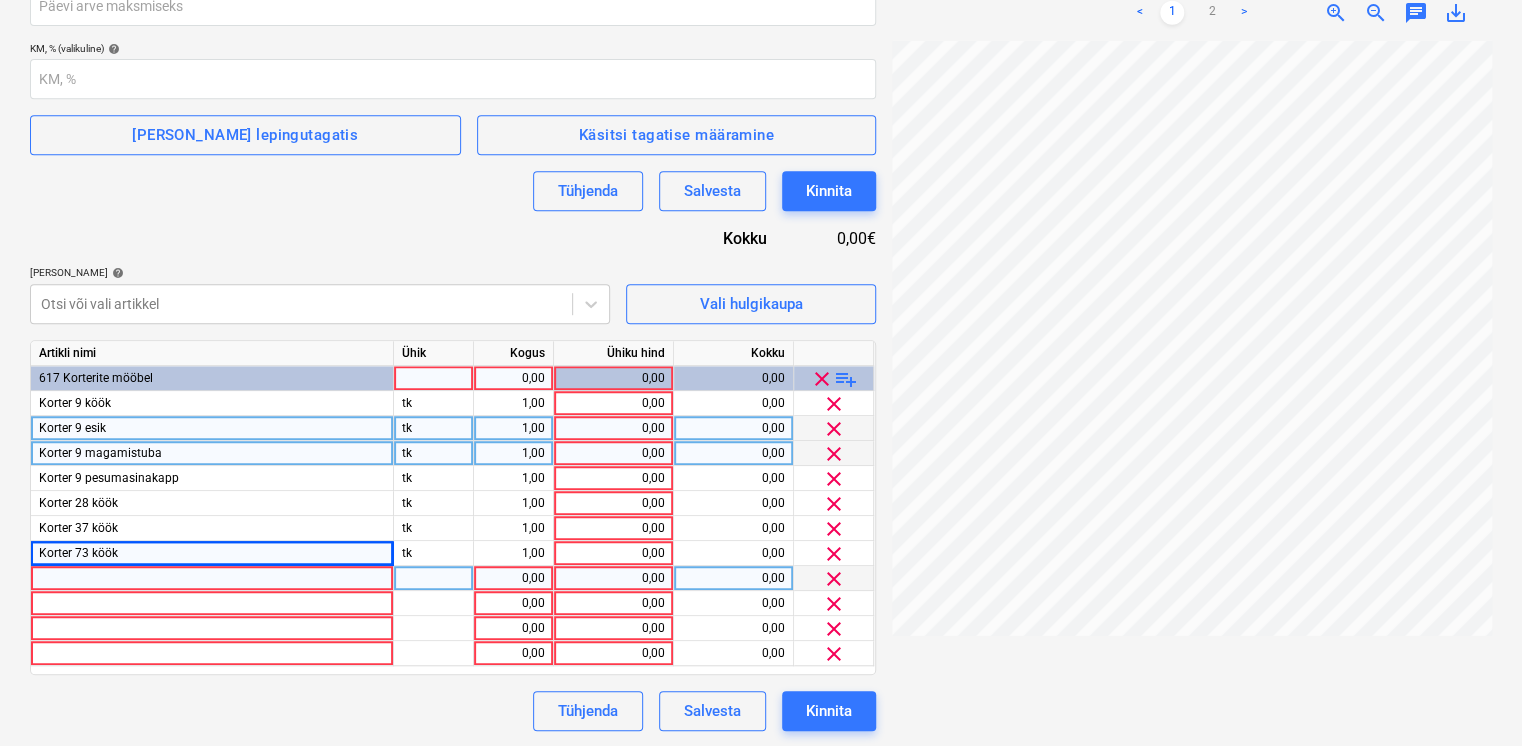 click at bounding box center [212, 578] 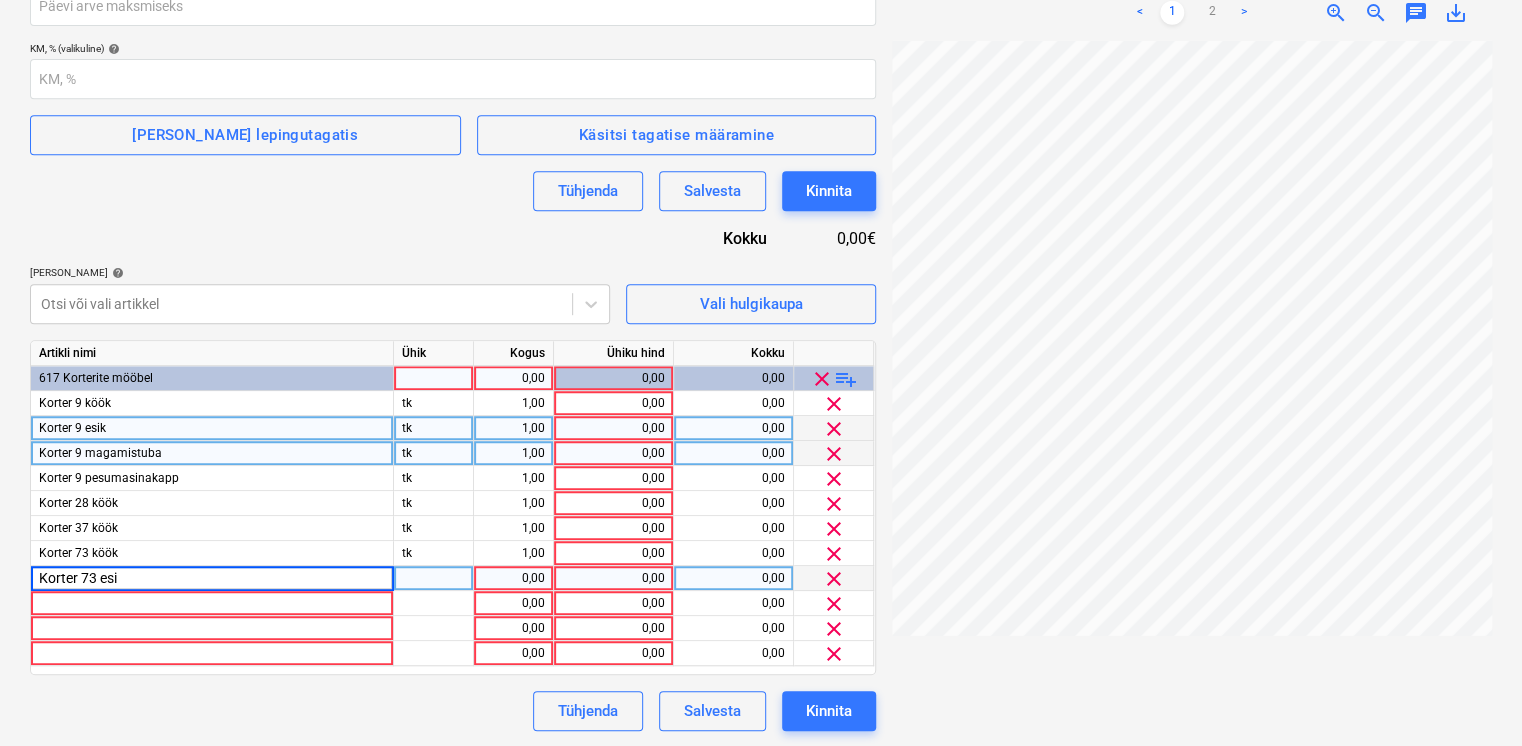 type on "Korter 73 esik" 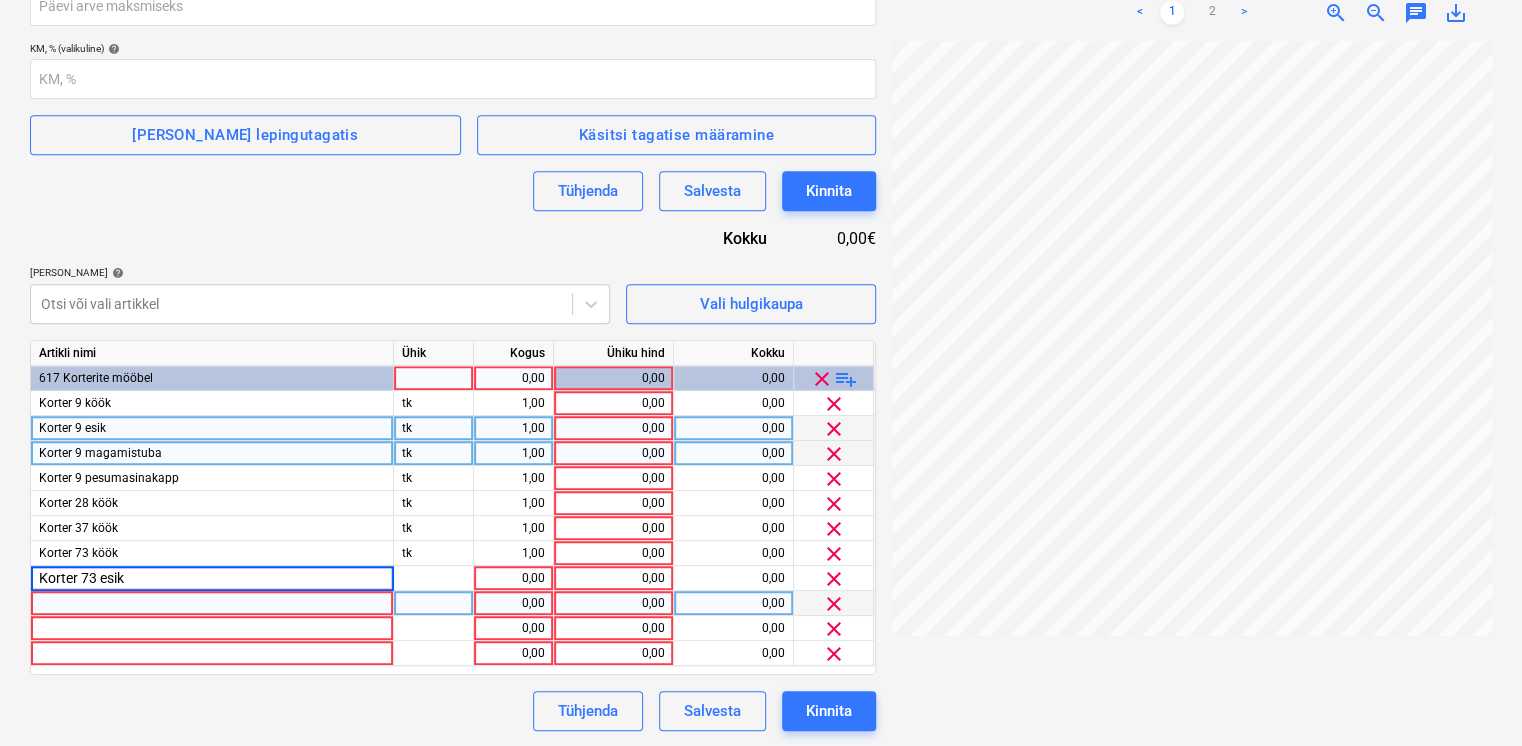 click at bounding box center (212, 603) 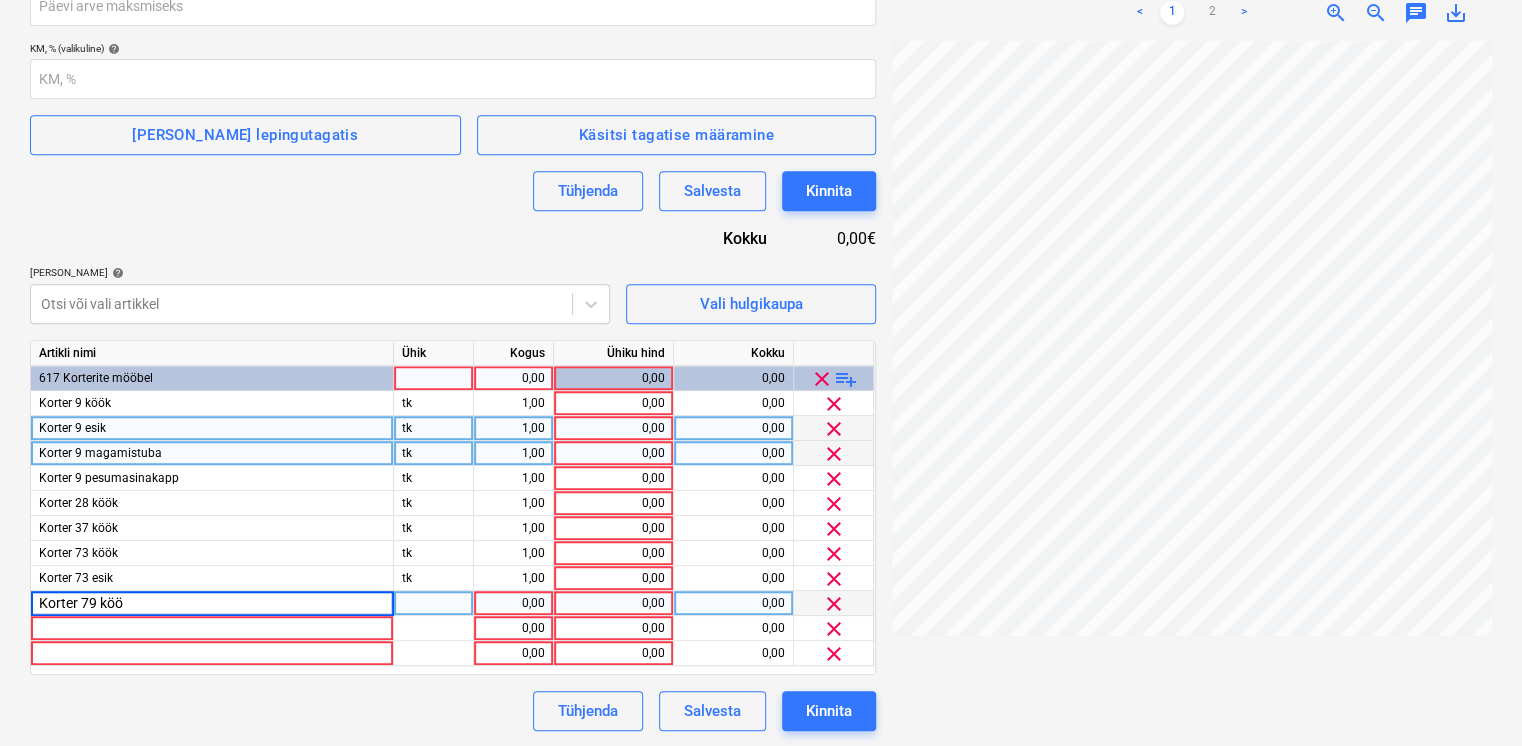 type on "Korter 79 köök" 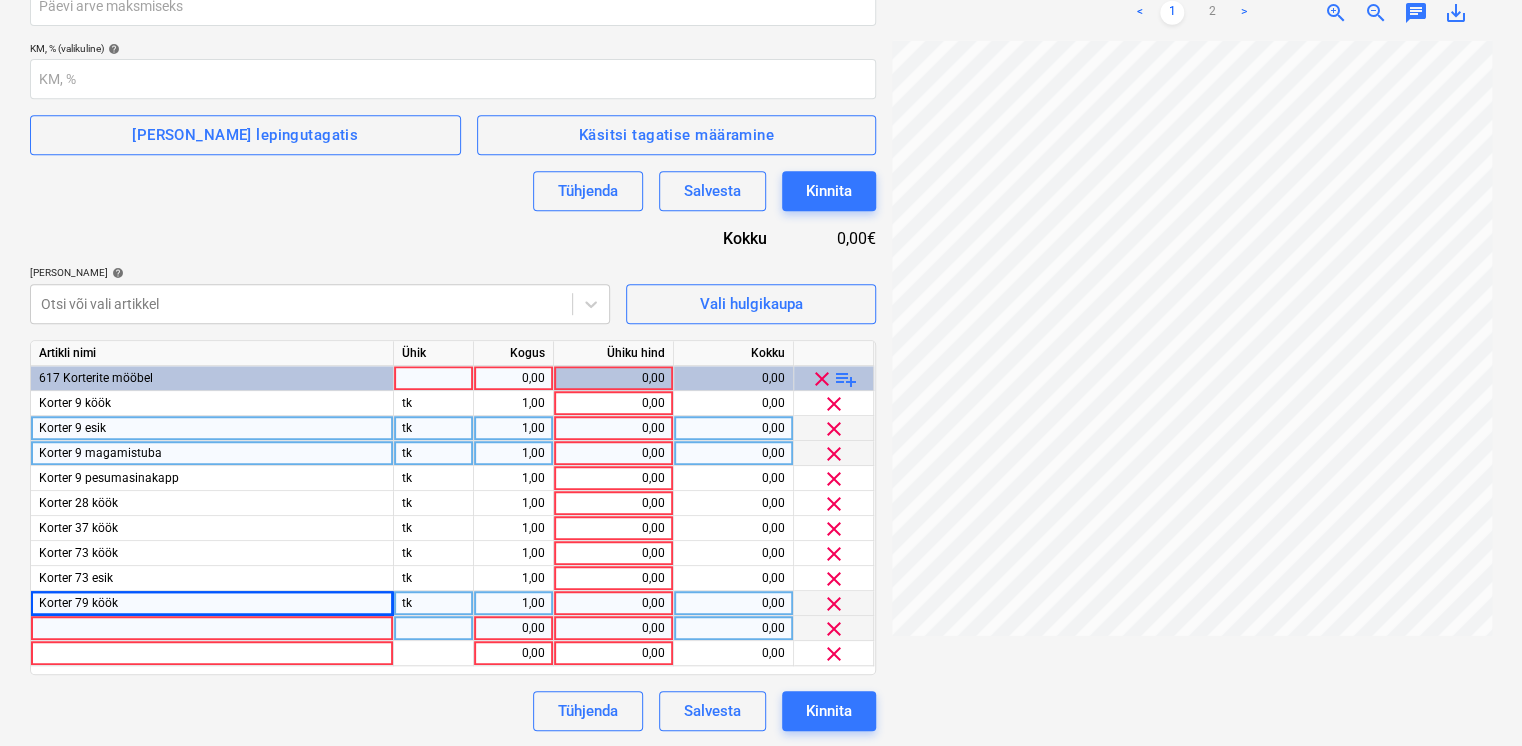 click at bounding box center [212, 628] 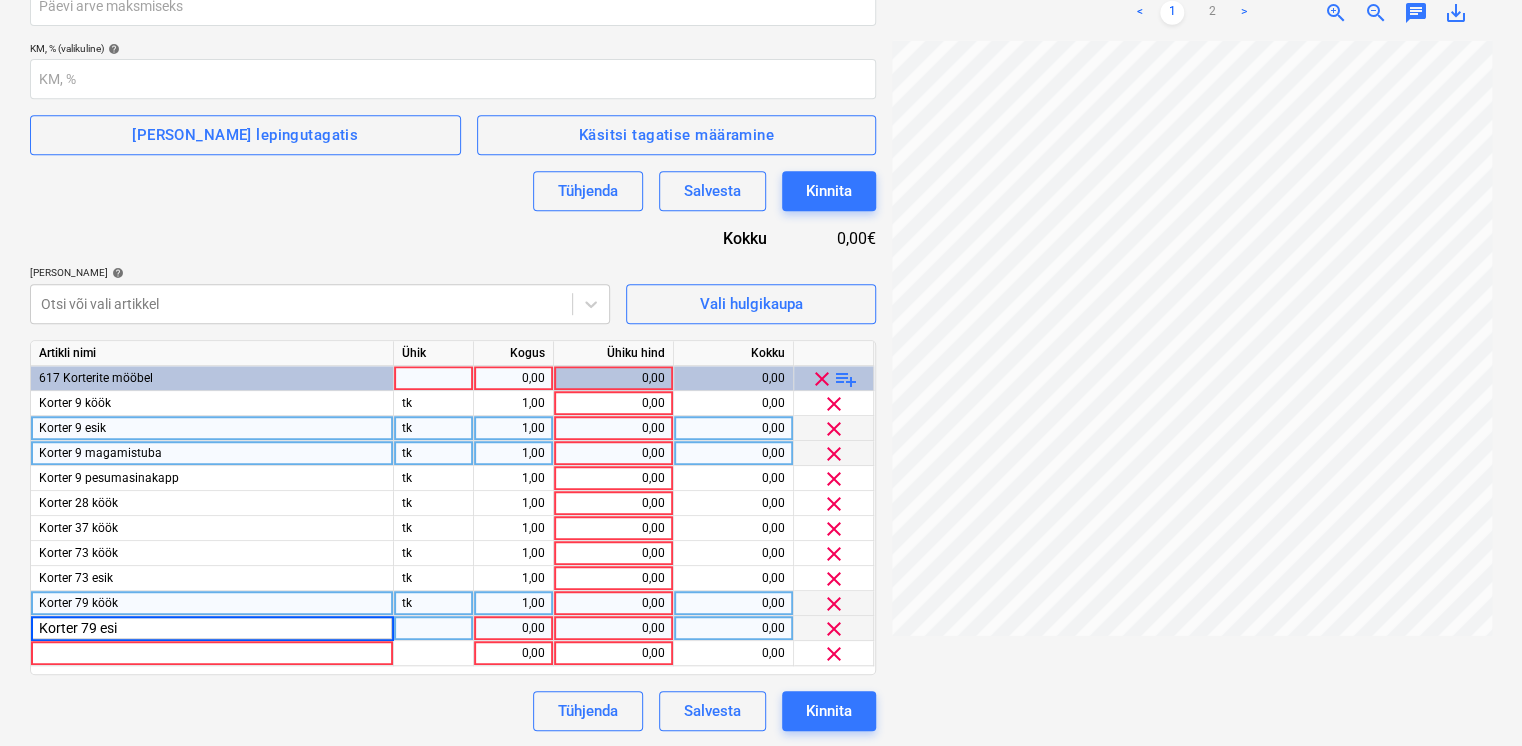 type on "Korter 79 esik" 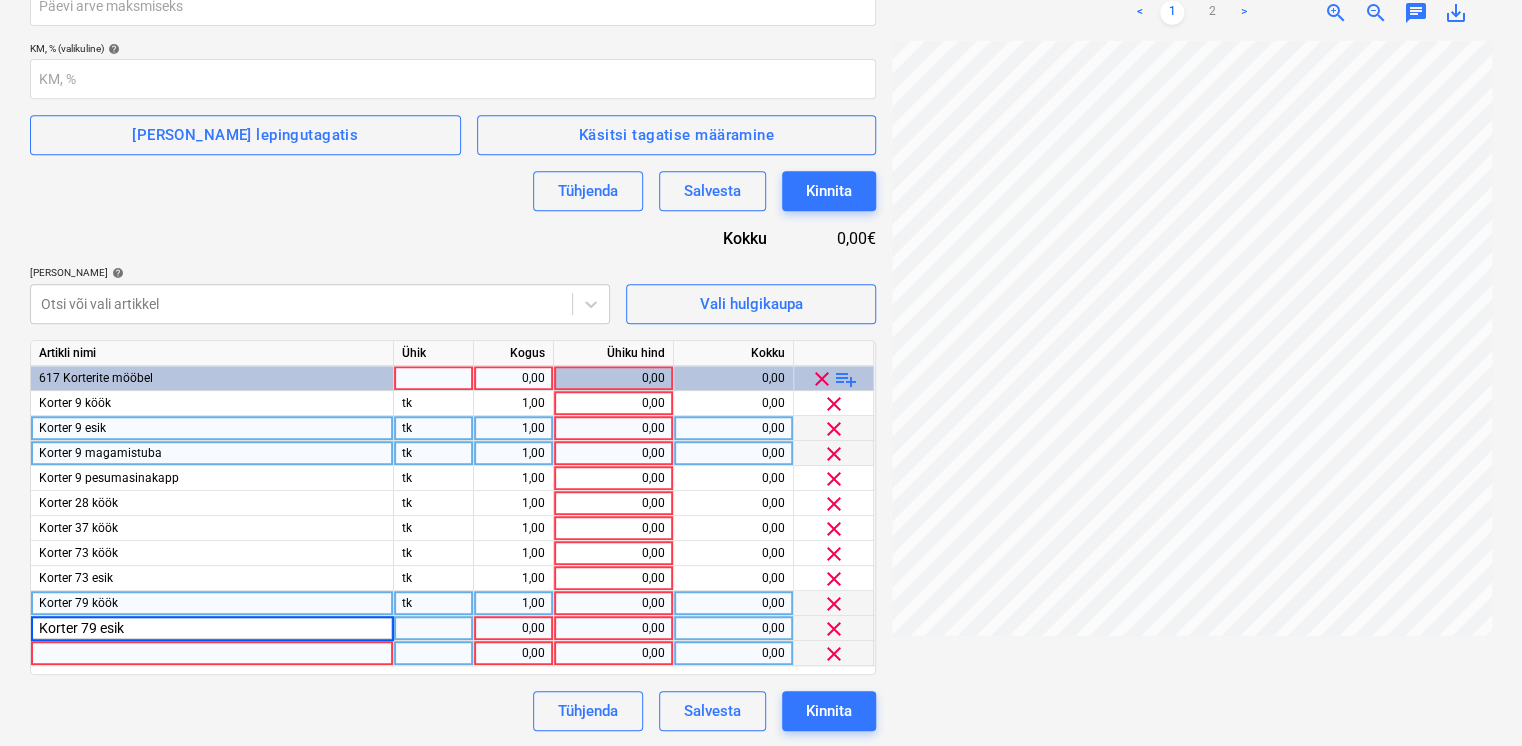 click at bounding box center (212, 653) 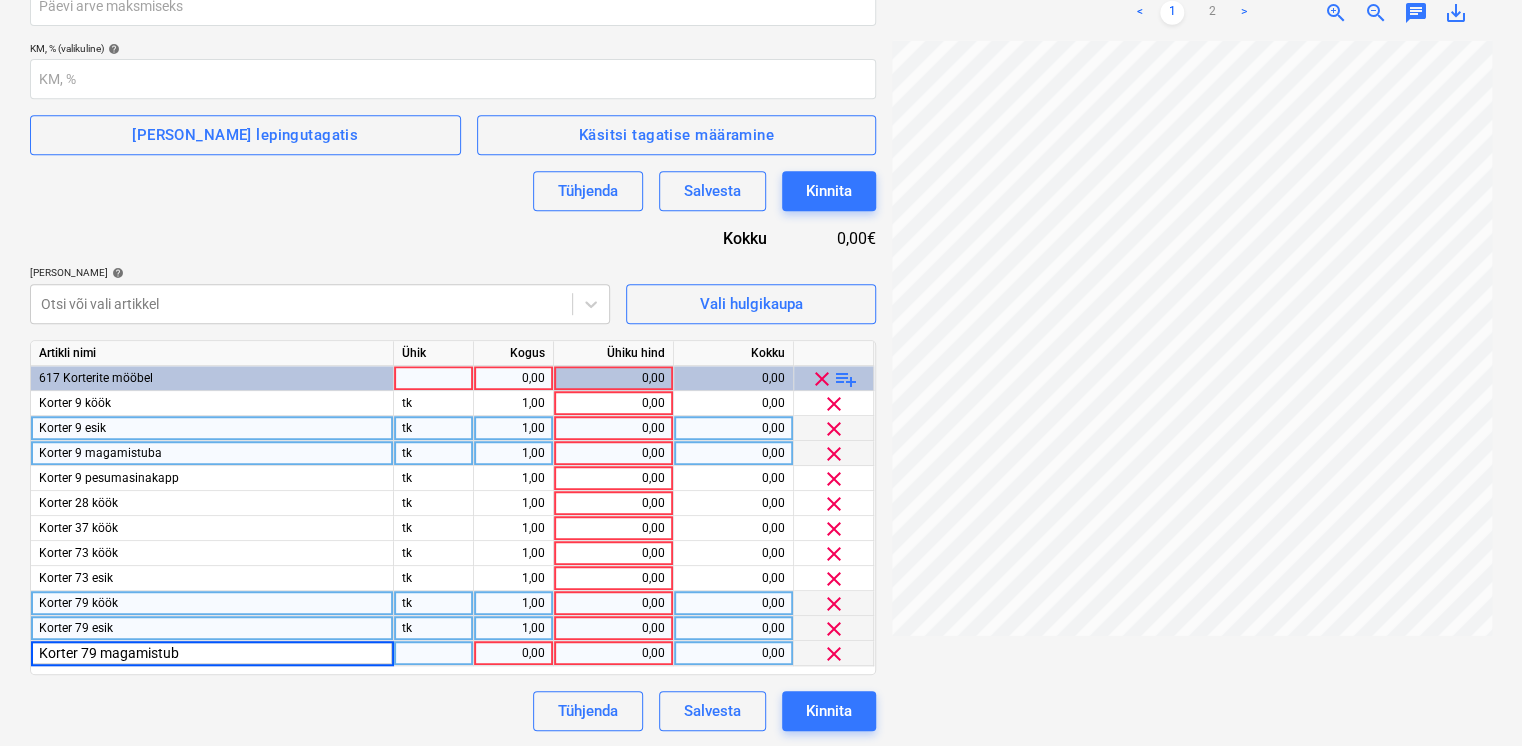 type on "Korter 79 magamistuba" 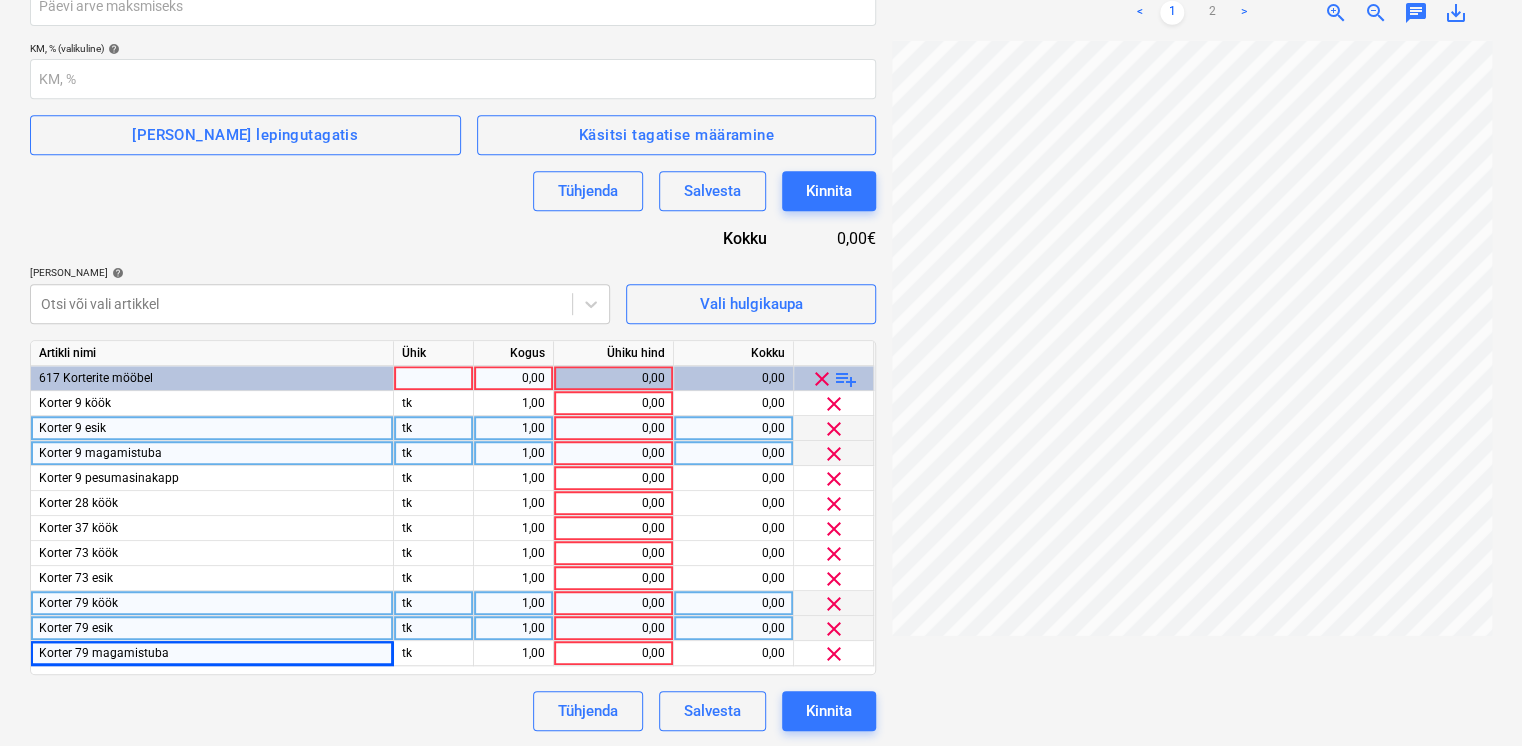 click on "playlist_add" at bounding box center (846, 379) 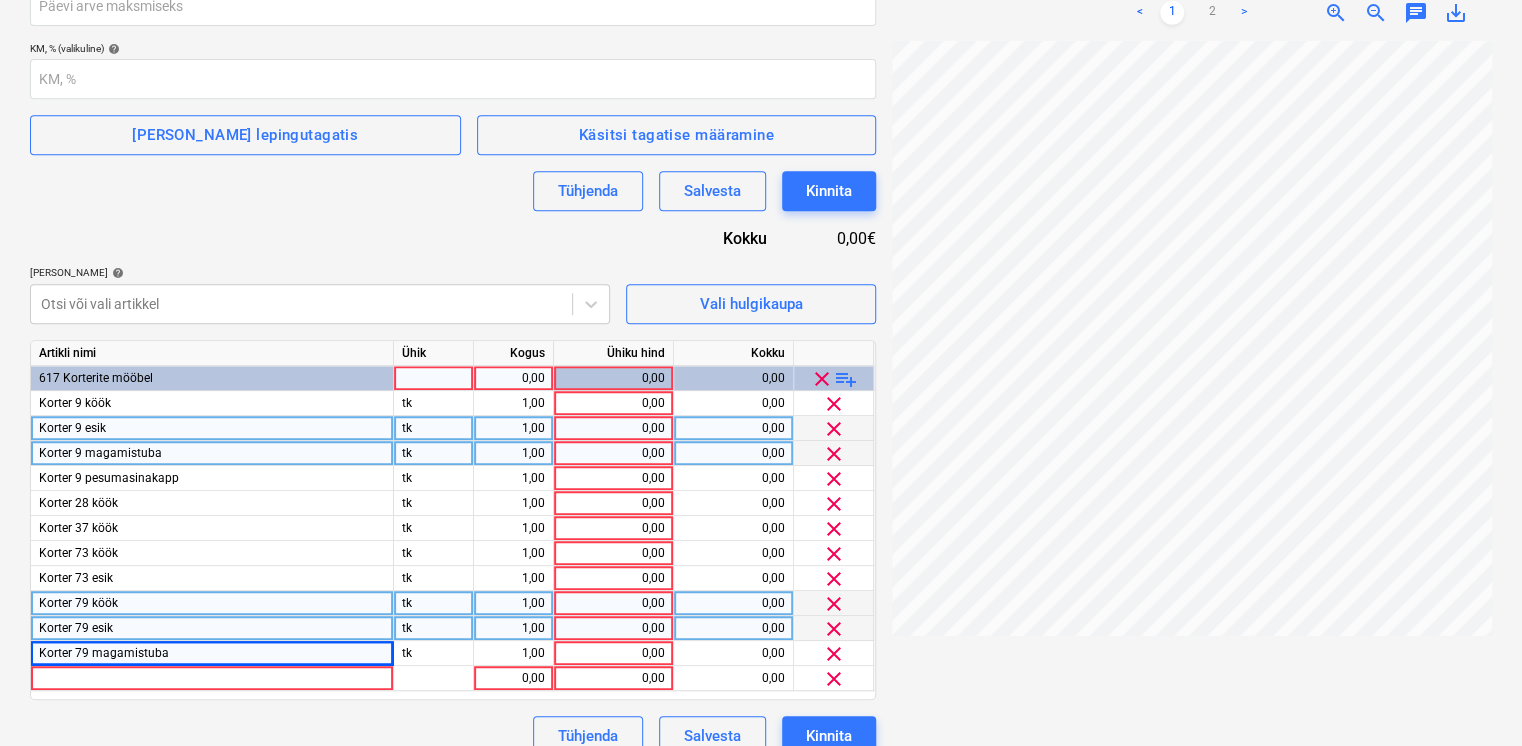 click on "playlist_add" at bounding box center (846, 379) 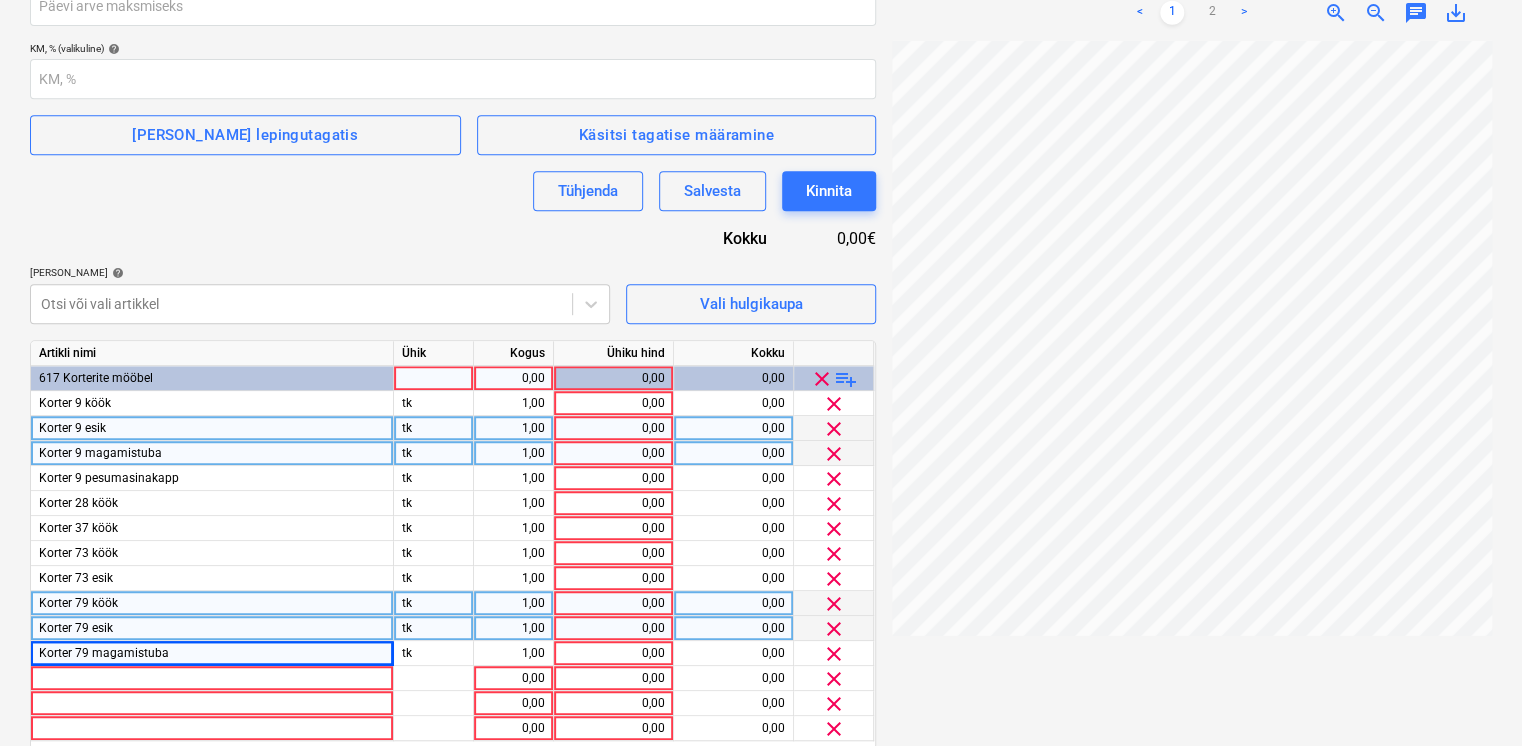 click on "playlist_add" at bounding box center [846, 379] 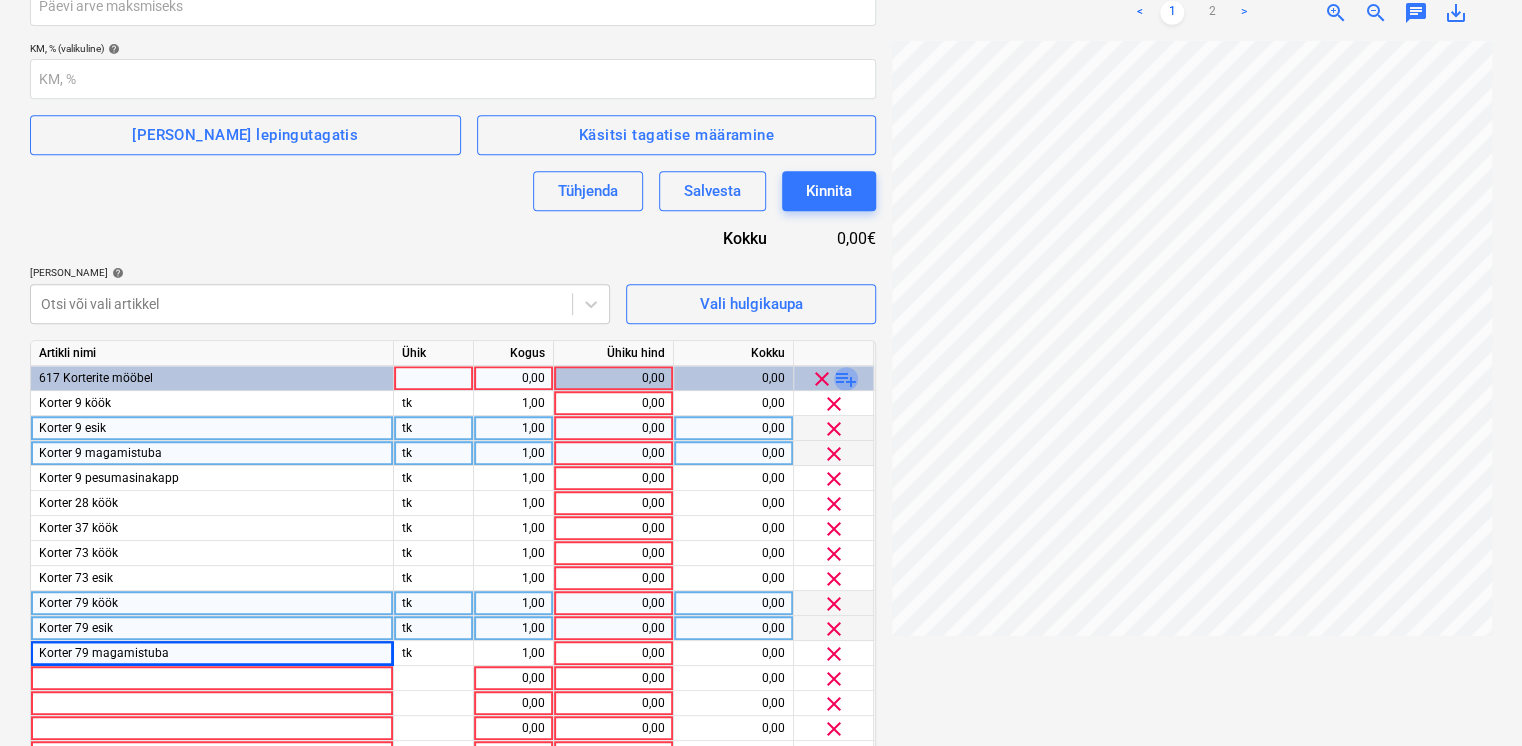 click on "playlist_add" at bounding box center [846, 379] 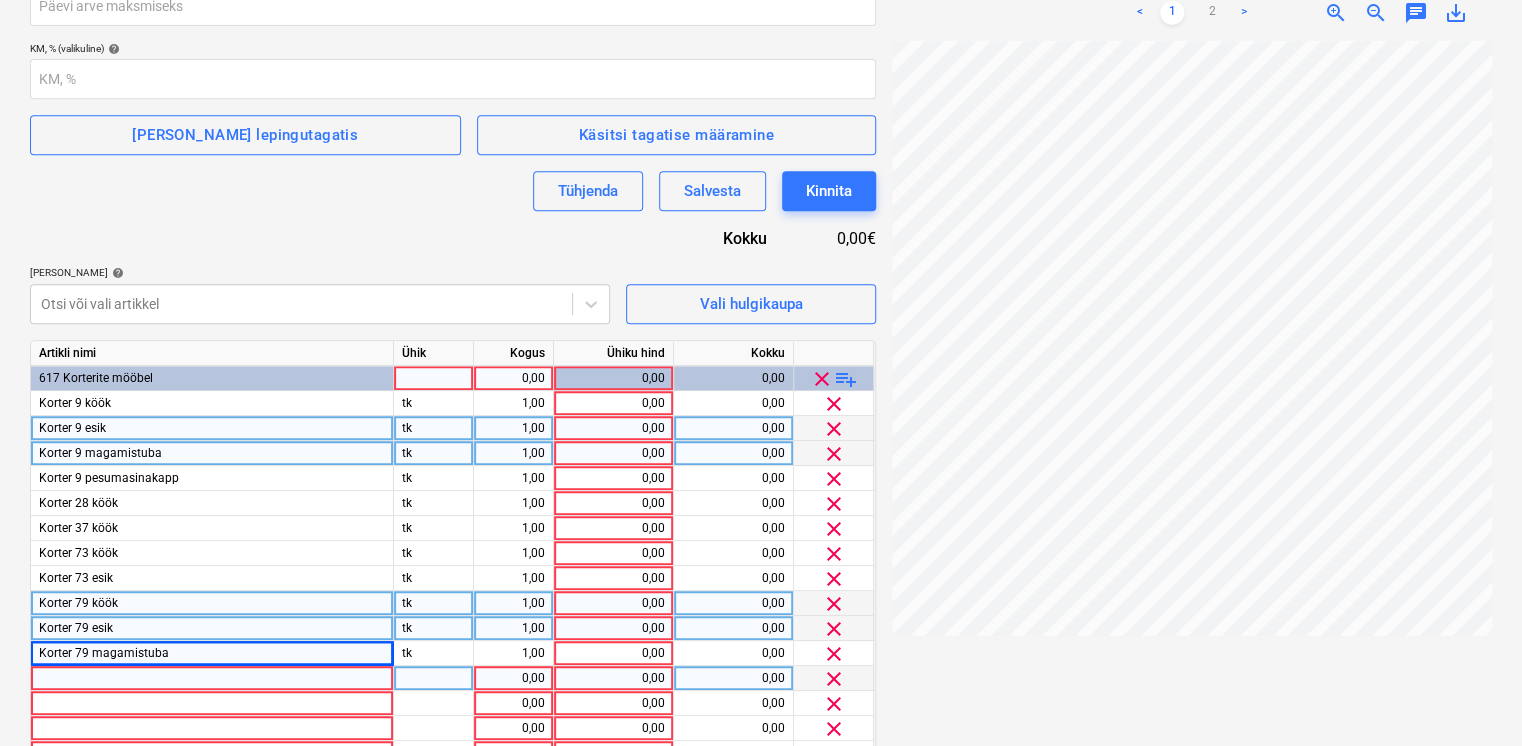 click at bounding box center [212, 678] 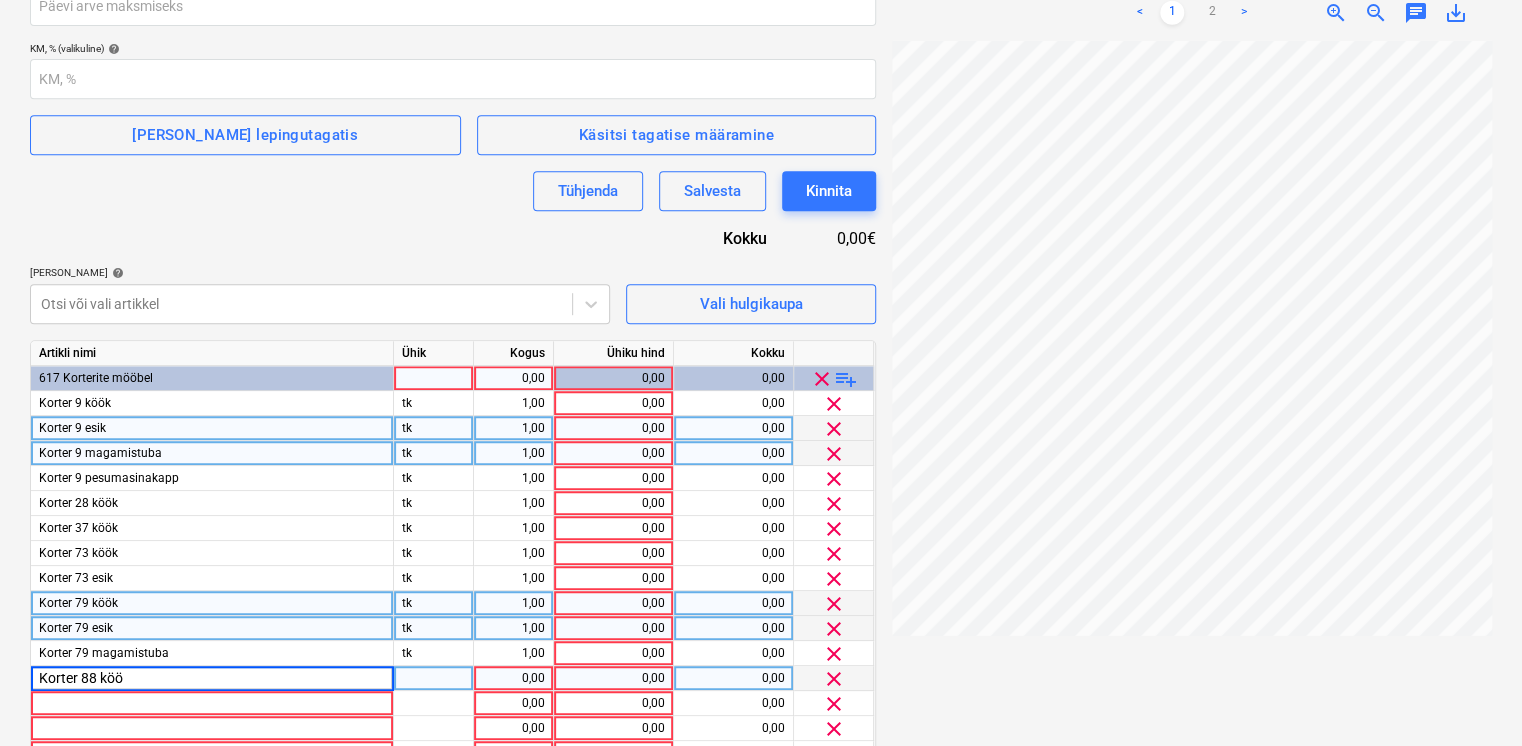 type on "Korter 88 köök" 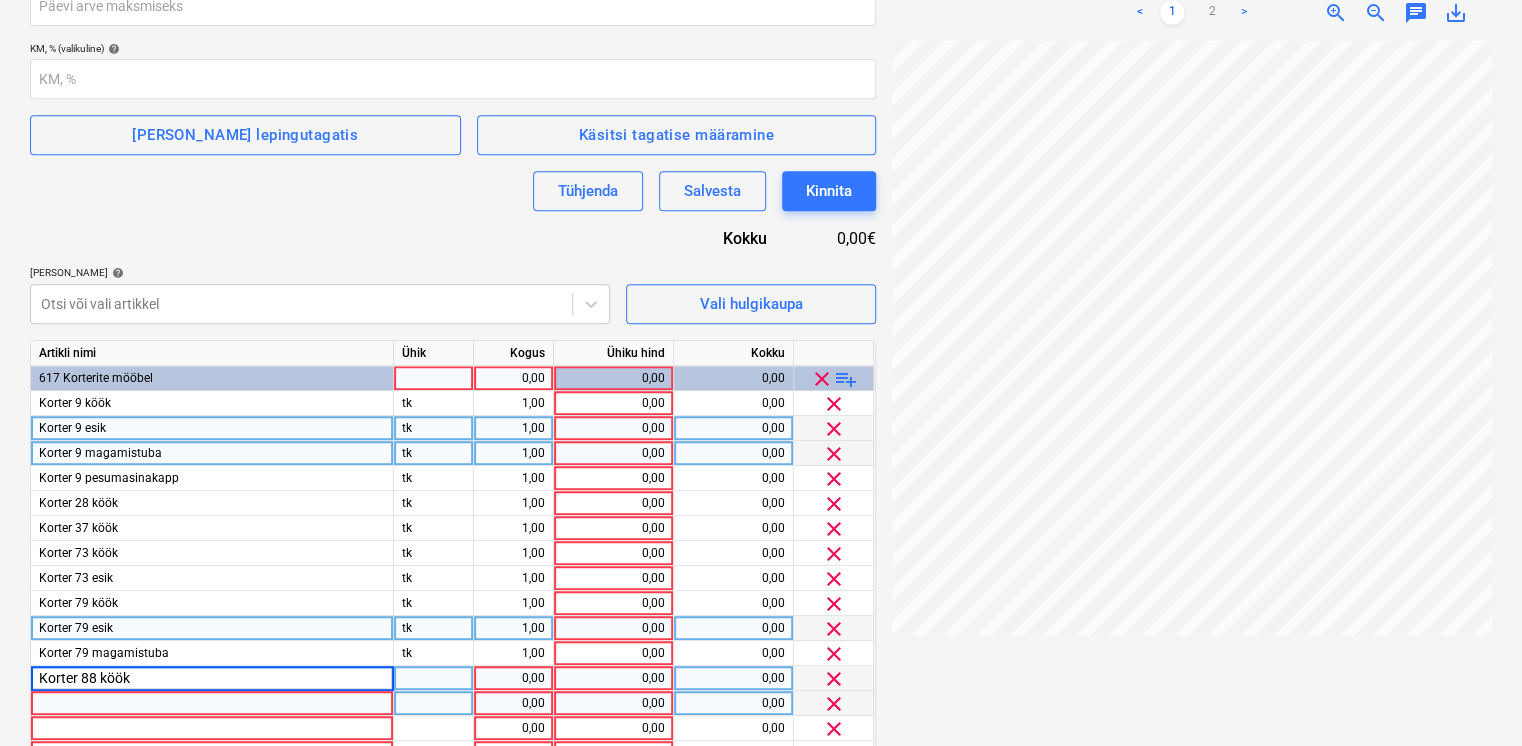 click at bounding box center [212, 703] 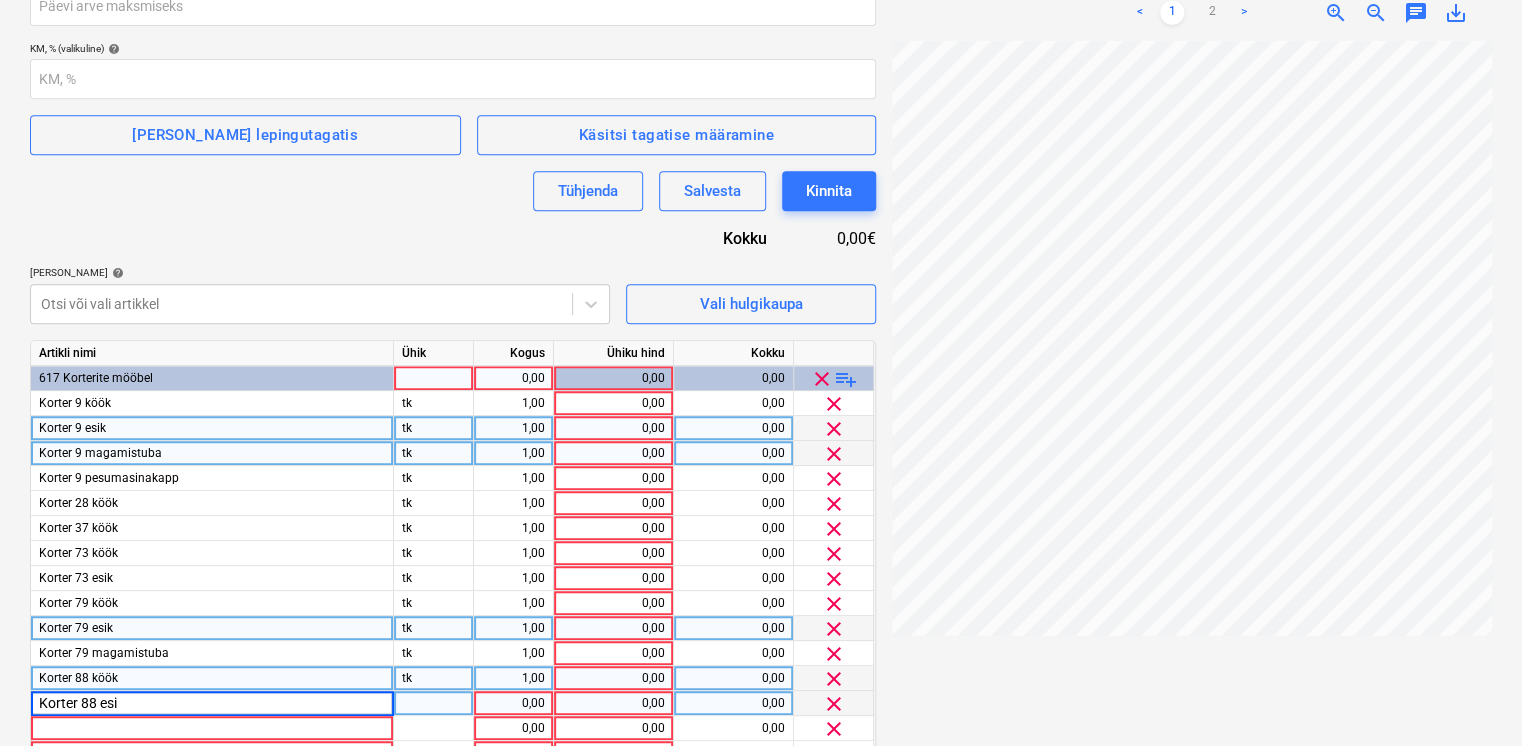 type on "Korter 88 esik" 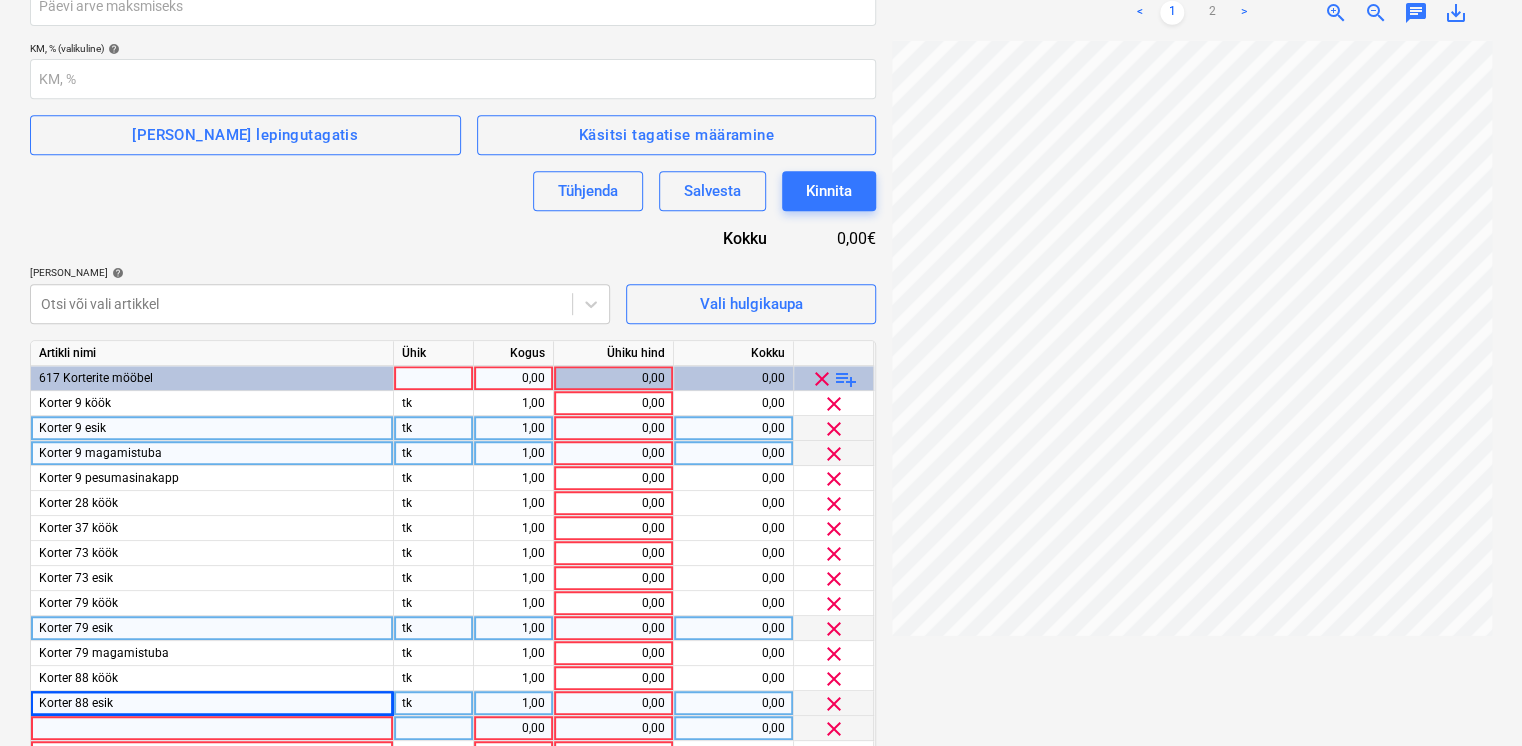 click at bounding box center [212, 728] 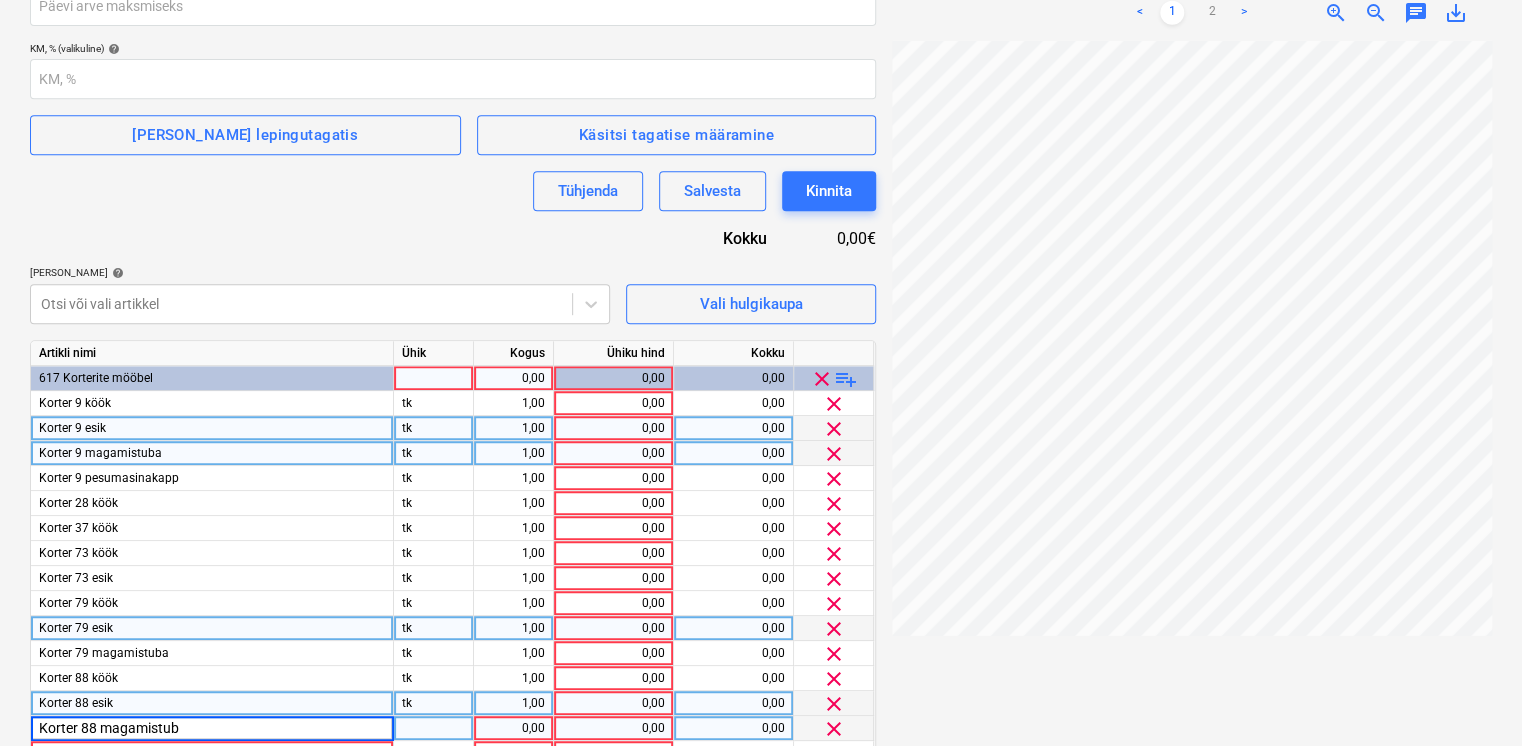 type on "Korter 88 magamistuba" 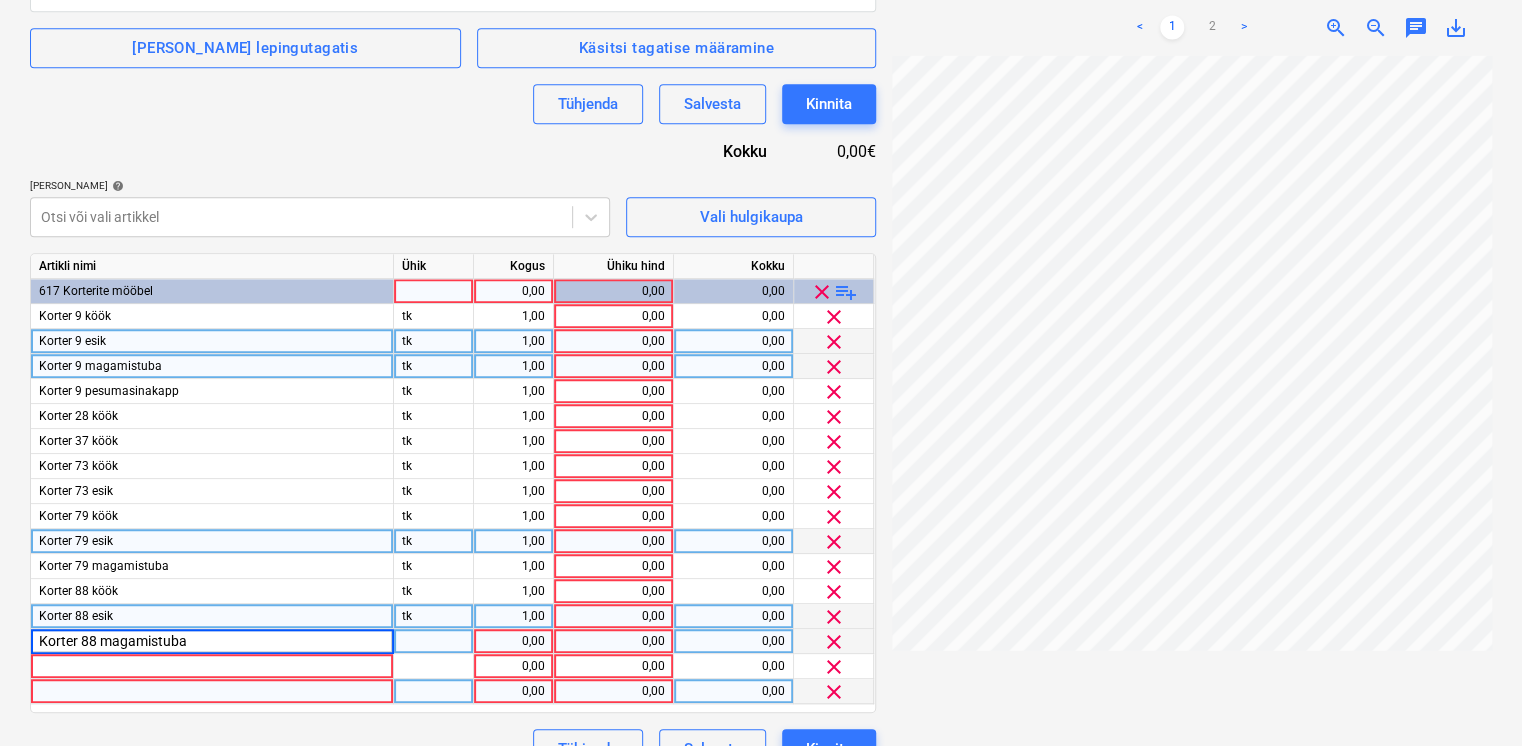 scroll, scrollTop: 540, scrollLeft: 0, axis: vertical 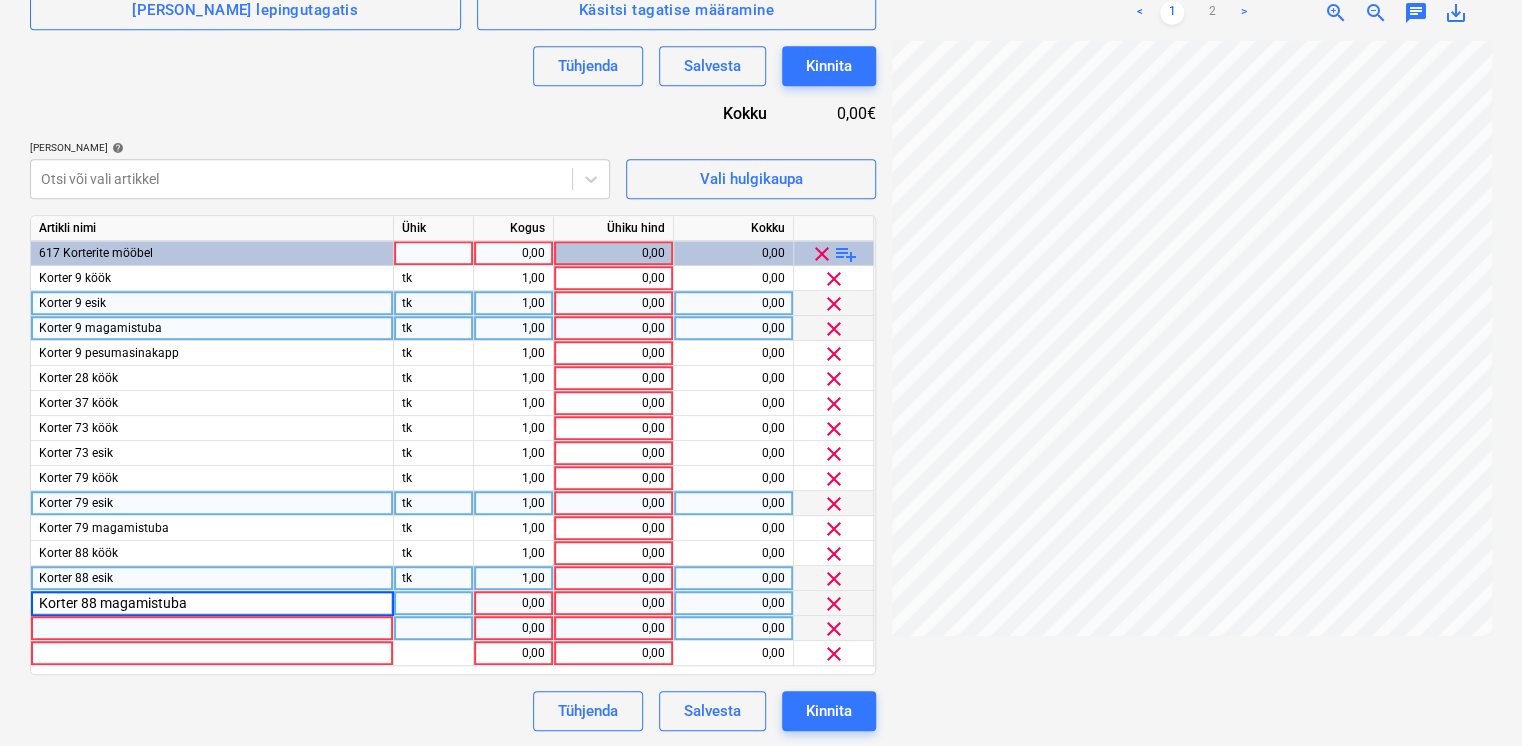 click at bounding box center (212, 628) 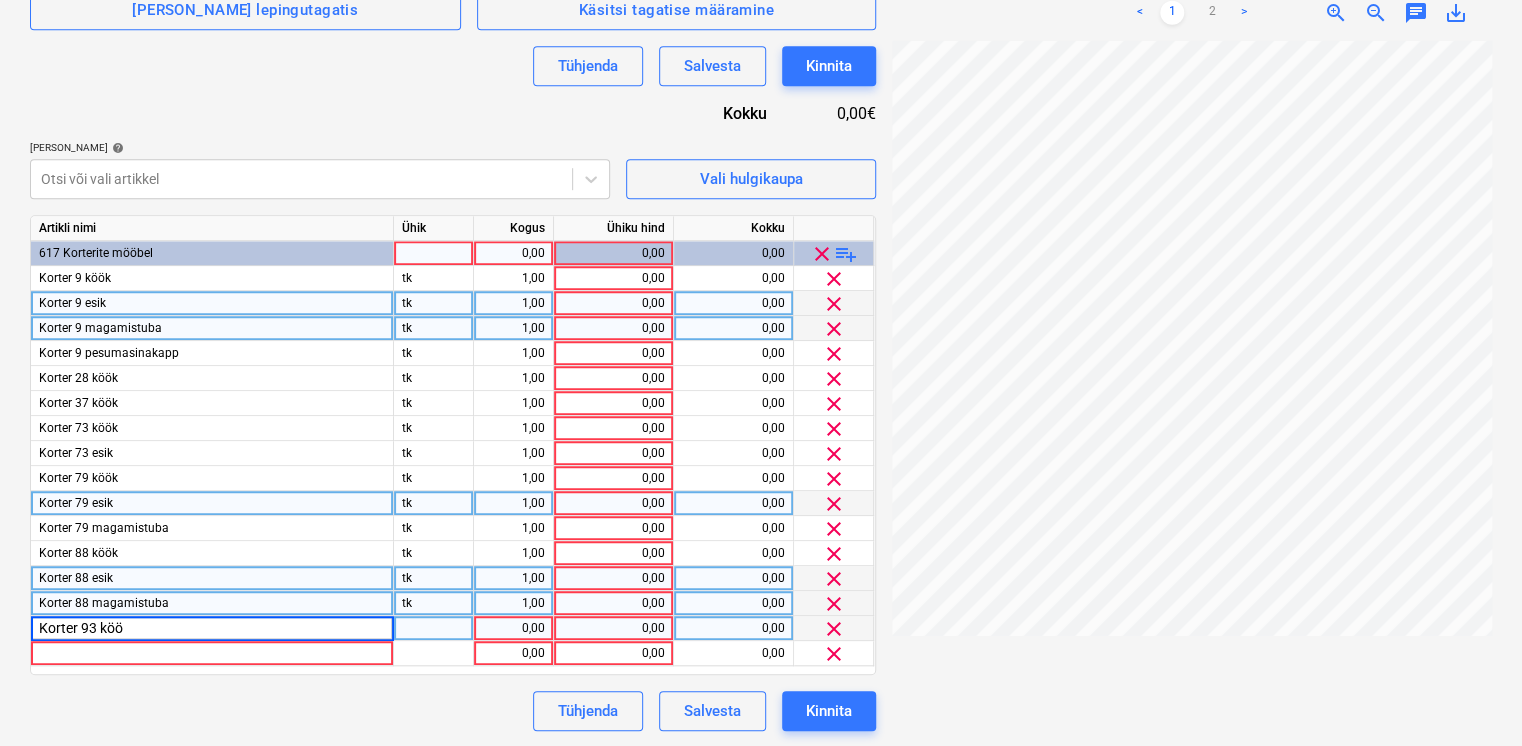 type on "Korter 93 köök" 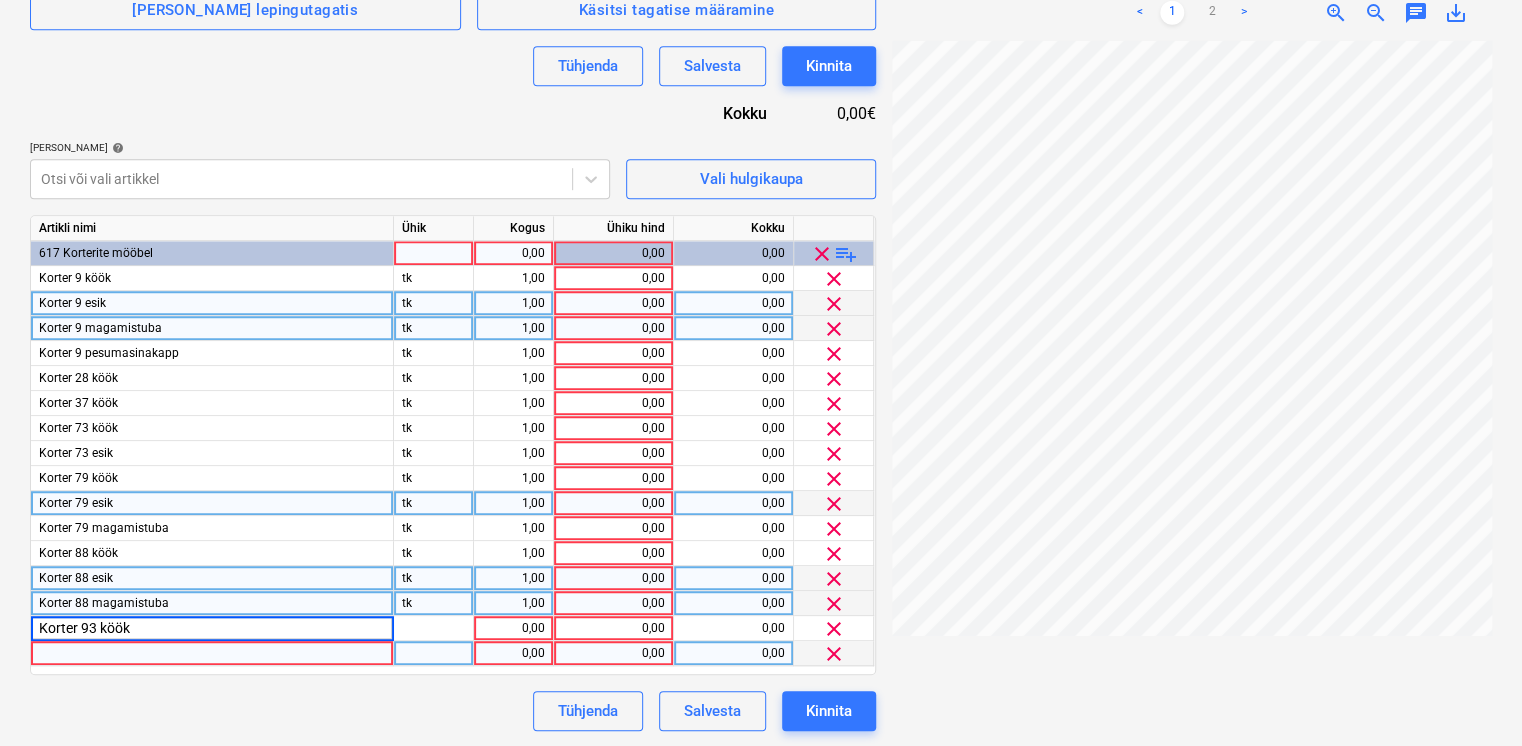 click at bounding box center [212, 653] 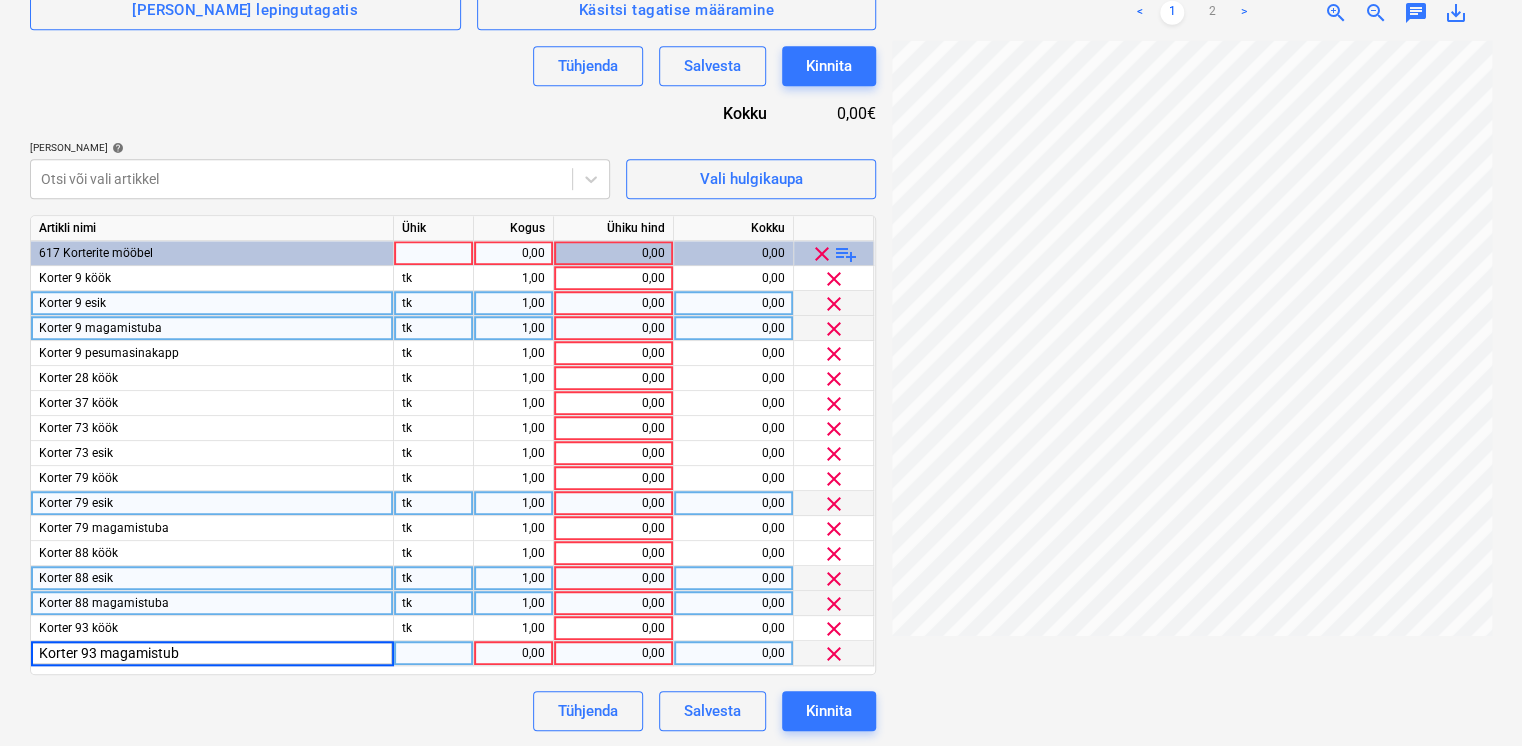 type on "Korter 93 magamistuba" 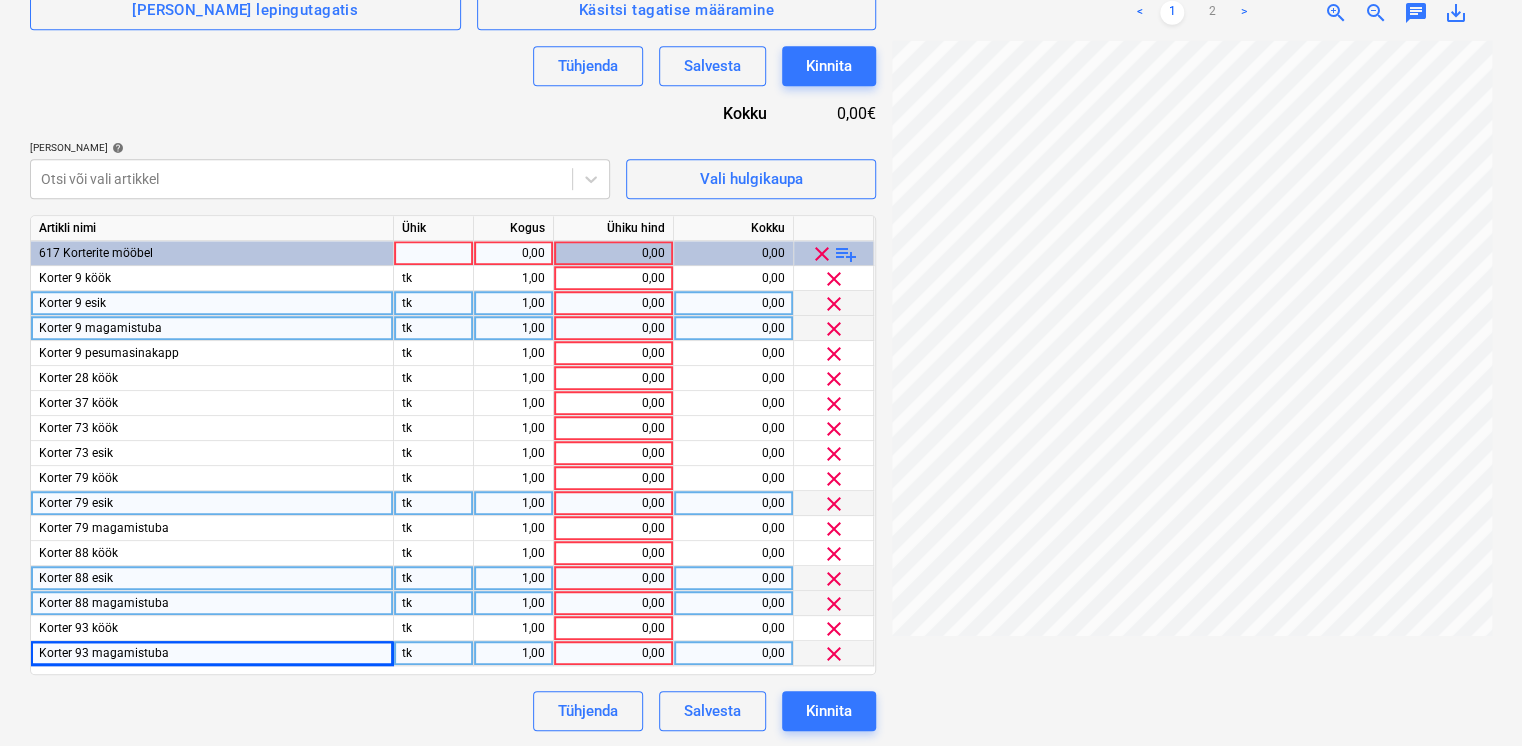 click on "playlist_add" at bounding box center (846, 254) 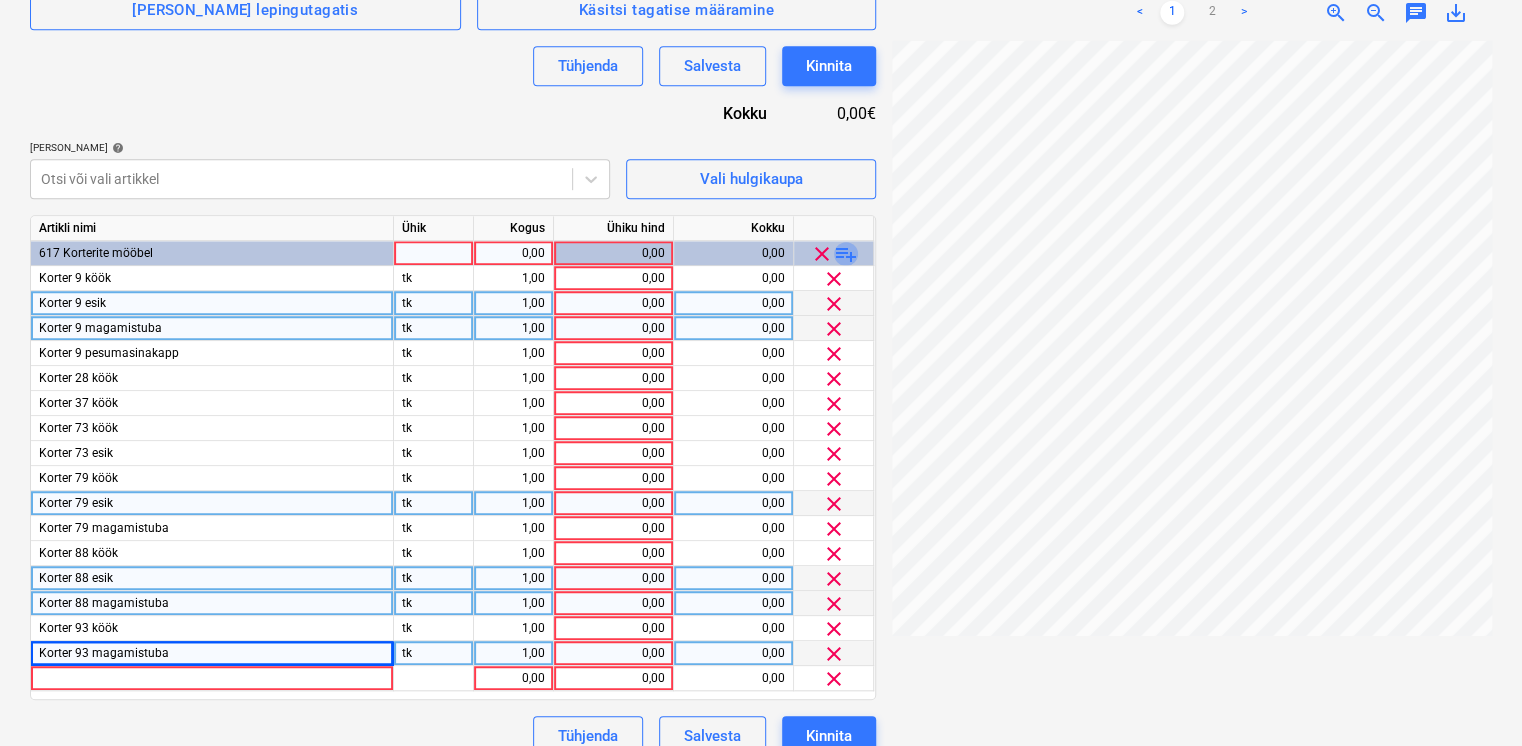 click on "playlist_add" at bounding box center (846, 254) 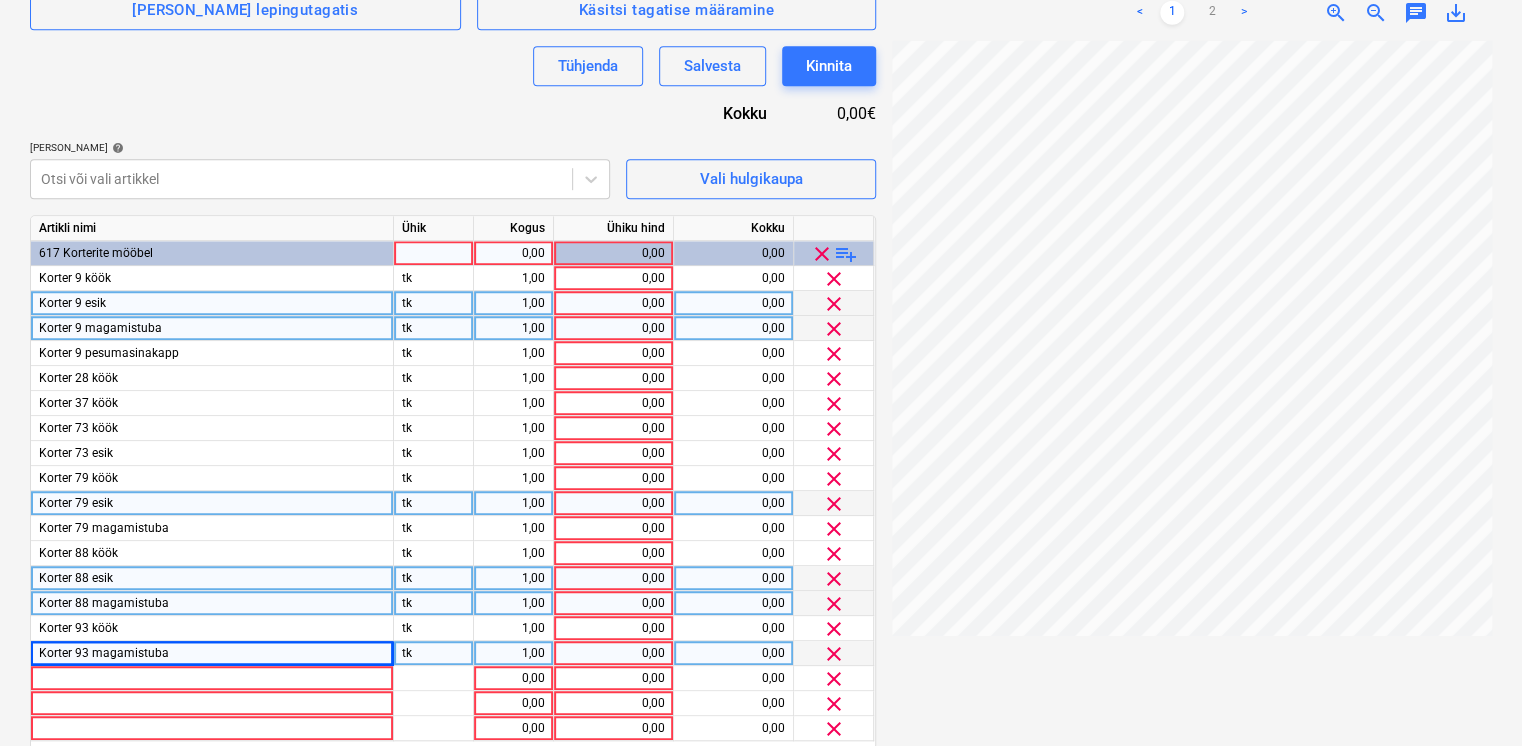 click on "playlist_add" at bounding box center [846, 254] 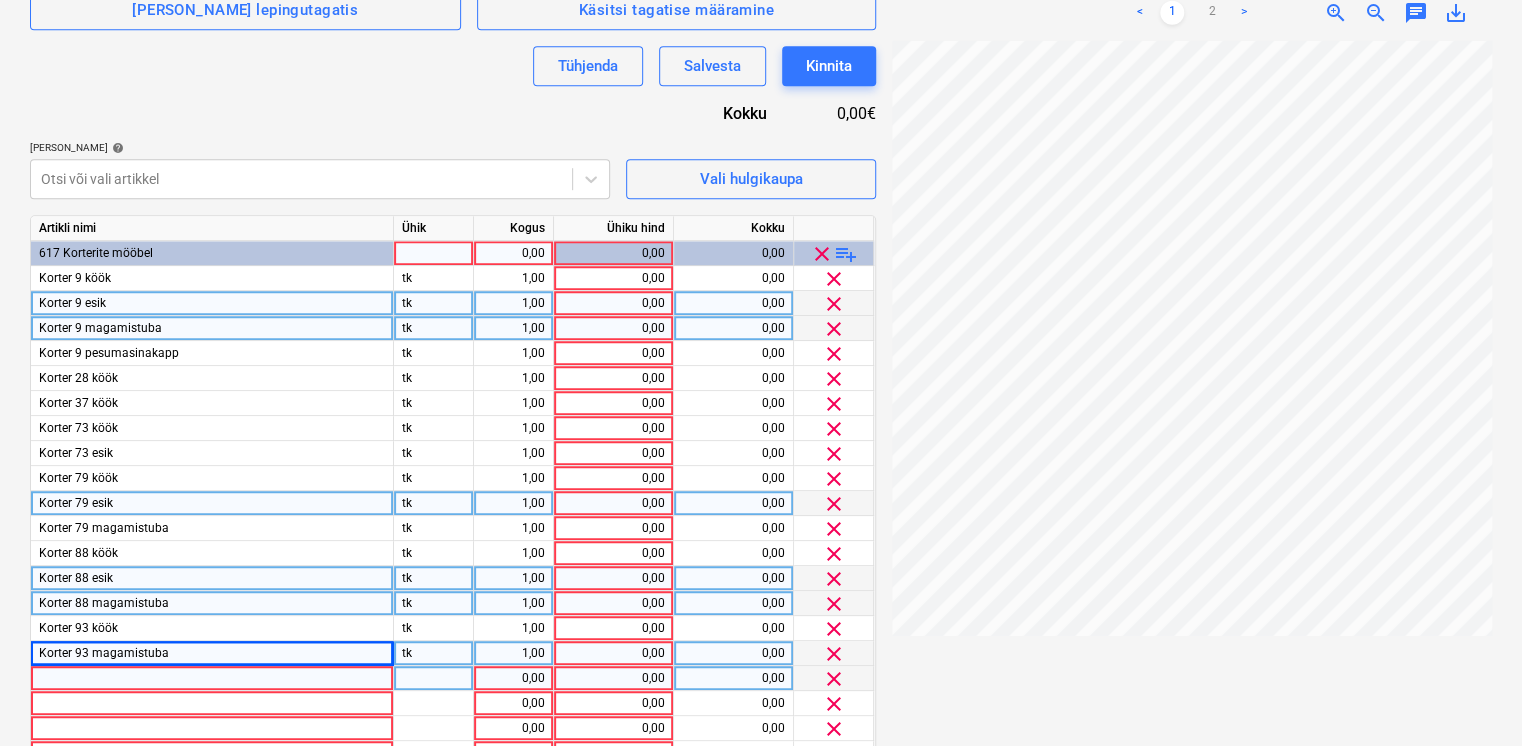 click at bounding box center (212, 678) 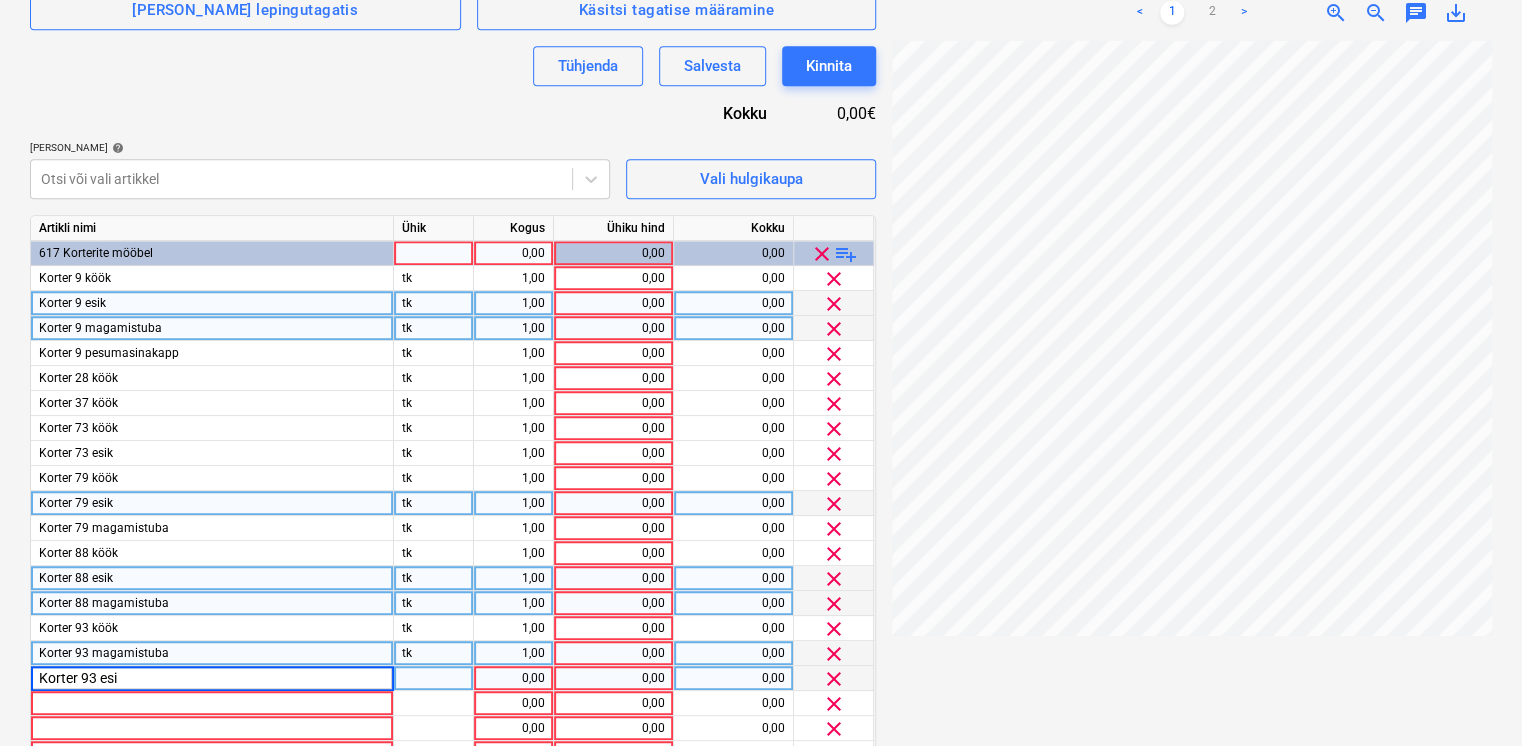 type on "Korter 93 esik" 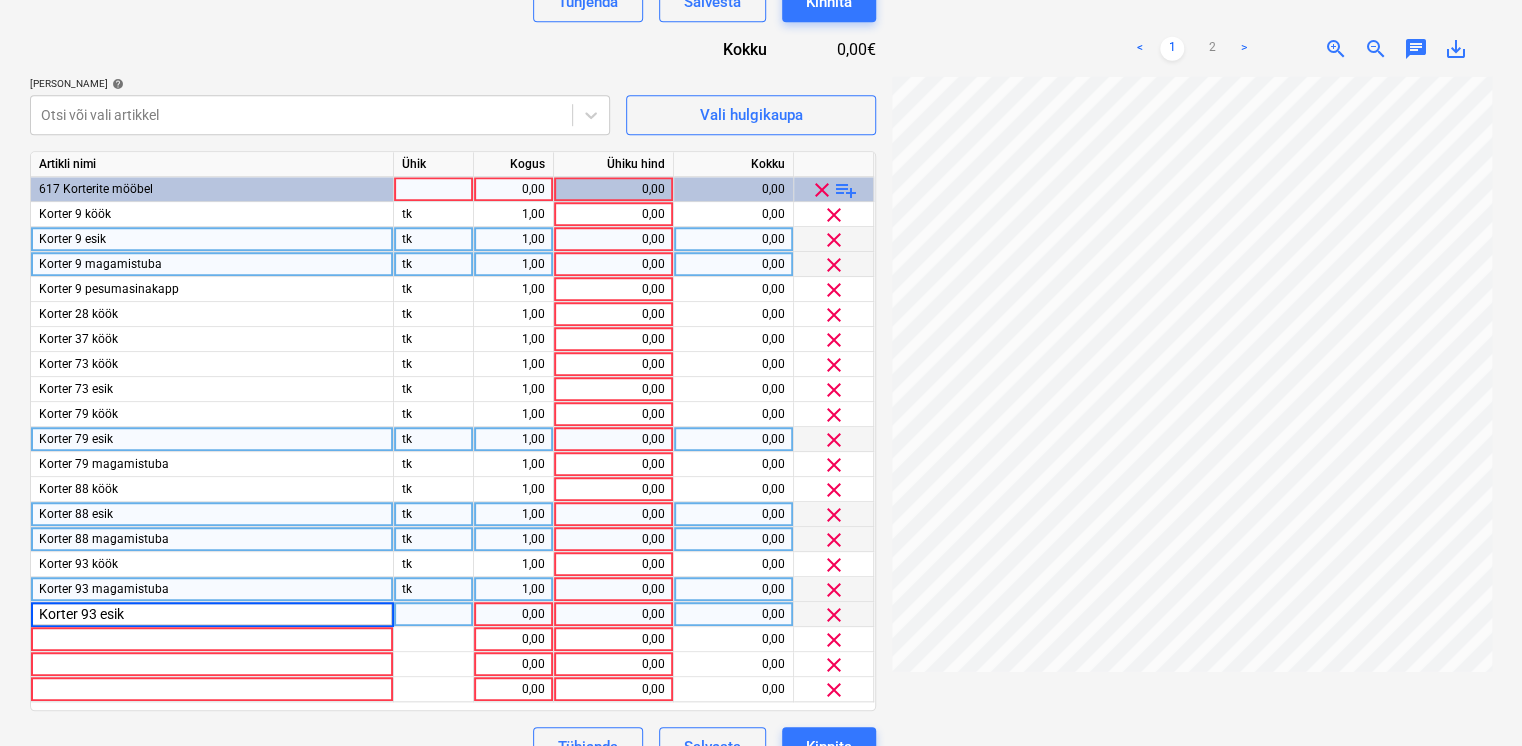 scroll, scrollTop: 640, scrollLeft: 0, axis: vertical 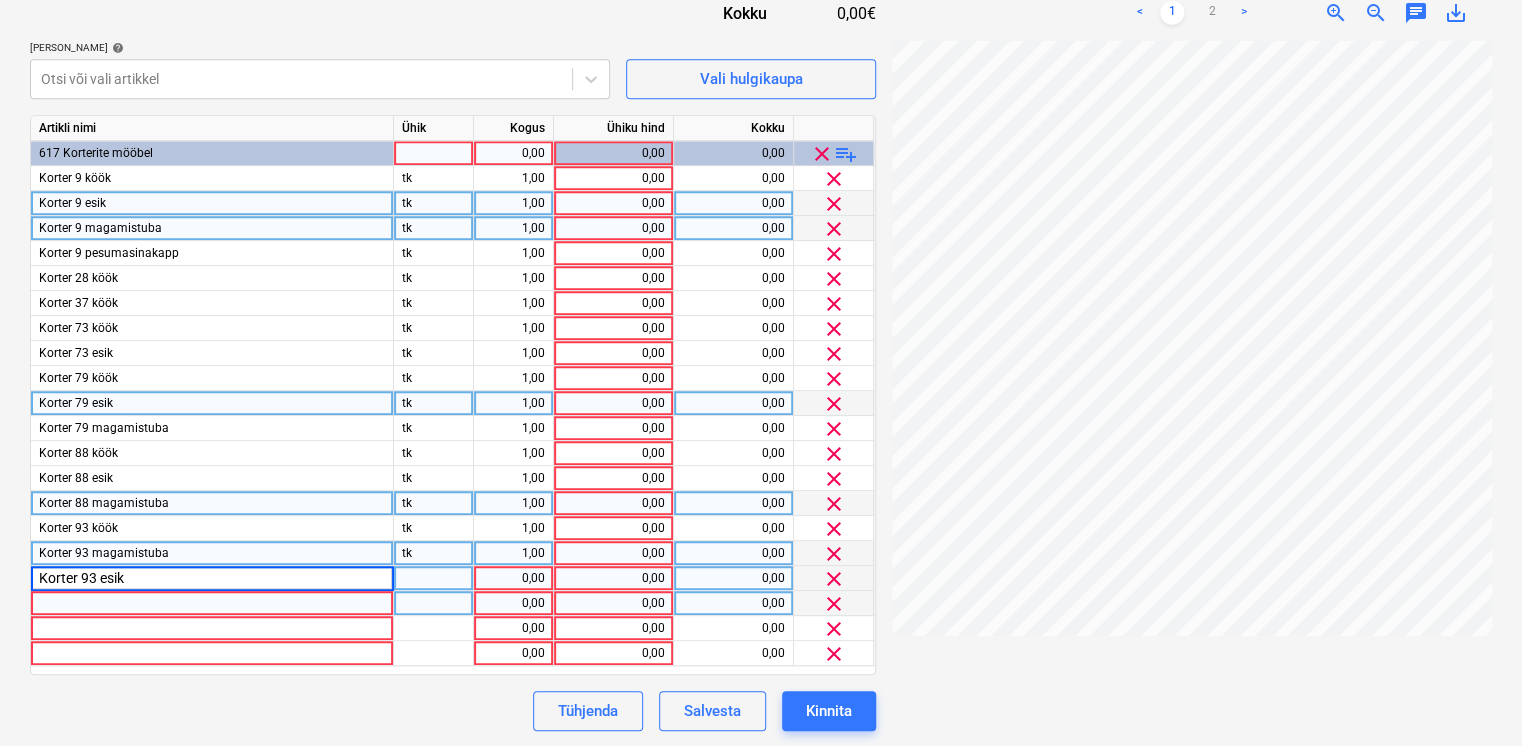 click at bounding box center [212, 603] 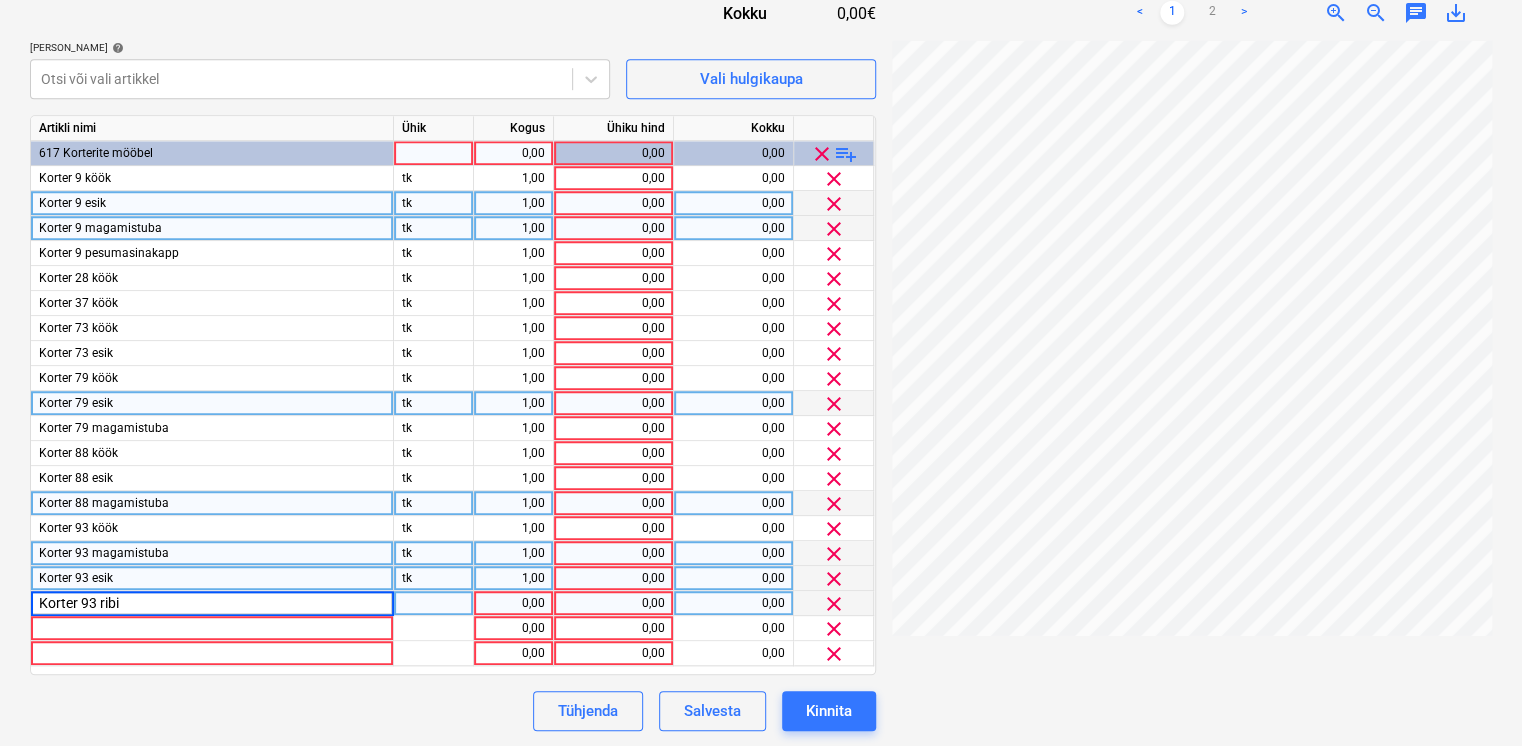 type on "Korter 93 ribid" 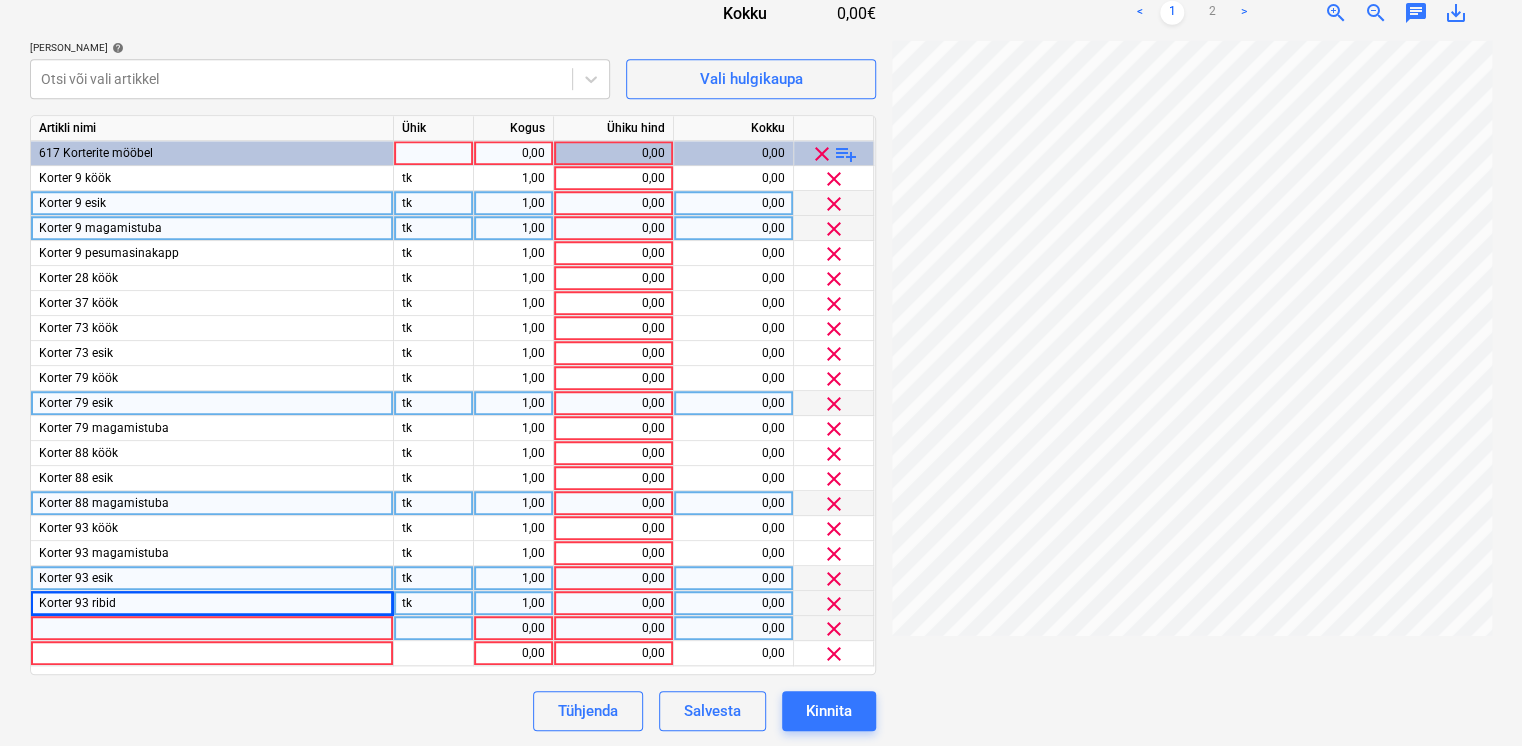 click at bounding box center [212, 628] 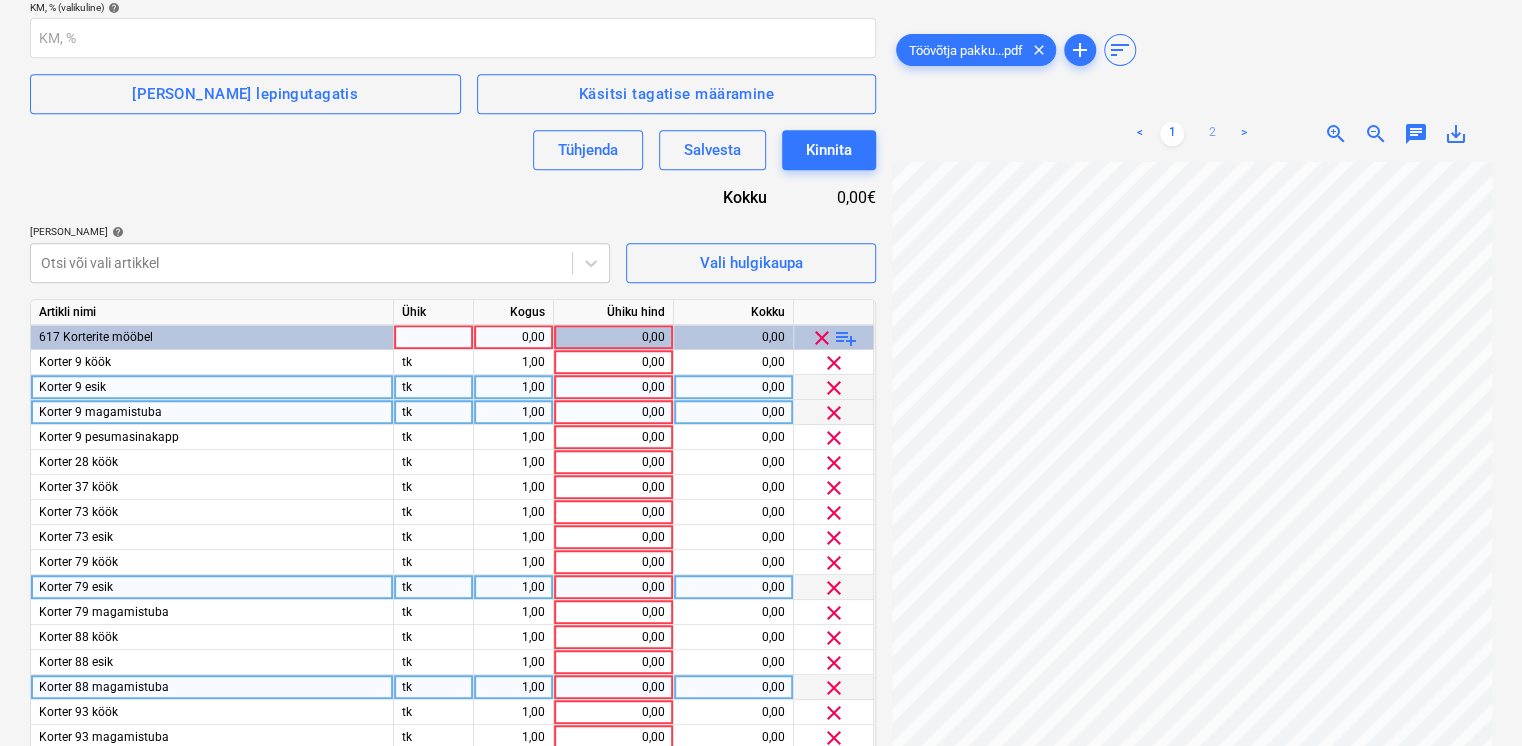 scroll, scrollTop: 406, scrollLeft: 0, axis: vertical 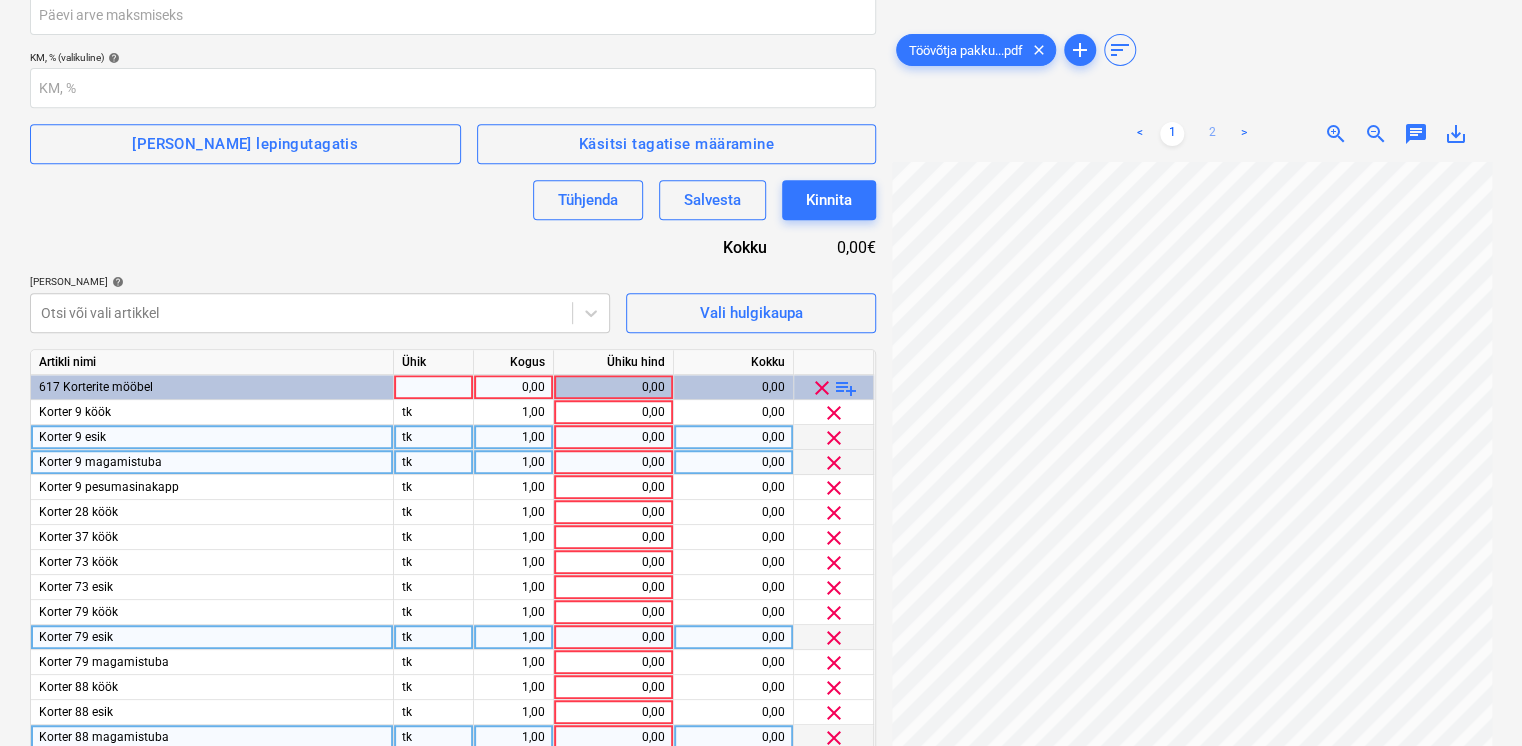 click on "2" at bounding box center (1212, 134) 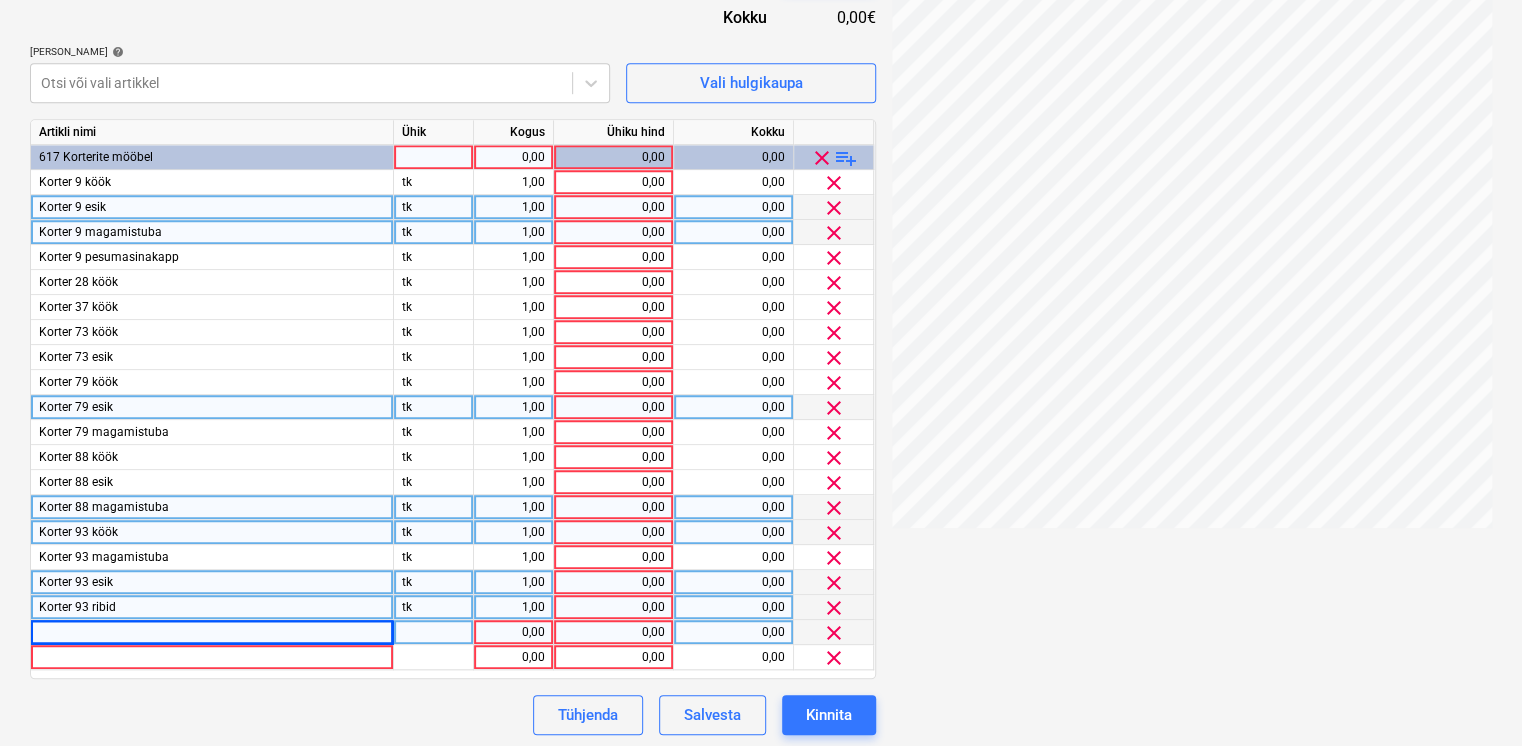 scroll, scrollTop: 640, scrollLeft: 0, axis: vertical 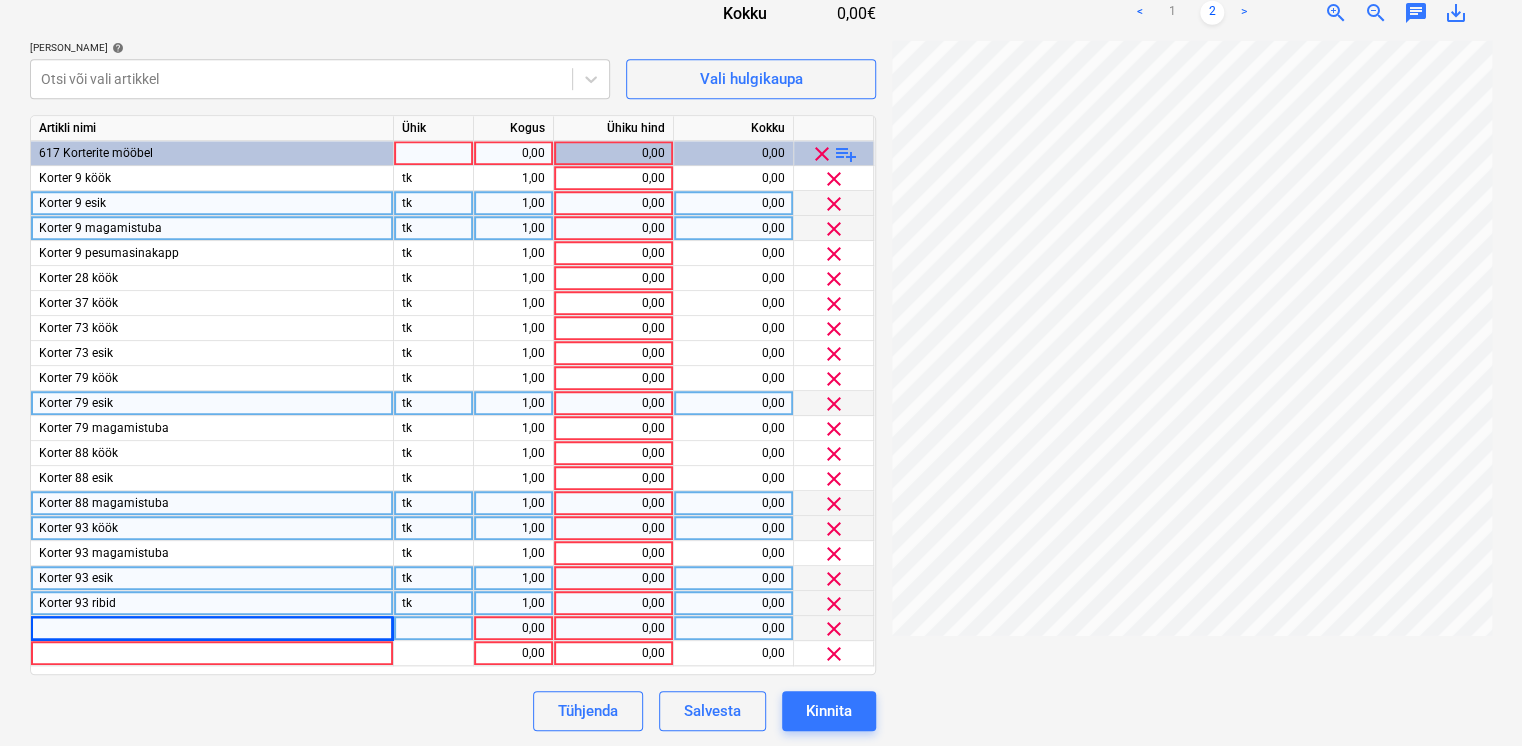 click on "Korter 93 köök" at bounding box center (212, 528) 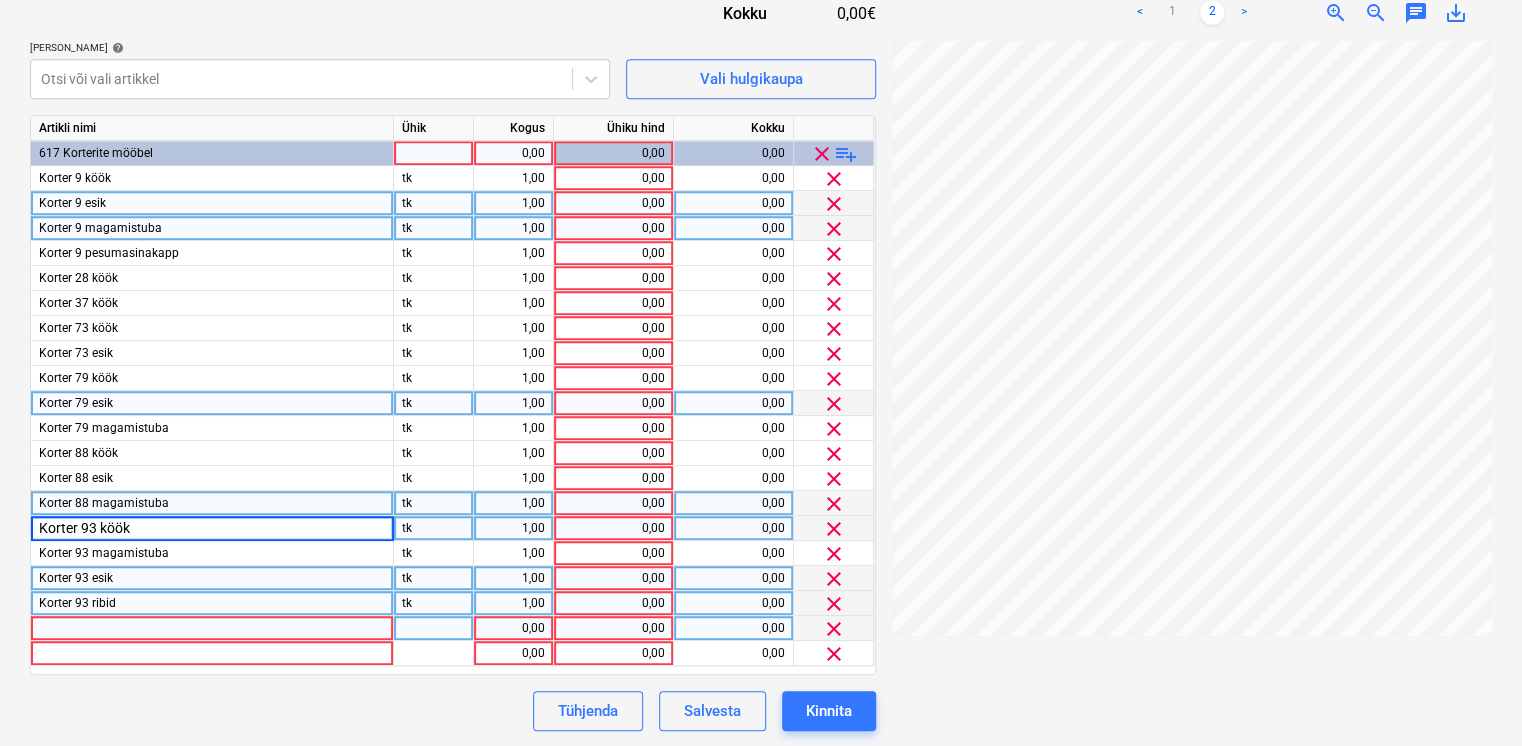 click on "Korter 93 köök" at bounding box center [212, 528] 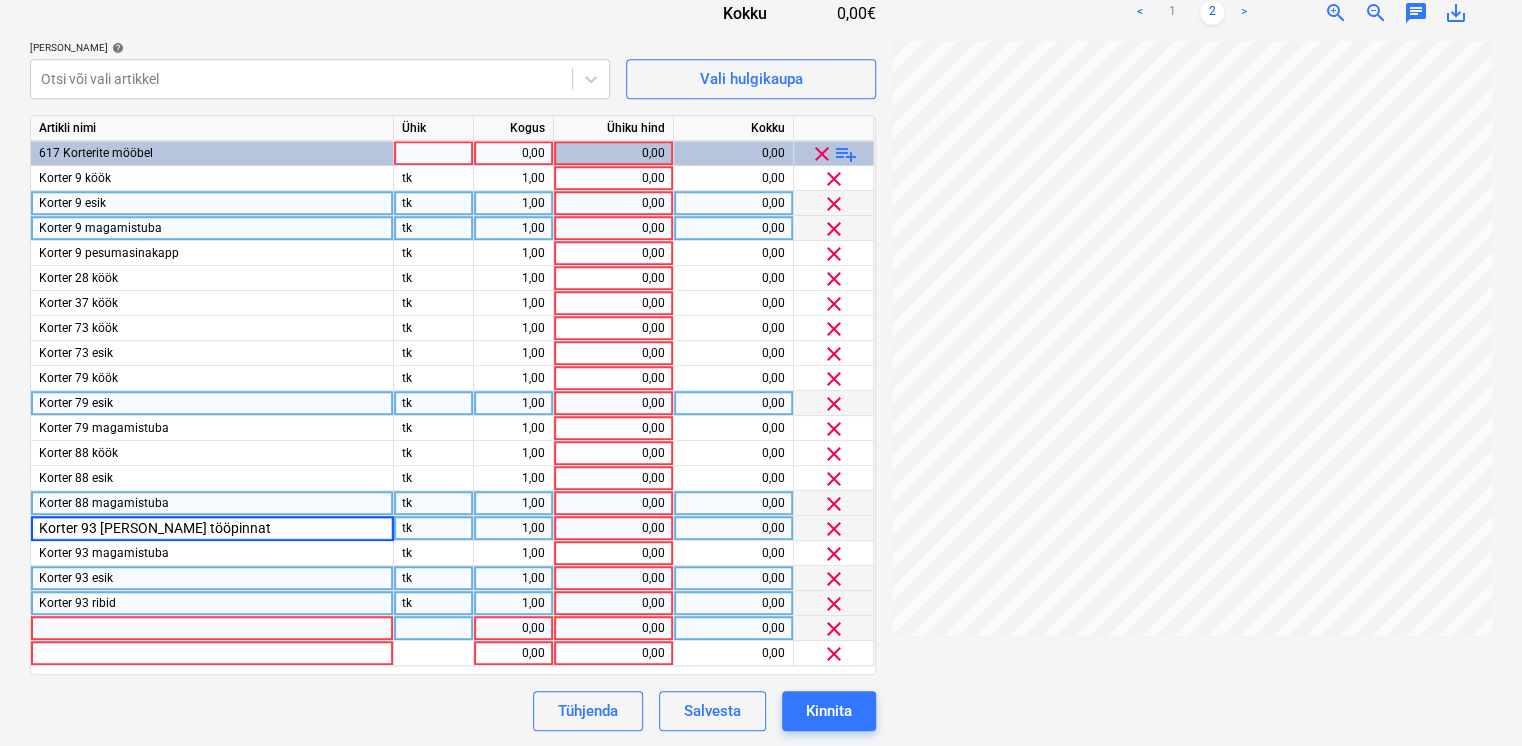 type on "Korter 93 [PERSON_NAME] tööpinnata" 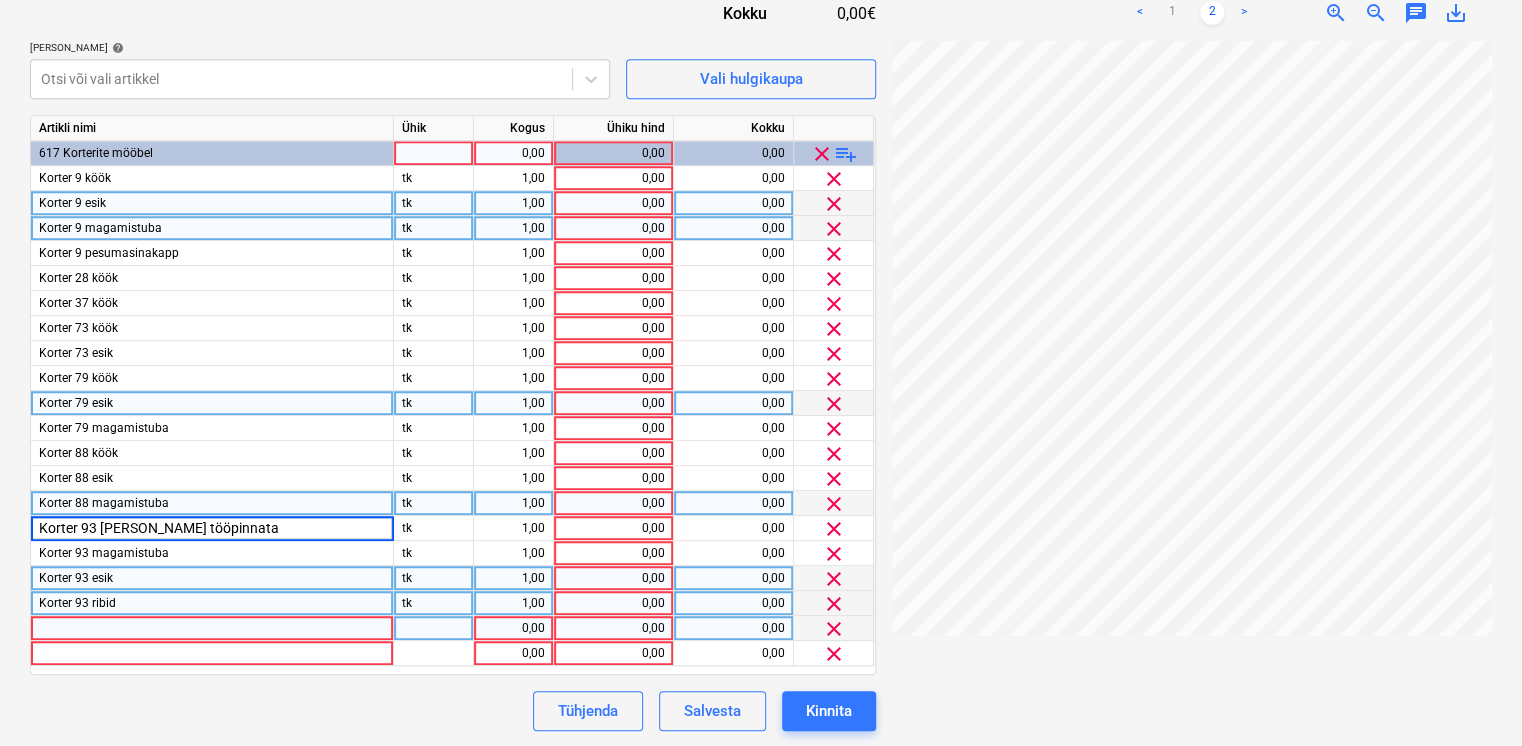 click at bounding box center (212, 628) 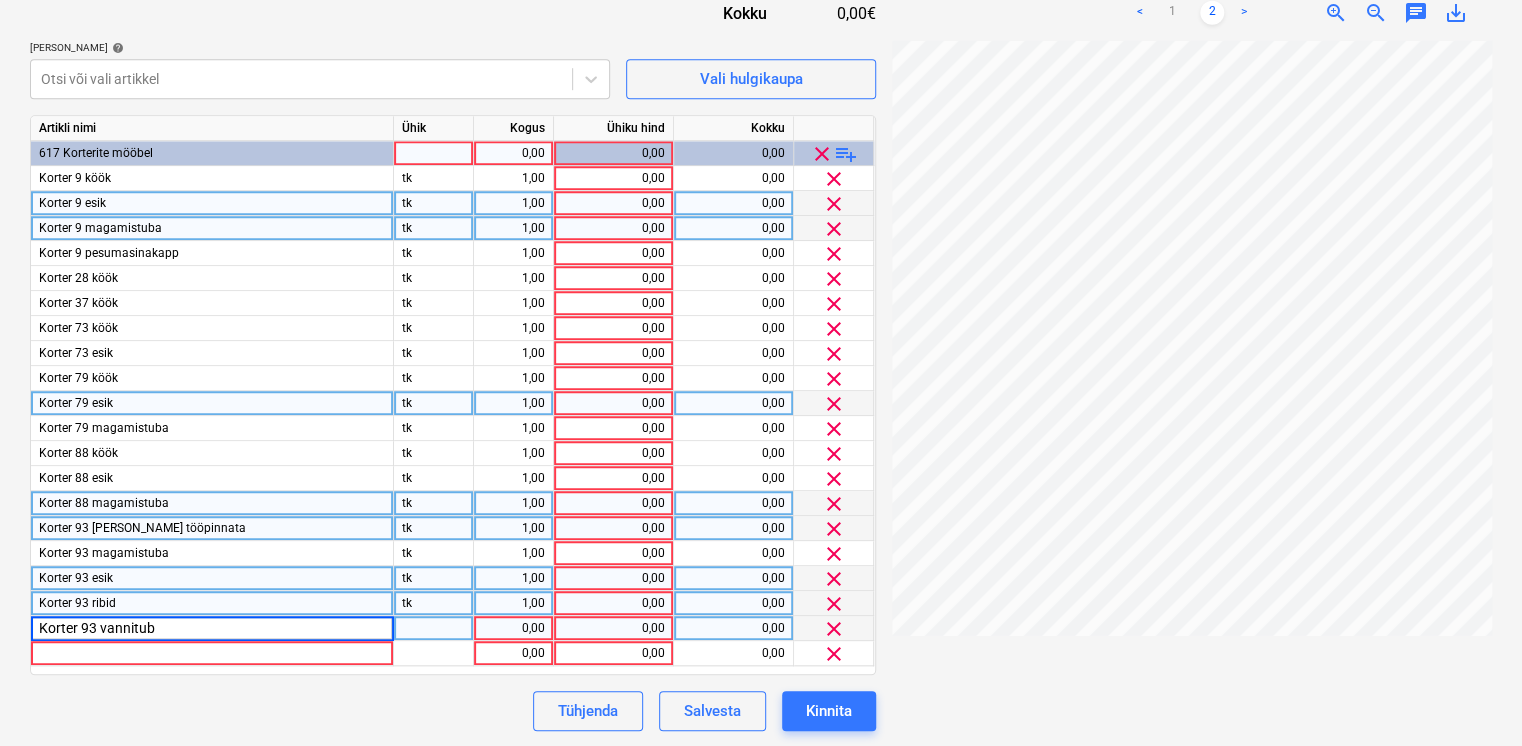 type on "Korter 93 vannituba" 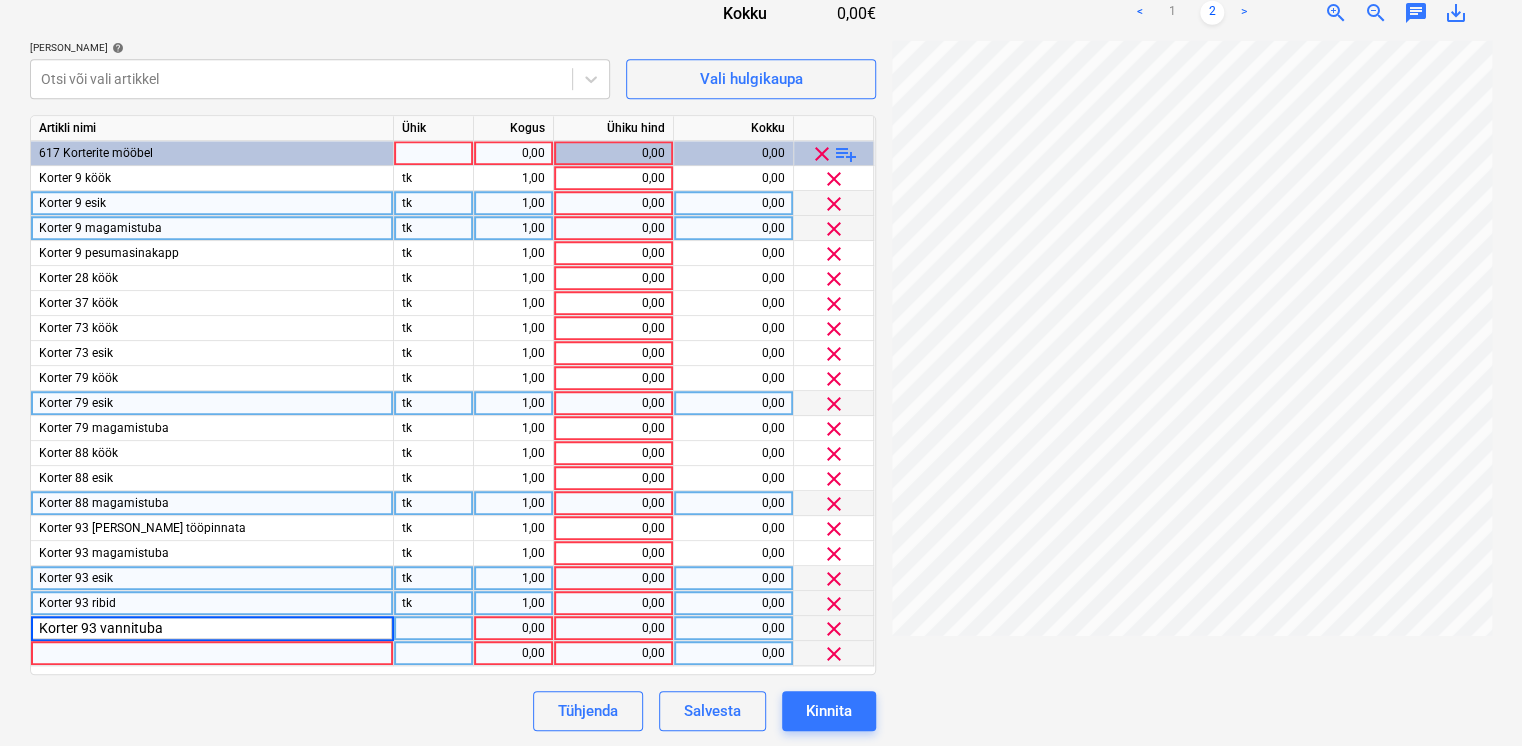 click at bounding box center [212, 653] 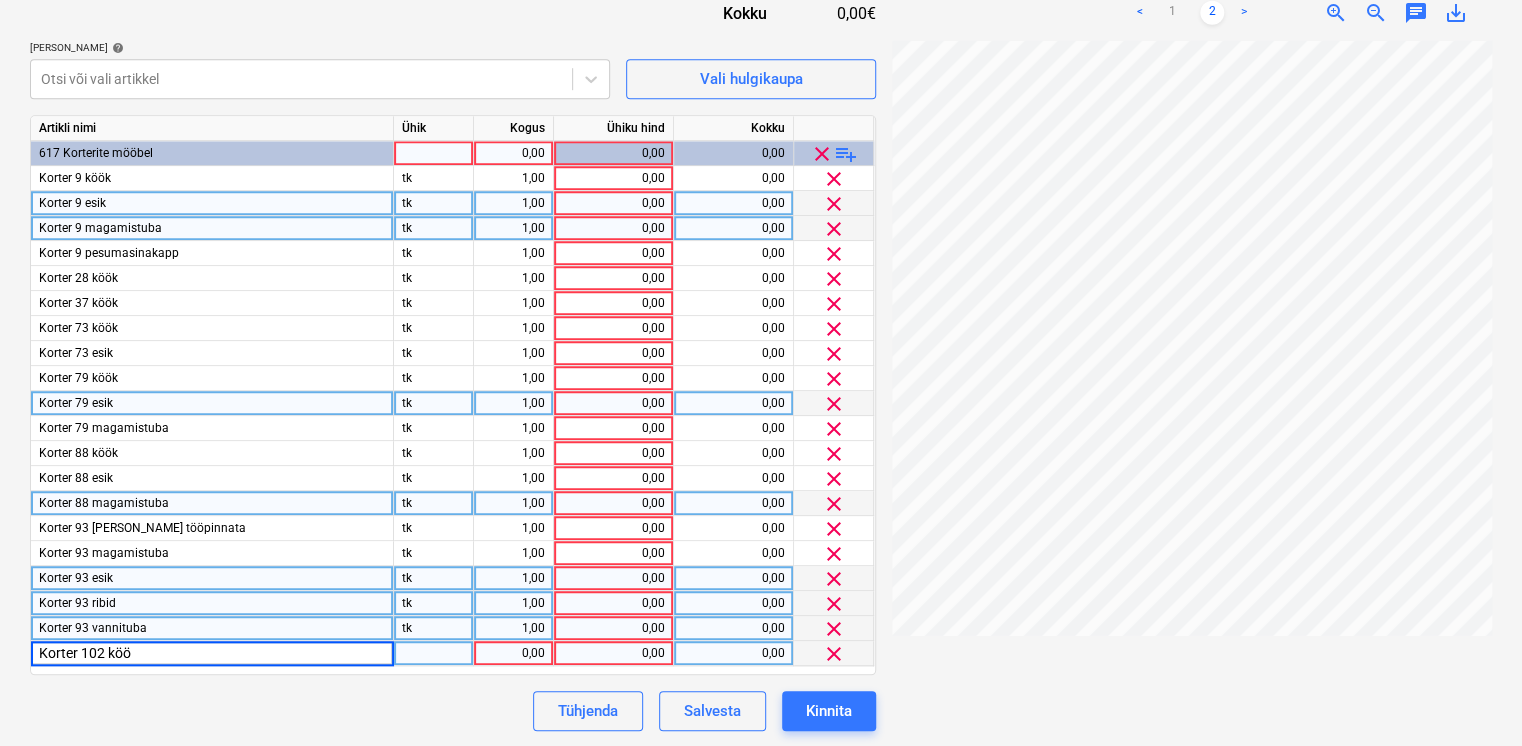 type on "Korter 102 köök" 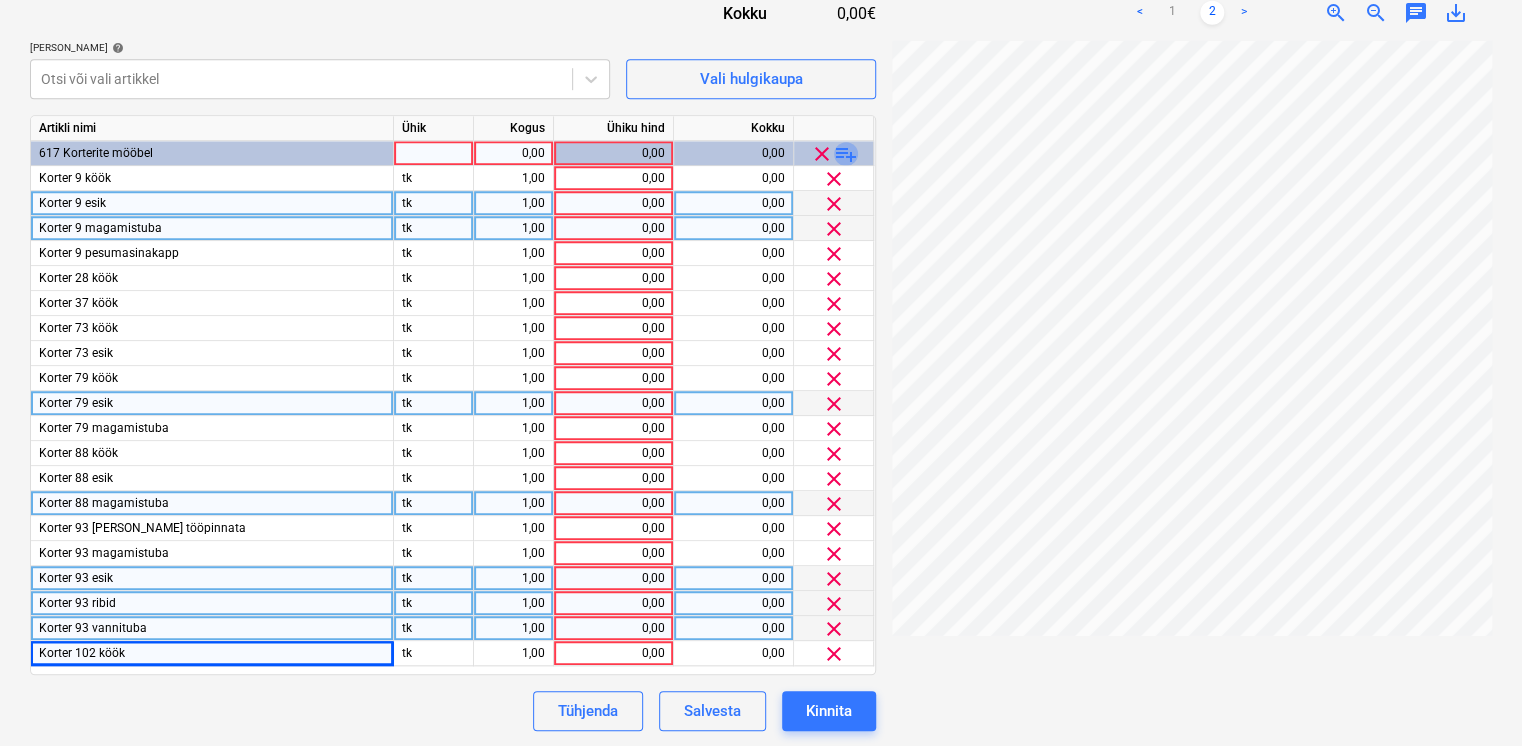 click on "playlist_add" at bounding box center (846, 154) 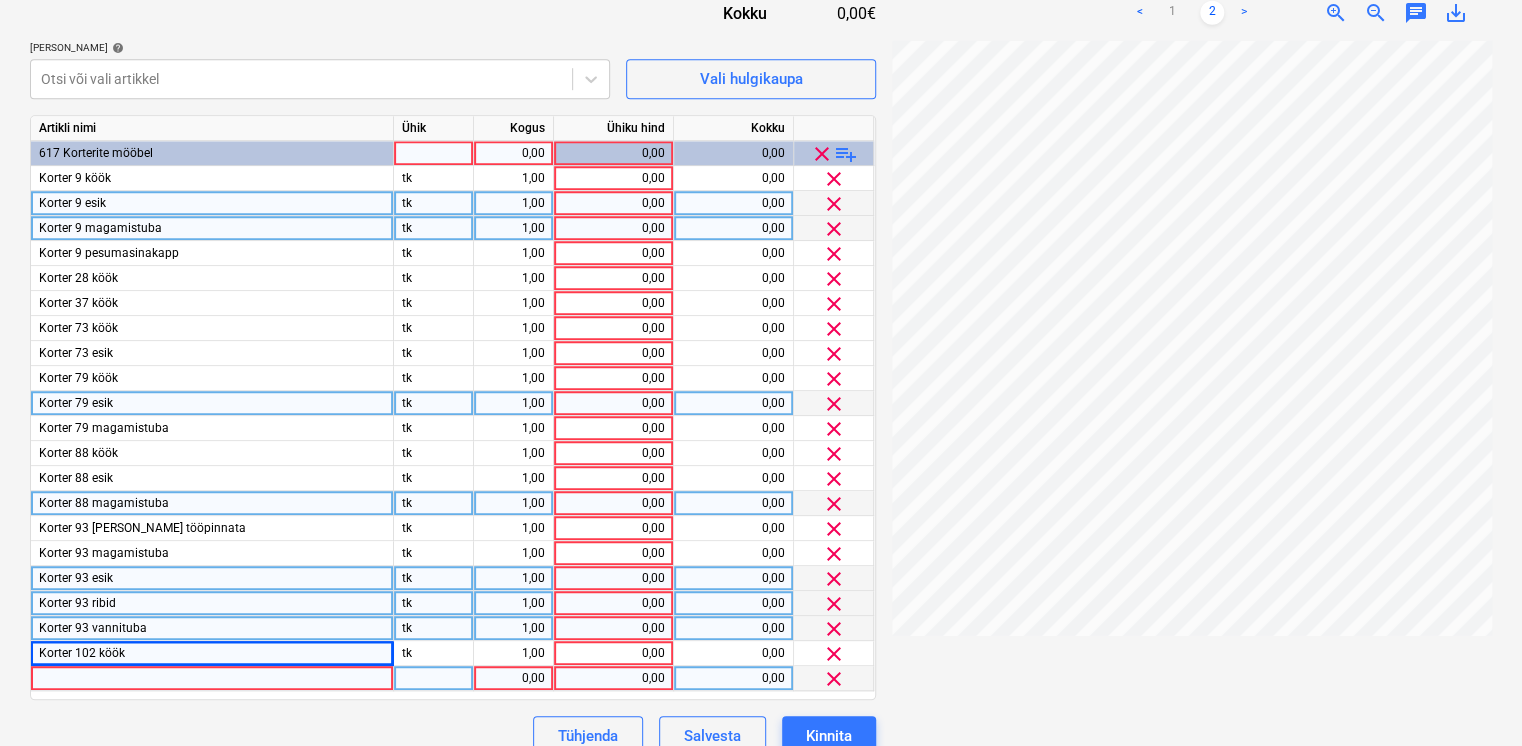 click at bounding box center [212, 678] 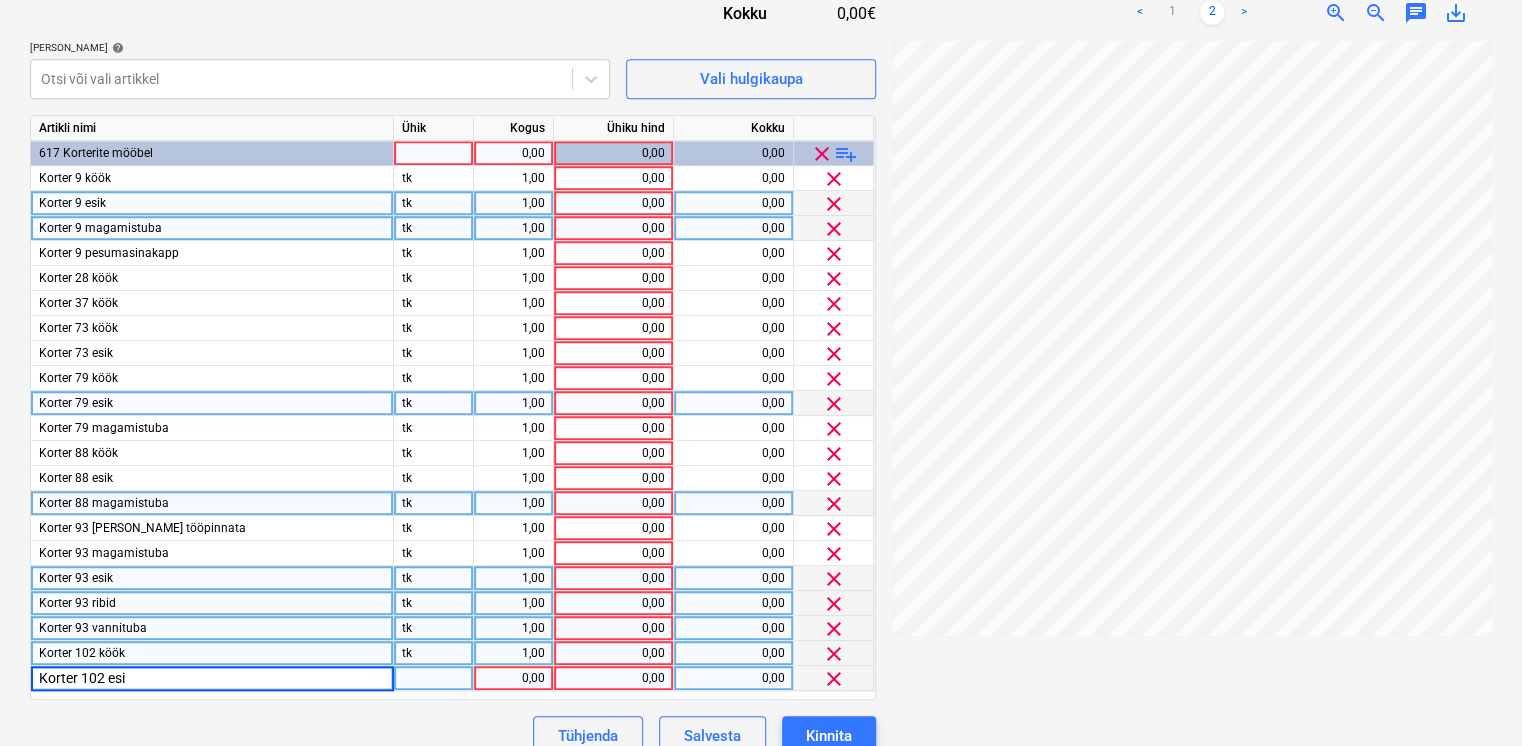 type on "Korter 102 esik" 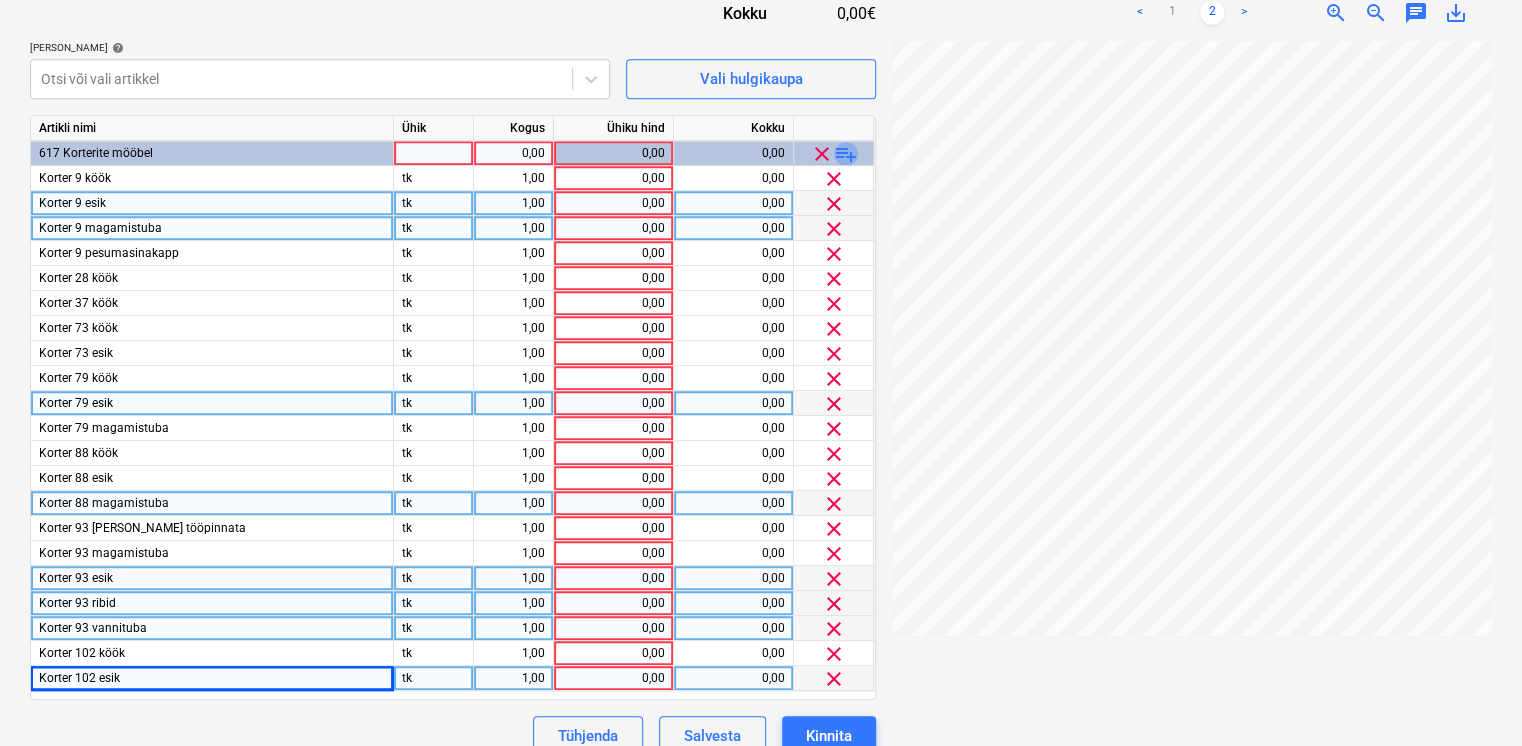 click on "playlist_add" at bounding box center (846, 154) 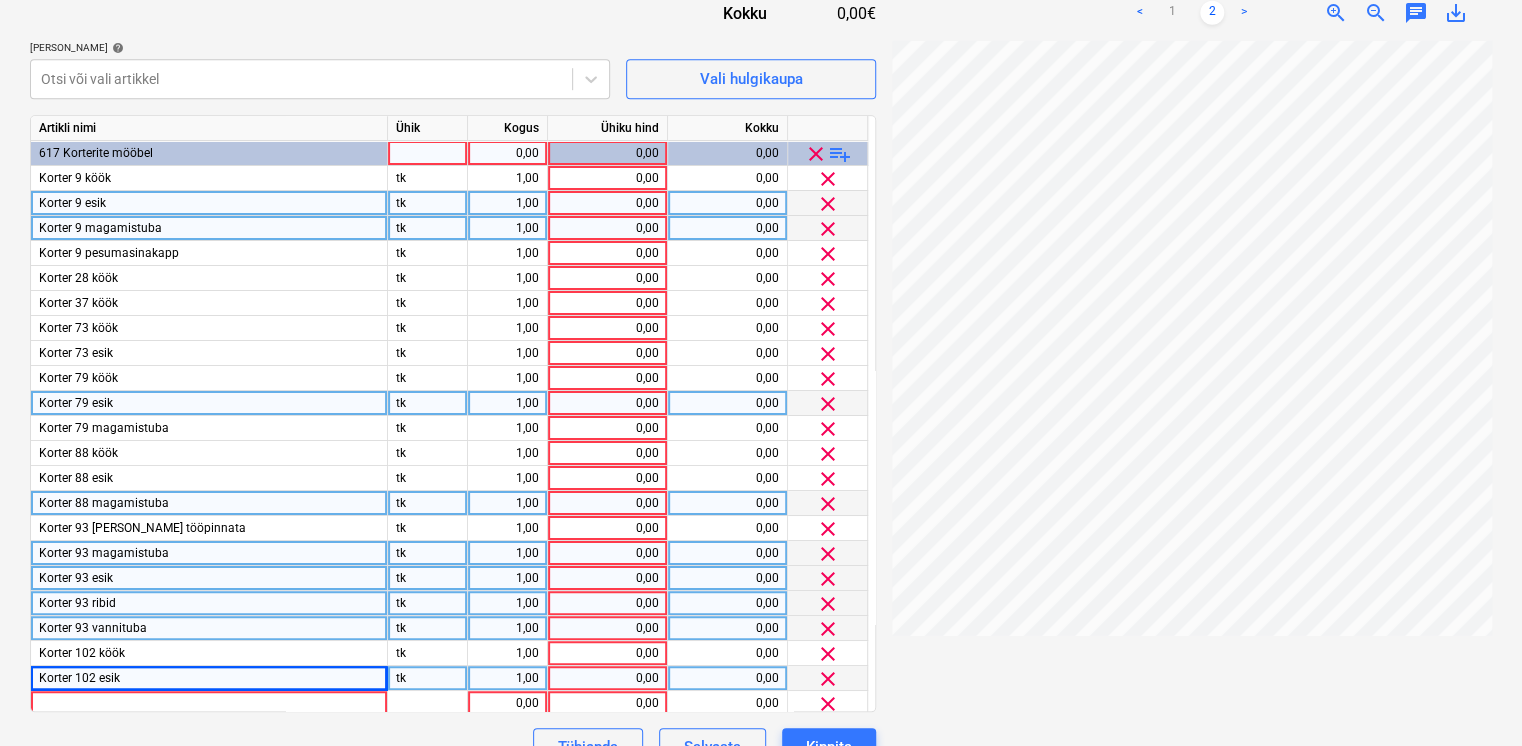scroll, scrollTop: 4, scrollLeft: 0, axis: vertical 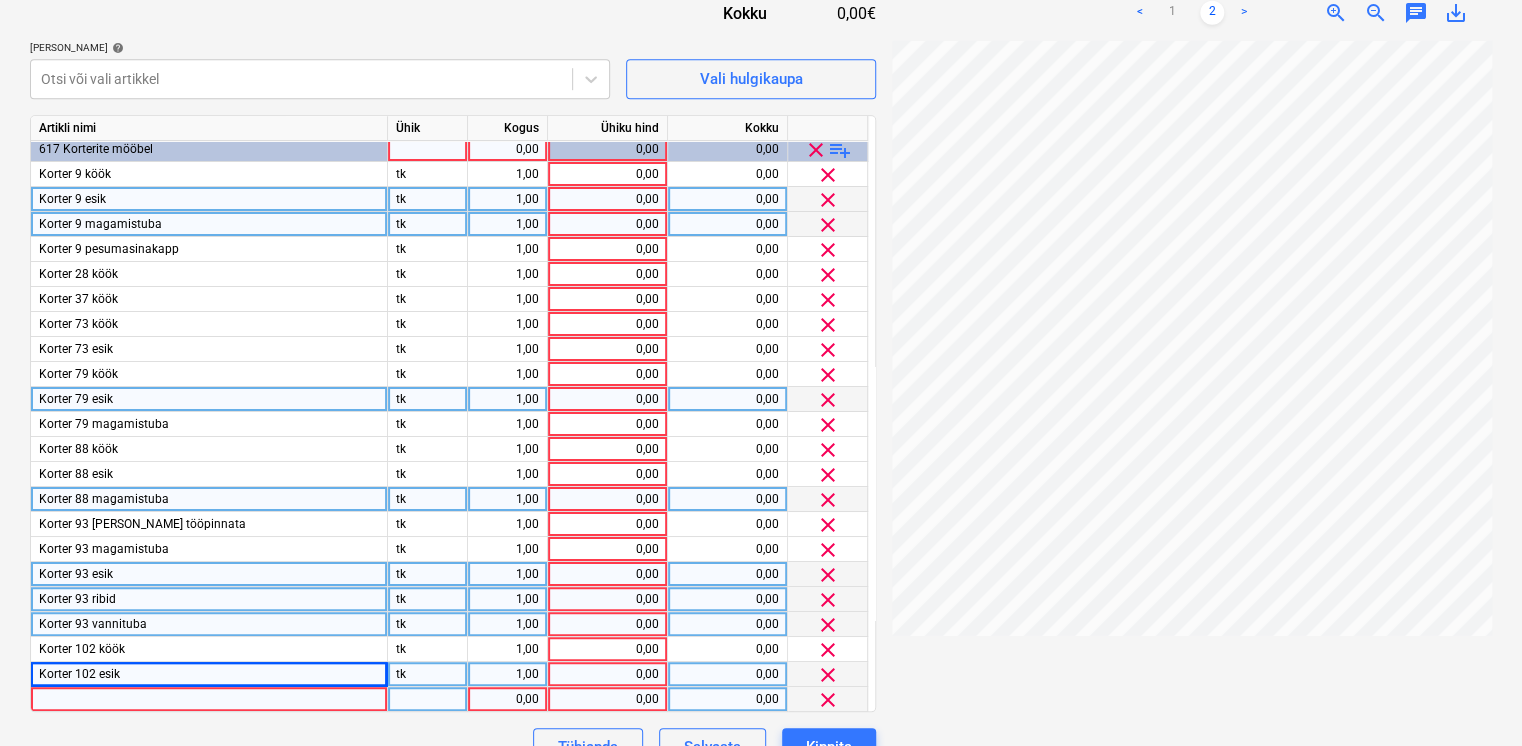 click at bounding box center (209, 699) 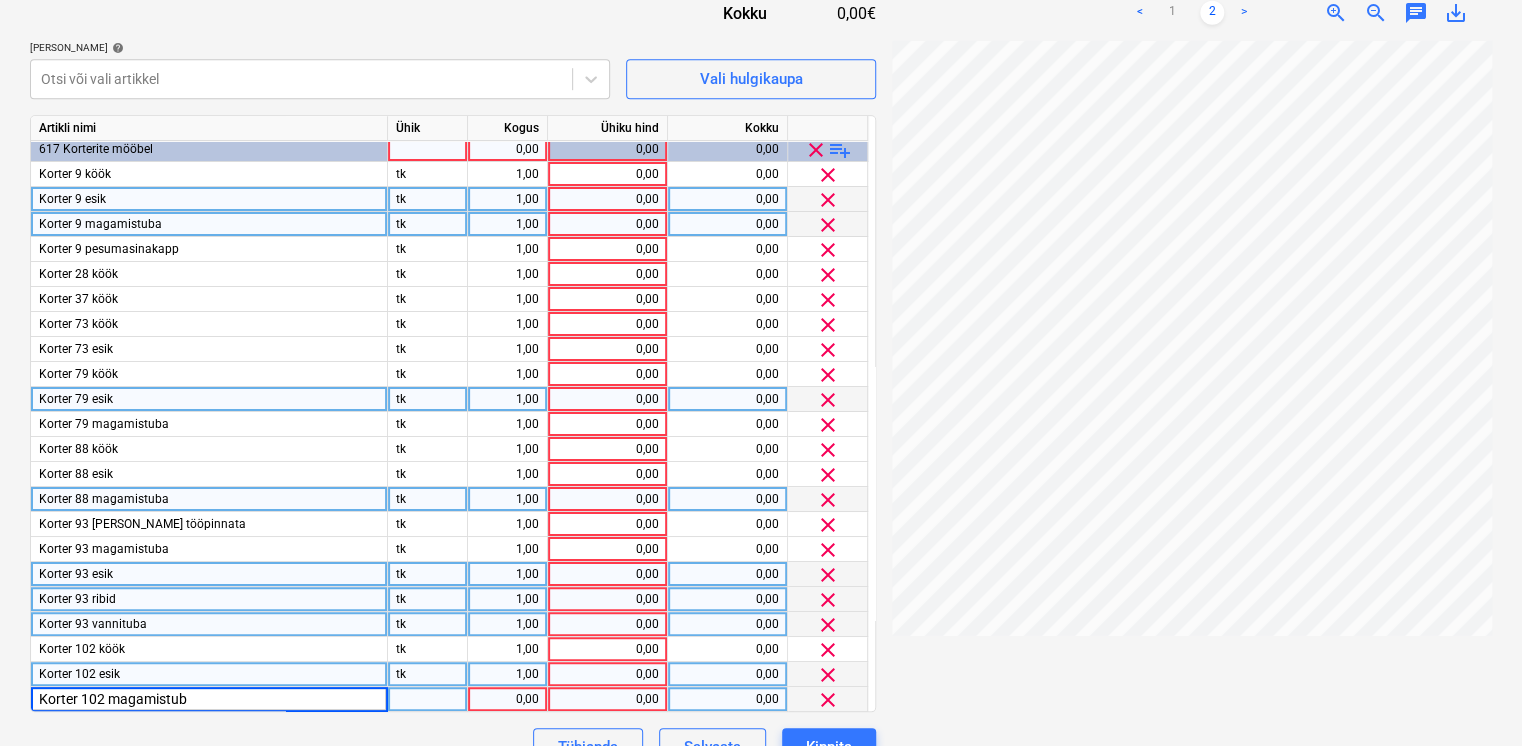 type on "Korter 102 magamistuba" 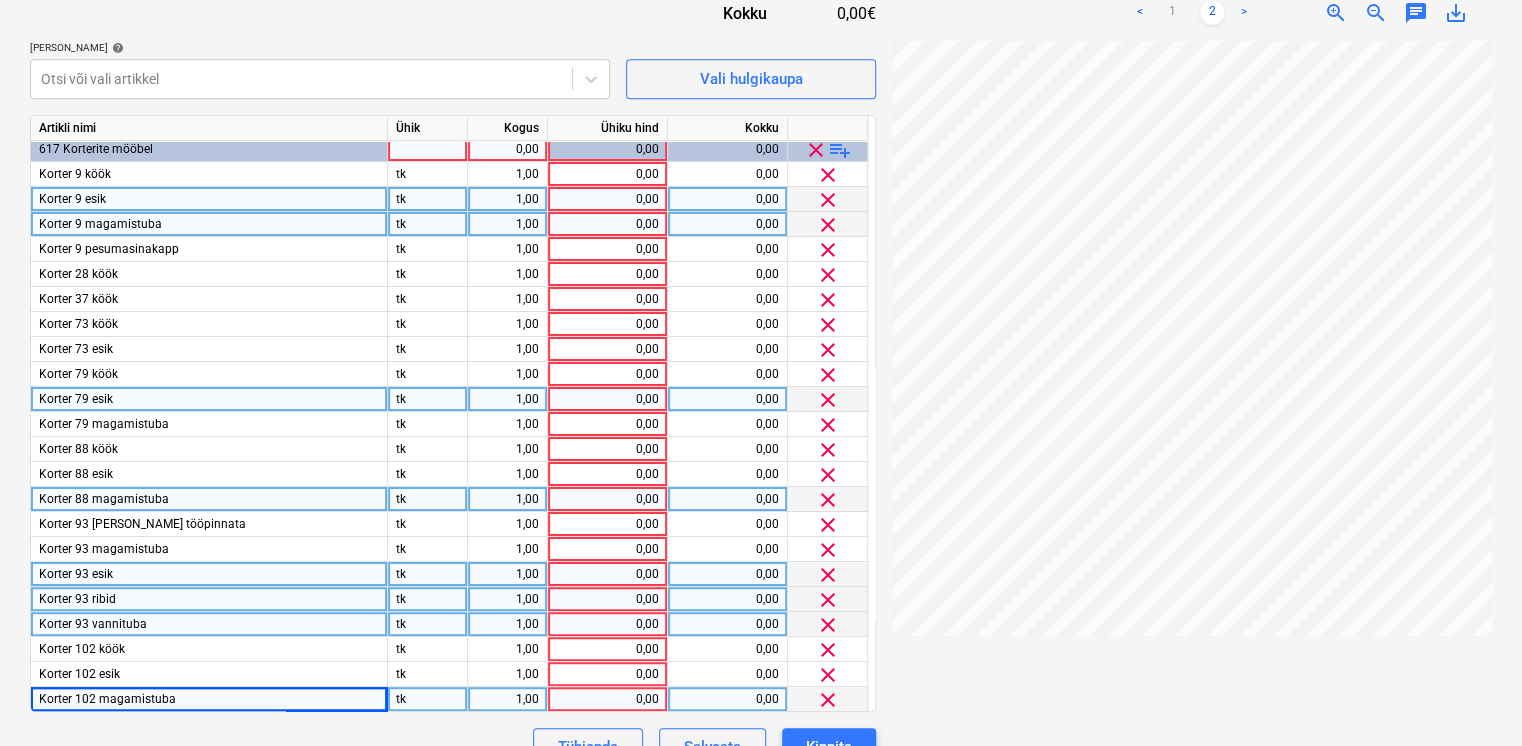 click on "0,00" at bounding box center (607, 149) 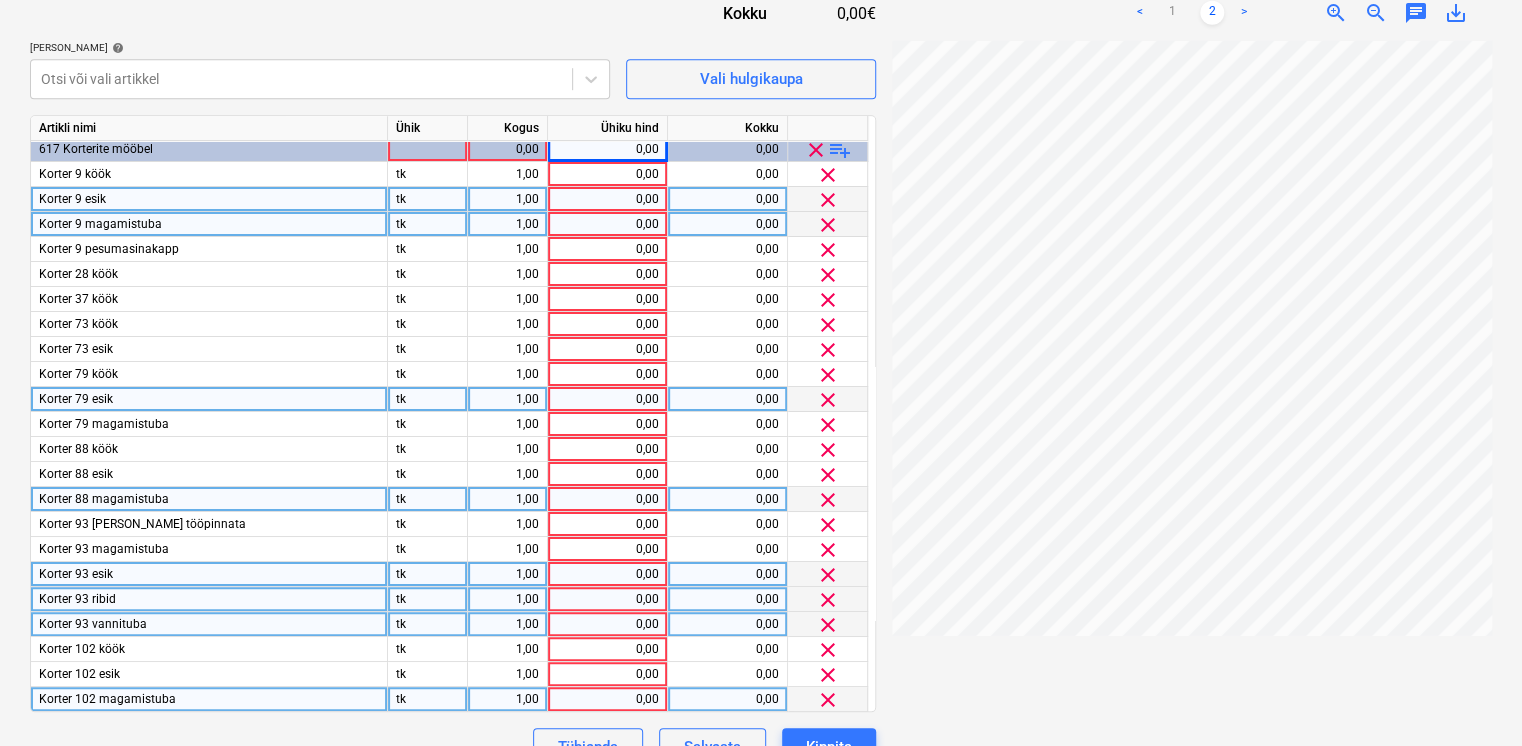 scroll, scrollTop: 4, scrollLeft: 0, axis: vertical 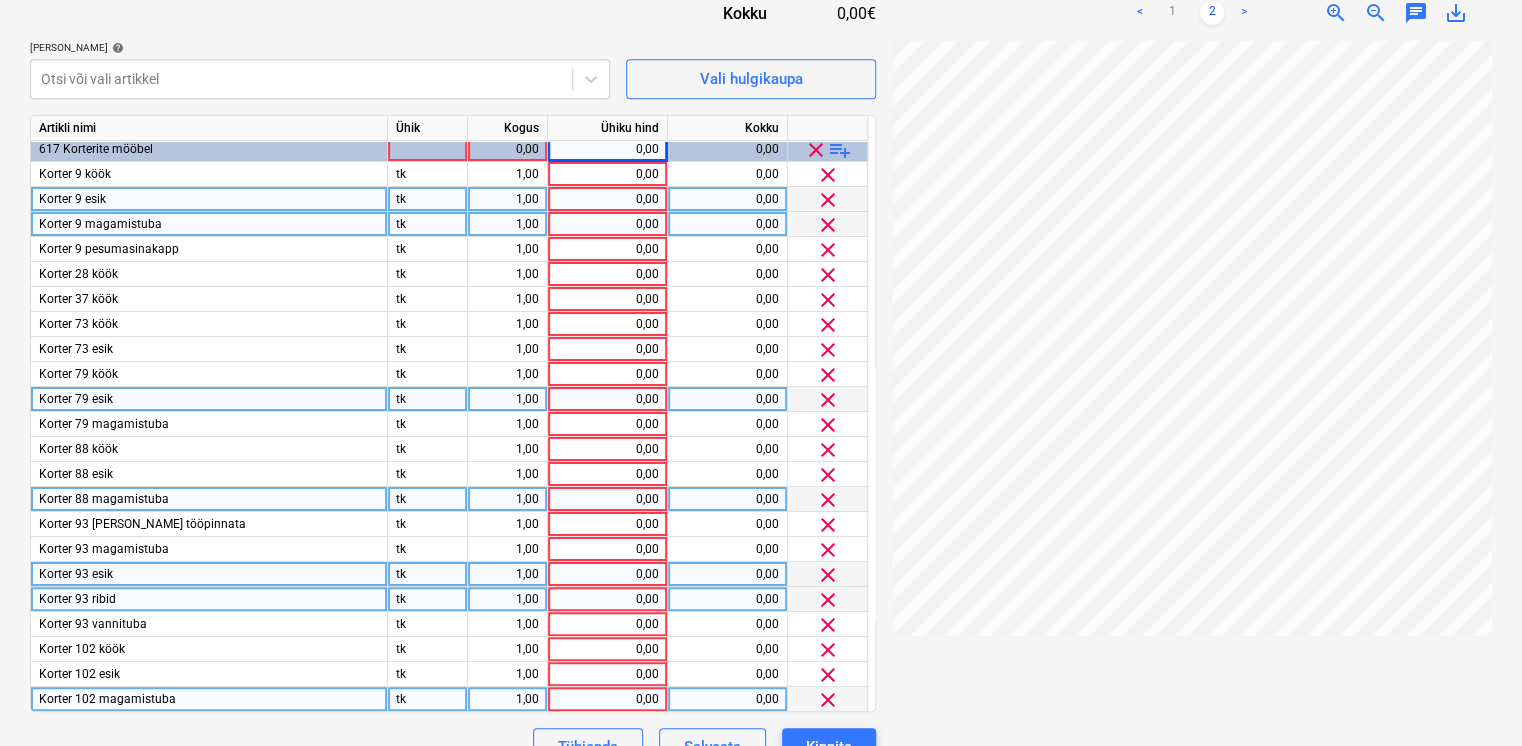 click on "0,00" at bounding box center (607, 699) 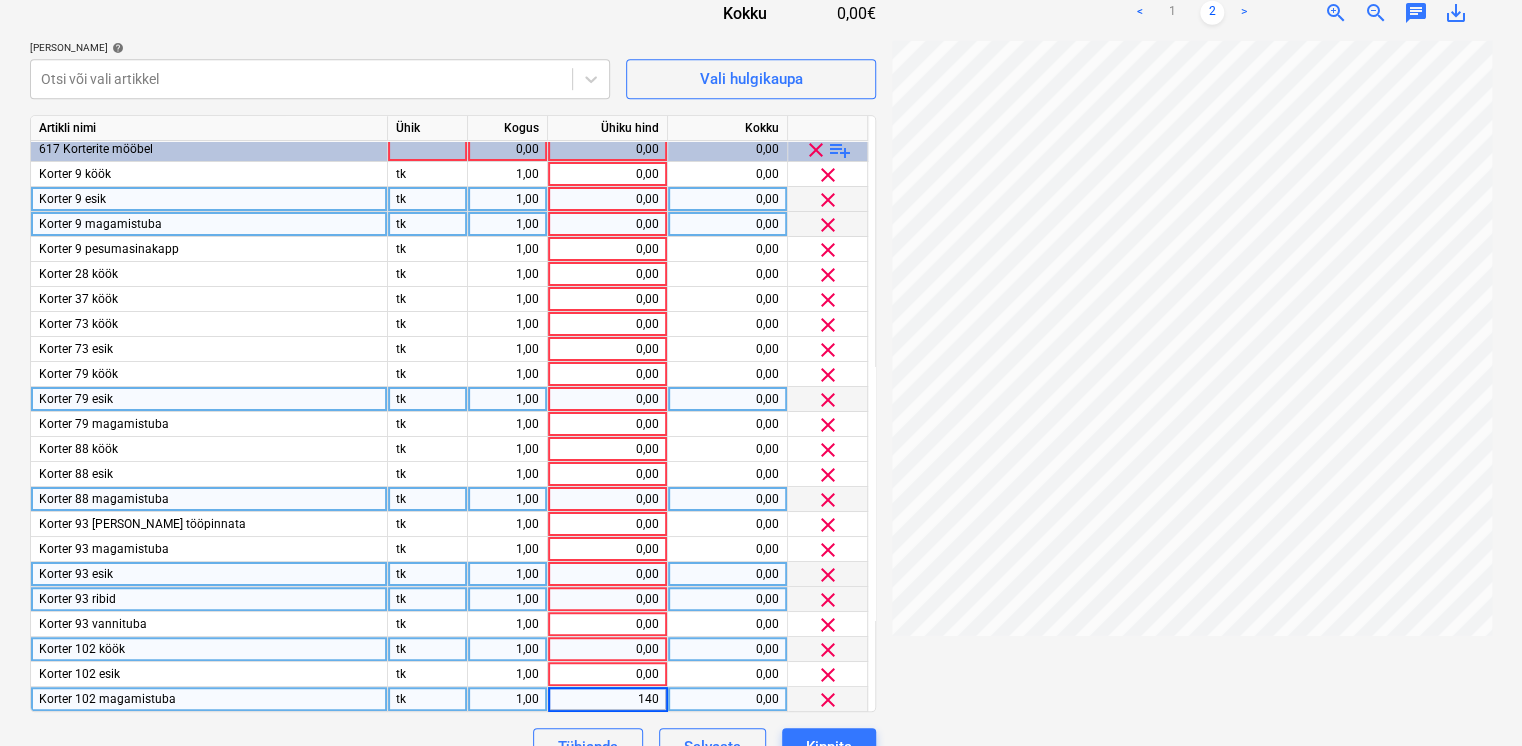 type on "1400" 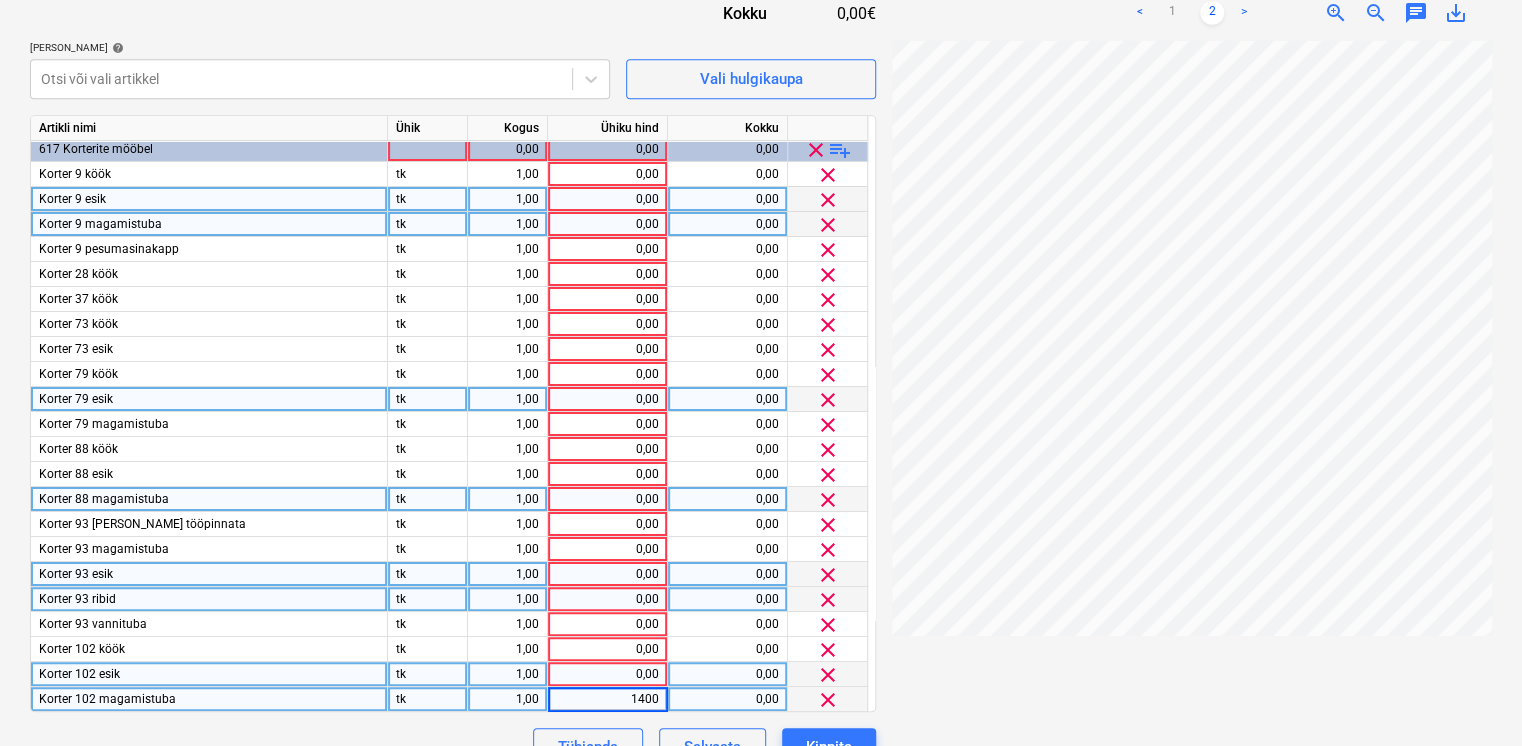 click on "0,00" at bounding box center (607, 674) 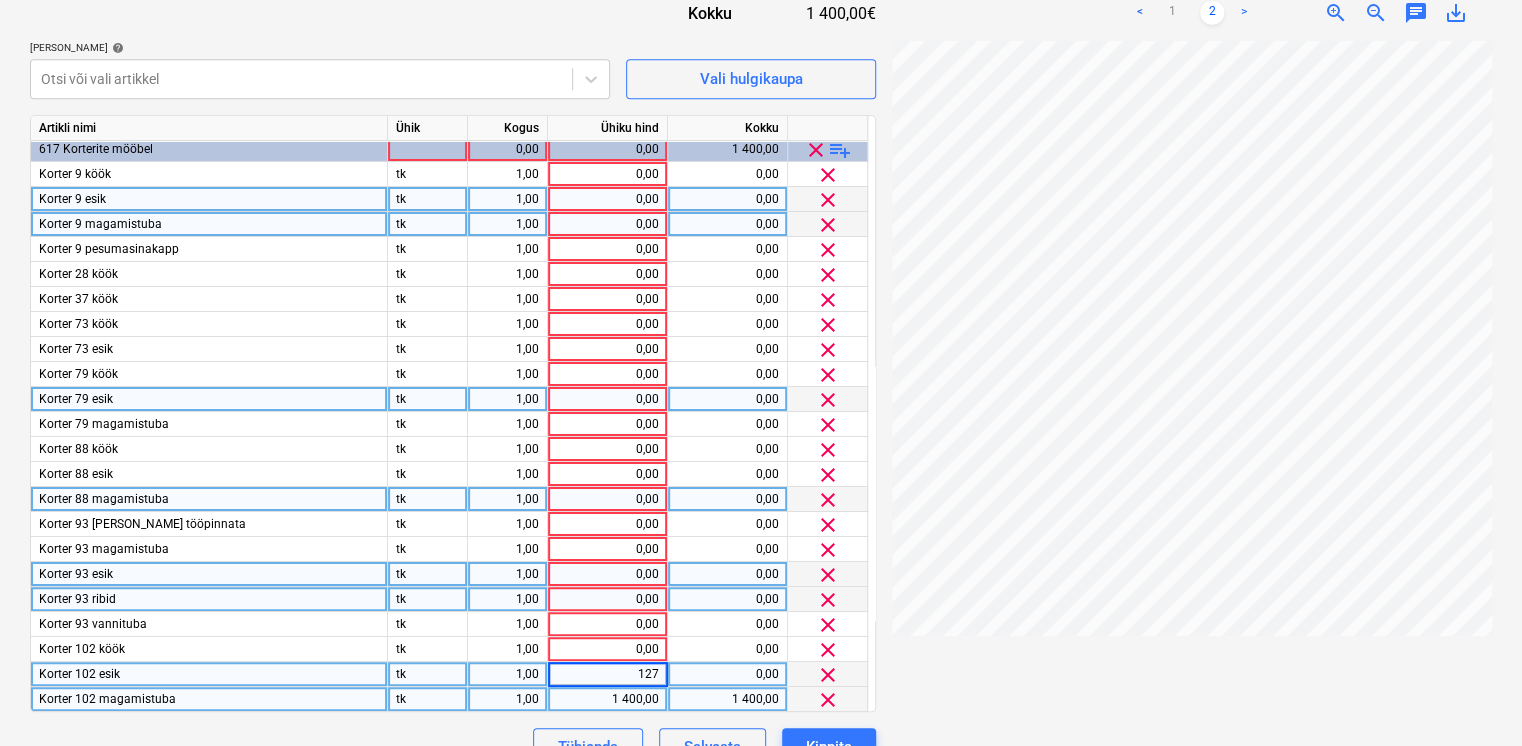 type on "1275" 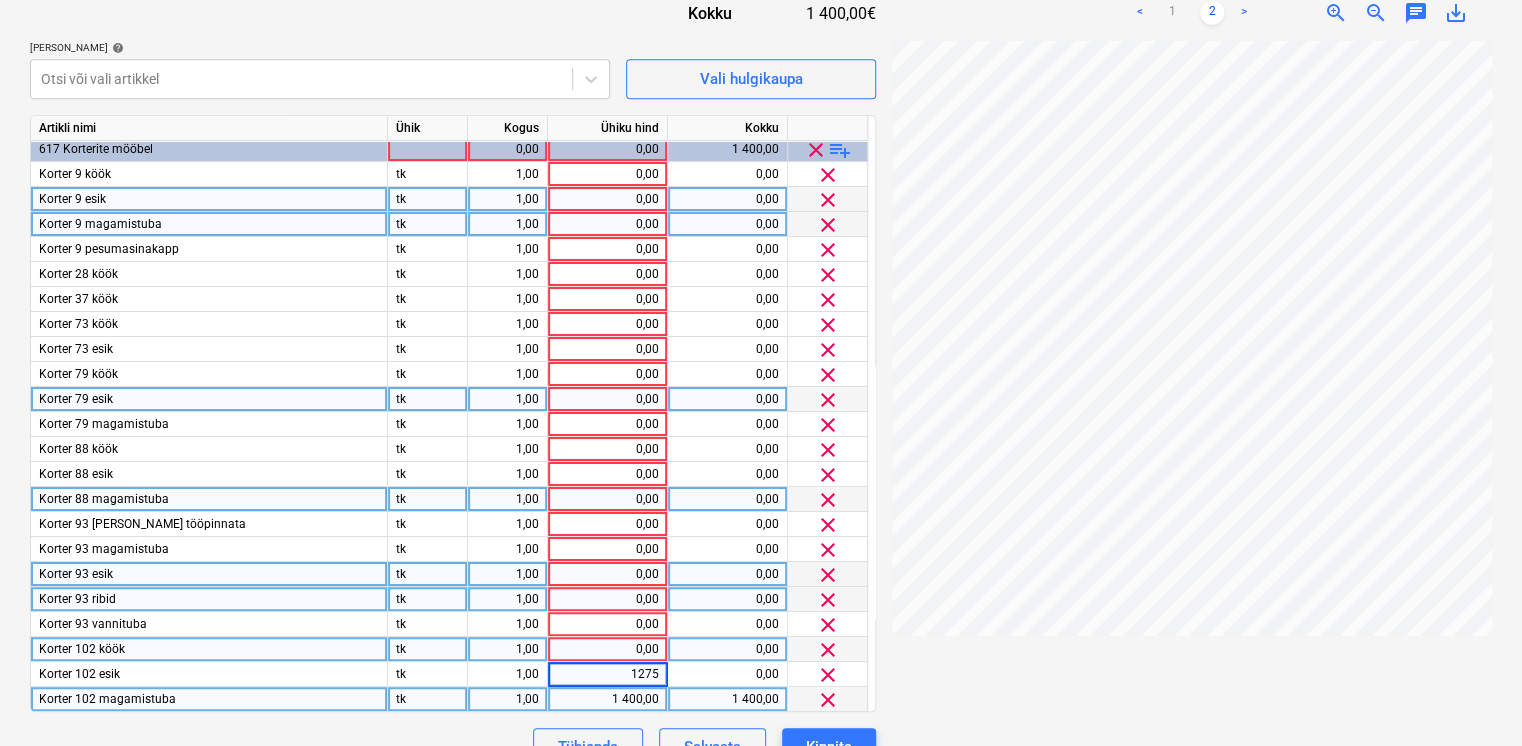 click on "0,00" at bounding box center [607, 649] 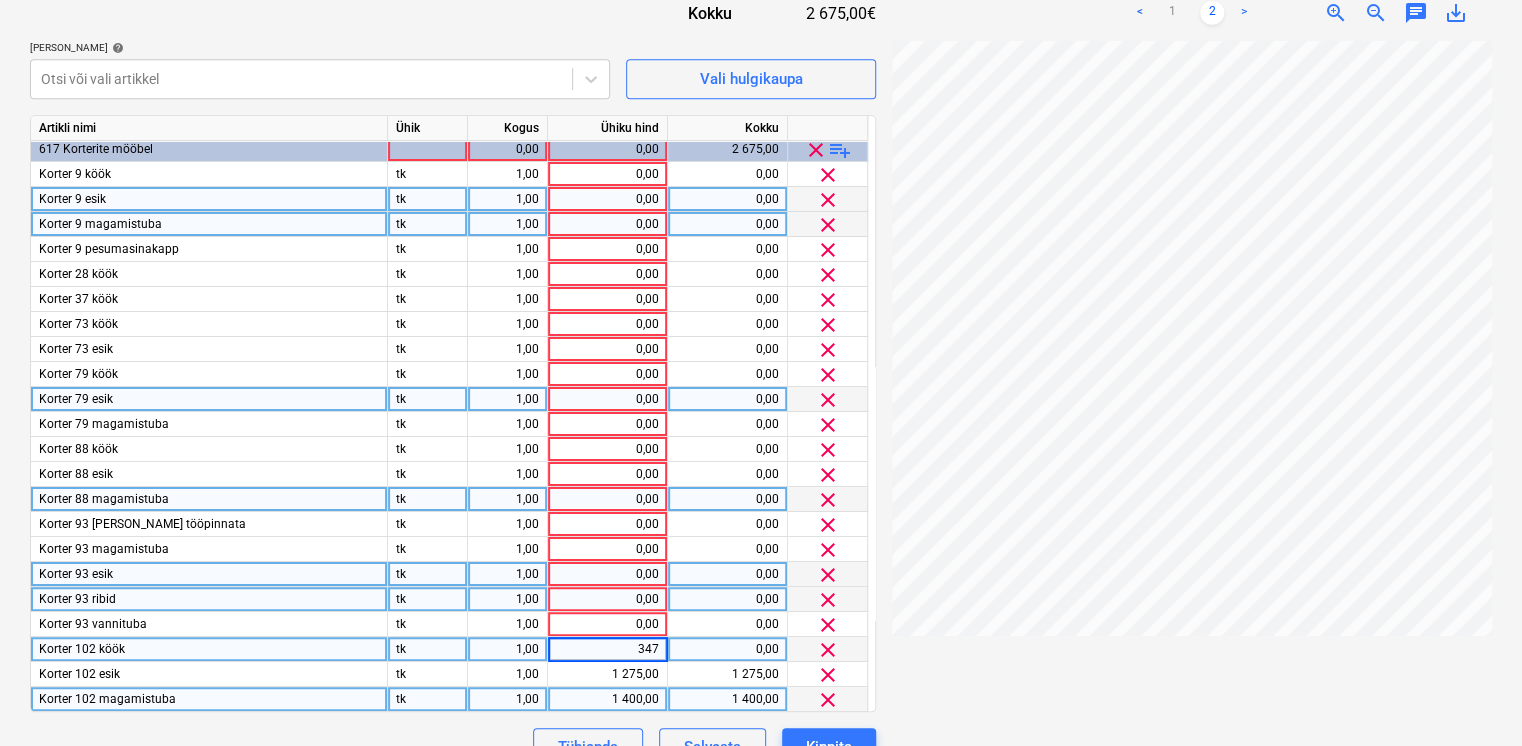 type on "3475" 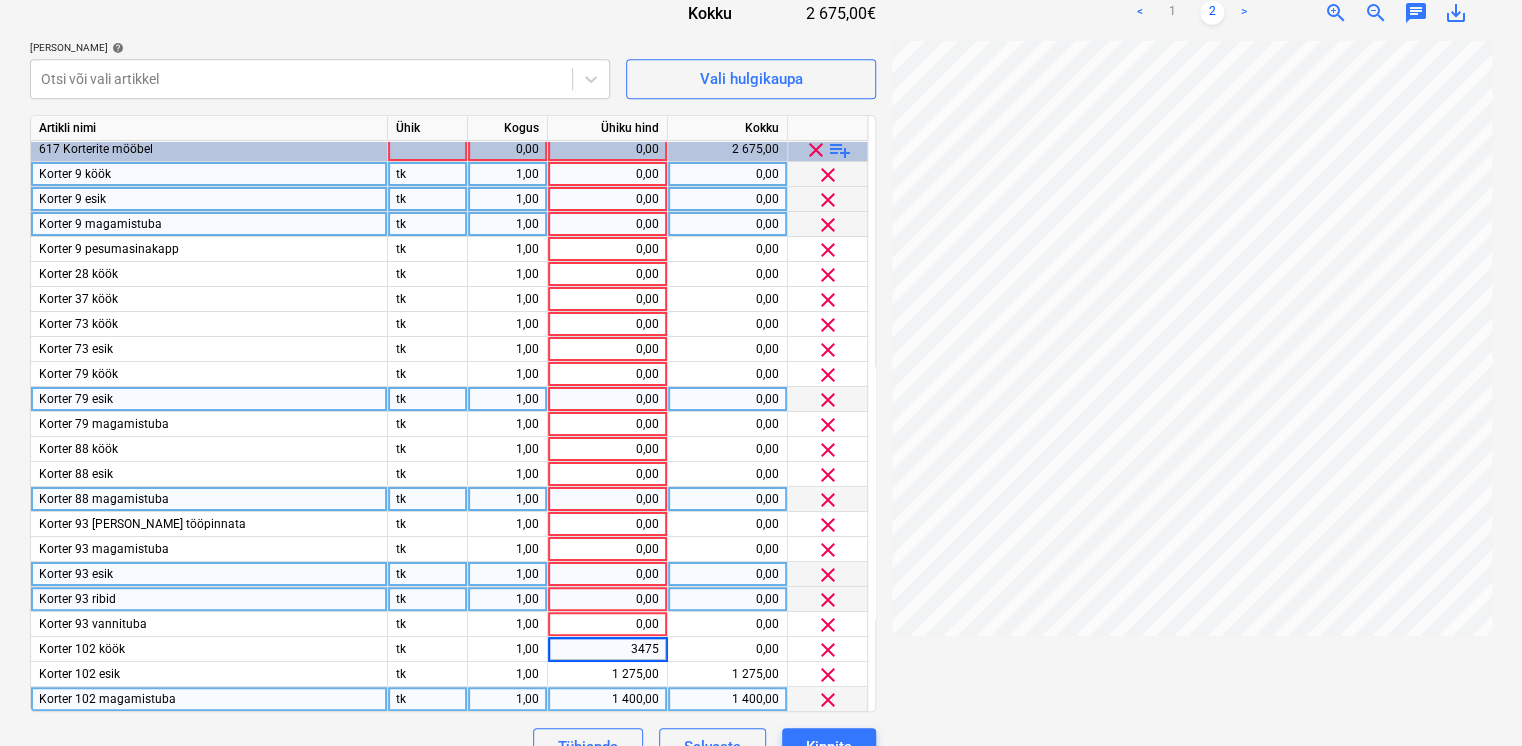 click on "0,00" at bounding box center (607, 174) 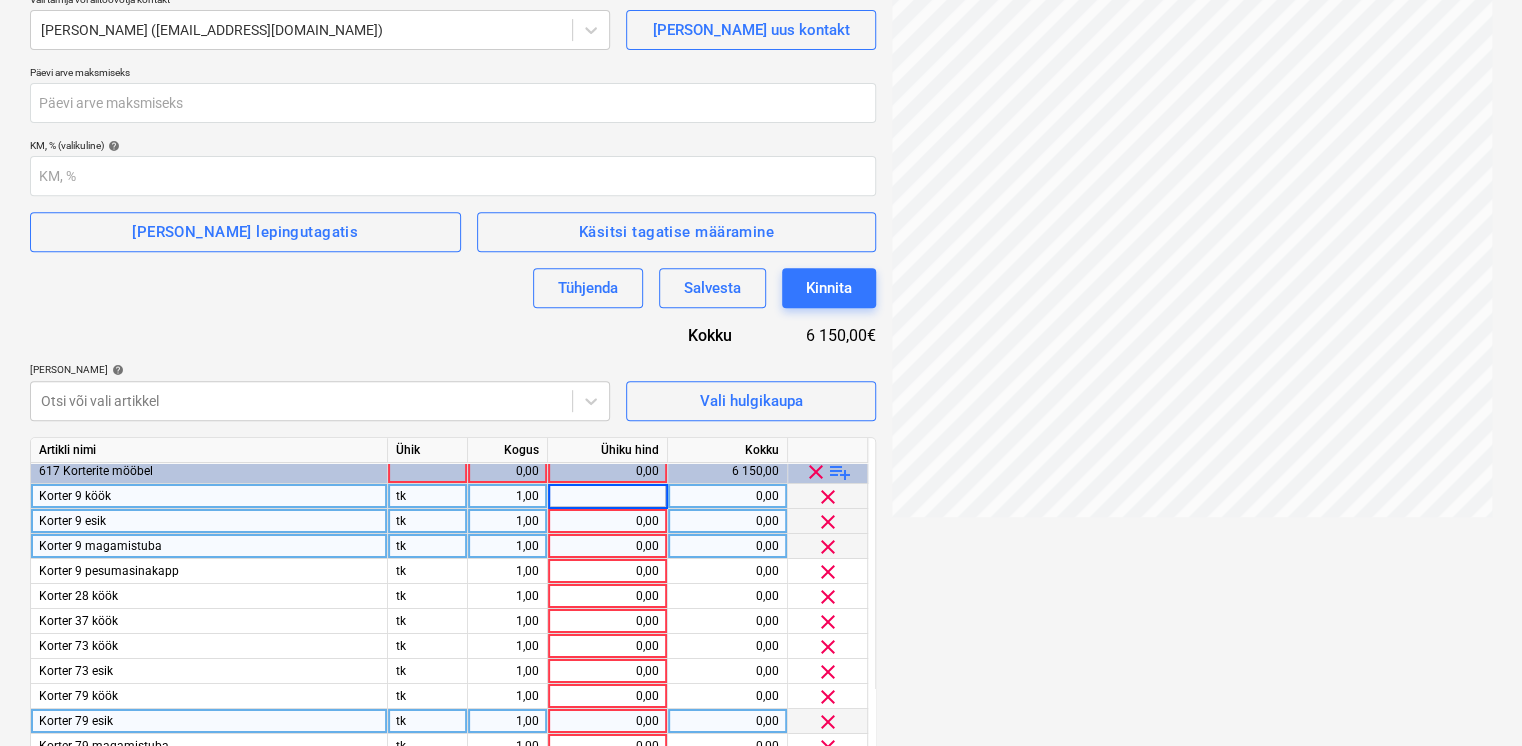 scroll, scrollTop: 0, scrollLeft: 0, axis: both 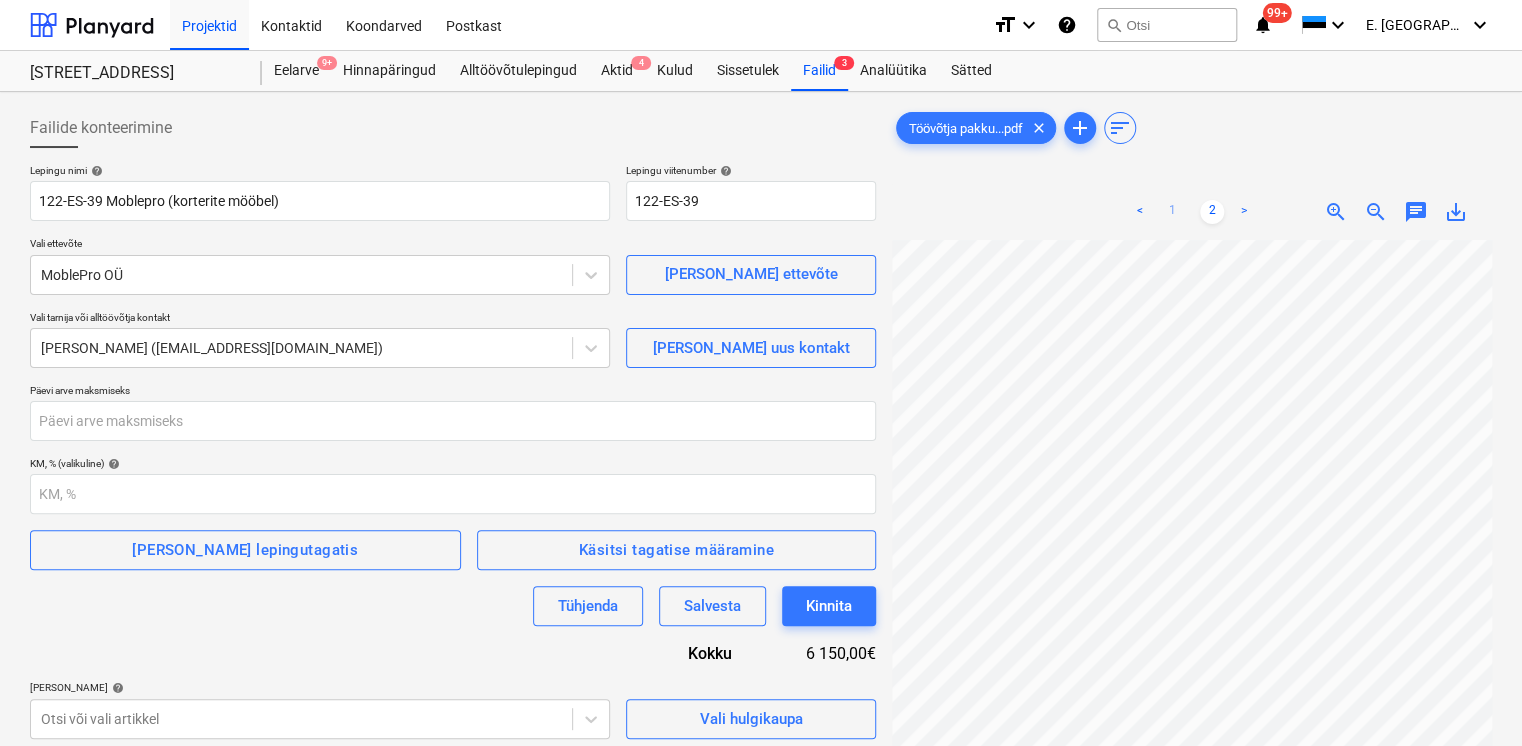 click on "1" at bounding box center [1172, 212] 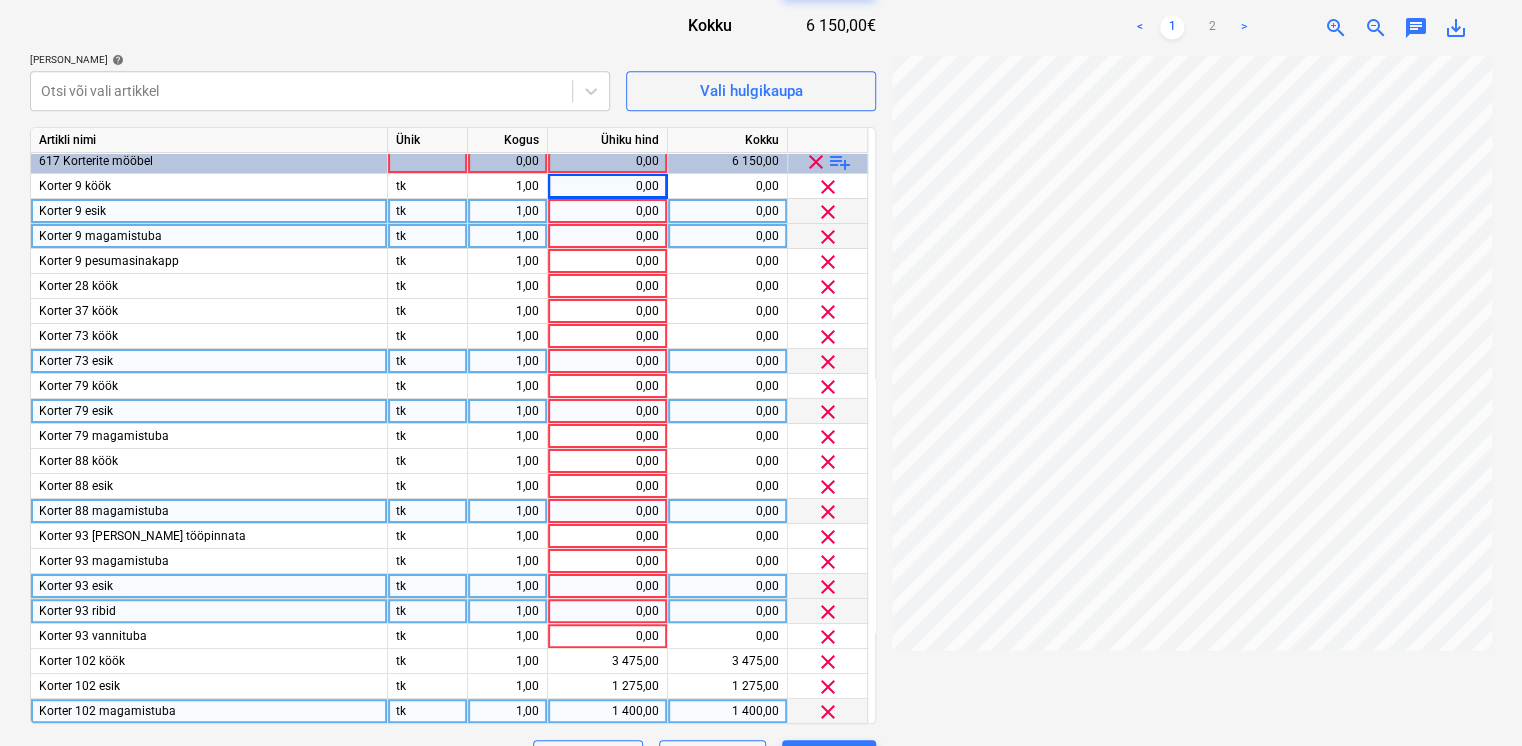scroll, scrollTop: 677, scrollLeft: 0, axis: vertical 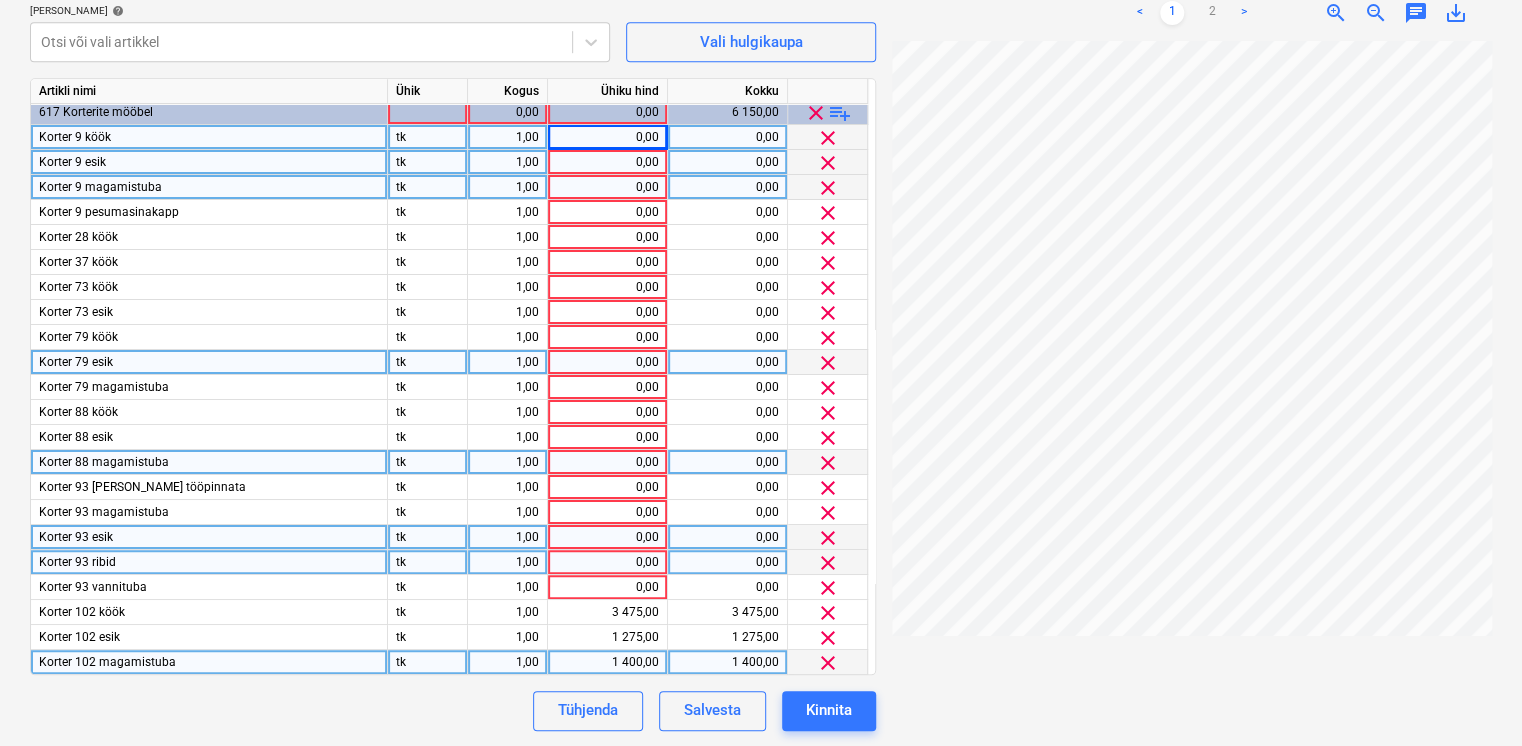 click on "0,00" at bounding box center (607, 137) 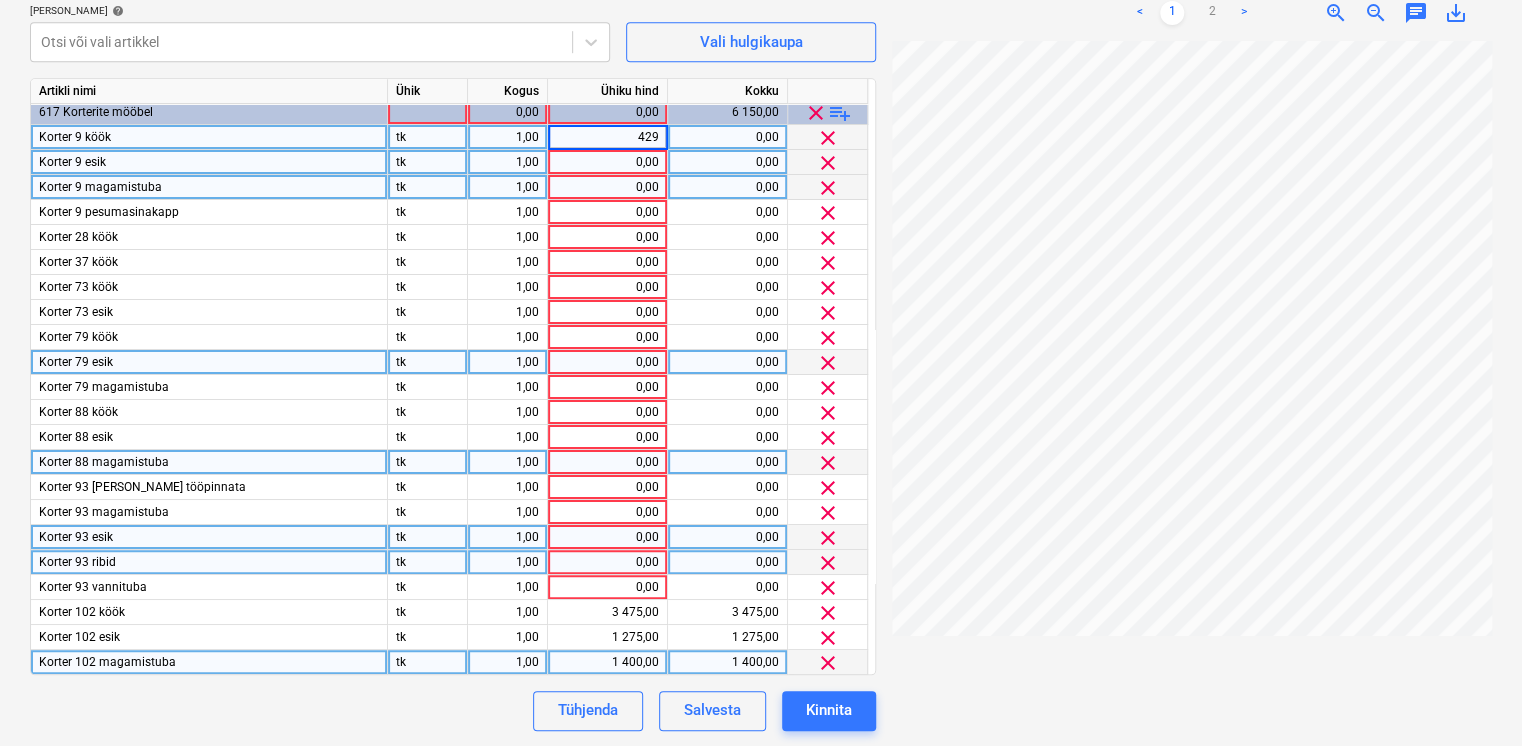 type on "4290" 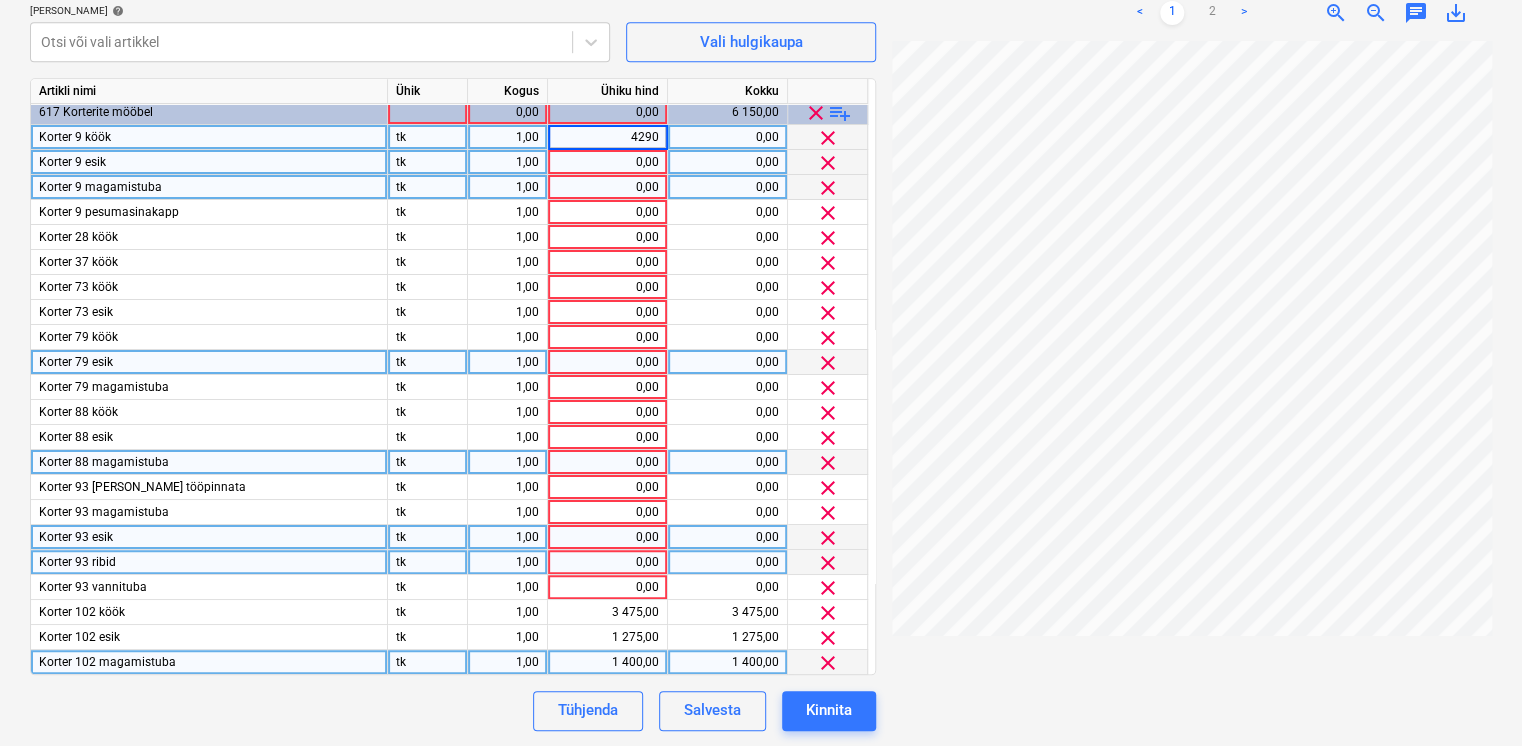 click on "0,00" at bounding box center [607, 162] 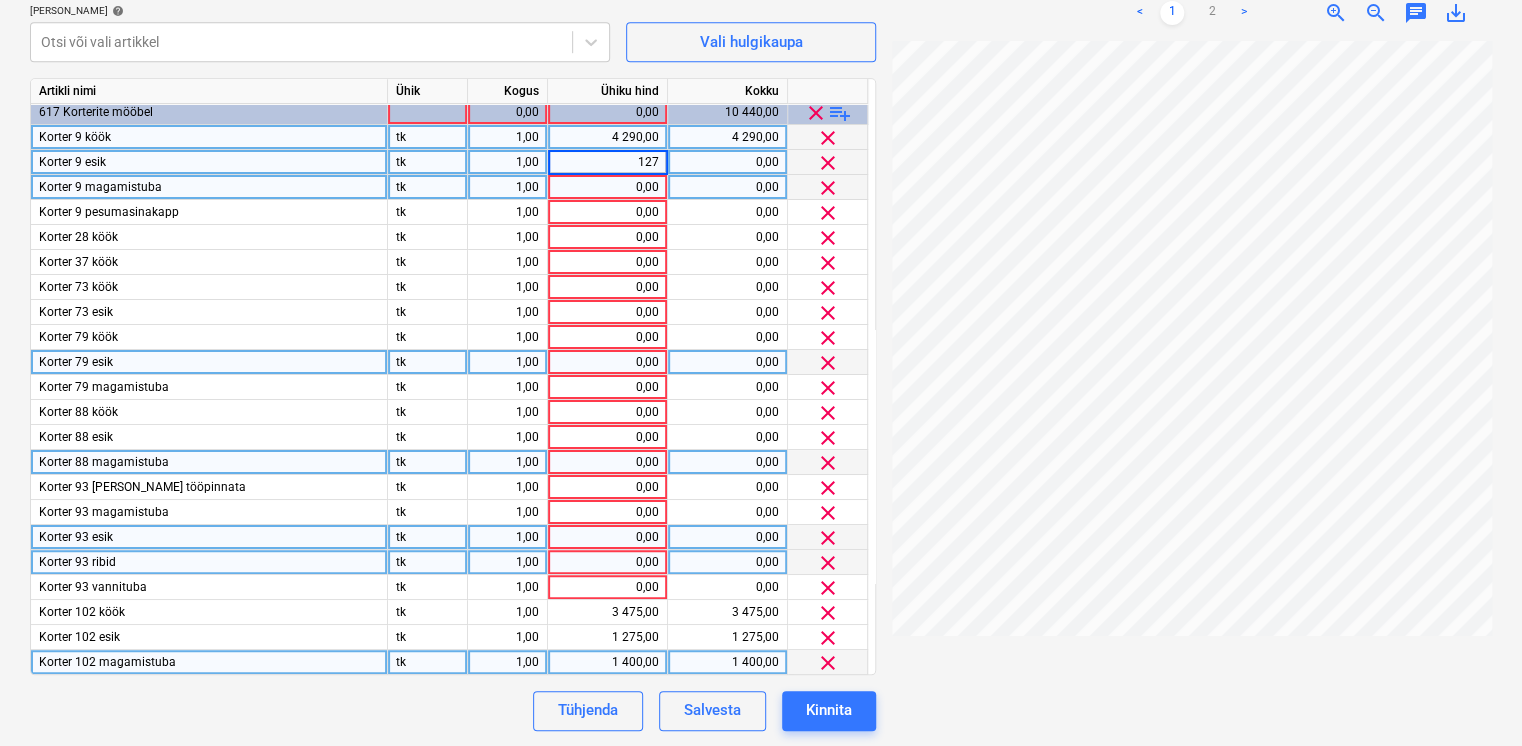 type on "1275" 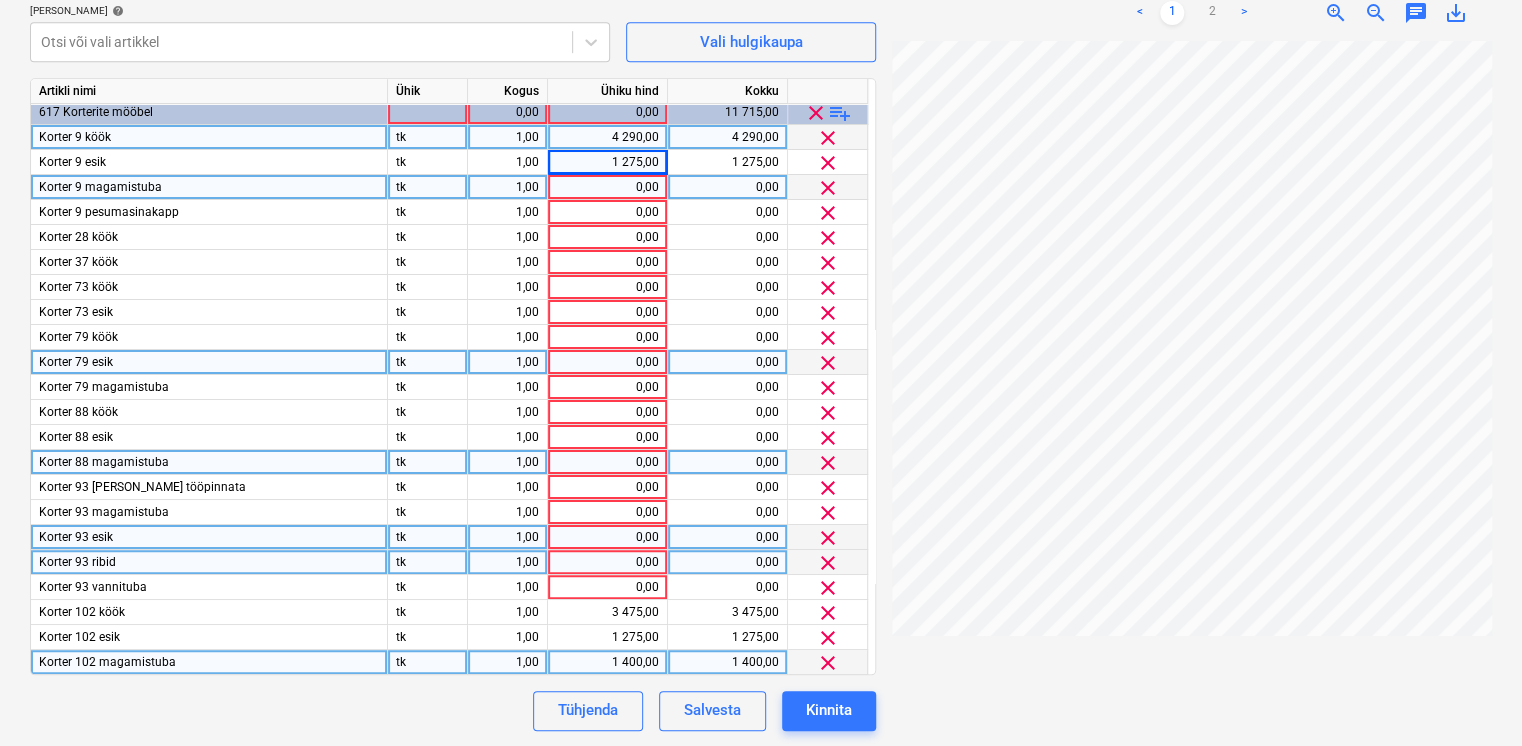 click on "0,00" at bounding box center (607, 187) 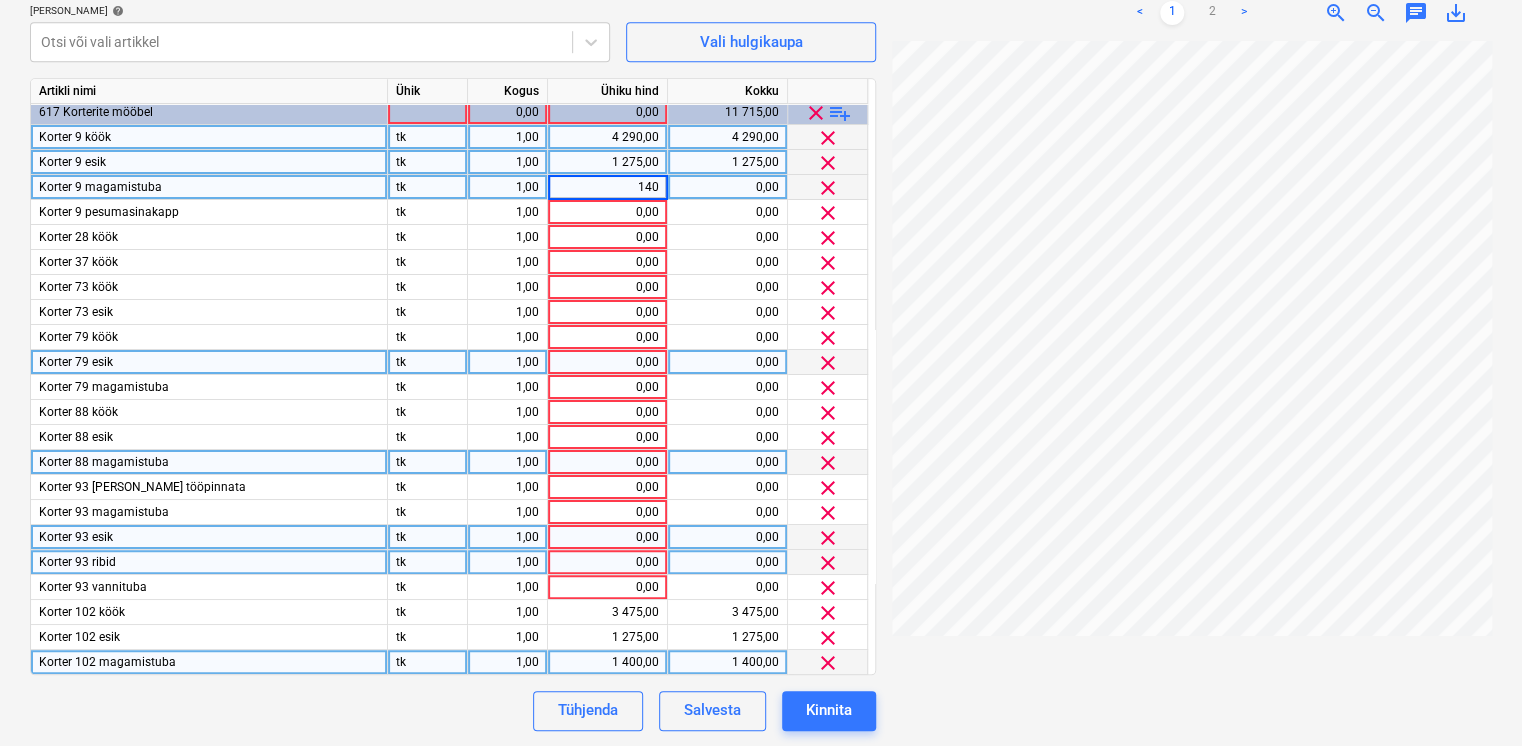 type on "1400" 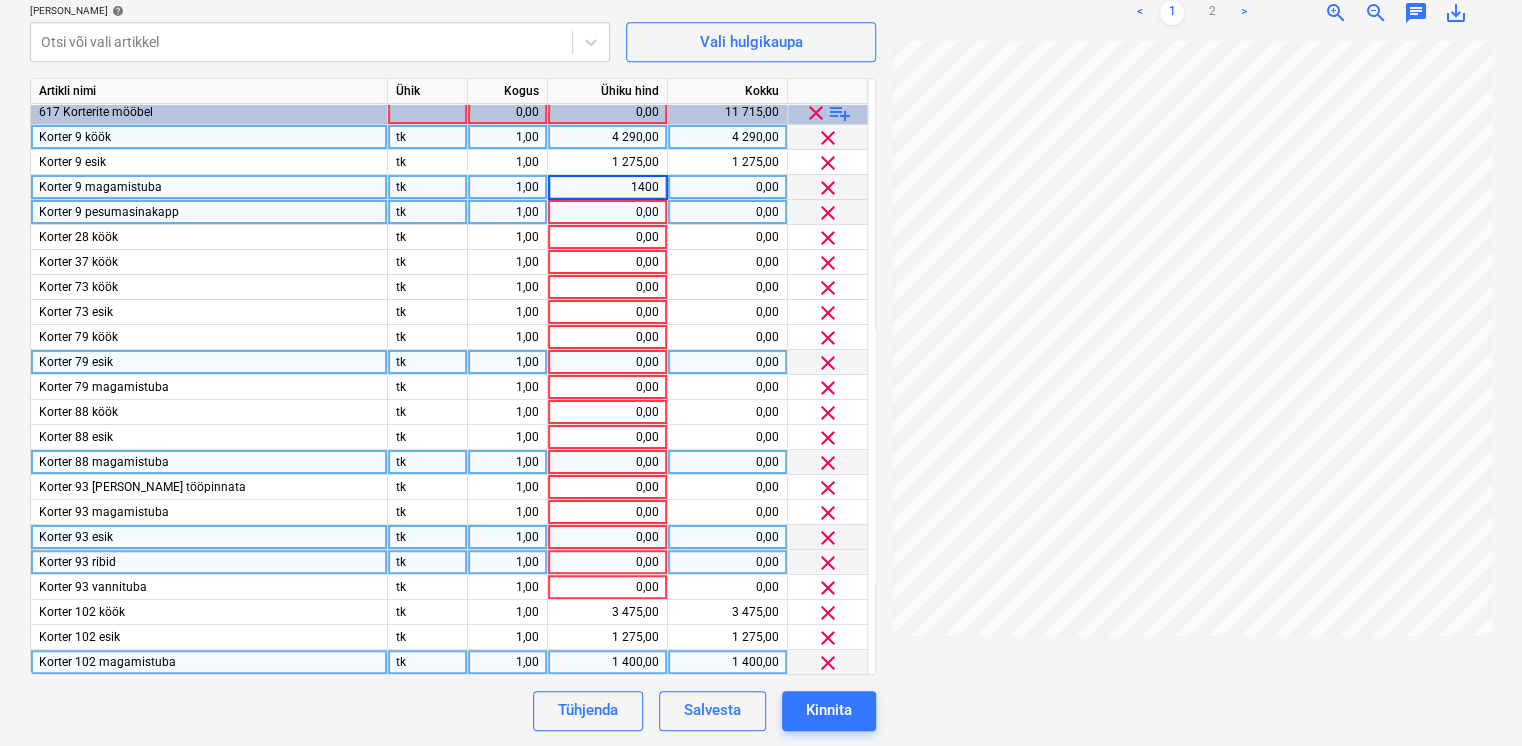 click on "0,00" at bounding box center (607, 212) 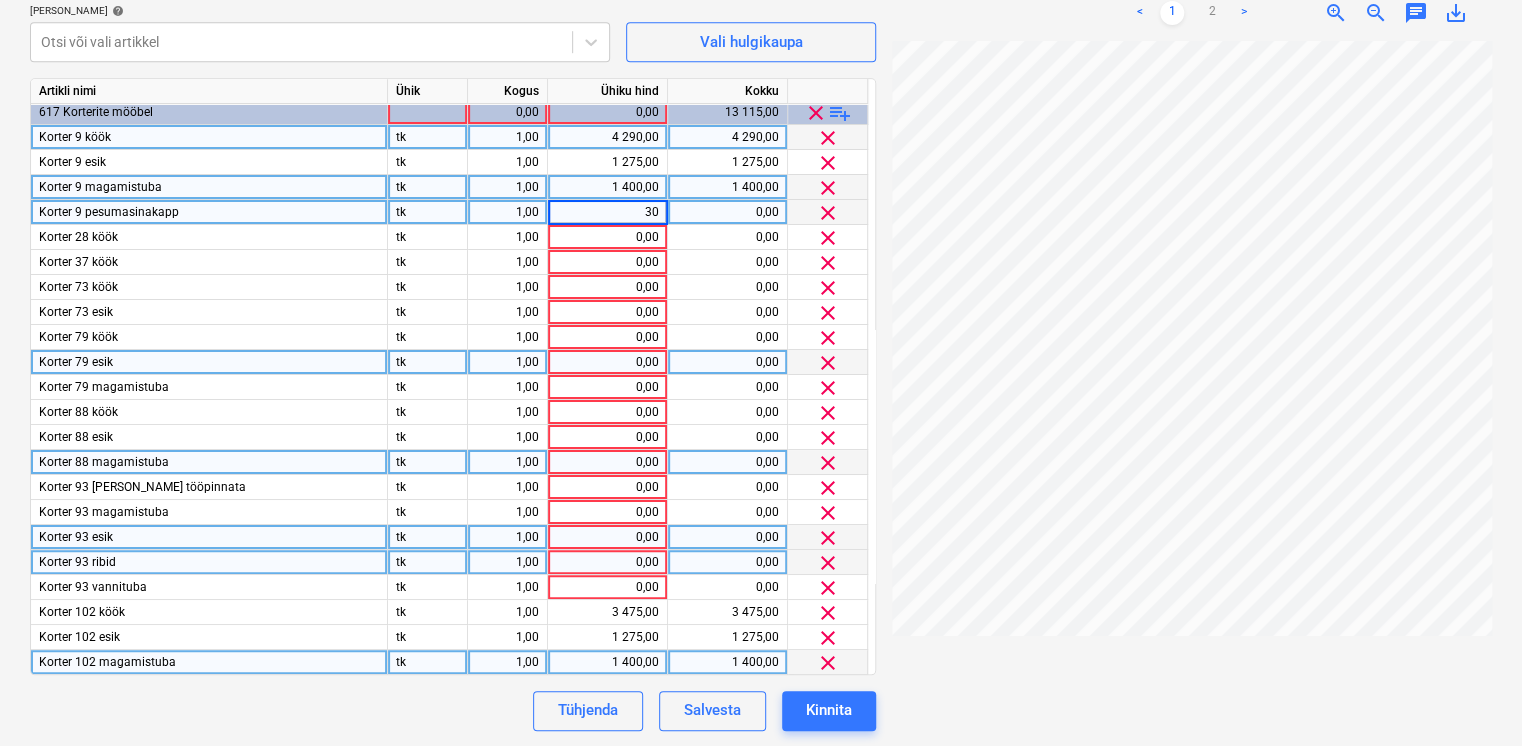 type on "300" 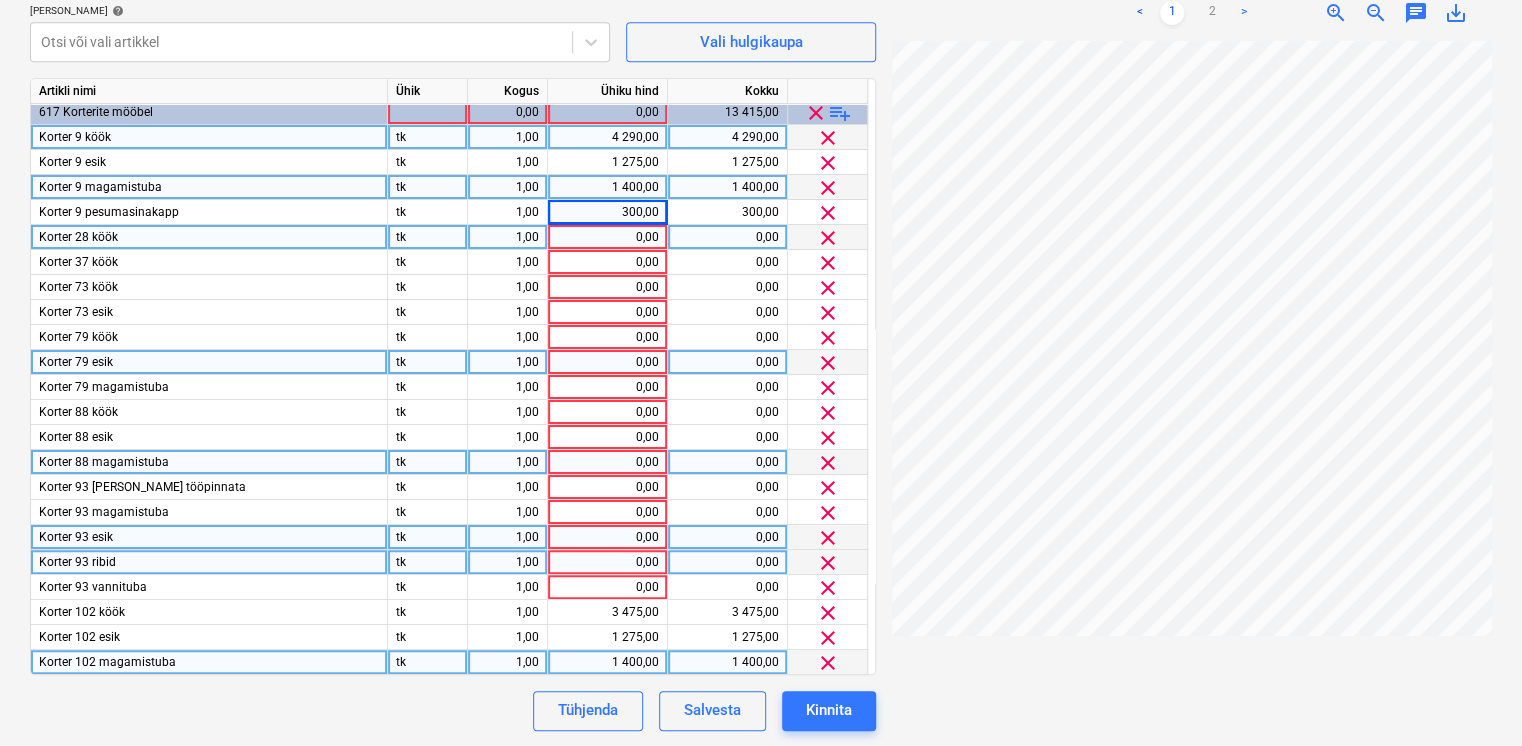 click on "0,00" at bounding box center (607, 237) 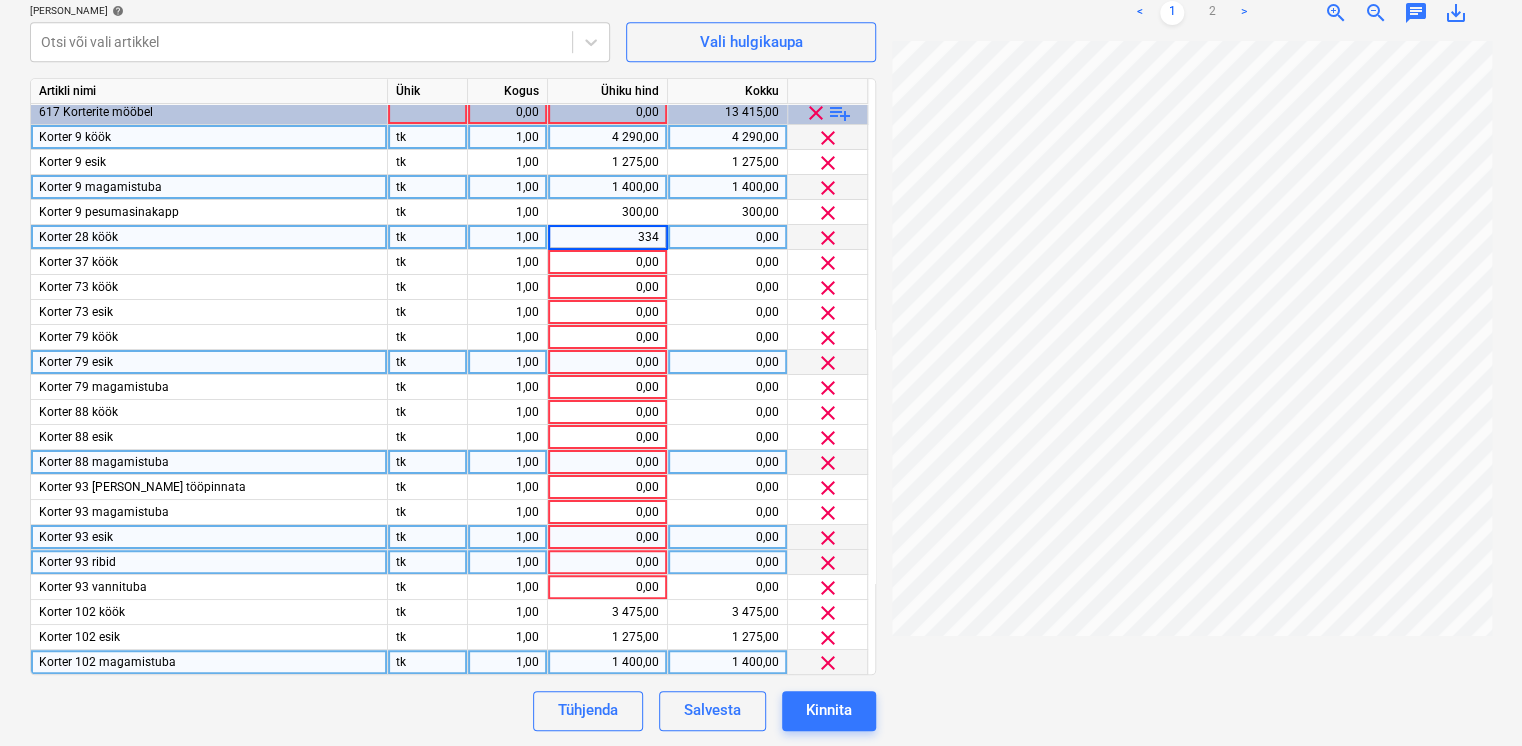 type on "3340" 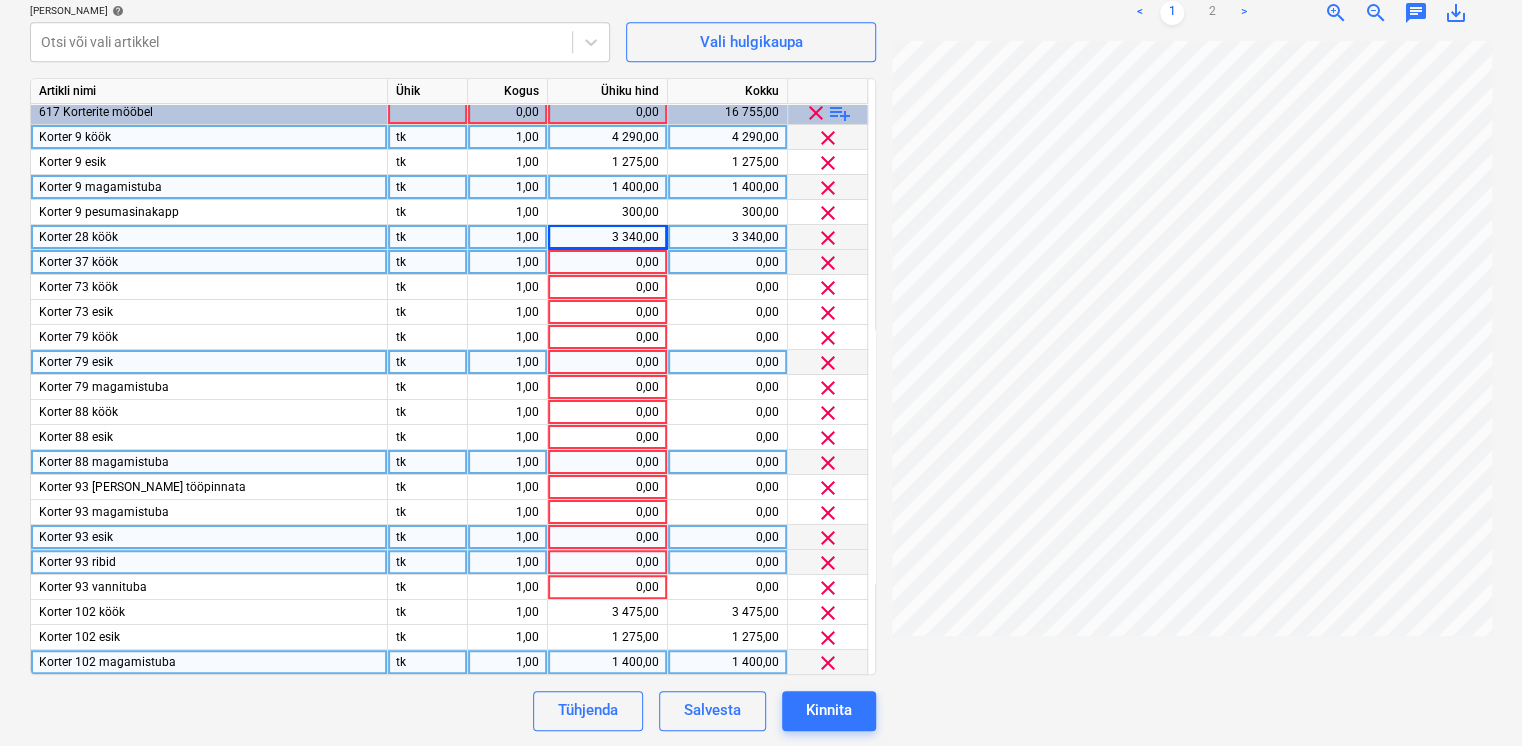 click on "0,00" at bounding box center (607, 262) 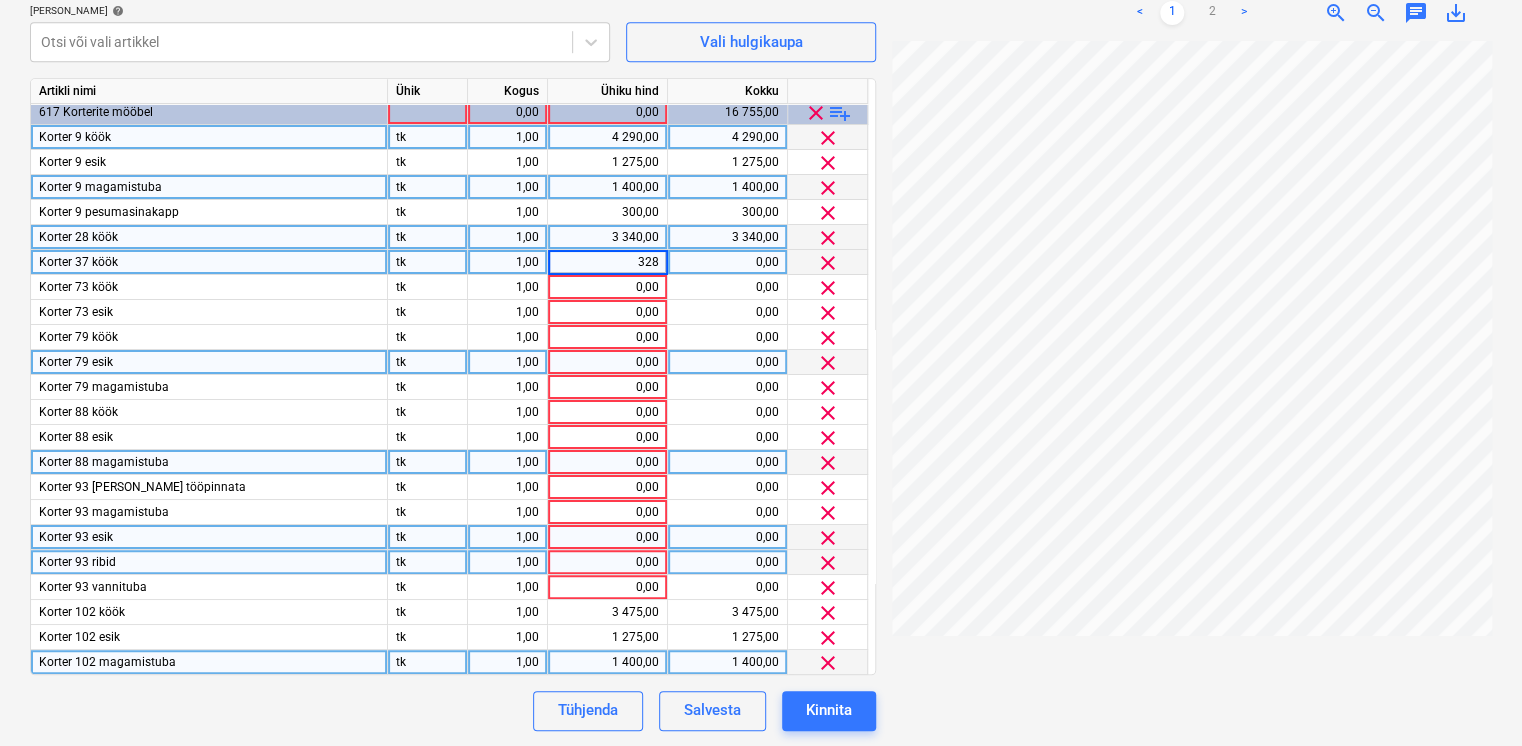 type on "3280" 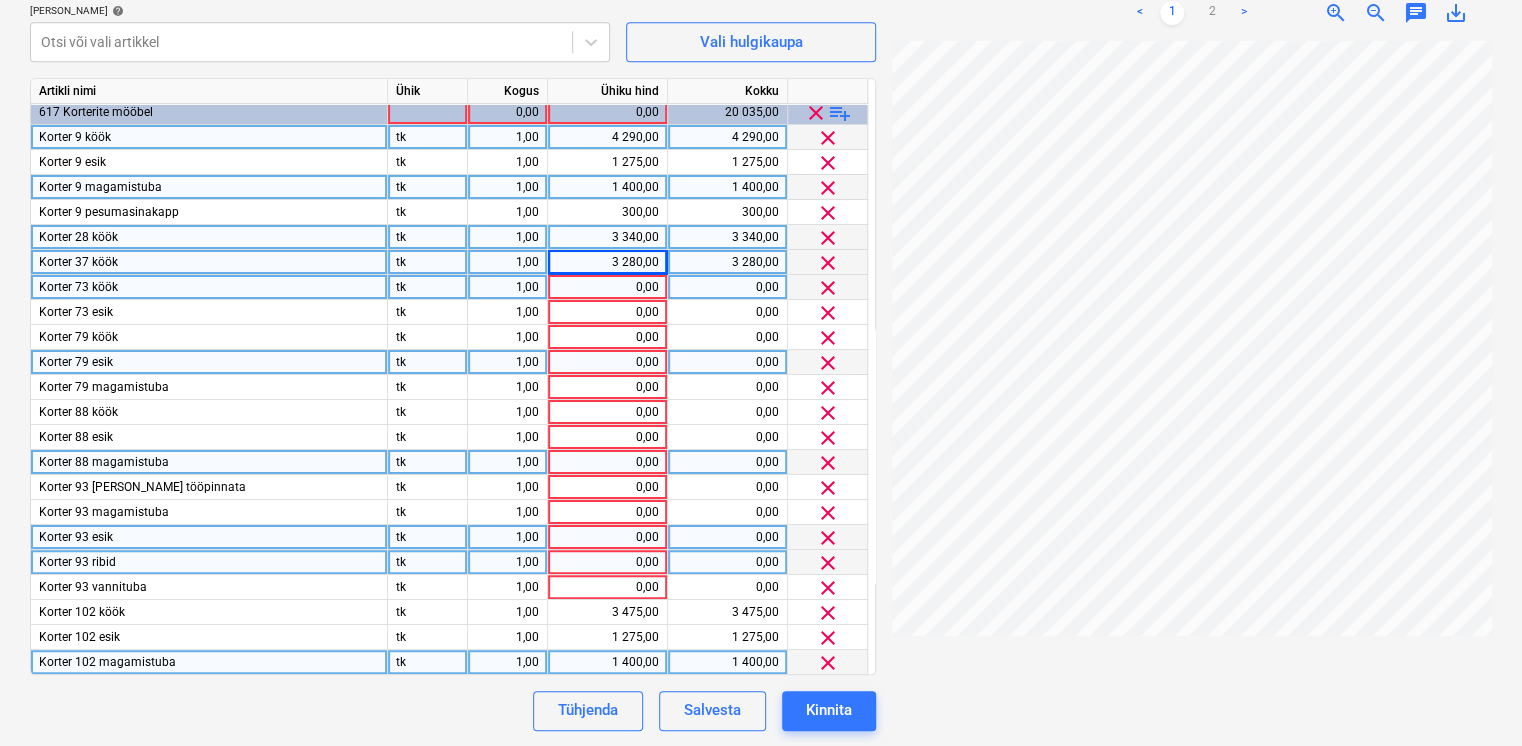 click on "0,00" at bounding box center [607, 287] 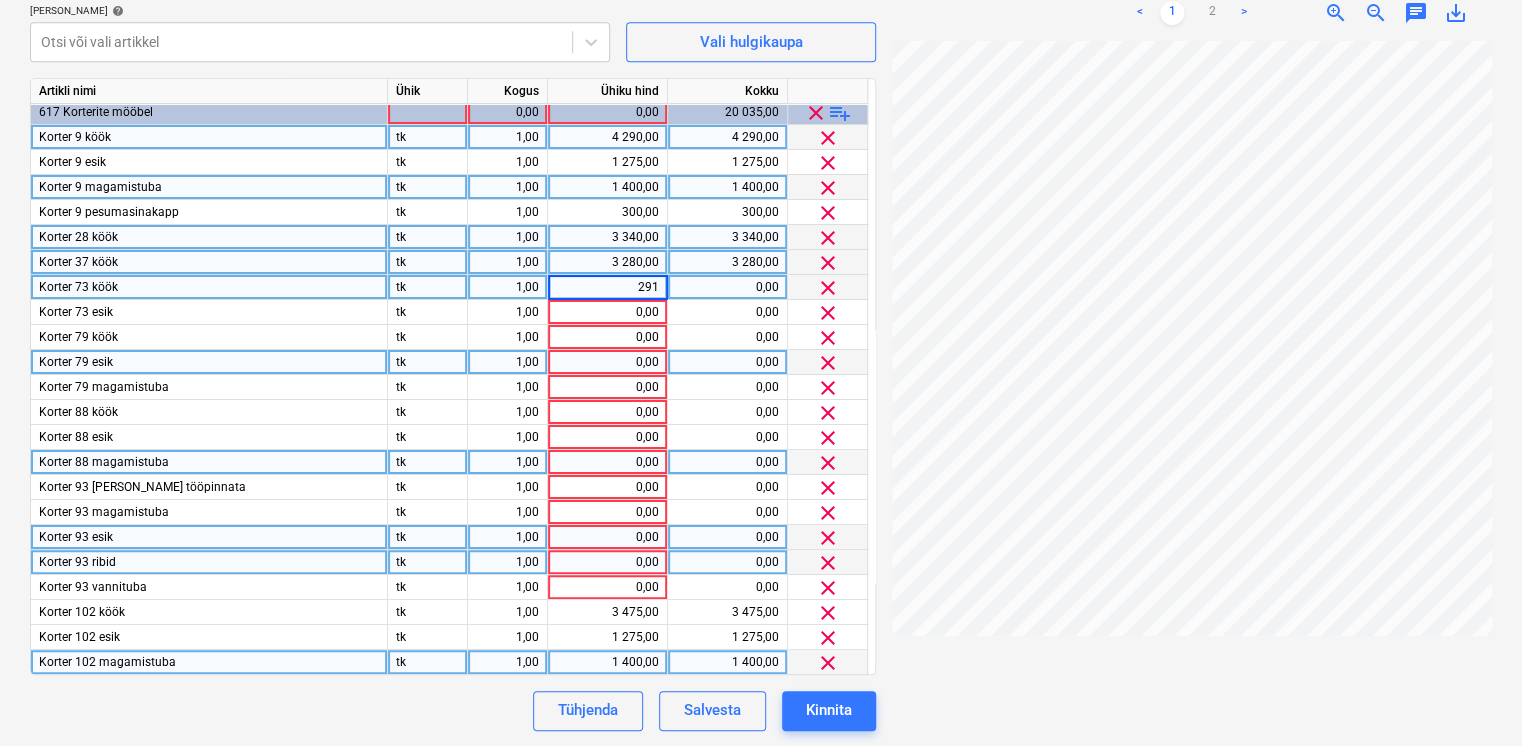 type on "2910" 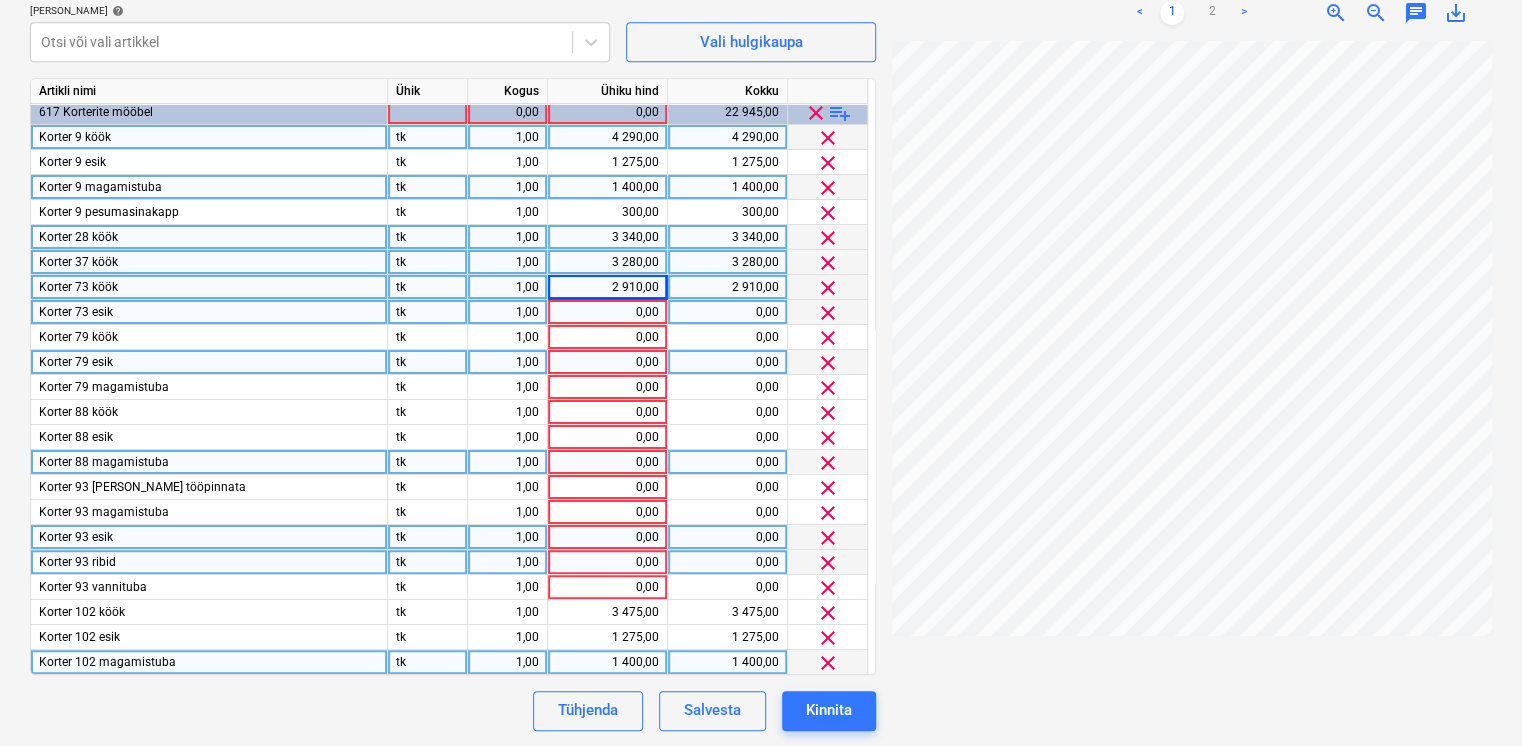 click on "0,00" at bounding box center [607, 312] 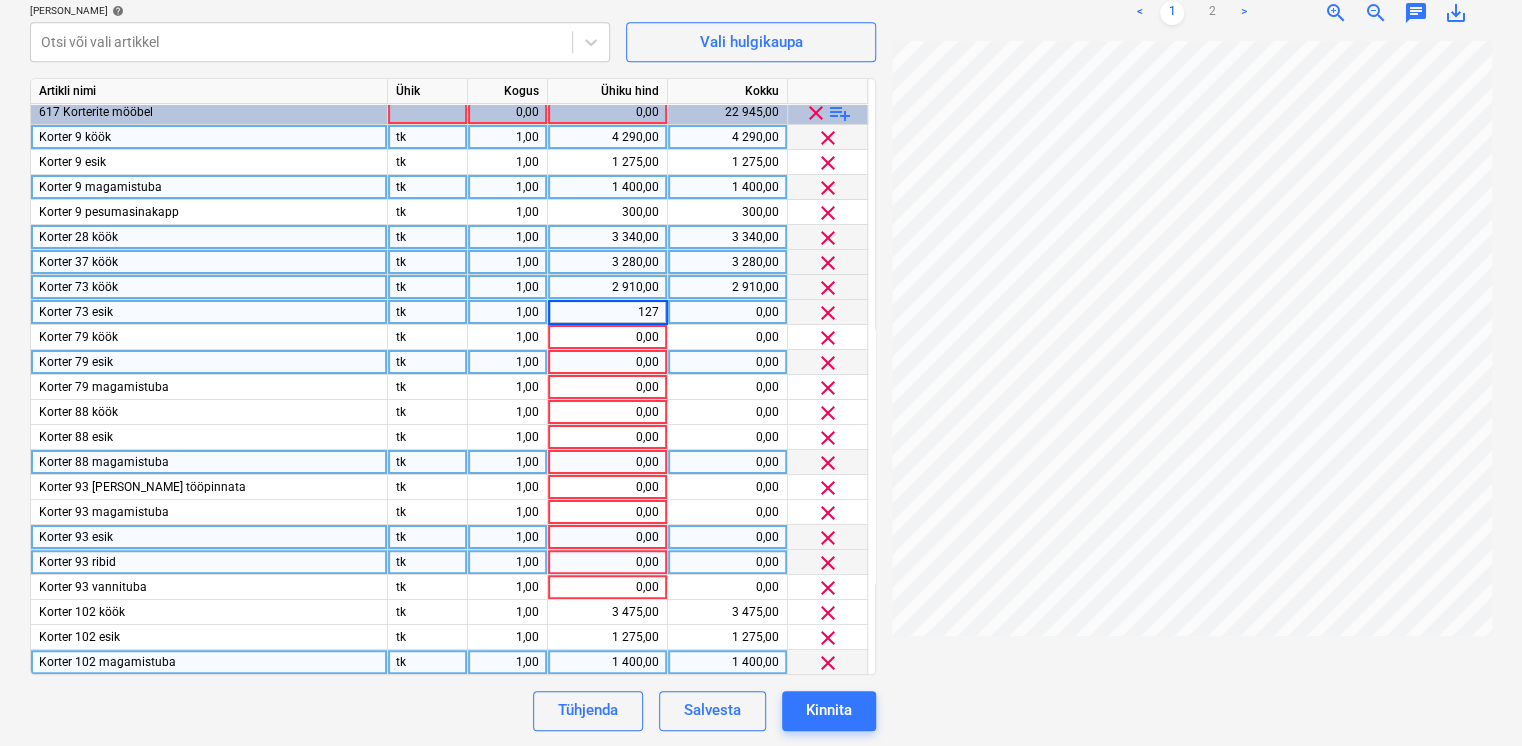 type on "1275" 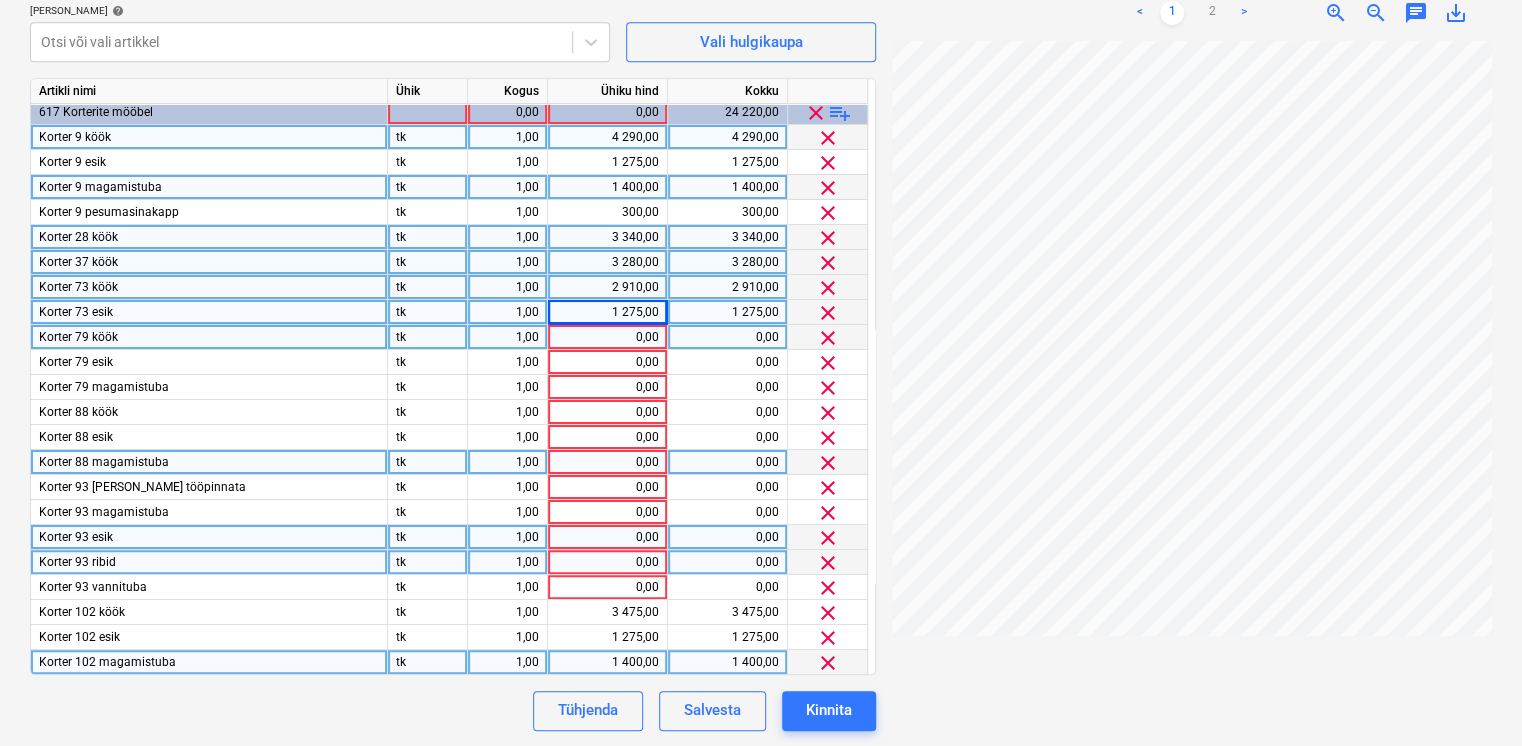 click on "0,00" at bounding box center (607, 337) 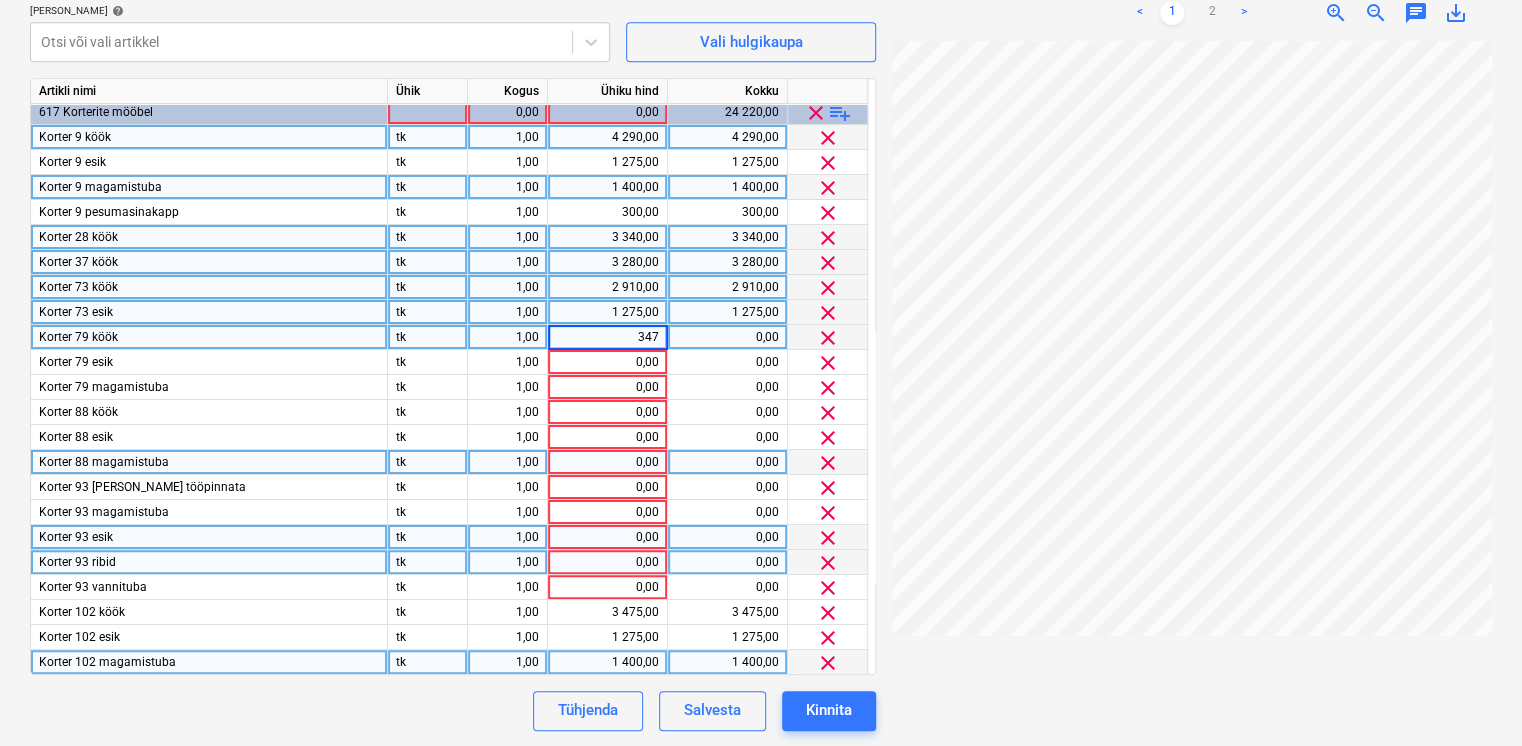 type on "3475" 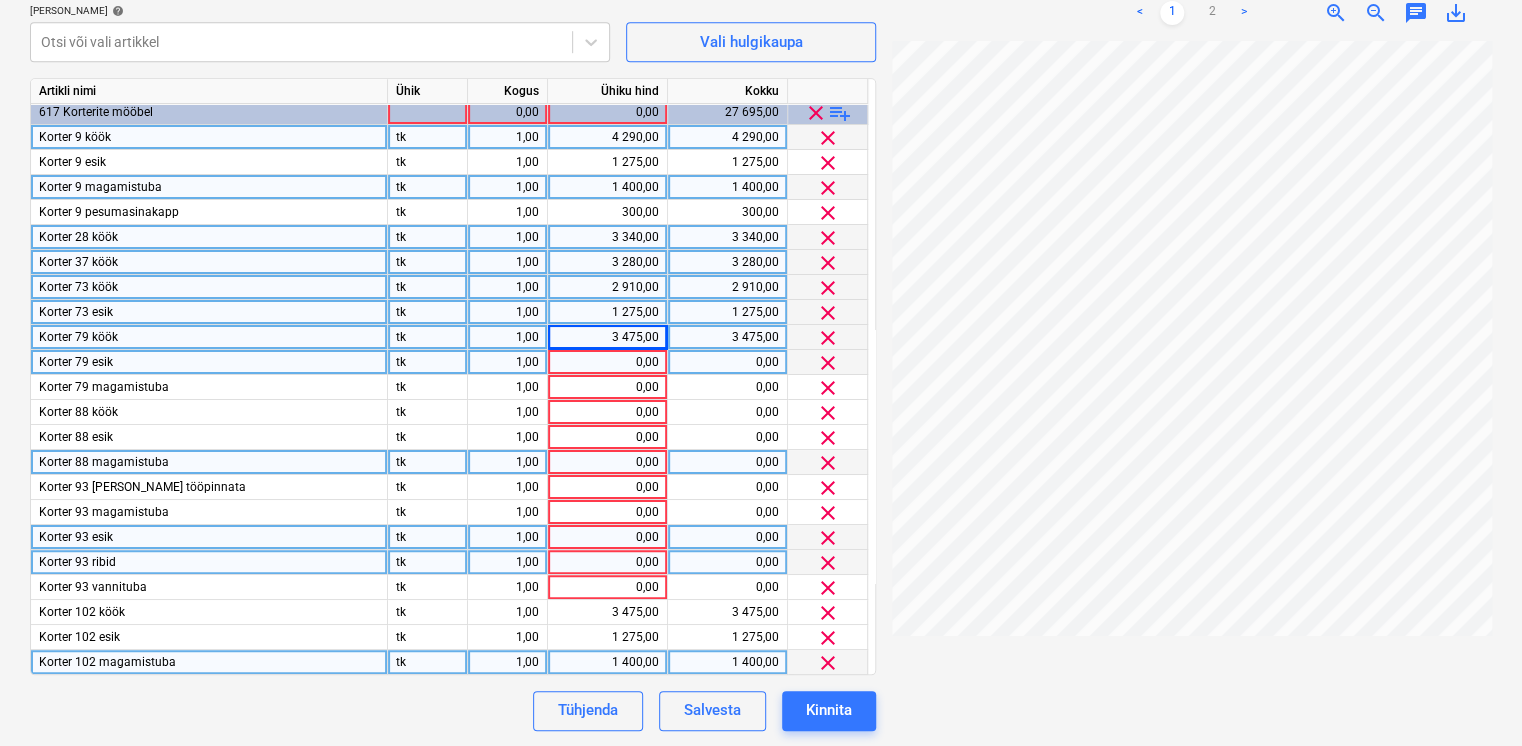 click on "0,00" at bounding box center [607, 362] 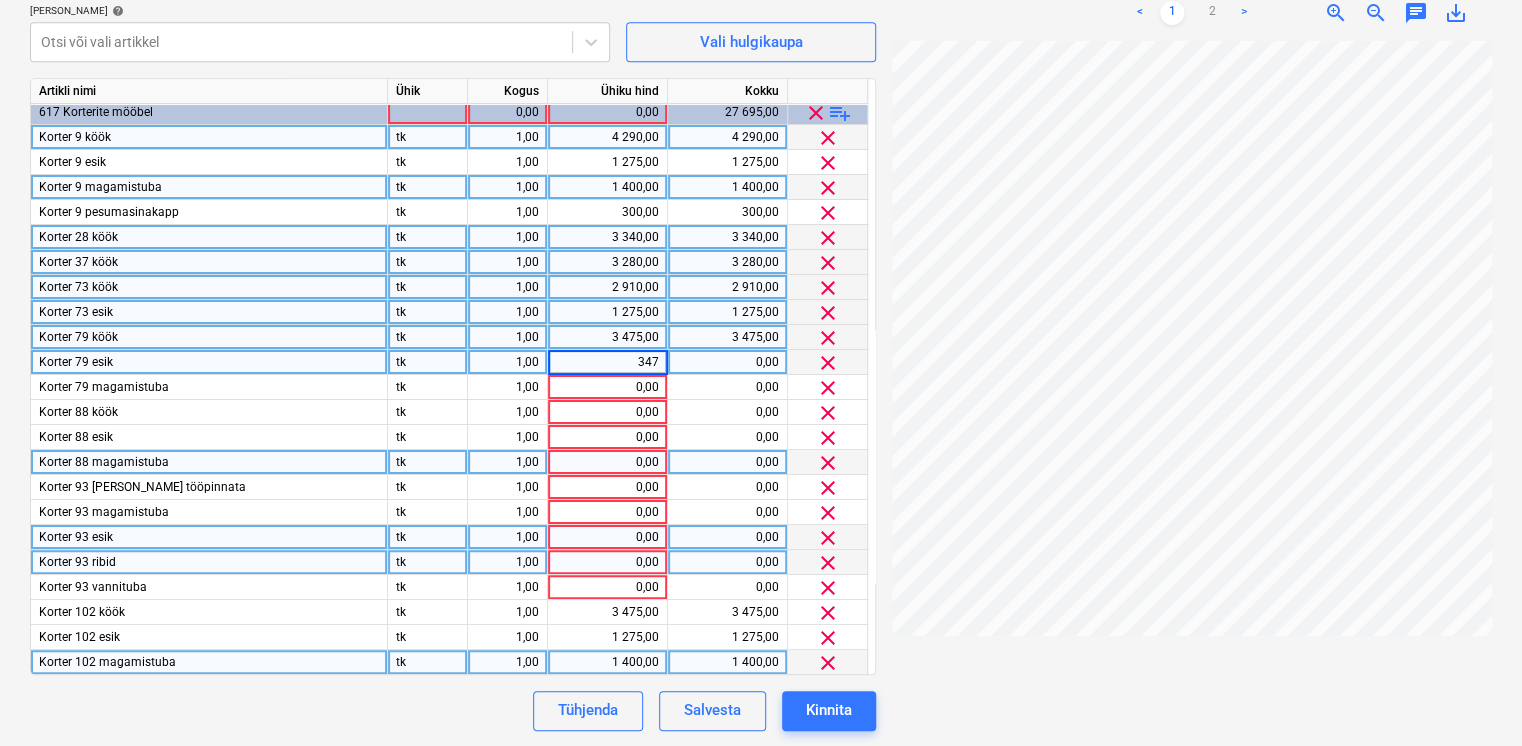 type on "3475" 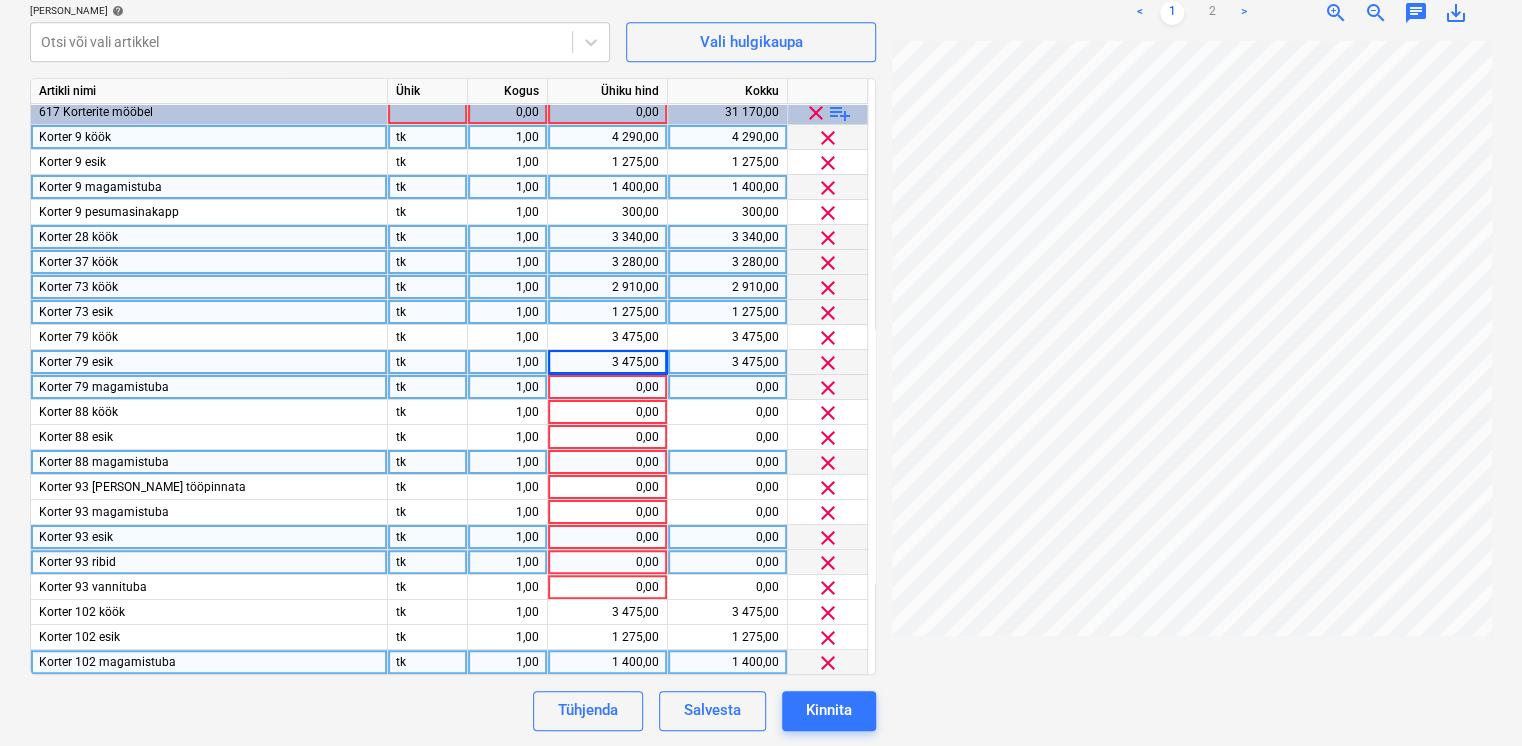 click on "0,00" at bounding box center (607, 387) 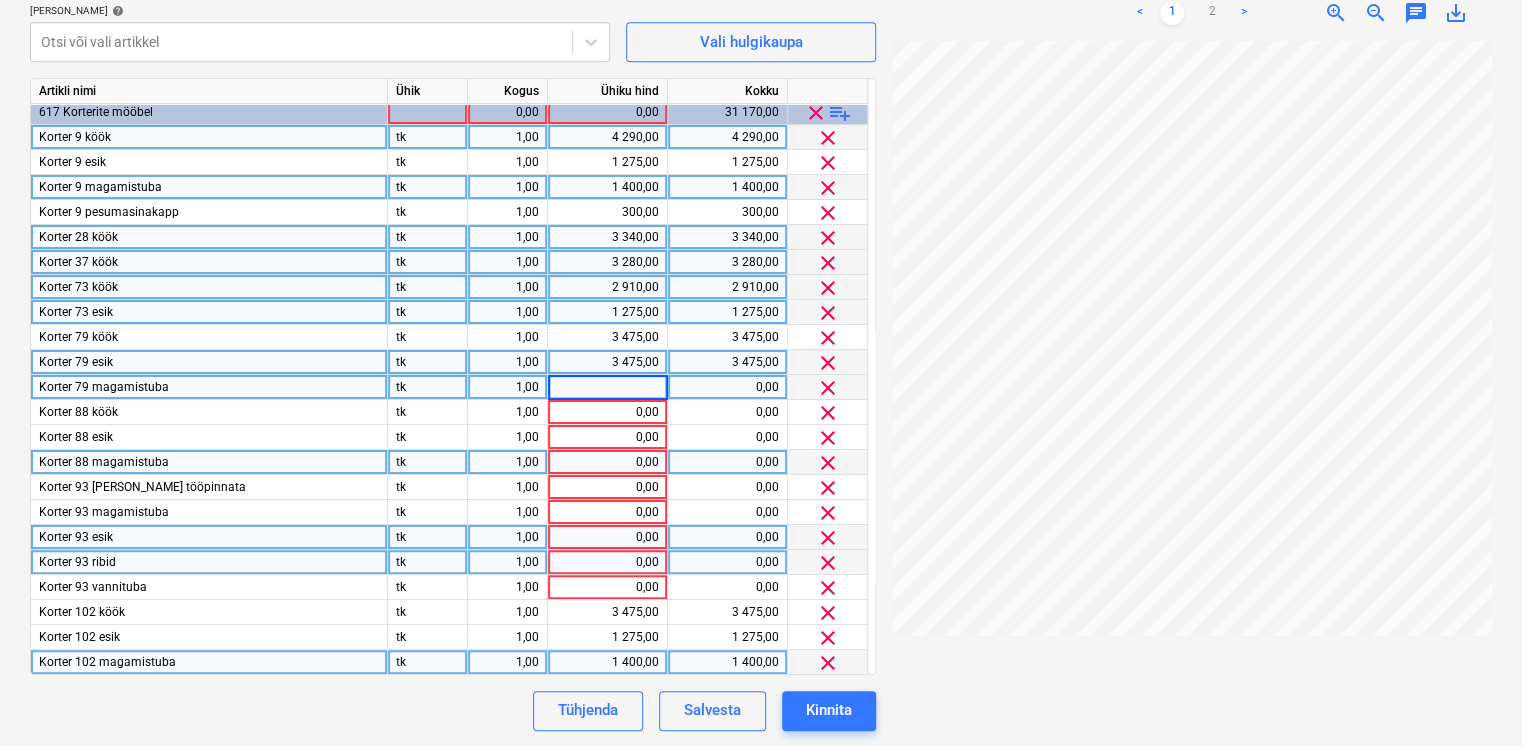 type on "3" 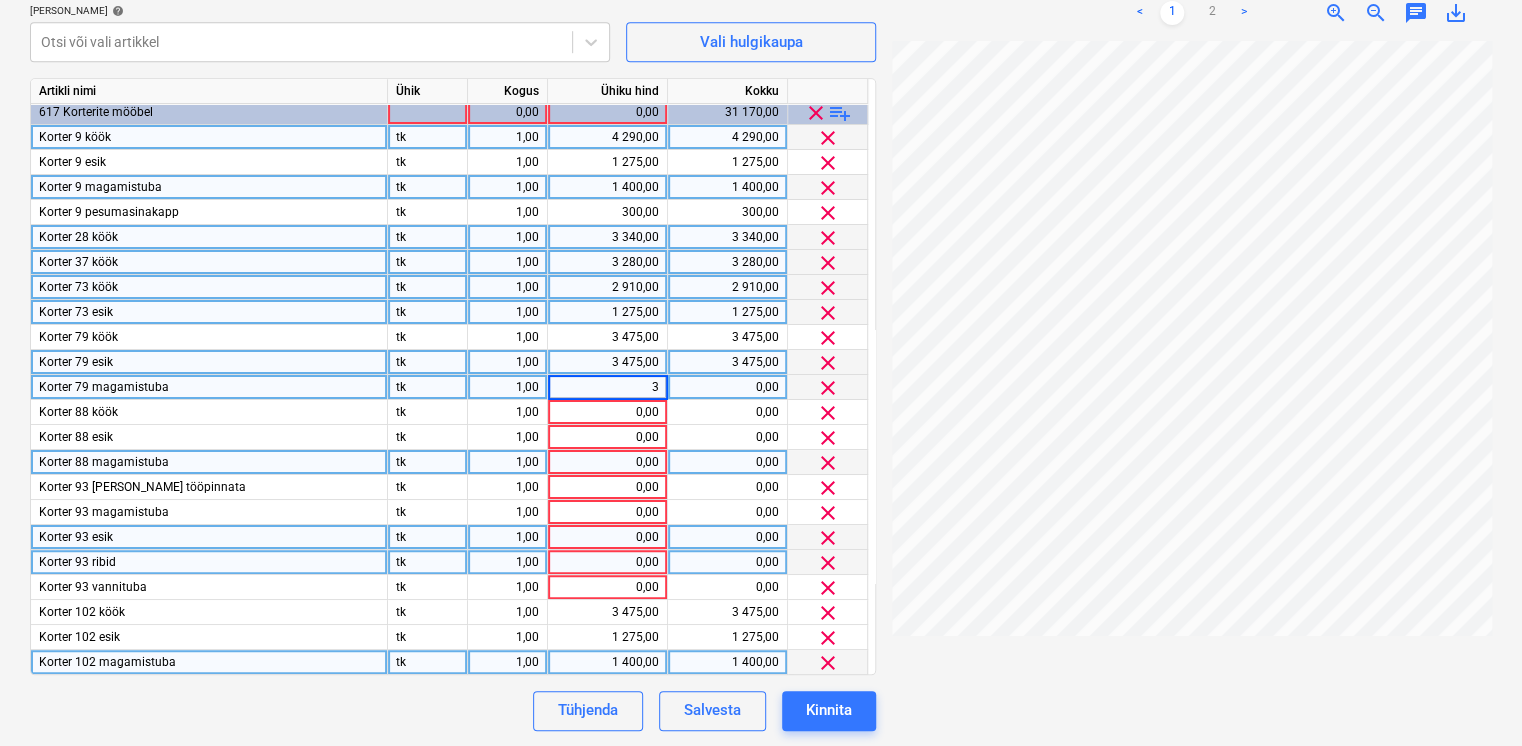 click on "3 475,00" at bounding box center [607, 362] 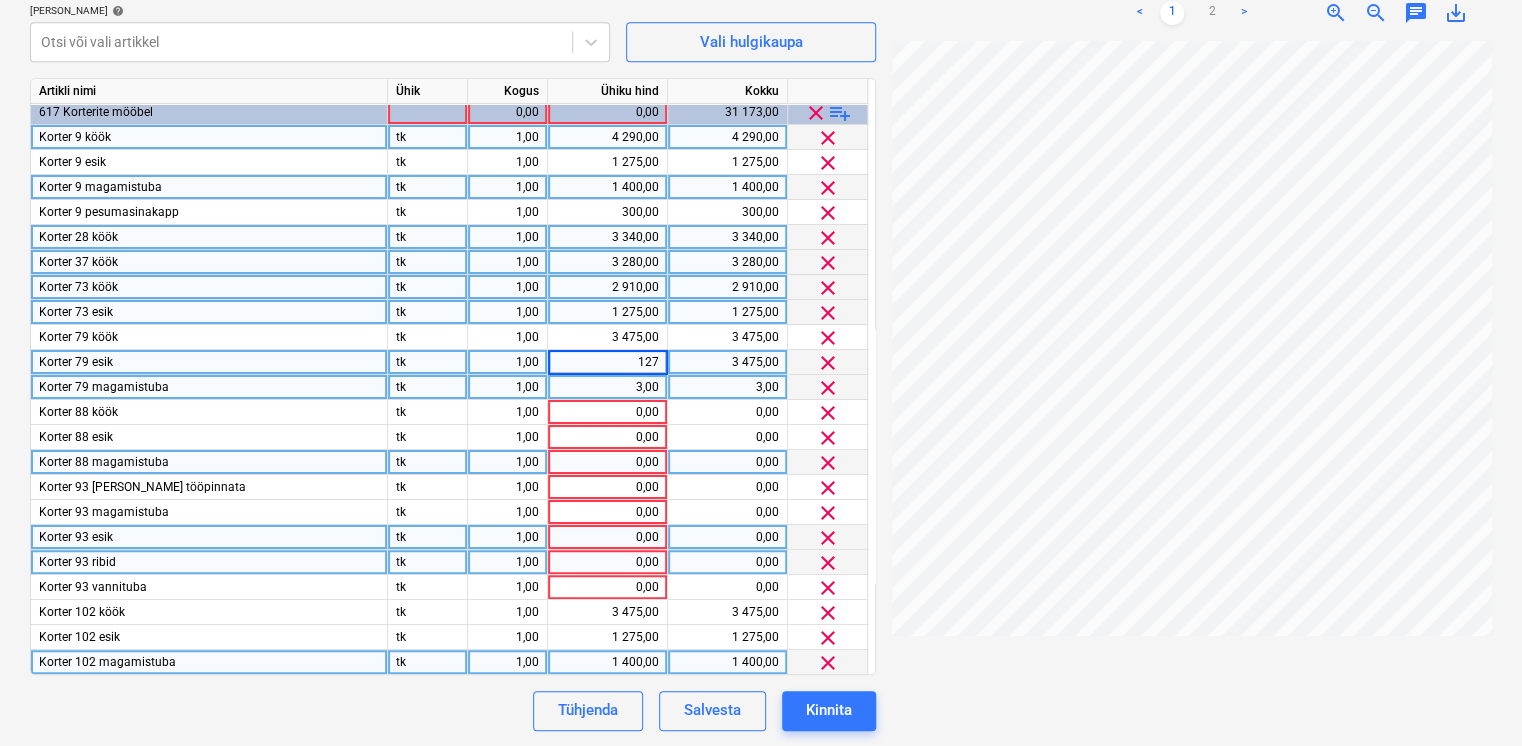 type on "1275" 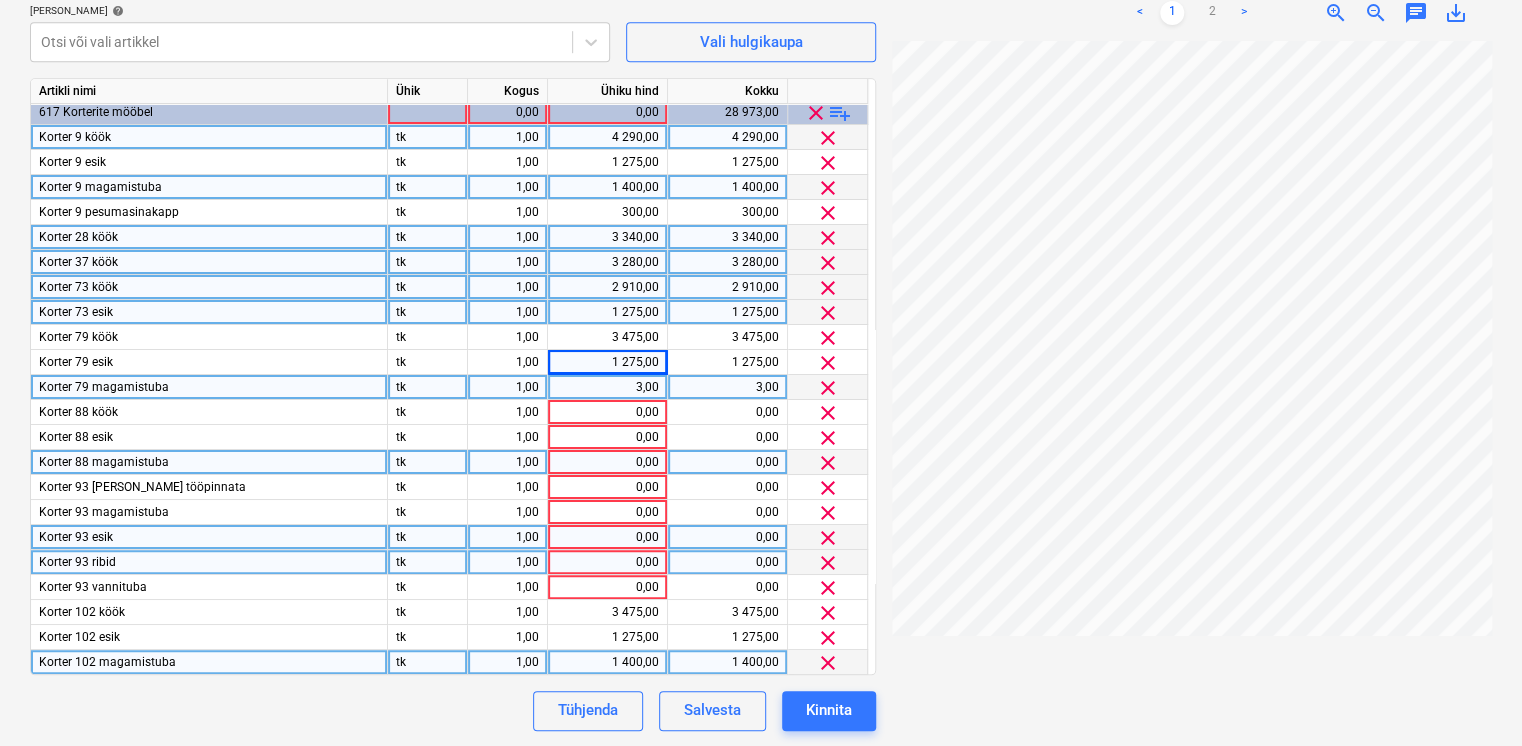 click on "3,00" at bounding box center [607, 387] 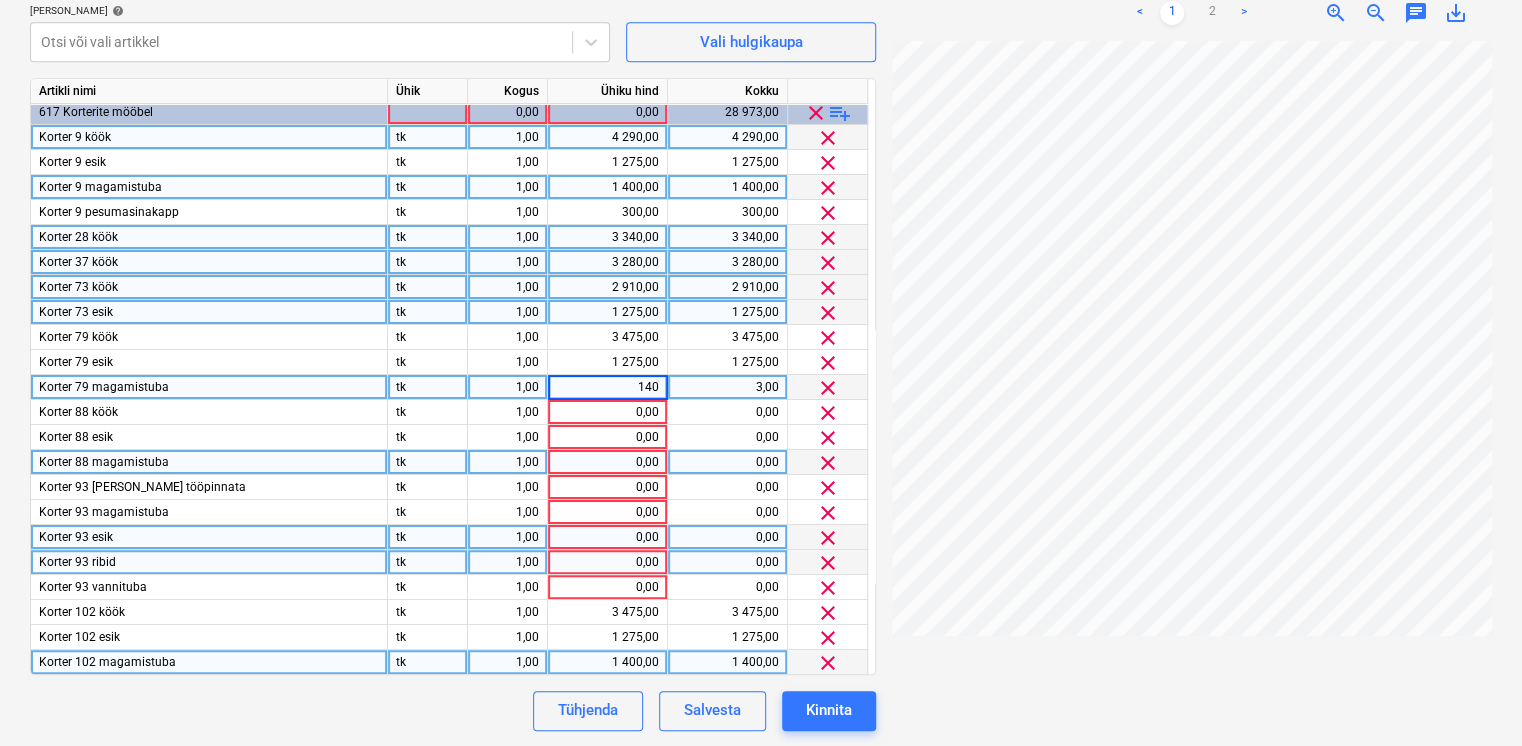 type on "1400" 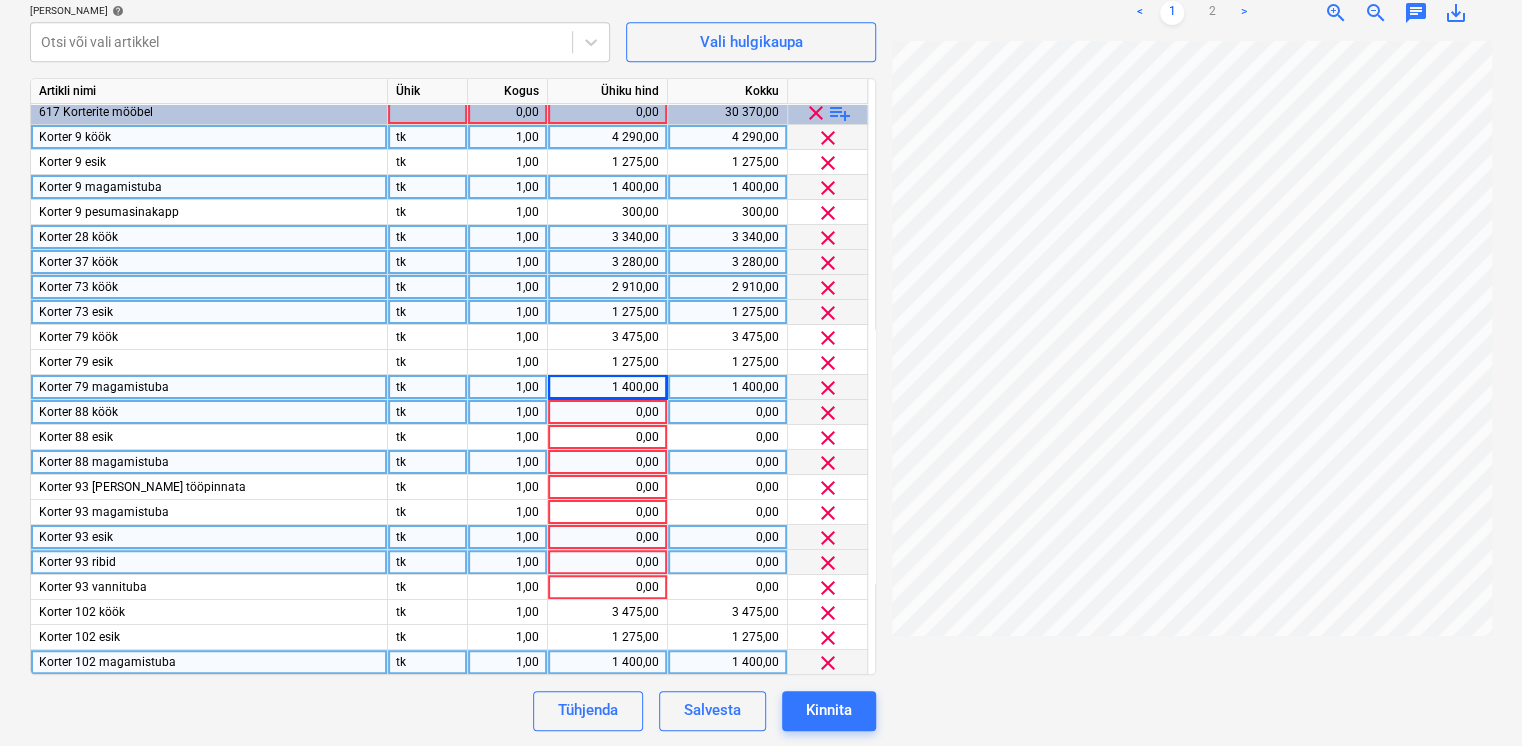 click on "0,00" at bounding box center [607, 412] 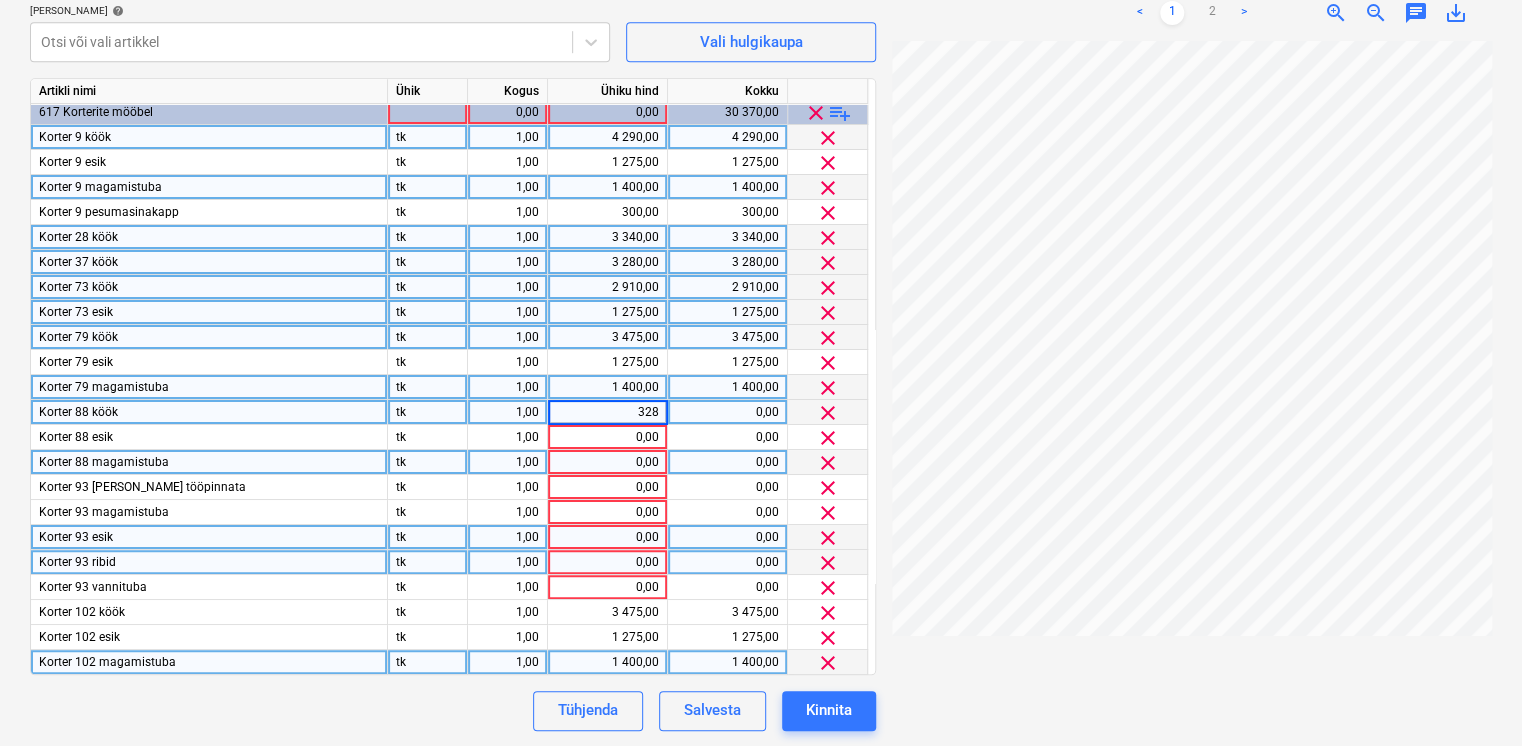 type on "3280" 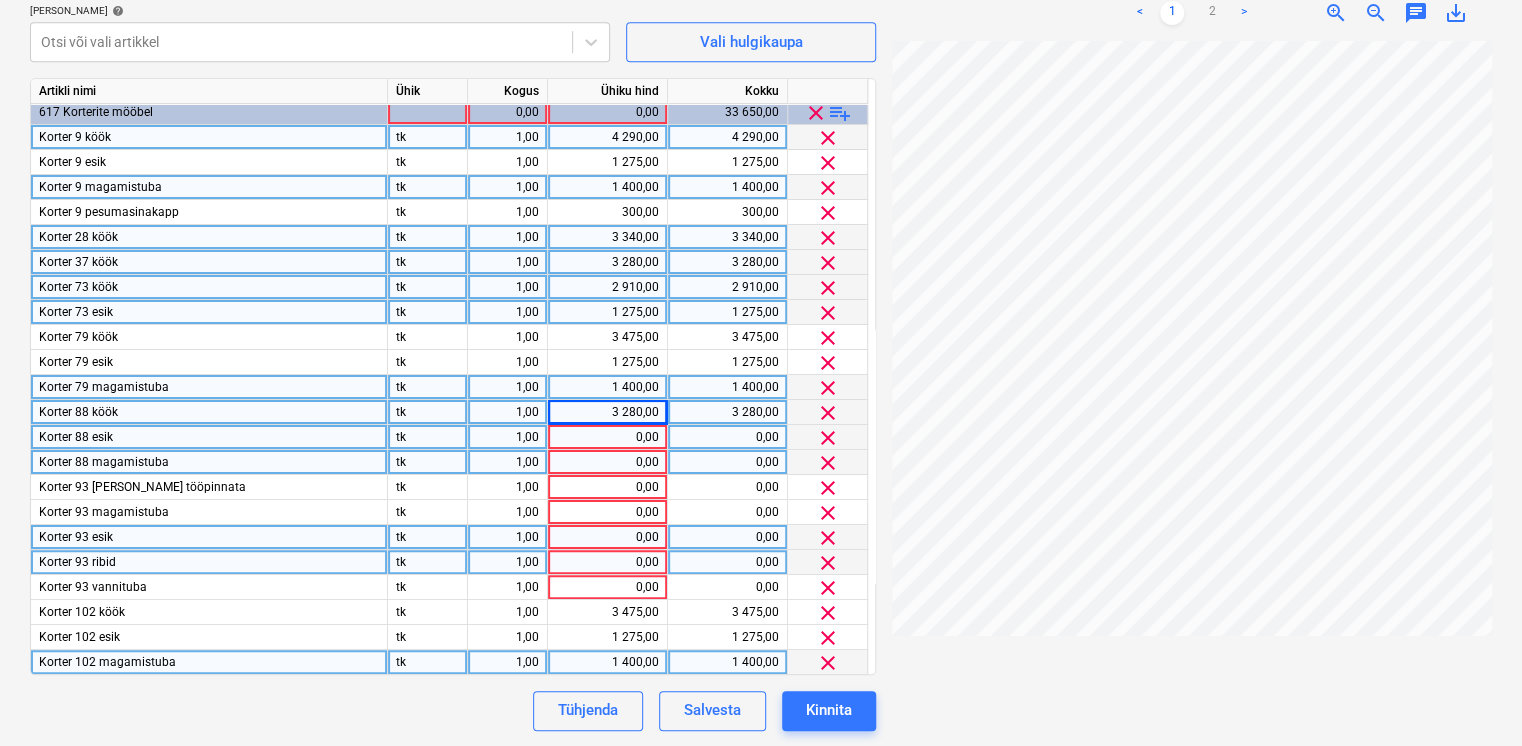 click on "0,00" at bounding box center [607, 437] 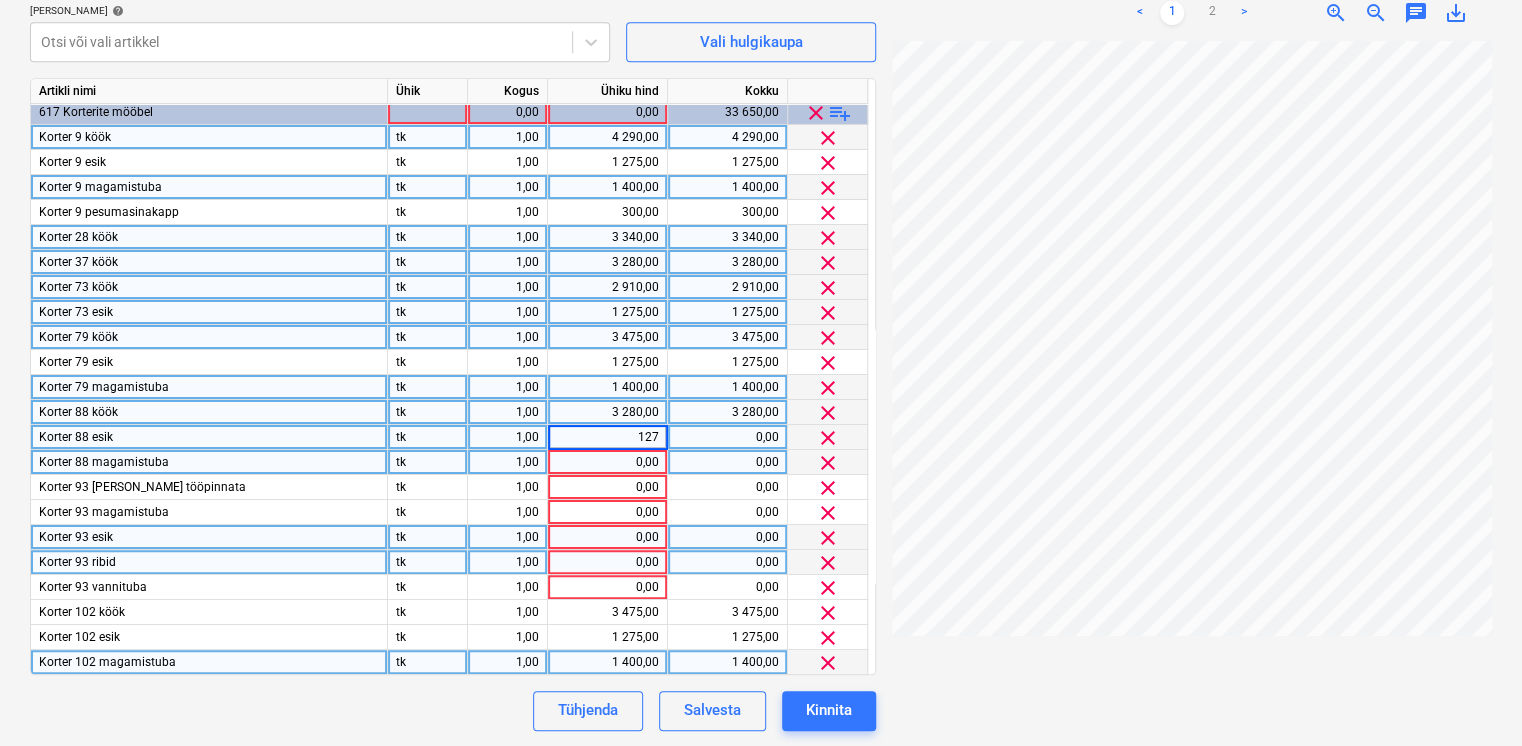 type on "1275" 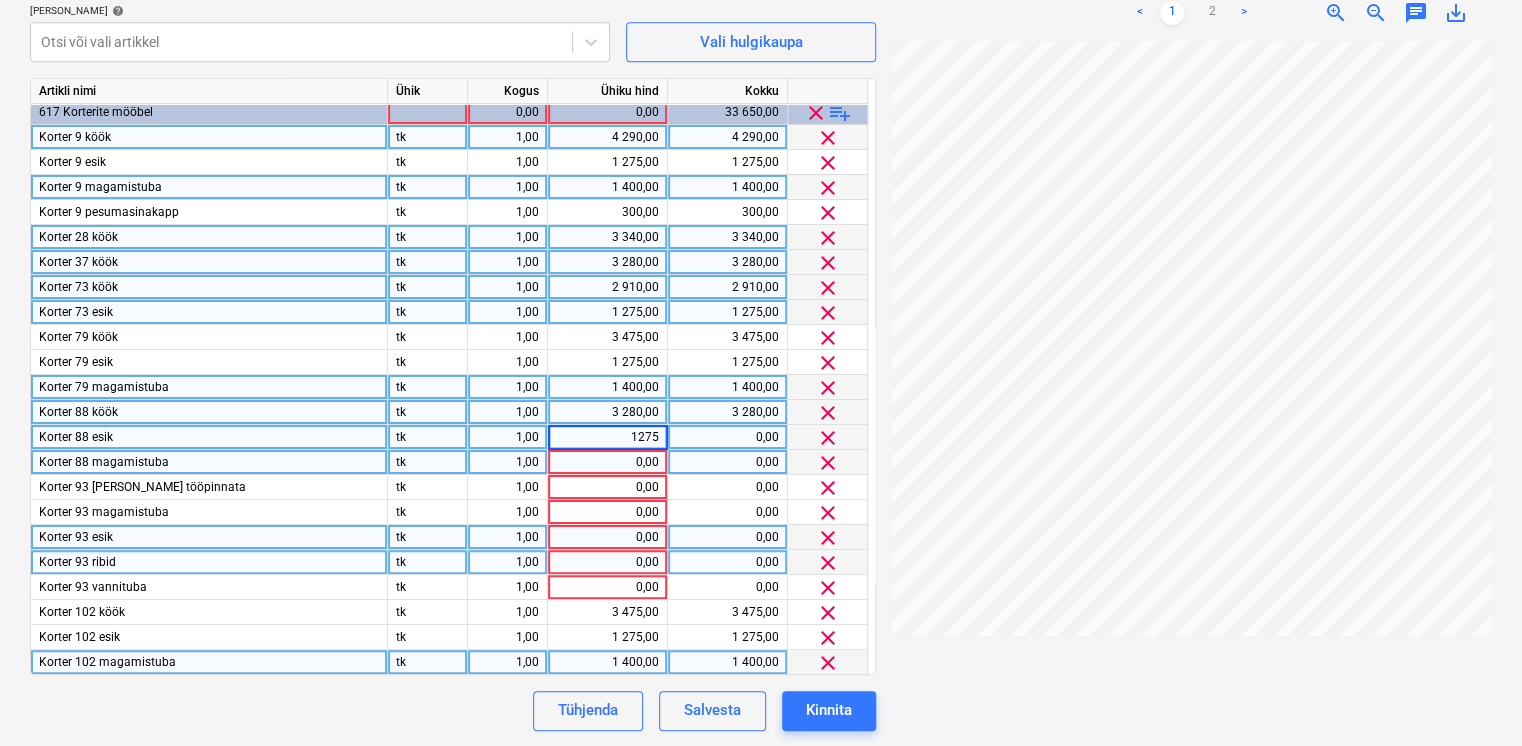 click on "0,00" at bounding box center (607, 462) 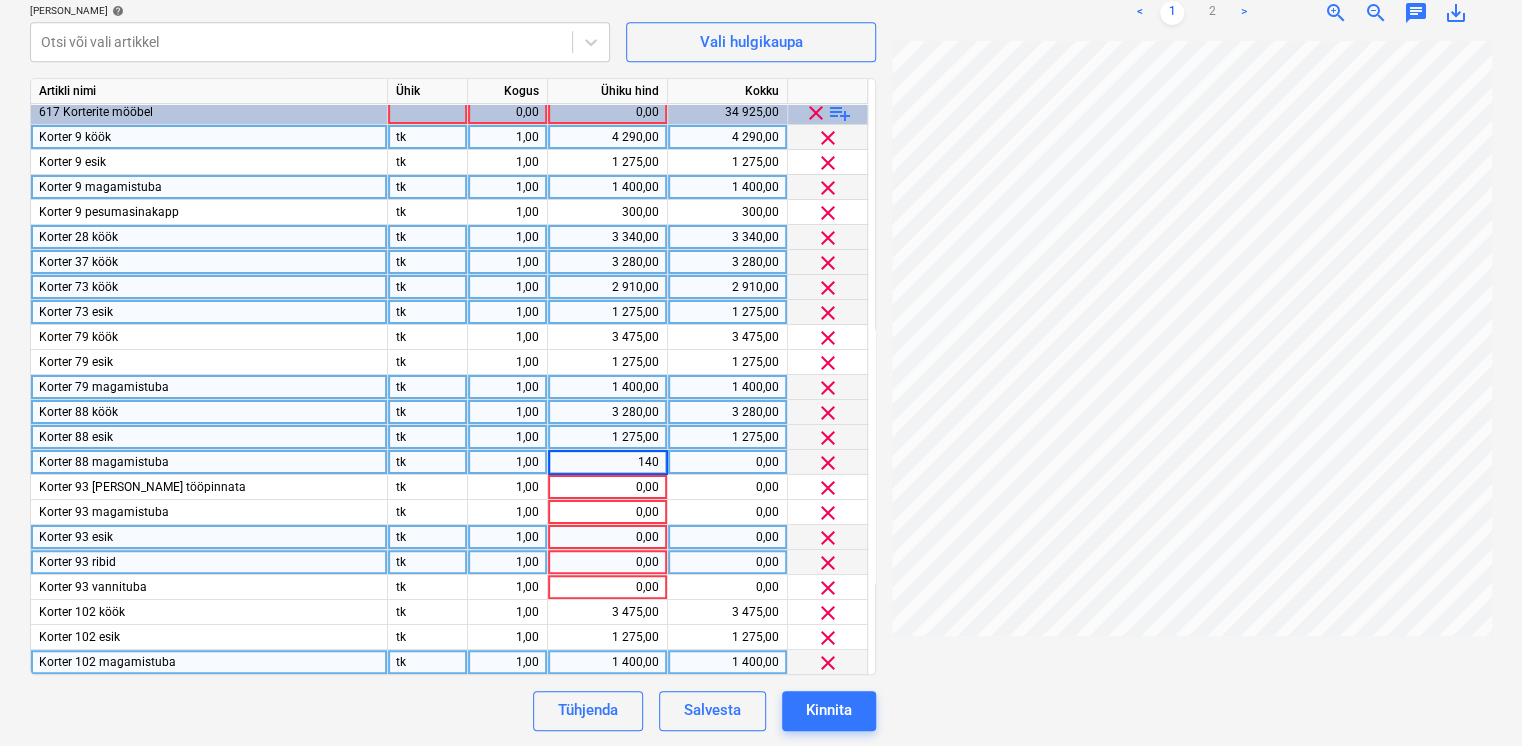type on "1400" 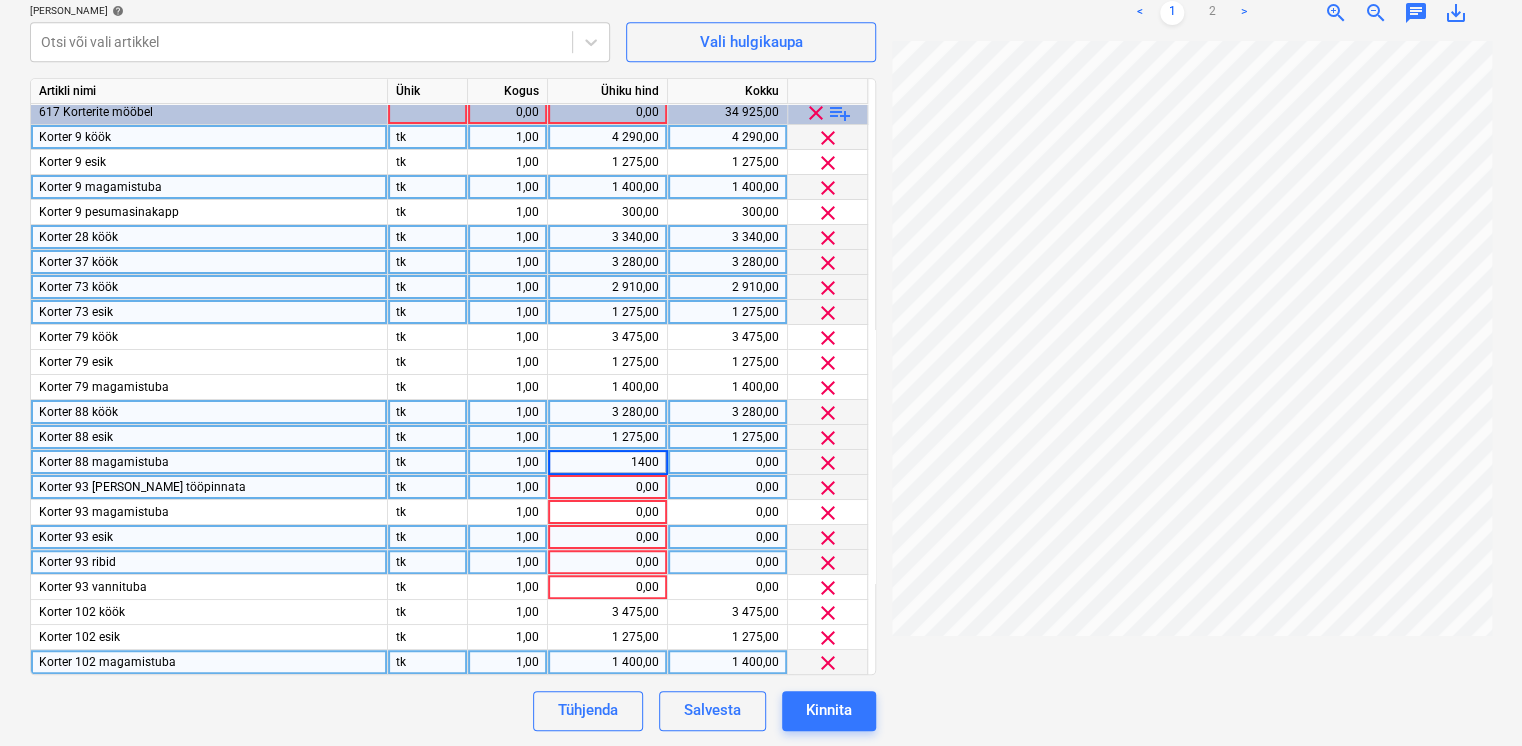 click on "0,00" at bounding box center [607, 487] 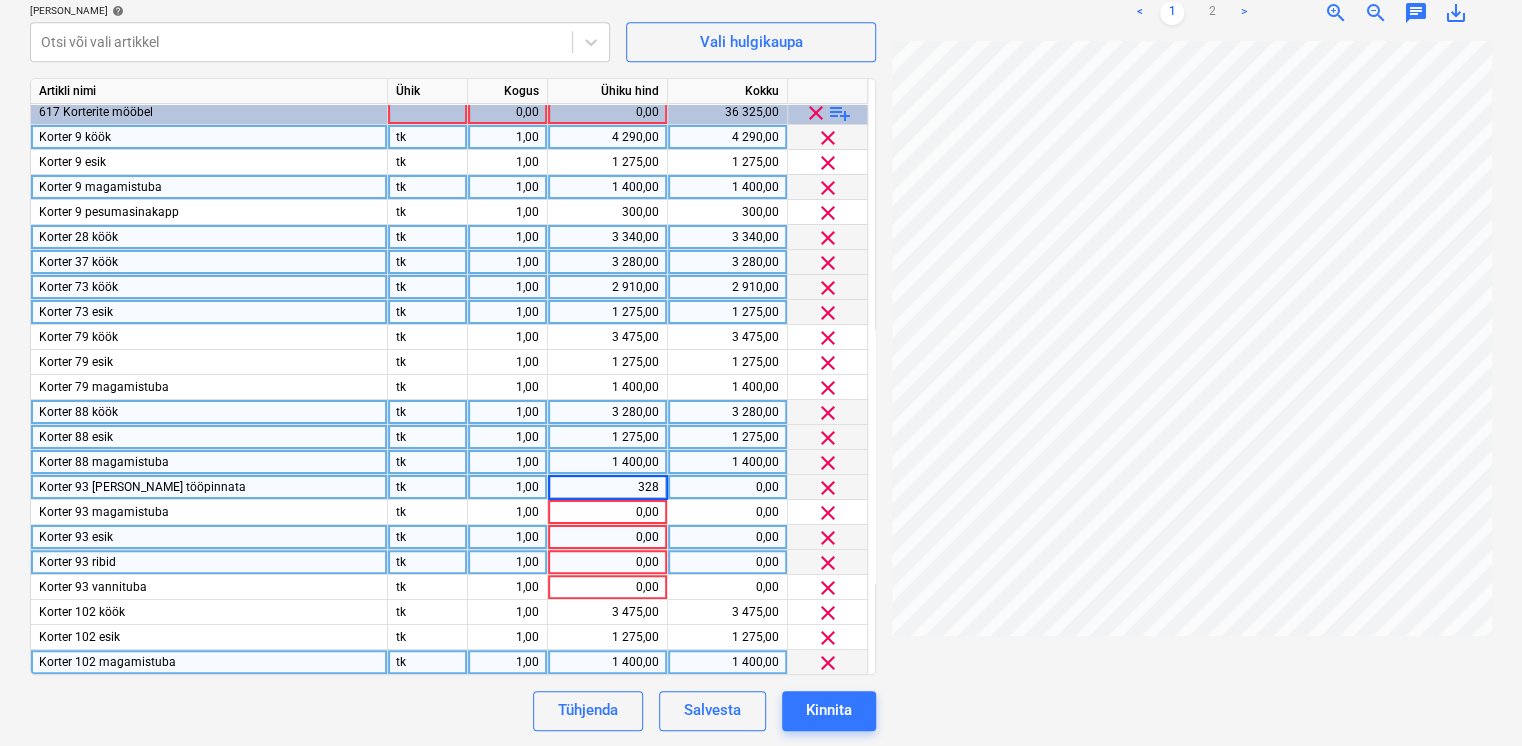type on "3280" 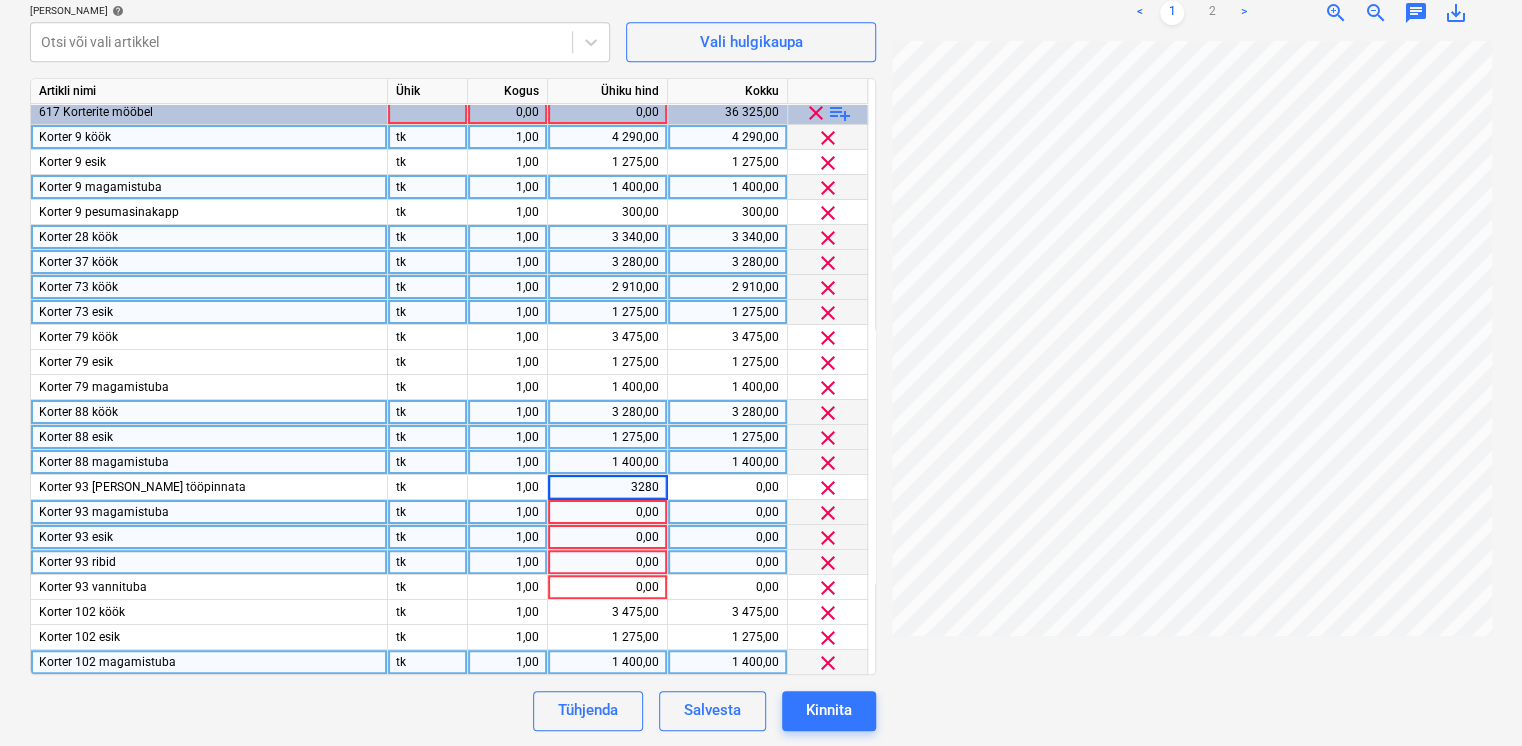 click on "0,00" at bounding box center [607, 512] 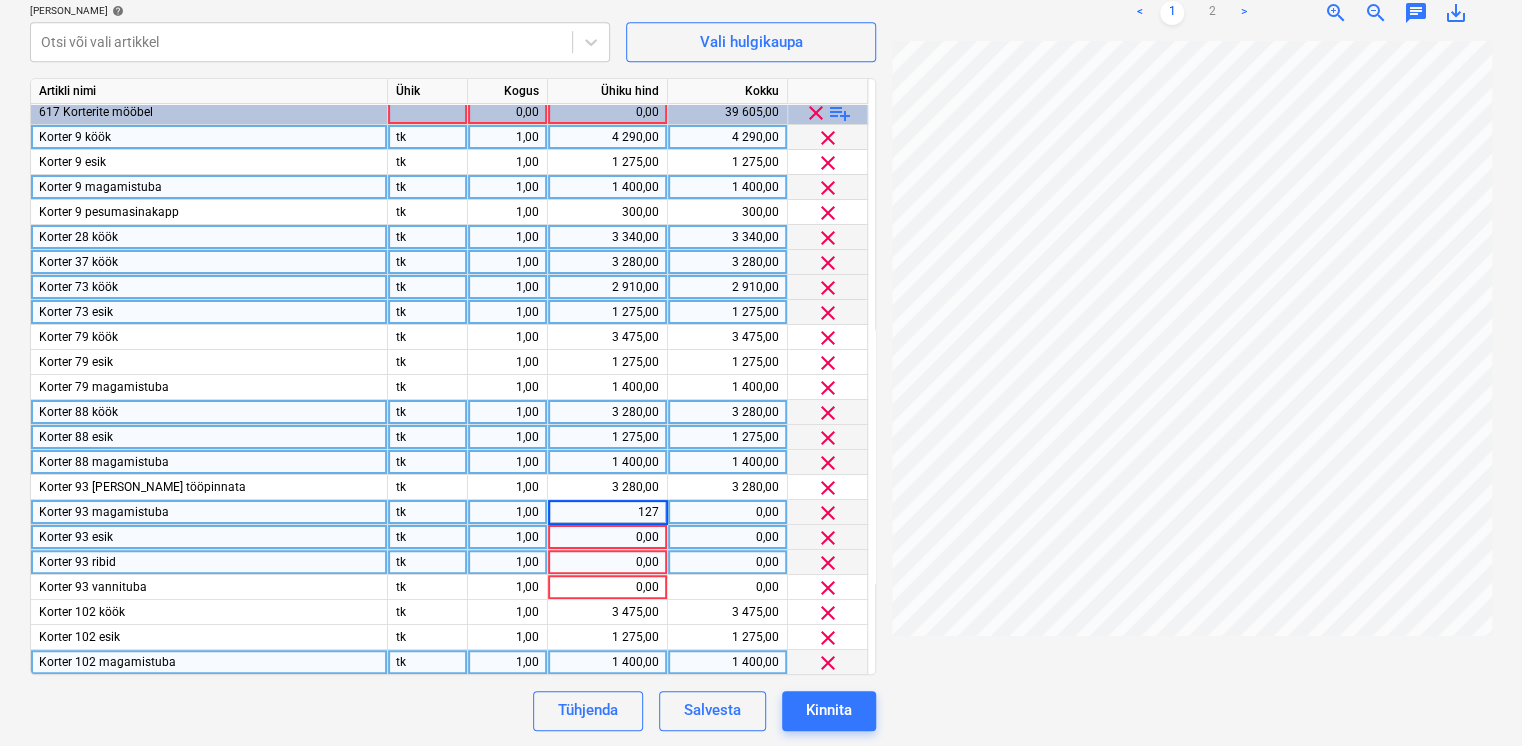 type on "1275" 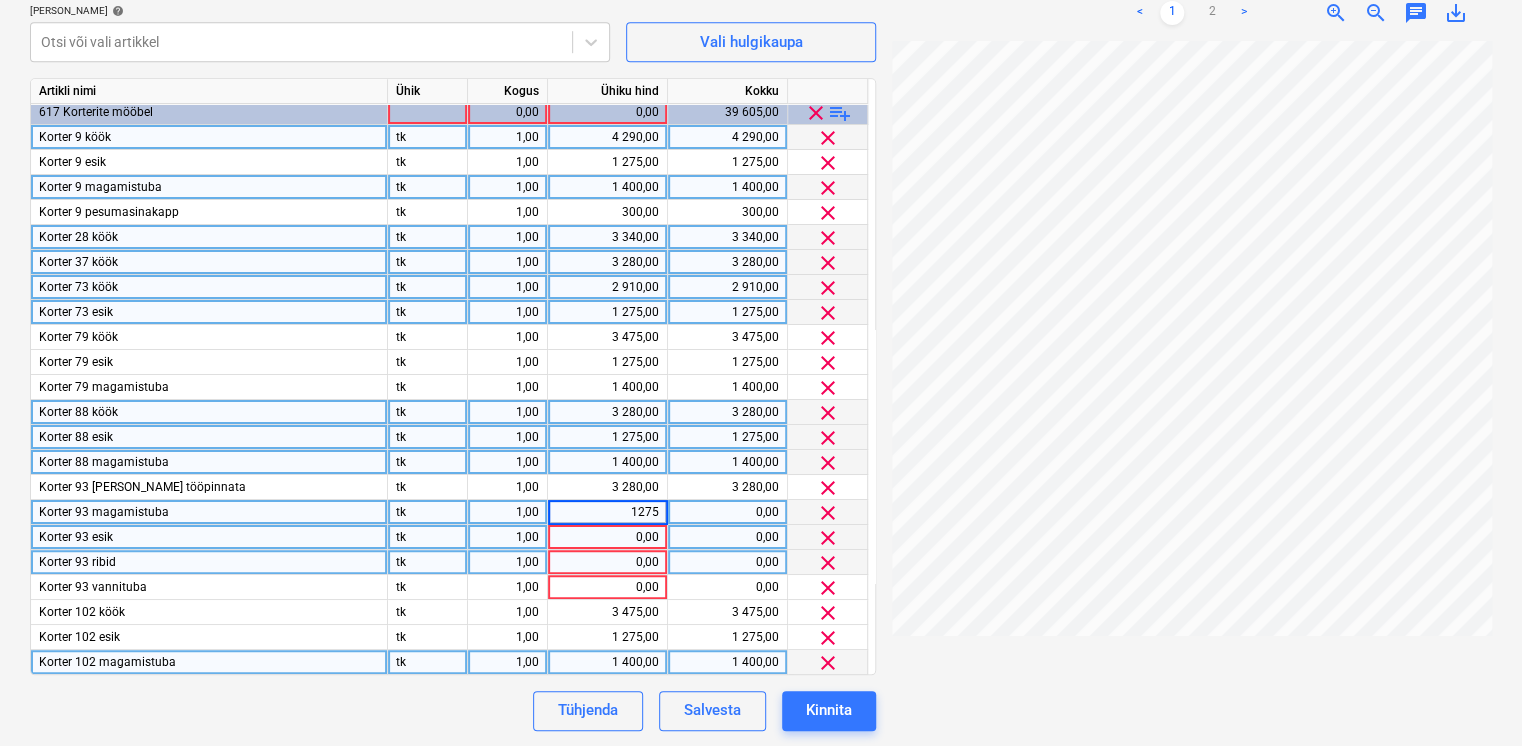 click on "0,00" at bounding box center [607, 537] 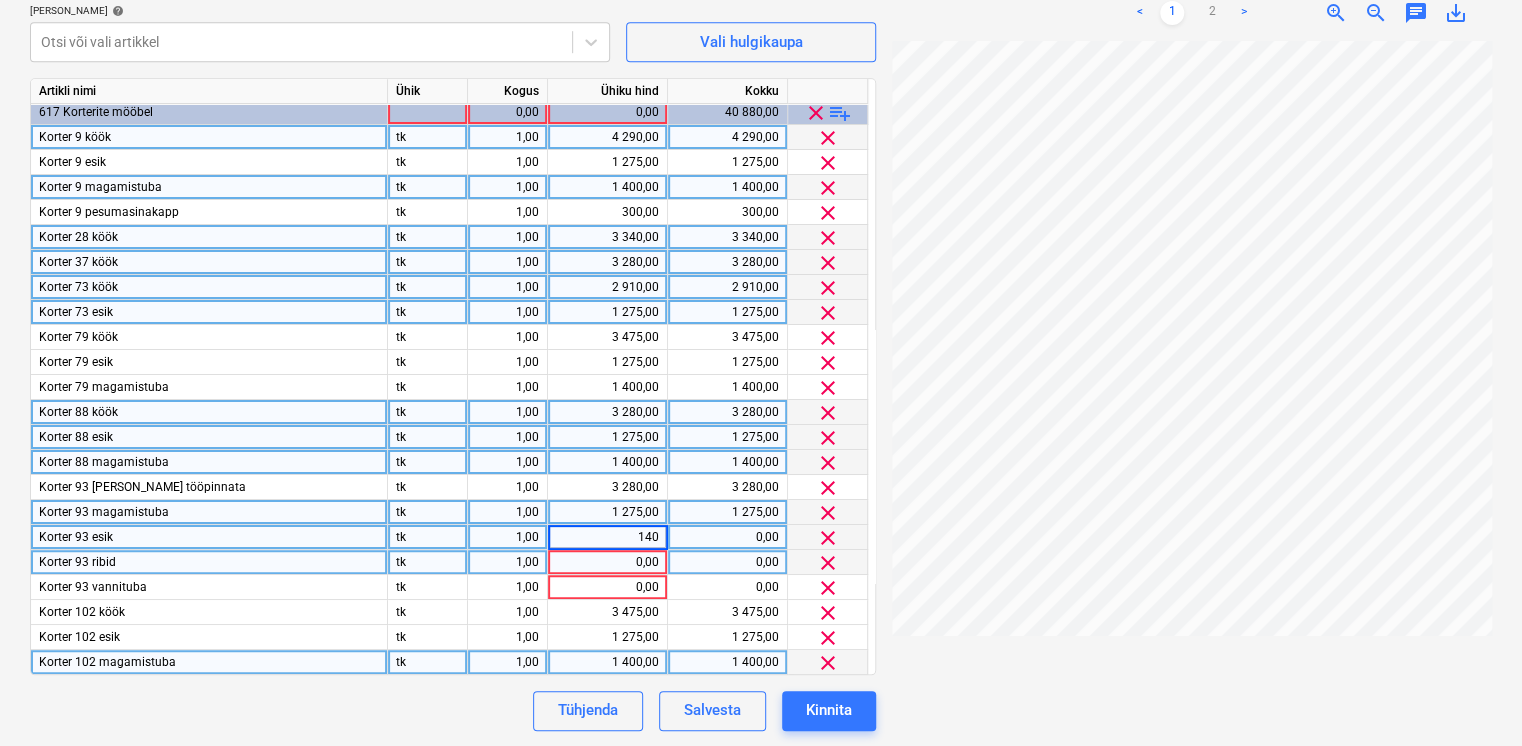 type on "1400" 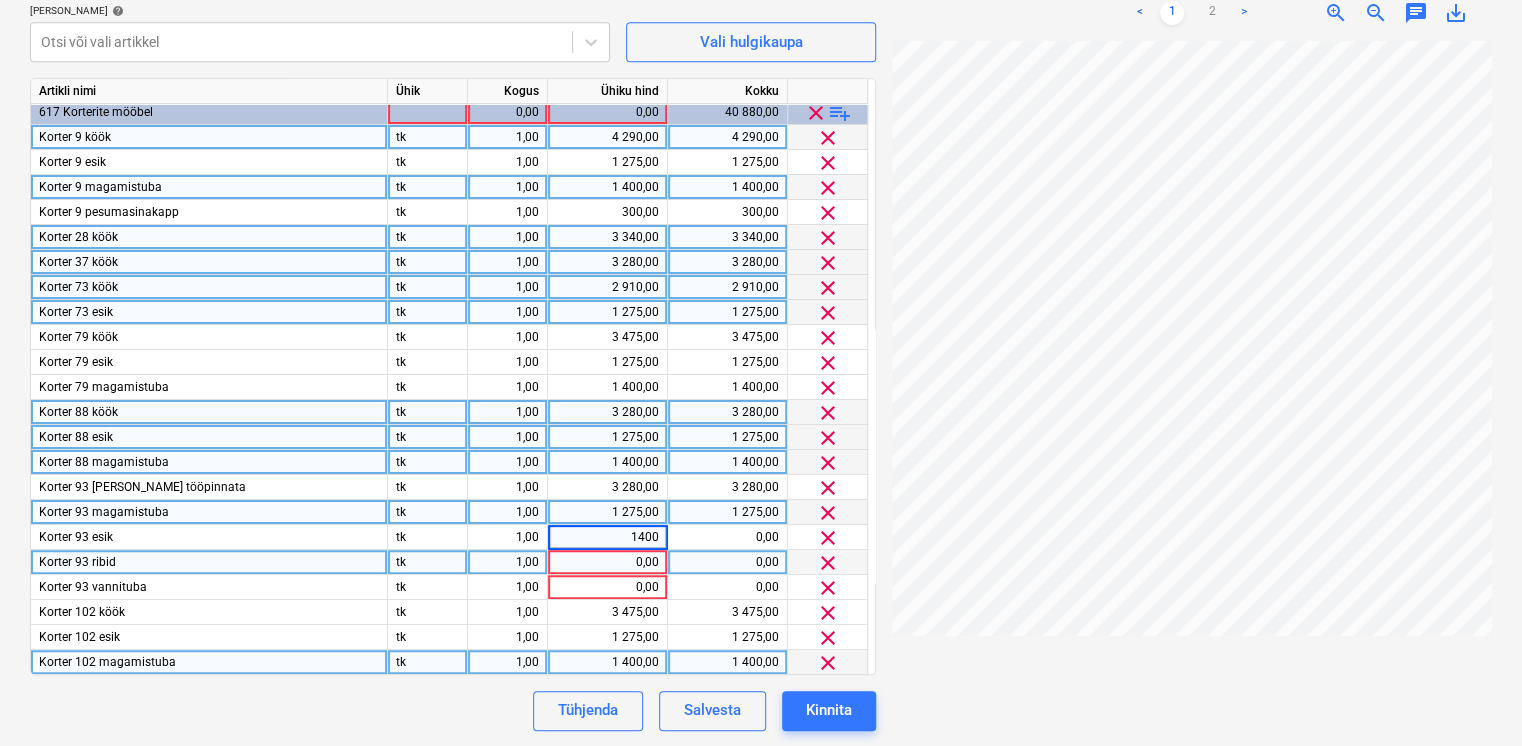 click on "0,00" at bounding box center (607, 562) 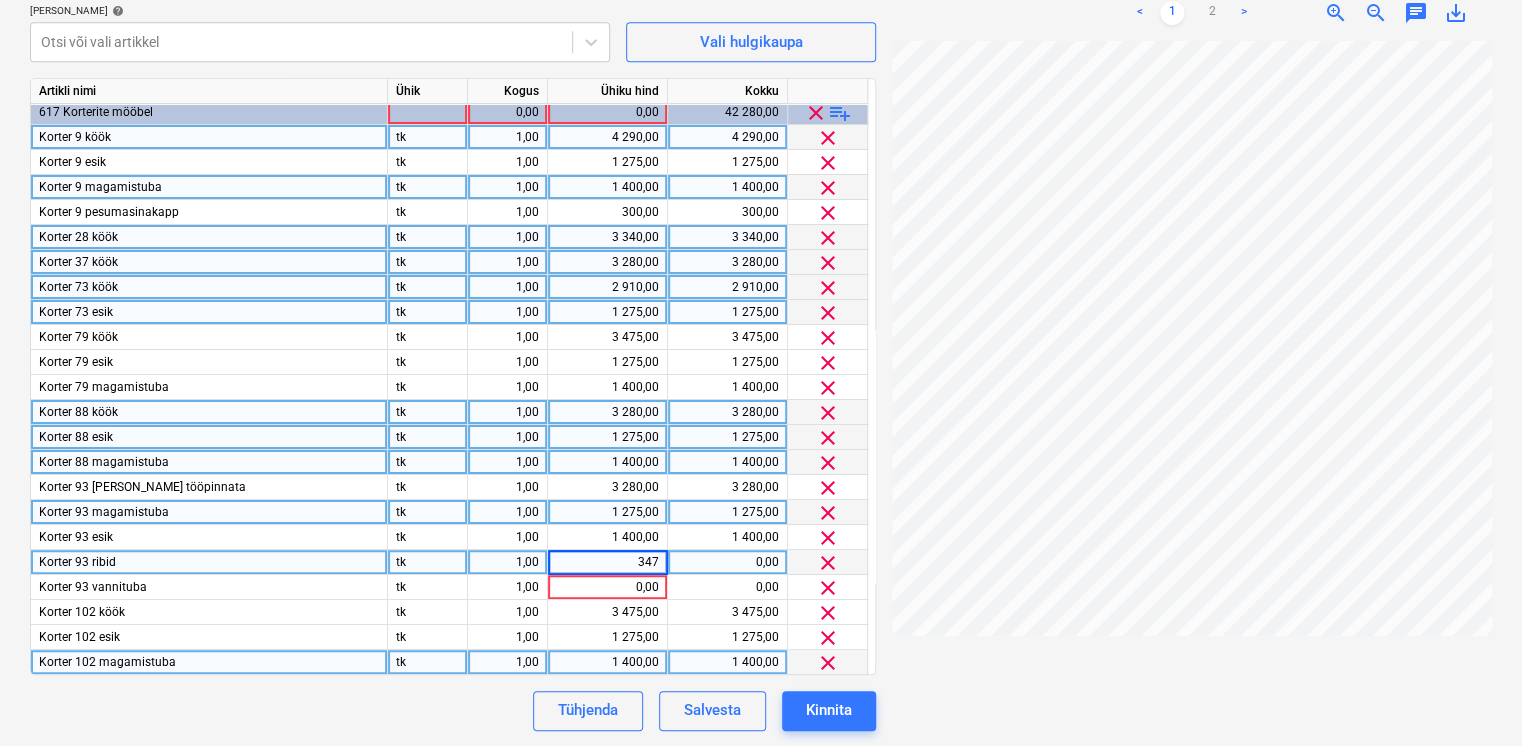 type on "3470" 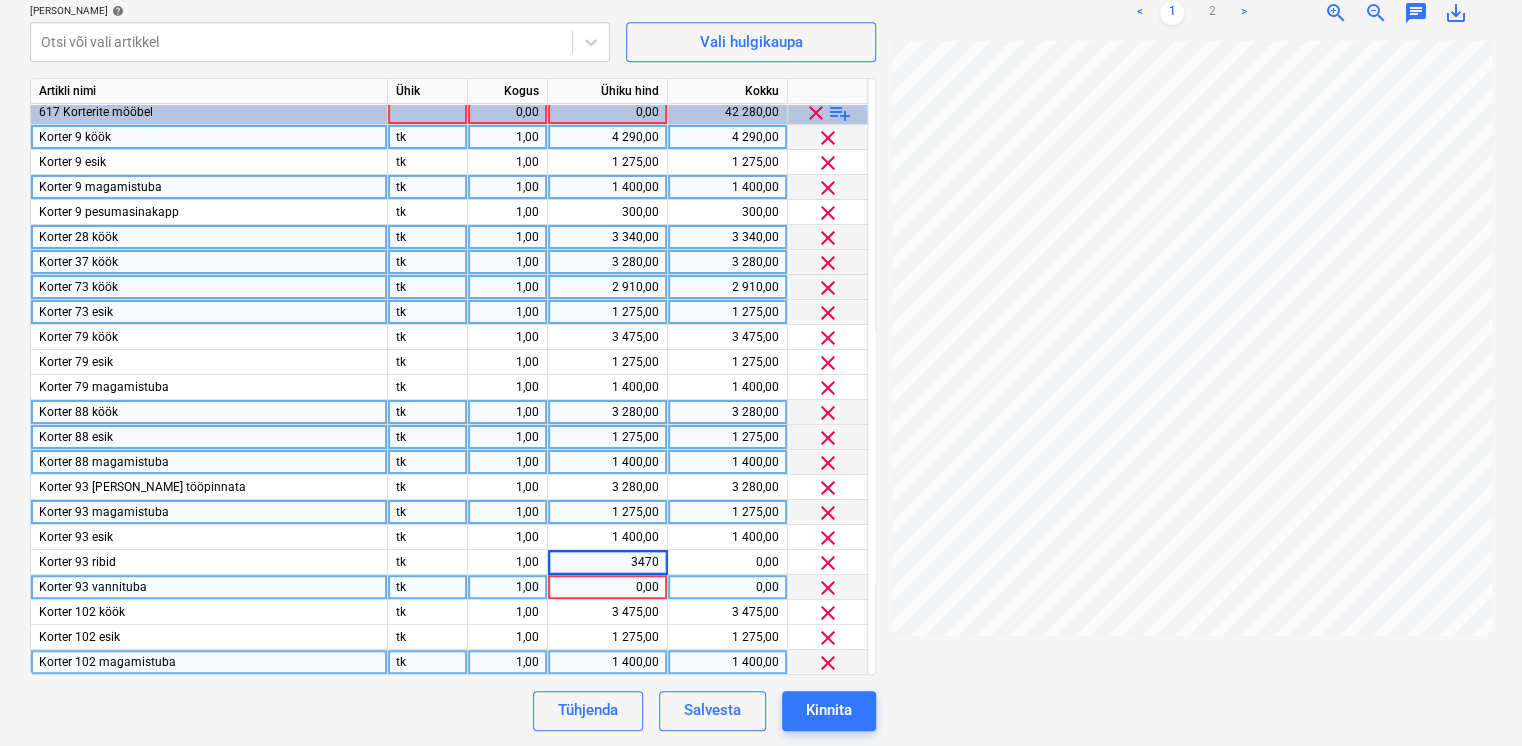 click on "0,00" at bounding box center (607, 587) 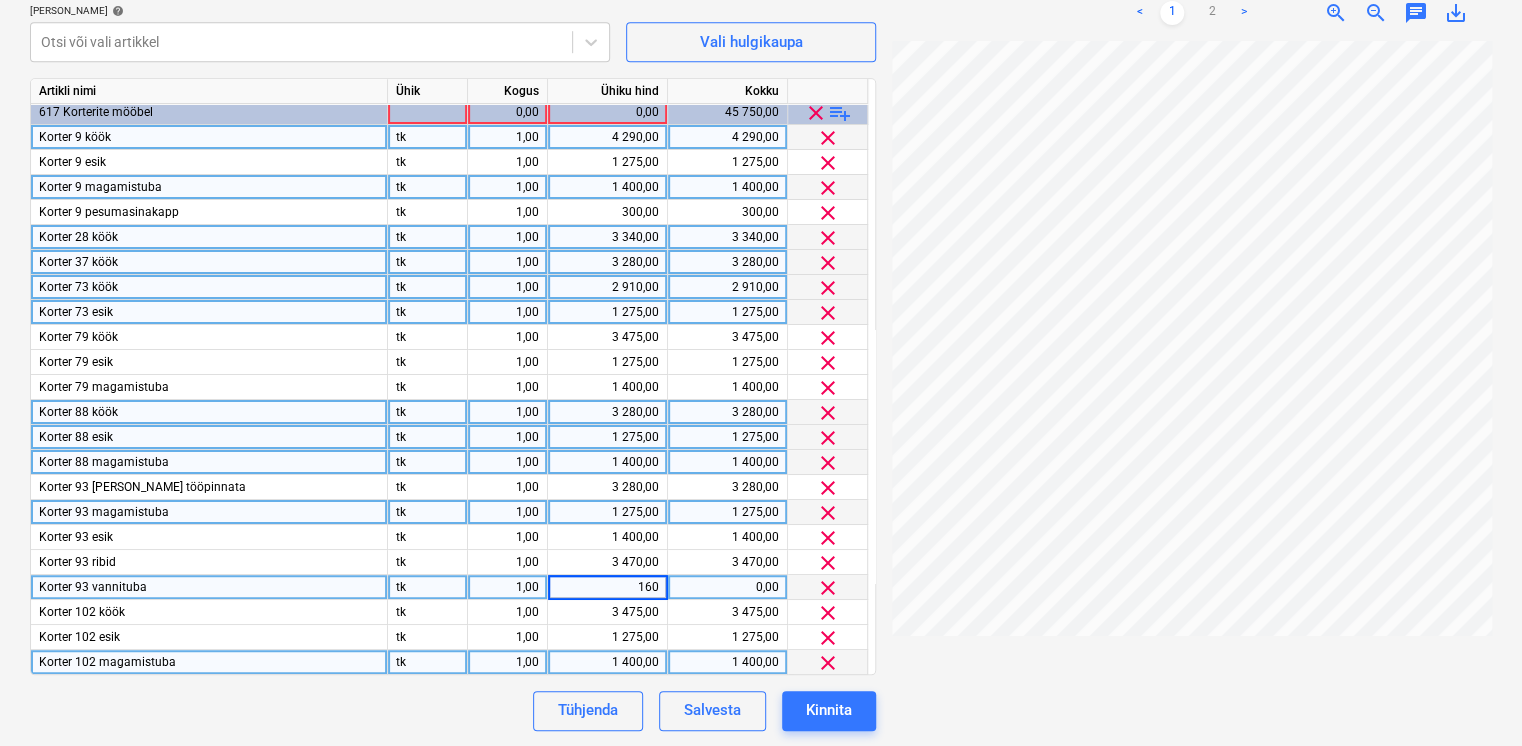 type on "1600" 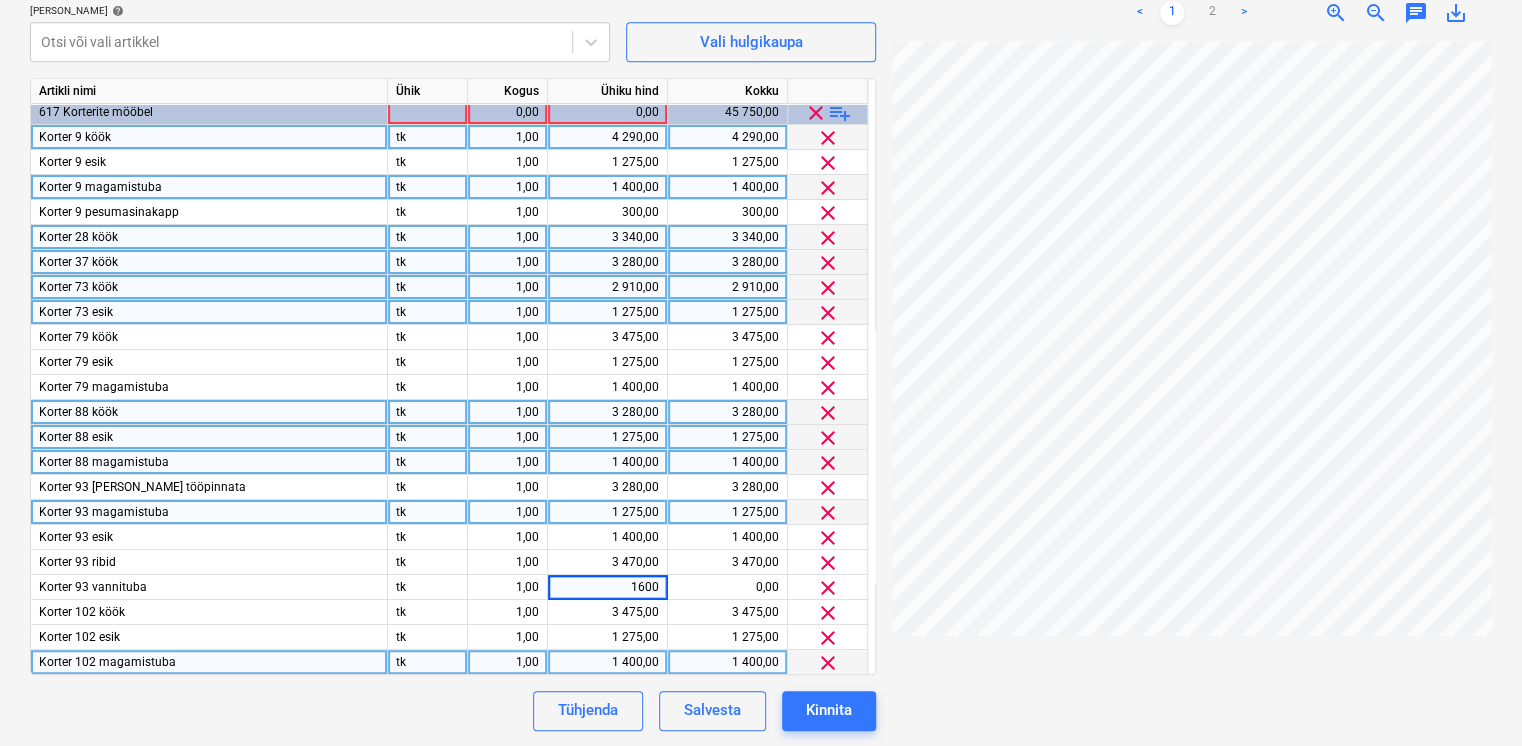click on "1 275,00" at bounding box center (607, 512) 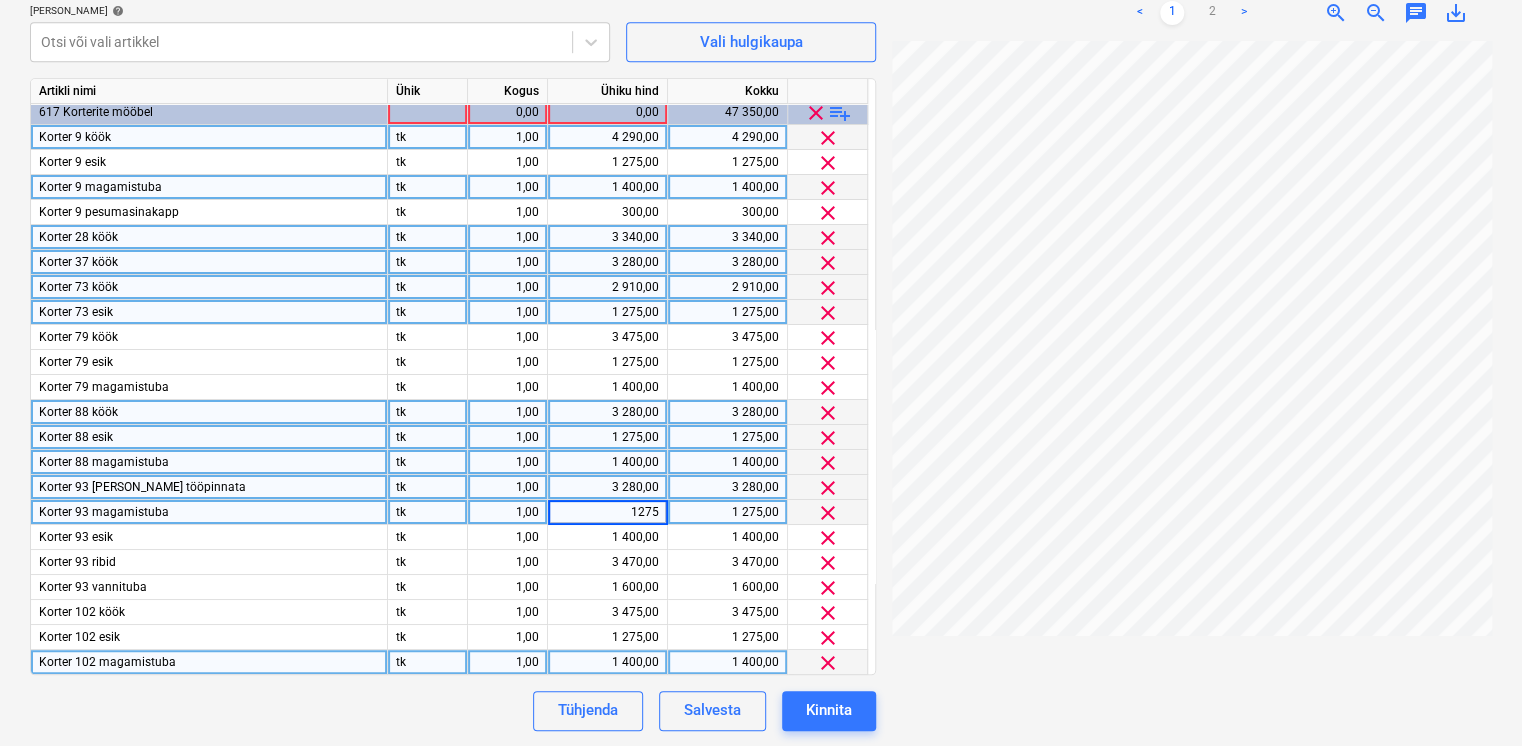 click on "3 280,00" at bounding box center [607, 487] 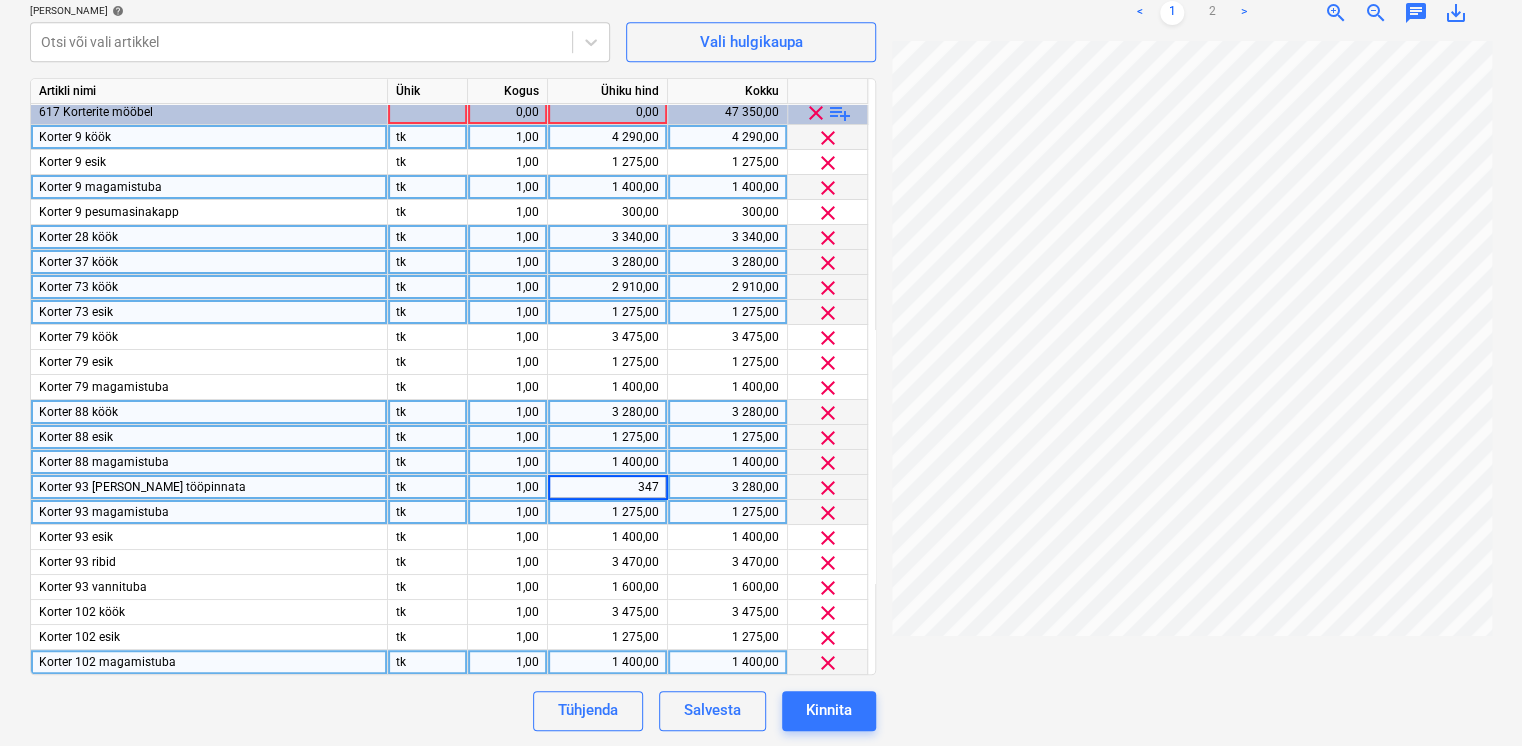 type on "3470" 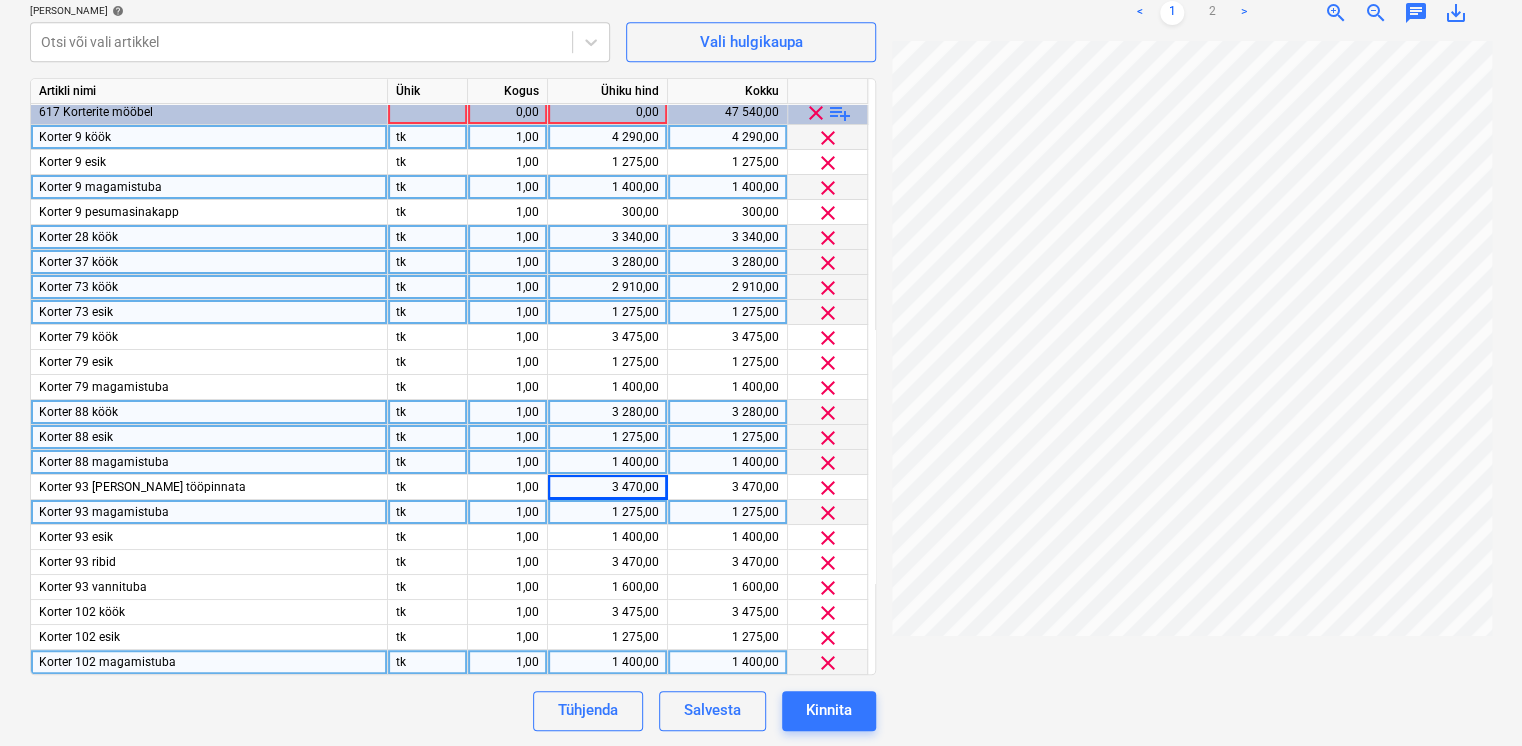 click on "1 275,00" at bounding box center (607, 512) 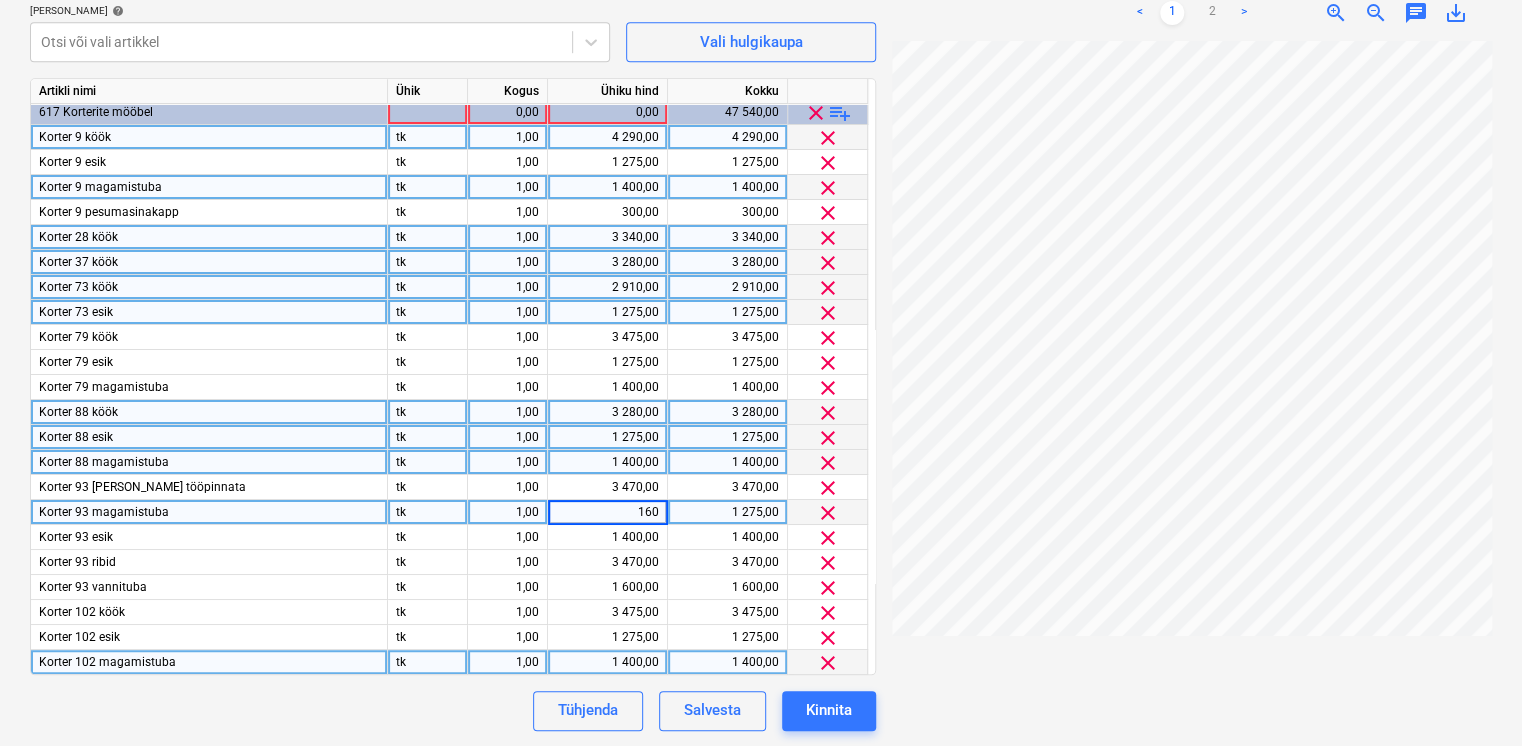 type on "1600" 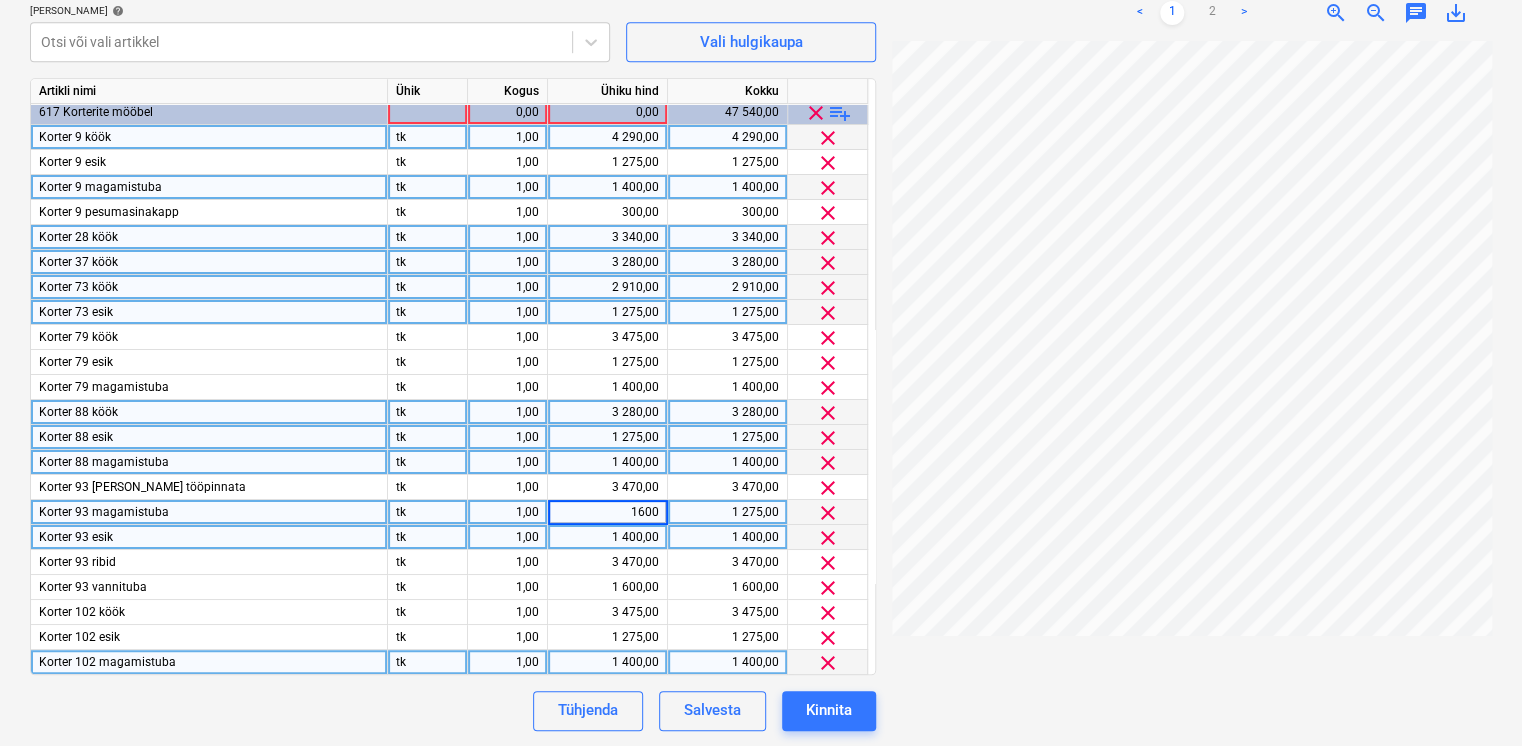 click on "1 400,00" at bounding box center [607, 537] 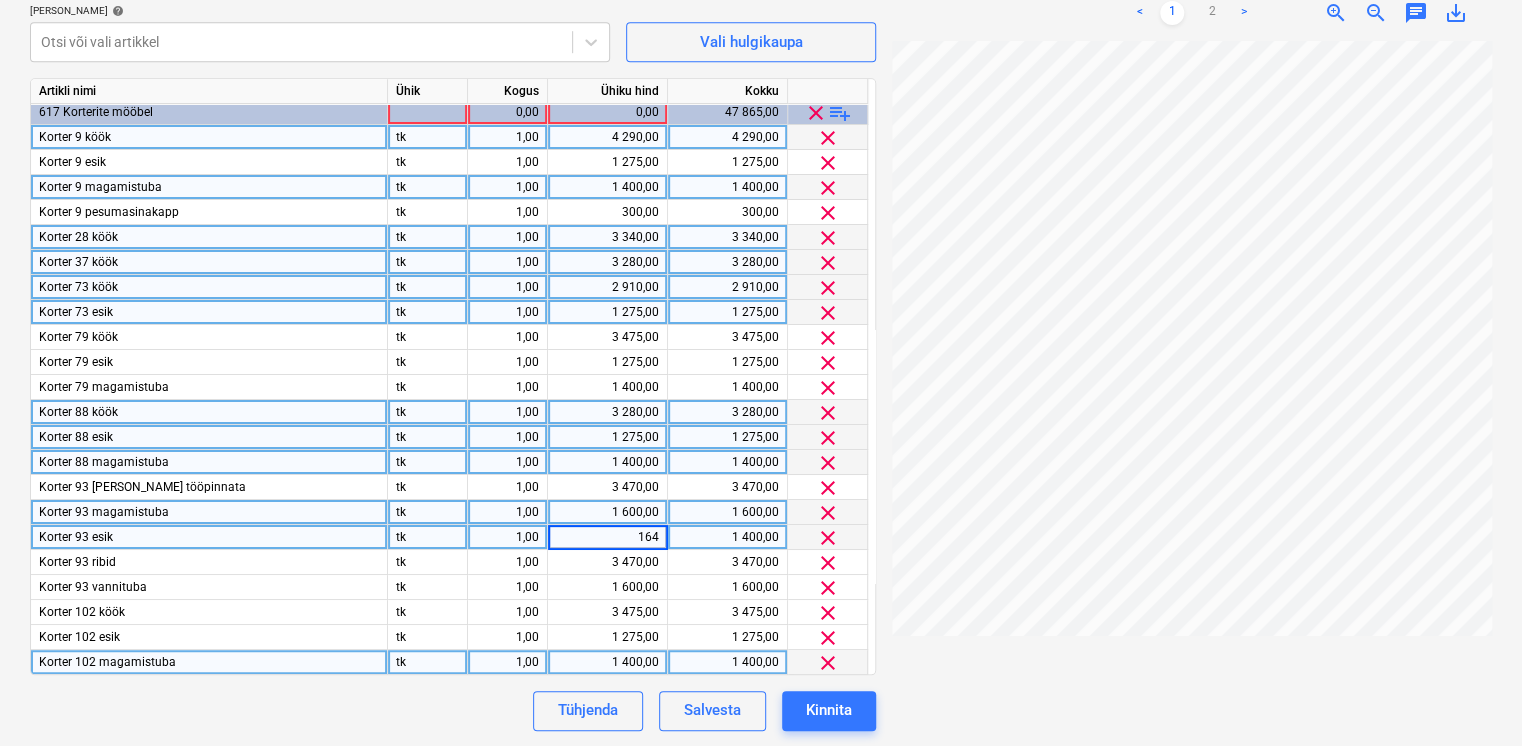 type on "1640" 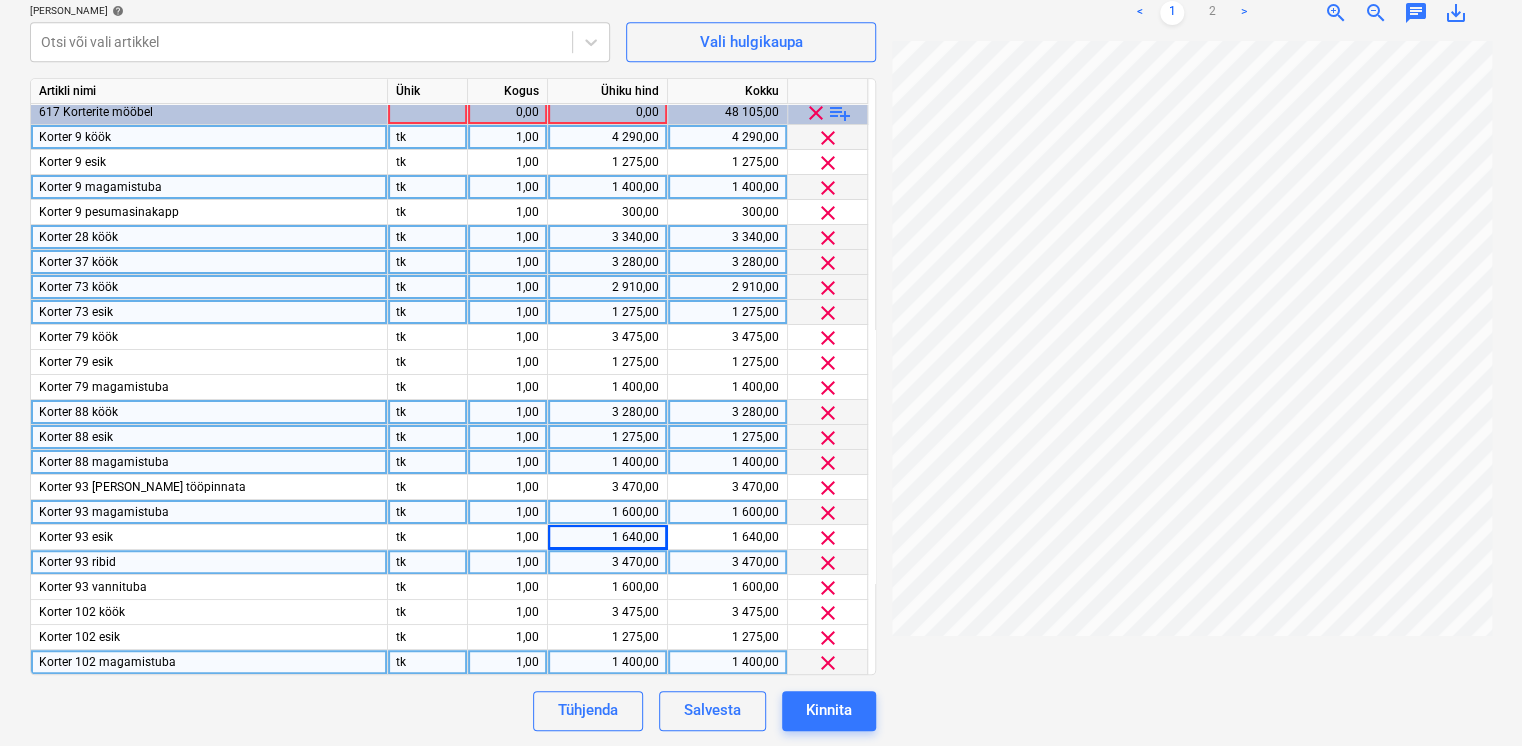 click on "3 470,00" at bounding box center [607, 562] 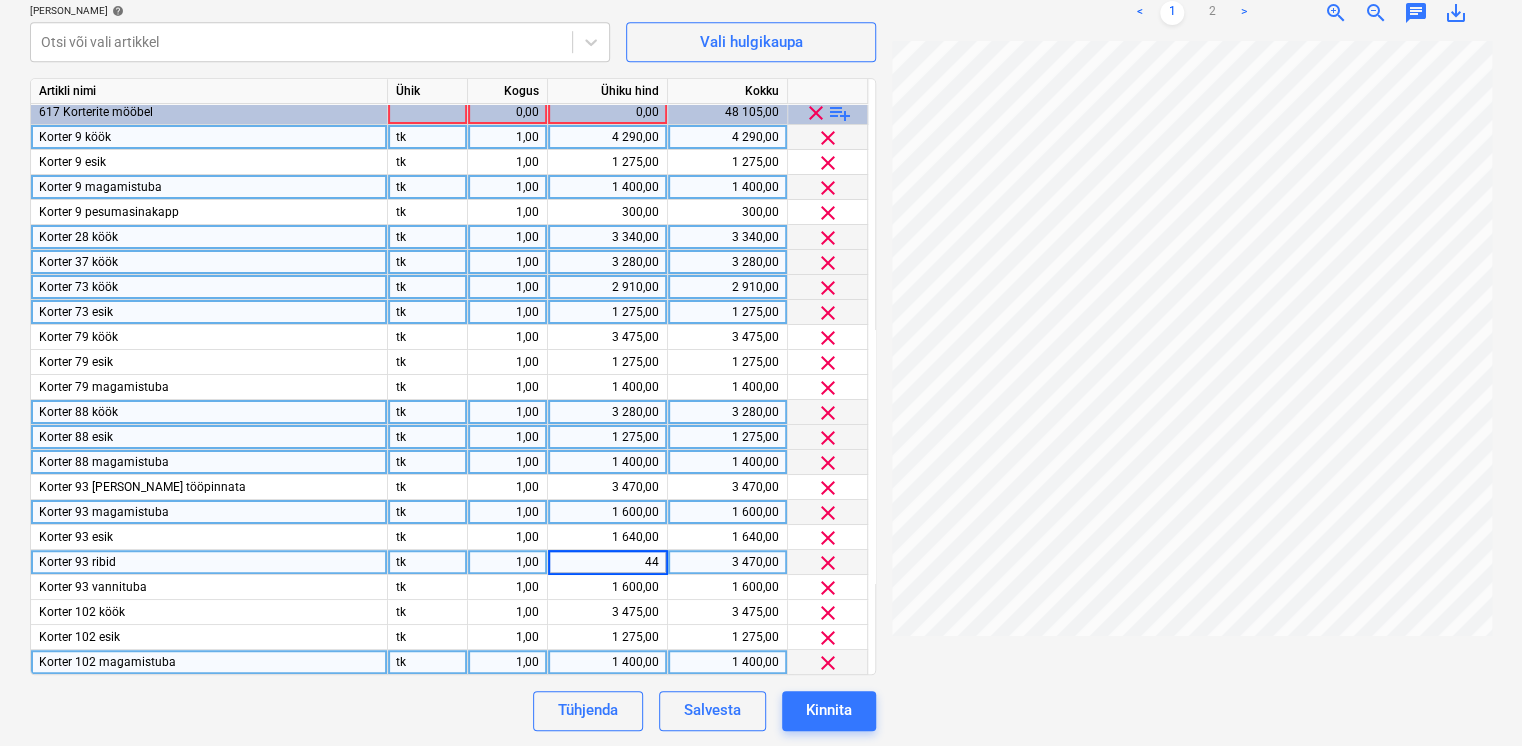 type on "440" 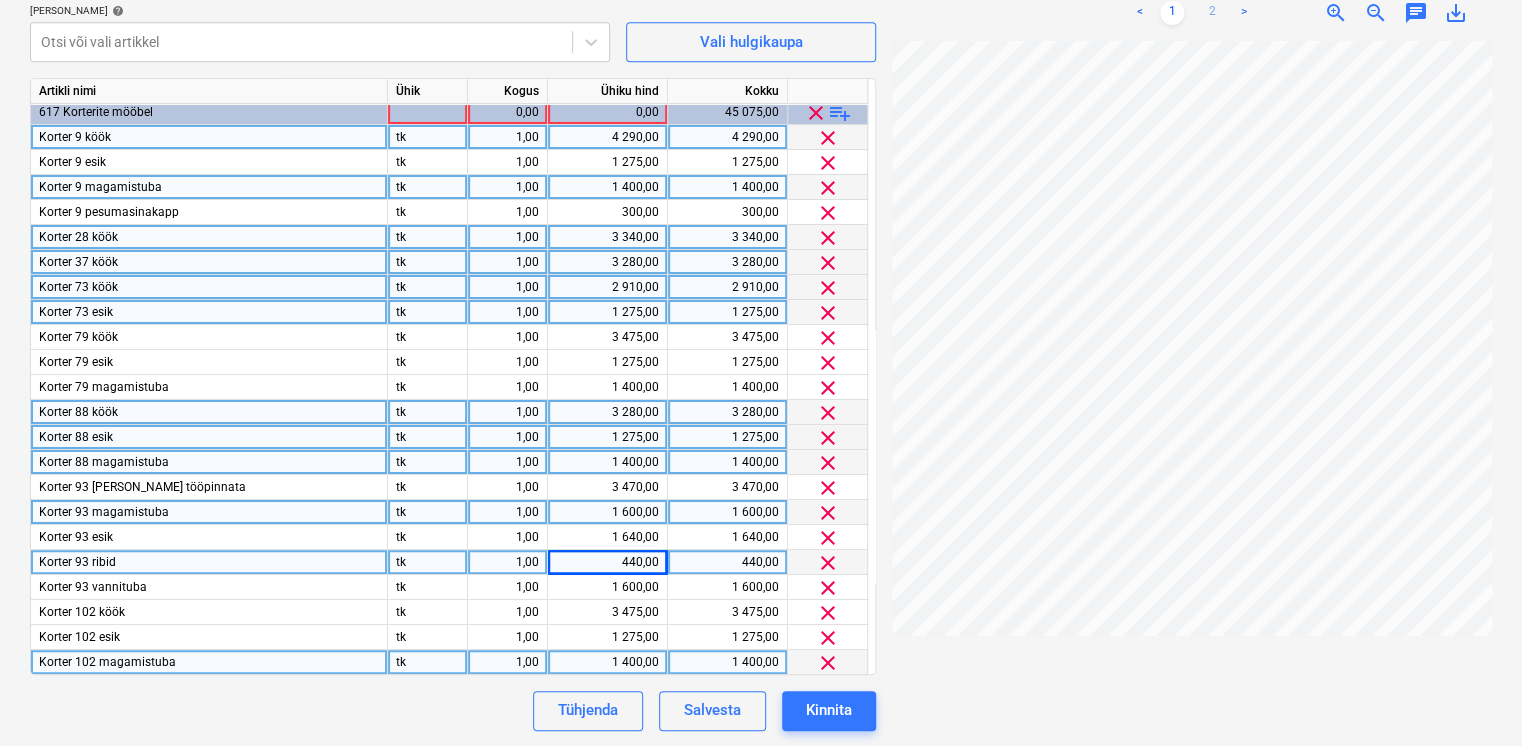 click on "2" at bounding box center [1212, 13] 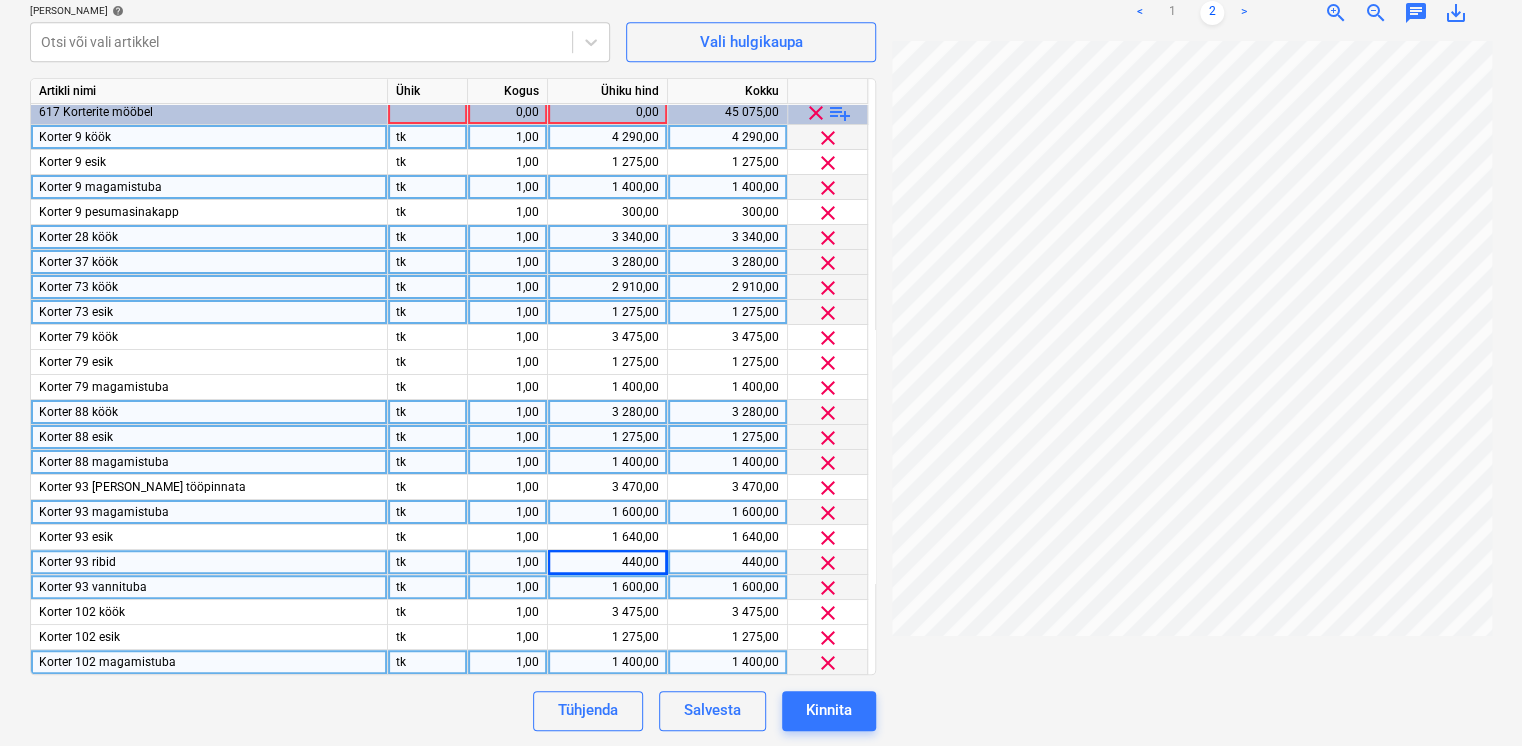 click on "1 600,00" at bounding box center (607, 587) 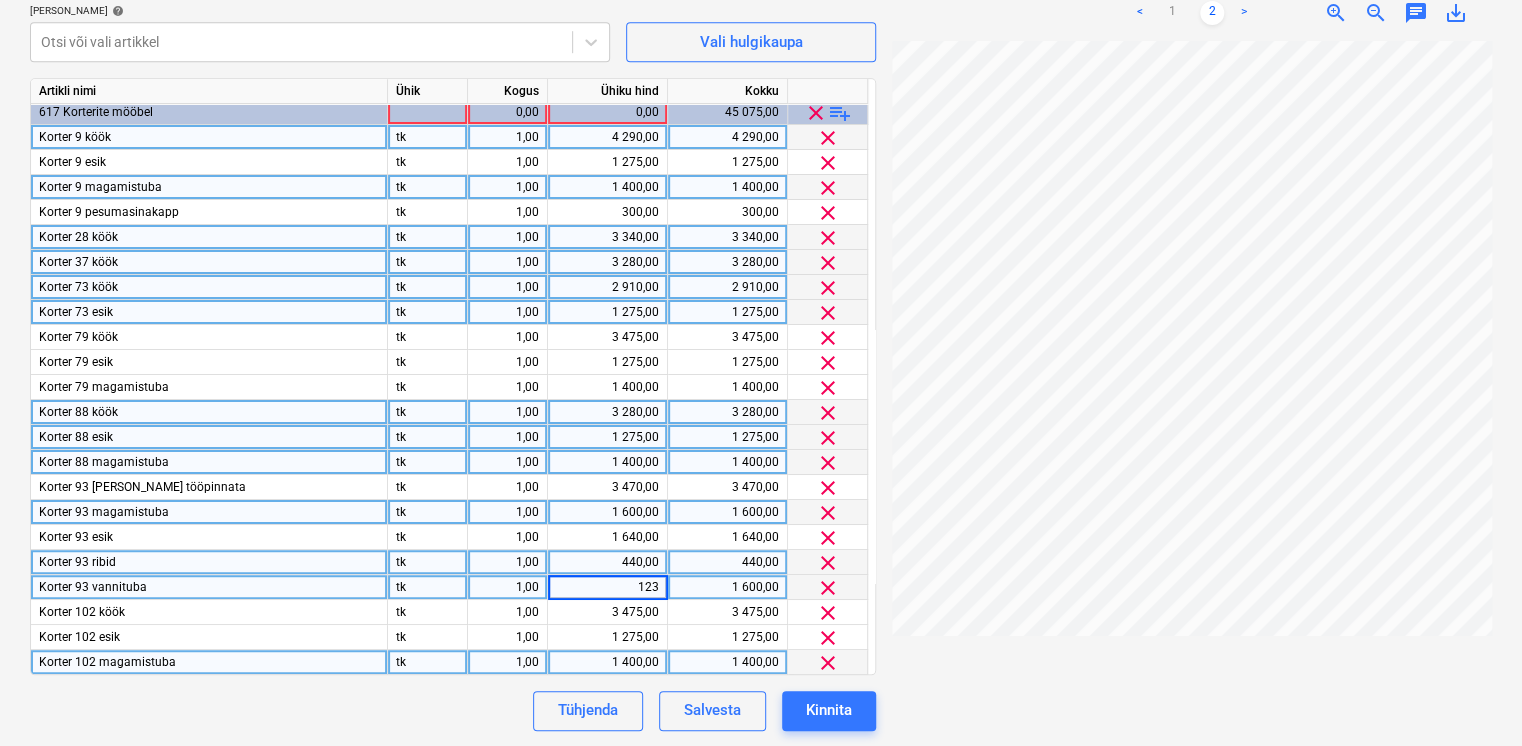 type on "1230" 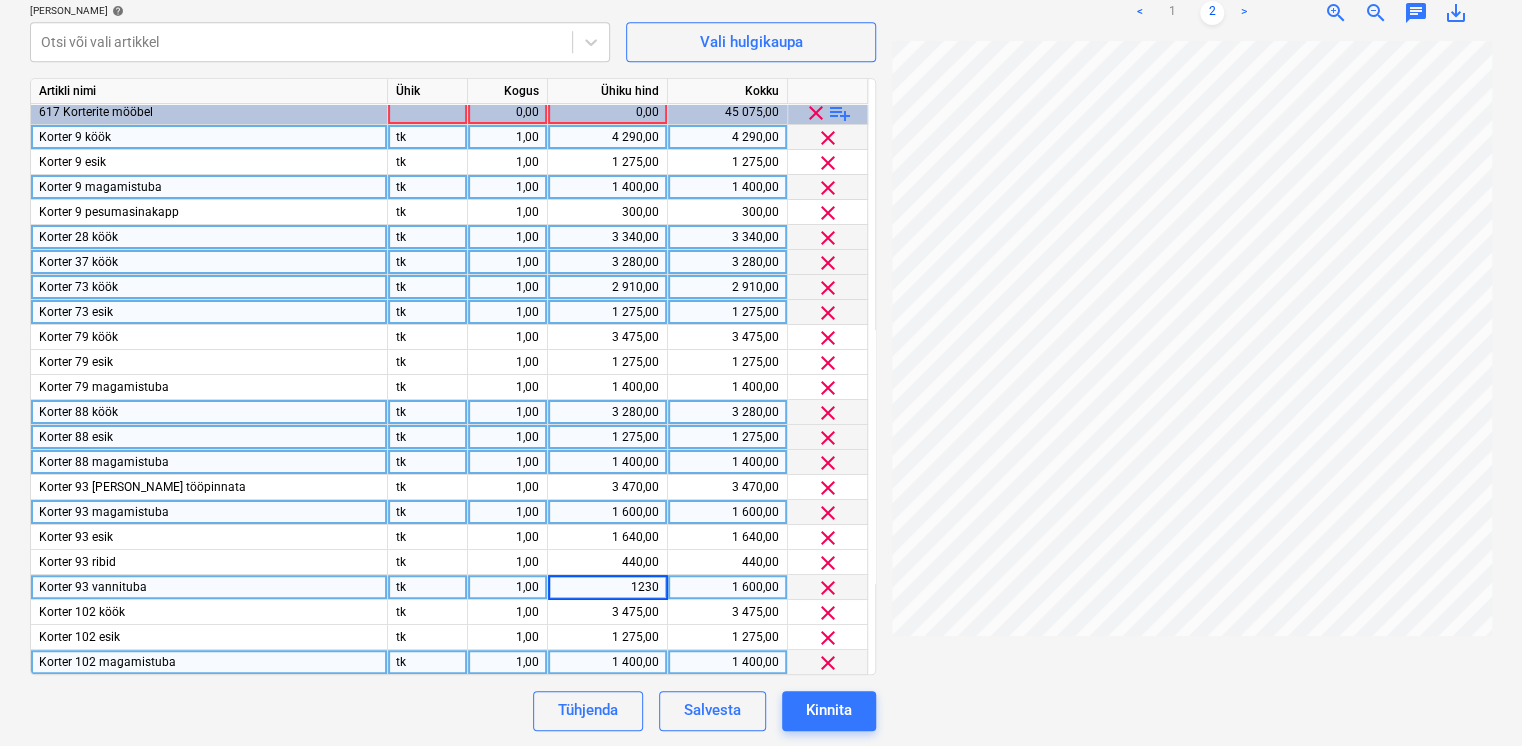 click on "Tühjenda Salvesta Kinnita" at bounding box center (453, 711) 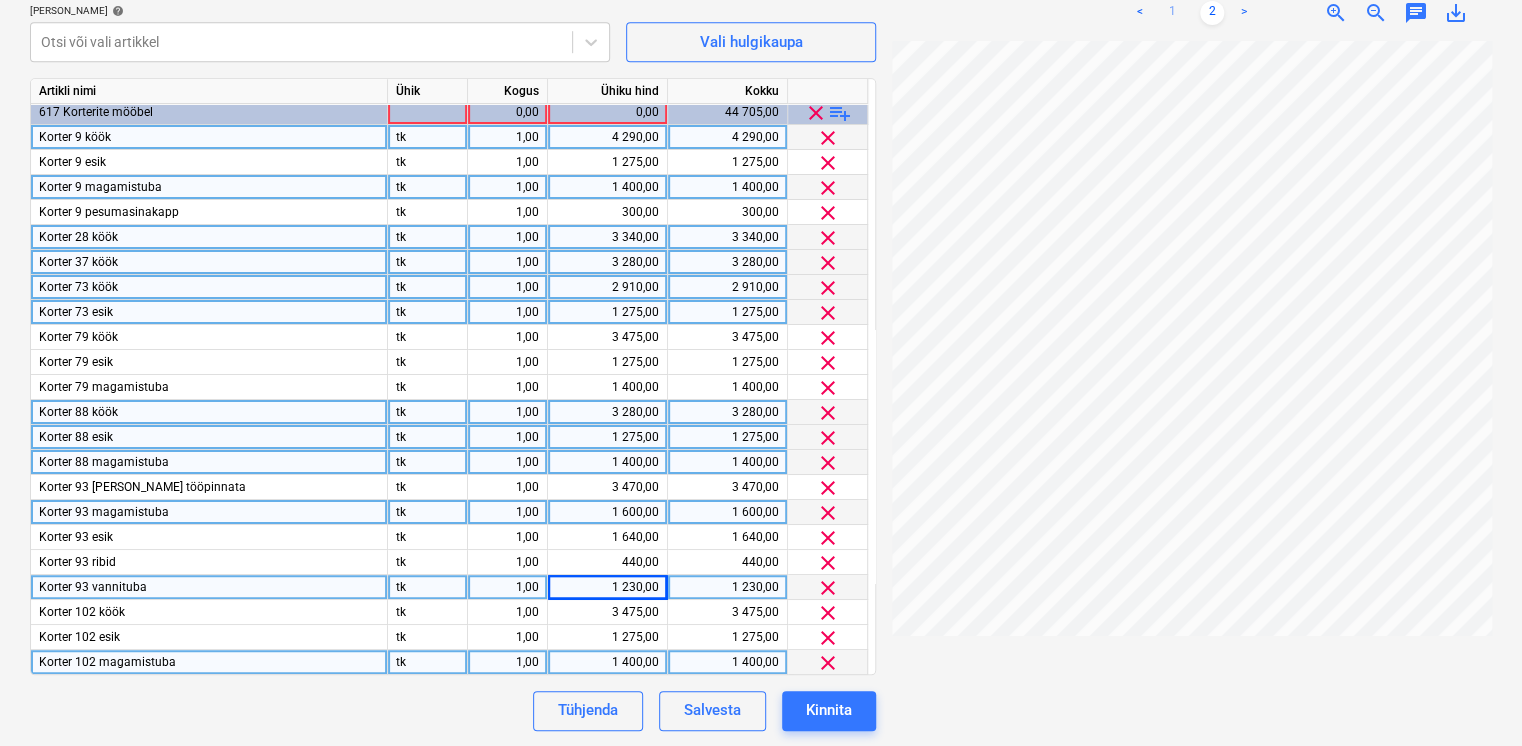 click on "1" at bounding box center [1172, 13] 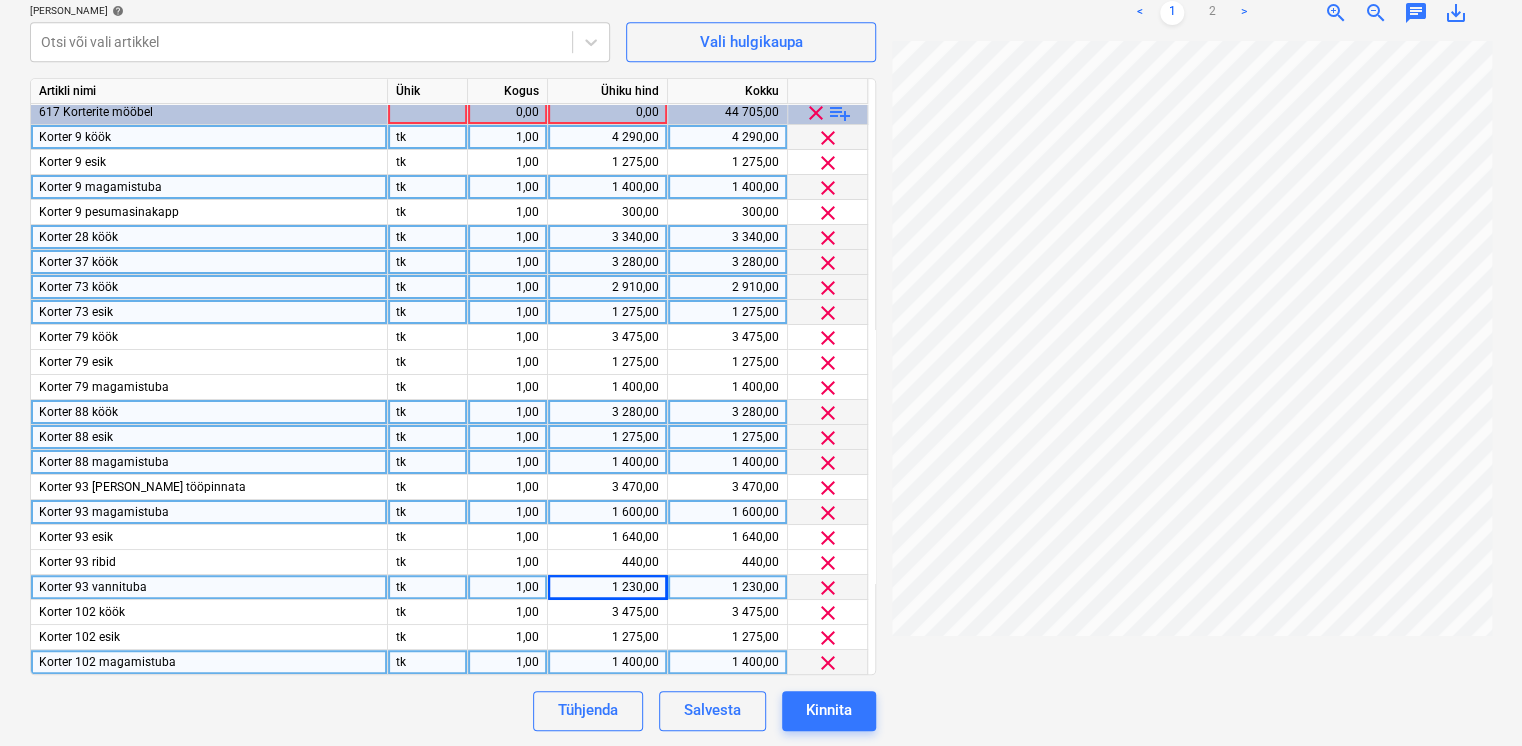 drag, startPoint x: 1176, startPoint y: 14, endPoint x: 1110, endPoint y: 634, distance: 623.503 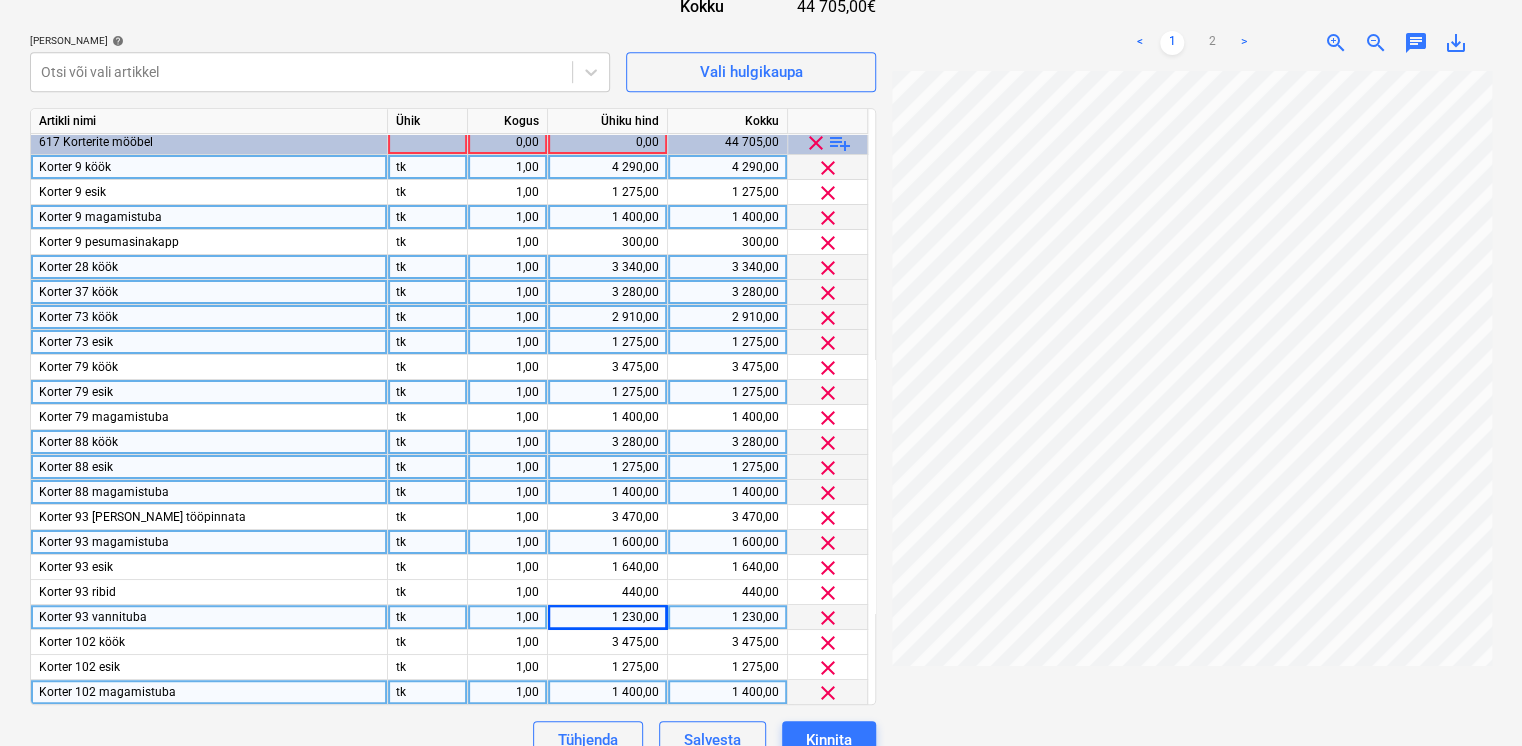 scroll, scrollTop: 677, scrollLeft: 0, axis: vertical 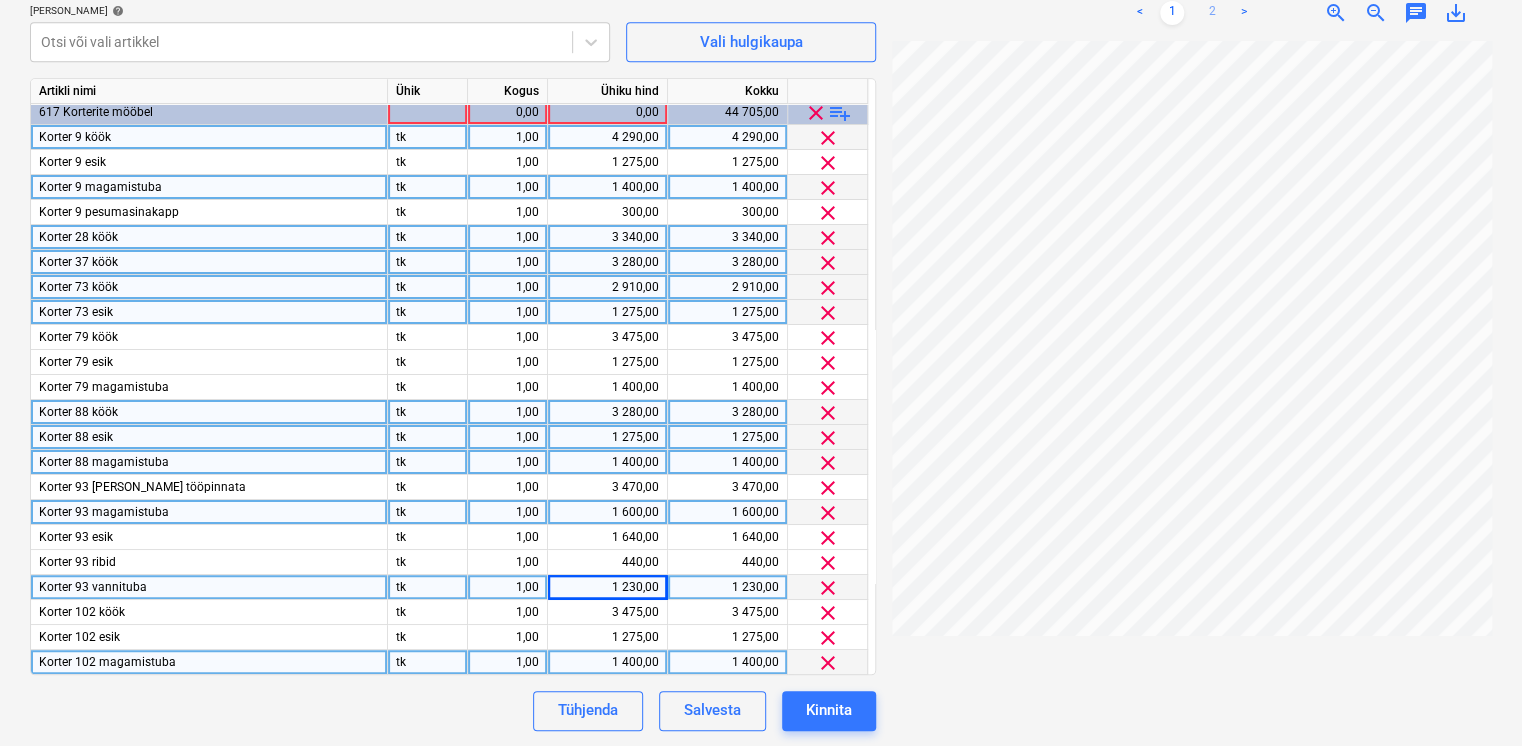 click on "2" at bounding box center [1212, 13] 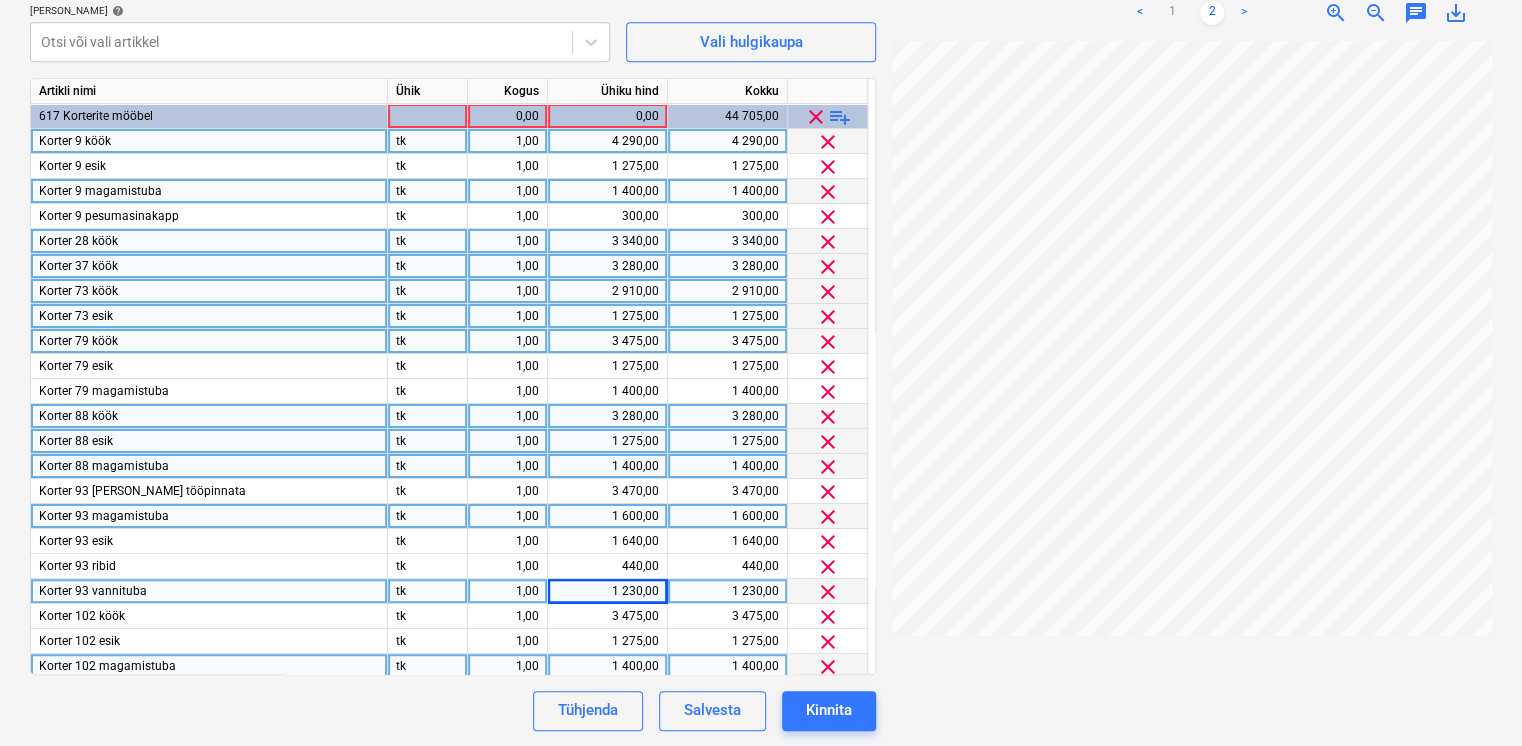 scroll, scrollTop: 0, scrollLeft: 0, axis: both 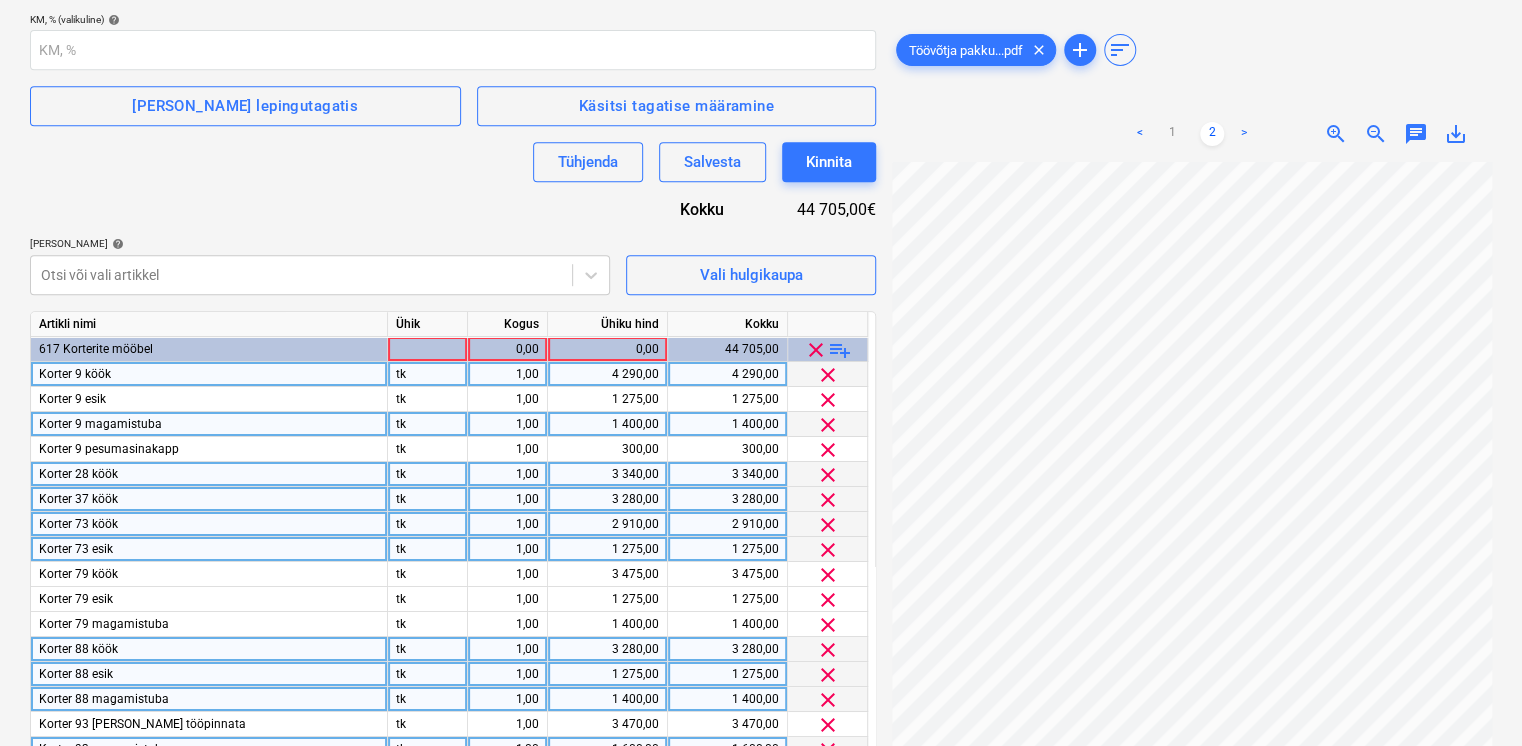 click on "Lepingu nimi help 122-ES-39 Moblepro (korterite mööbel) Lepingu viitenumber help 122-ES-39 Vali ettevõte MoblePro OÜ   [PERSON_NAME] uus ettevõte Vali tarnija või alltöövõtja kontakt [PERSON_NAME] ([EMAIL_ADDRESS][DOMAIN_NAME]) [PERSON_NAME] uus kontakt Päevi arve maksmiseks KM, % (valikuline) help [PERSON_NAME] lepingutagatis Käsitsi tagatise määramine Tühjenda Salvesta Kinnita Kokku 44 705,00€ [PERSON_NAME] artiklid help Otsi või vali artikkel Vali hulgikaupa Artikli nimi Ühik Kogus Ühiku hind Kokku 617 Korterite mööbel 0,00 0,00 44 705,00 clear playlist_add Korter 9 köök tk 1,00 4 290,00 4 290,00 clear Korter 9 esik tk 1,00 1 275,00 1 275,00 clear Korter 9 magamistuba tk 1,00 1 400,00 1 400,00 clear Korter 9 pesumasinakapp tk 1,00 300,00 300,00 clear Korter 28 köök tk 1,00 3 340,00 3 340,00 clear Korter 37 köök tk 1,00 3 280,00 3 280,00 clear Korter 73 köök tk 1,00 2 910,00 2 910,00 clear Korter 73 esik tk 1,00 1 275,00 1 275,00 clear Korter 79 köök tk 1,00 3 475,00 3 475,00 clear Korter 79 esik tk 1,00 1 275,00 1 275,00 tk" at bounding box center (453, 342) 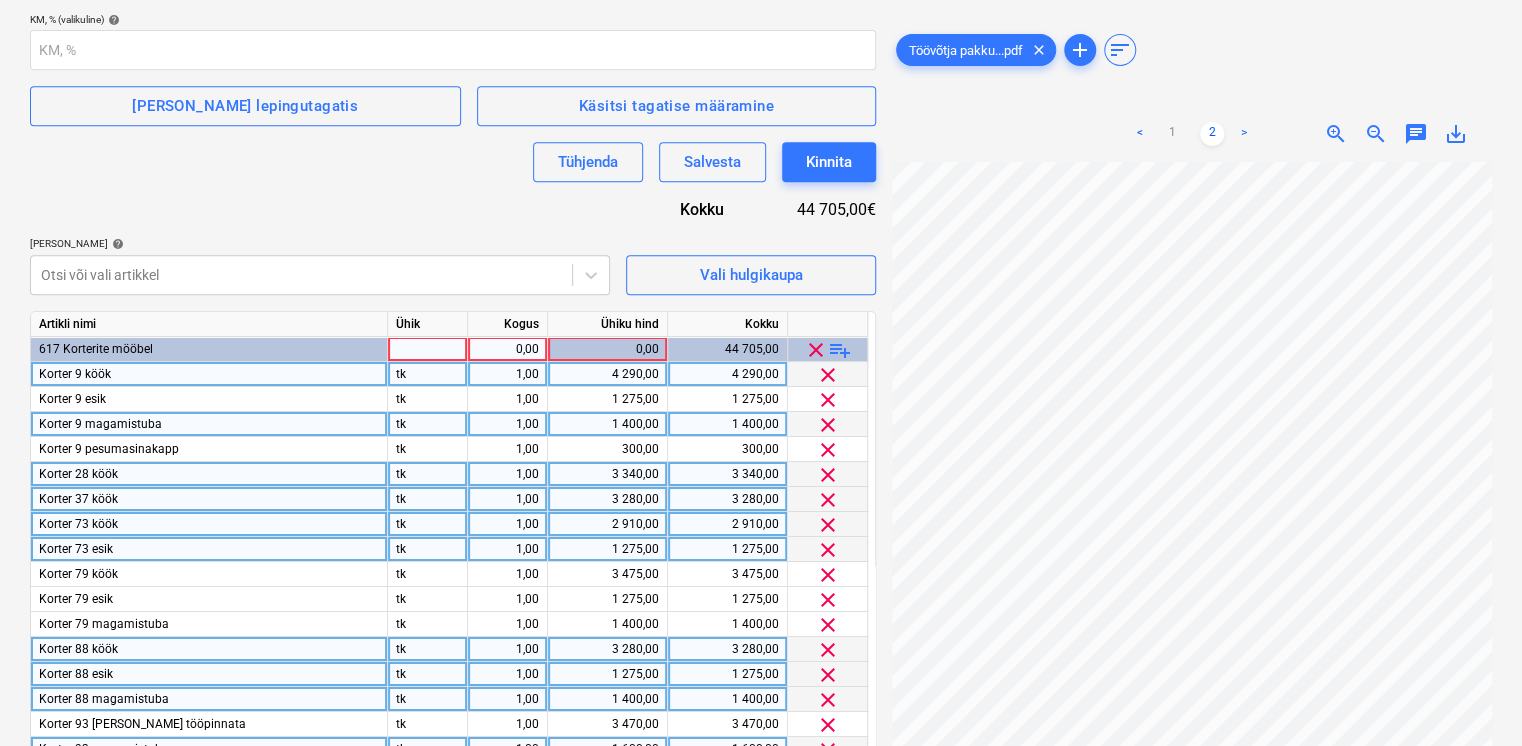 click at bounding box center (428, 349) 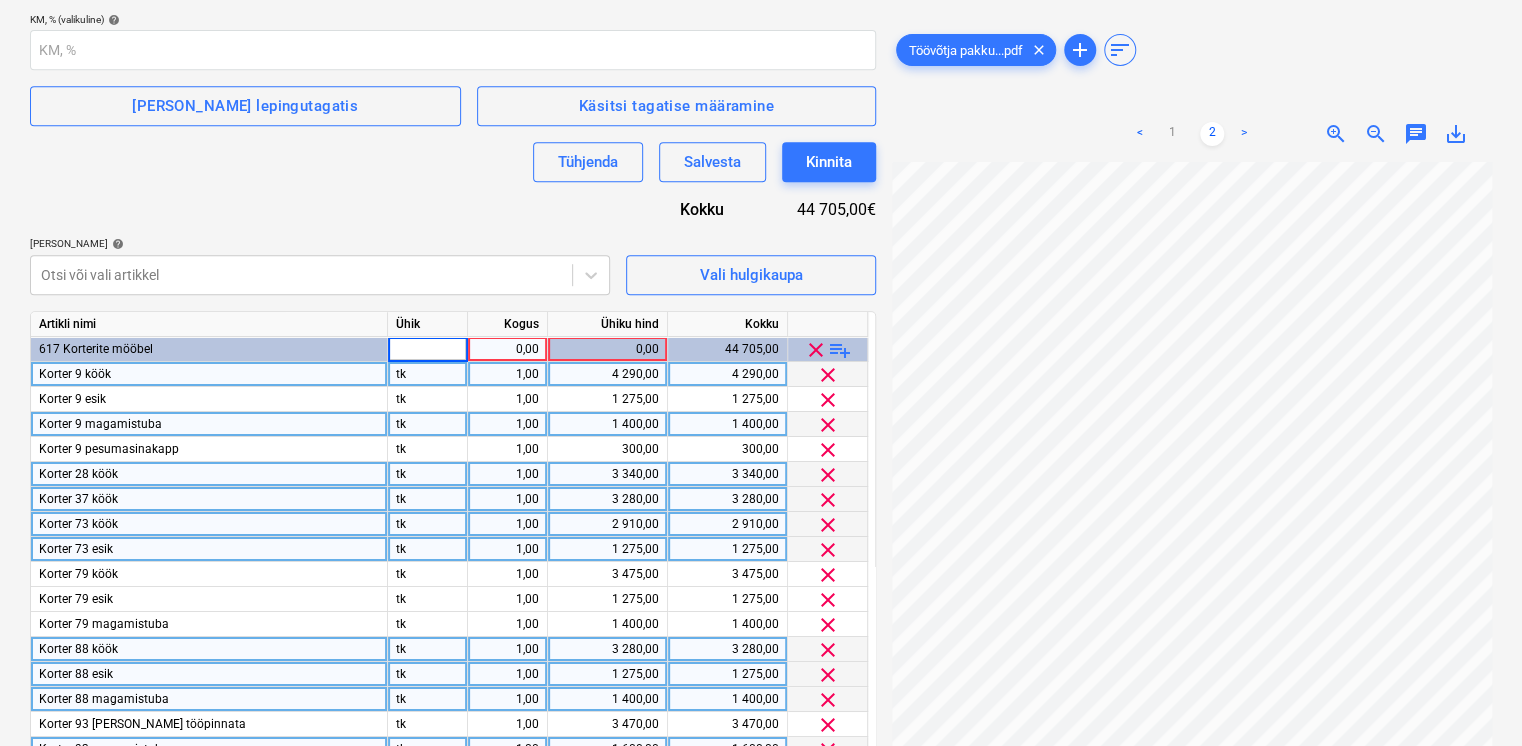 click on "0,00" at bounding box center [507, 349] 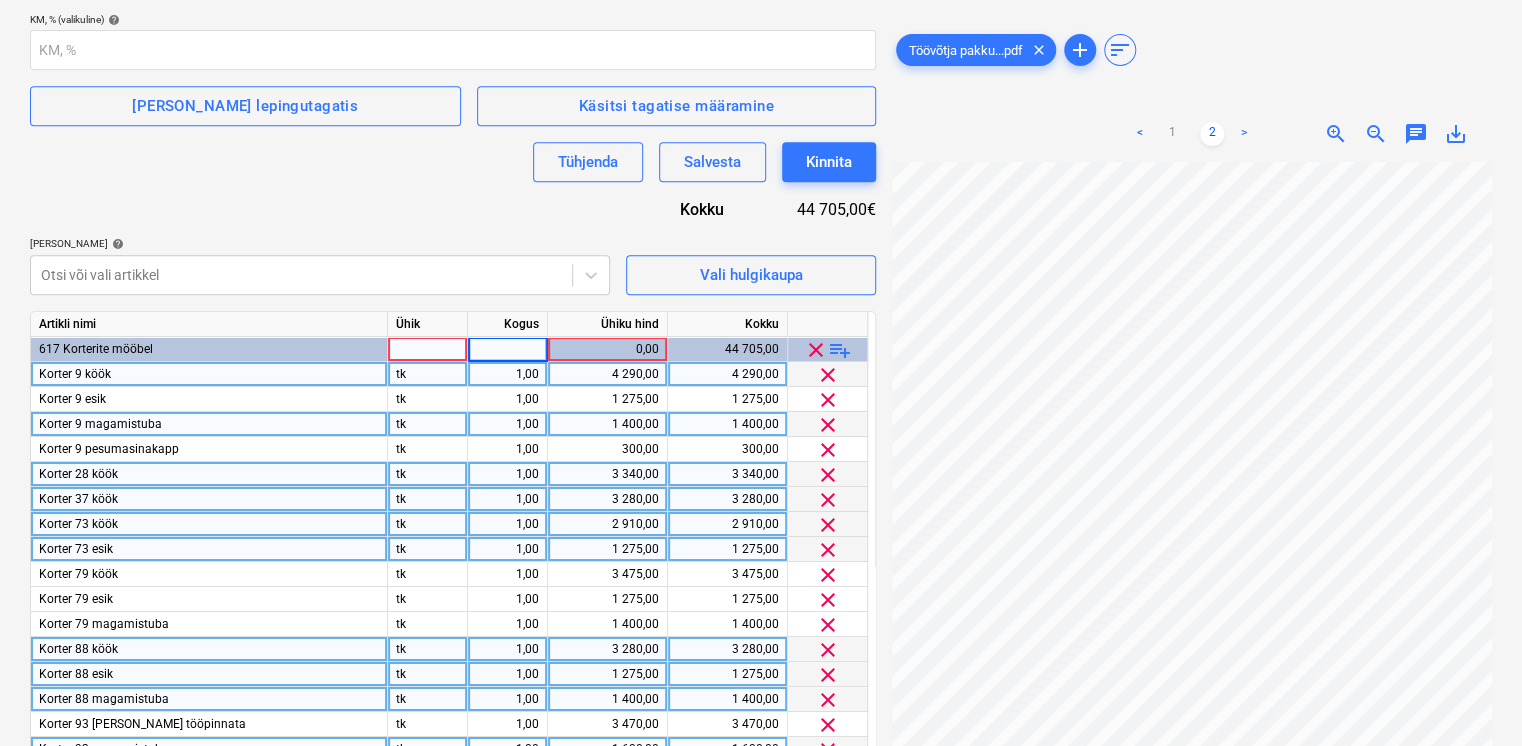 click on "0,00" at bounding box center (607, 349) 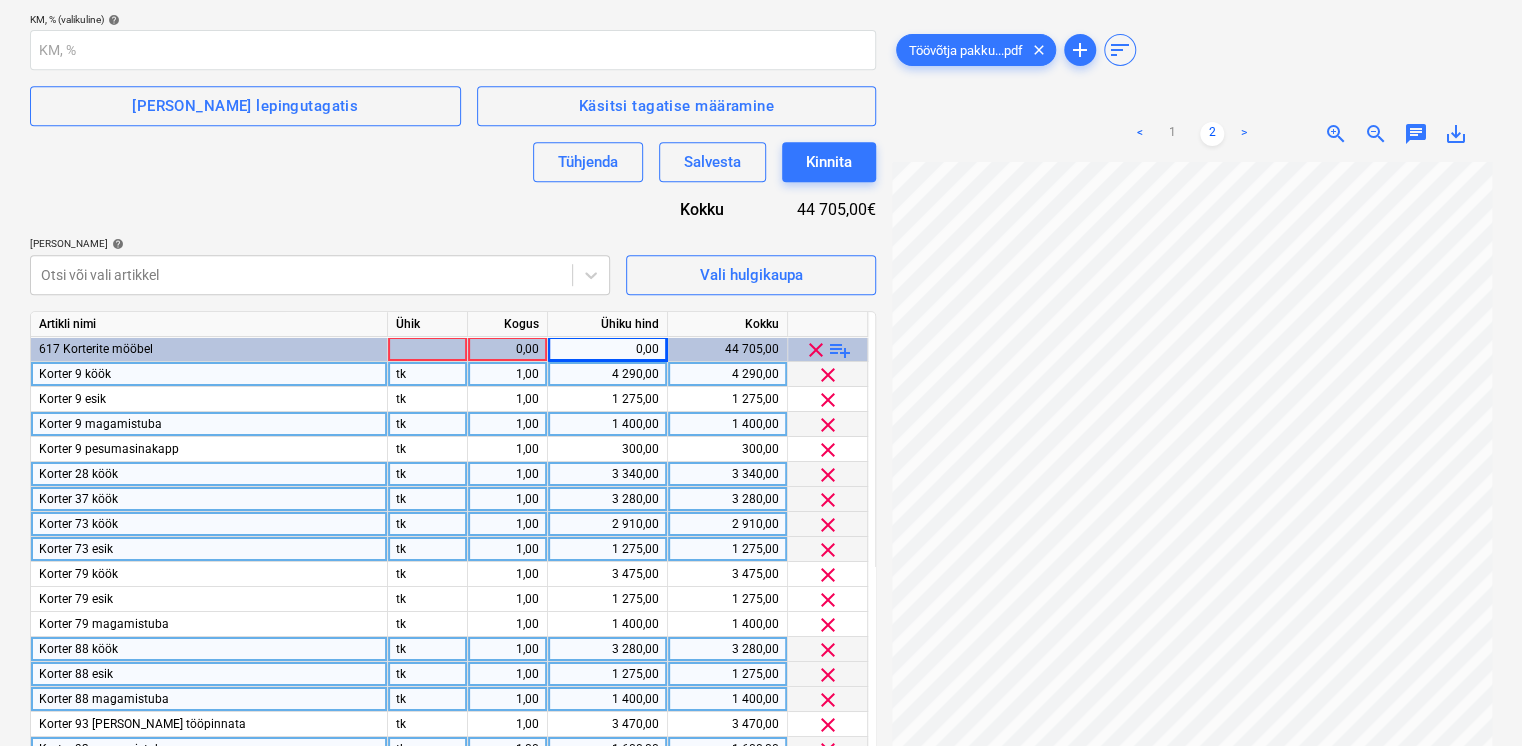 drag, startPoint x: 486, startPoint y: 216, endPoint x: 591, endPoint y: 214, distance: 105.01904 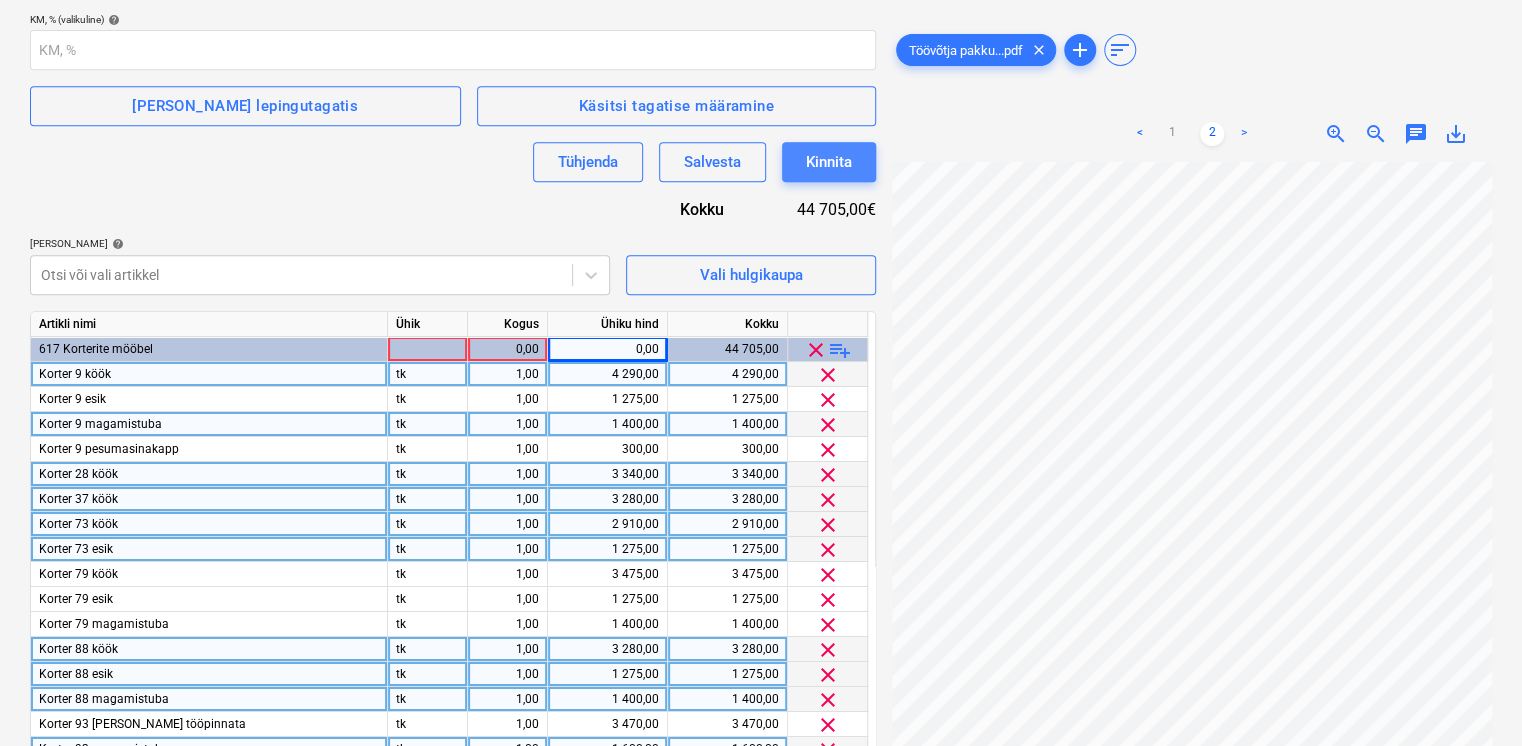 click on "Kinnita" at bounding box center (829, 162) 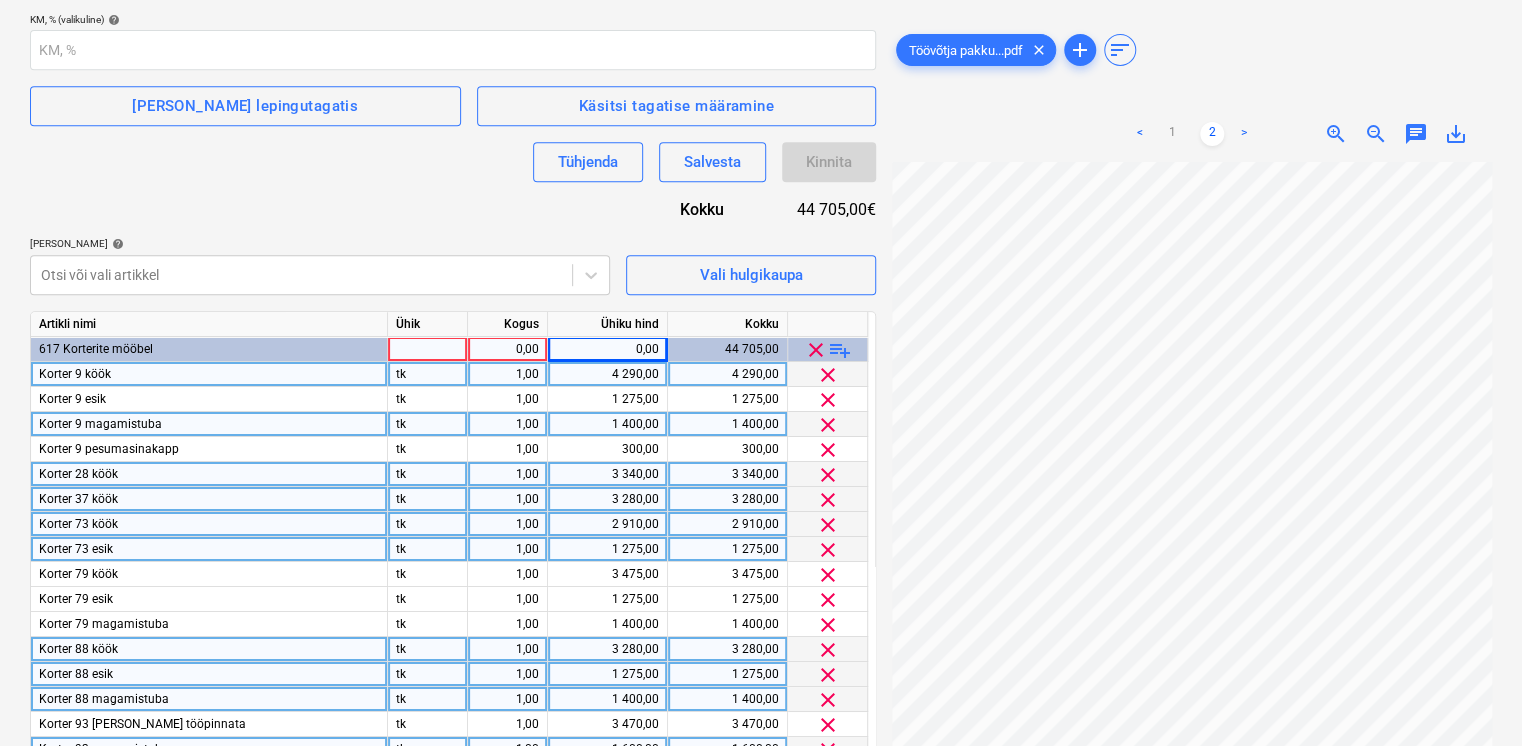 click at bounding box center (428, 349) 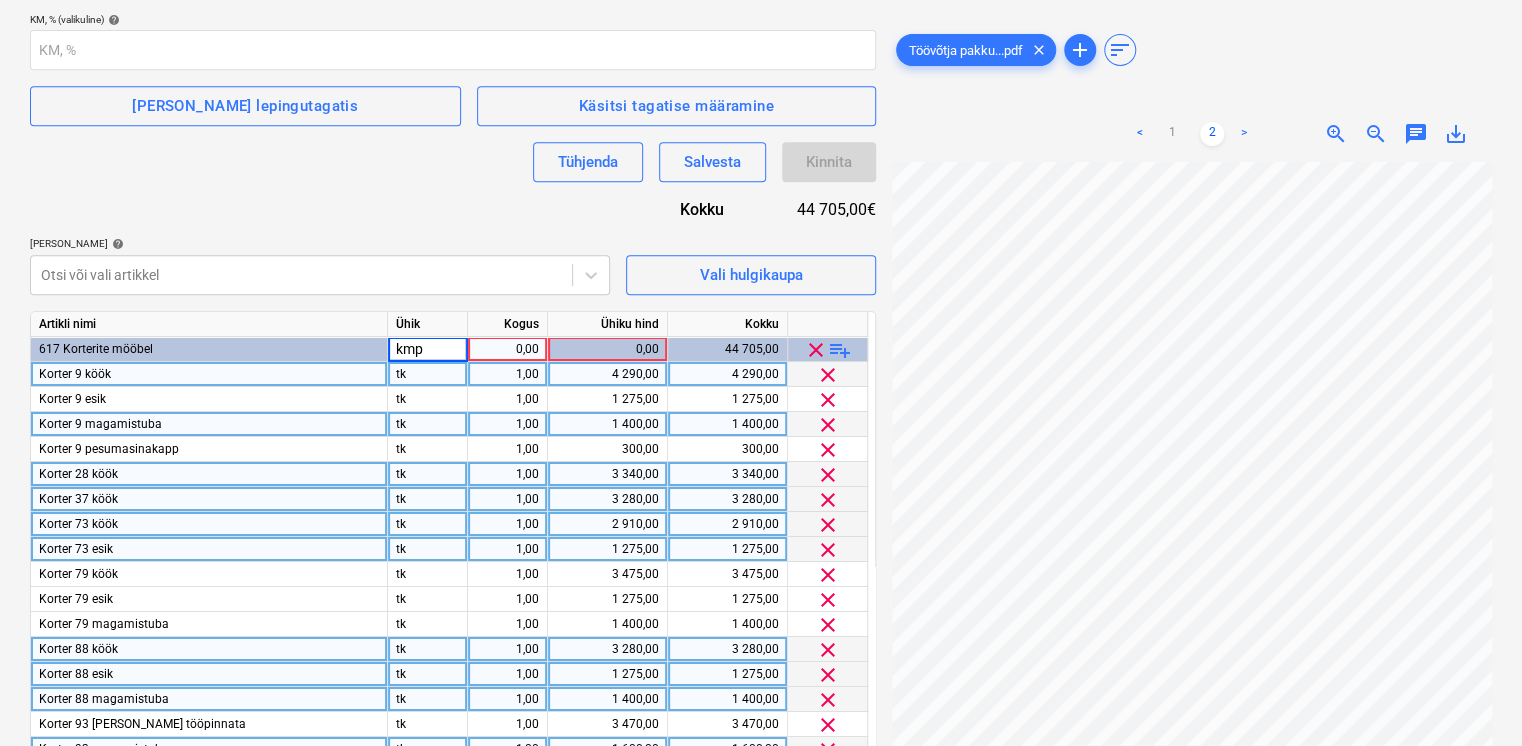 type on "kmpl" 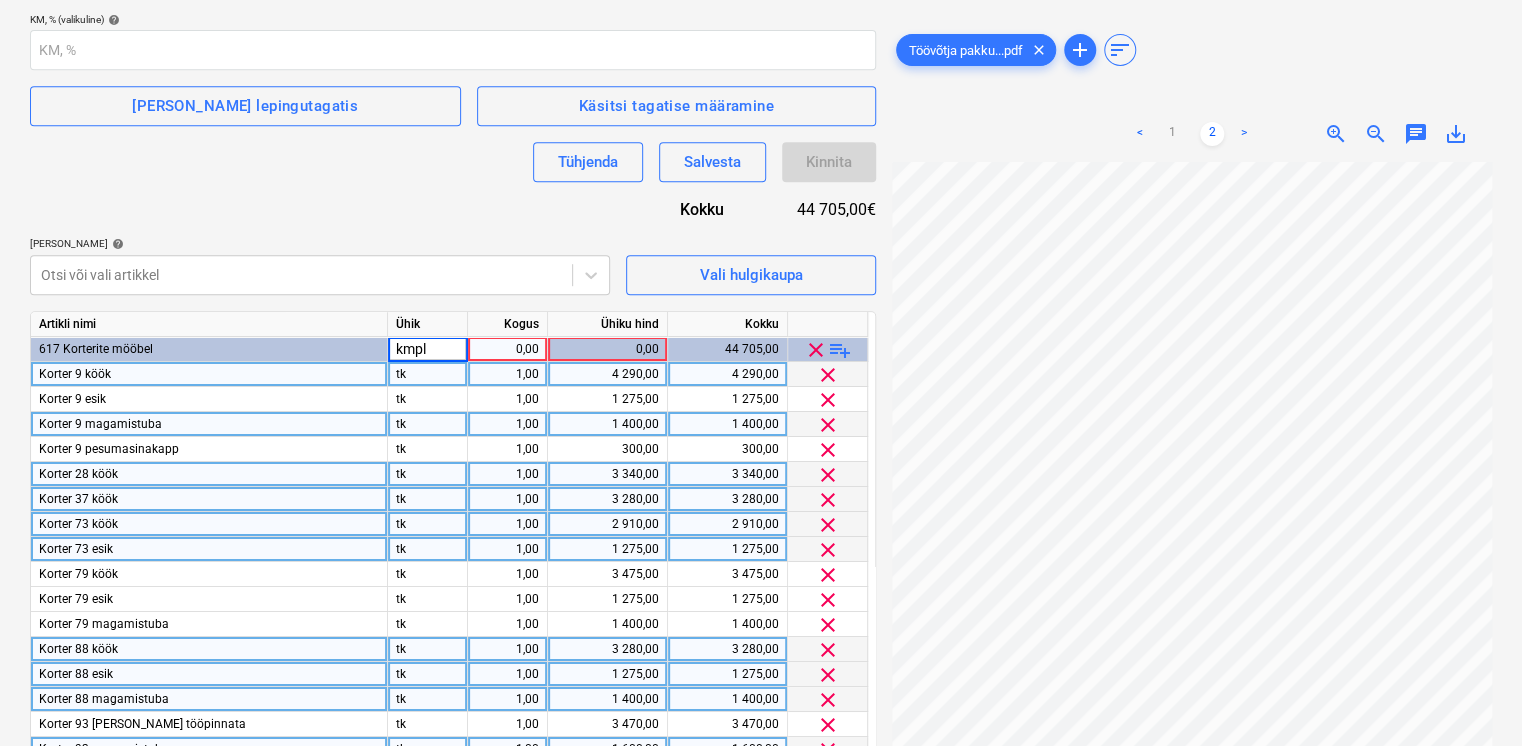 click on "Lepingu nimi help 122-ES-39 Moblepro (korterite mööbel) Lepingu viitenumber help 122-ES-39 Vali ettevõte MoblePro OÜ   [PERSON_NAME] uus ettevõte Vali tarnija või alltöövõtja kontakt [PERSON_NAME] ([EMAIL_ADDRESS][DOMAIN_NAME]) [PERSON_NAME] uus kontakt Päevi arve maksmiseks KM, % (valikuline) help [PERSON_NAME] lepingutagatis Käsitsi tagatise määramine Tühjenda Salvesta Kinnita Kokku 44 705,00€ [PERSON_NAME] artiklid help Otsi või vali artikkel Vali hulgikaupa Artikli nimi Ühik Kogus Ühiku hind Kokku 617 Korterite mööbel kmpl 0,00 0,00 44 705,00 clear playlist_add Korter 9 köök tk 1,00 4 290,00 4 290,00 clear Korter 9 esik tk 1,00 1 275,00 1 275,00 clear Korter 9 magamistuba tk 1,00 1 400,00 1 400,00 clear Korter 9 pesumasinakapp tk 1,00 300,00 300,00 clear Korter 28 köök tk 1,00 3 340,00 3 340,00 clear Korter 37 köök tk 1,00 3 280,00 3 280,00 clear Korter 73 köök tk 1,00 2 910,00 2 910,00 clear Korter 73 esik tk 1,00 1 275,00 1 275,00 clear Korter 79 köök tk 1,00 3 475,00 3 475,00 clear Korter 79 esik tk 1,00 1 275,00 1 275,00" at bounding box center (453, 342) 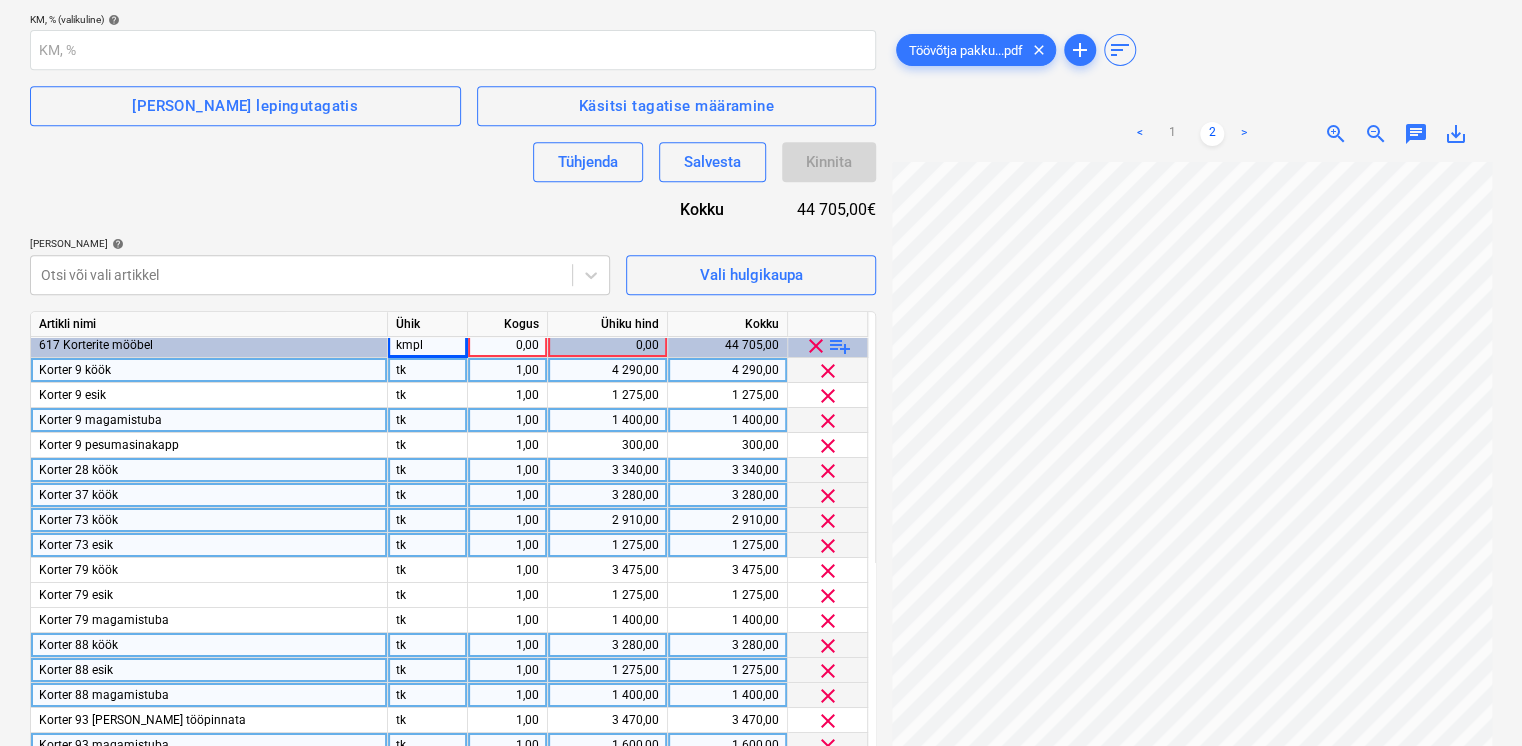 scroll, scrollTop: 0, scrollLeft: 0, axis: both 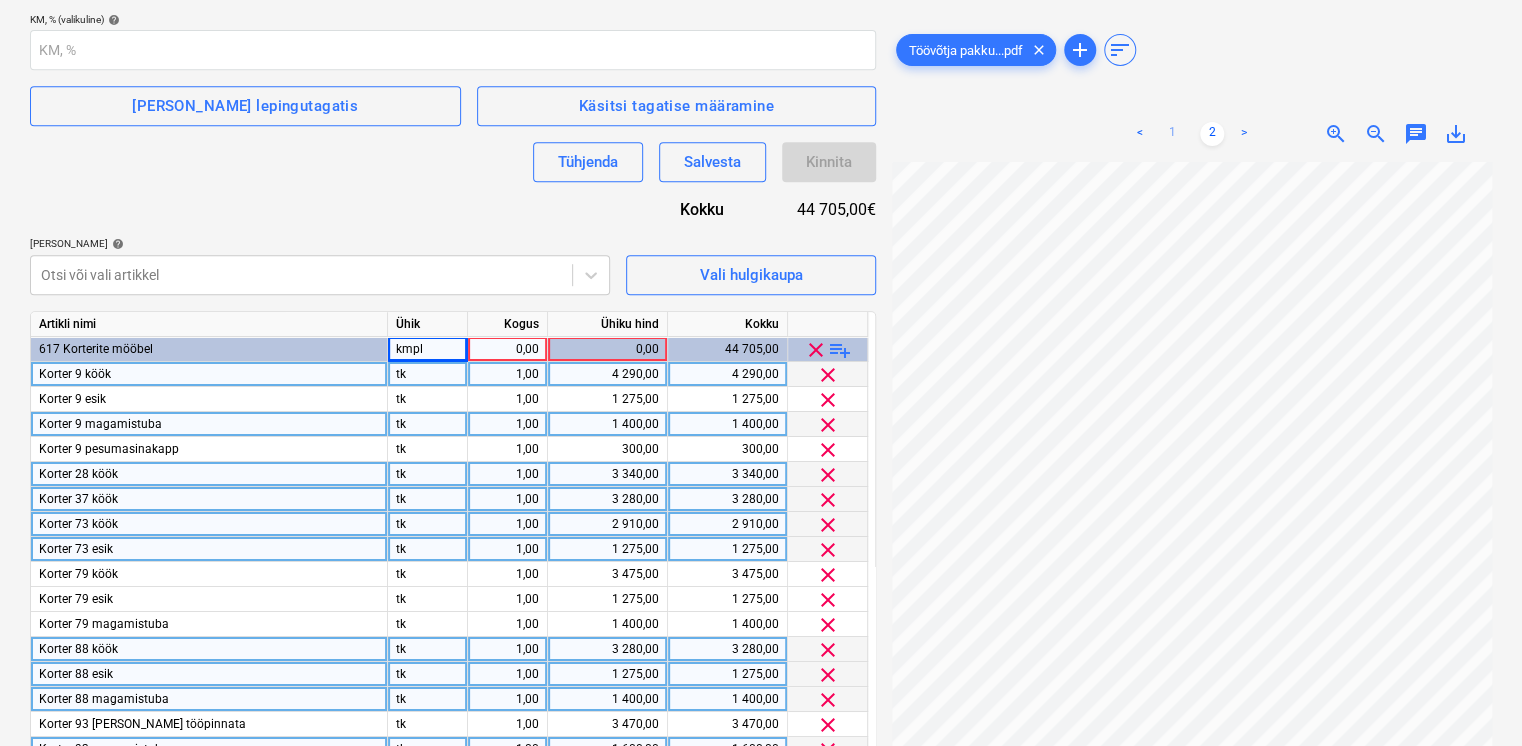 click on "1" at bounding box center (1172, 134) 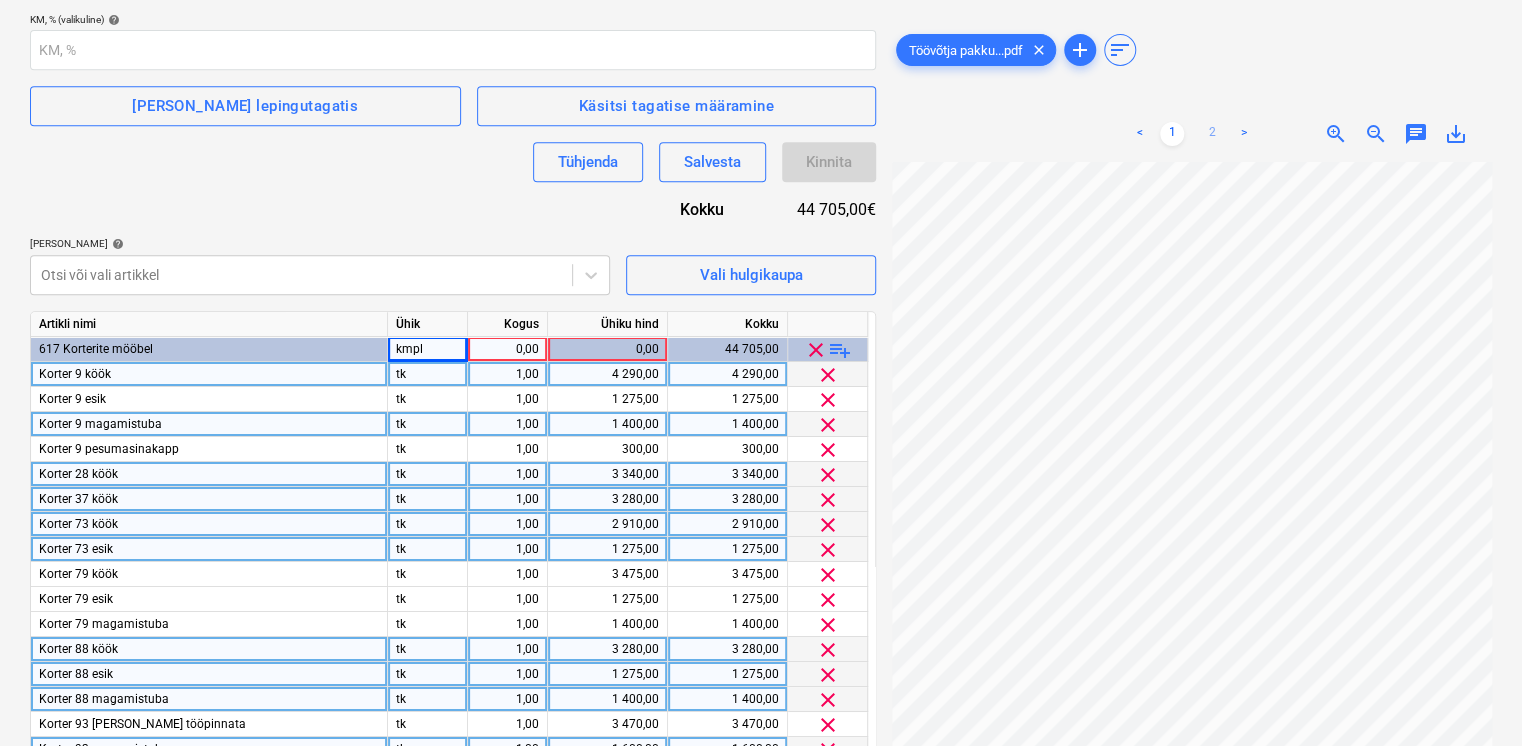 click on "2" at bounding box center [1212, 134] 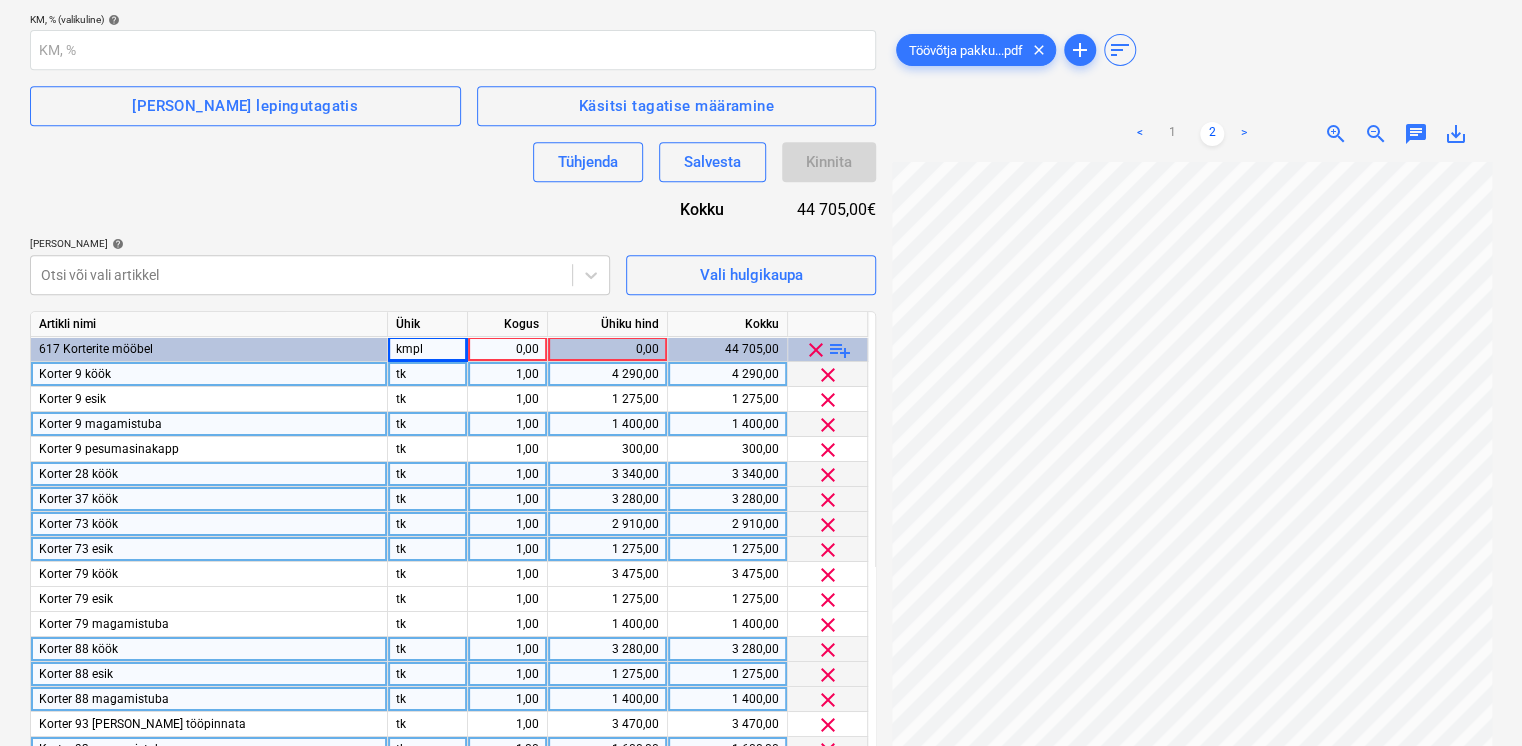 click on "0,00" at bounding box center (507, 349) 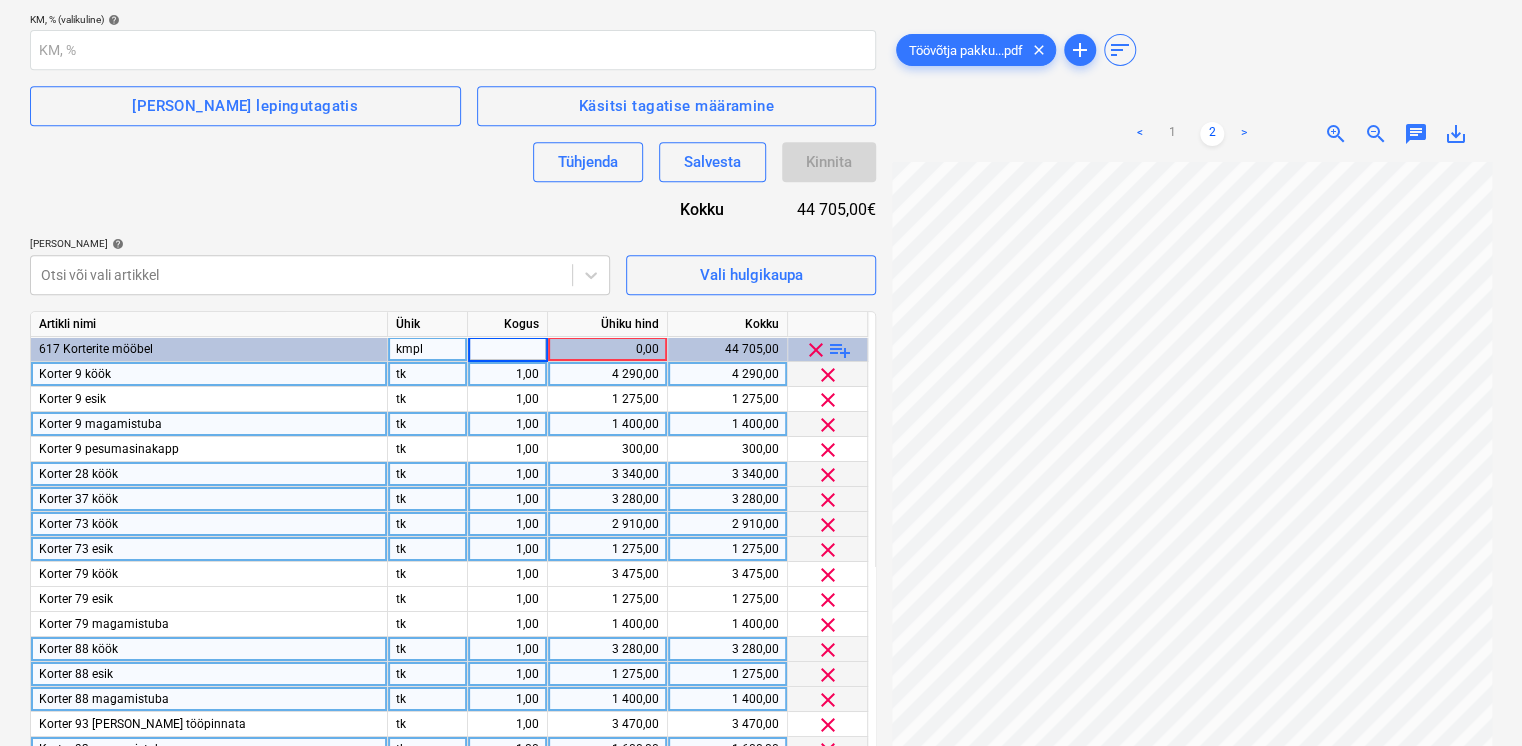 type on "8" 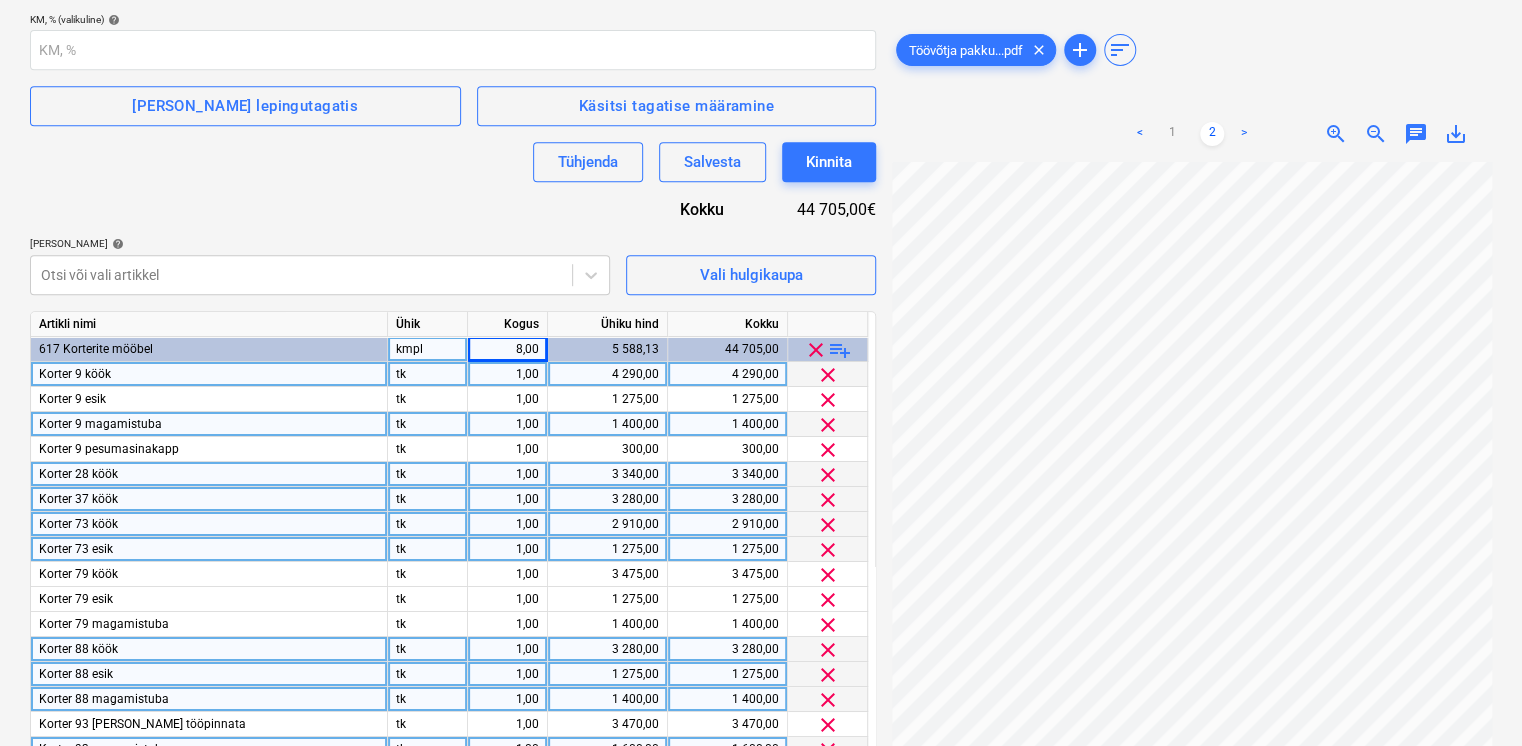 click on "Lepingu nimi help 122-ES-39 Moblepro (korterite mööbel) Lepingu viitenumber help 122-ES-39 Vali ettevõte MoblePro OÜ   [PERSON_NAME] uus ettevõte Vali tarnija või alltöövõtja kontakt [PERSON_NAME] ([EMAIL_ADDRESS][DOMAIN_NAME]) [PERSON_NAME] uus kontakt Päevi arve maksmiseks KM, % (valikuline) help [PERSON_NAME] lepingutagatis Käsitsi tagatise määramine Tühjenda Salvesta Kinnita Kokku 44 705,00€ [PERSON_NAME] artiklid help Otsi või vali artikkel Vali hulgikaupa Artikli nimi Ühik Kogus Ühiku hind Kokku 617 Korterite mööbel kmpl 8,00 5 588,13 44 705,00 clear playlist_add Korter 9 köök tk 1,00 4 290,00 4 290,00 clear Korter 9 esik tk 1,00 1 275,00 1 275,00 clear Korter 9 magamistuba tk 1,00 1 400,00 1 400,00 clear Korter 9 pesumasinakapp tk 1,00 300,00 300,00 clear Korter 28 köök tk 1,00 3 340,00 3 340,00 clear Korter 37 köök tk 1,00 3 280,00 3 280,00 clear Korter 73 köök tk 1,00 2 910,00 2 910,00 clear Korter 73 esik tk 1,00 1 275,00 1 275,00 clear Korter 79 köök tk 1,00 3 475,00 3 475,00 clear Korter 79 esik tk 1,00 1 275,00 tk" at bounding box center (453, 342) 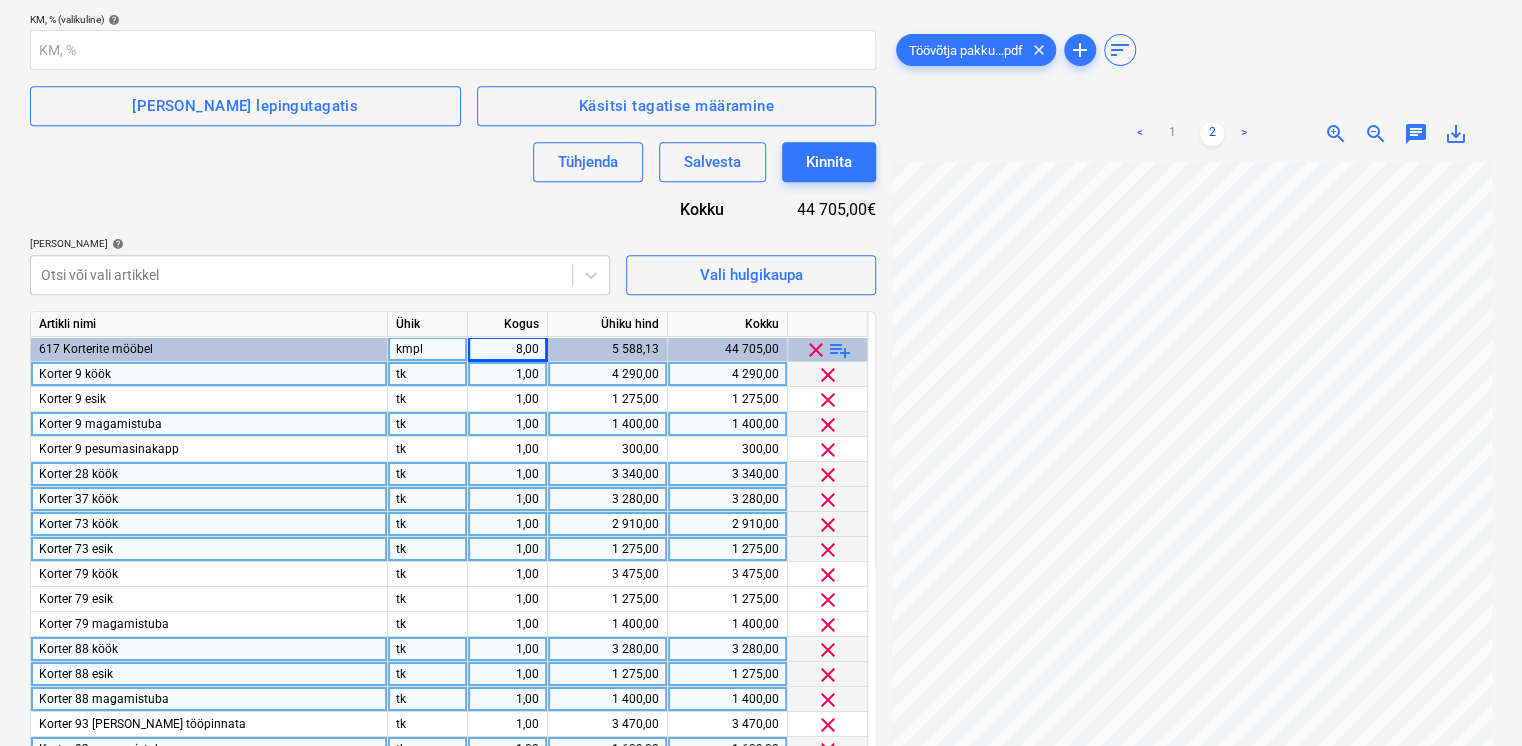 click on "kmpl" at bounding box center (428, 349) 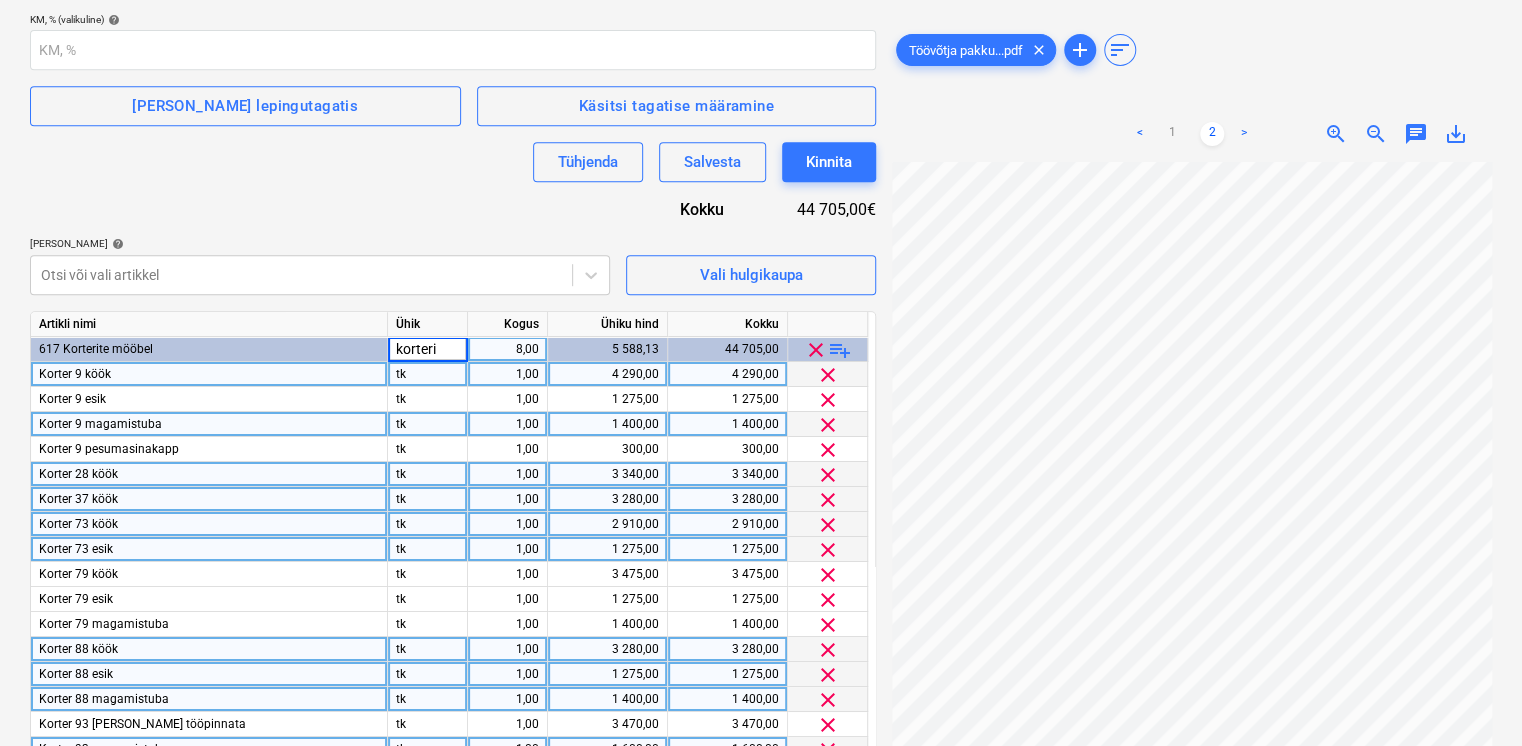 type on "korterit" 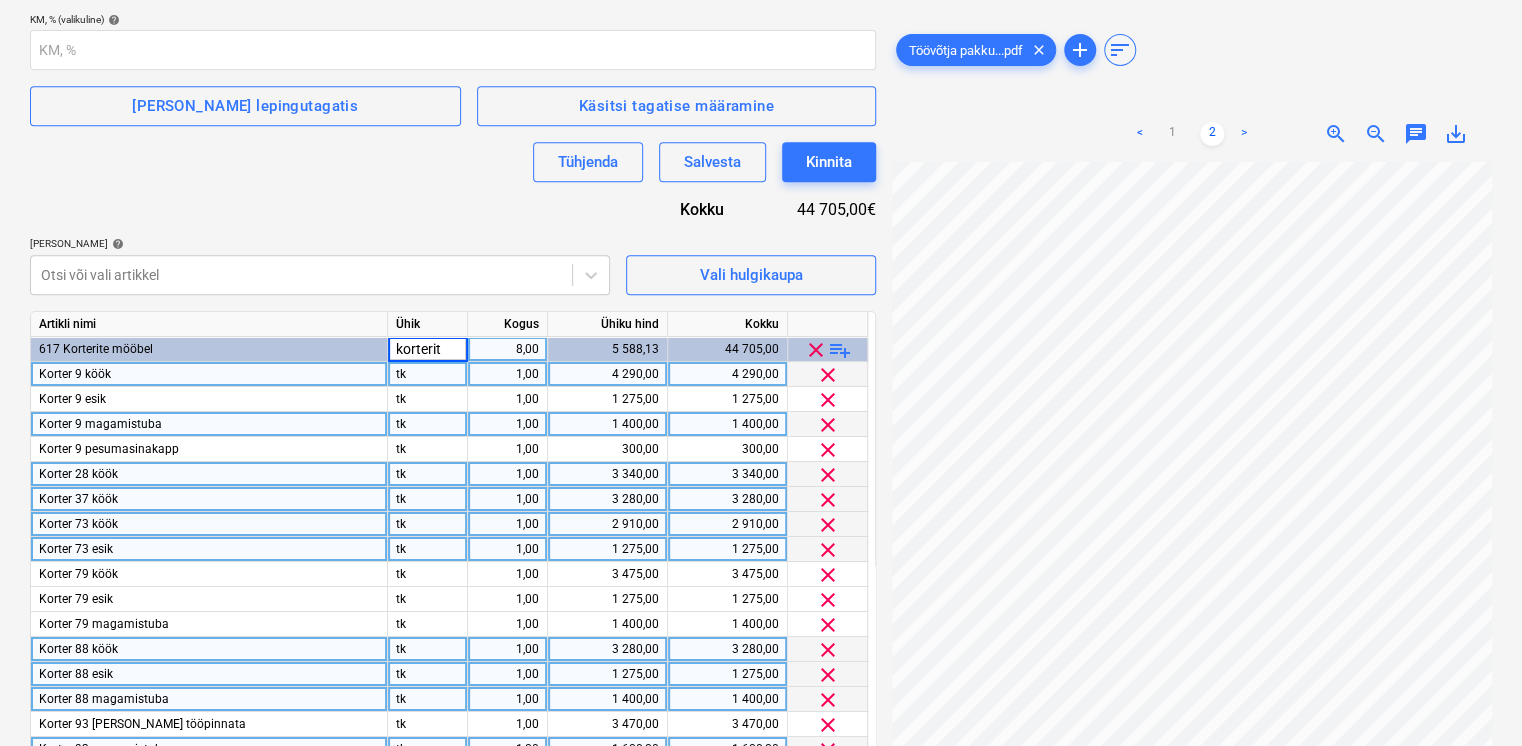 click on "Lepingu nimi help 122-ES-39 Moblepro (korterite mööbel) Lepingu viitenumber help 122-ES-39 Vali ettevõte MoblePro OÜ   [PERSON_NAME] uus ettevõte Vali tarnija või alltöövõtja kontakt [PERSON_NAME] ([EMAIL_ADDRESS][DOMAIN_NAME]) [PERSON_NAME] uus kontakt Päevi arve maksmiseks KM, % (valikuline) help [PERSON_NAME] lepingutagatis Käsitsi tagatise määramine Tühjenda Salvesta Kinnita Kokku 44 705,00€ [PERSON_NAME] artiklid help Otsi või vali artikkel Vali hulgikaupa Artikli nimi Ühik Kogus Ühiku hind Kokku 617 Korterite mööbel korterit 8,00 5 588,13 44 705,00 clear playlist_add Korter 9 köök tk 1,00 4 290,00 4 290,00 clear Korter 9 esik tk 1,00 1 275,00 1 275,00 clear Korter 9 magamistuba tk 1,00 1 400,00 1 400,00 clear Korter 9 pesumasinakapp tk 1,00 300,00 300,00 clear Korter 28 köök tk 1,00 3 340,00 3 340,00 clear Korter 37 köök tk 1,00 3 280,00 3 280,00 clear Korter 73 köök tk 1,00 2 910,00 2 910,00 clear Korter 73 esik tk 1,00 1 275,00 1 275,00 clear Korter 79 köök tk 1,00 3 475,00 3 475,00 clear Korter 79 esik tk 1,00 1 275,00" at bounding box center [453, 342] 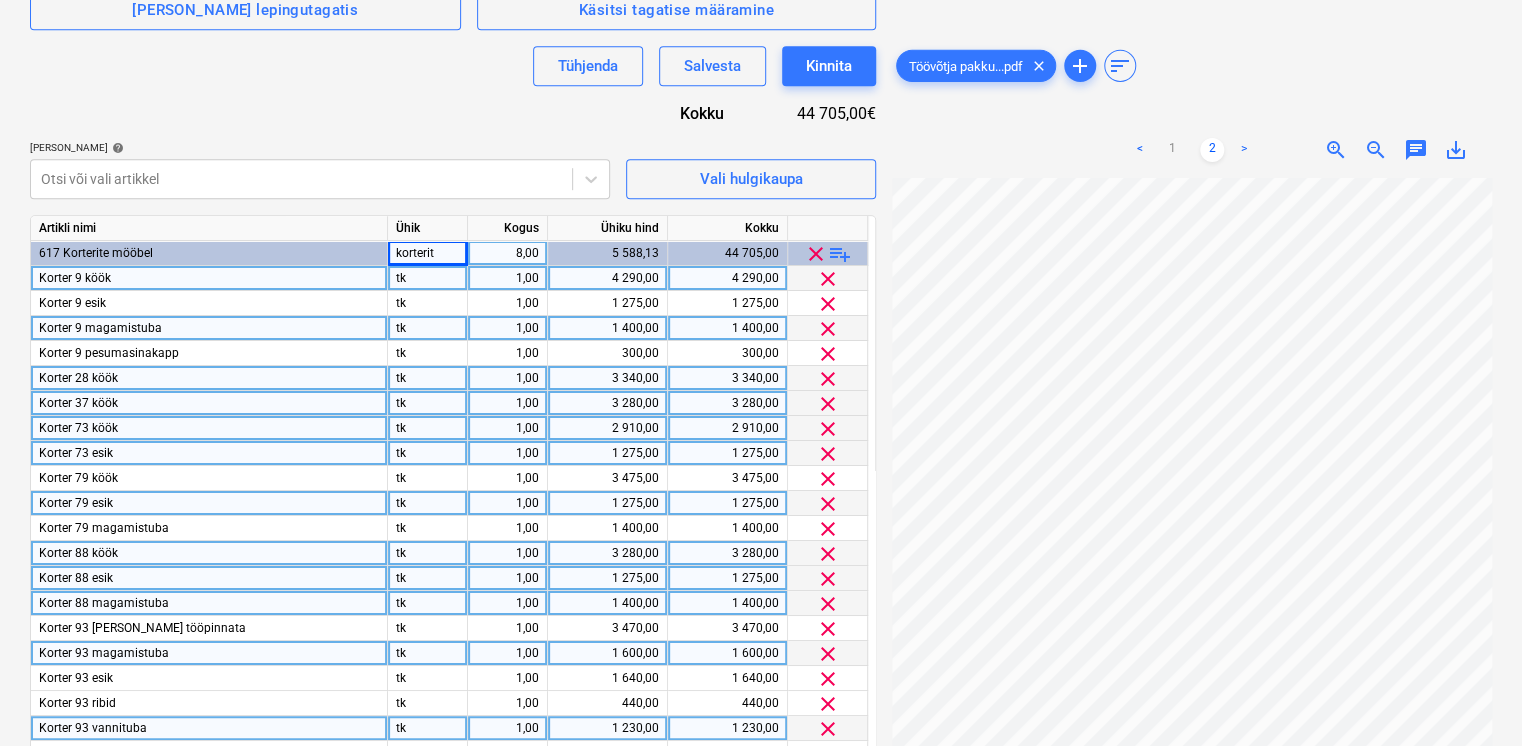 scroll, scrollTop: 444, scrollLeft: 0, axis: vertical 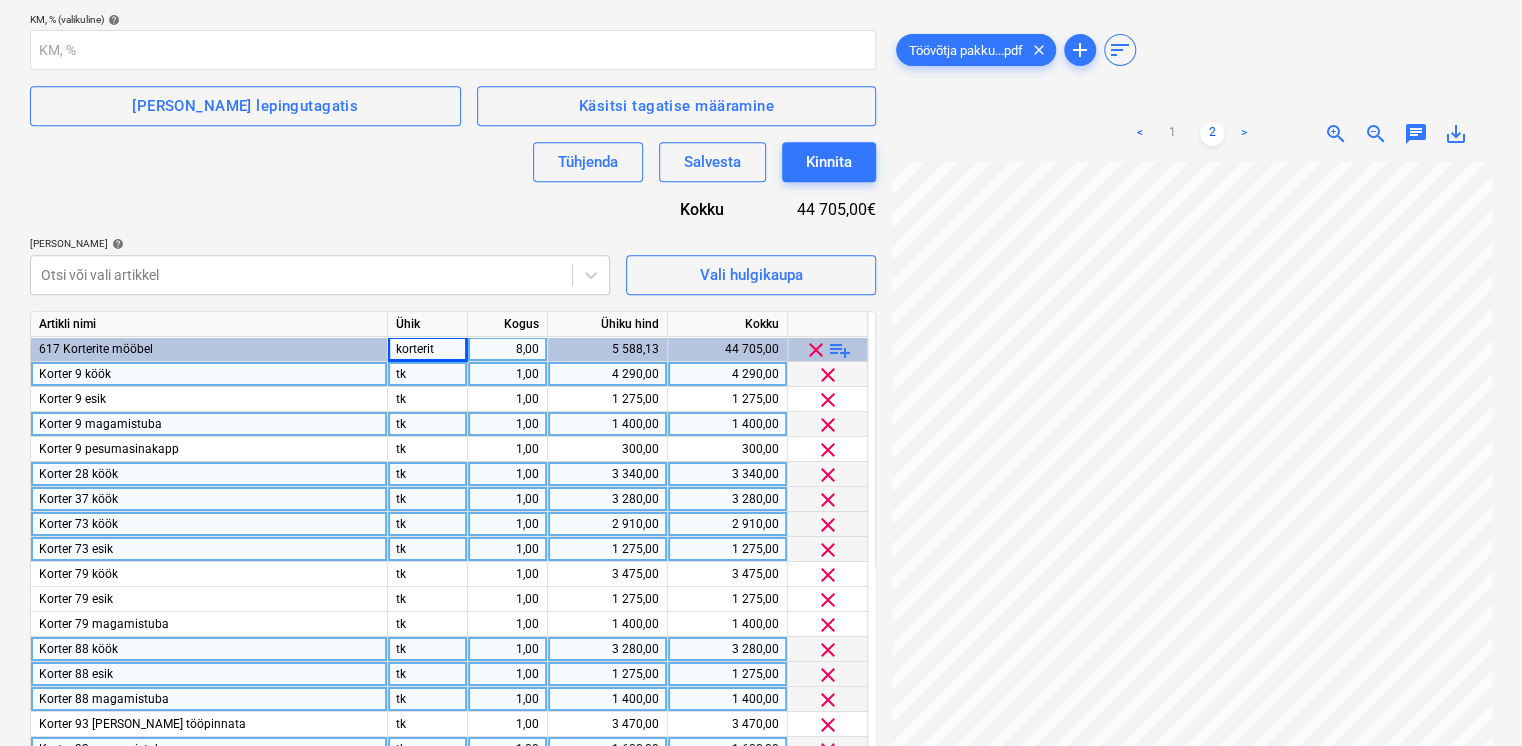click on "Lepingu nimi help 122-ES-39 Moblepro (korterite mööbel) Lepingu viitenumber help 122-ES-39 Vali ettevõte MoblePro OÜ   [PERSON_NAME] uus ettevõte Vali tarnija või alltöövõtja kontakt [PERSON_NAME] ([EMAIL_ADDRESS][DOMAIN_NAME]) [PERSON_NAME] uus kontakt Päevi arve maksmiseks KM, % (valikuline) help [PERSON_NAME] lepingutagatis Käsitsi tagatise määramine Tühjenda Salvesta Kinnita Kokku 44 705,00€ [PERSON_NAME] artiklid help Otsi või vali artikkel Vali hulgikaupa Artikli nimi Ühik Kogus Ühiku hind Kokku 617 Korterite mööbel korterit 8,00 5 588,13 44 705,00 clear playlist_add Korter 9 köök tk 1,00 4 290,00 4 290,00 clear Korter 9 esik tk 1,00 1 275,00 1 275,00 clear Korter 9 magamistuba tk 1,00 1 400,00 1 400,00 clear Korter 9 pesumasinakapp tk 1,00 300,00 300,00 clear Korter 28 köök tk 1,00 3 340,00 3 340,00 clear Korter 37 köök tk 1,00 3 280,00 3 280,00 clear Korter 73 köök tk 1,00 2 910,00 2 910,00 clear Korter 73 esik tk 1,00 1 275,00 1 275,00 clear Korter 79 köök tk 1,00 3 475,00 3 475,00 clear Korter 79 esik tk 1,00 1 275,00" at bounding box center [453, 342] 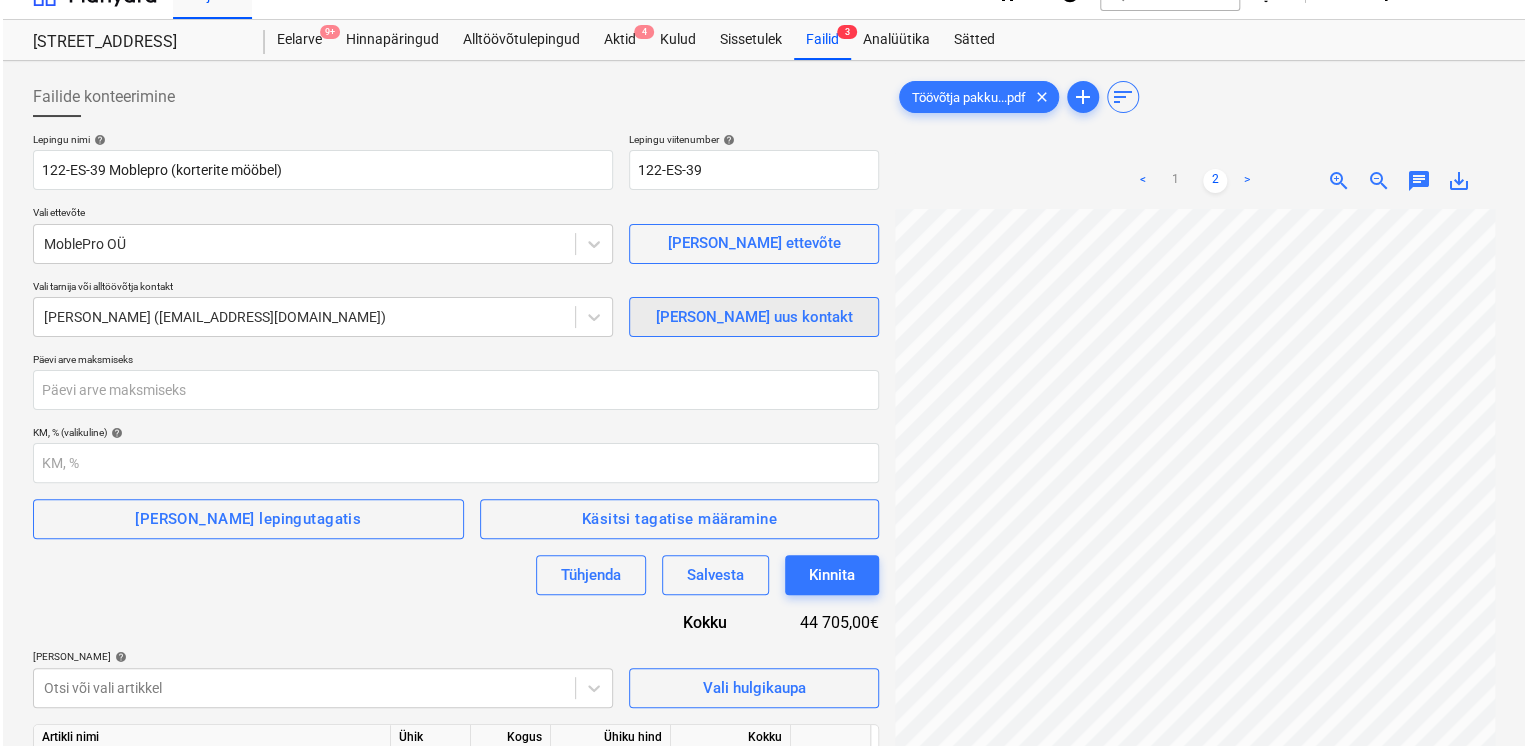scroll, scrollTop: 0, scrollLeft: 0, axis: both 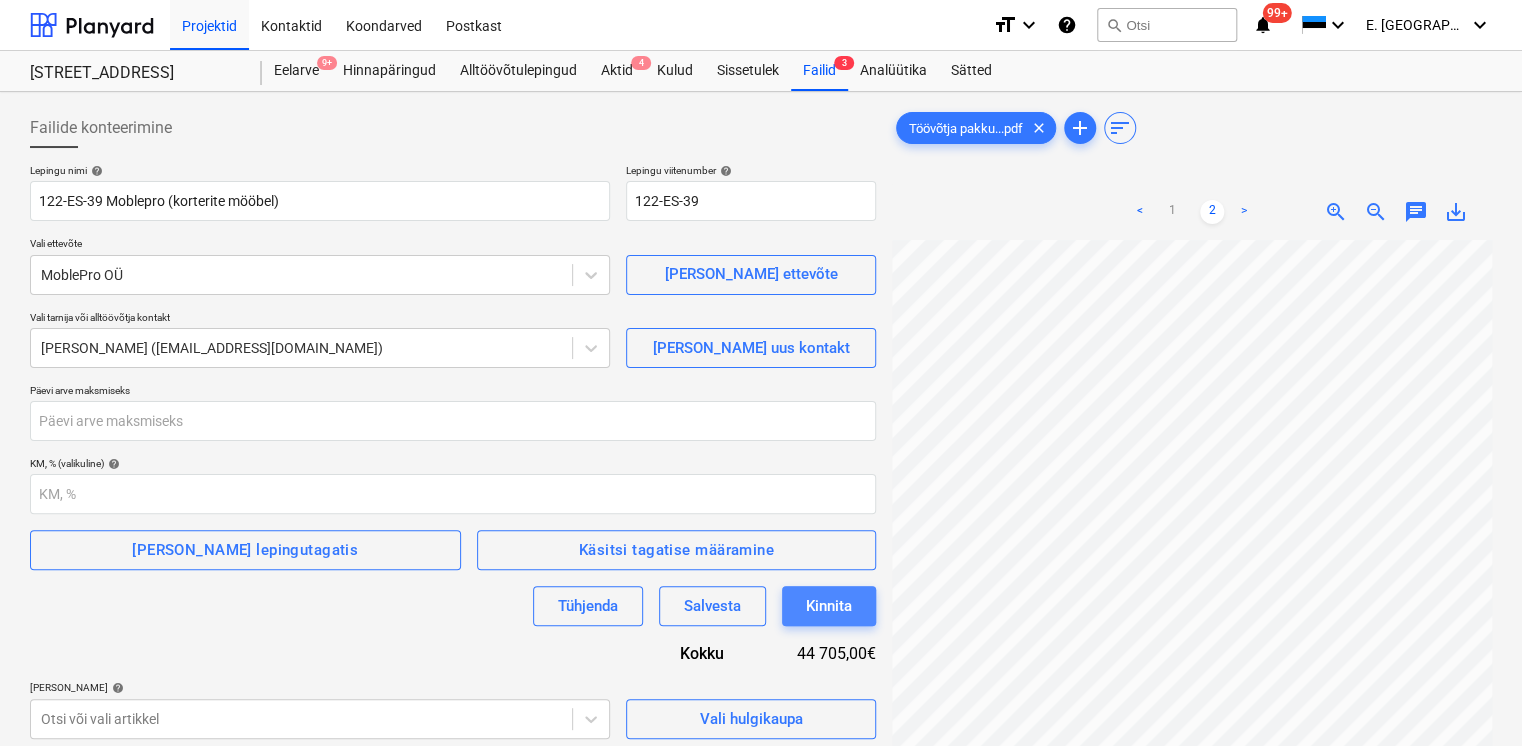 click on "Kinnita" at bounding box center [829, 606] 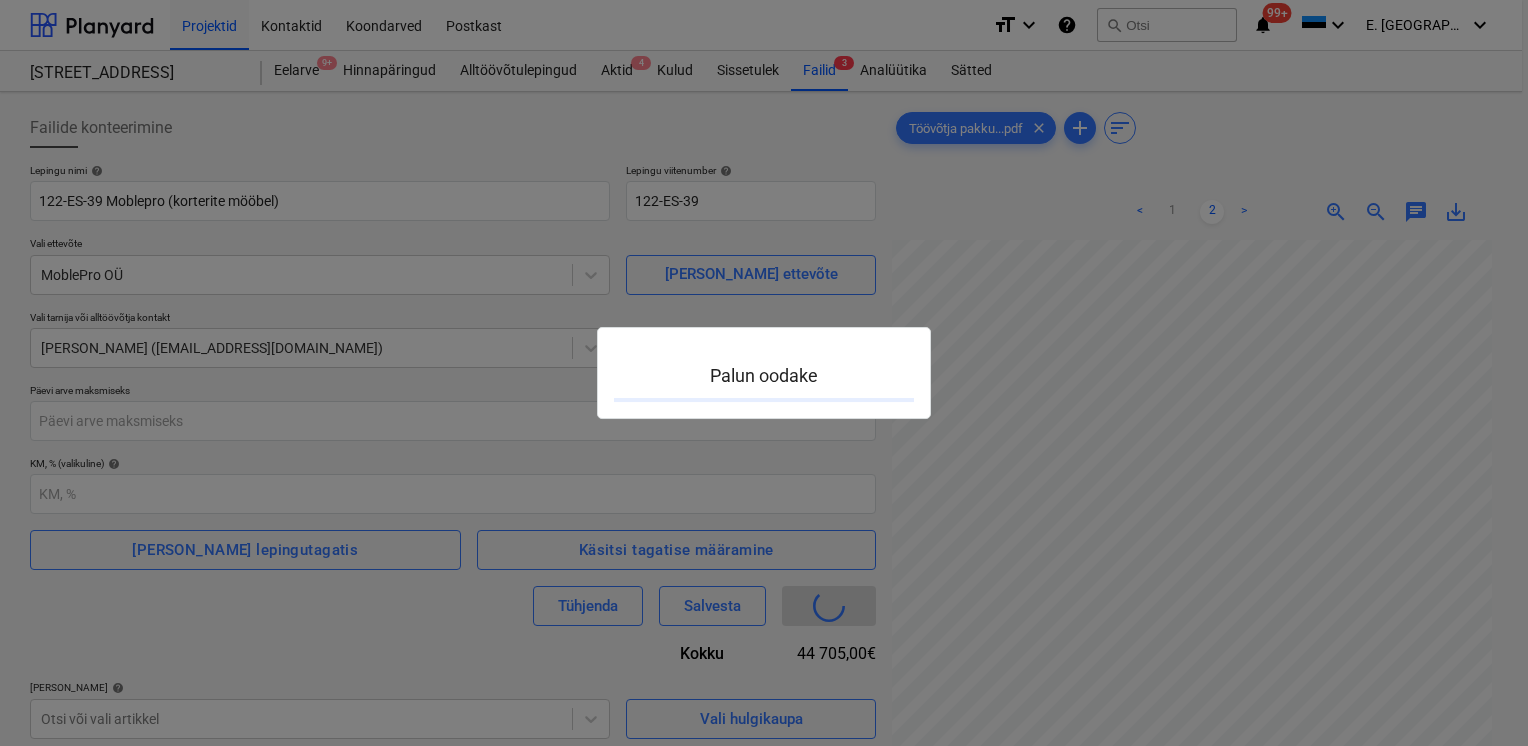 type 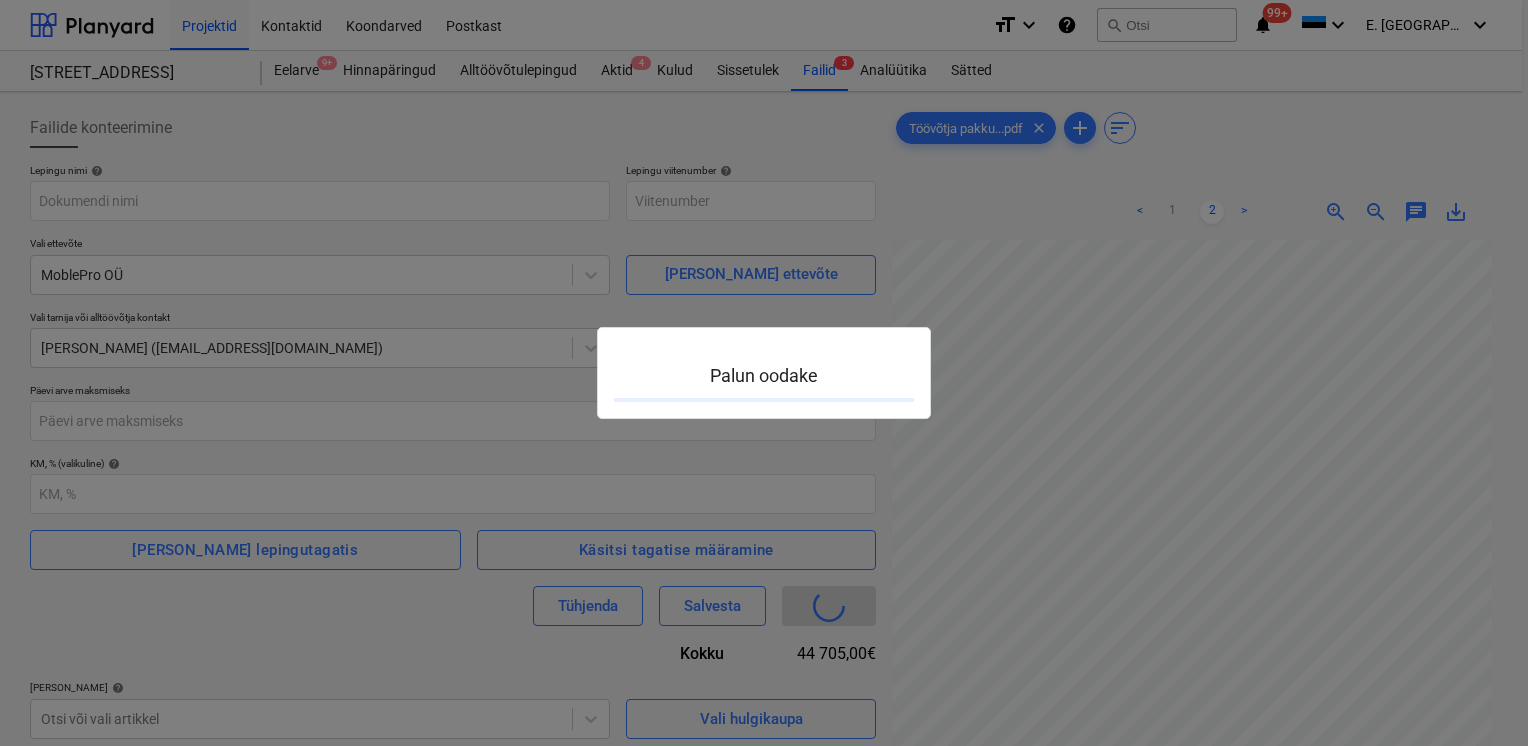 type on "122-SO-053" 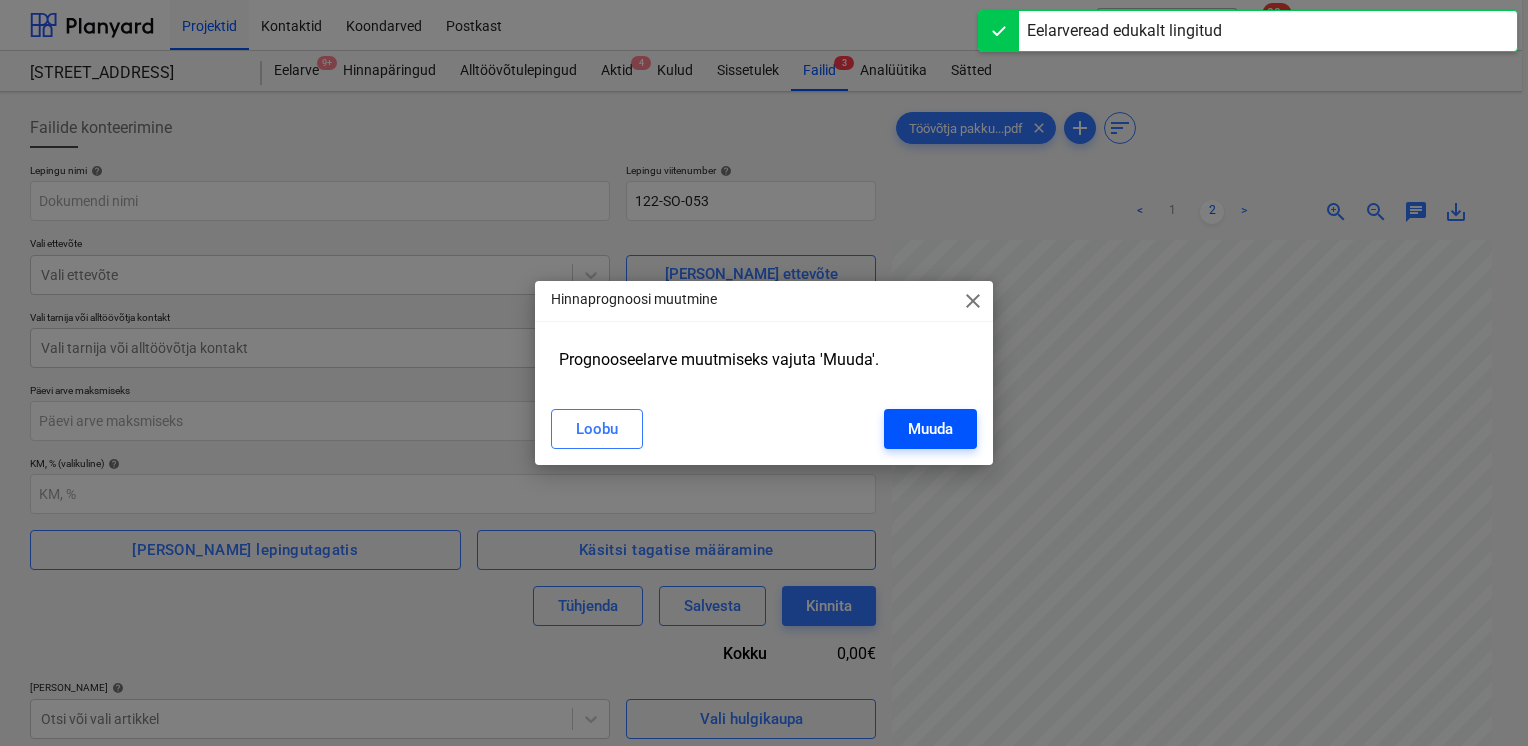 click on "Muuda" at bounding box center [930, 429] 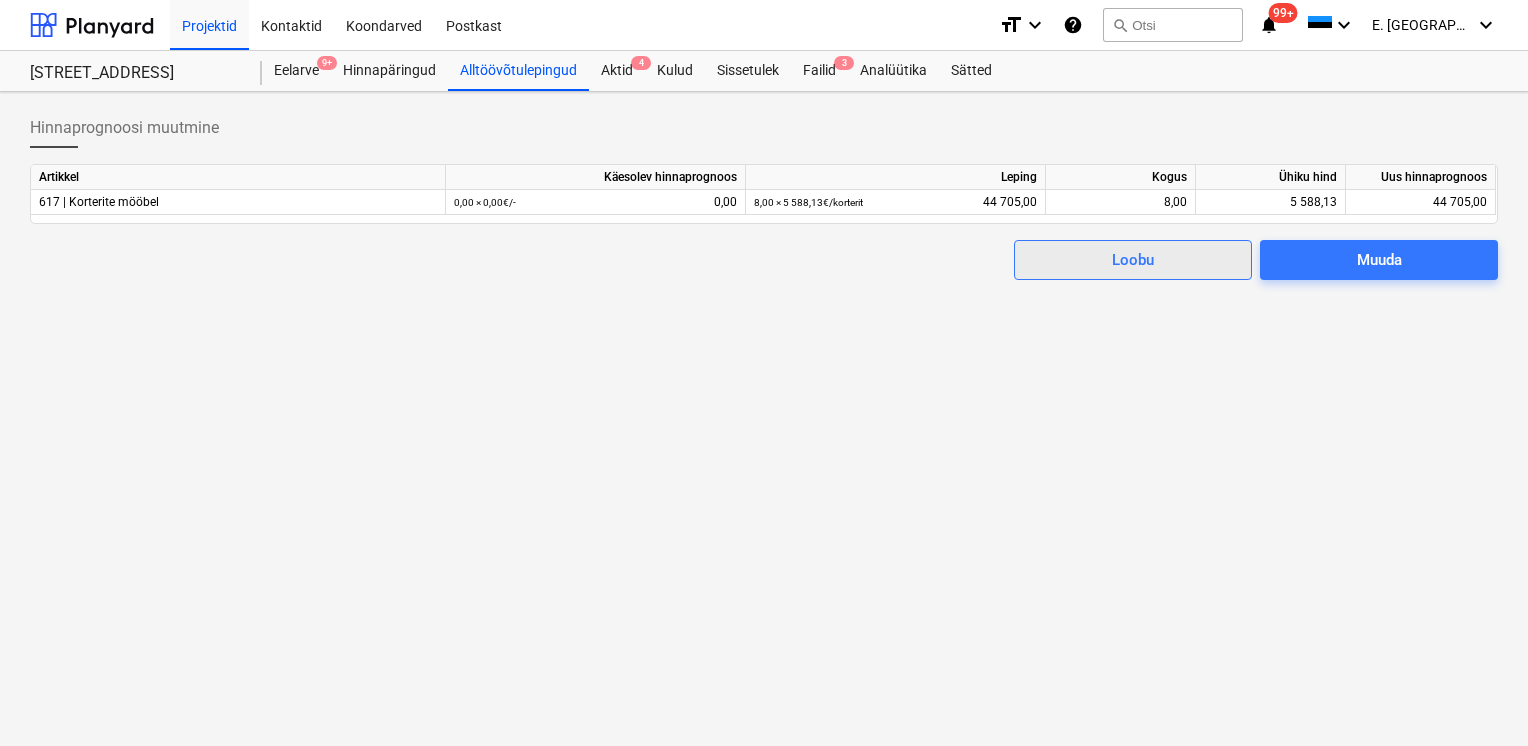 click on "Loobu" at bounding box center [1133, 260] 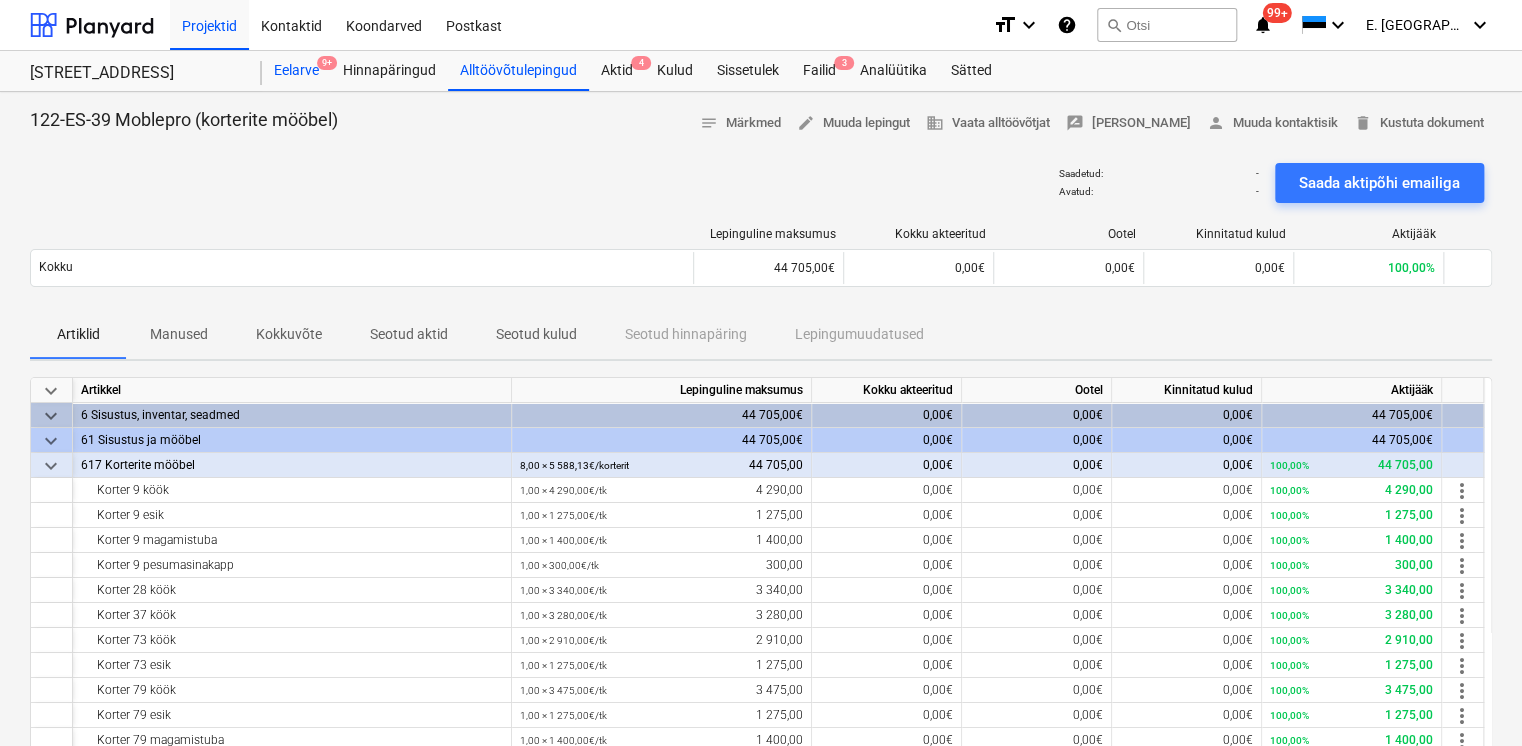 drag, startPoint x: 305, startPoint y: 70, endPoint x: 319, endPoint y: 71, distance: 14.035668 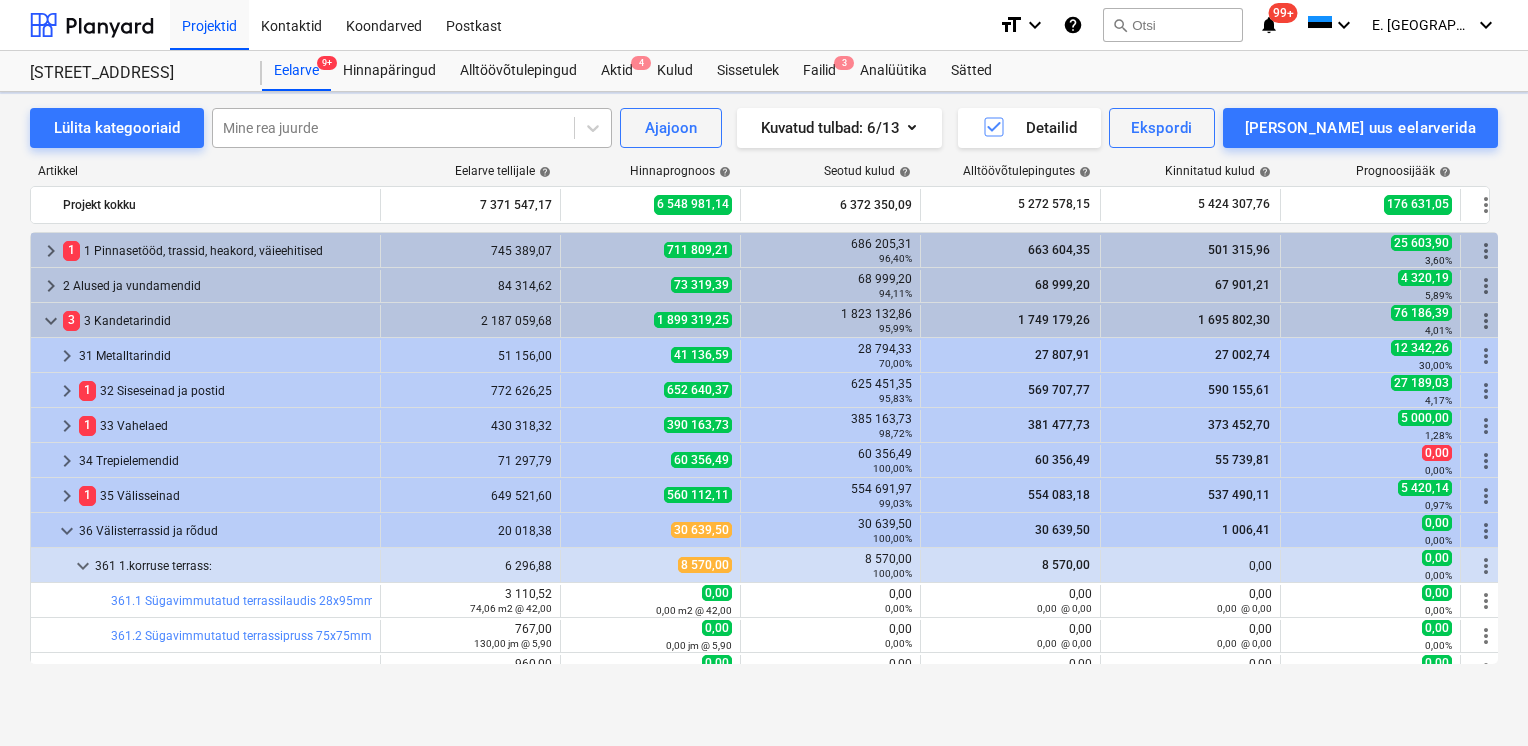 click at bounding box center [393, 128] 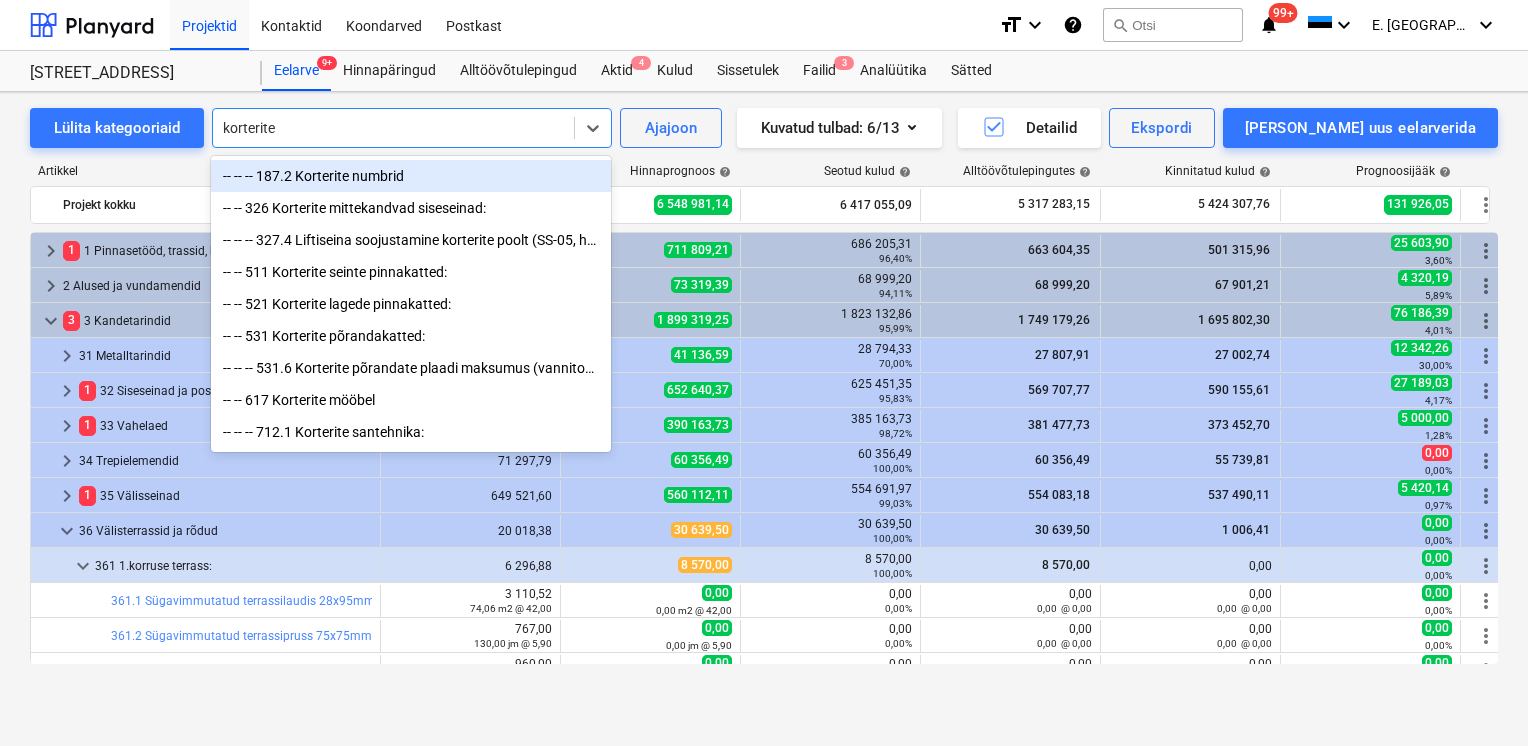 type on "korterite m" 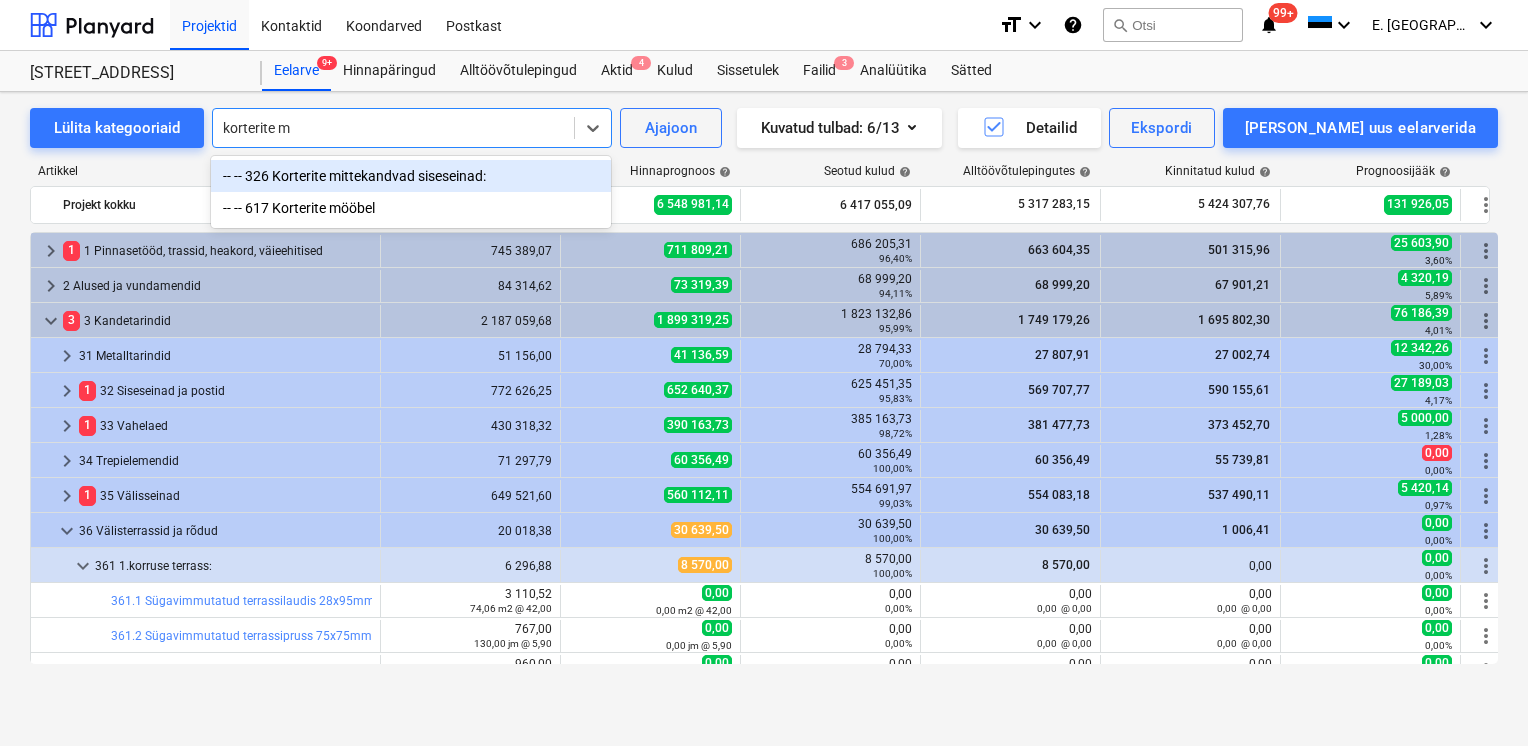 click on "-- --  617 Korterite mööbel" at bounding box center [411, 208] 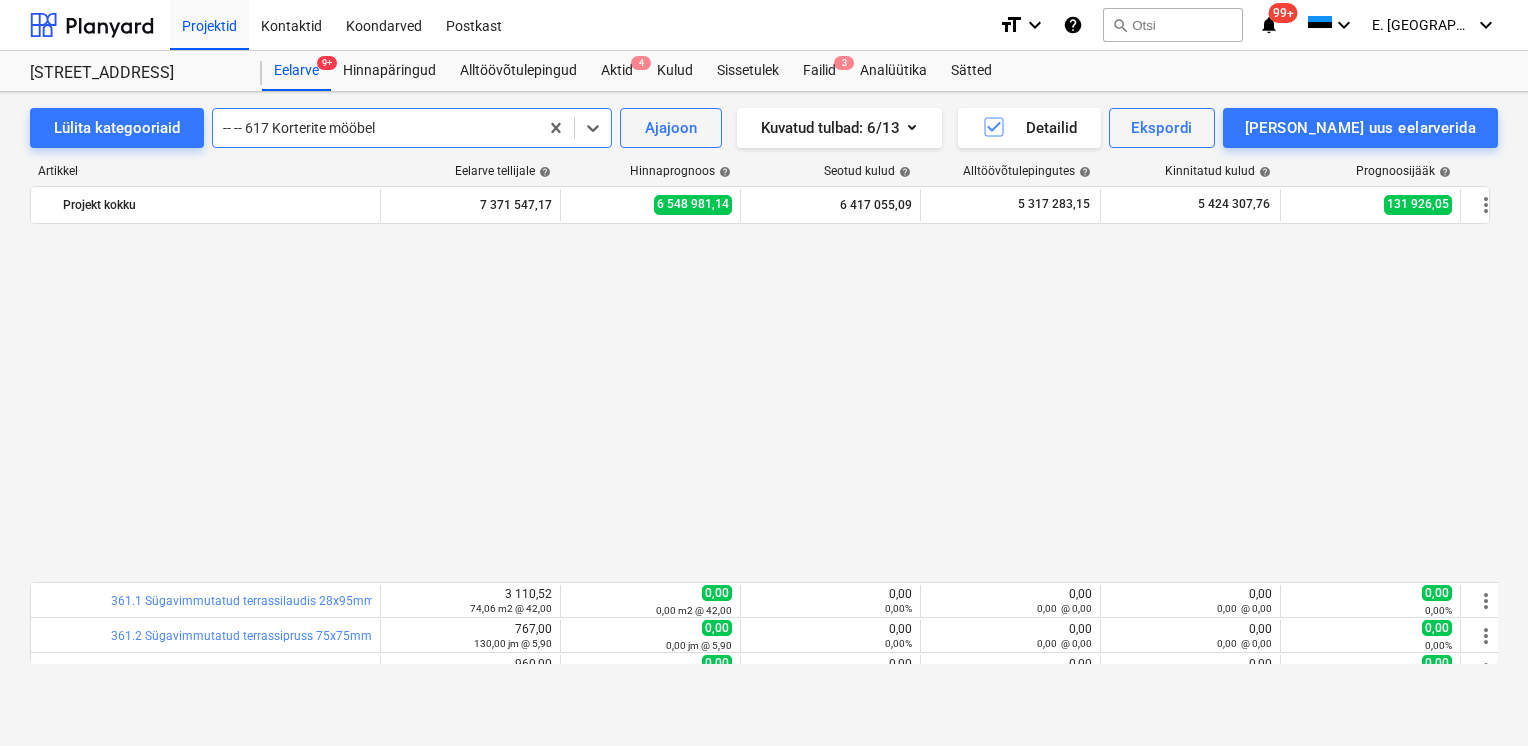 scroll, scrollTop: 1072, scrollLeft: 0, axis: vertical 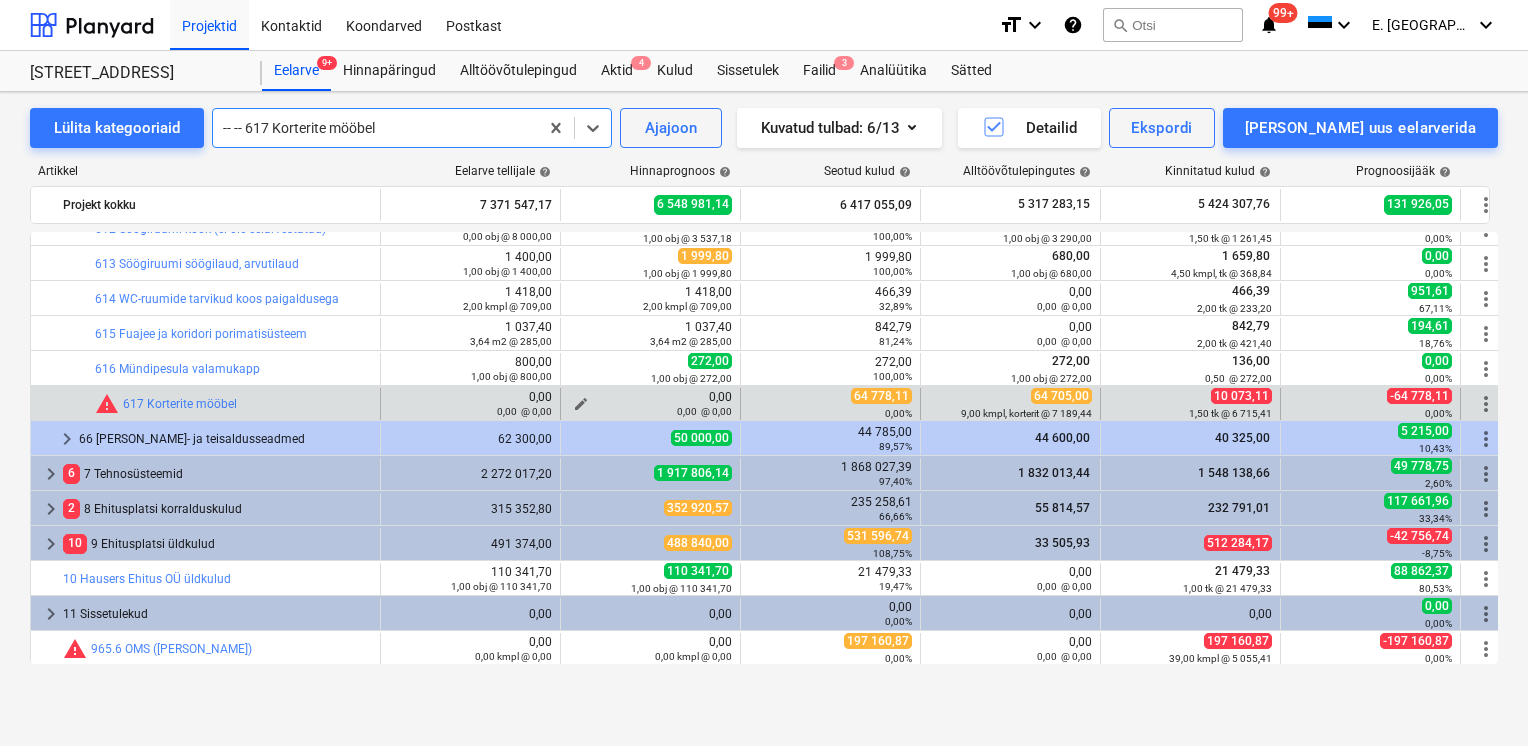 click on "edit" at bounding box center (581, 404) 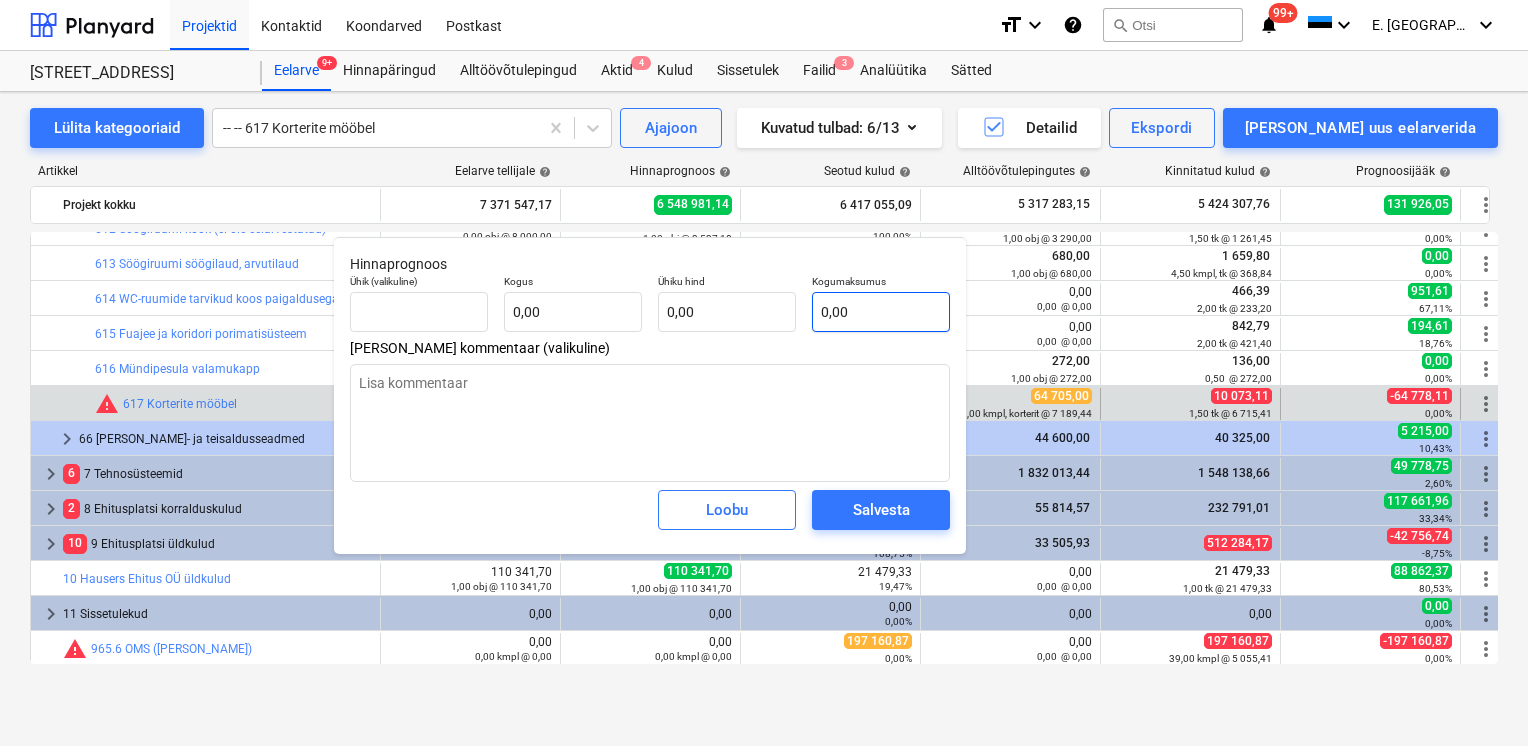 type 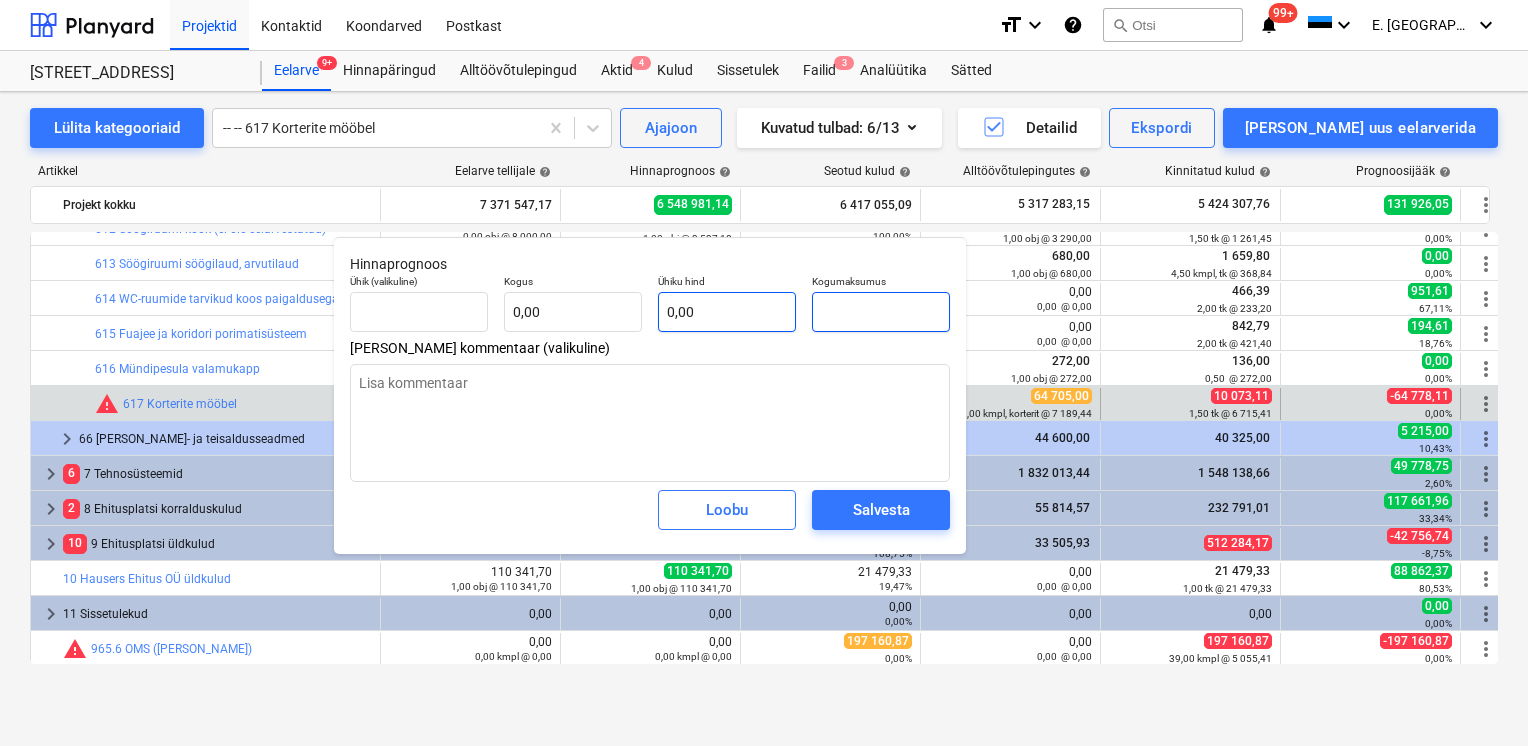 drag, startPoint x: 854, startPoint y: 315, endPoint x: 732, endPoint y: 308, distance: 122.20065 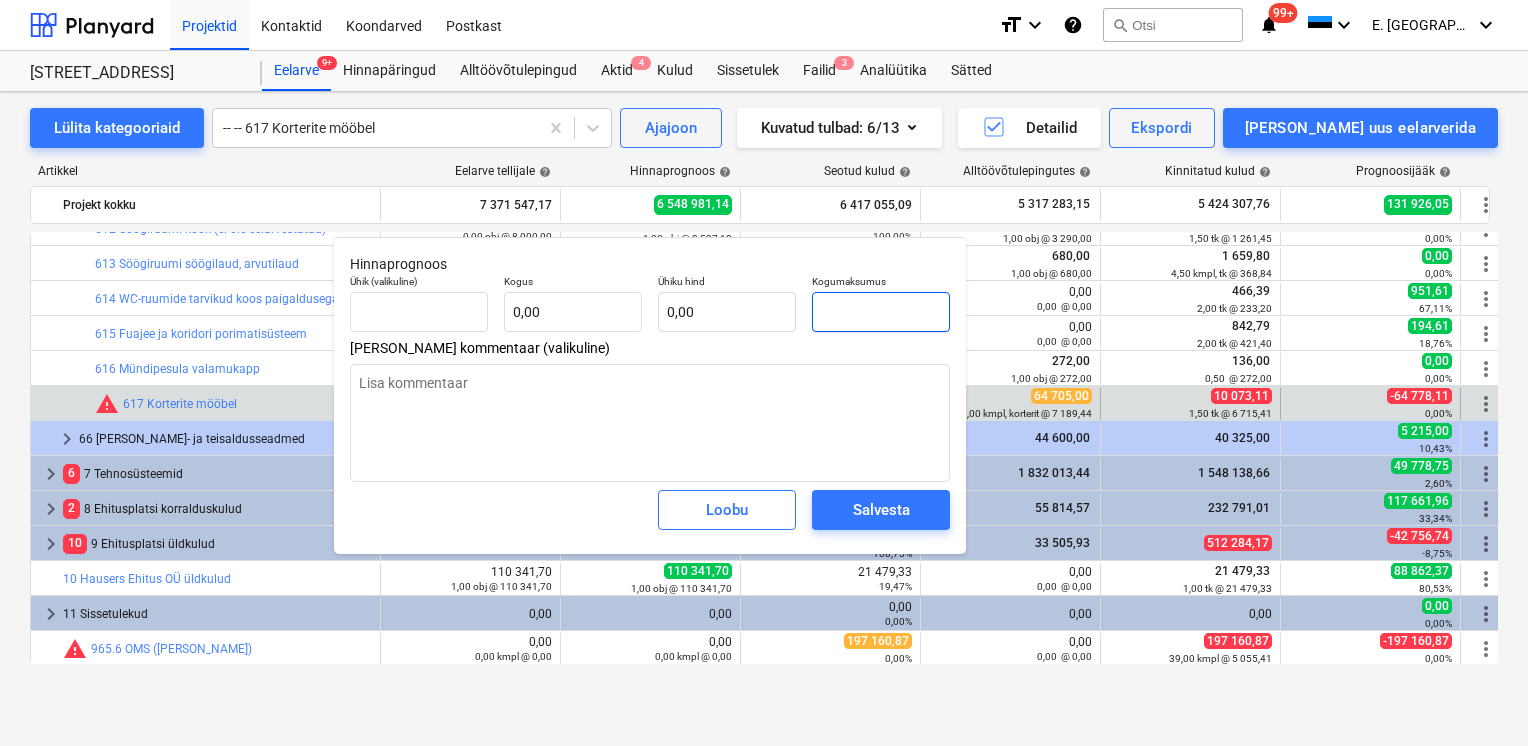 type on "tk" 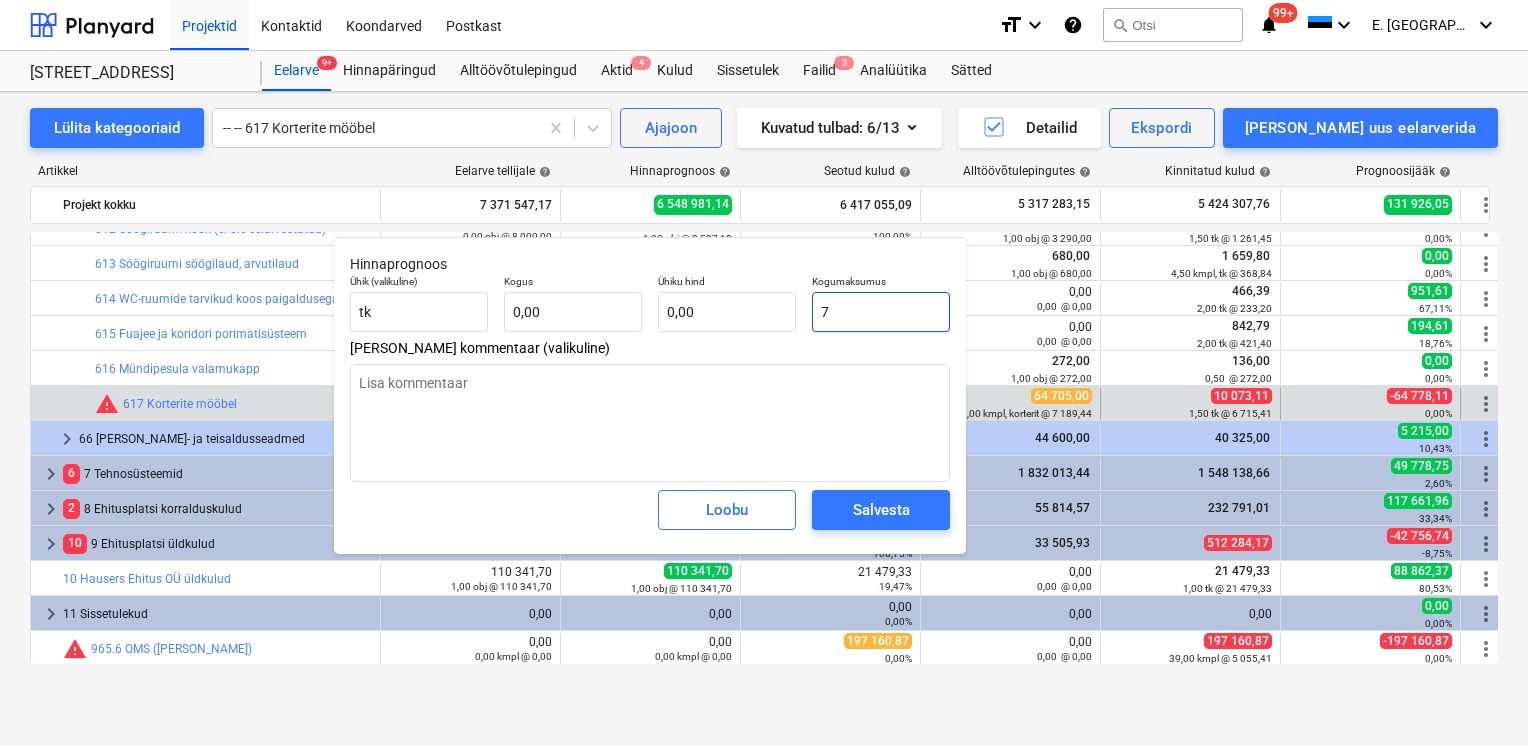 type on "1,00" 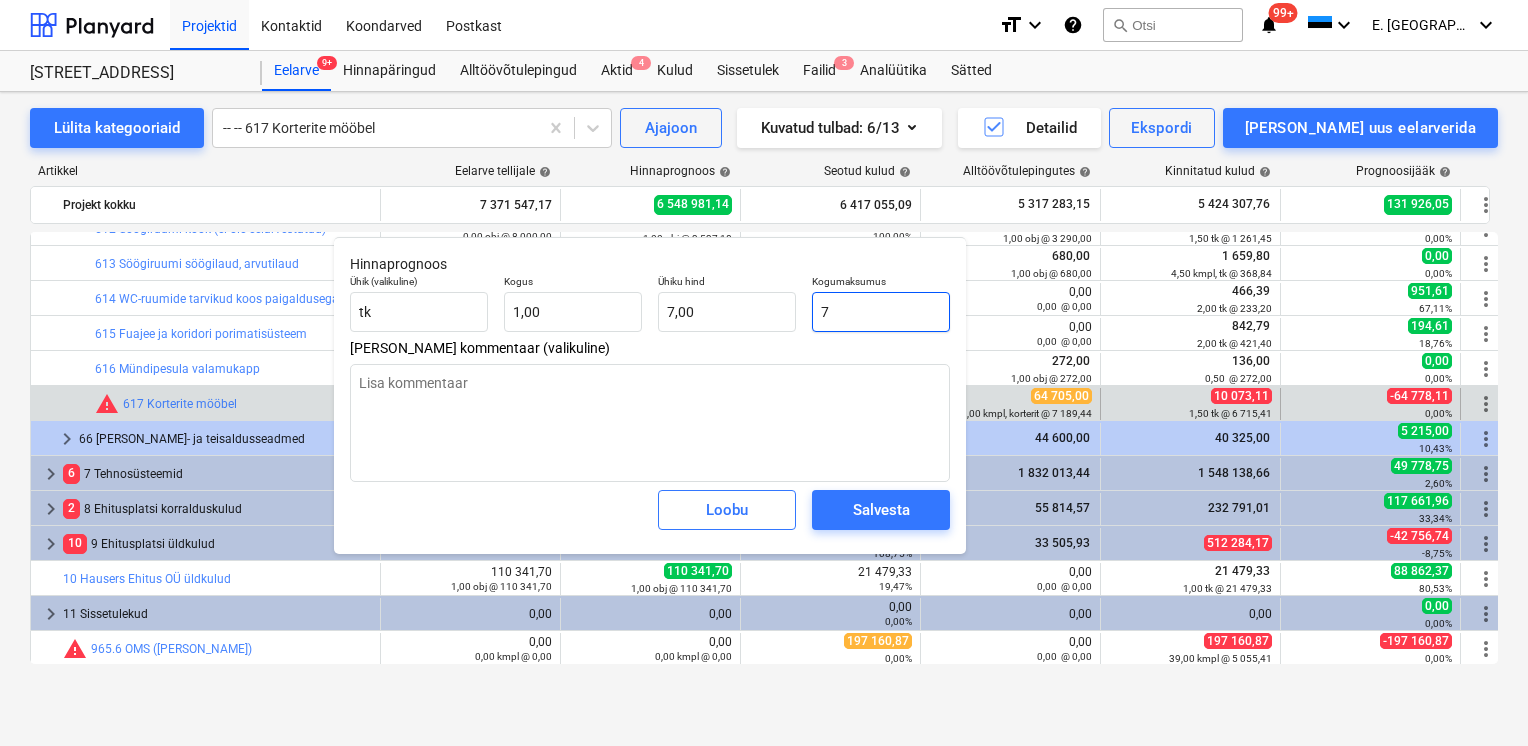 type on "76" 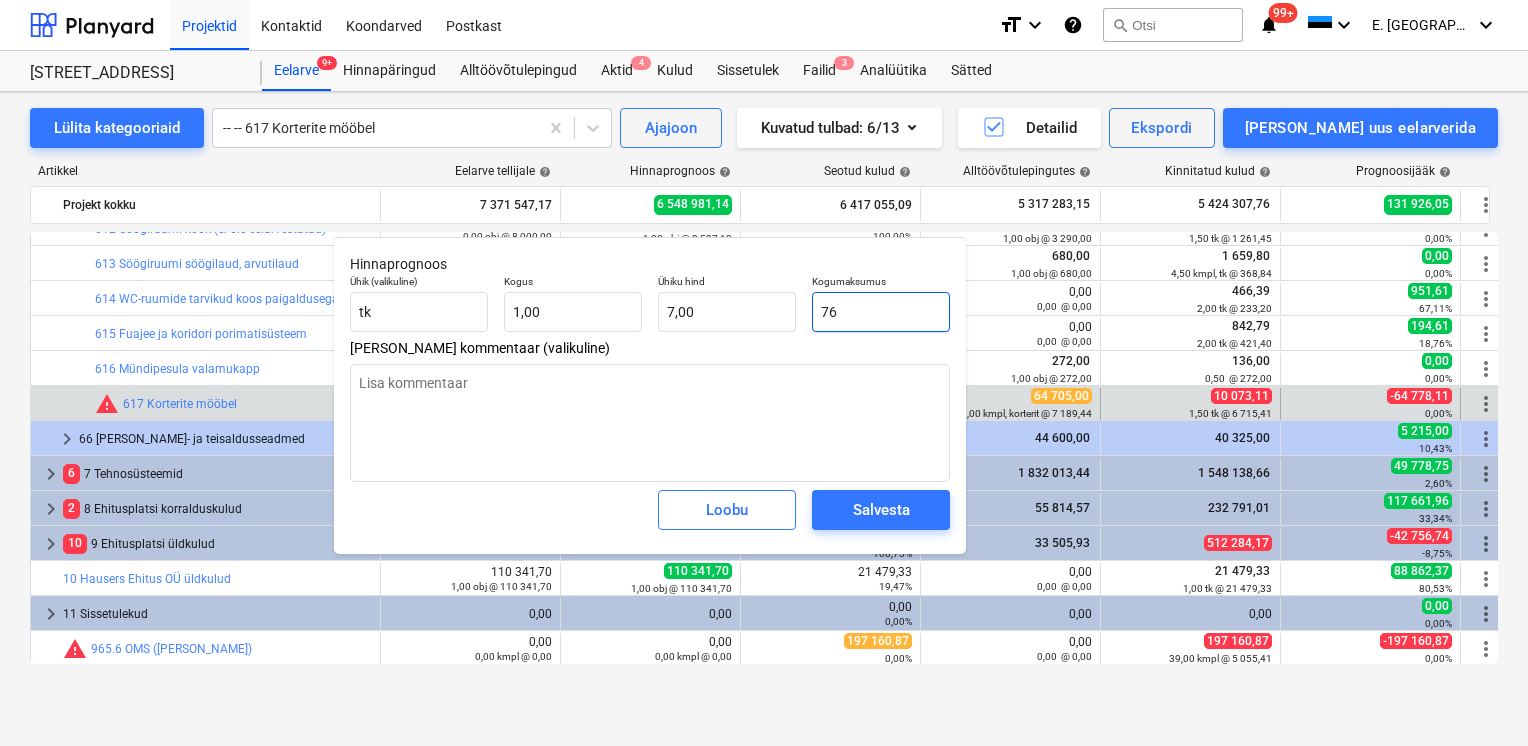 type on "76,00" 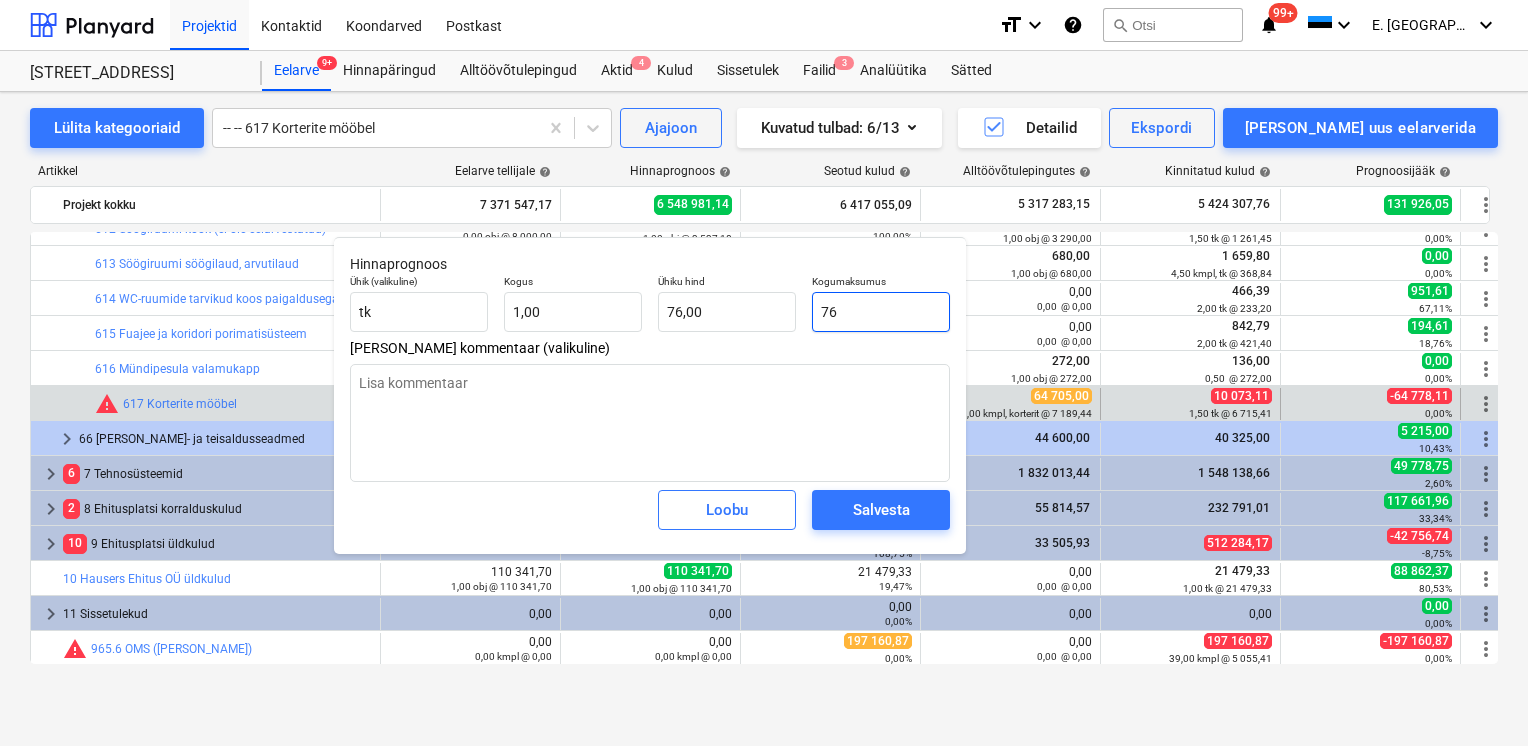 type on "760" 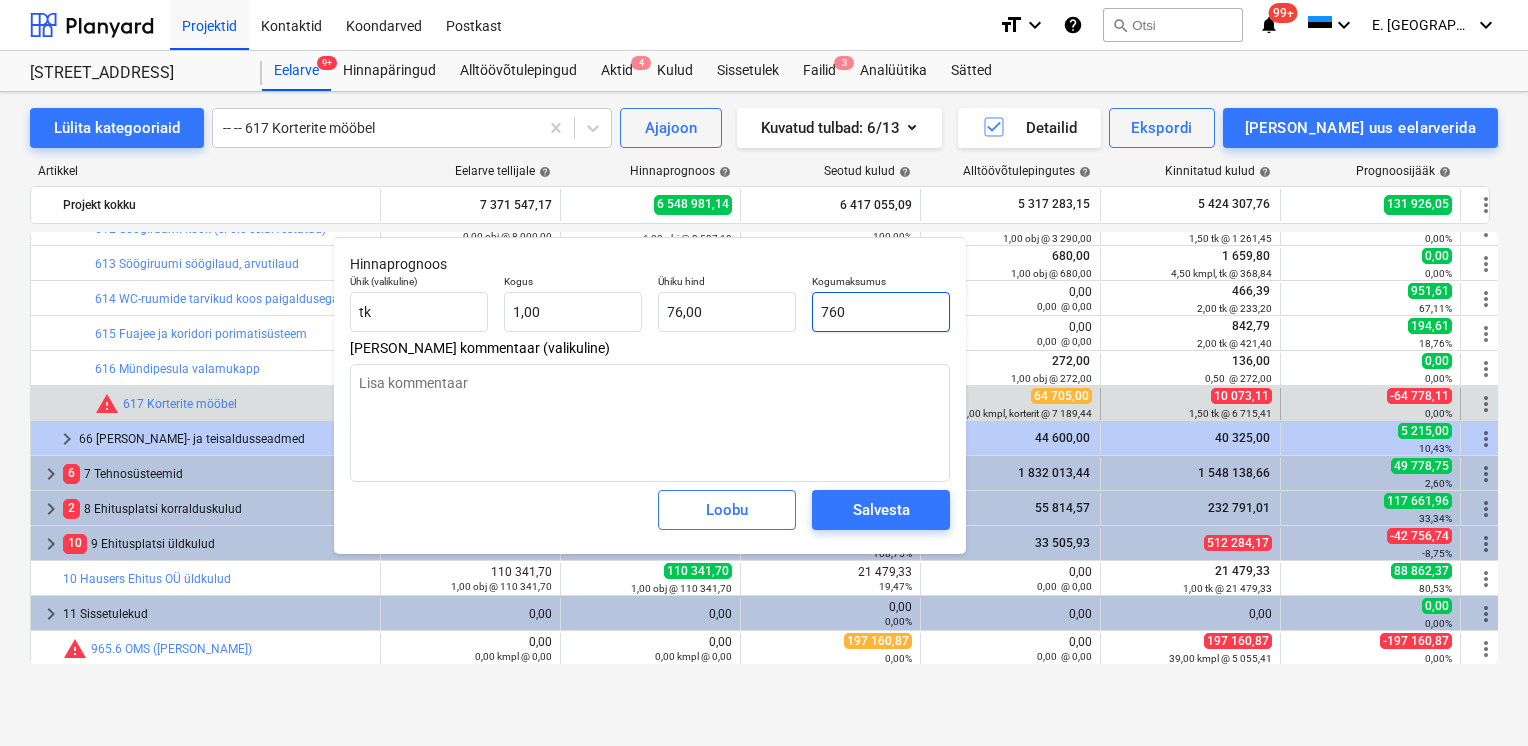 type on "760,00" 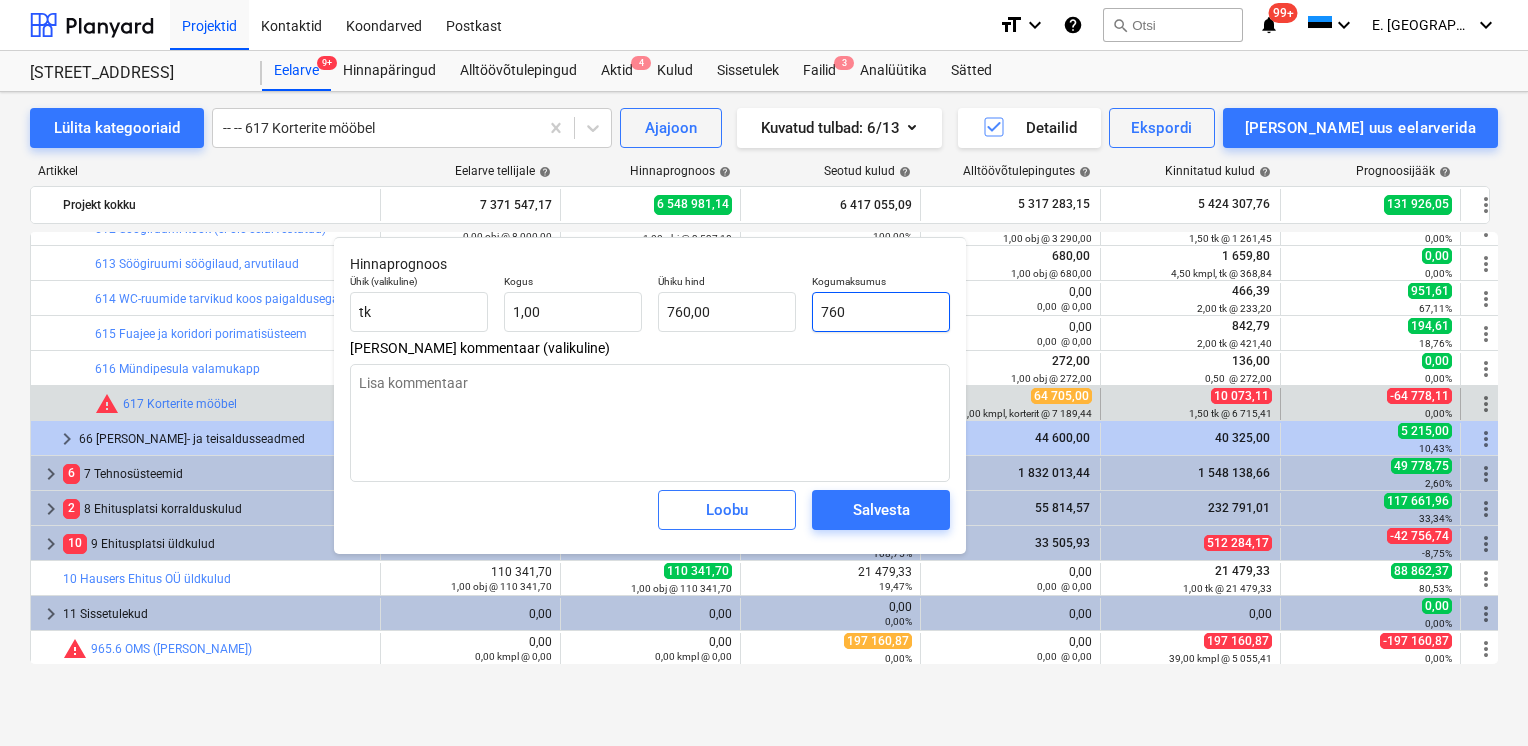 type on "7600" 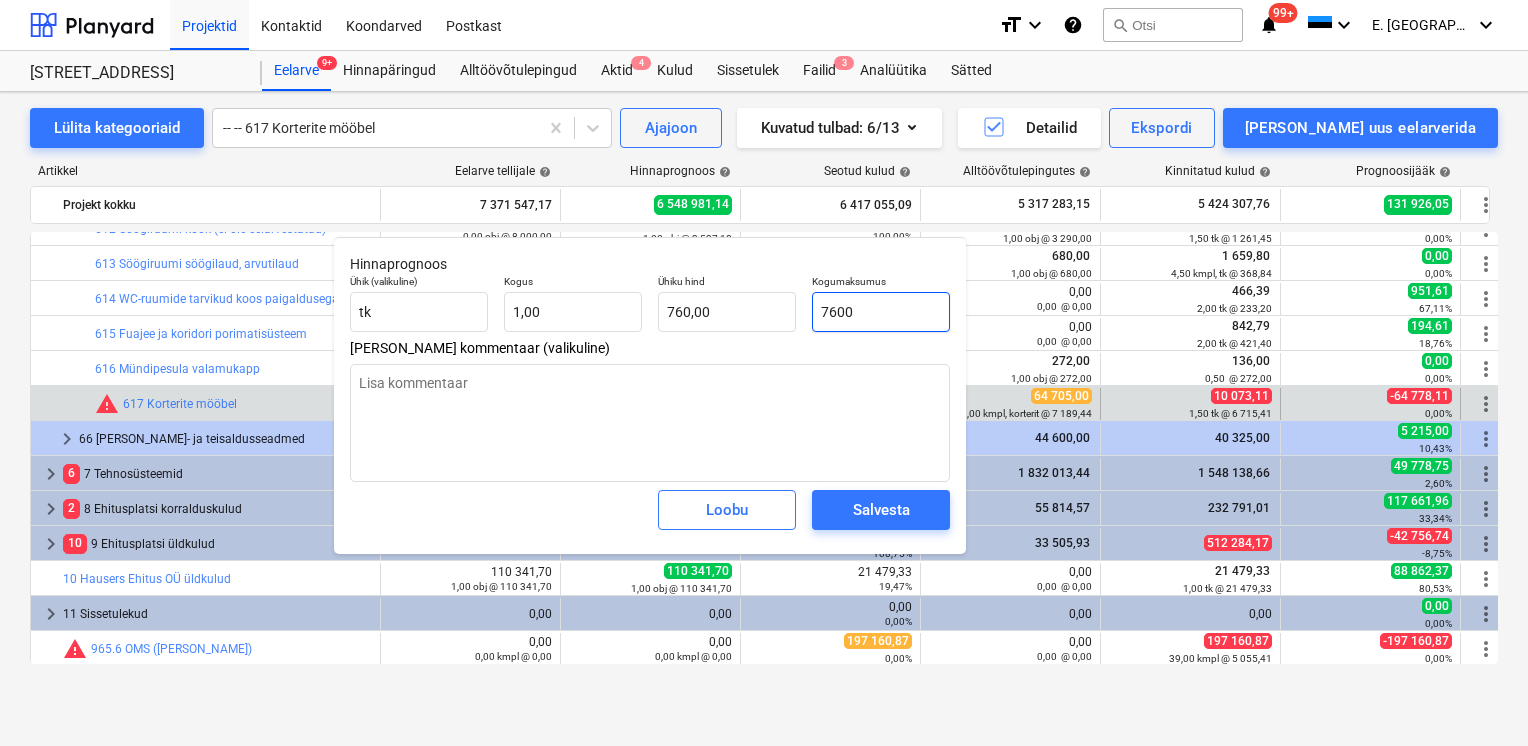 type on "7 600,00" 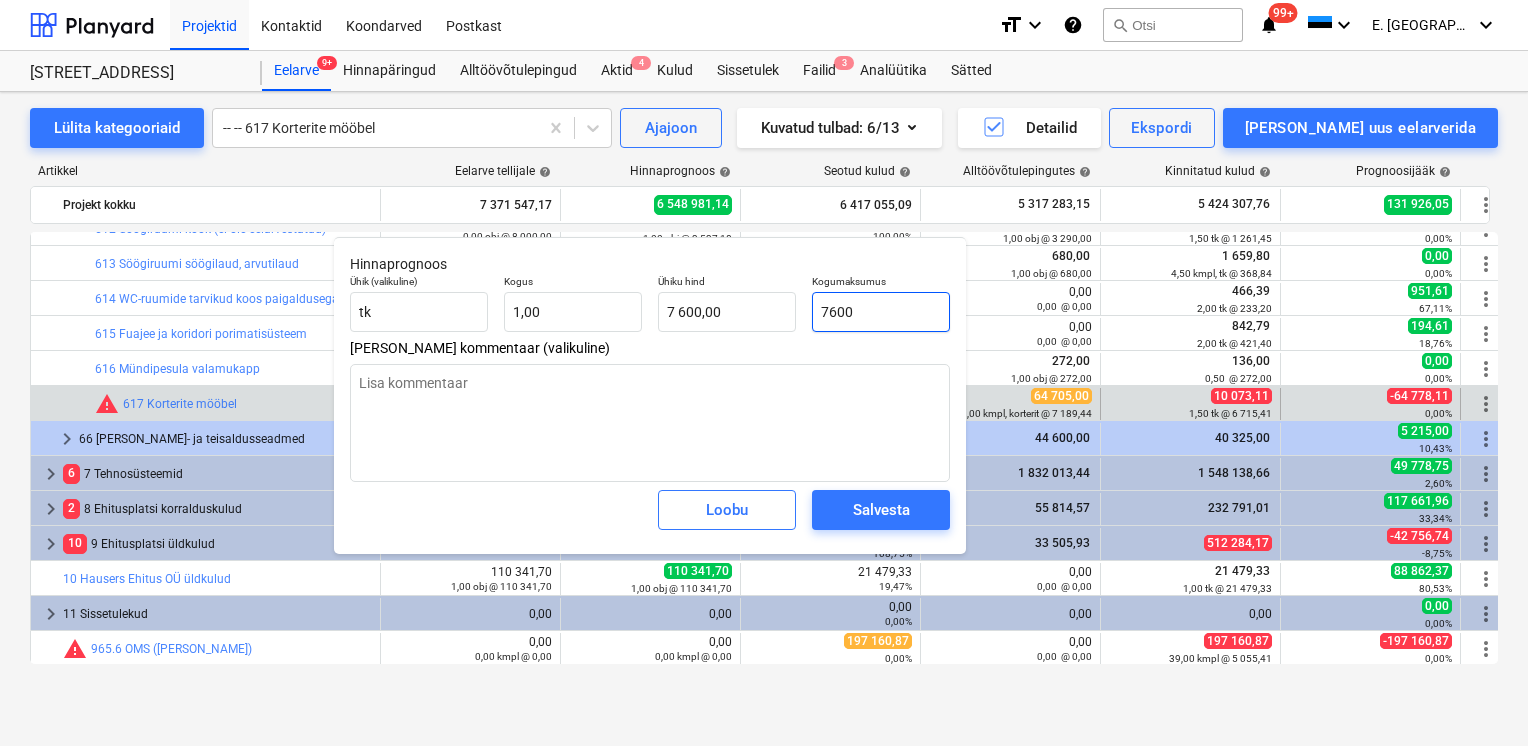 type on "76000" 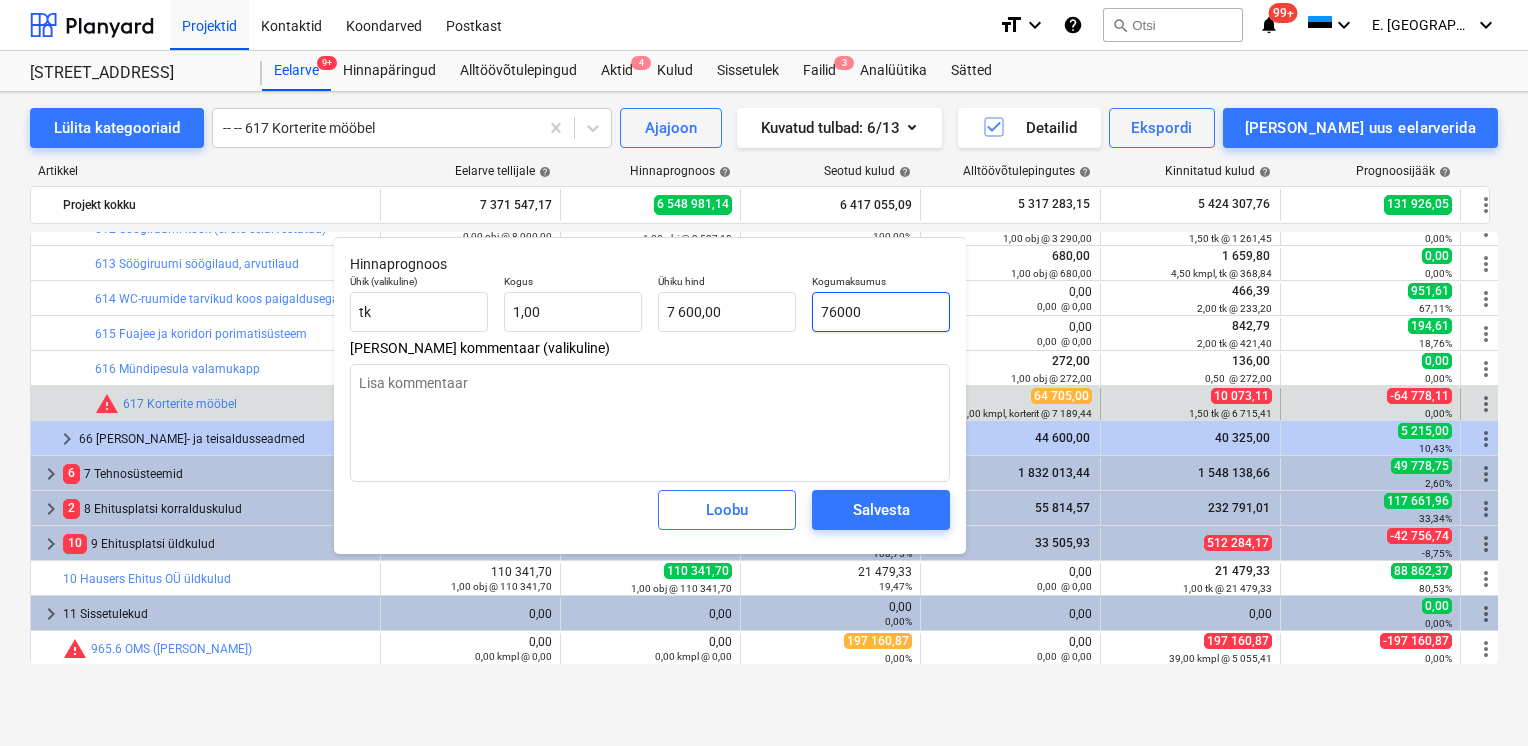 type on "76 000,00" 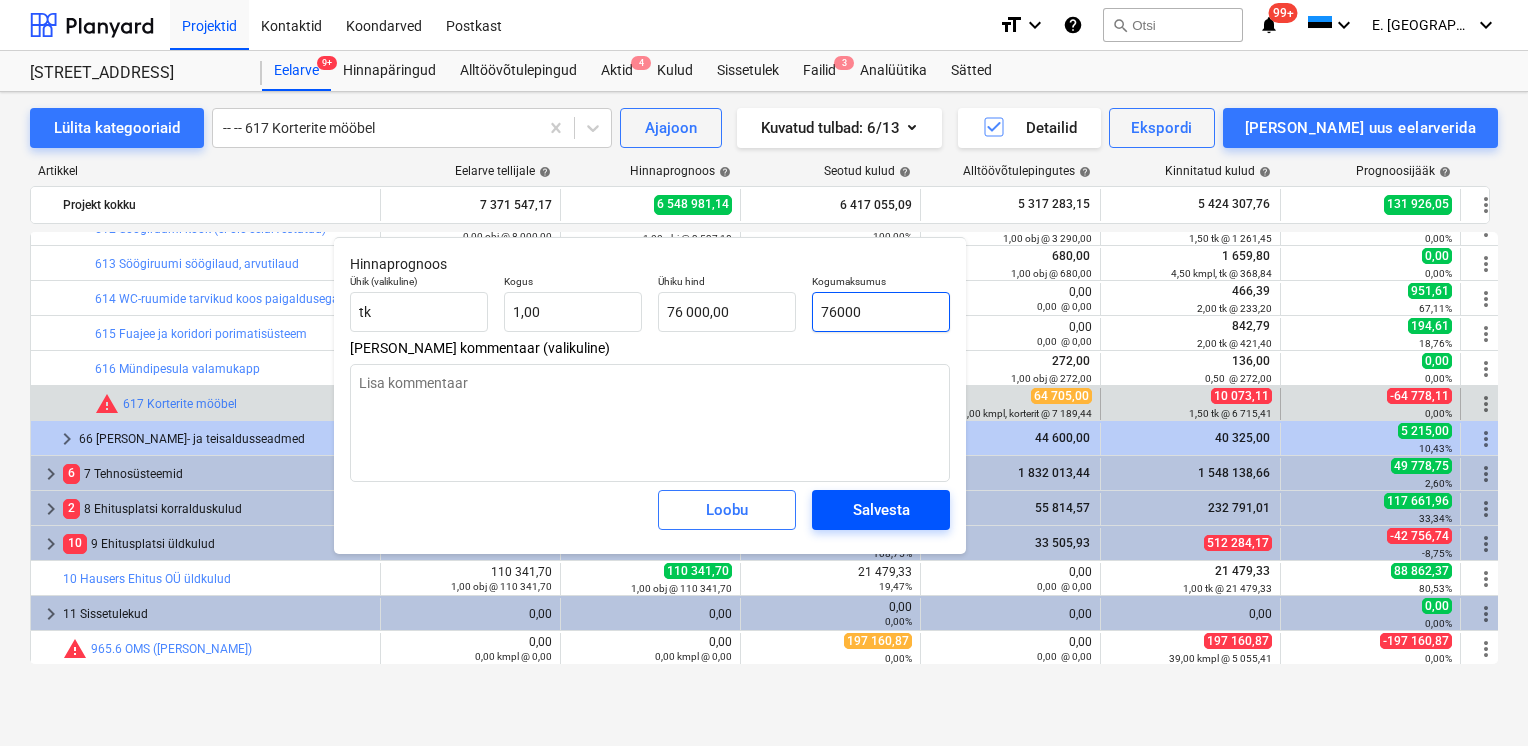 type on "76000" 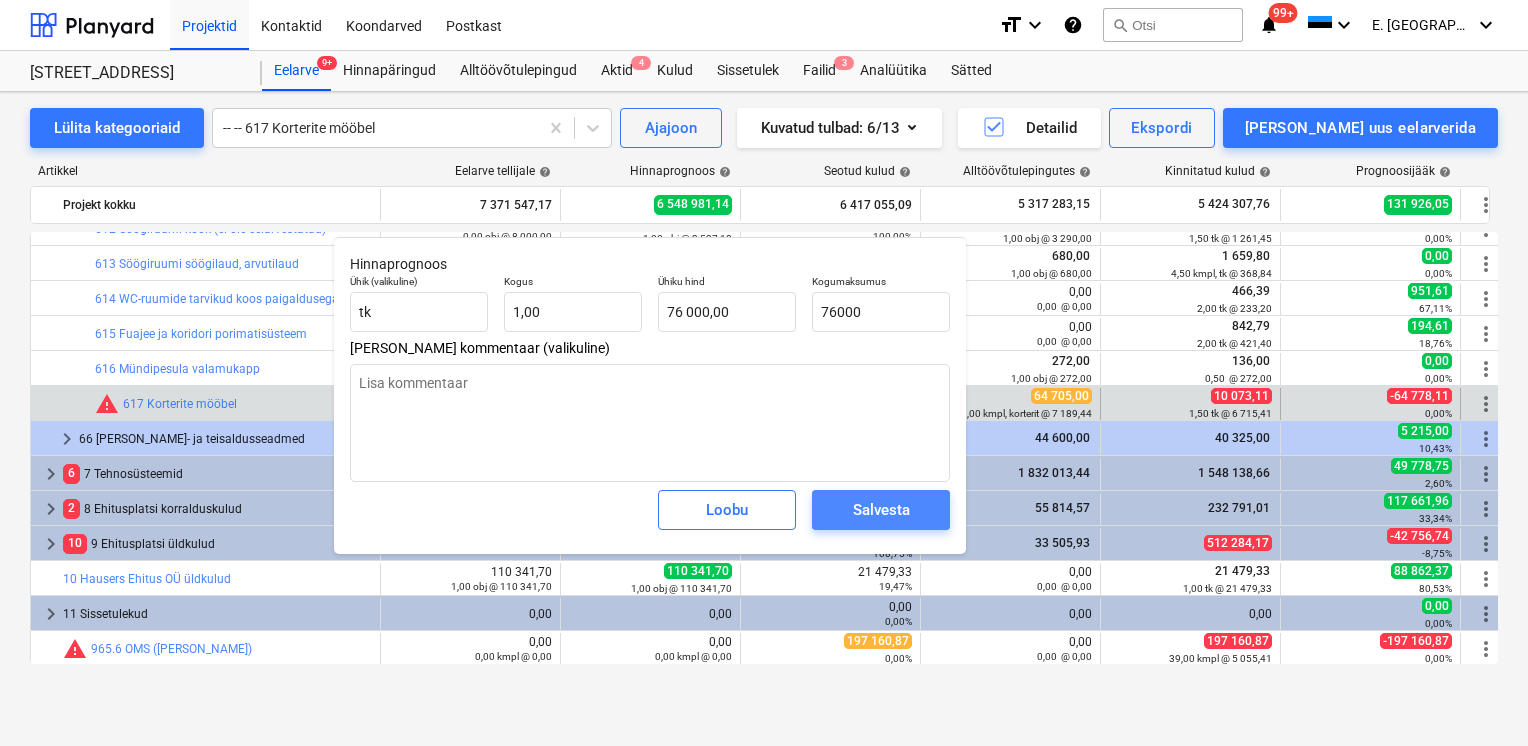 click on "Salvesta" at bounding box center [881, 510] 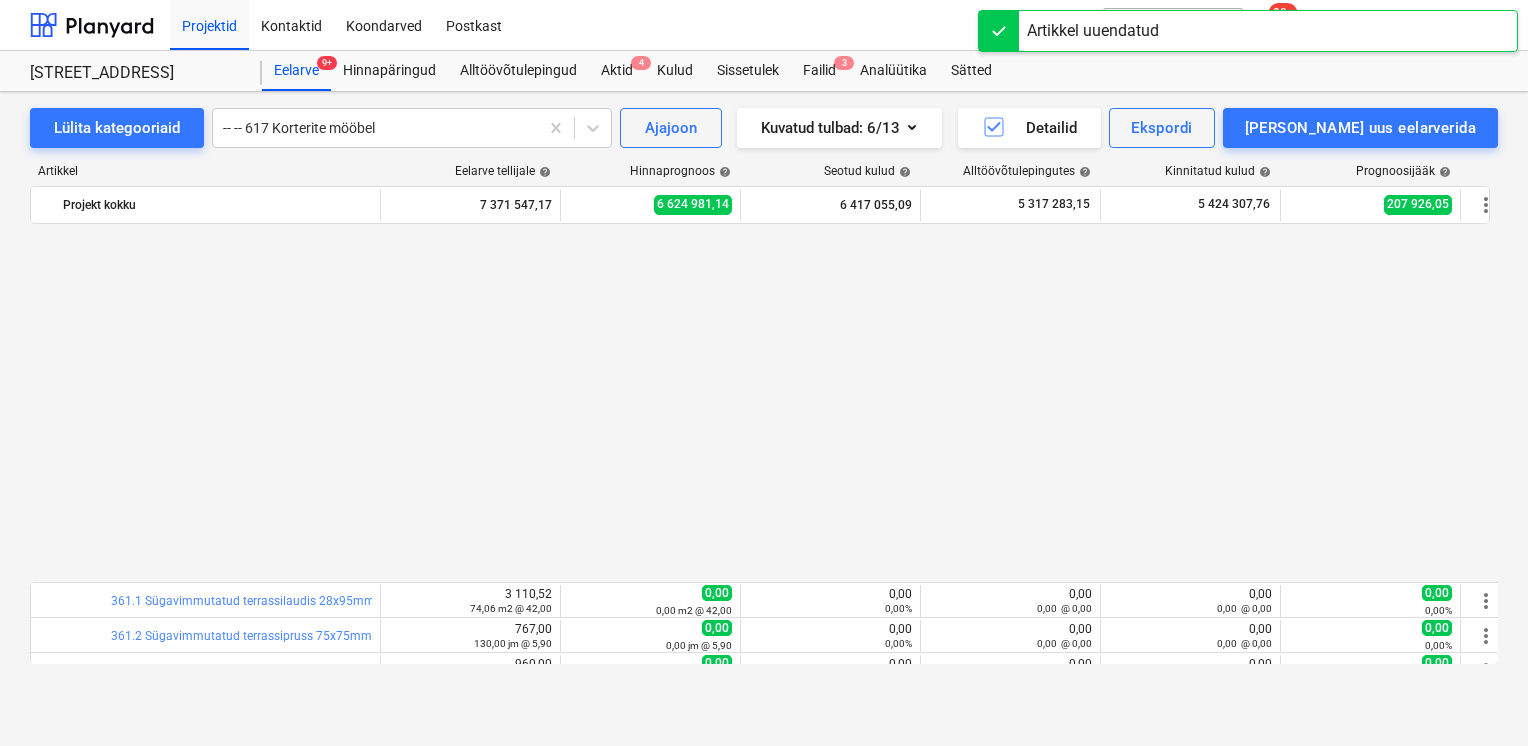 scroll, scrollTop: 1072, scrollLeft: 0, axis: vertical 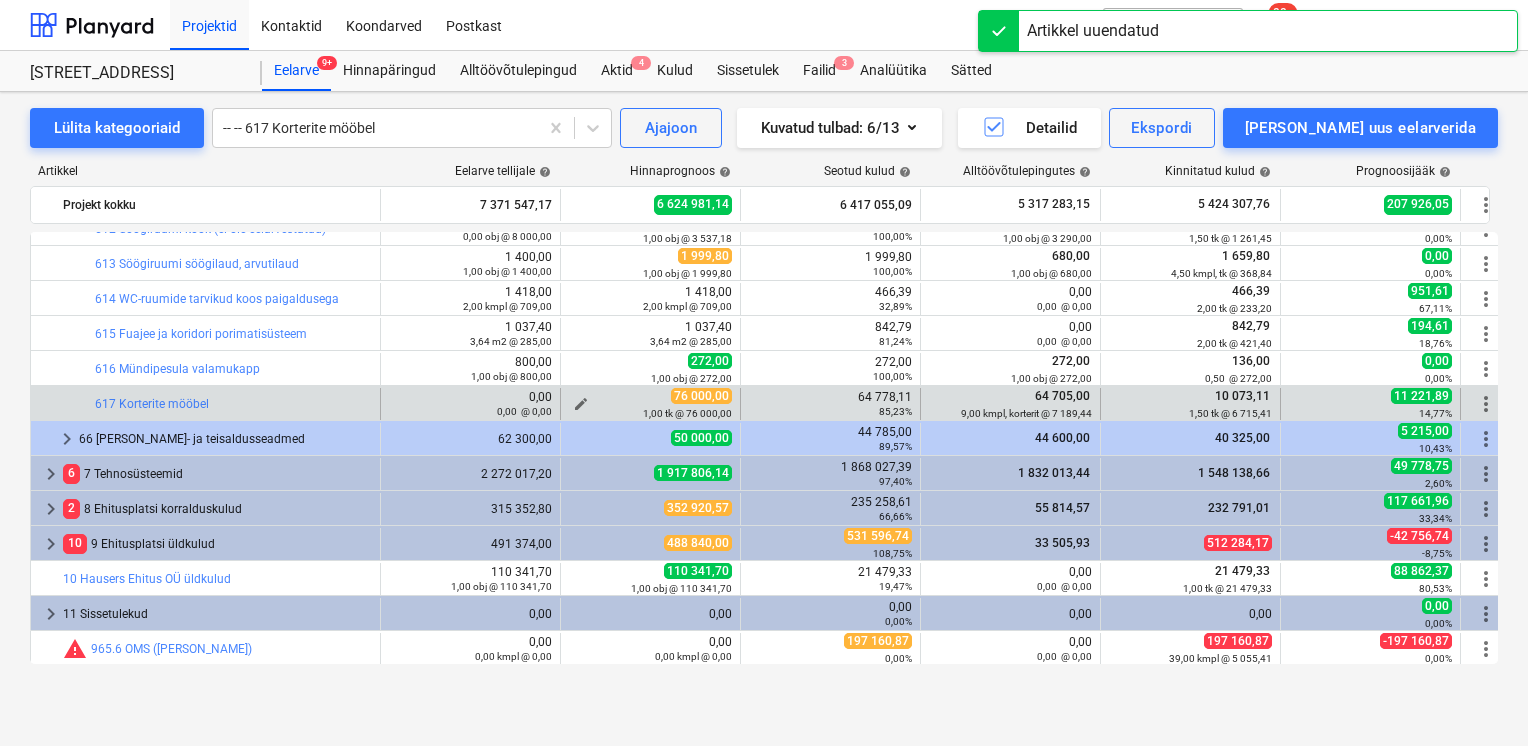click on "1,00 tk @ 76 000,00" at bounding box center [650, 413] 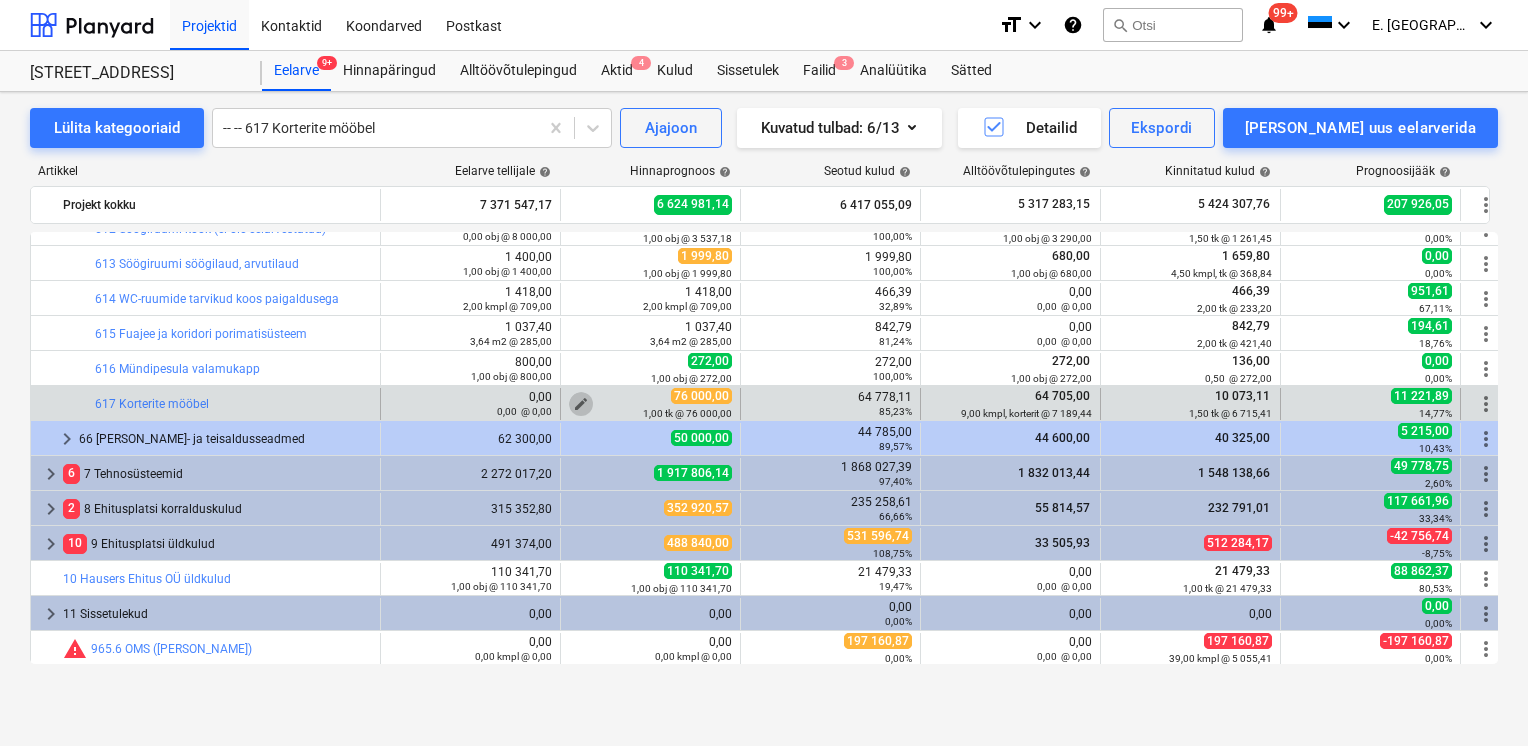 click on "edit" at bounding box center (581, 404) 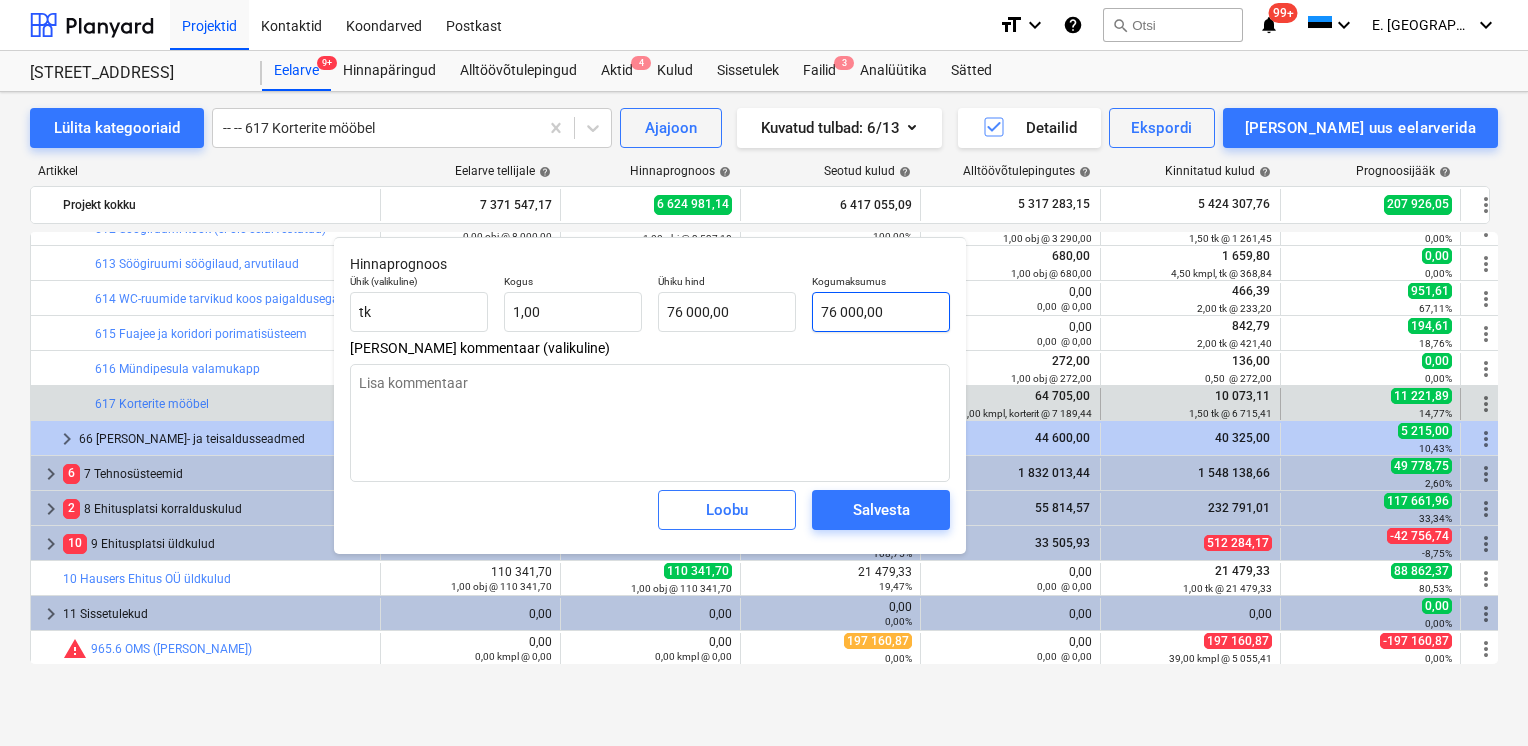 type on "76000" 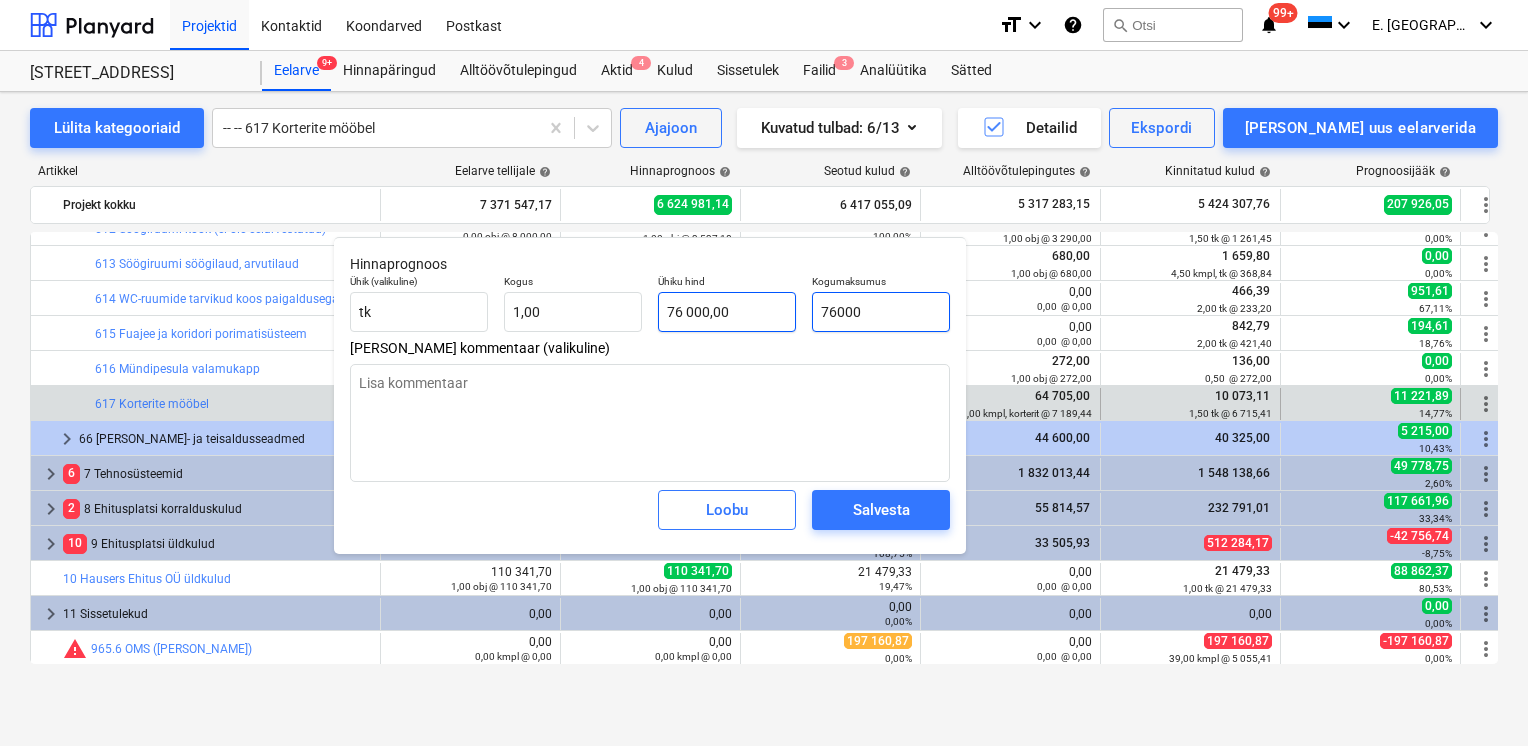 drag, startPoint x: 908, startPoint y: 325, endPoint x: 770, endPoint y: 314, distance: 138.43771 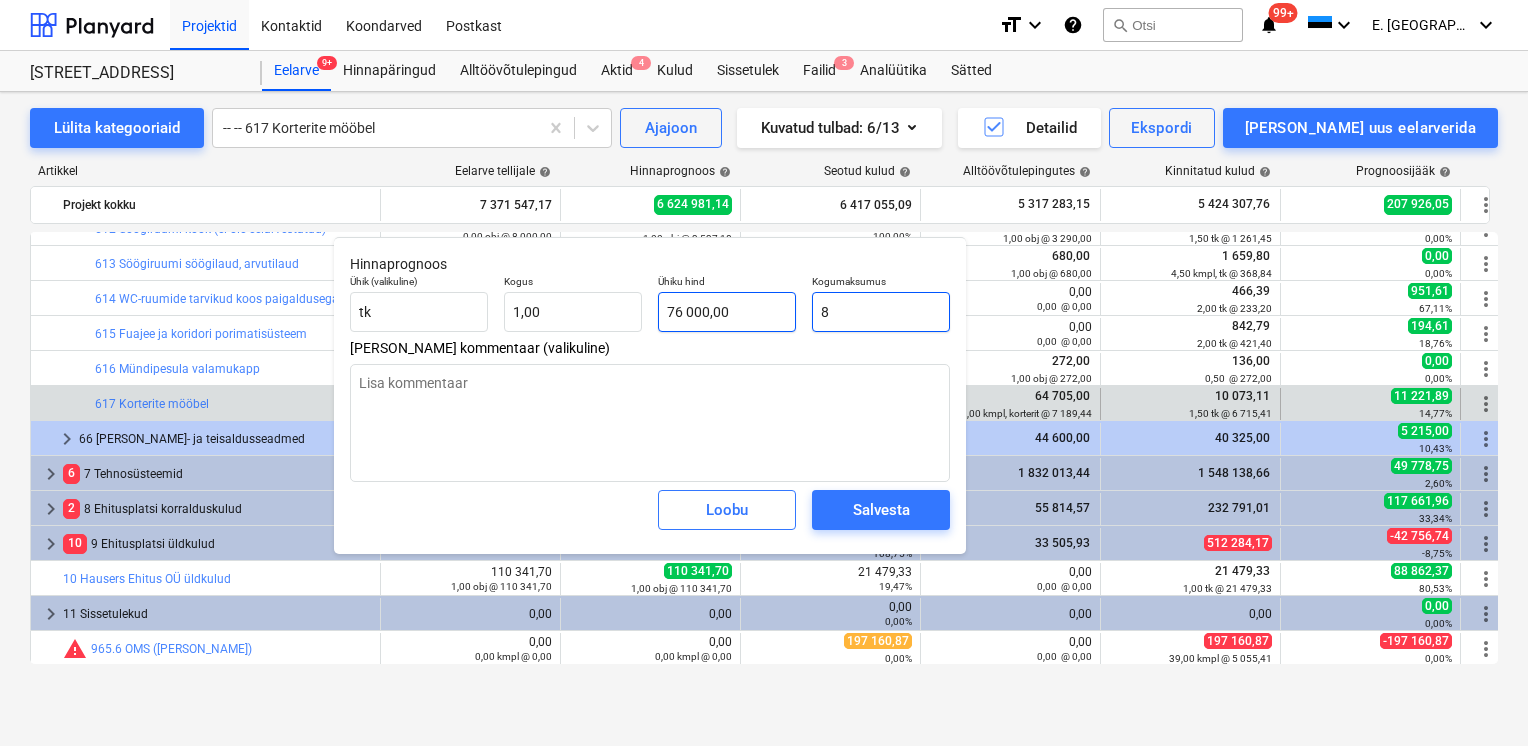 type on "8,00" 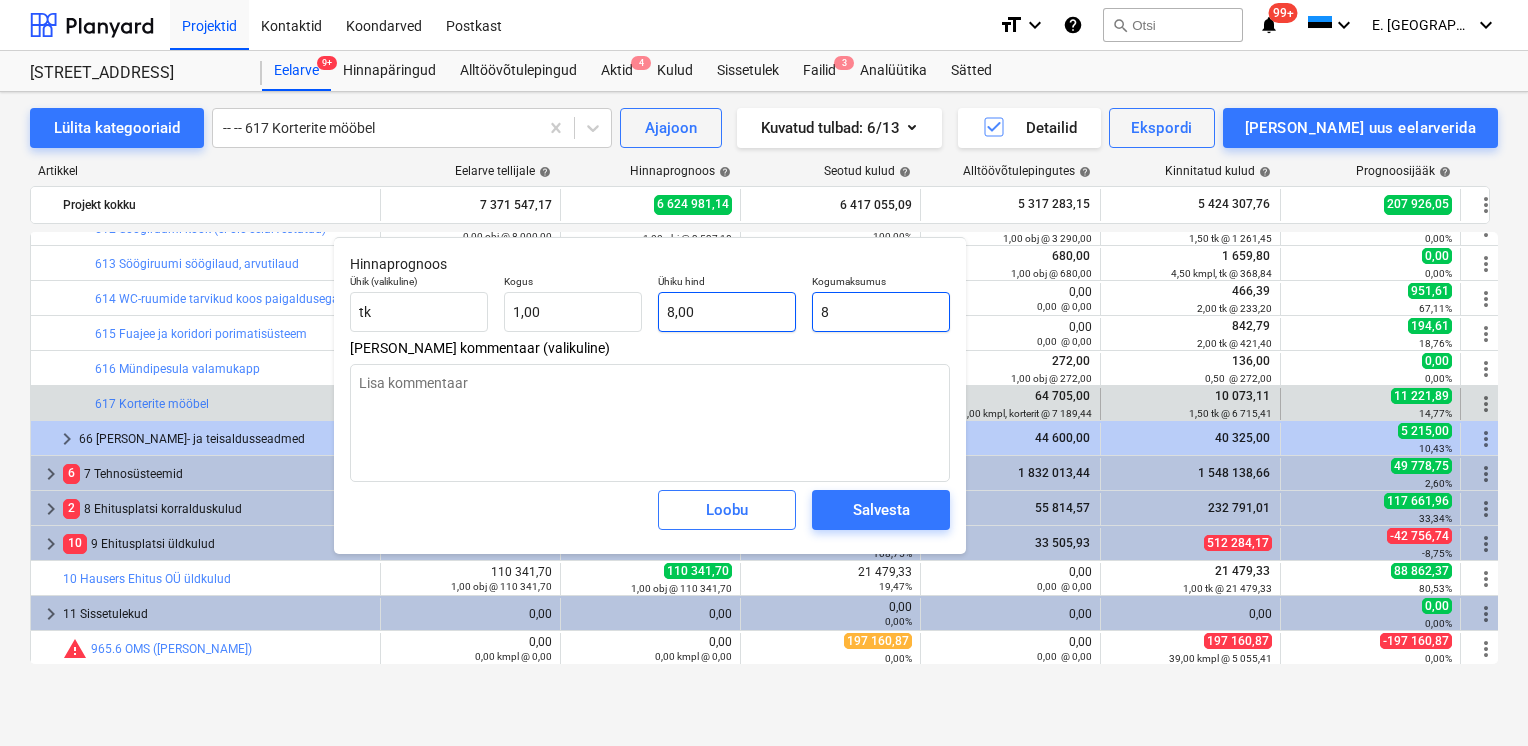 type on "x" 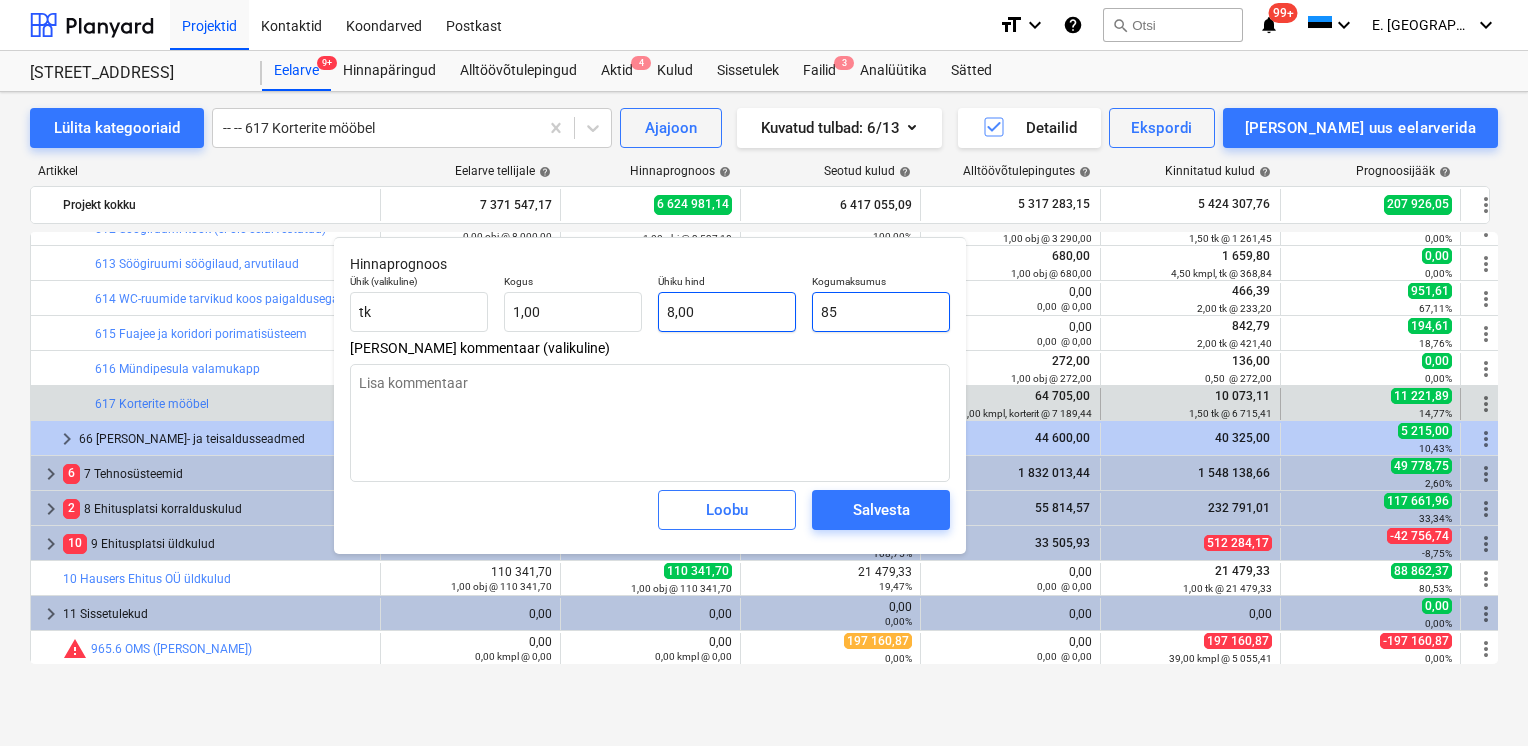 type on "85,00" 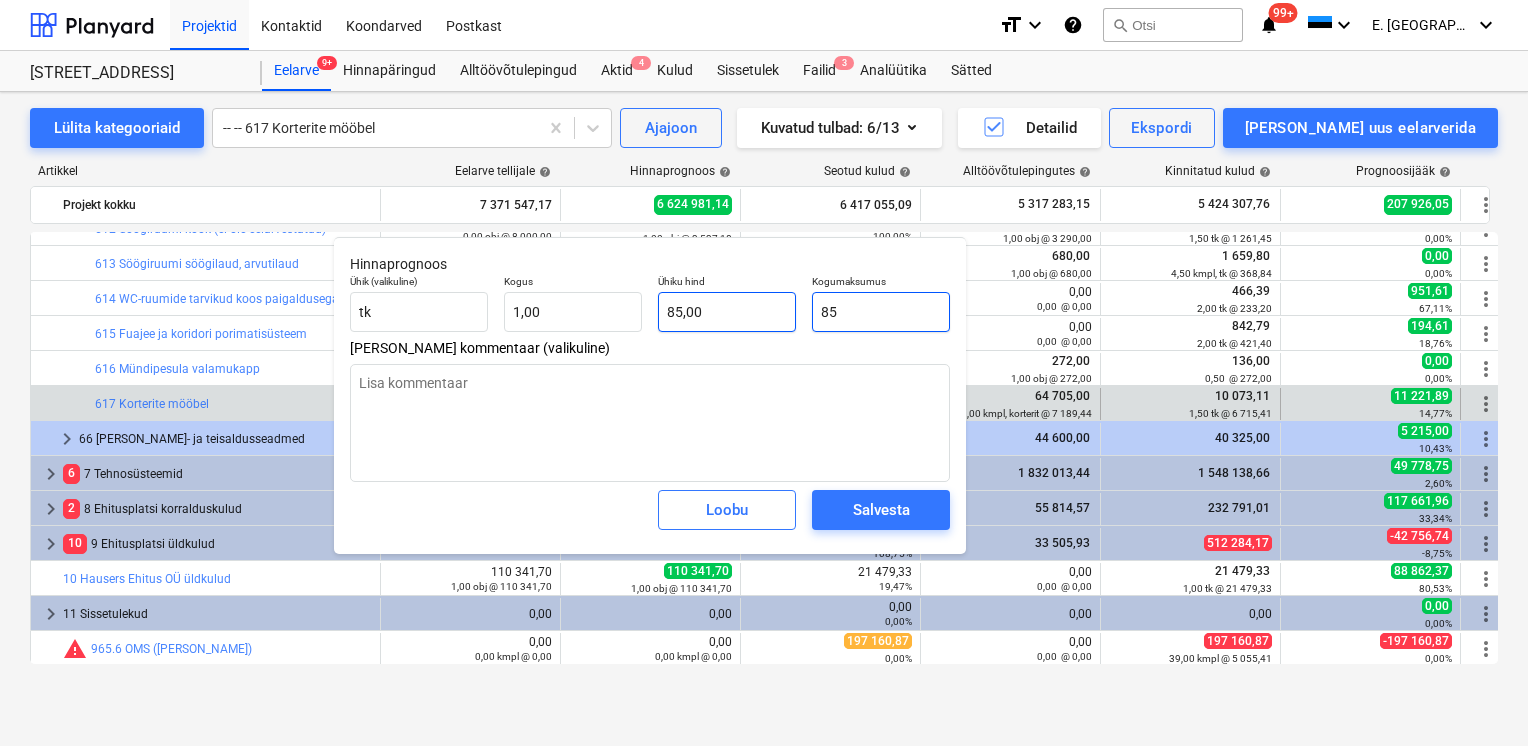 type on "x" 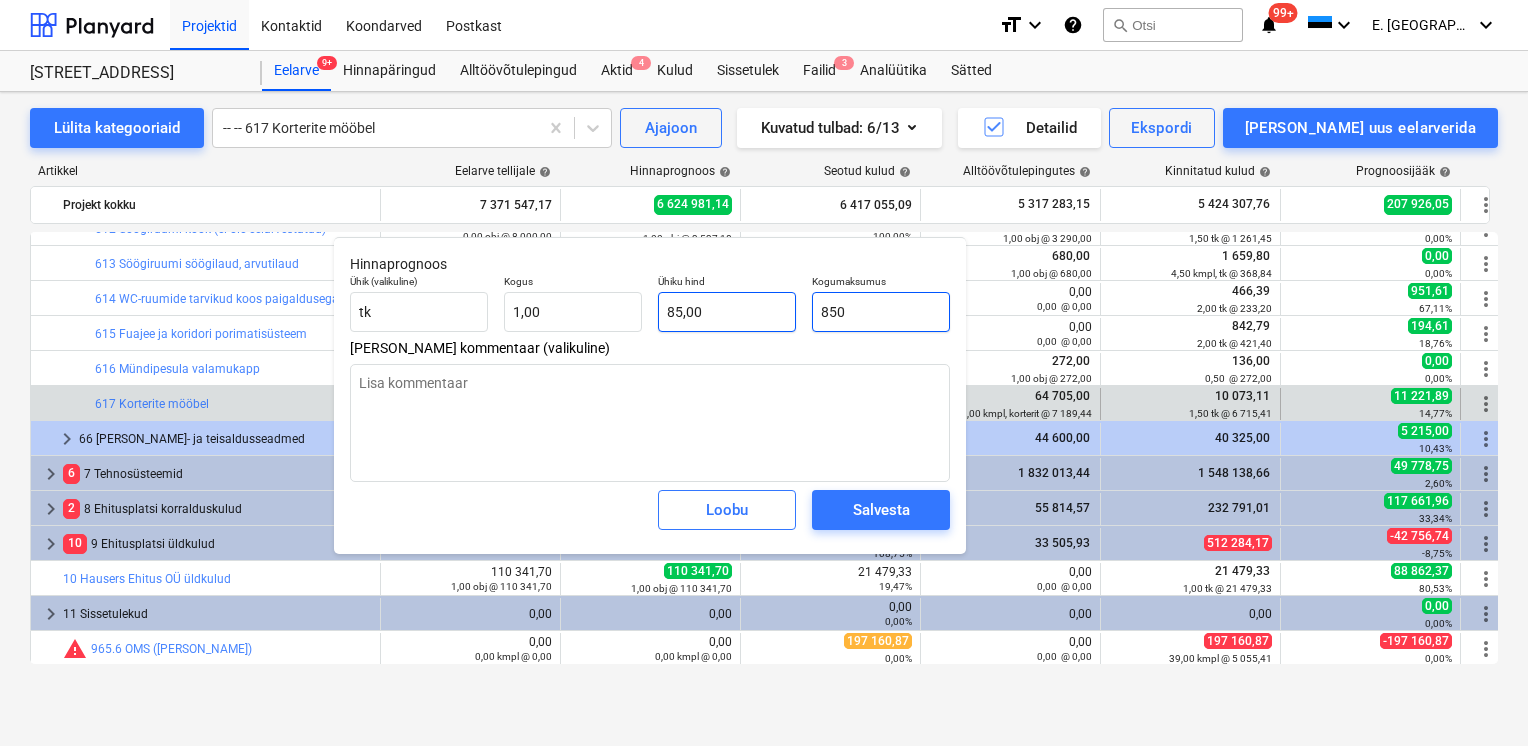 type on "850,00" 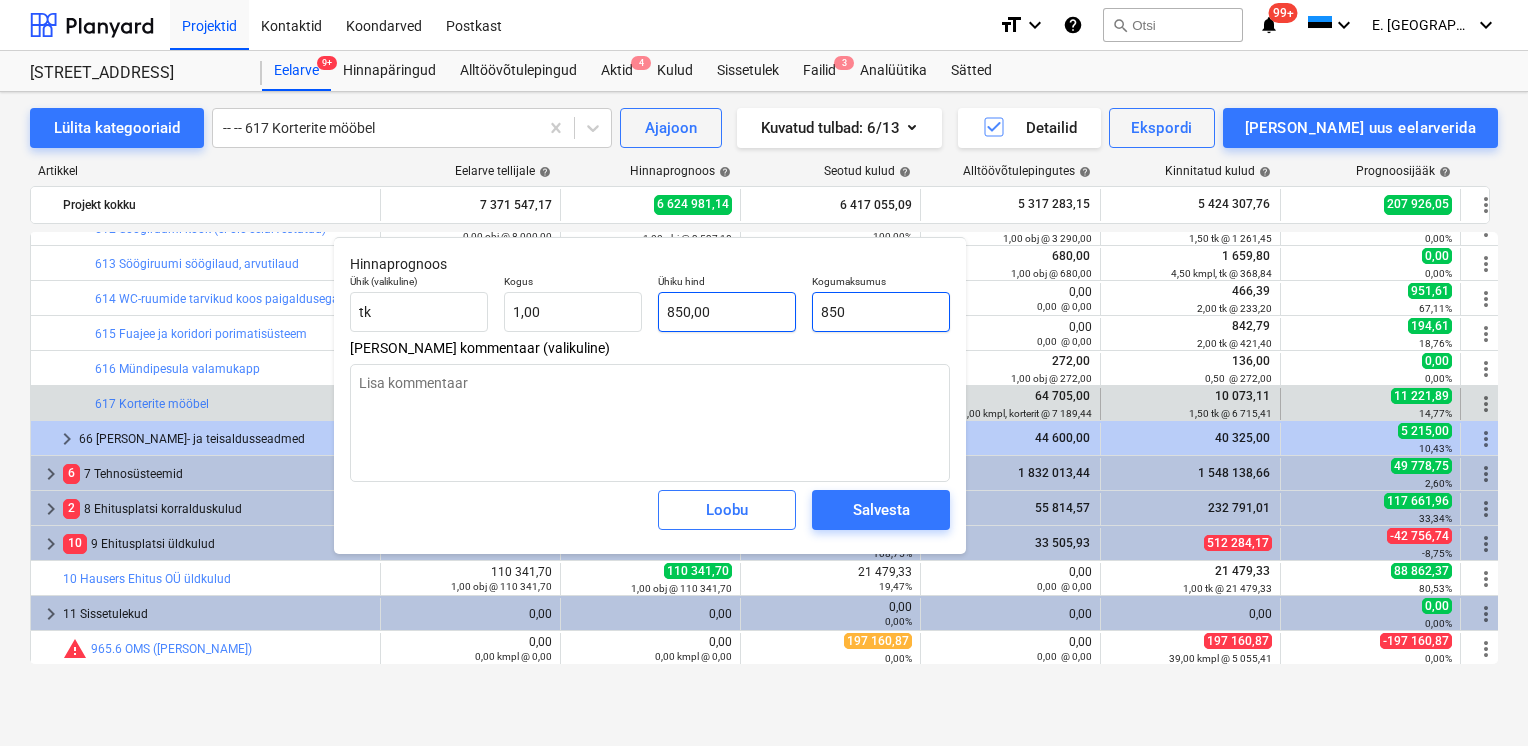 type on "x" 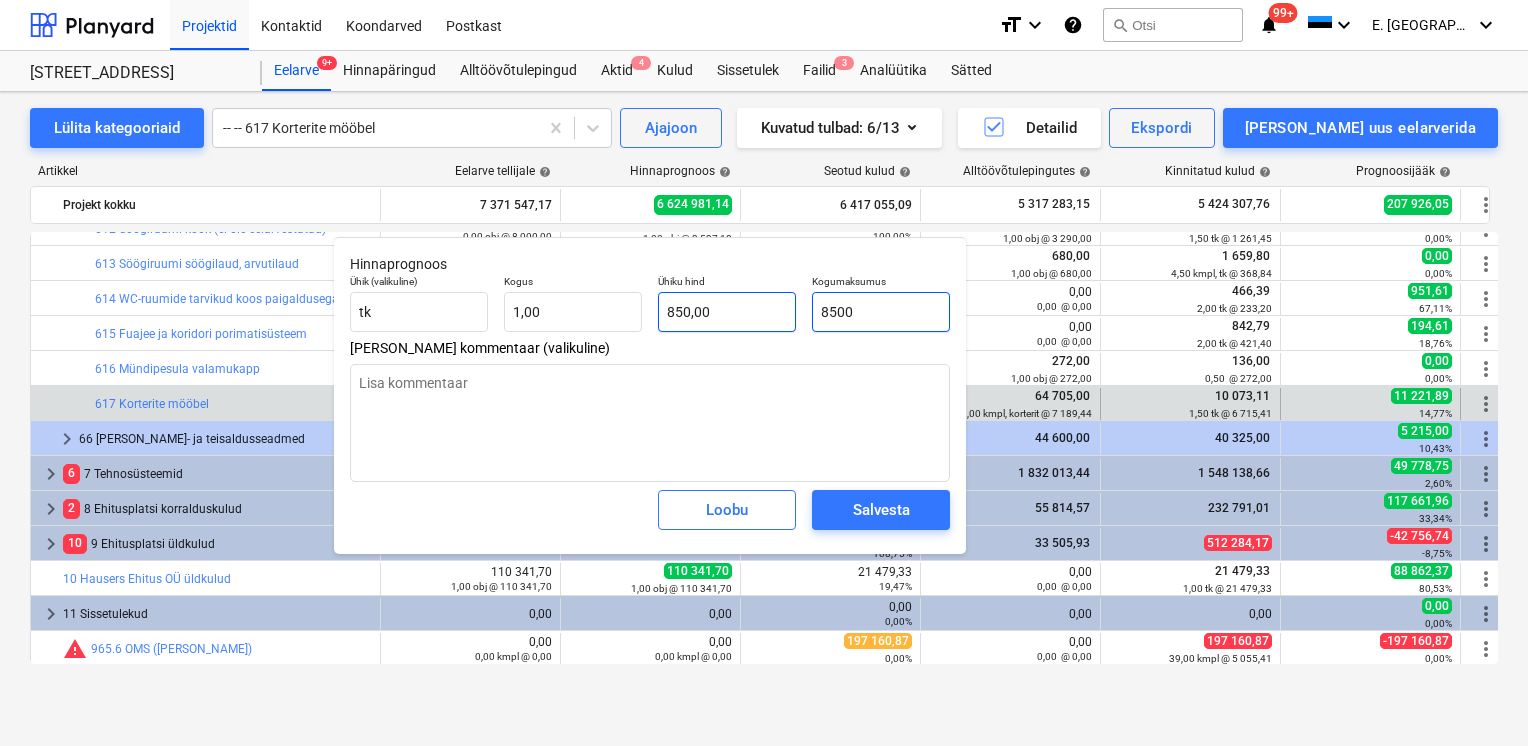 type on "8 500,00" 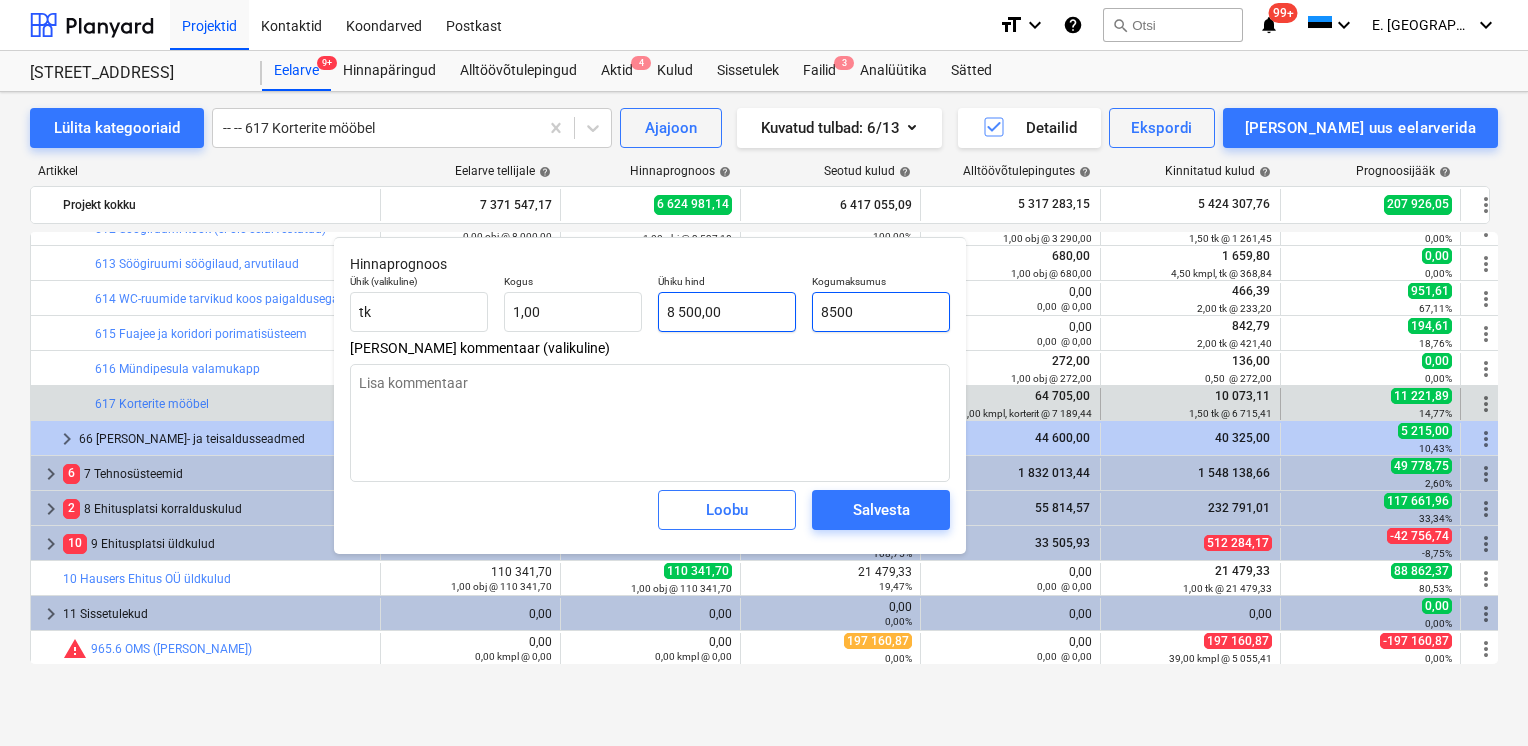 type on "x" 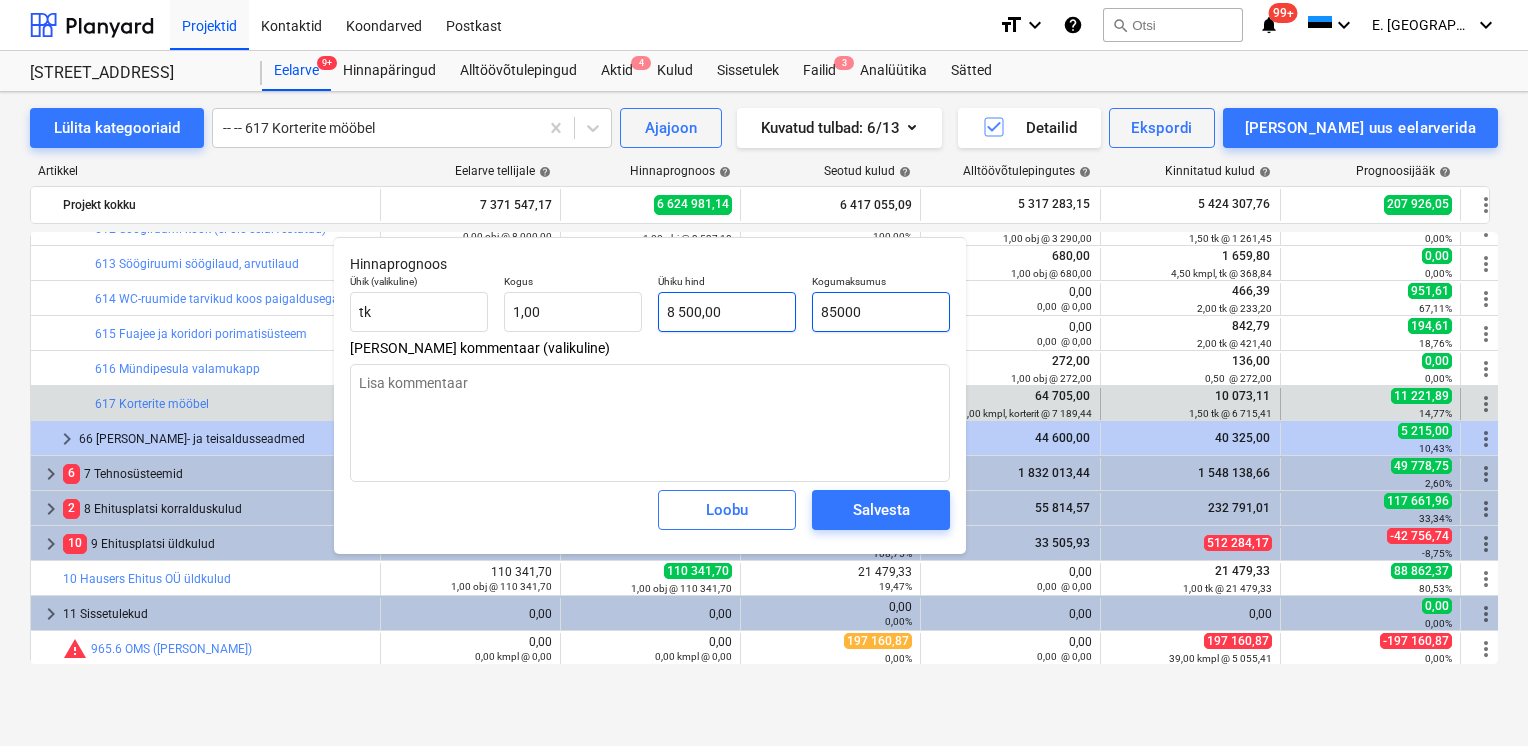 type on "85 000,00" 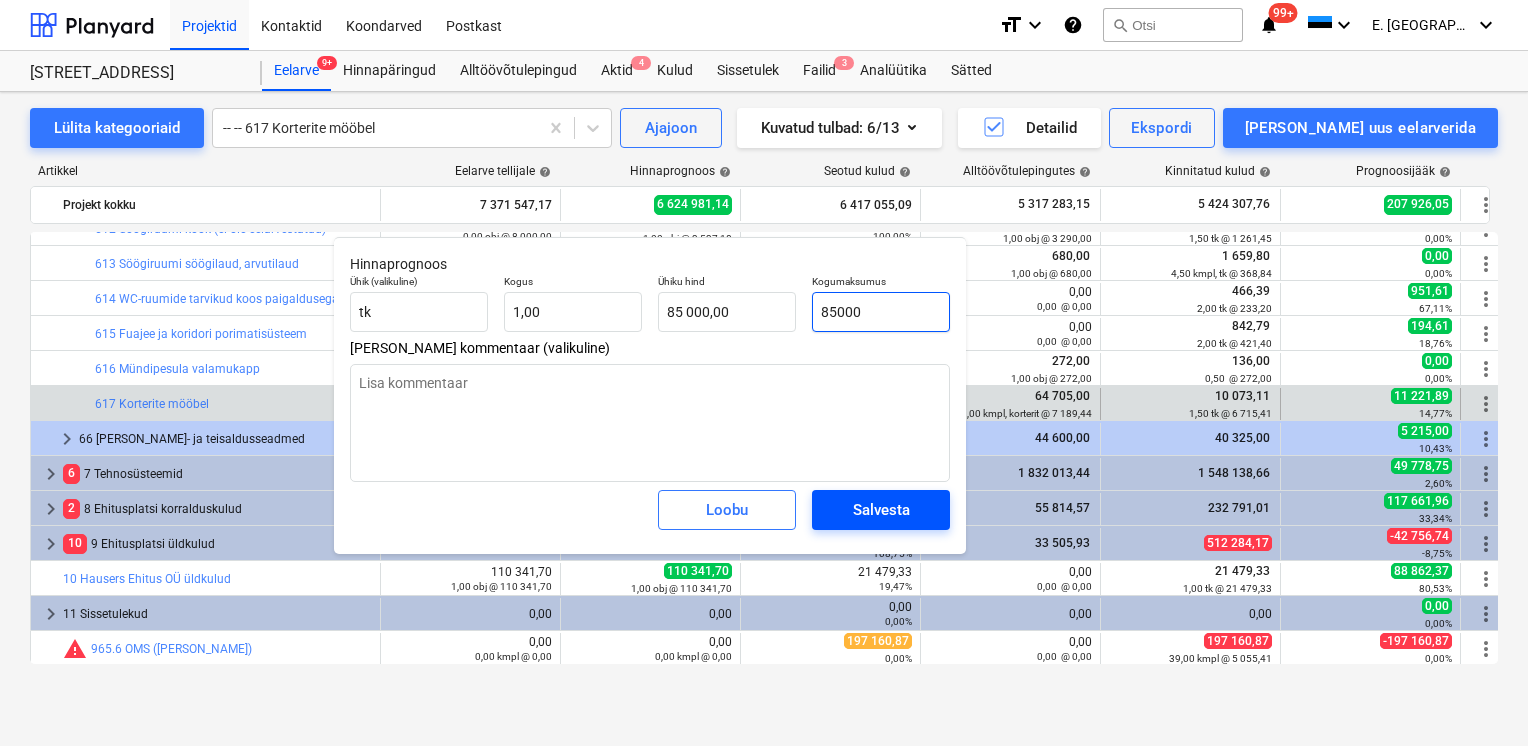 type on "85000" 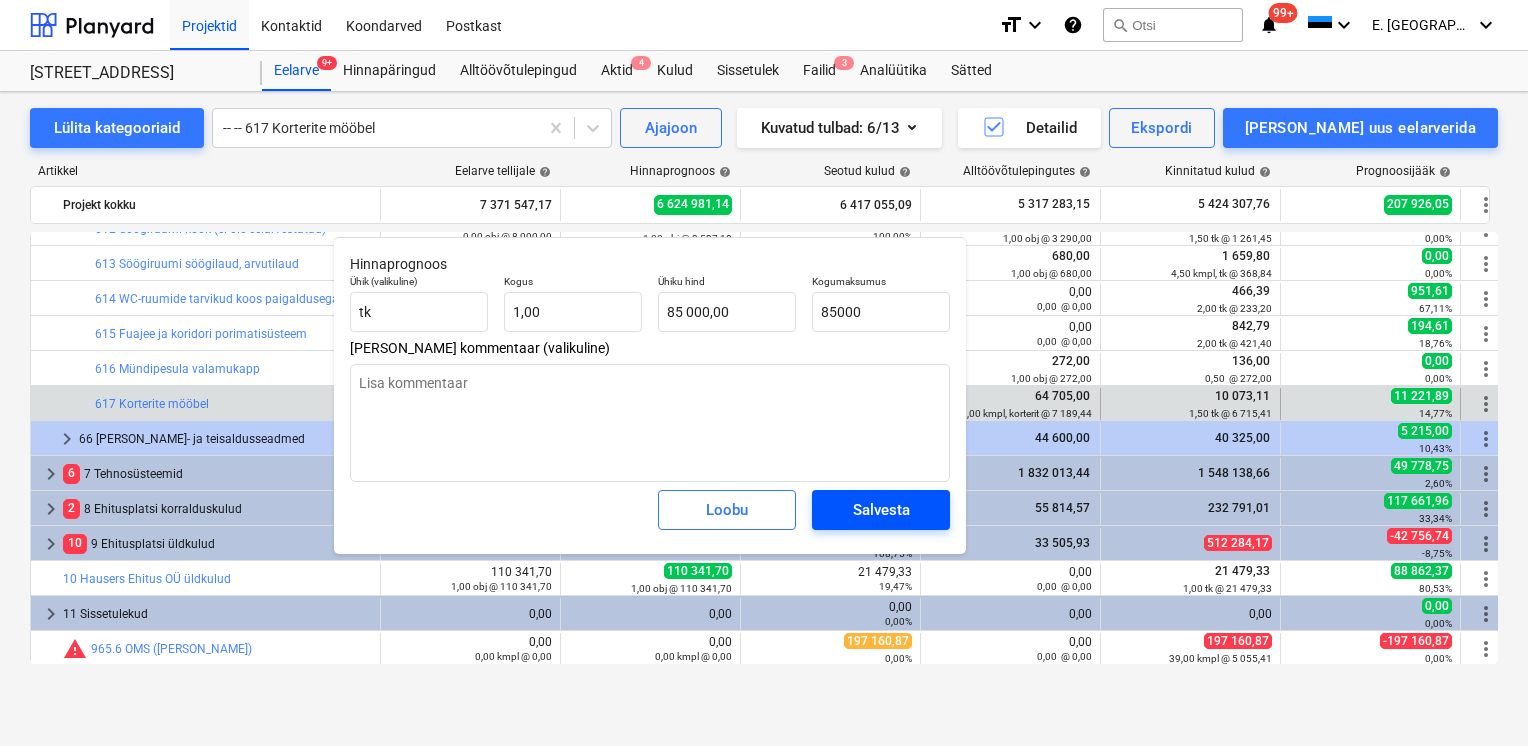 click on "Salvesta" at bounding box center [881, 510] 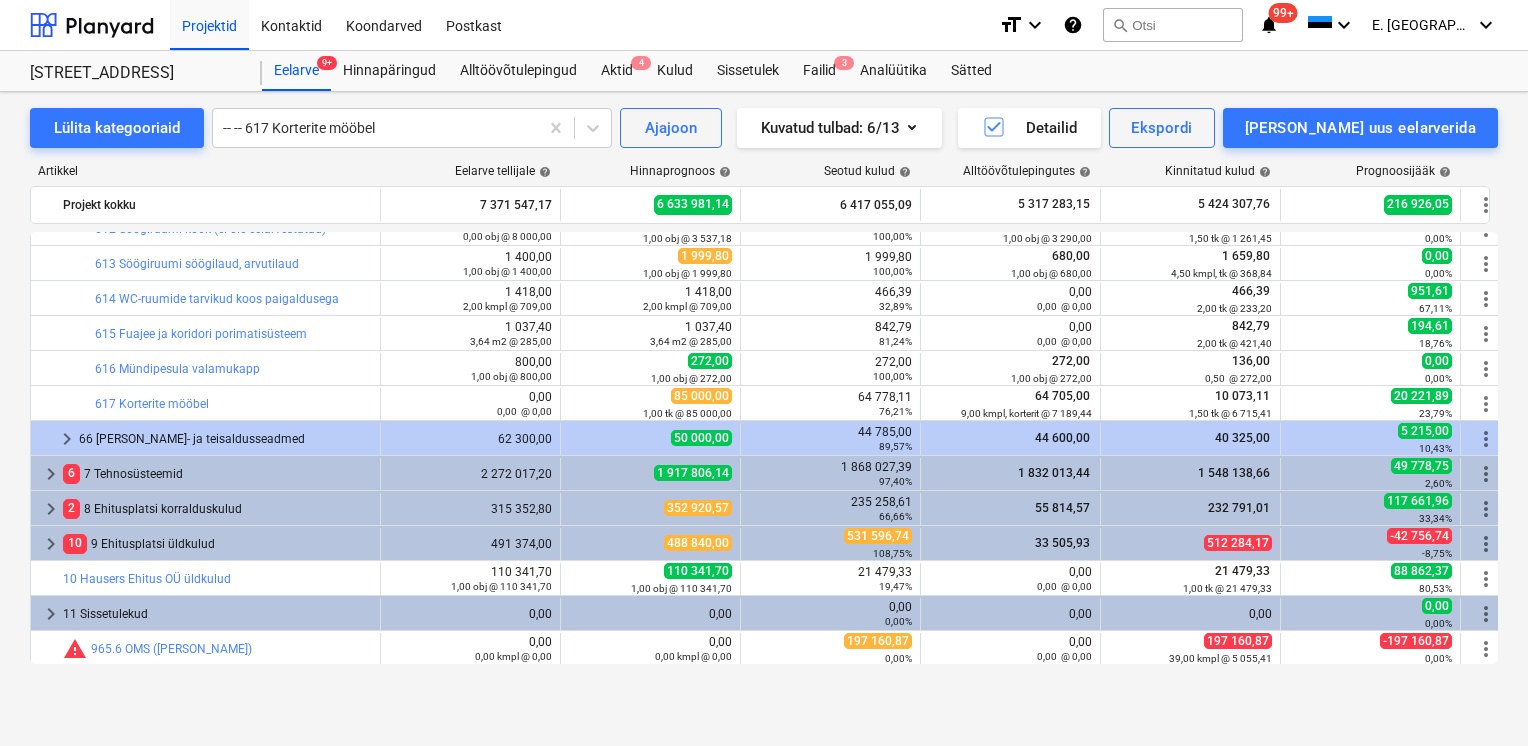 scroll, scrollTop: 0, scrollLeft: 0, axis: both 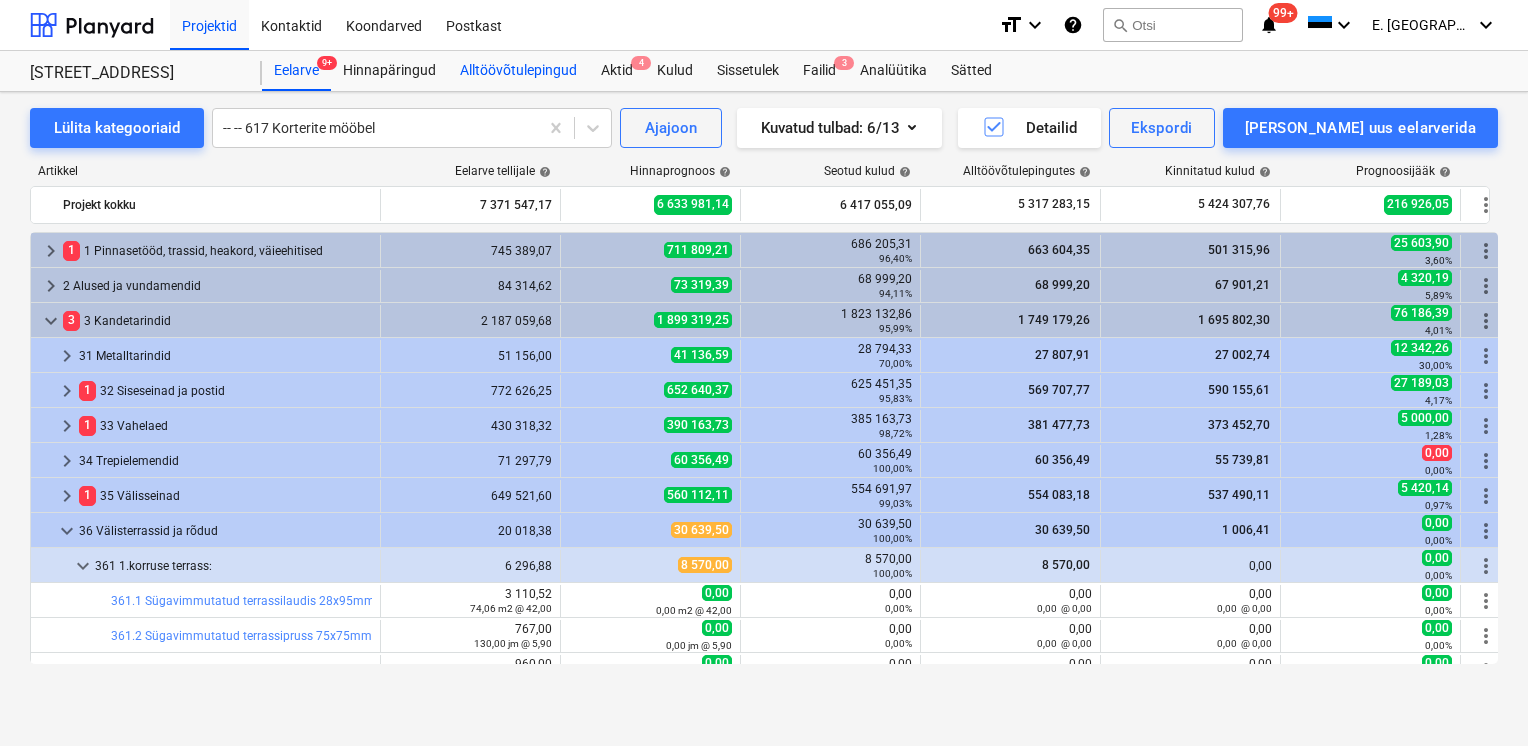 click on "Alltöövõtulepingud" at bounding box center [518, 71] 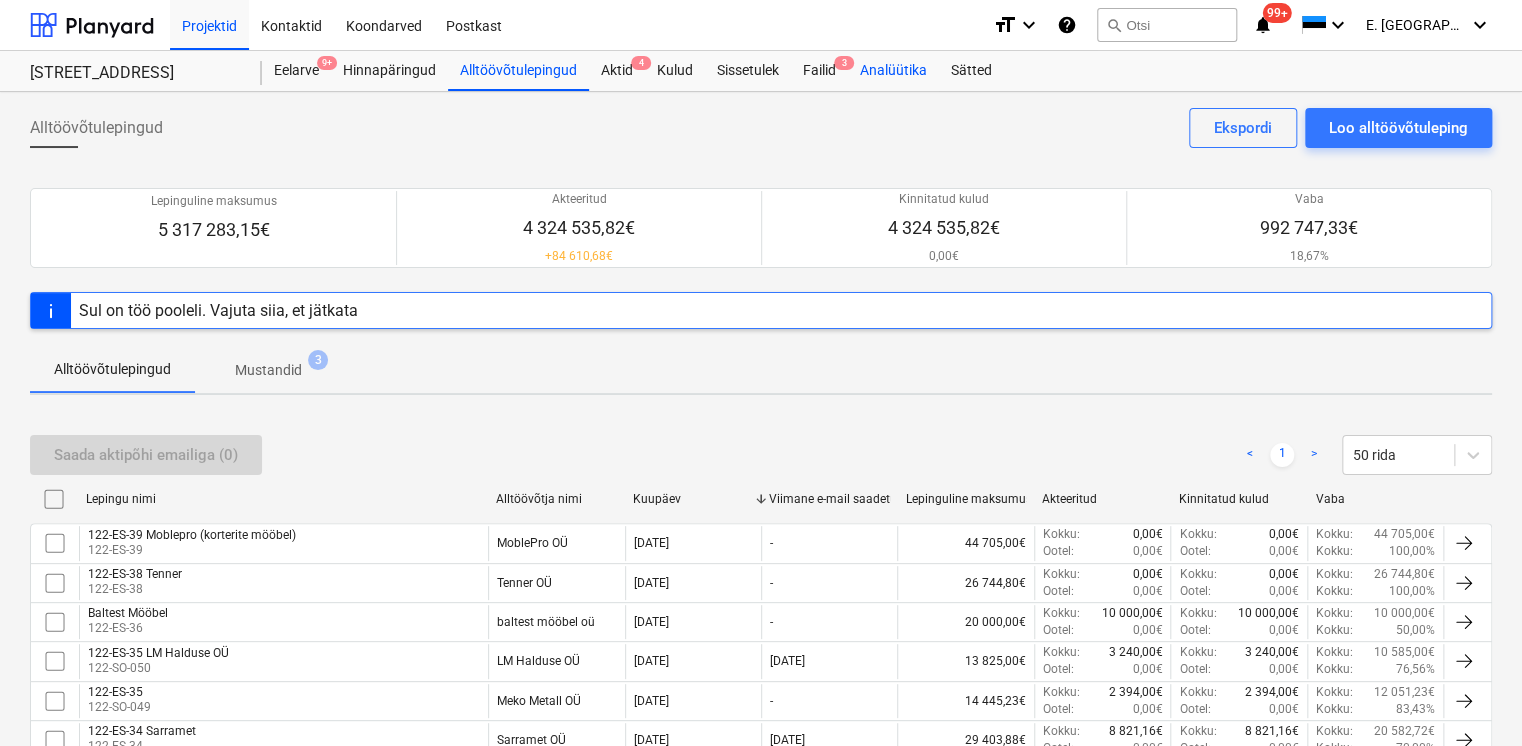 click on "Analüütika" at bounding box center (893, 71) 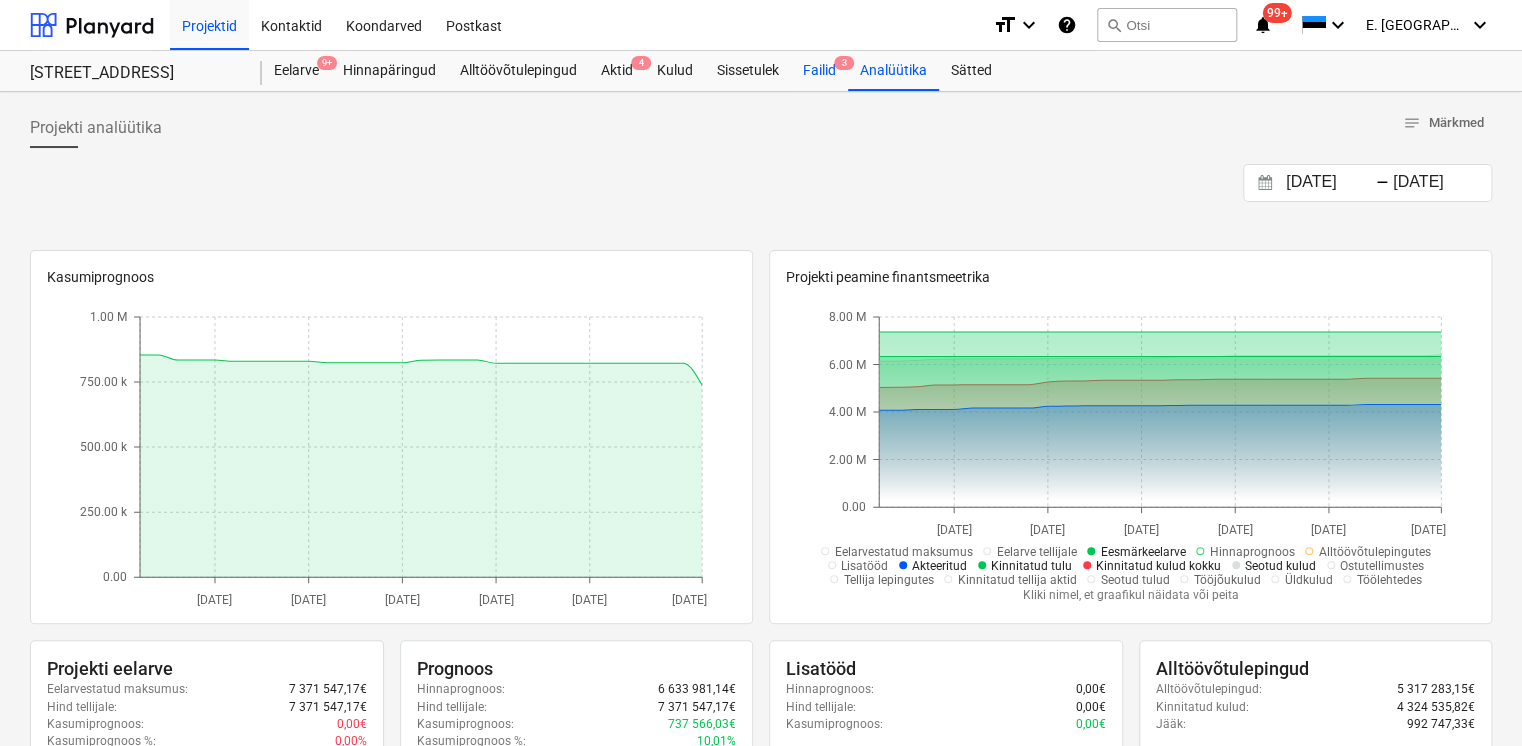 click on "Failid 3" at bounding box center (819, 71) 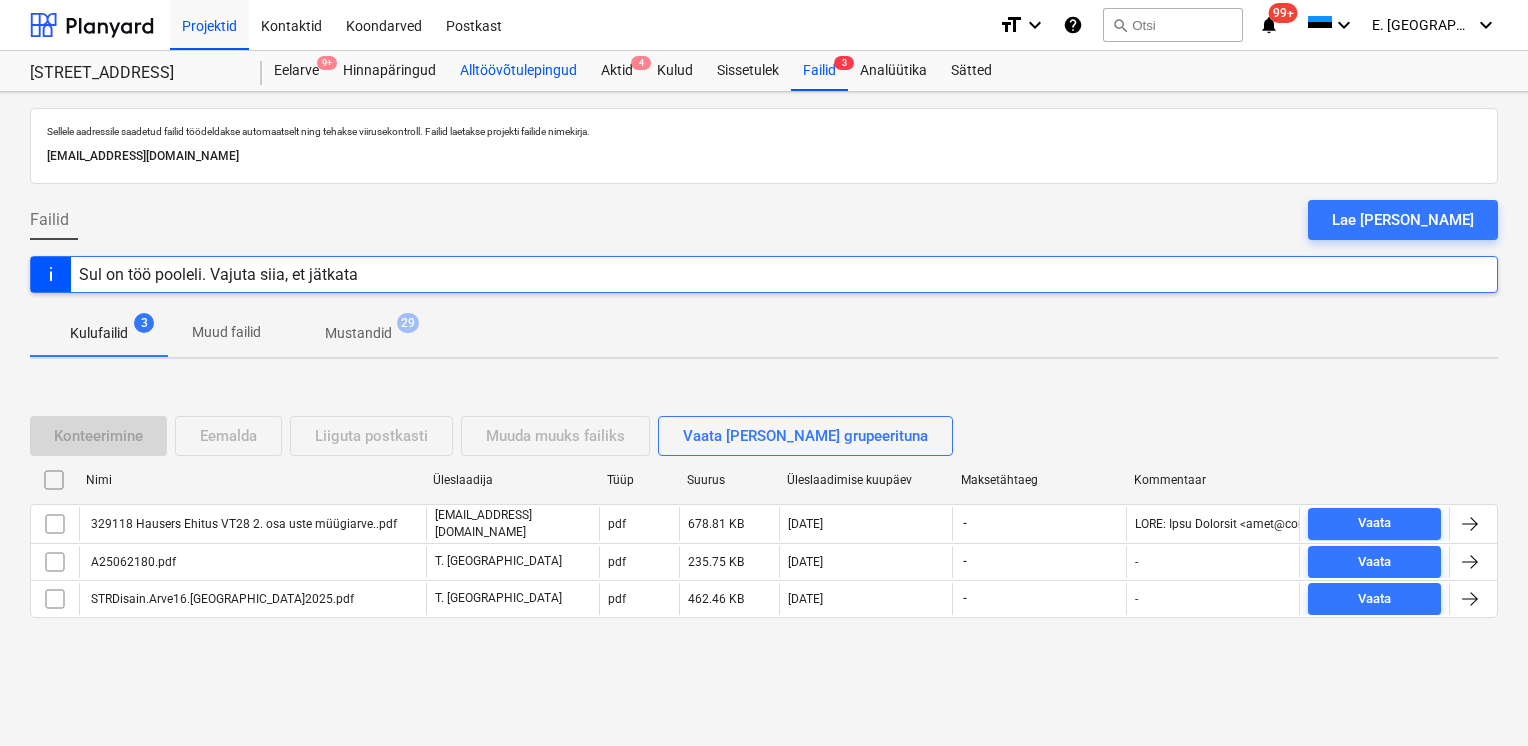 click on "Alltöövõtulepingud" at bounding box center (518, 71) 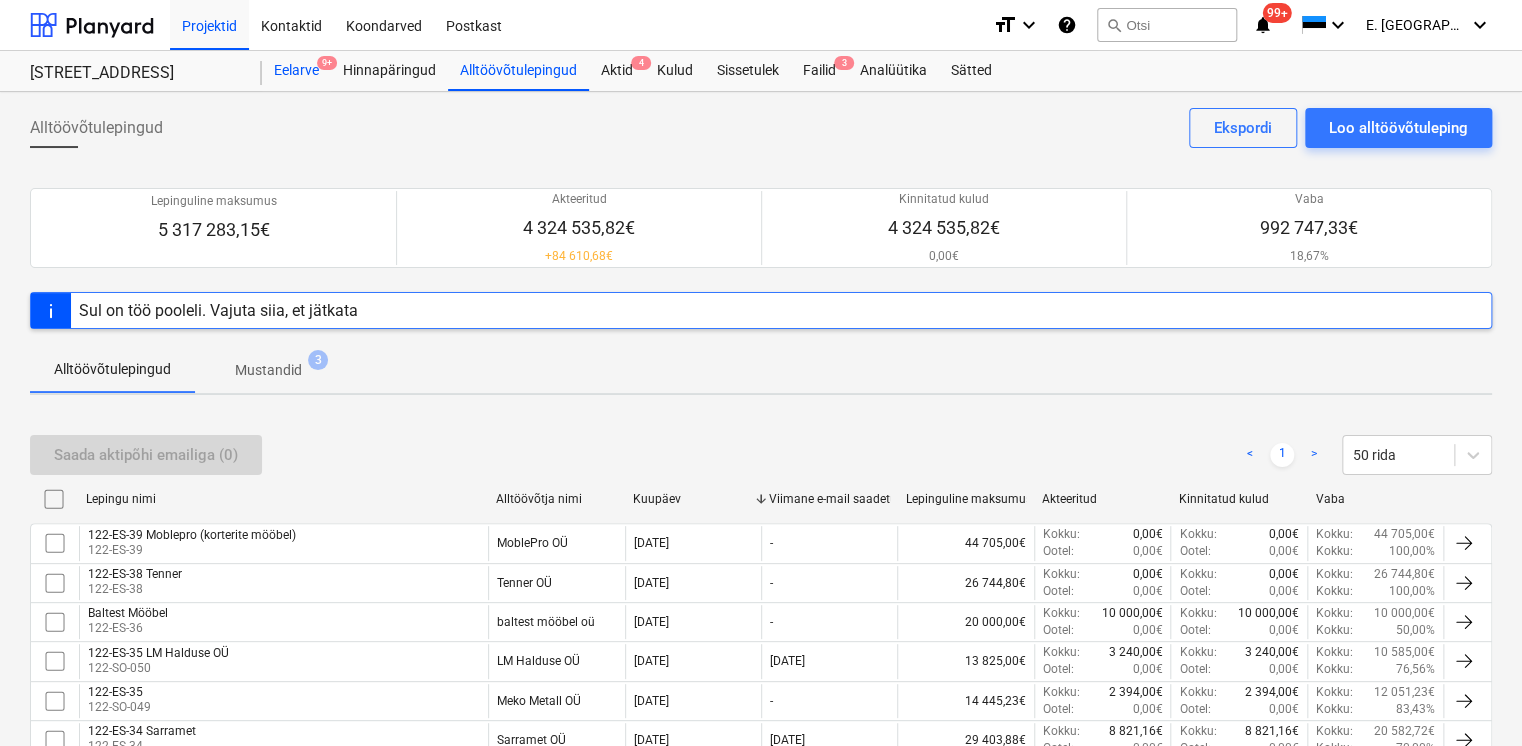click on "Eelarve 9+" at bounding box center (296, 71) 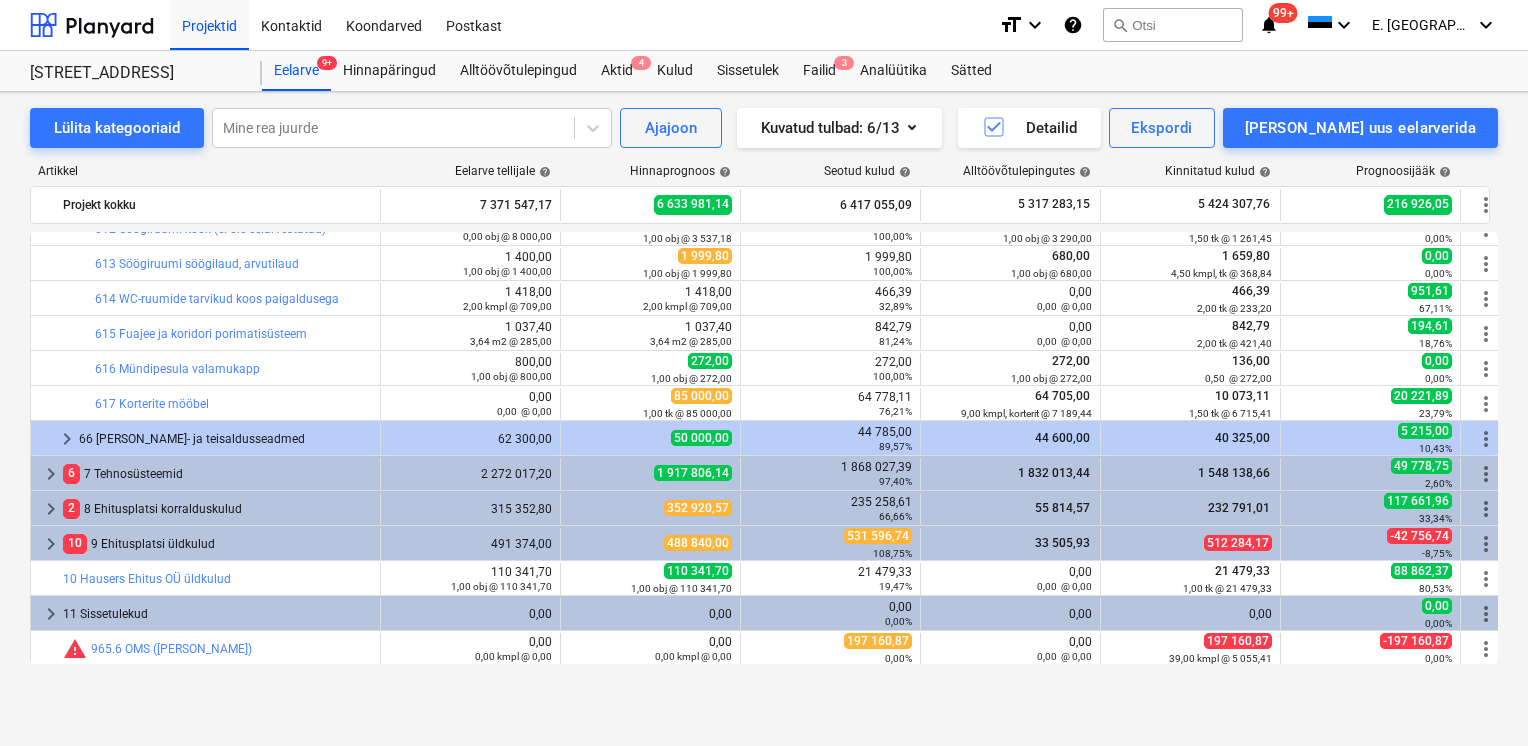scroll, scrollTop: 1072, scrollLeft: 0, axis: vertical 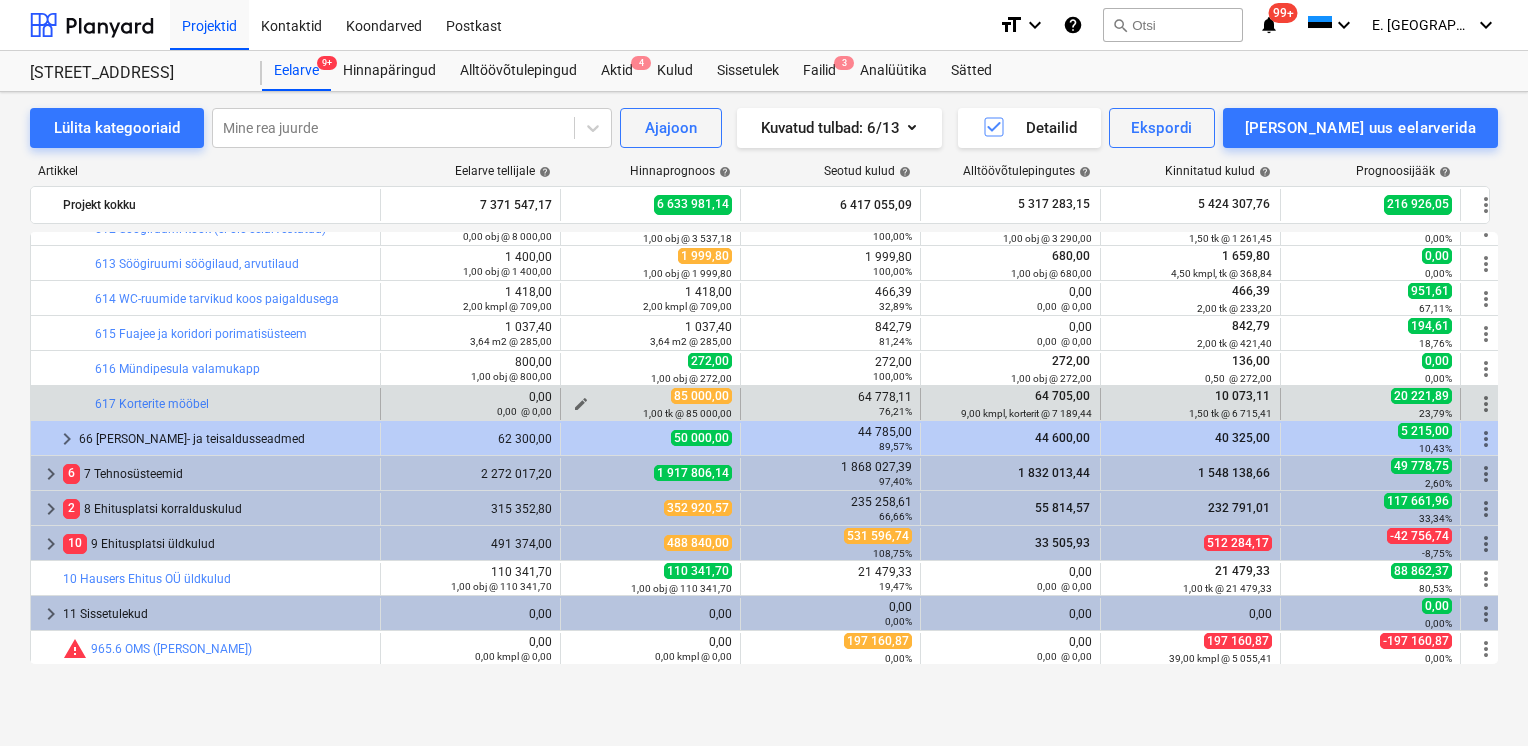 click on "edit" at bounding box center (581, 404) 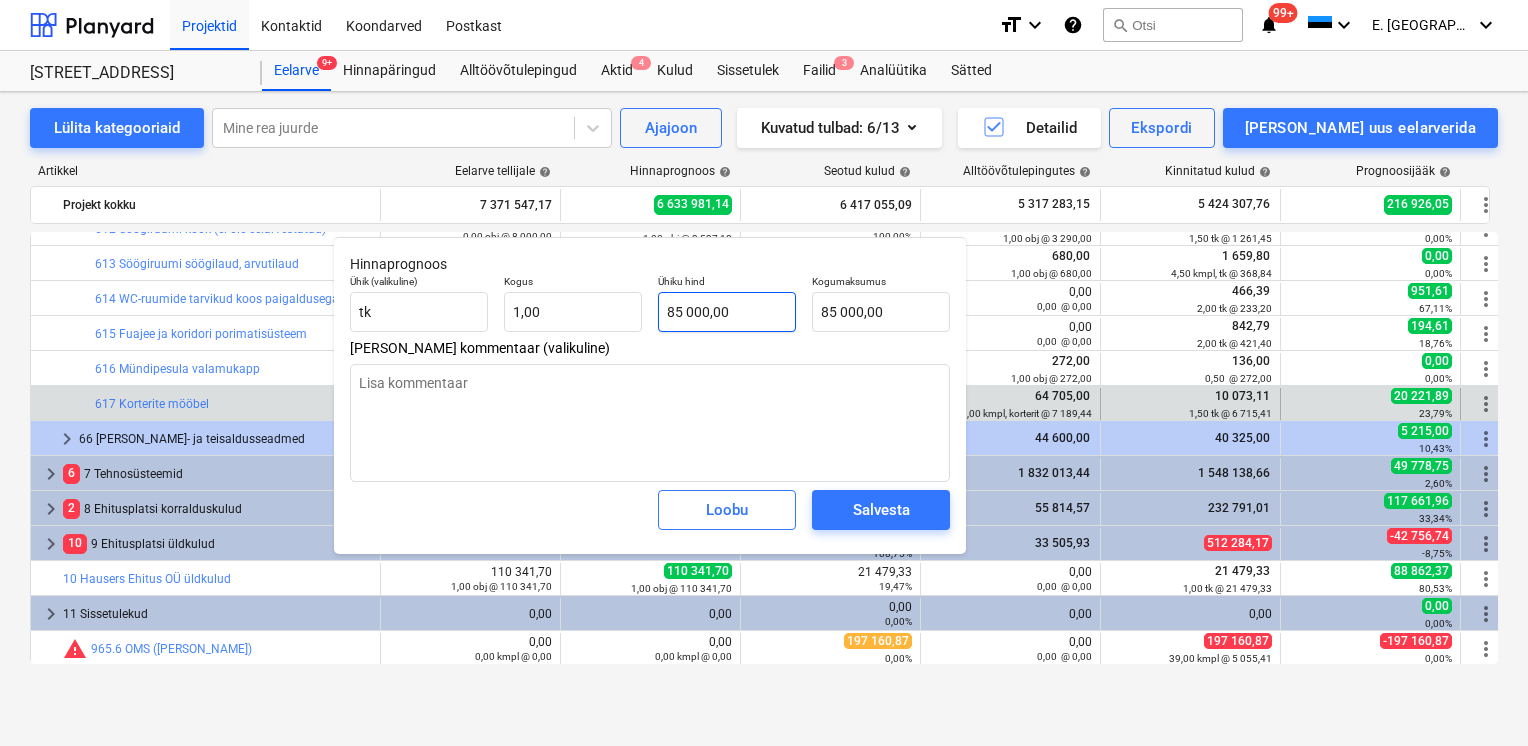 type on "85000" 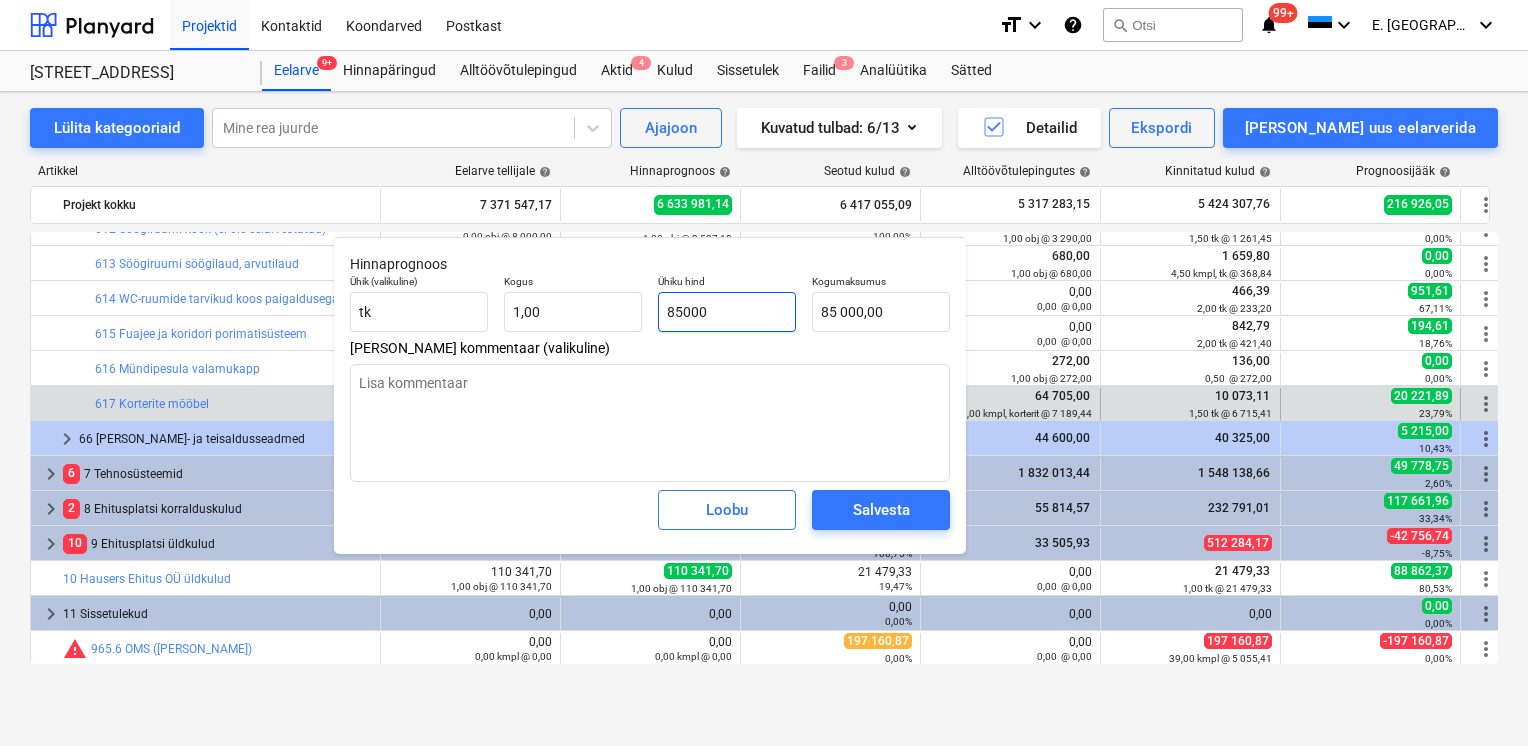 drag, startPoint x: 732, startPoint y: 307, endPoint x: 496, endPoint y: 286, distance: 236.93248 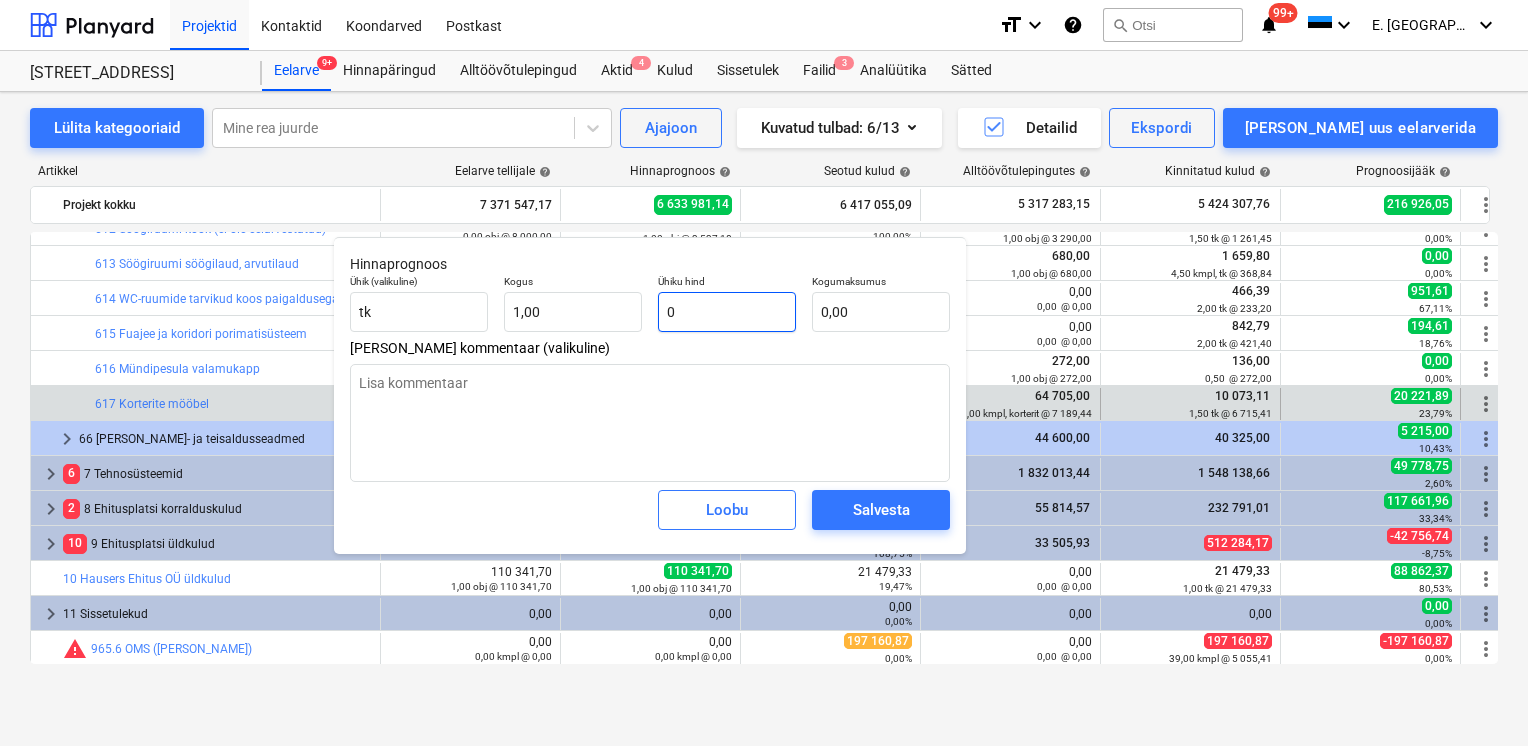 type on "0,00" 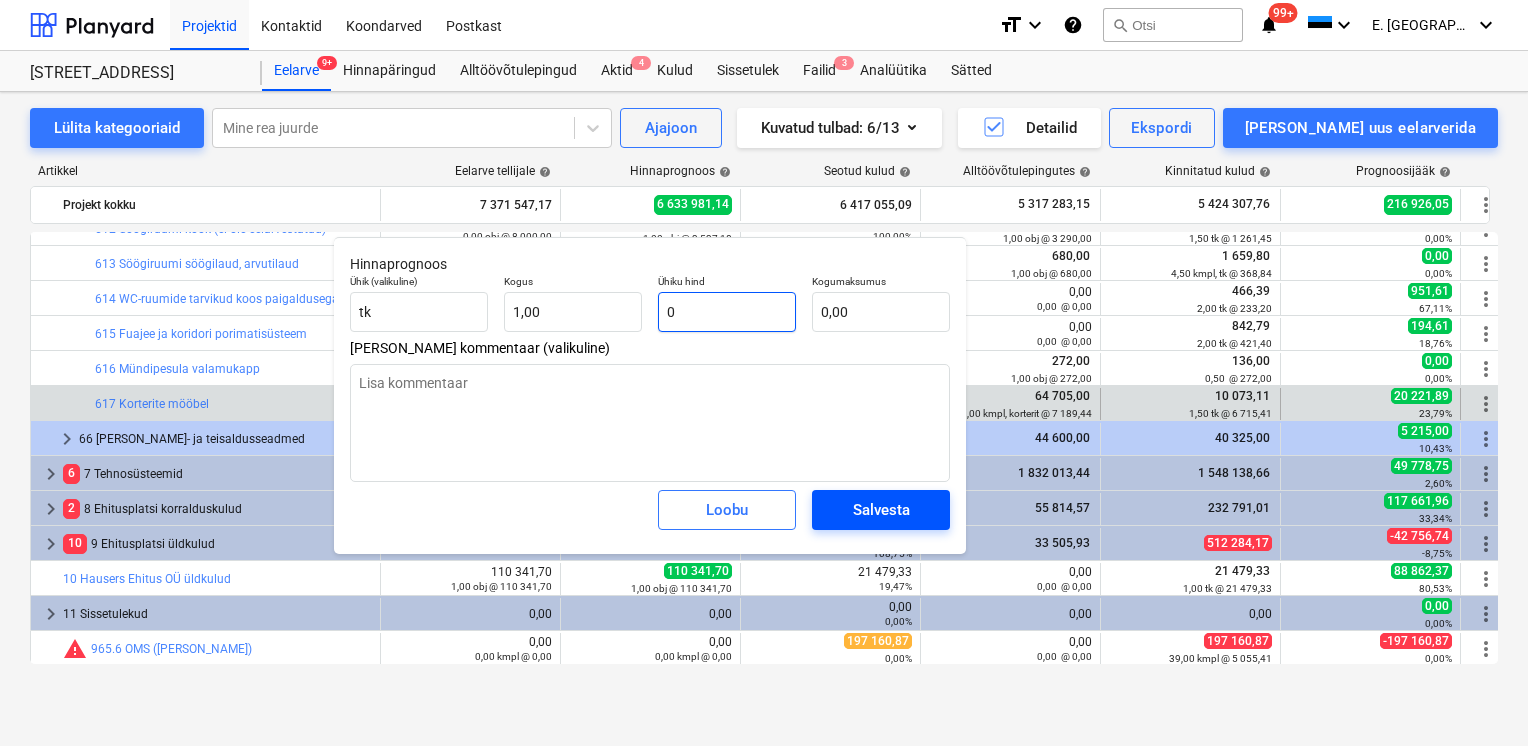 type on "0" 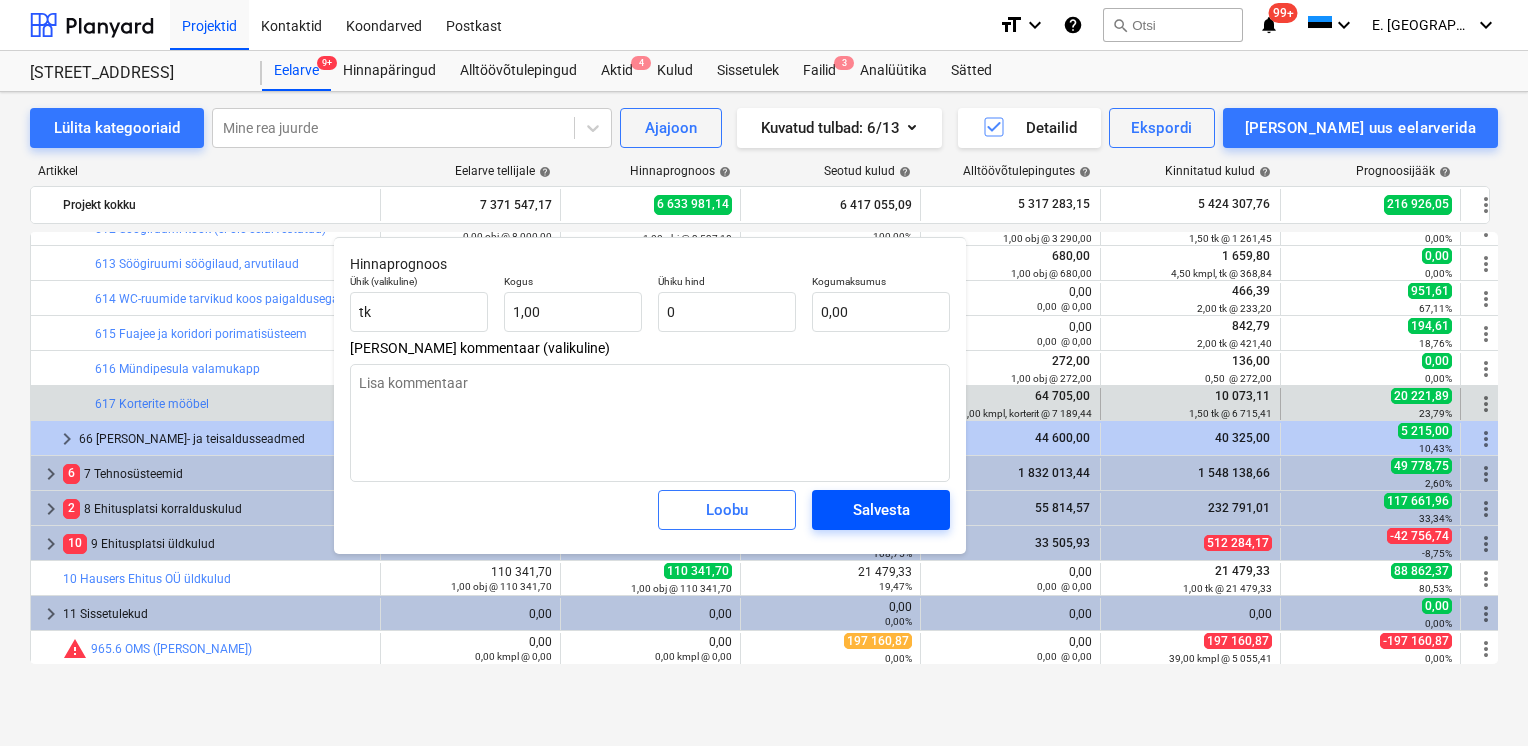 click on "Salvesta" at bounding box center (881, 510) 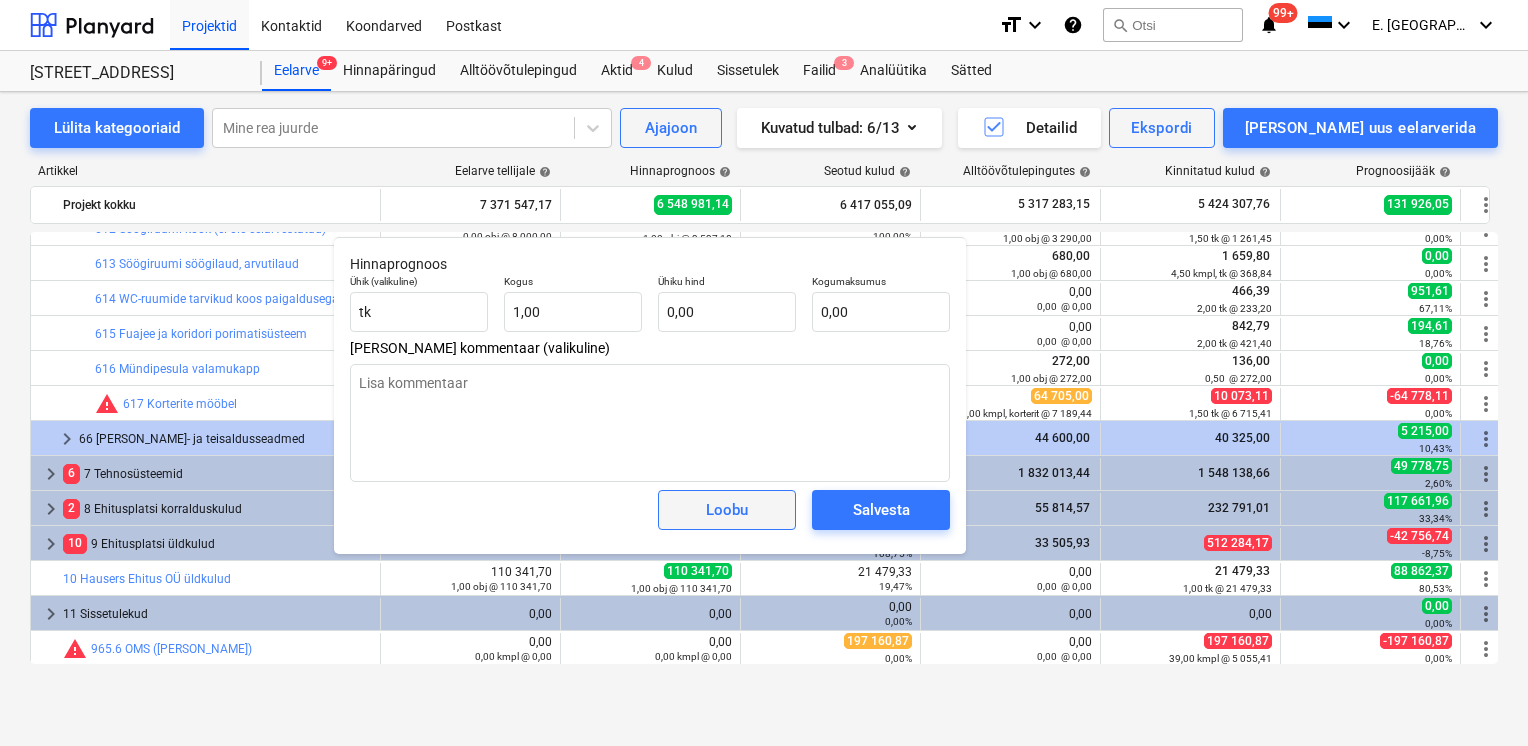 type on "x" 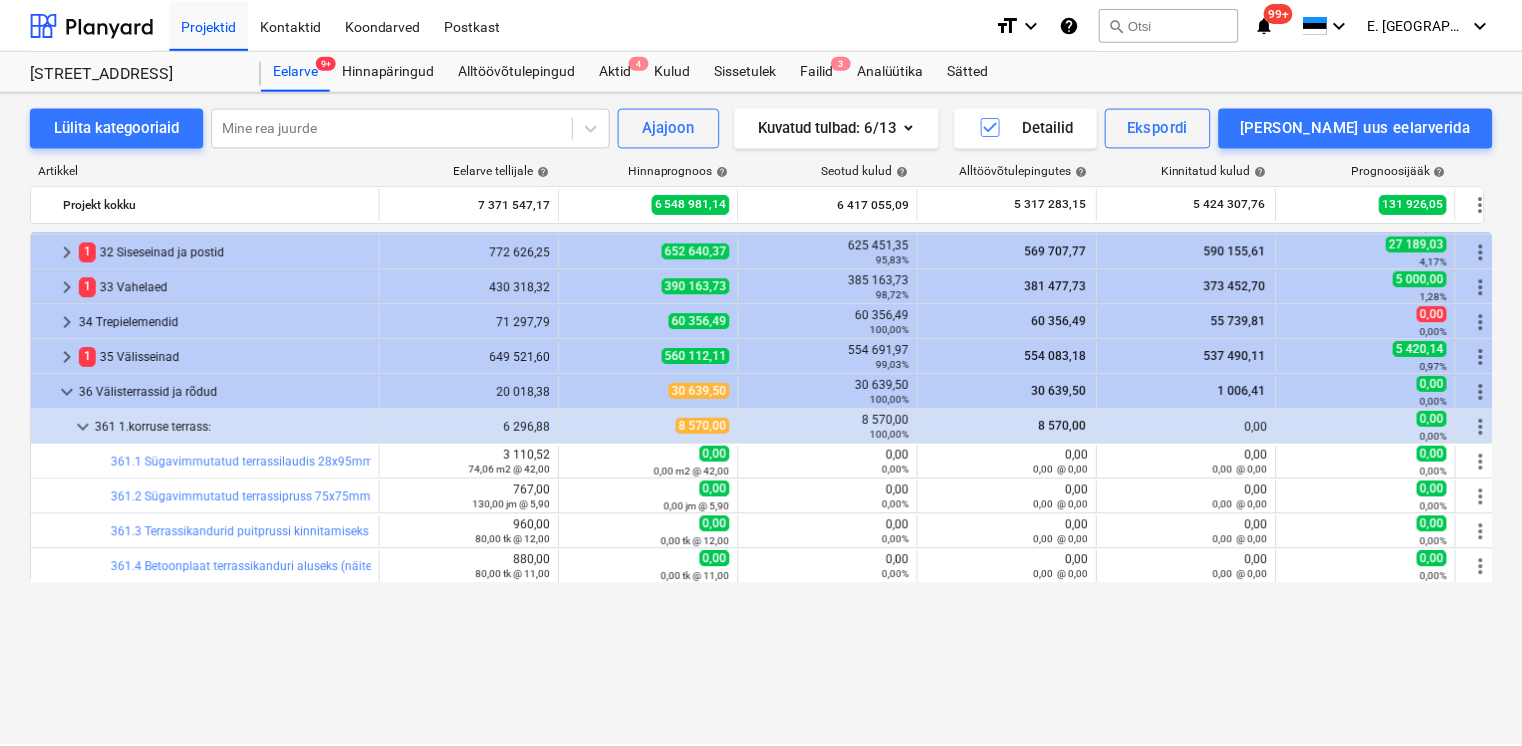 scroll, scrollTop: 0, scrollLeft: 0, axis: both 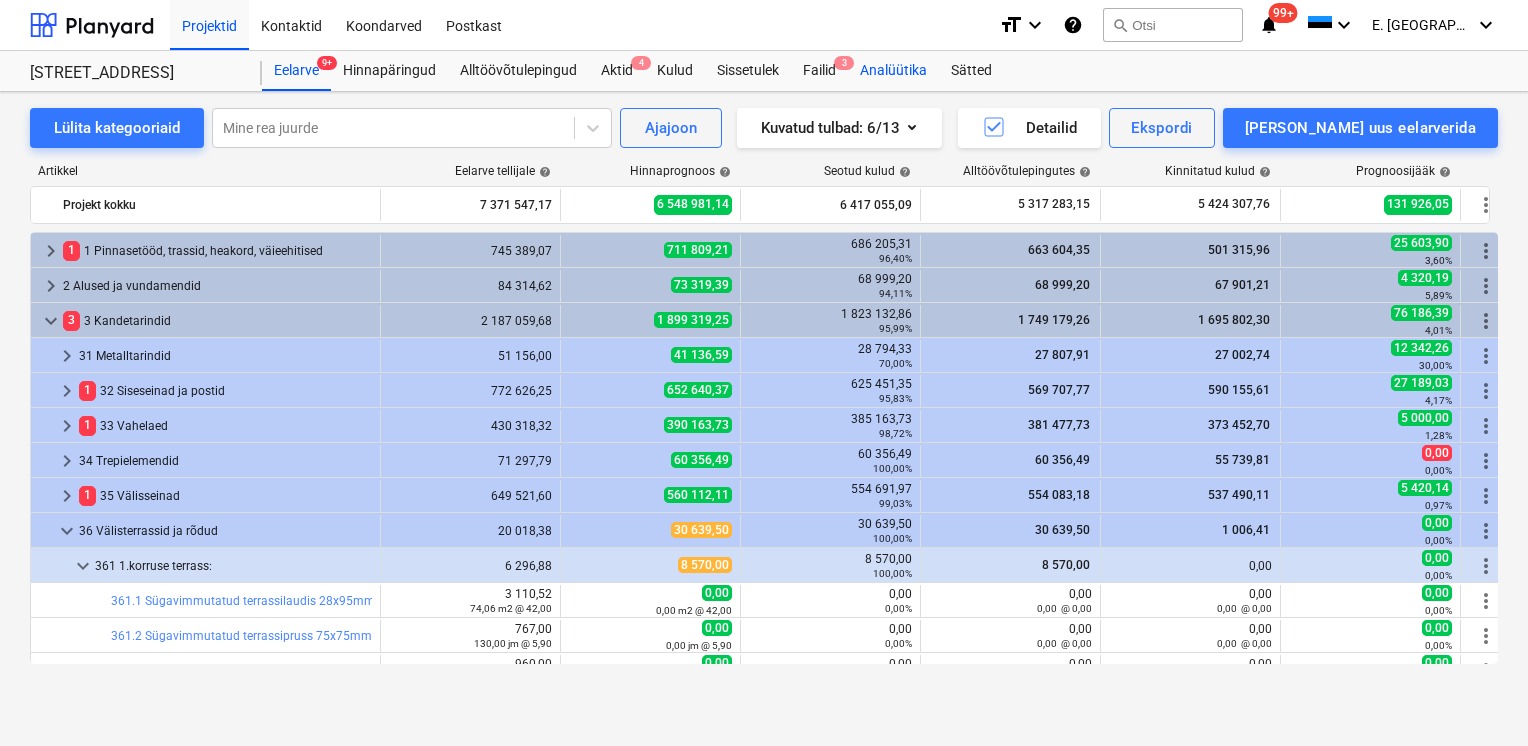 click on "Analüütika" at bounding box center [893, 71] 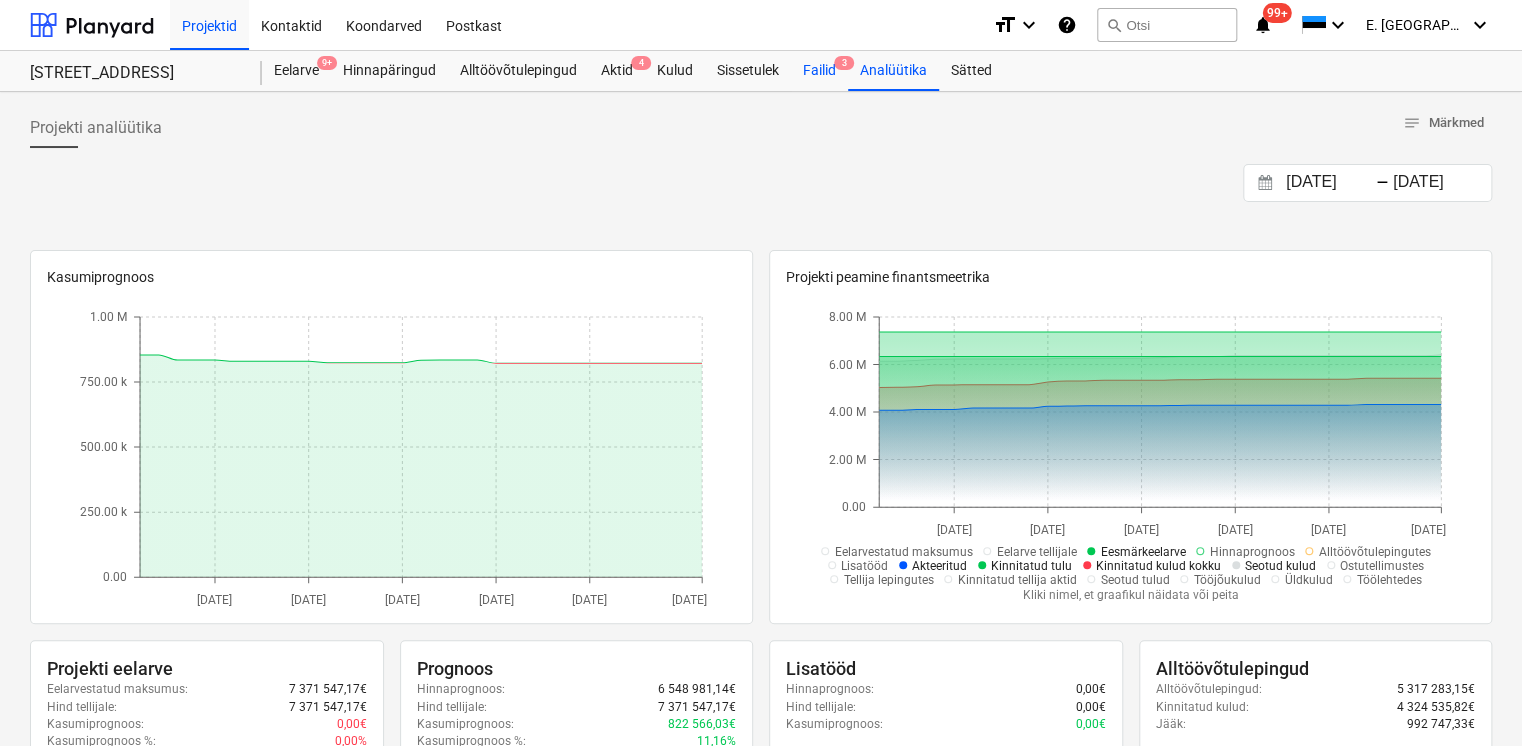 click on "Failid 3" at bounding box center (819, 71) 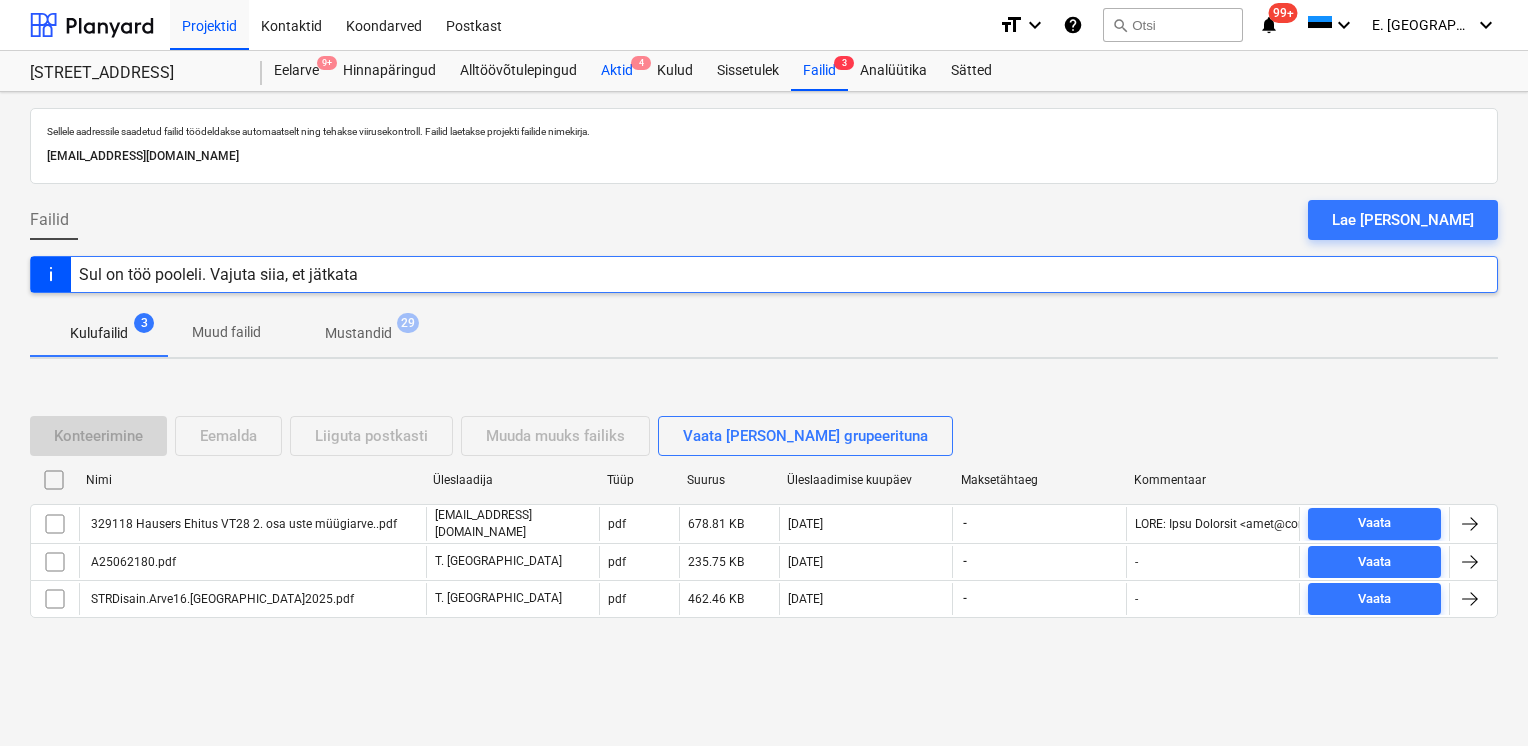 click on "Aktid 4" at bounding box center (617, 71) 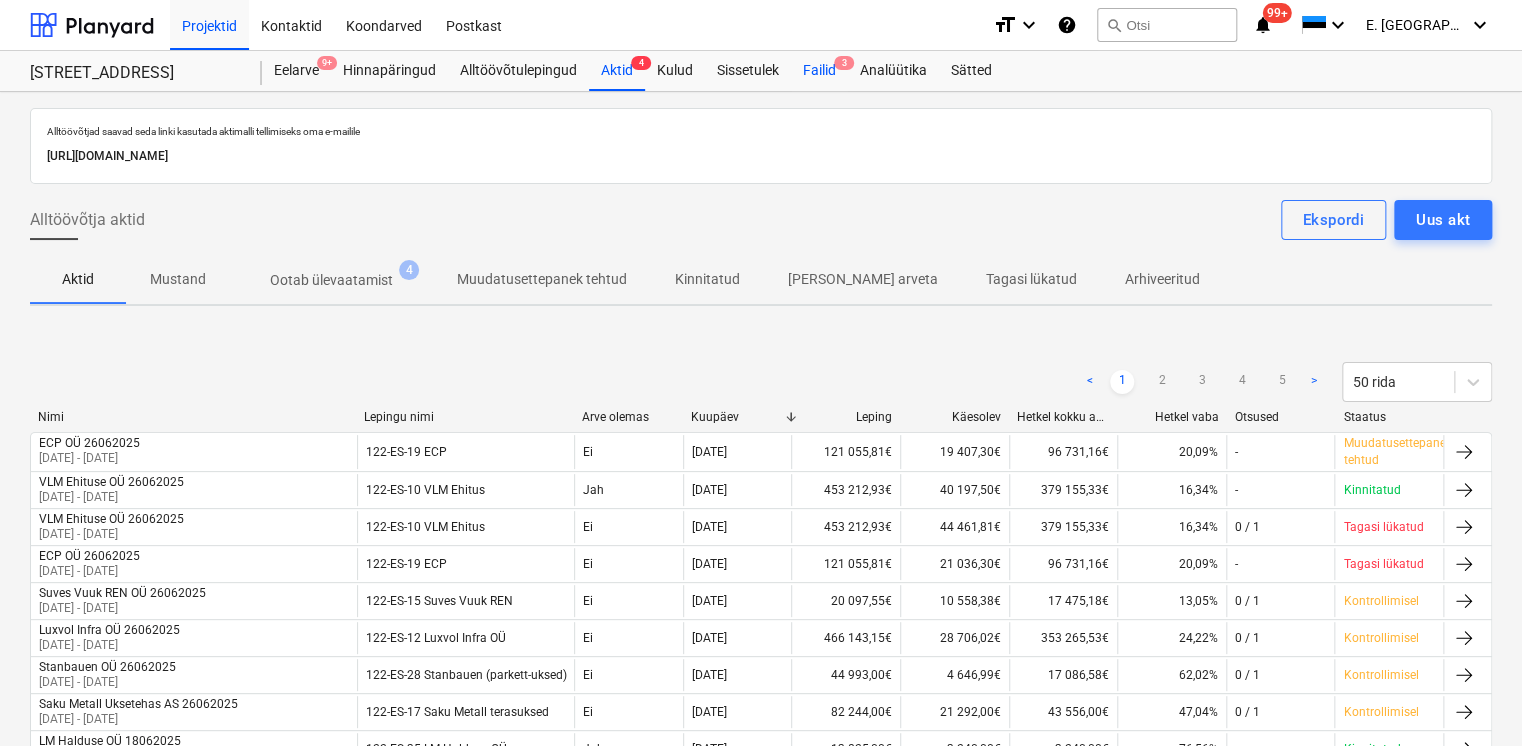 drag, startPoint x: 817, startPoint y: 61, endPoint x: 813, endPoint y: 71, distance: 10.770329 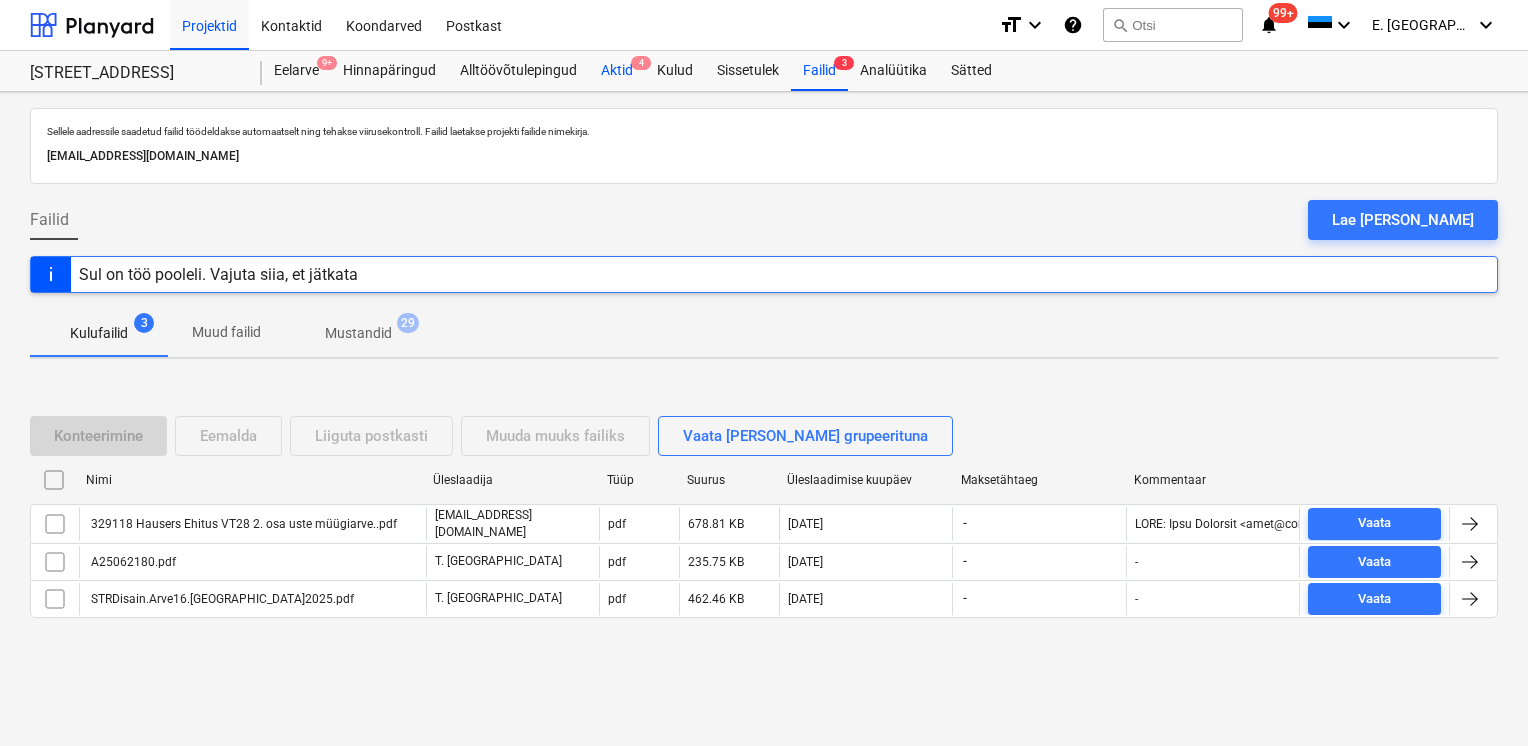 click on "Aktid 4" at bounding box center [617, 71] 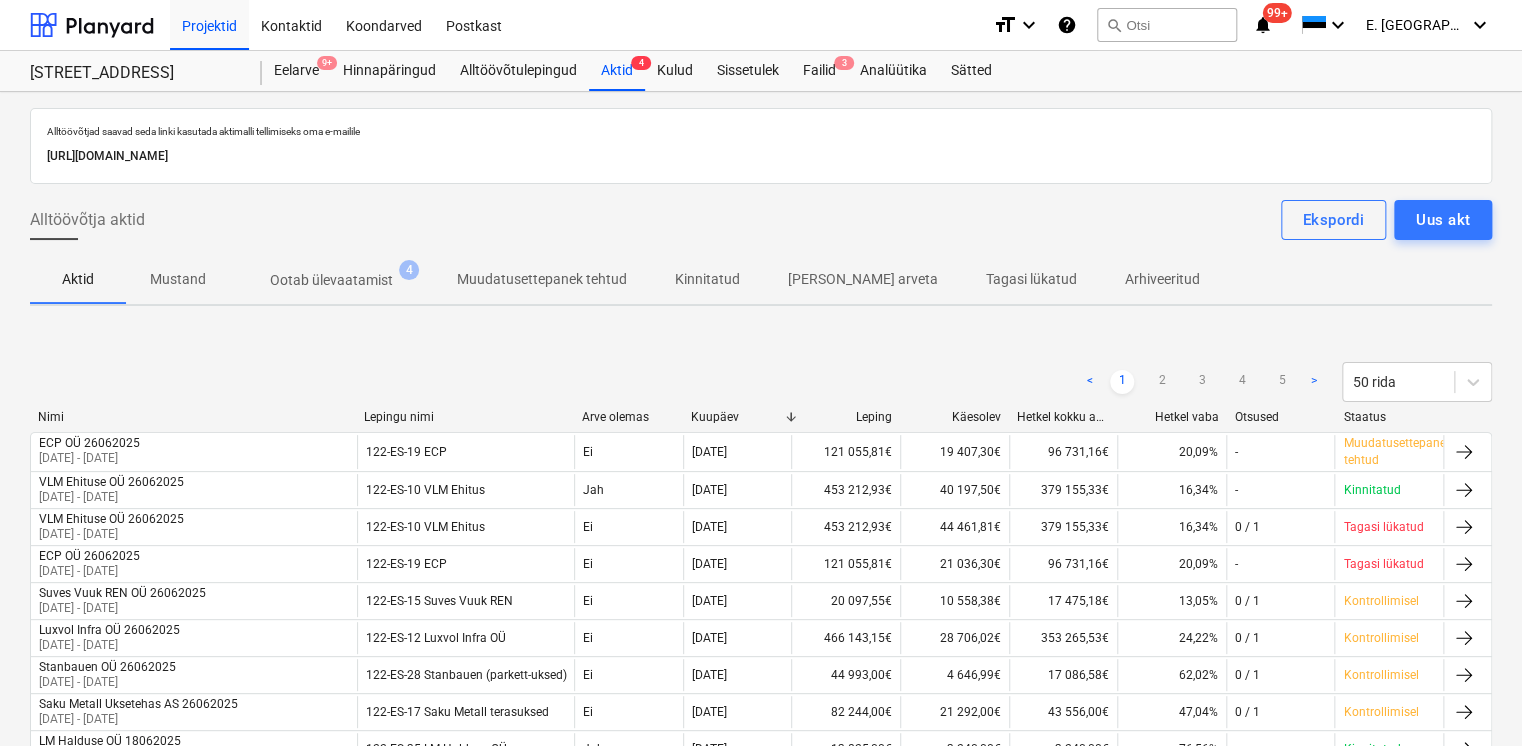 click on "Ootab ülevaatamist" at bounding box center [331, 280] 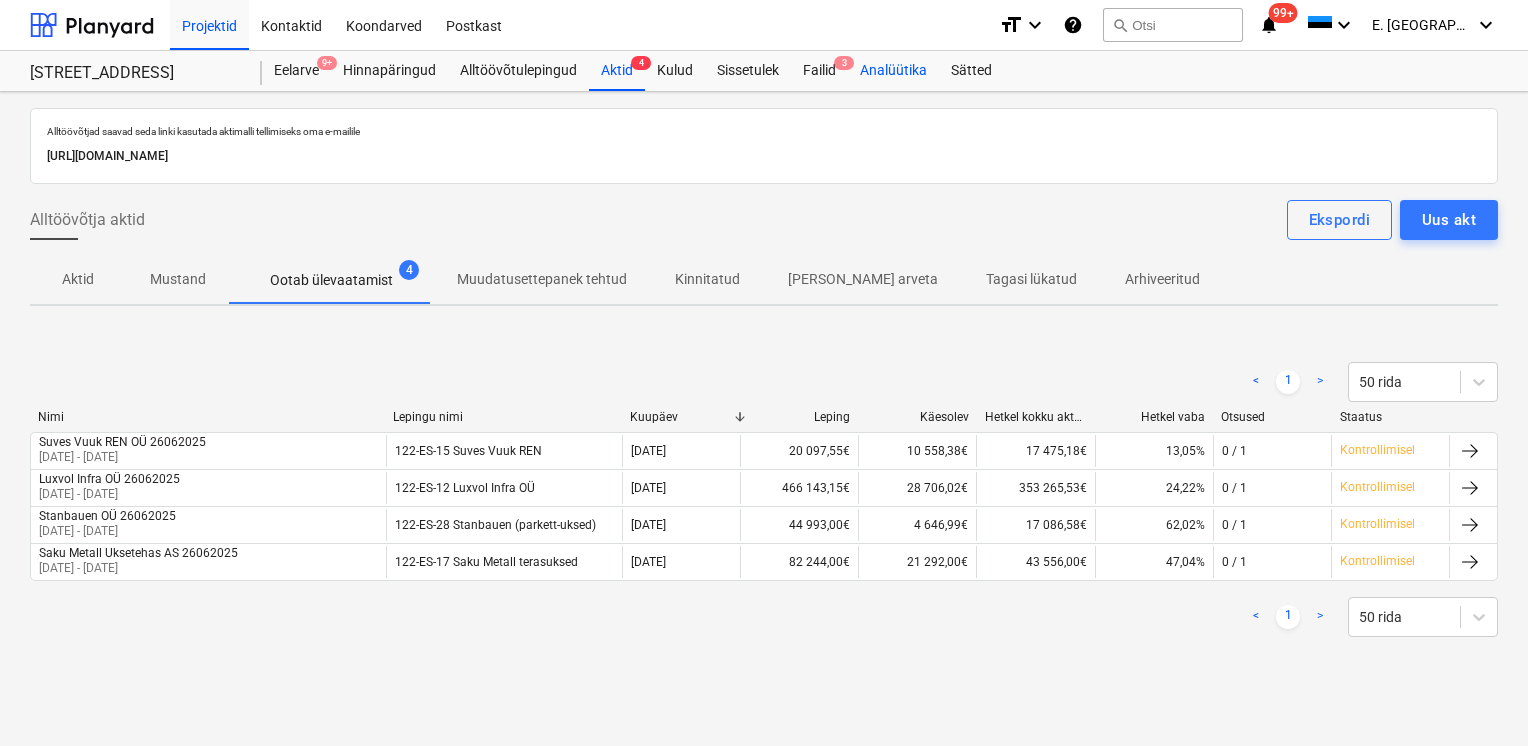drag, startPoint x: 819, startPoint y: 73, endPoint x: 853, endPoint y: 82, distance: 35.17101 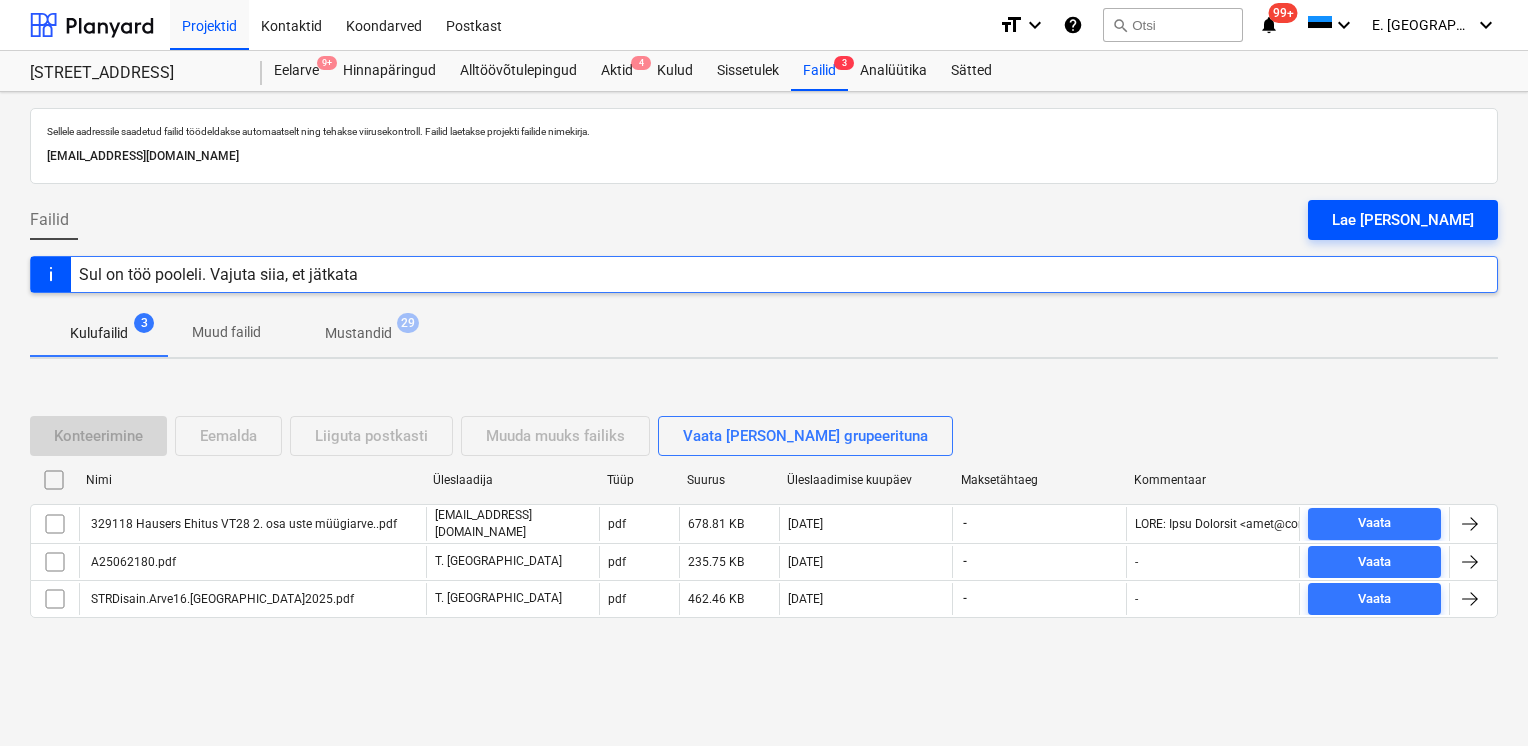 click on "Lae [PERSON_NAME]" at bounding box center (1403, 220) 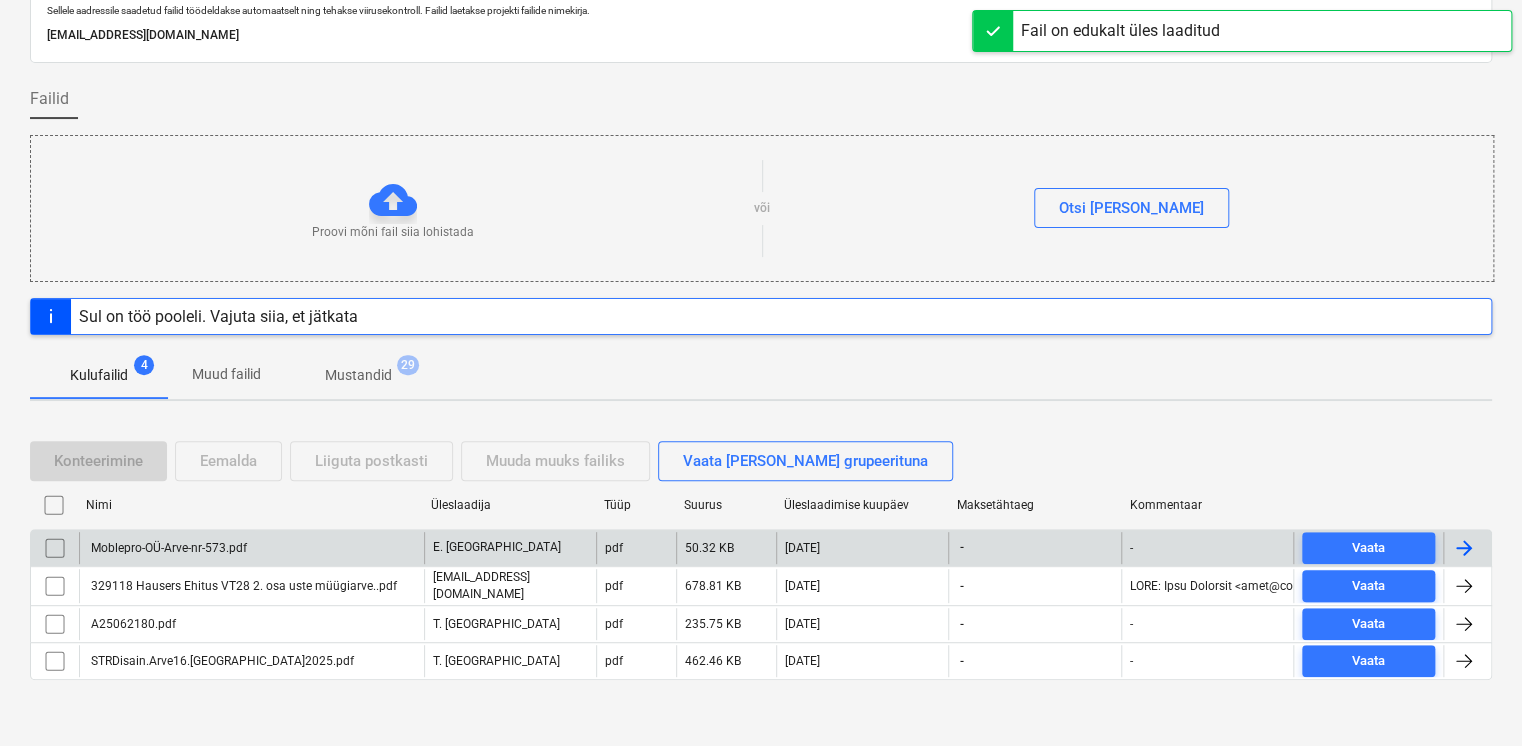 click on "Moblepro-OÜ-Arve-nr-573.pdf" at bounding box center (251, 548) 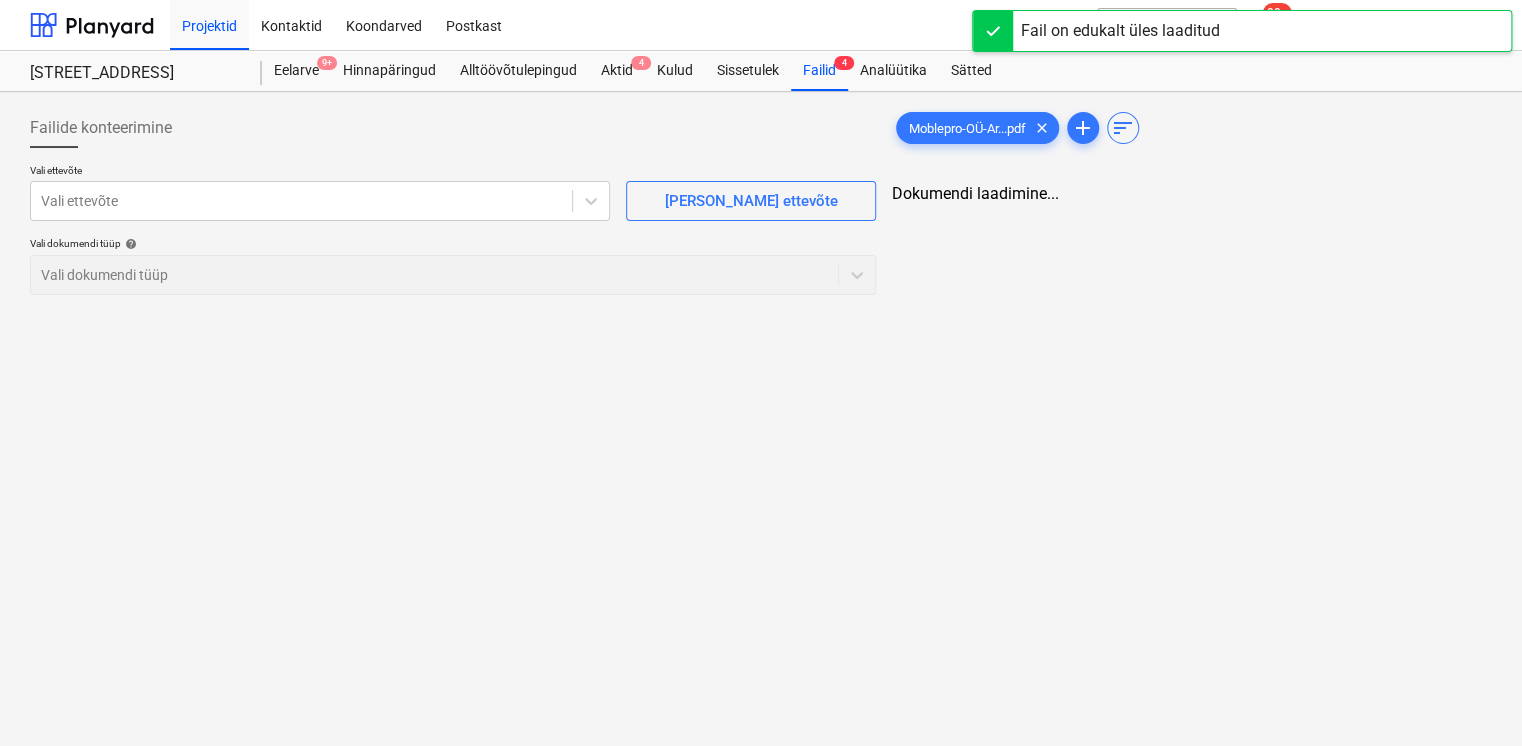 scroll, scrollTop: 0, scrollLeft: 0, axis: both 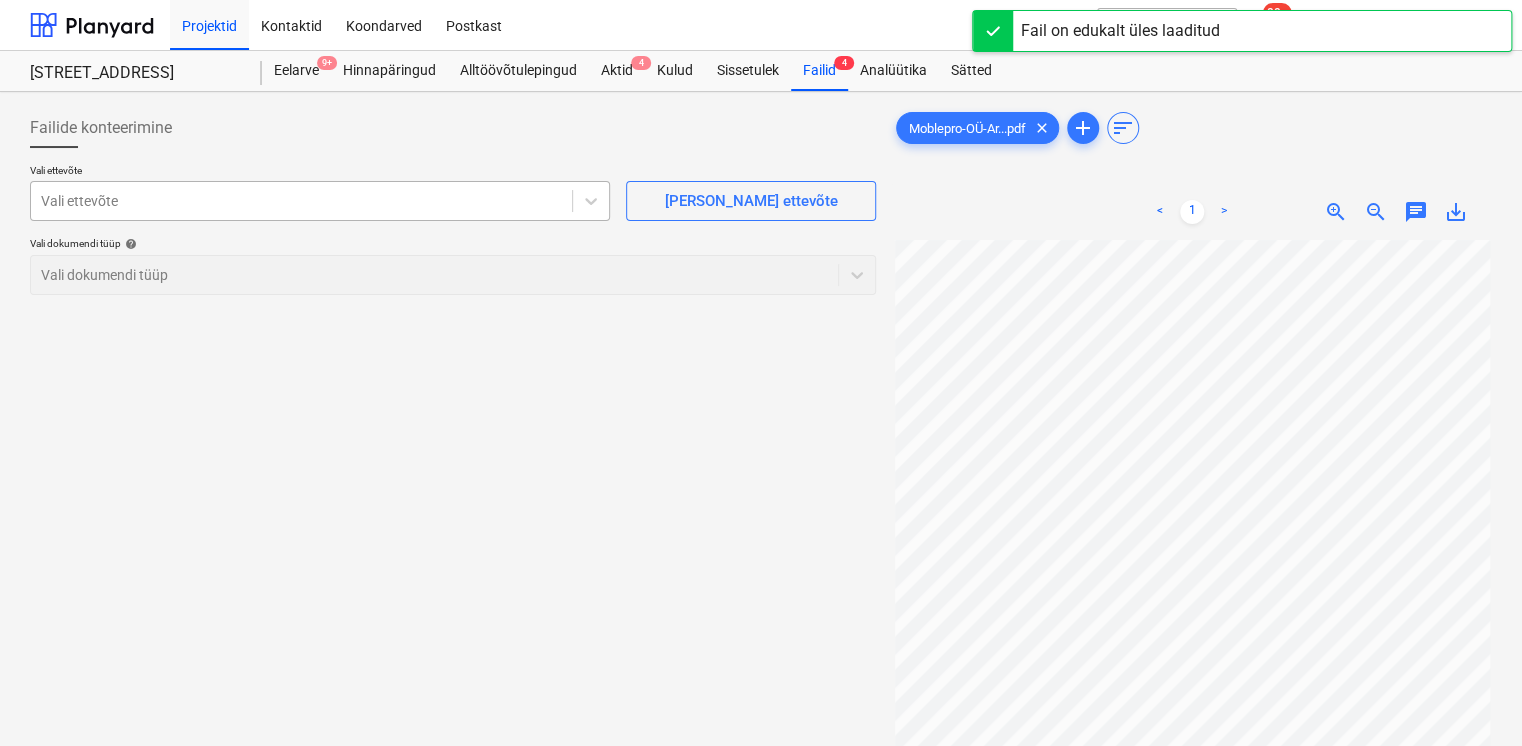 click on "Vali ettevõte" at bounding box center [320, 201] 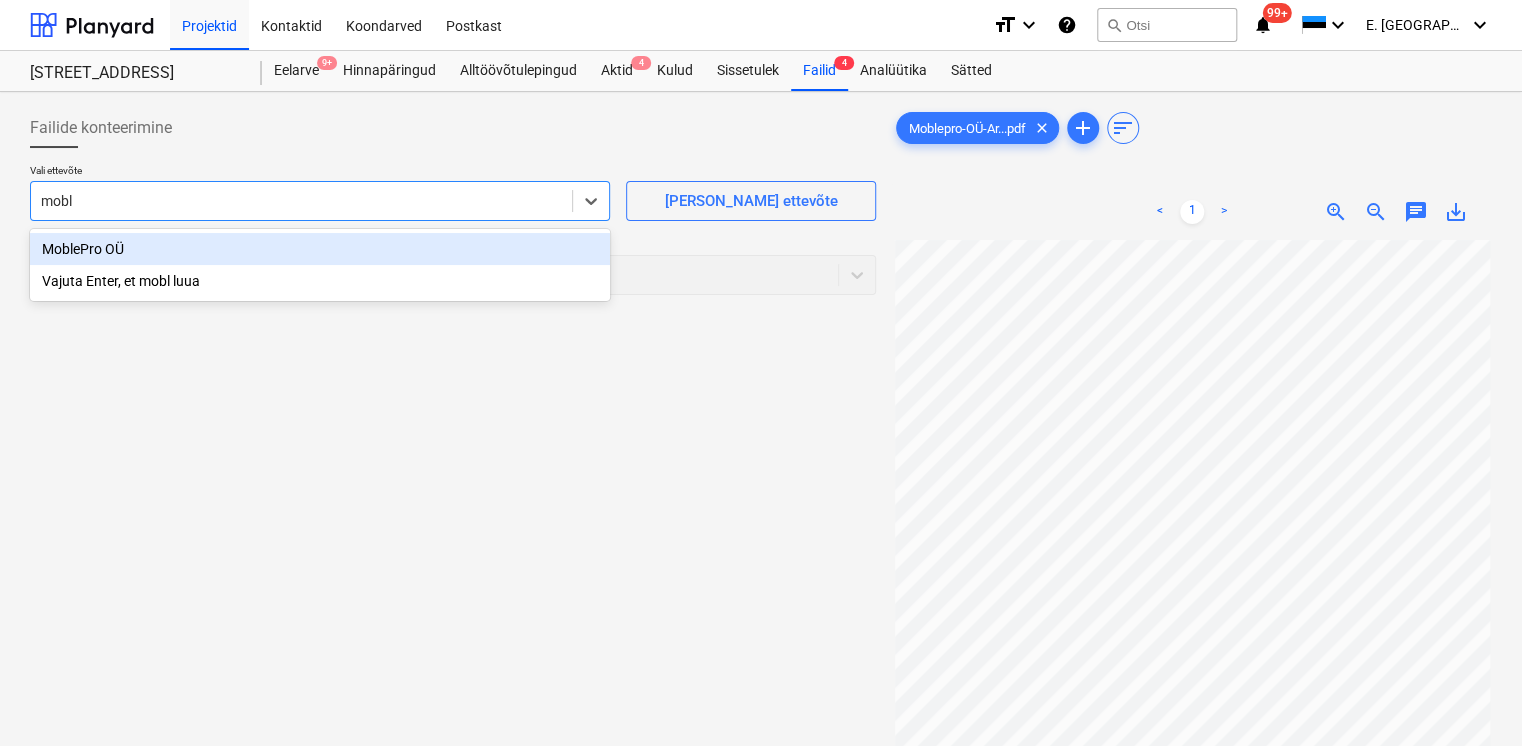 type on "moble" 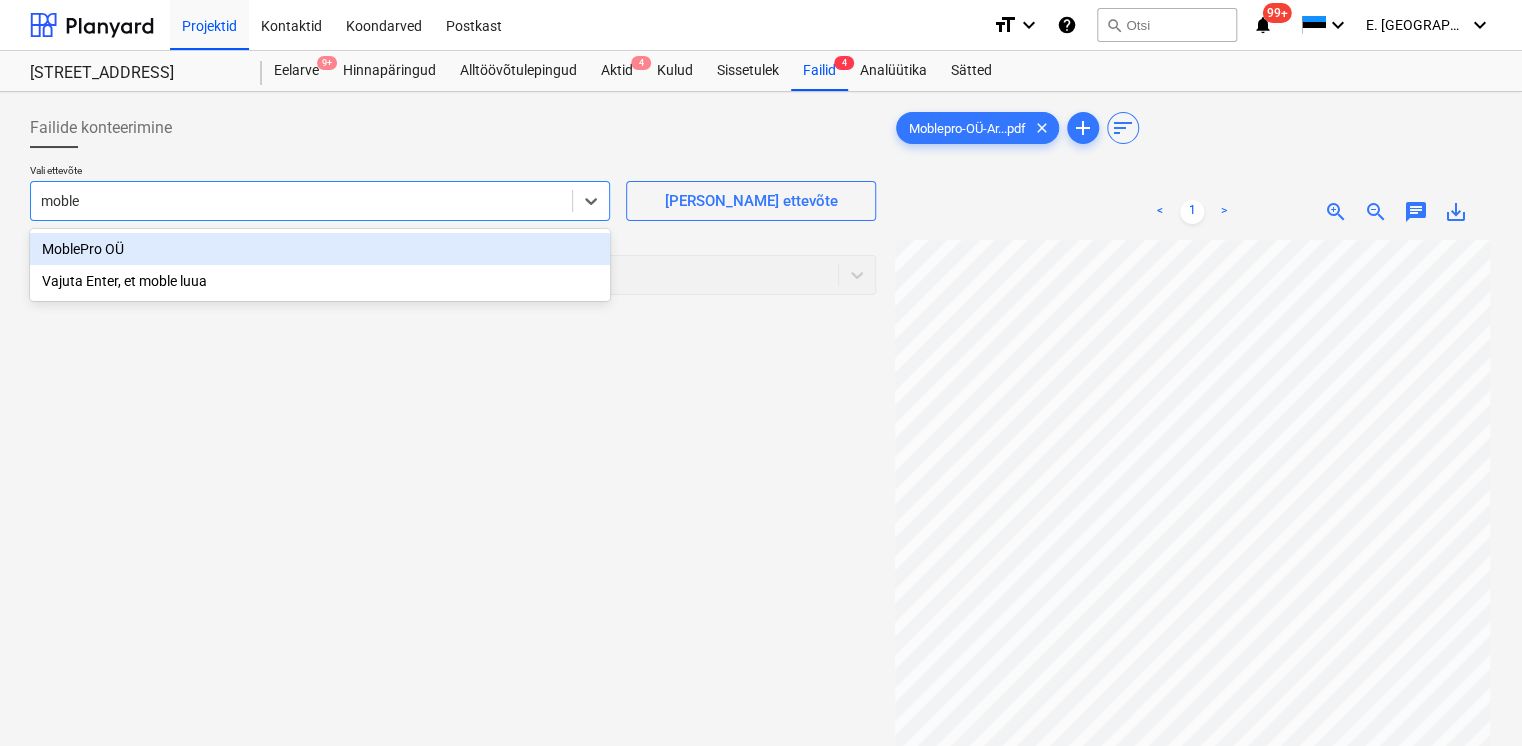 click on "MoblePro OÜ" at bounding box center [320, 249] 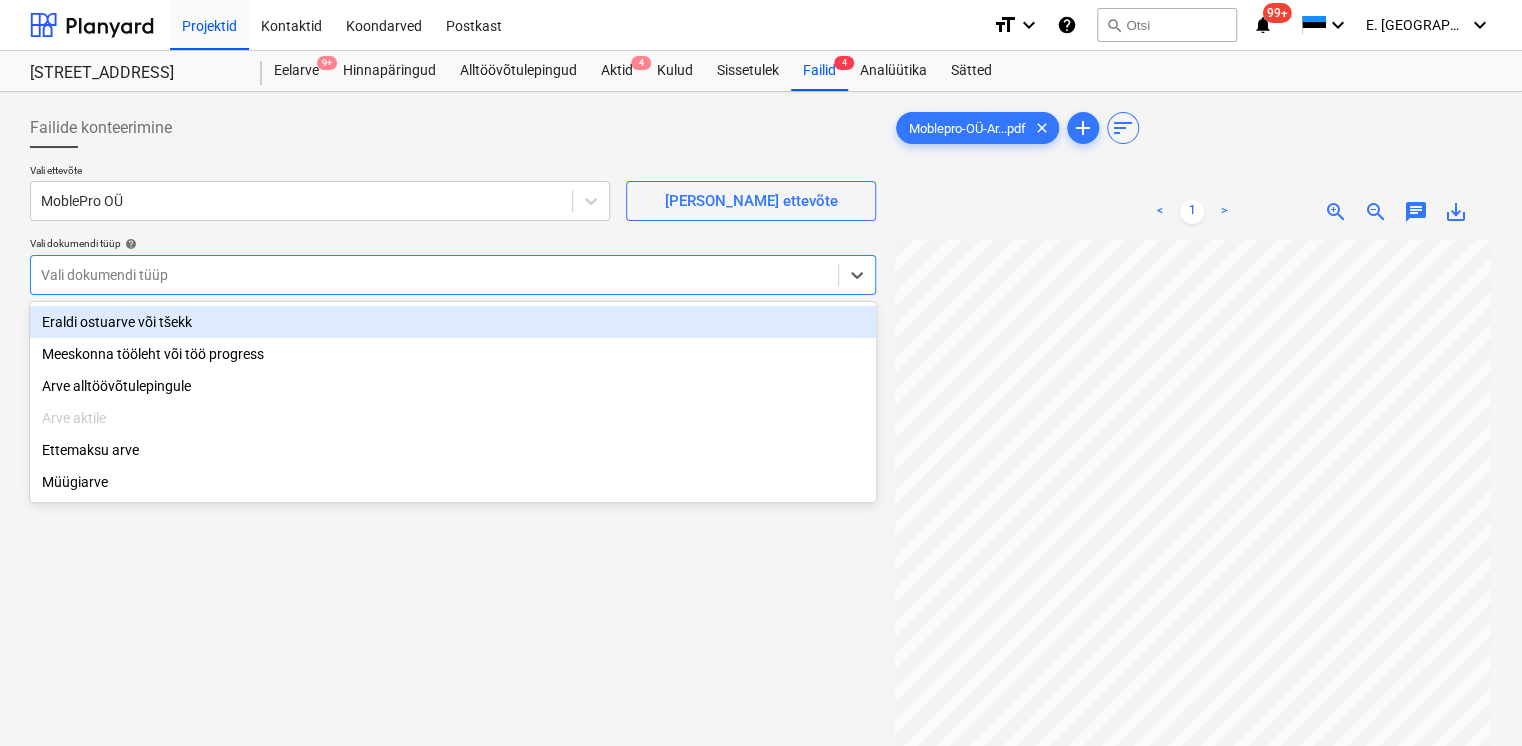 click at bounding box center (434, 275) 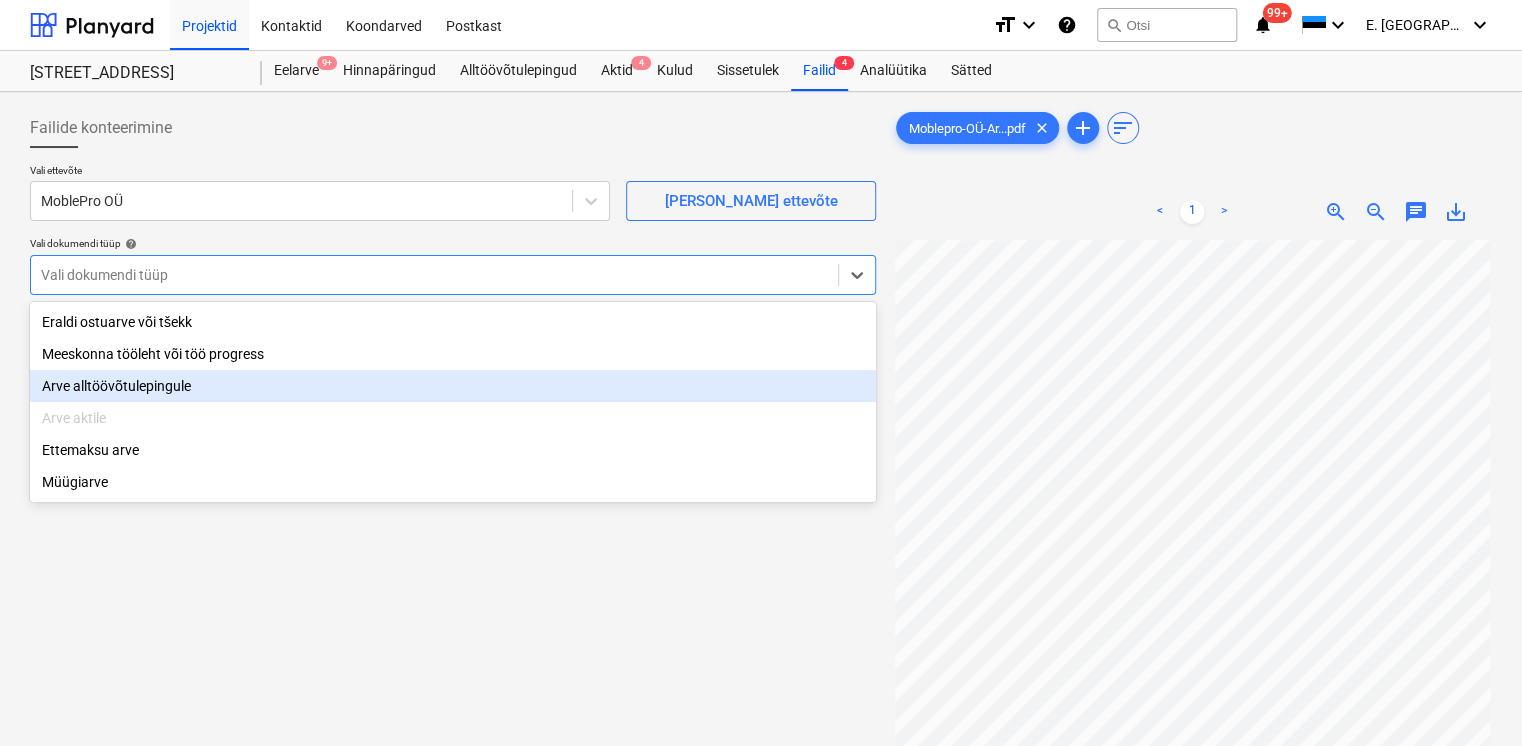 click on "Arve alltöövõtulepingule" at bounding box center (453, 386) 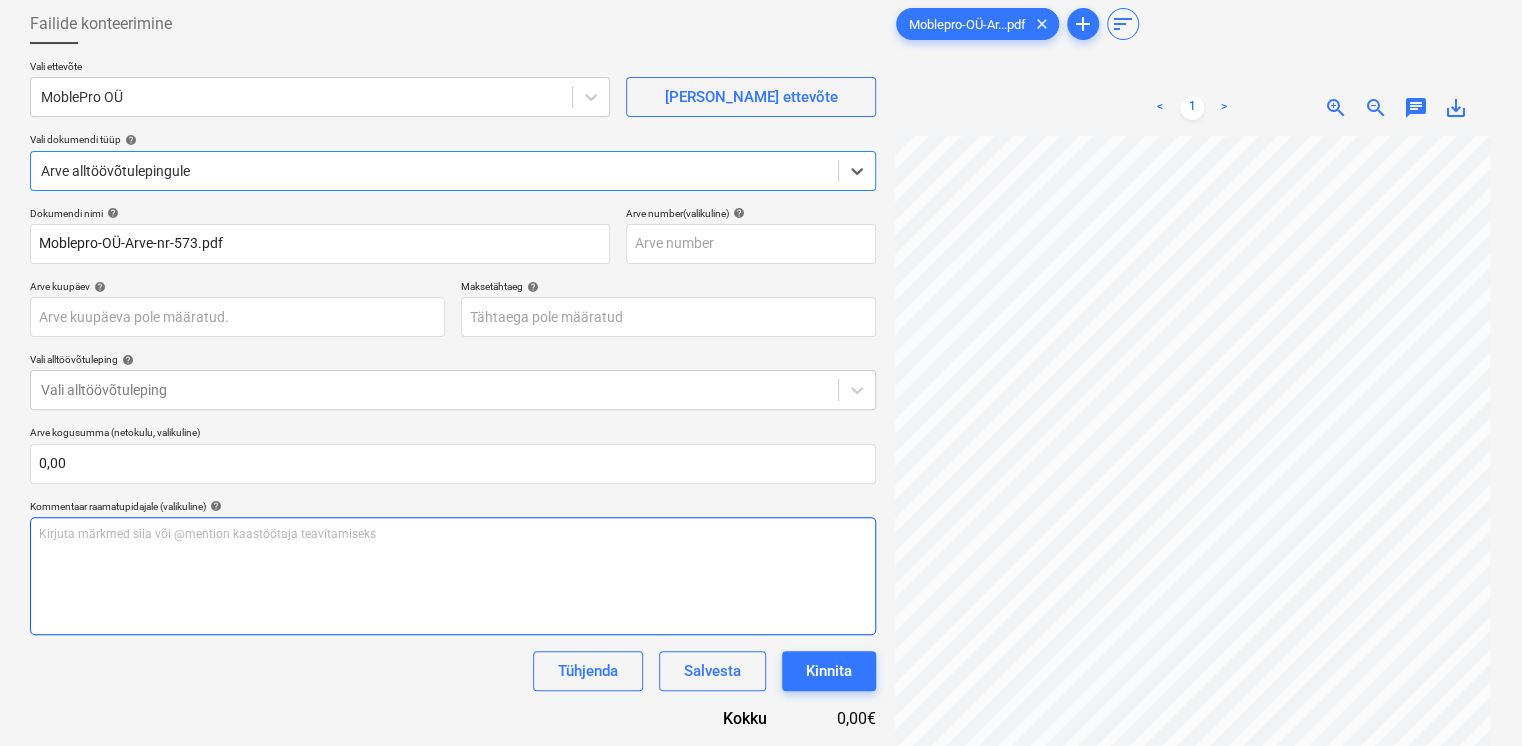 scroll, scrollTop: 200, scrollLeft: 0, axis: vertical 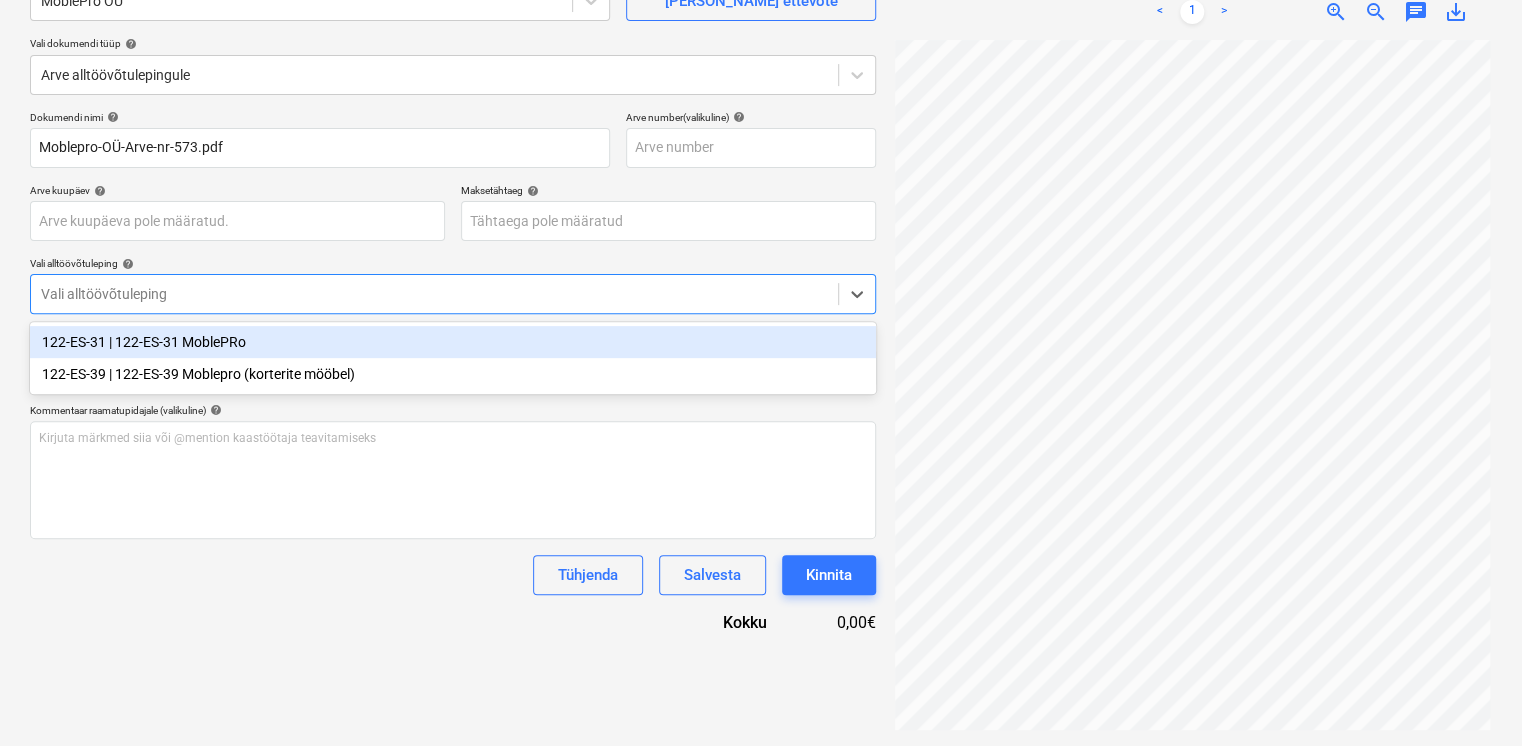 click at bounding box center (434, 294) 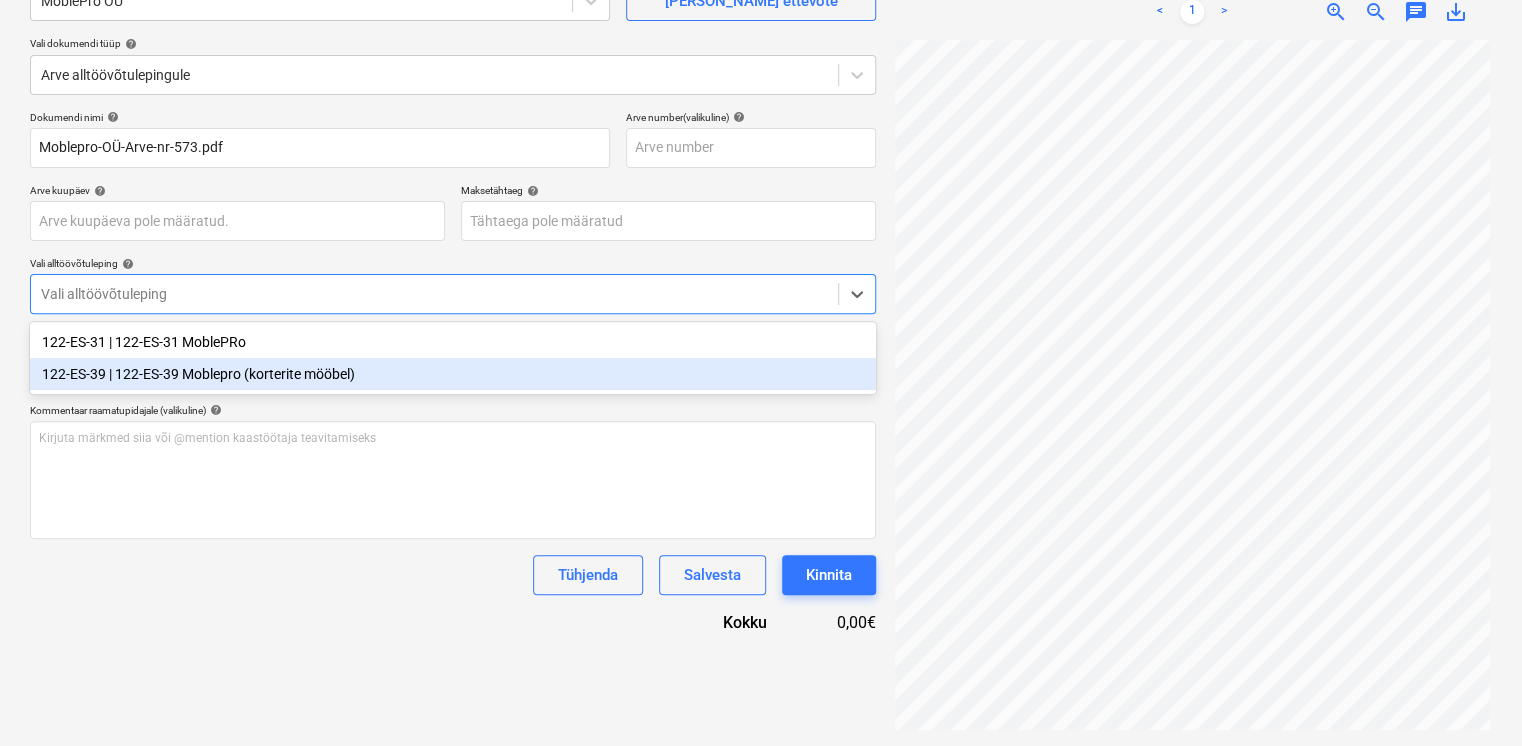 click on "122-ES-39 | 122-ES-39 Moblepro (korterite mööbel)" at bounding box center (453, 374) 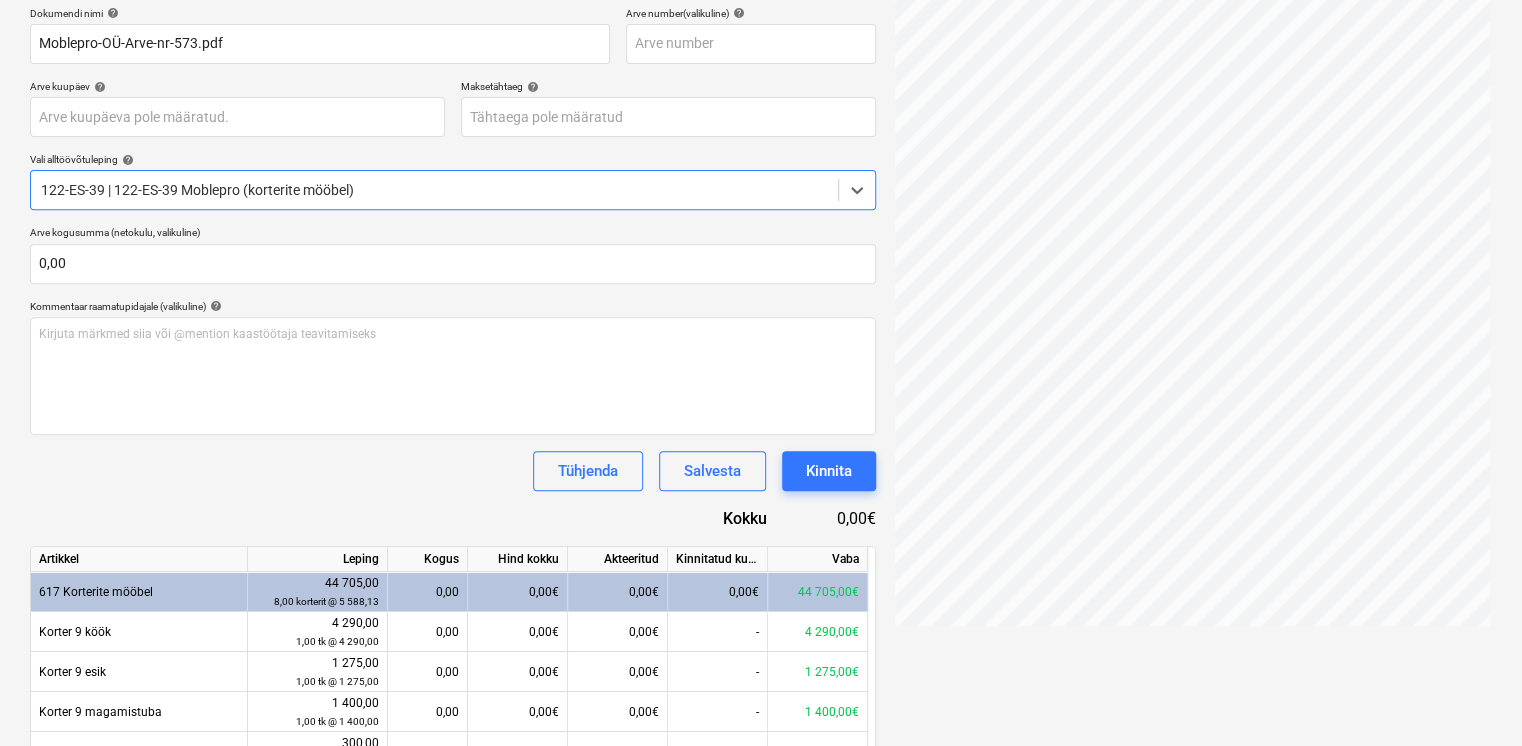 scroll, scrollTop: 433, scrollLeft: 0, axis: vertical 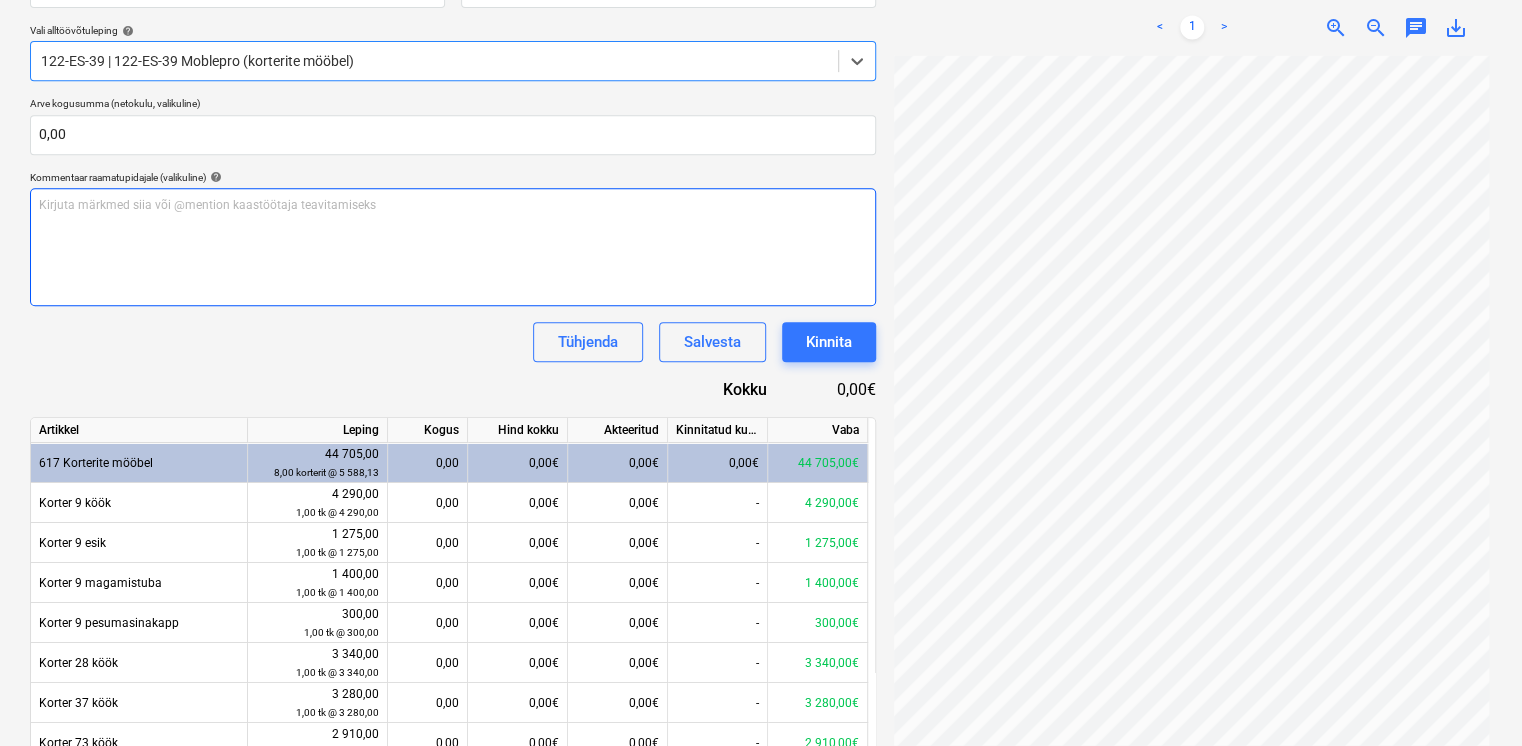 click on "Kirjuta märkmed siia või @mention kaastöötaja teavitamiseks ﻿" at bounding box center (453, 247) 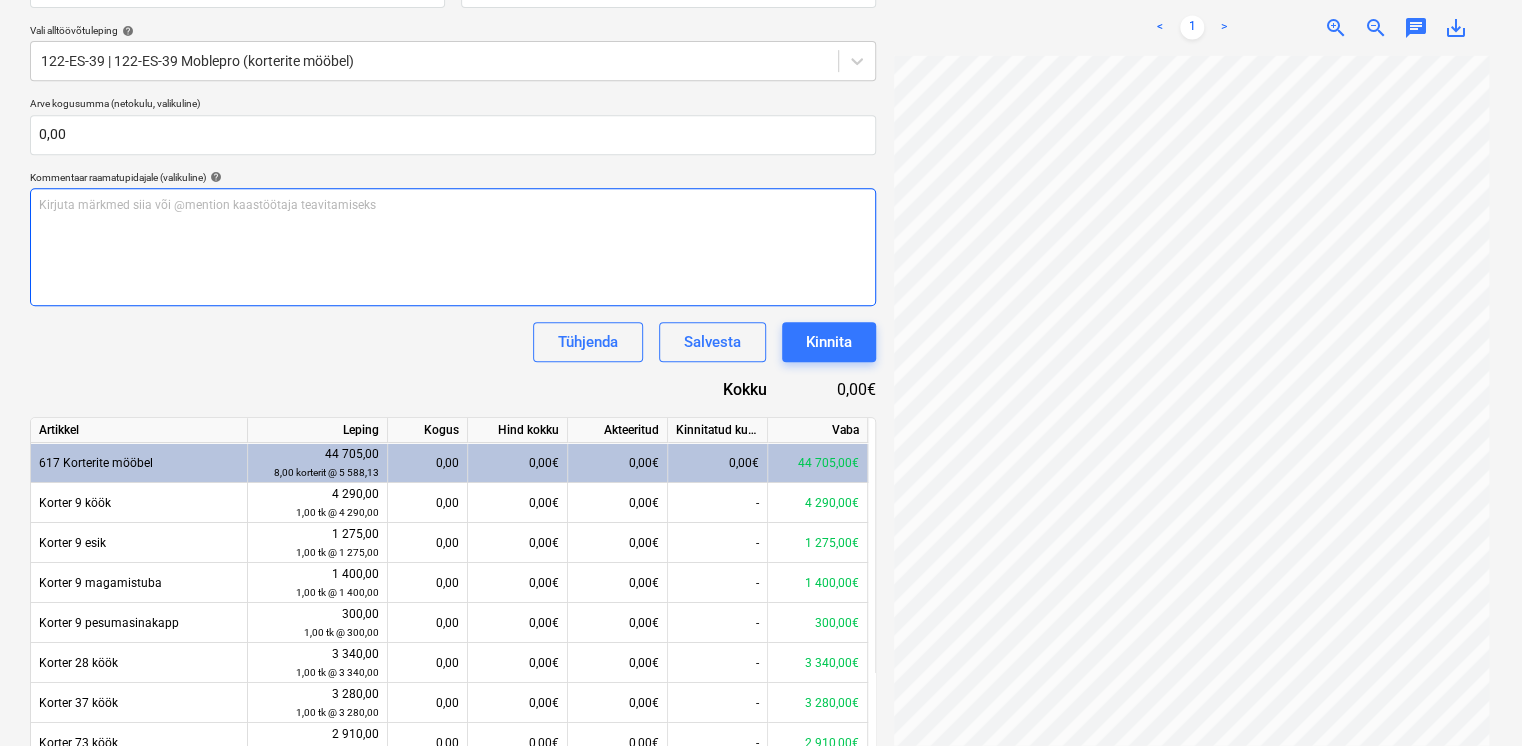 type 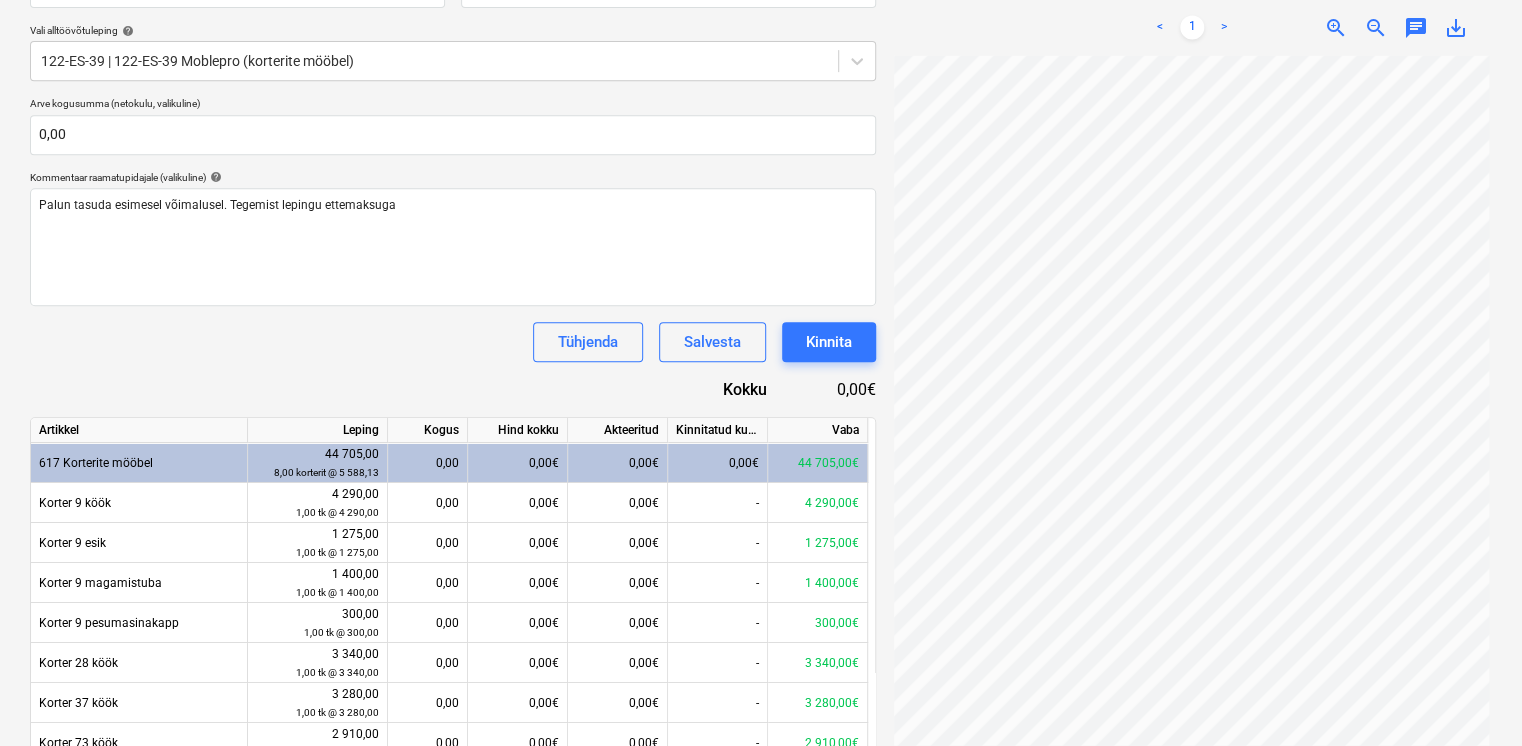 click on "Tühjenda Salvesta Kinnita" at bounding box center [453, 342] 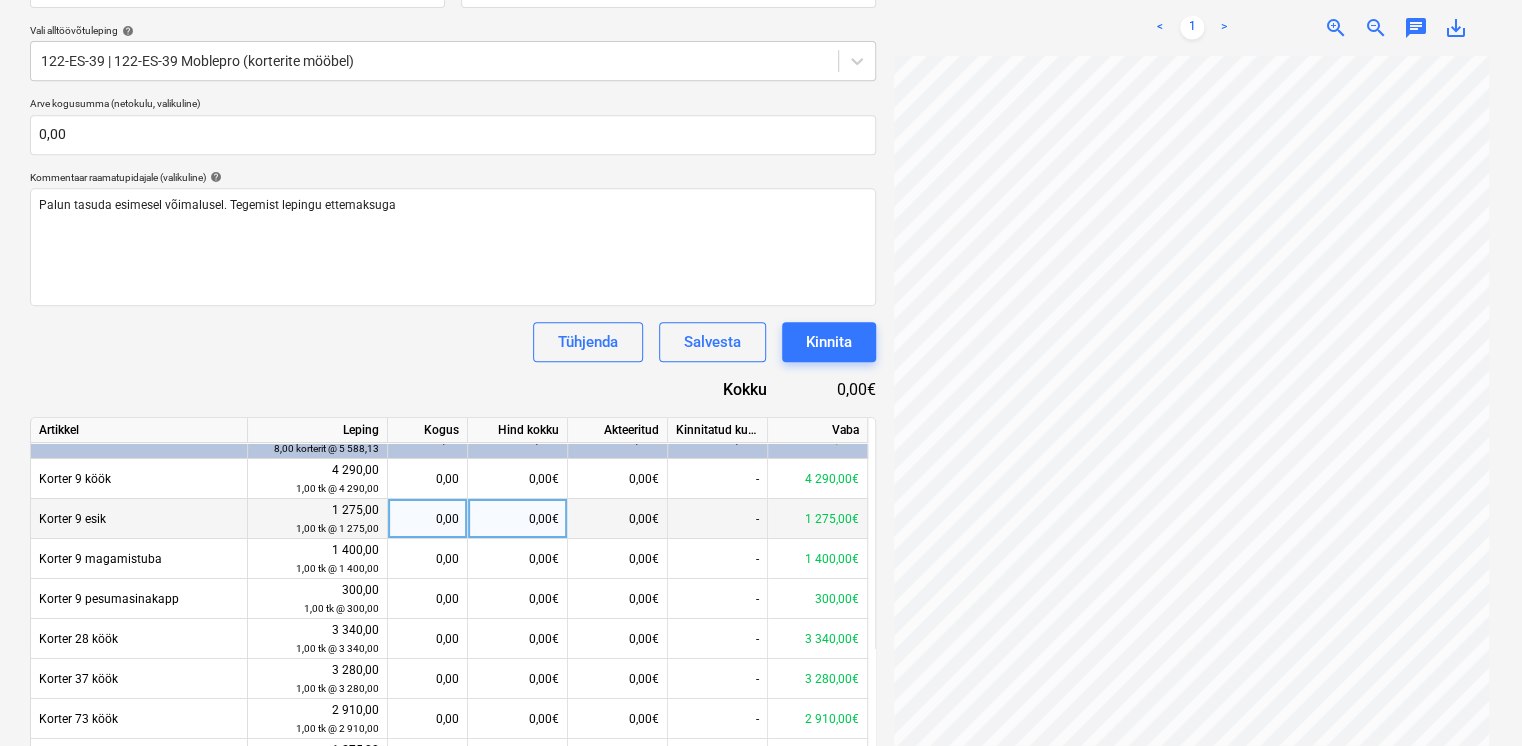 scroll, scrollTop: 0, scrollLeft: 0, axis: both 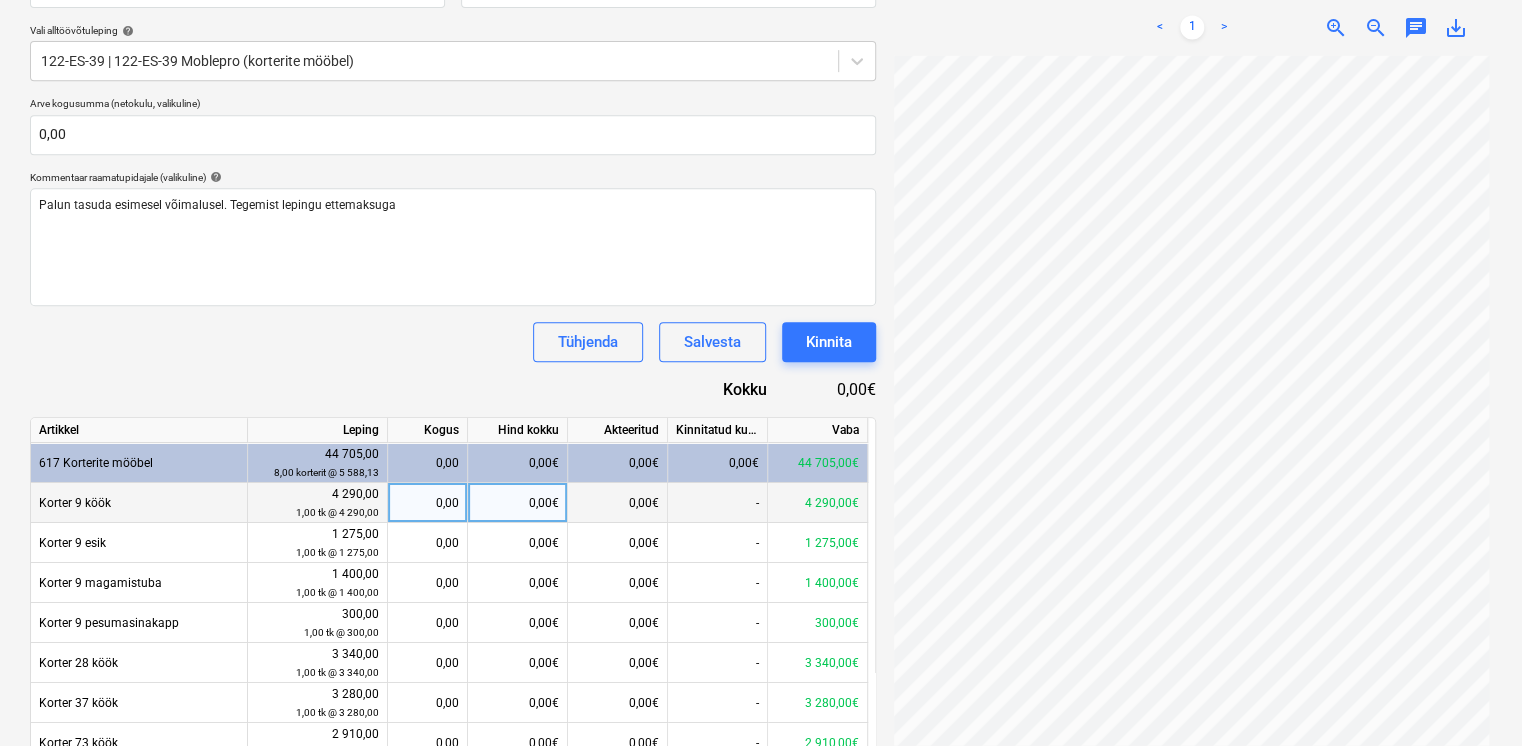click on "0,00" at bounding box center [427, 503] 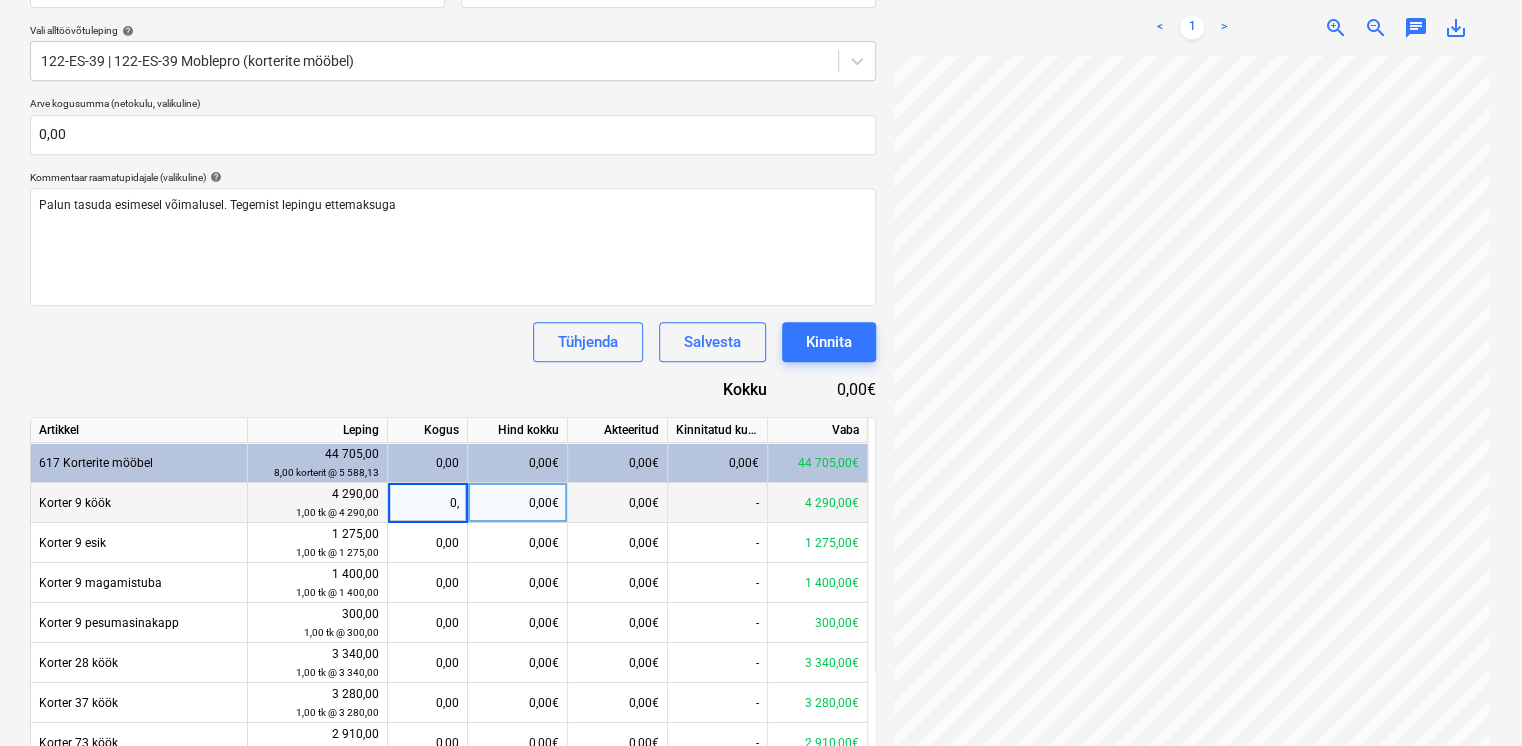 type on "0,5" 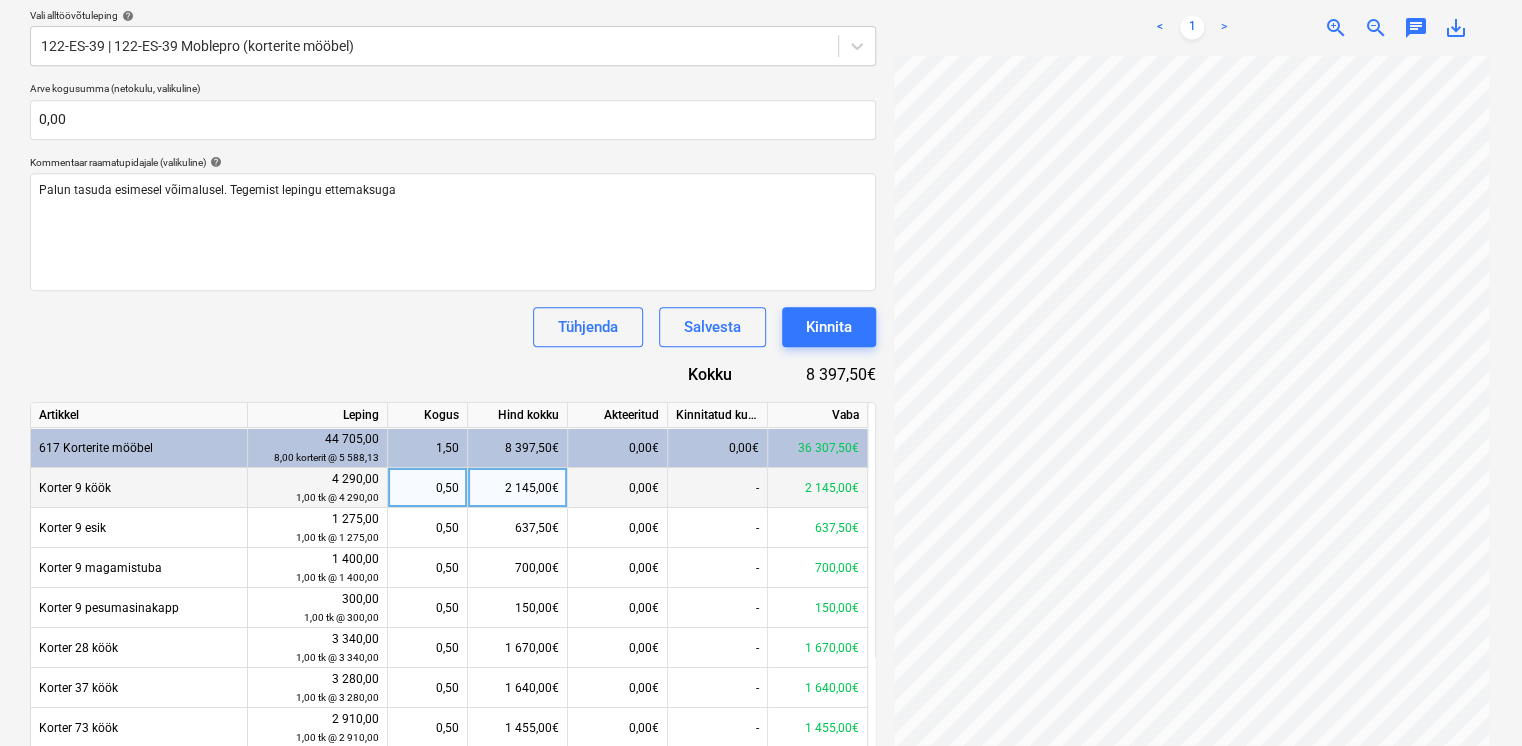 scroll, scrollTop: 772, scrollLeft: 0, axis: vertical 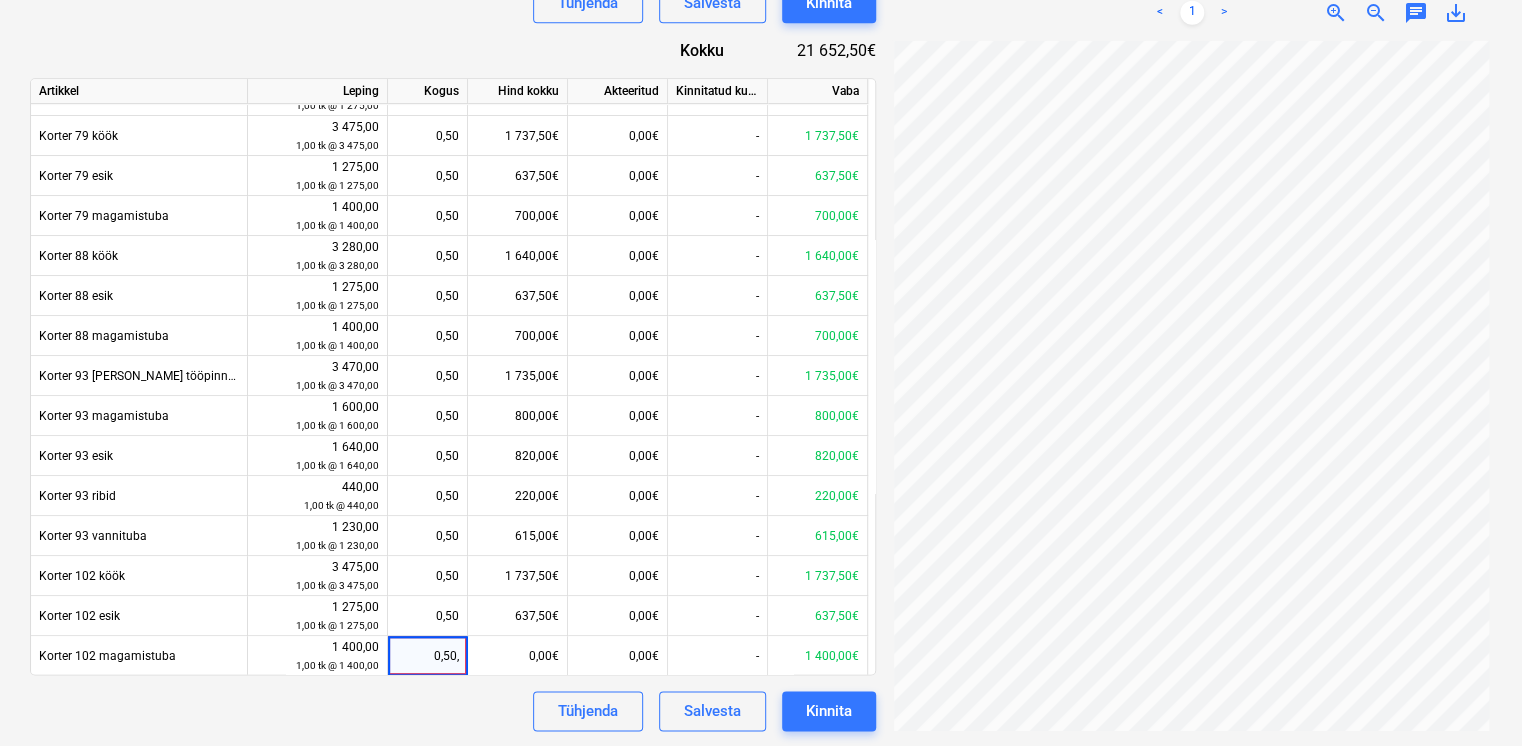 type on "0,50" 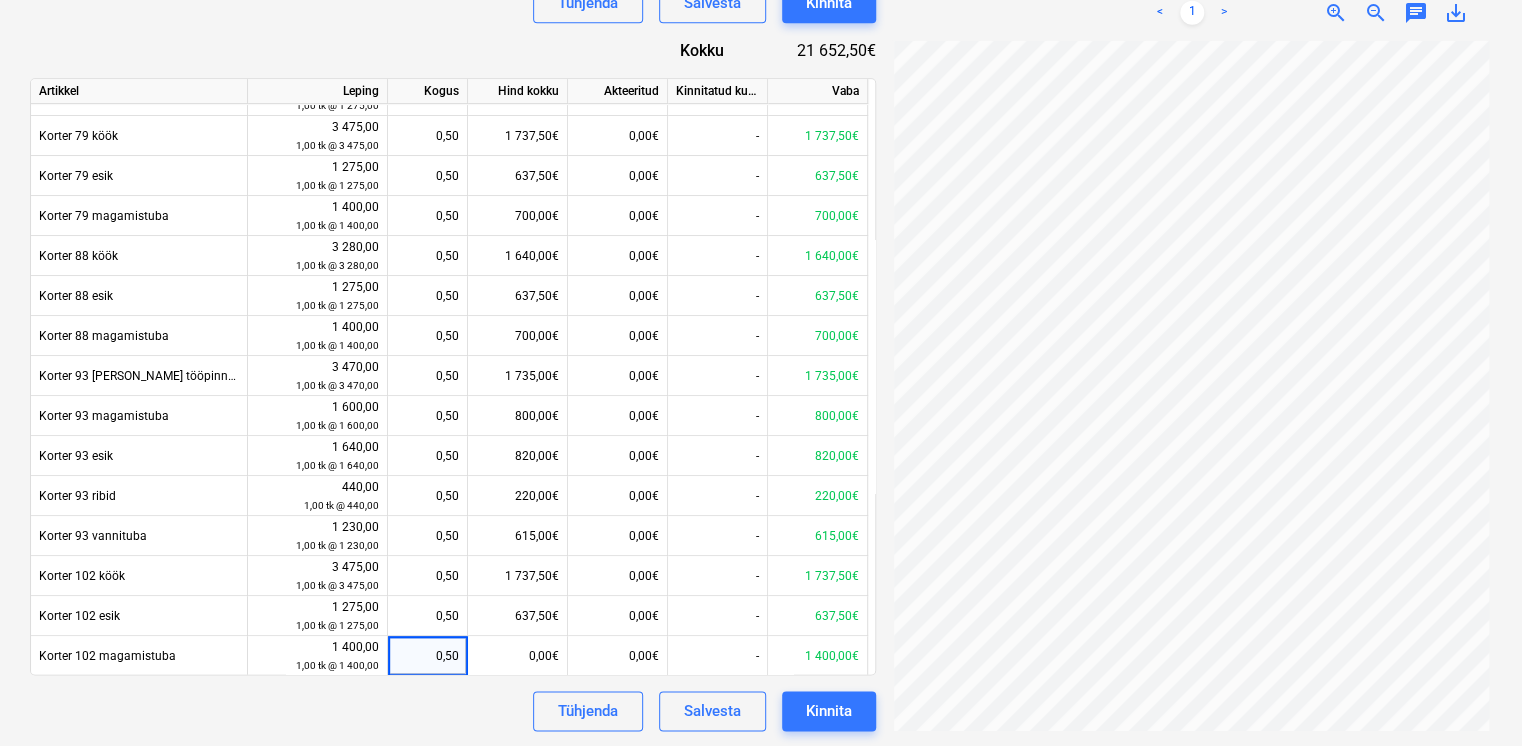 click on "Tühjenda Salvesta Kinnita" at bounding box center (453, 711) 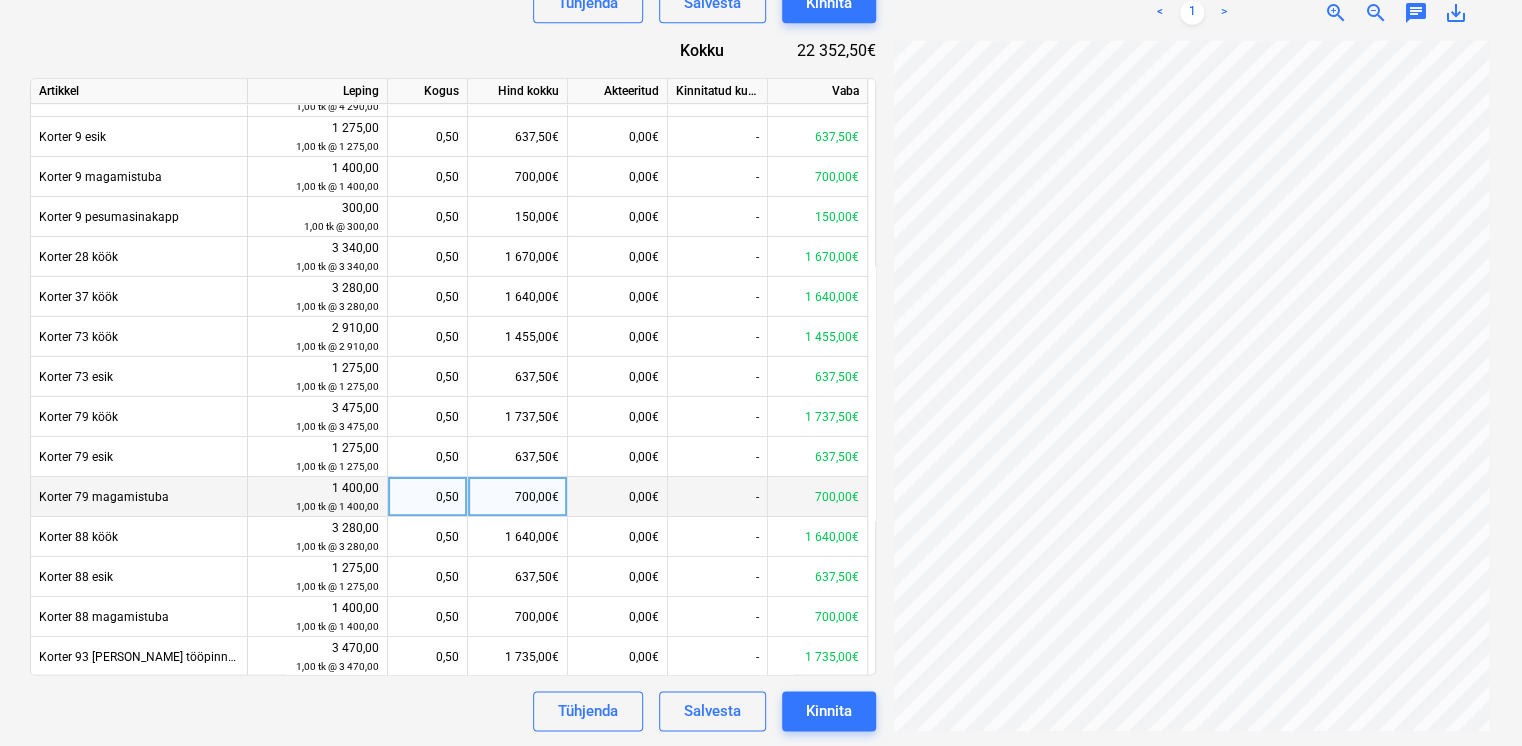 scroll, scrollTop: 0, scrollLeft: 0, axis: both 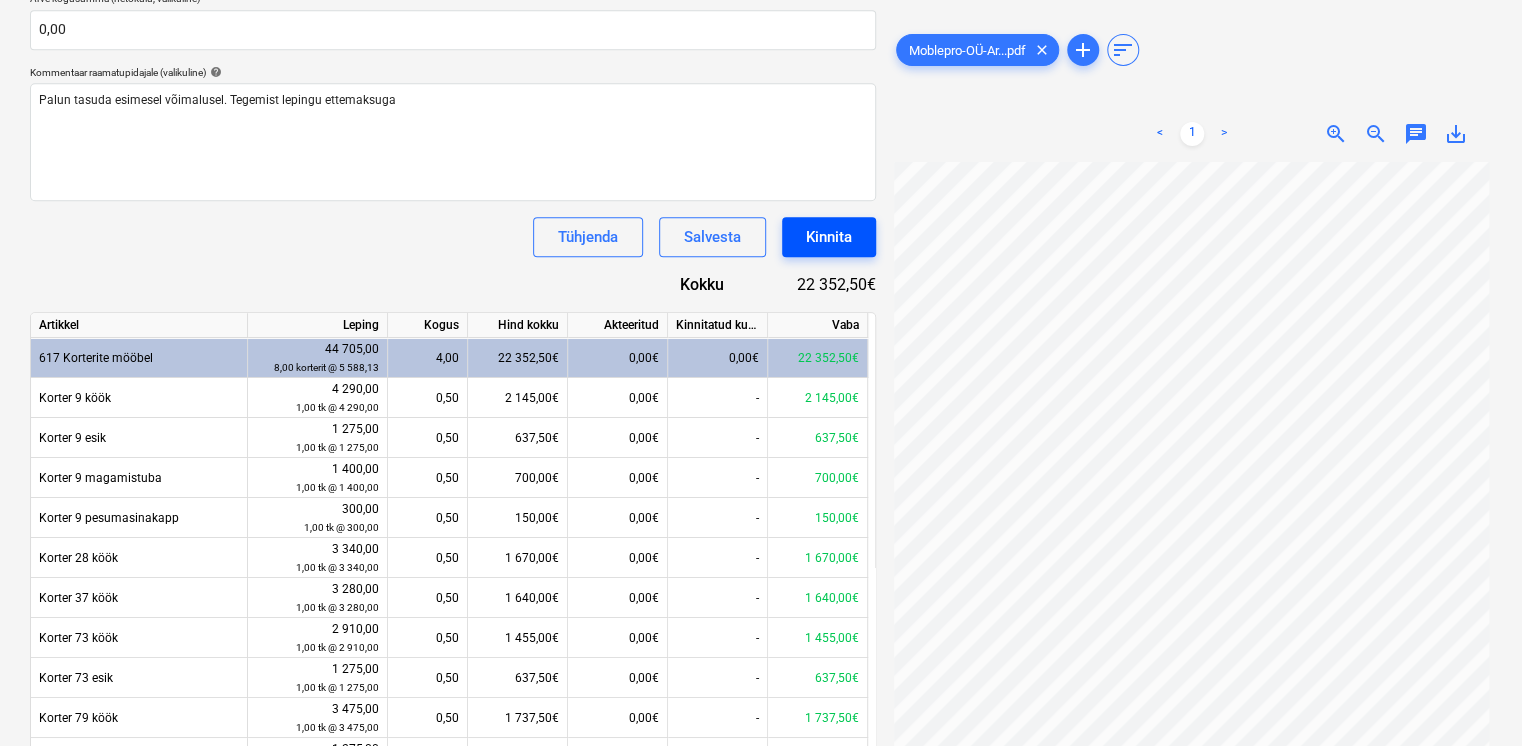 click on "Kinnita" at bounding box center [829, 237] 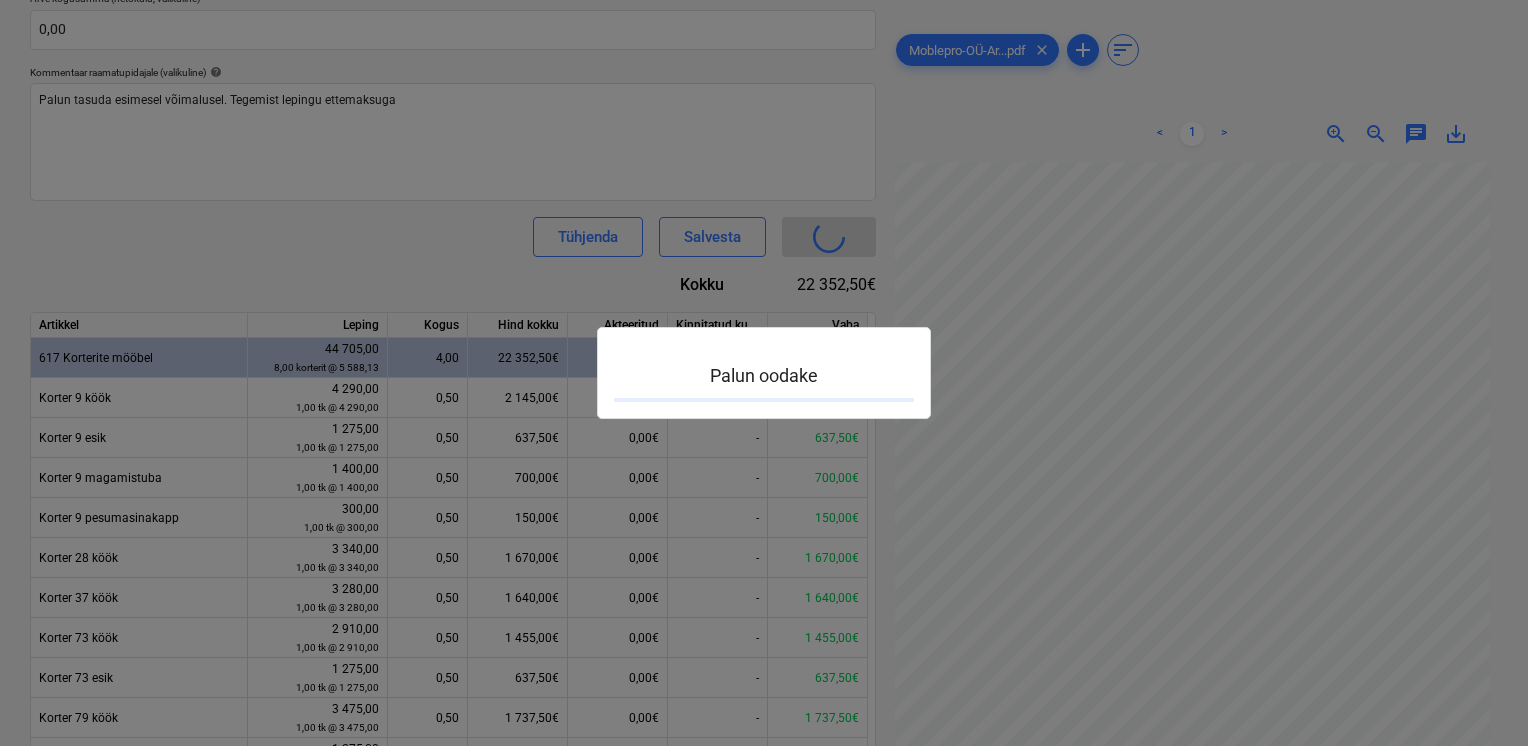 scroll, scrollTop: 0, scrollLeft: 0, axis: both 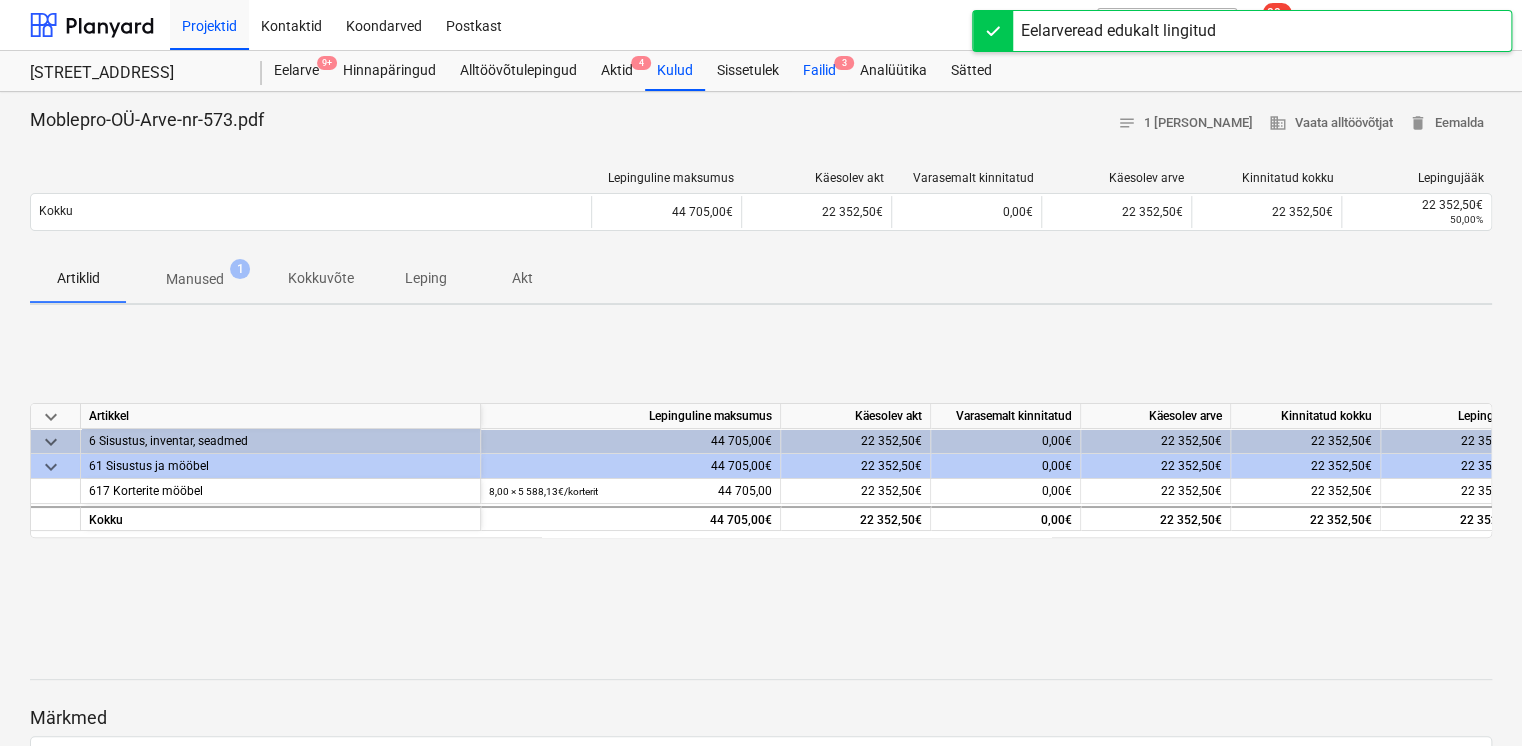 click on "Failid 3" at bounding box center (819, 71) 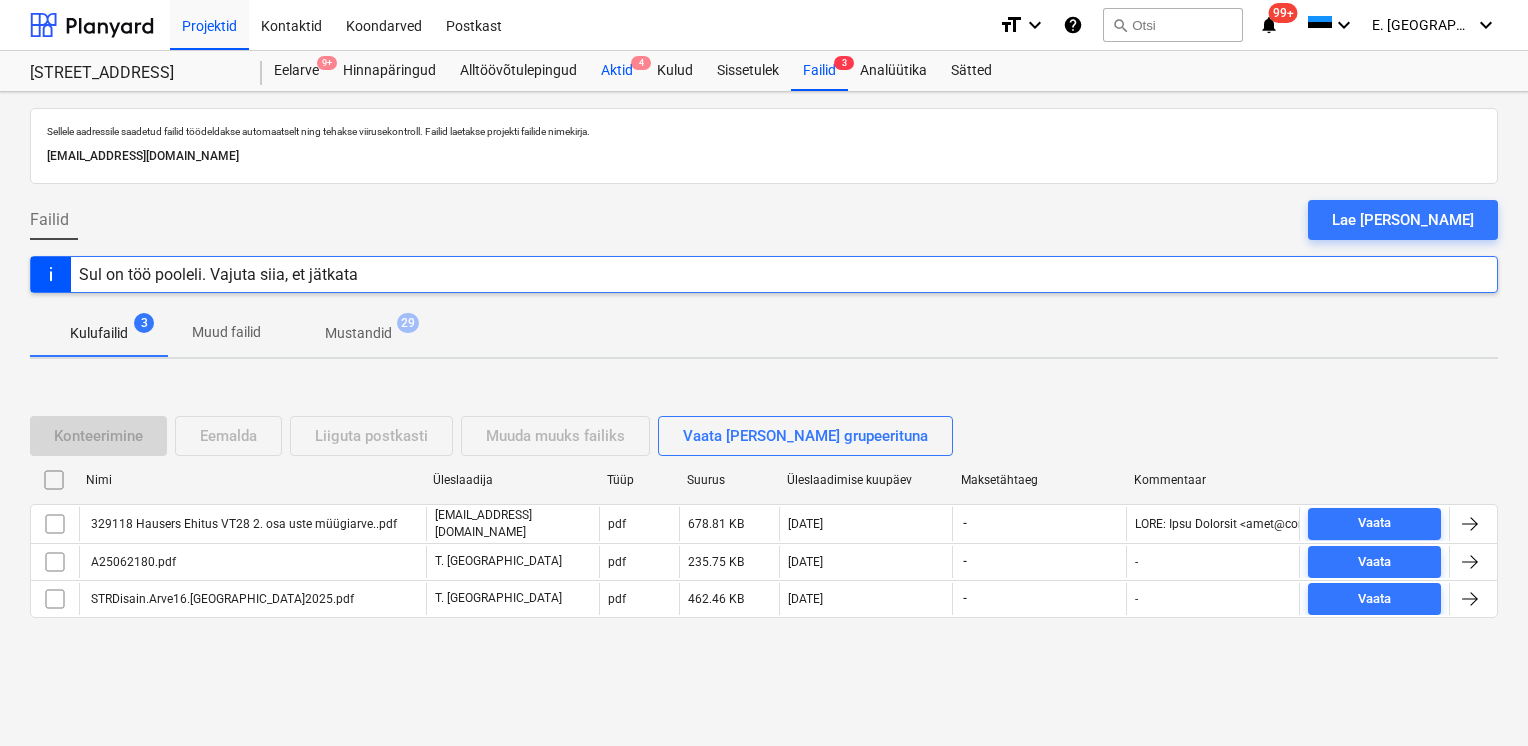 click on "Aktid 4" at bounding box center [617, 71] 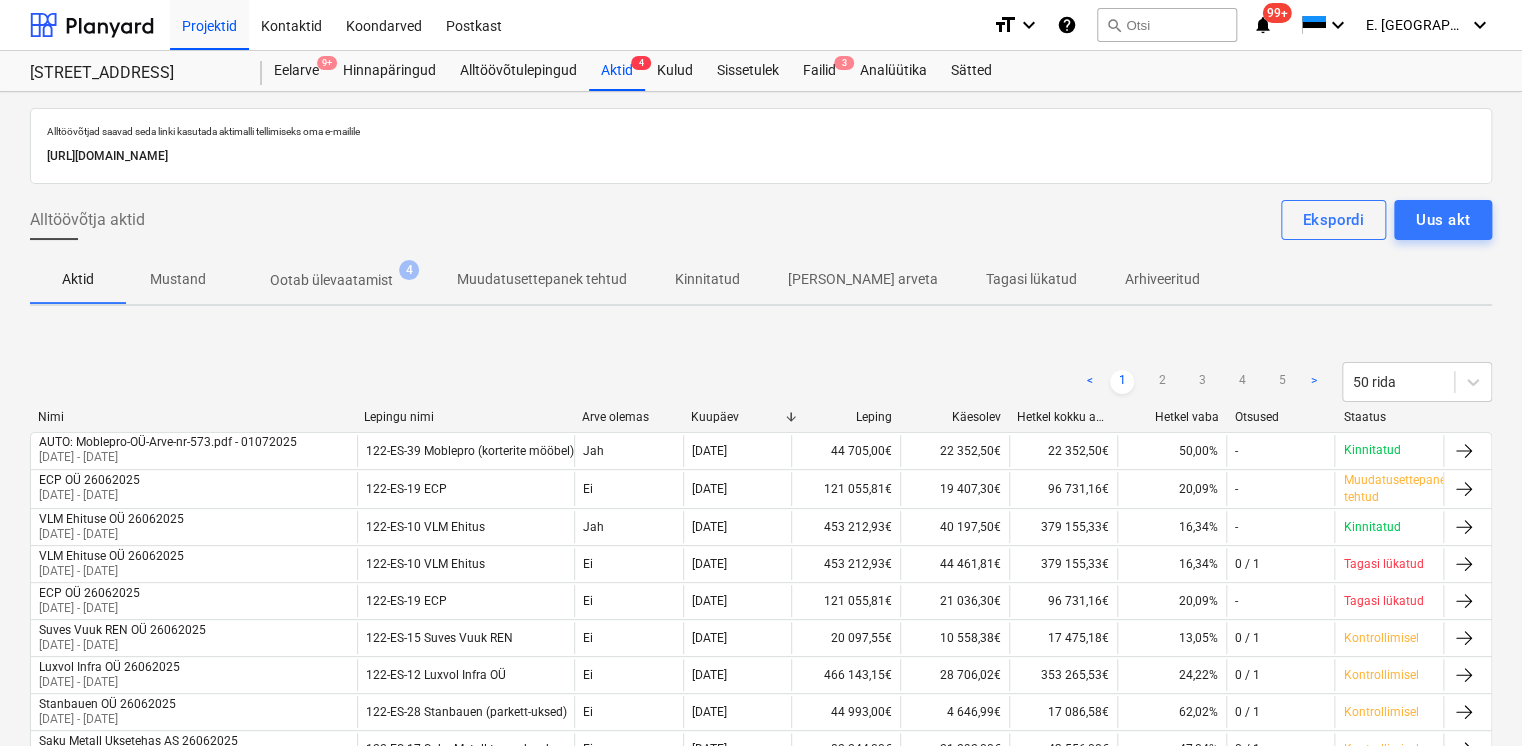 click on "Ootab ülevaatamist 4" at bounding box center [331, 280] 